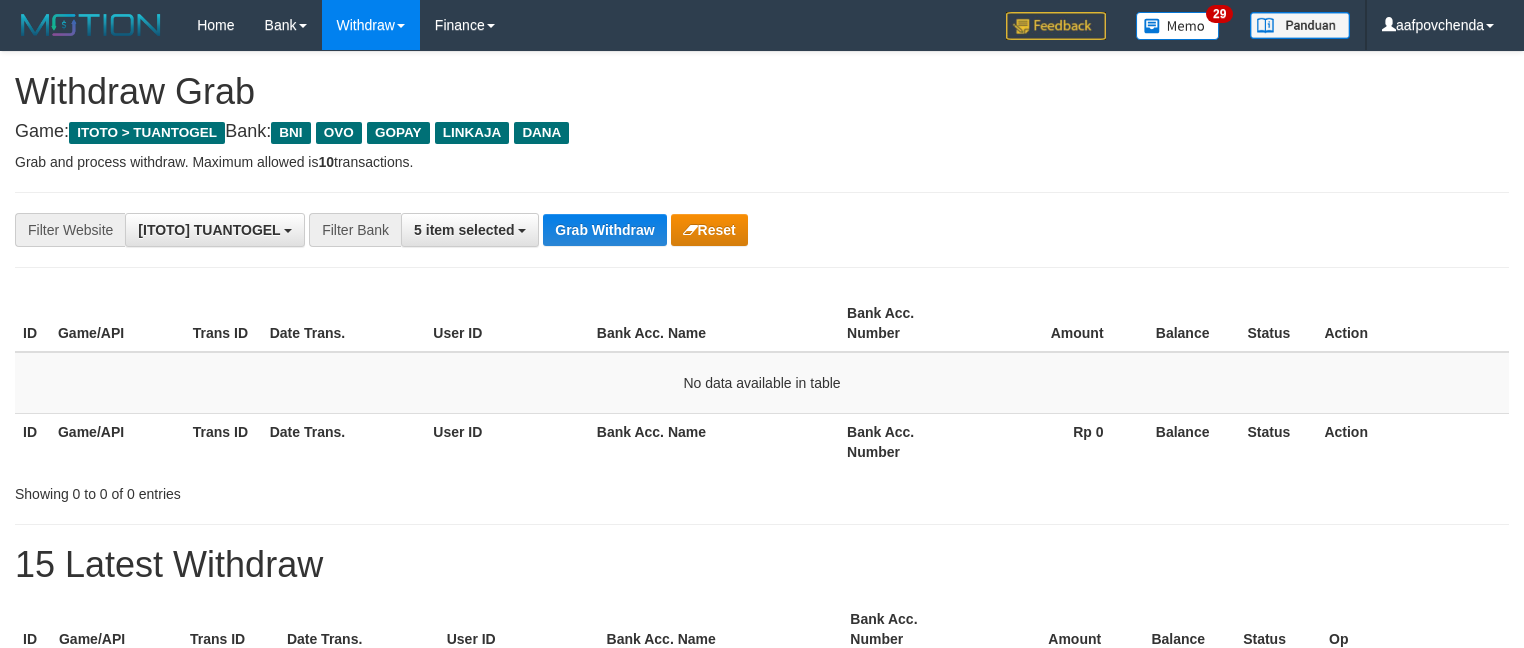 scroll, scrollTop: 0, scrollLeft: 0, axis: both 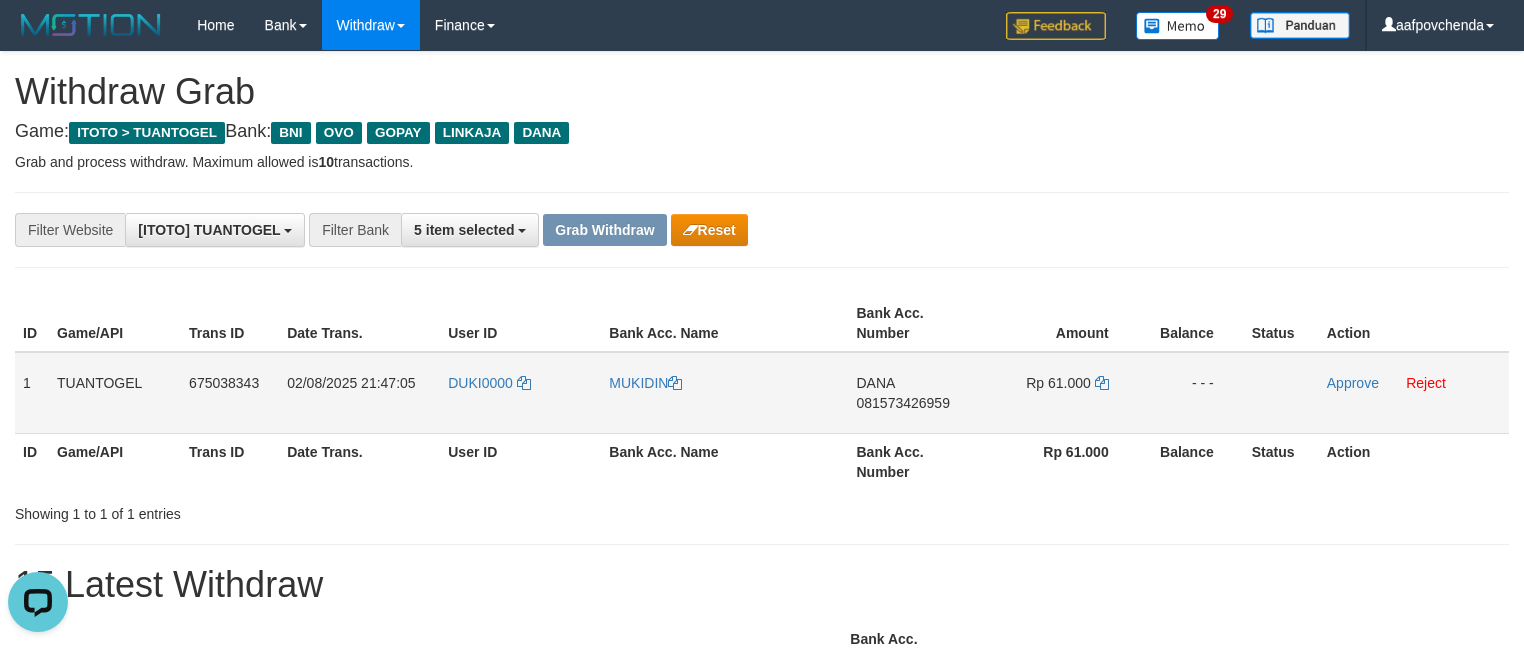 click on "081573426959" at bounding box center [903, 403] 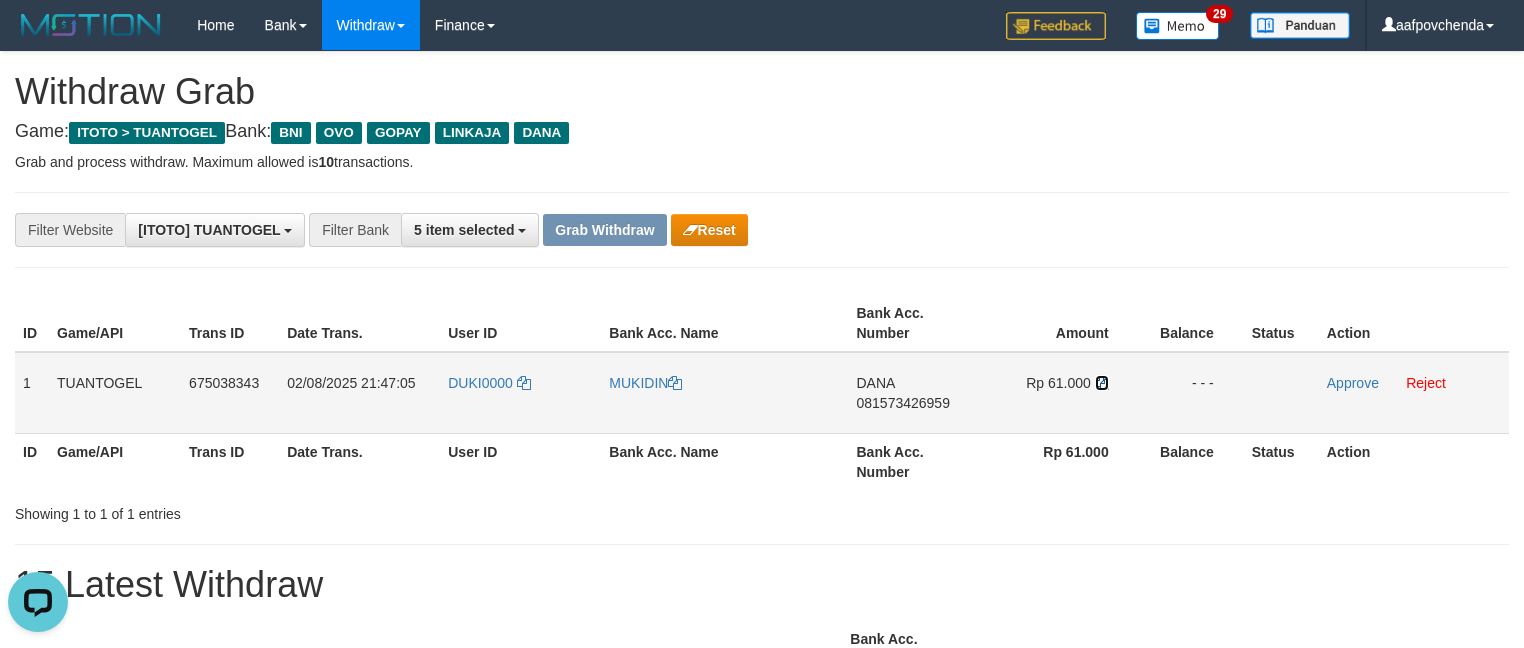 click at bounding box center [1102, 383] 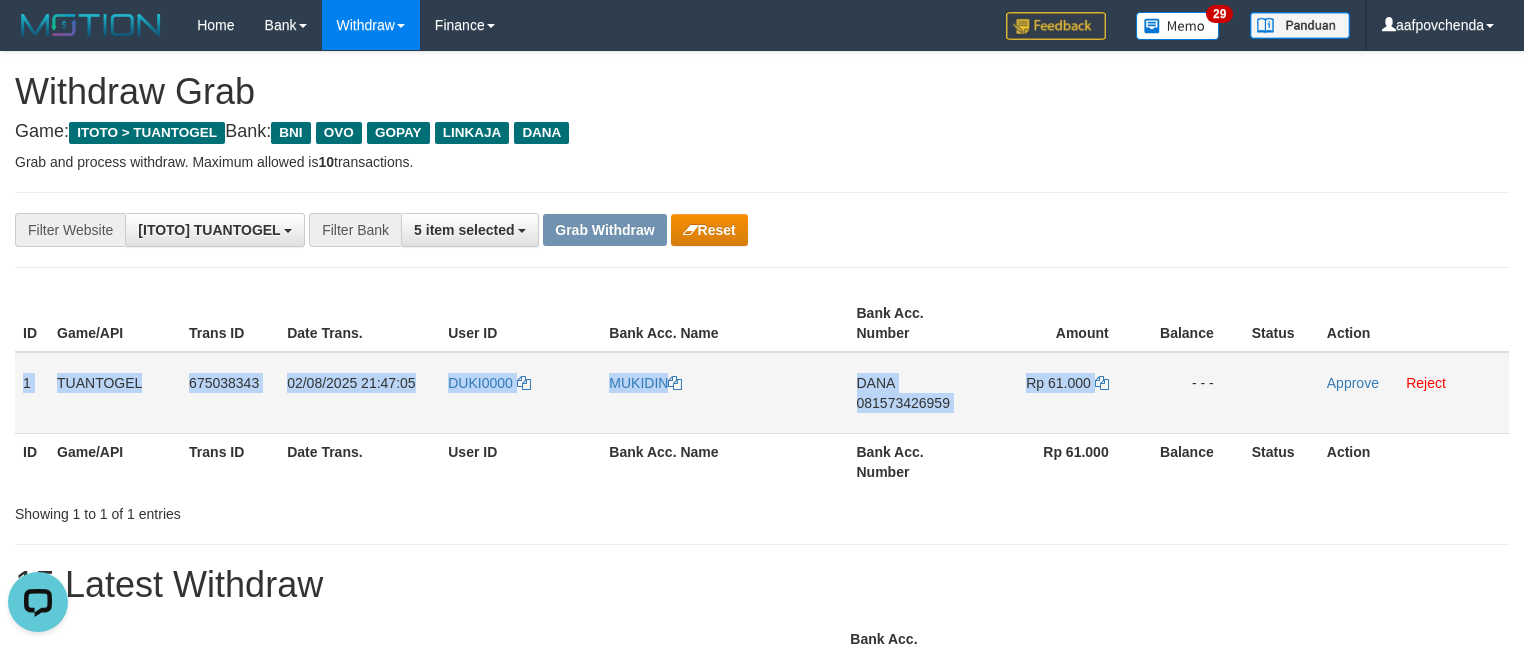 drag, startPoint x: 22, startPoint y: 364, endPoint x: 1140, endPoint y: 367, distance: 1118.004 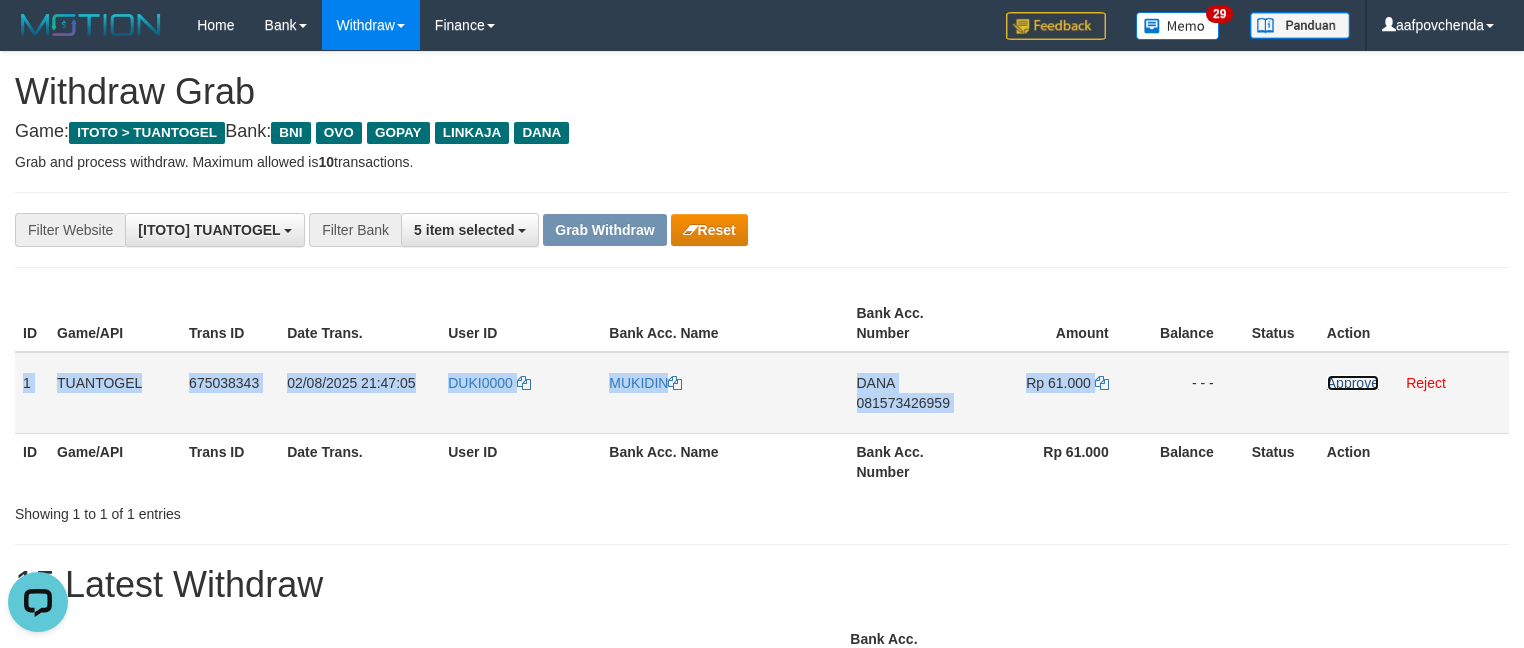 click on "Approve" at bounding box center [1353, 383] 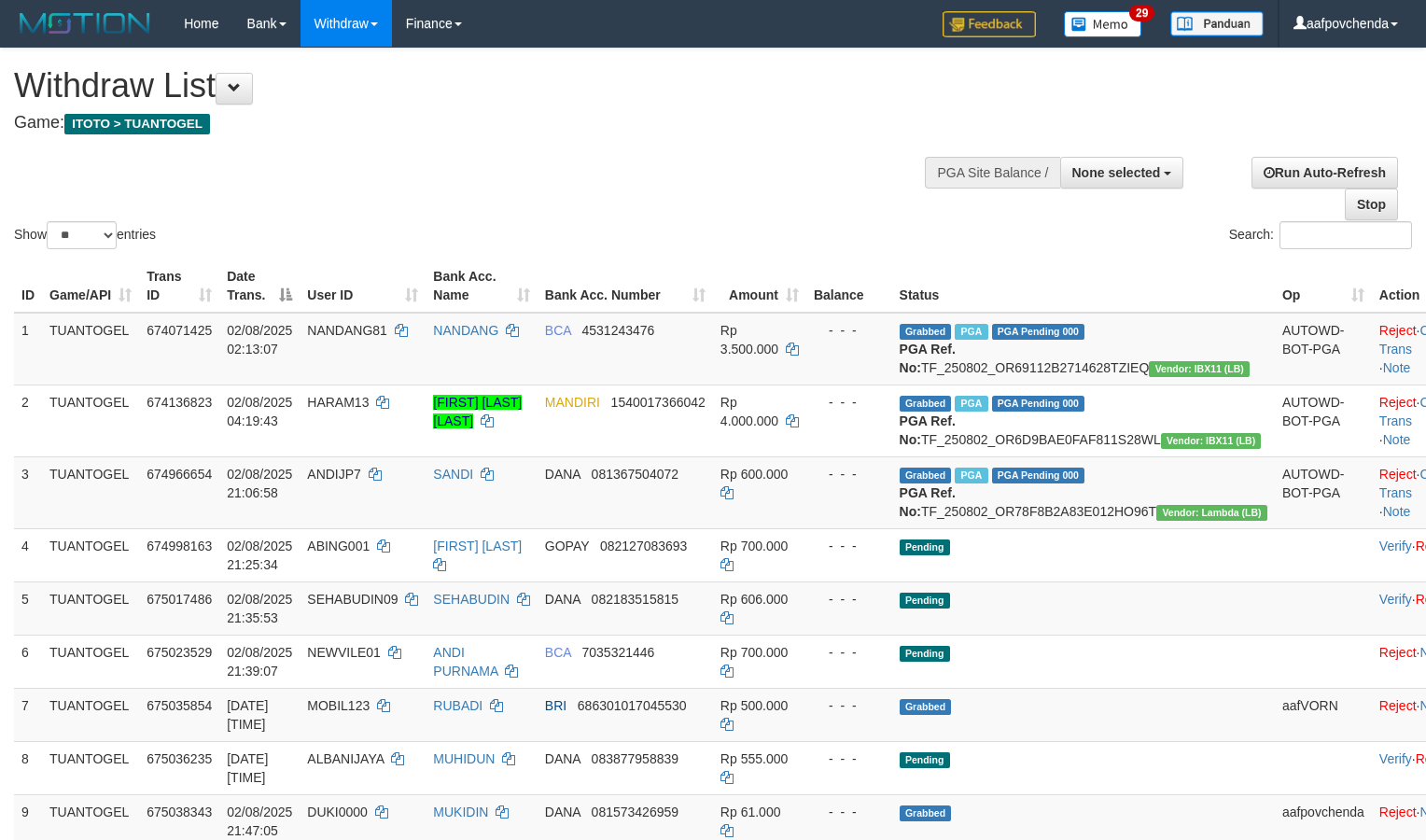 select 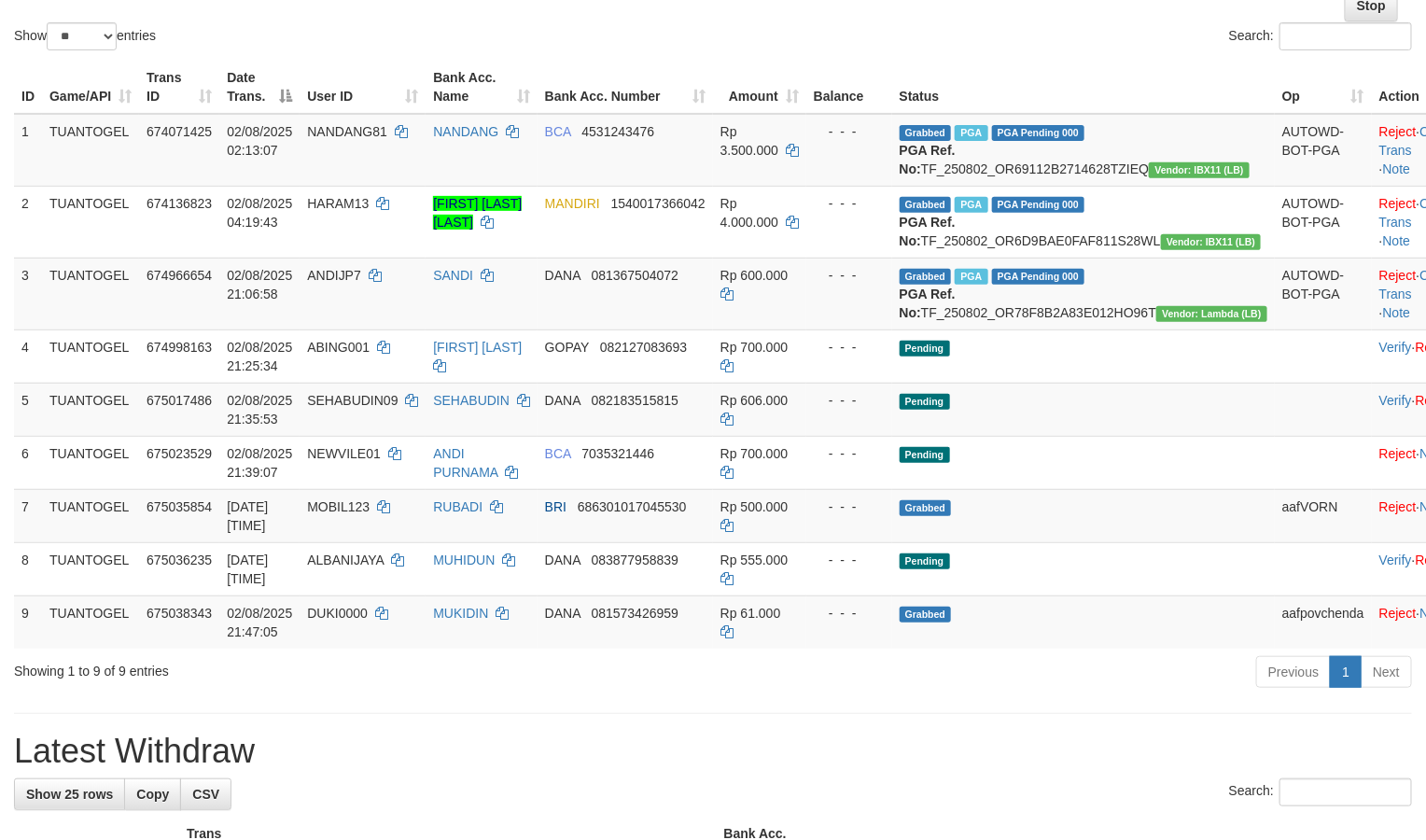 scroll, scrollTop: 207, scrollLeft: 0, axis: vertical 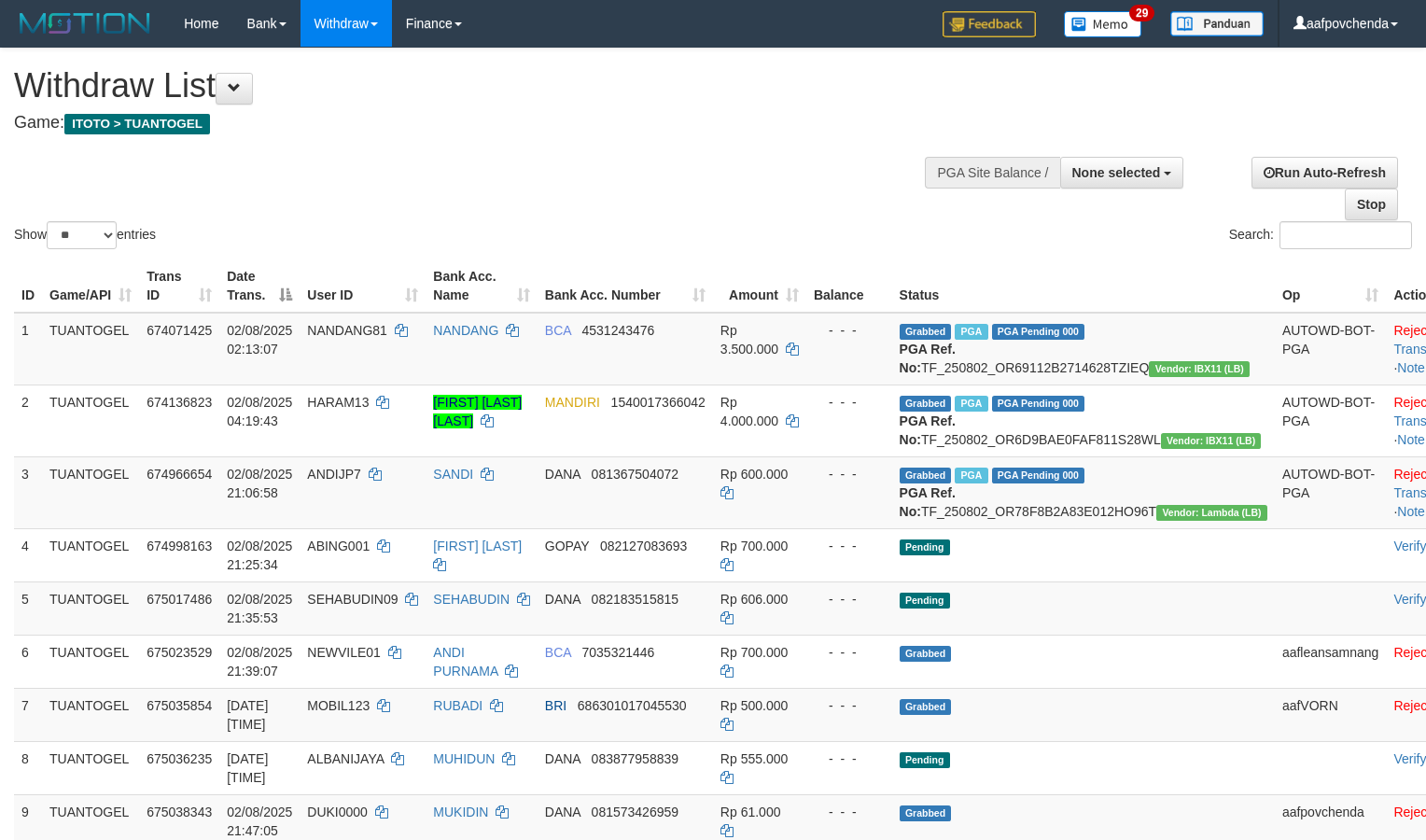 select 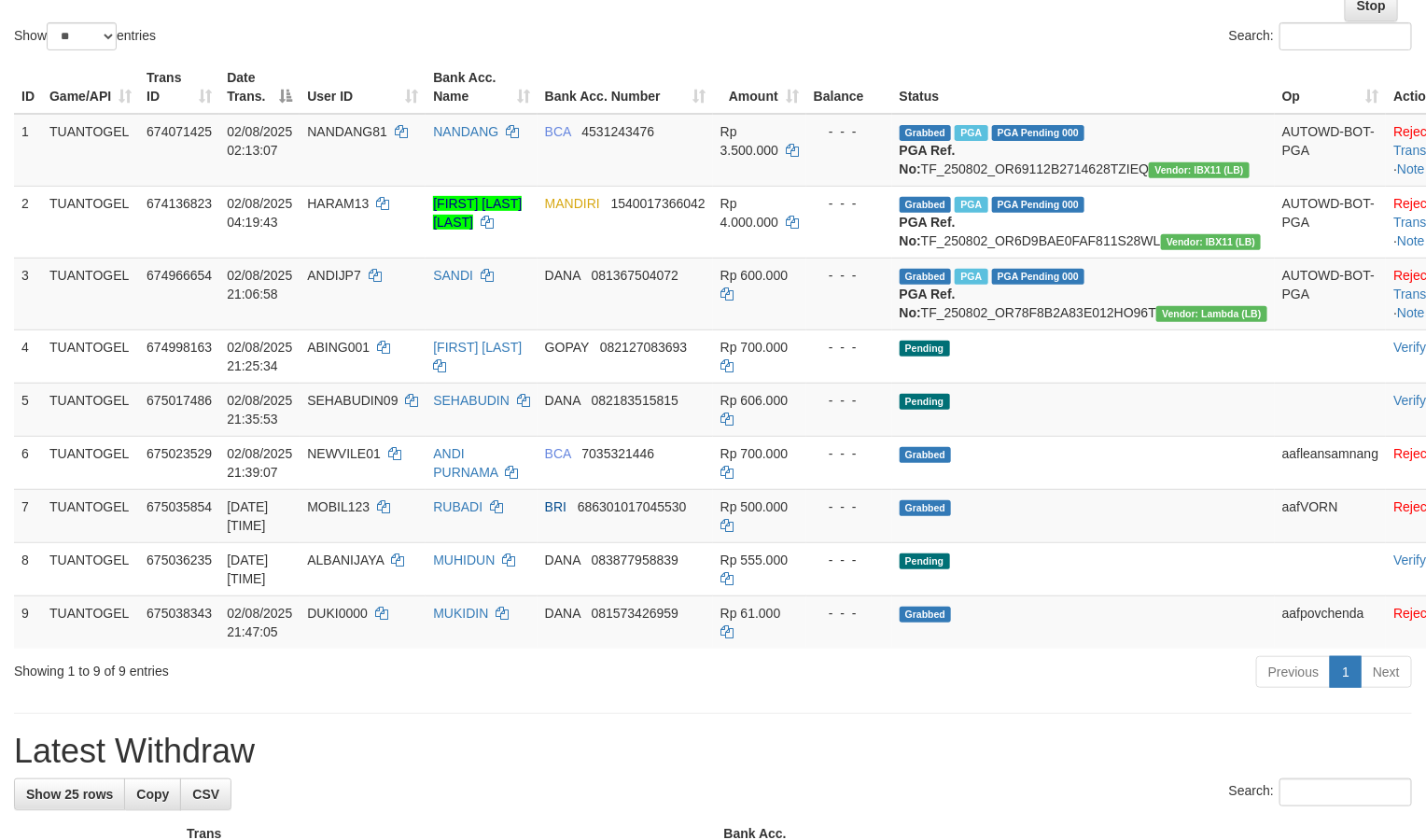 scroll, scrollTop: 207, scrollLeft: 0, axis: vertical 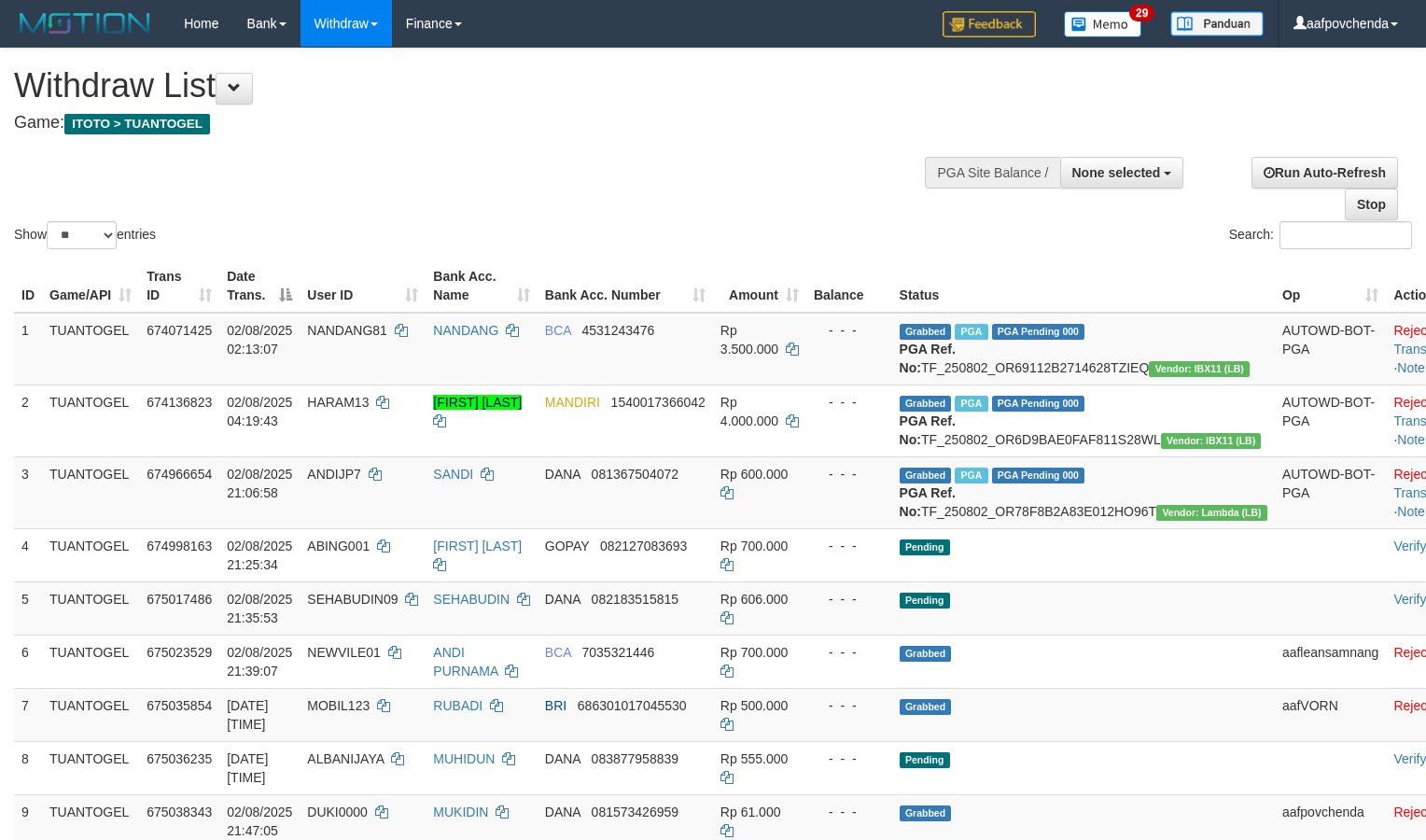 select 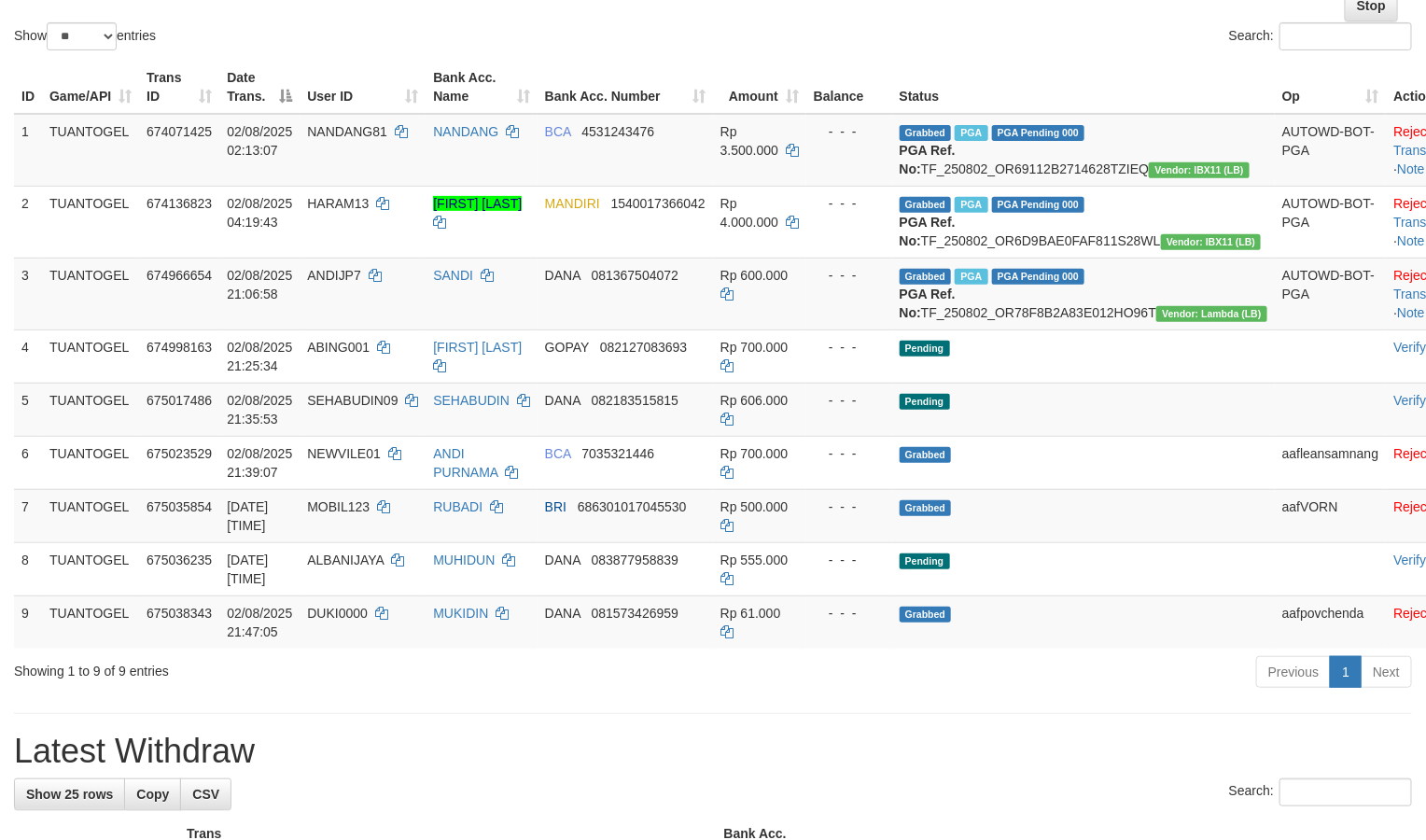 scroll, scrollTop: 207, scrollLeft: 0, axis: vertical 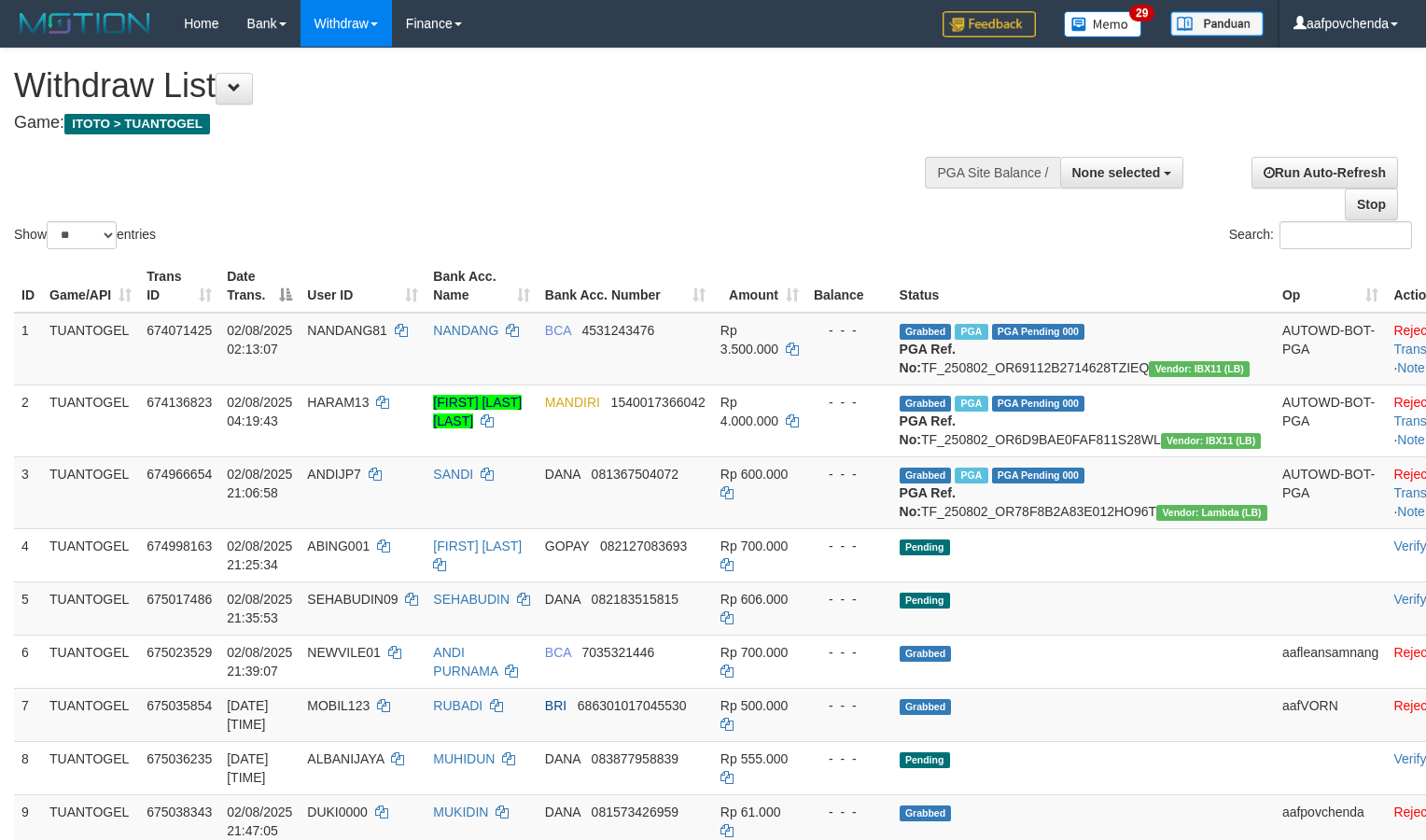 select 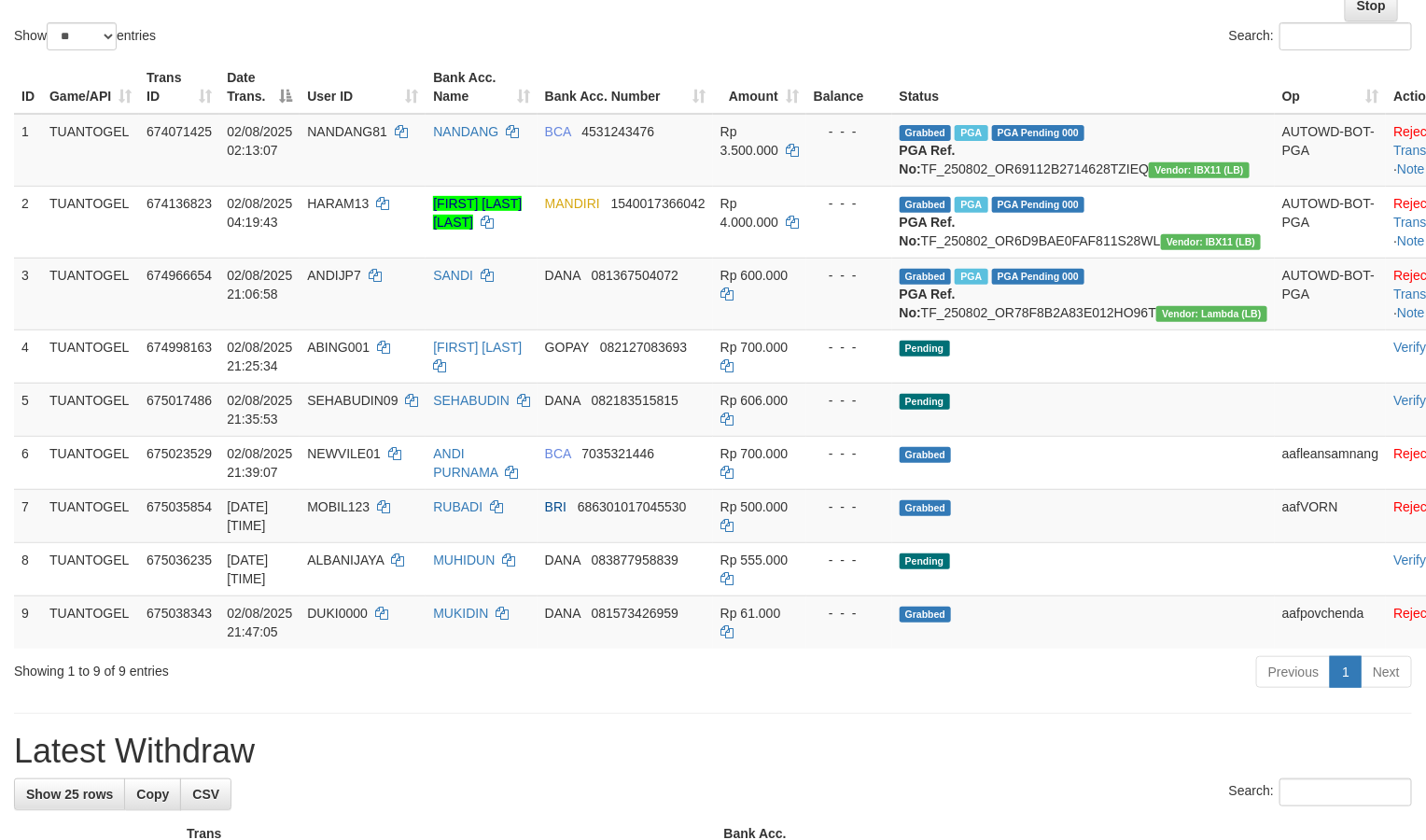 scroll, scrollTop: 207, scrollLeft: 0, axis: vertical 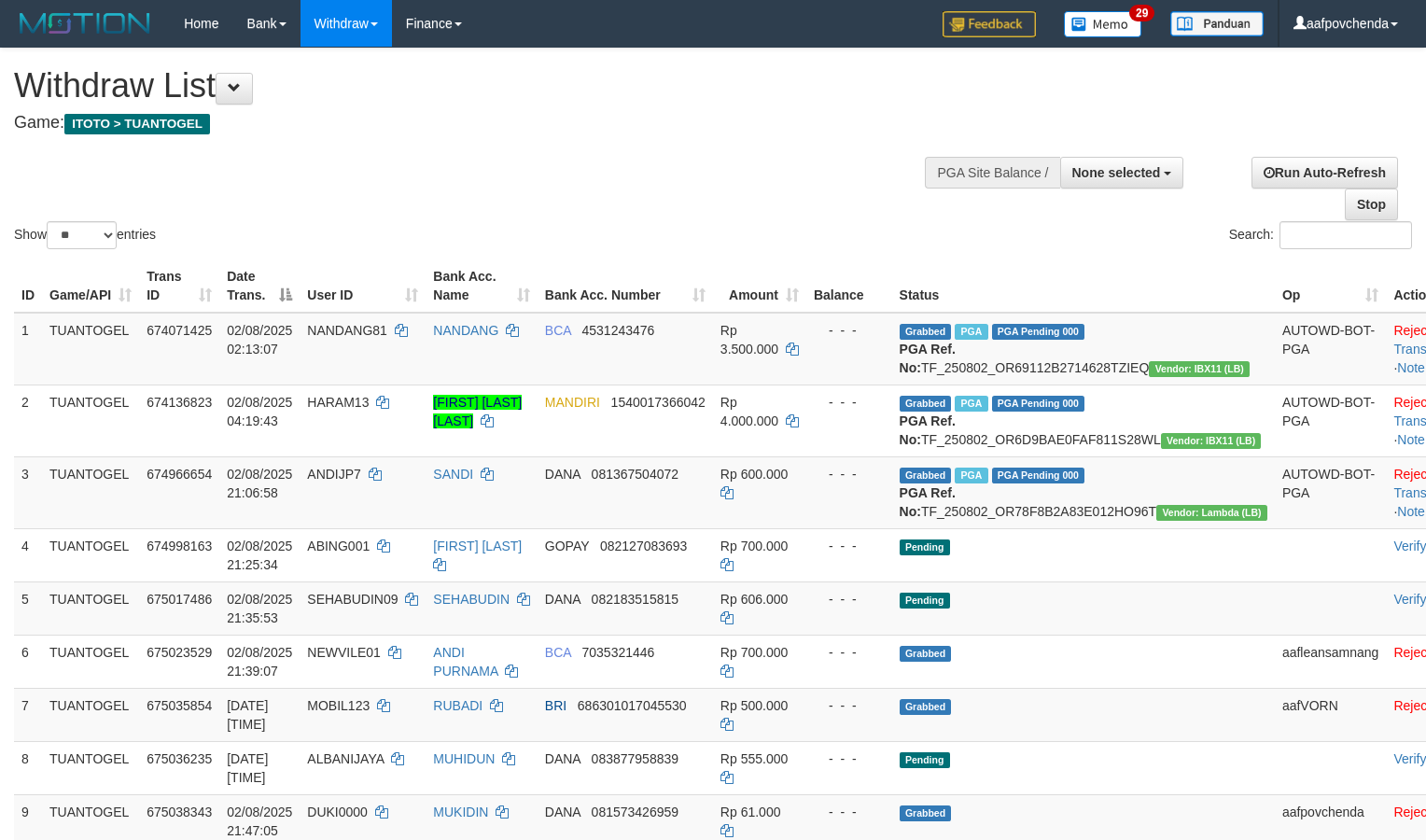 select 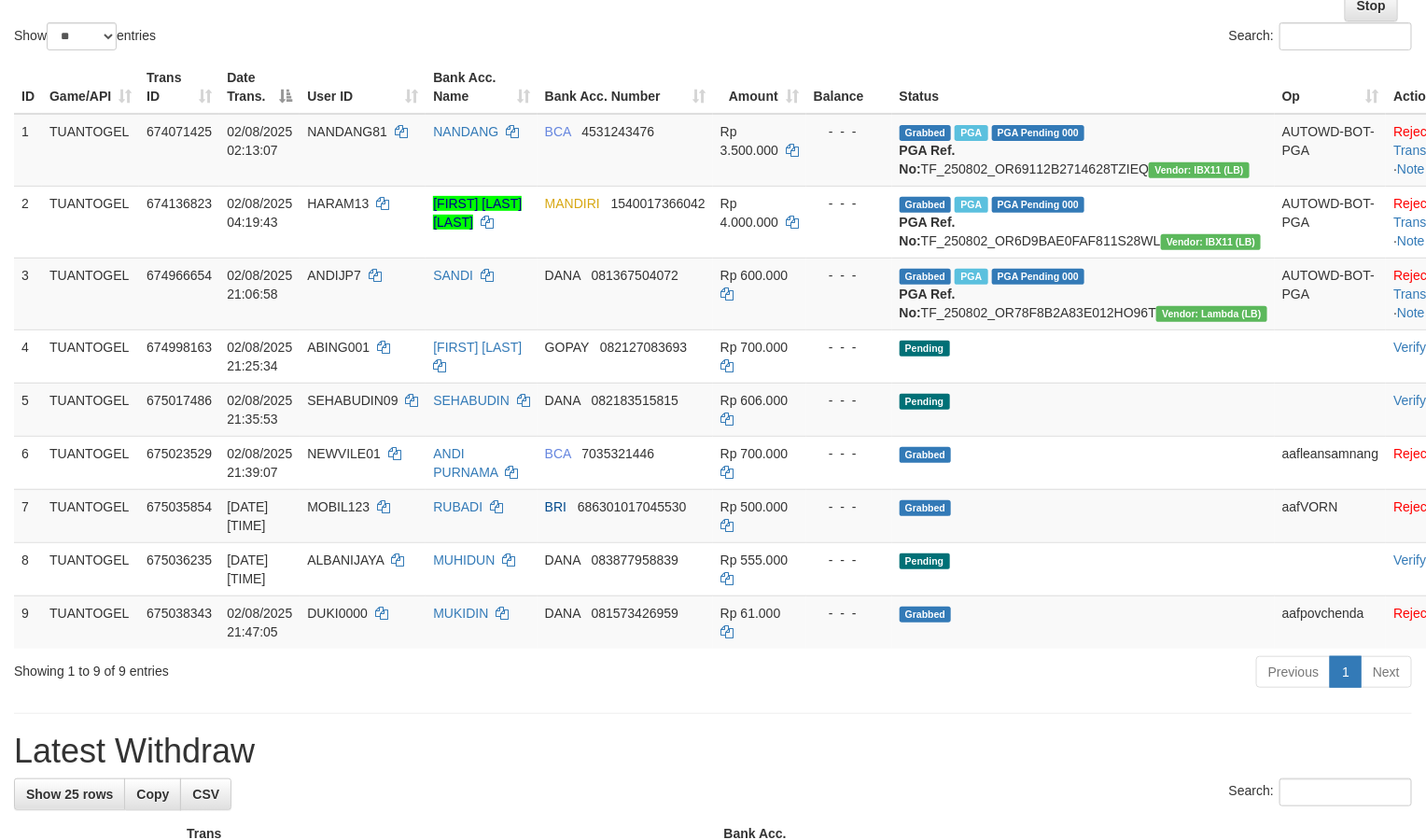 scroll, scrollTop: 207, scrollLeft: 0, axis: vertical 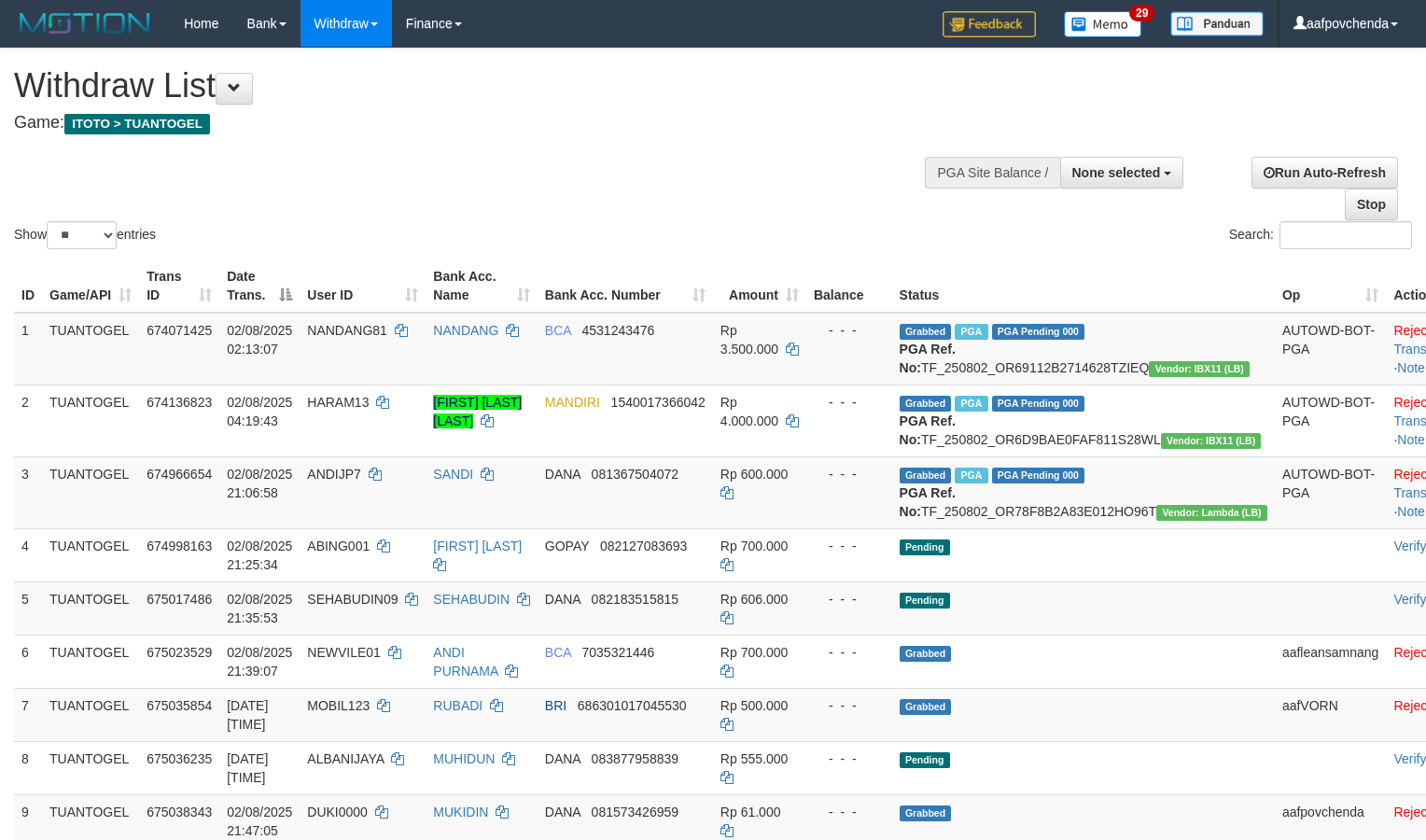 select 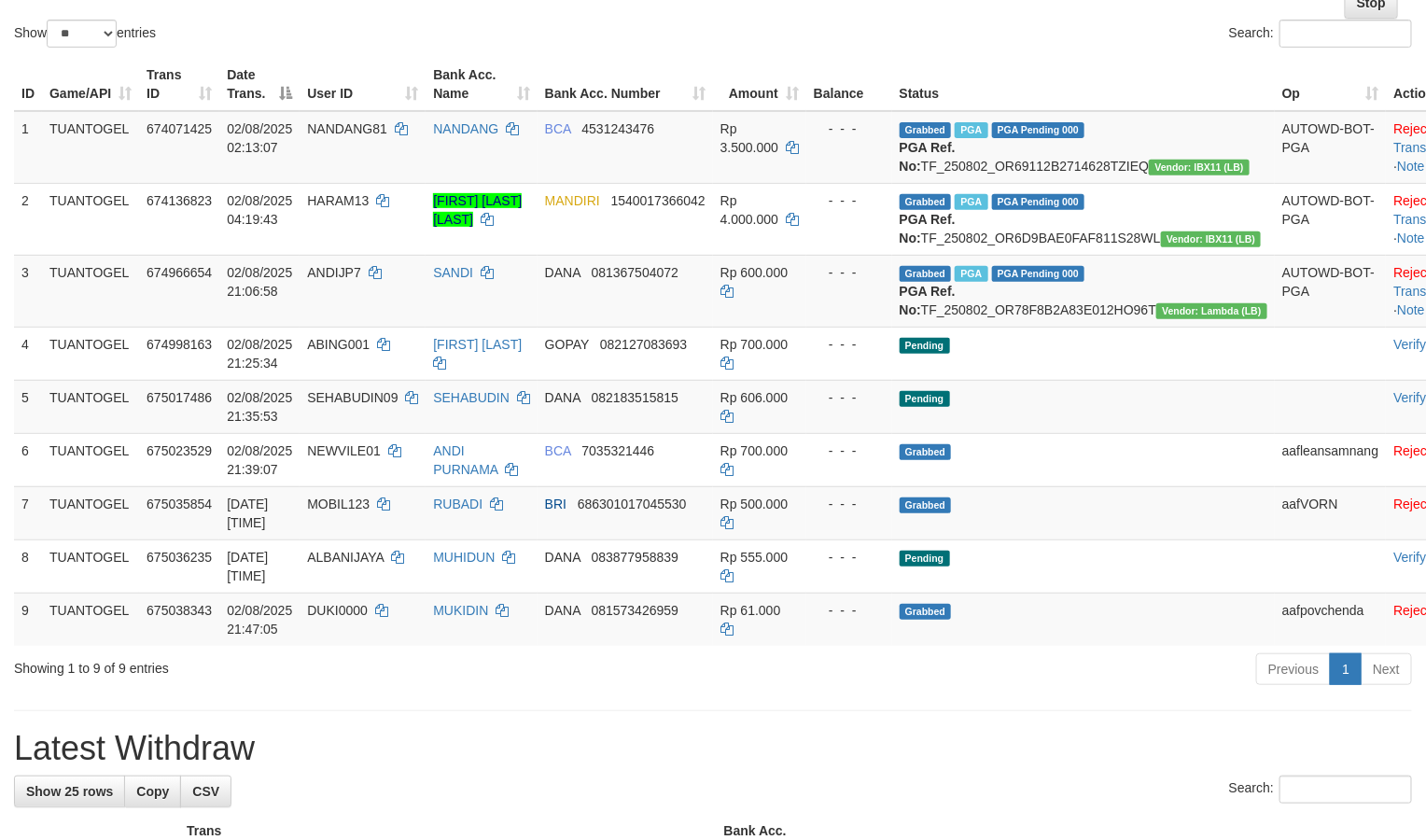 scroll, scrollTop: 207, scrollLeft: 0, axis: vertical 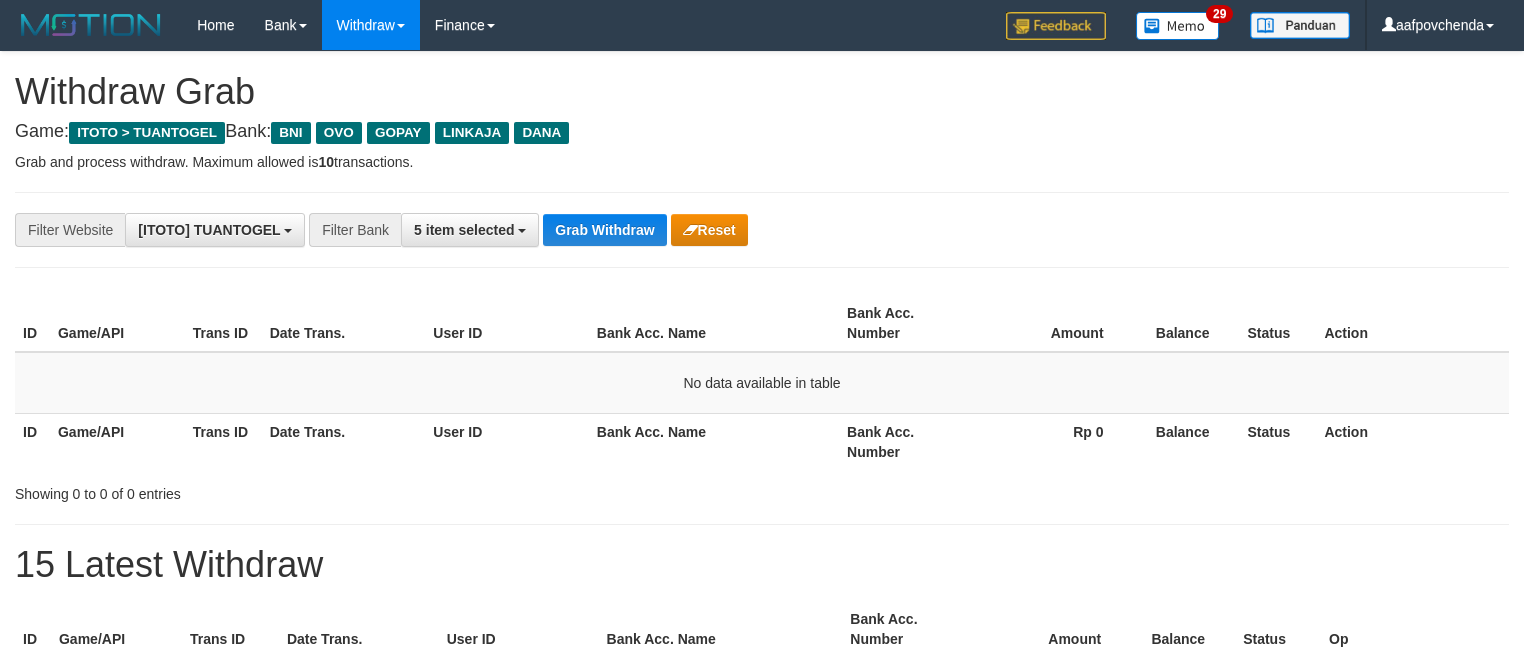 click on "Grab Withdraw" at bounding box center [604, 230] 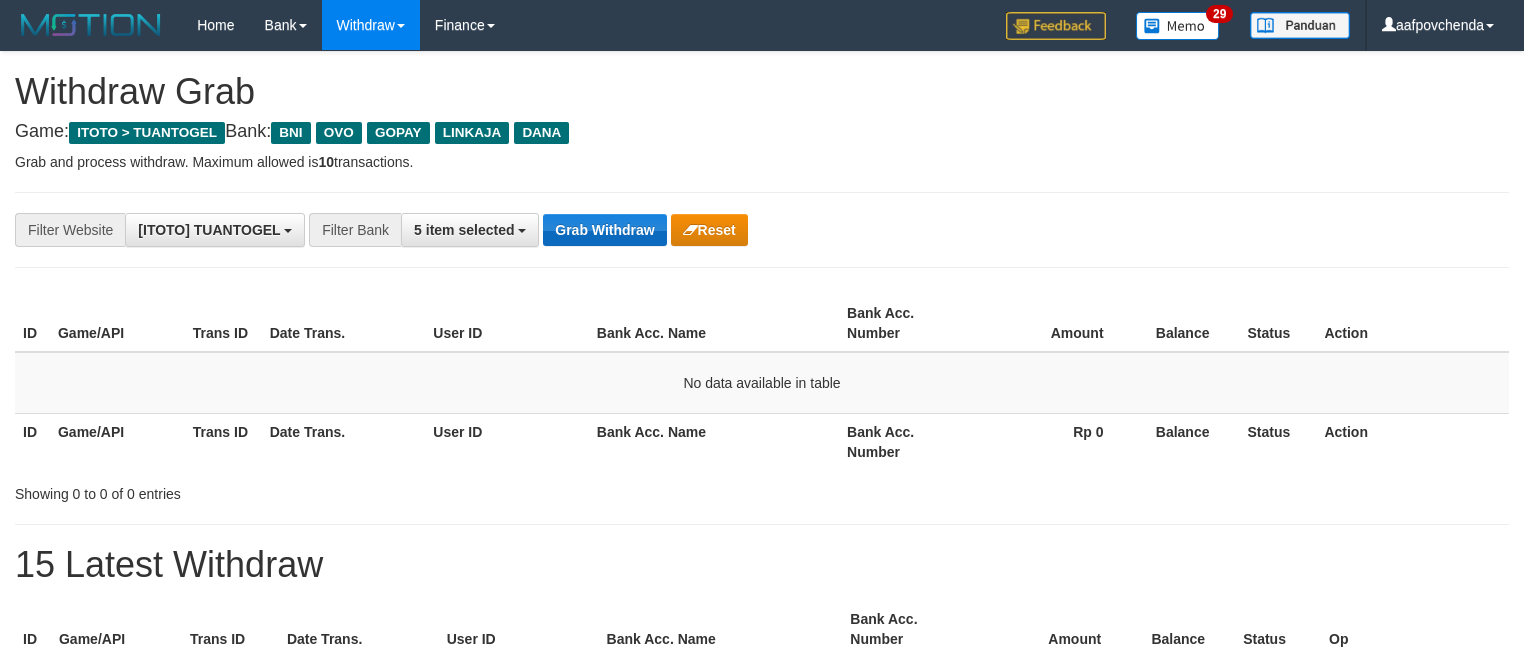 scroll, scrollTop: 18, scrollLeft: 0, axis: vertical 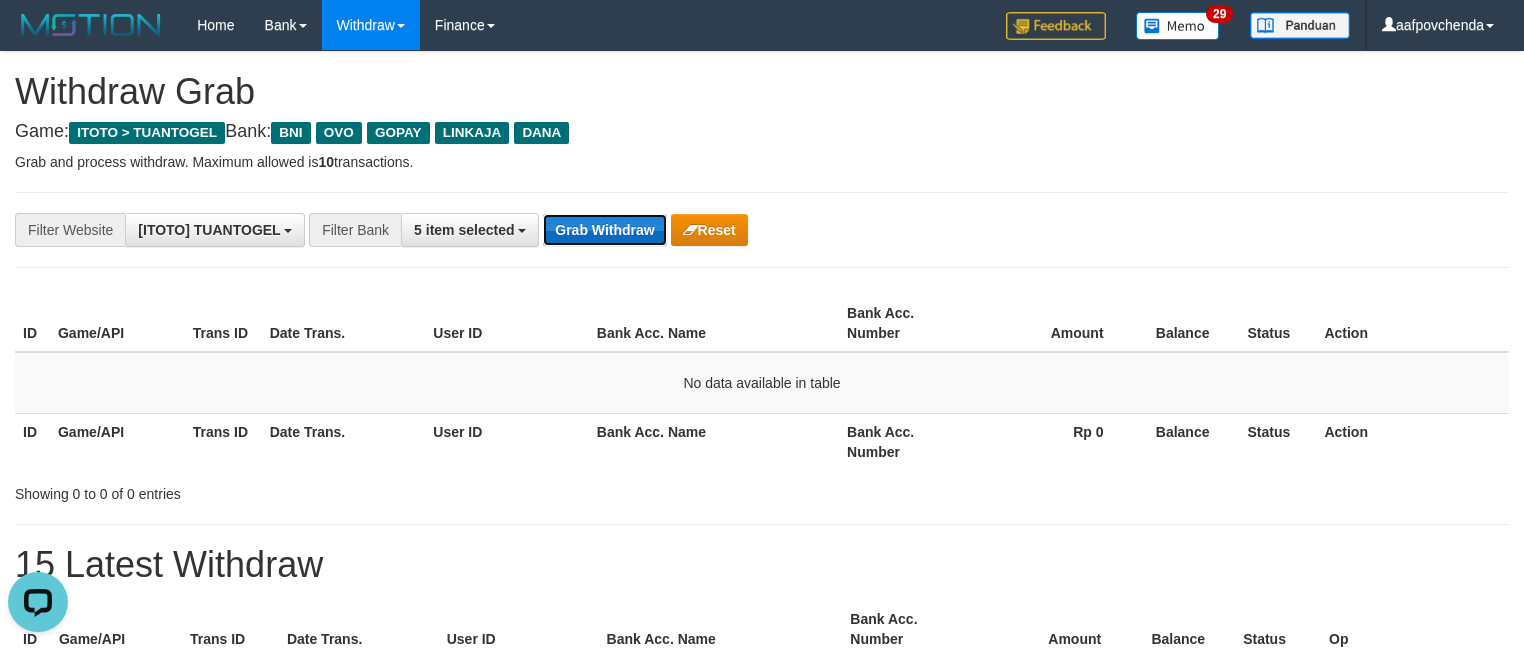 click on "Grab Withdraw" at bounding box center [604, 230] 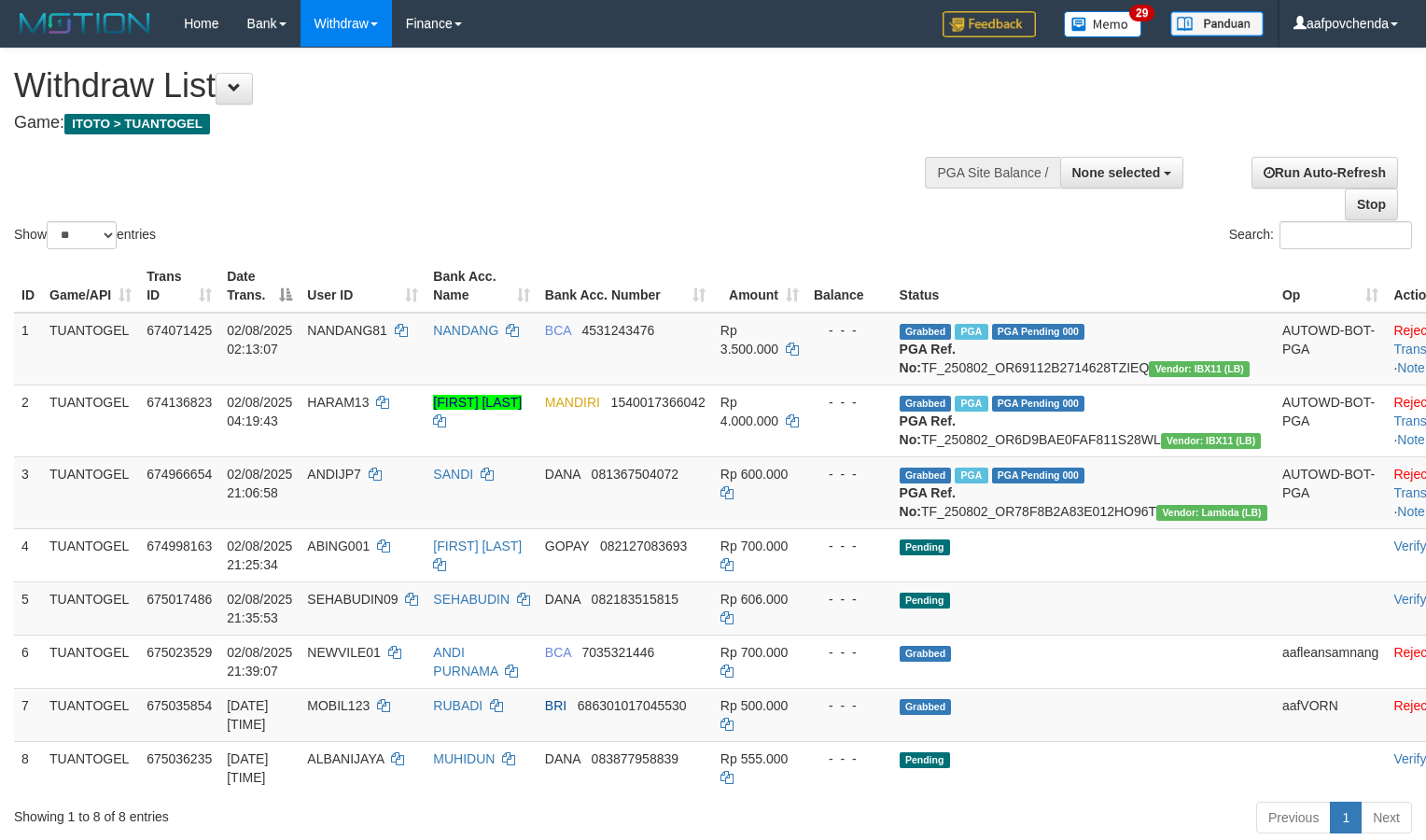 select 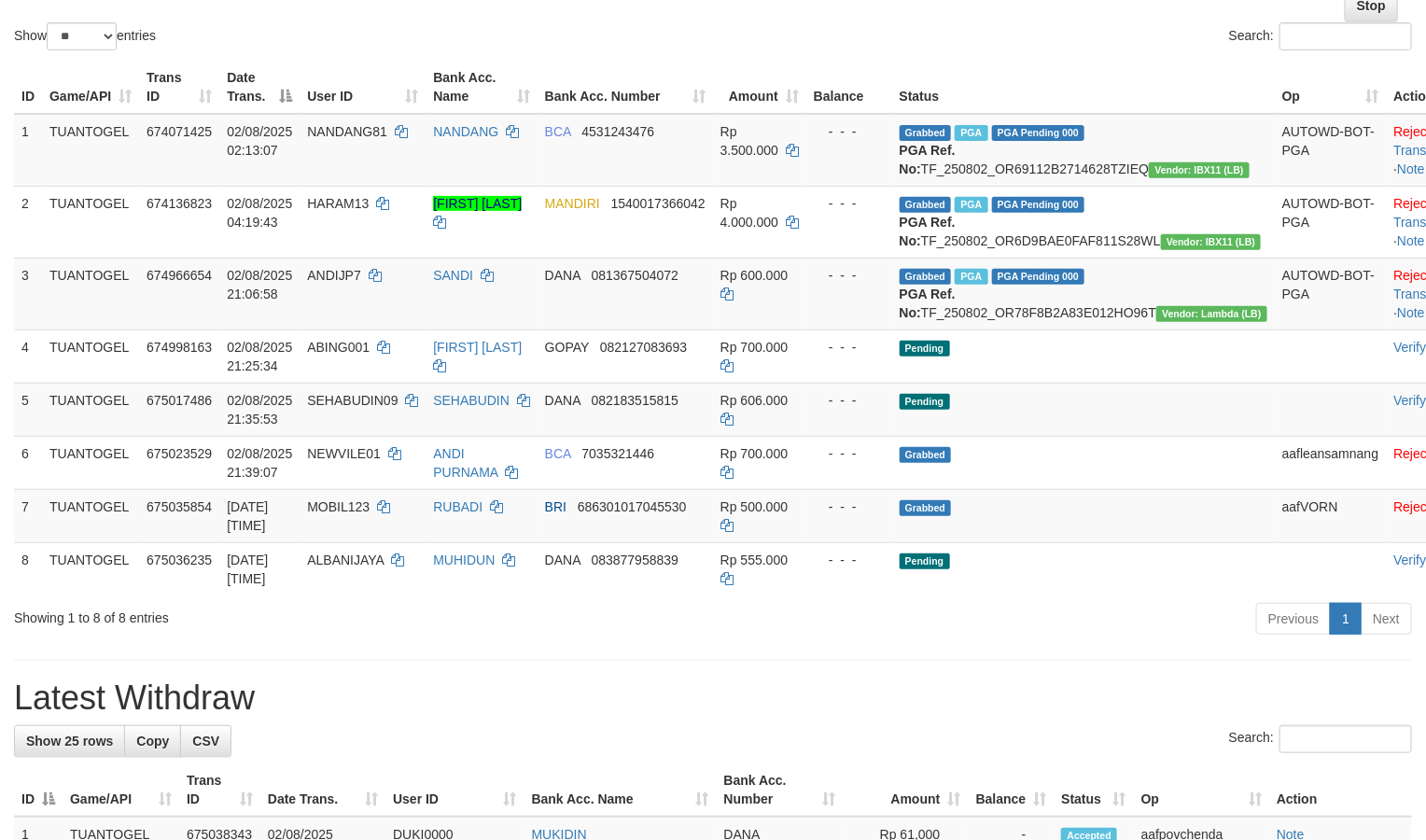 scroll, scrollTop: 207, scrollLeft: 0, axis: vertical 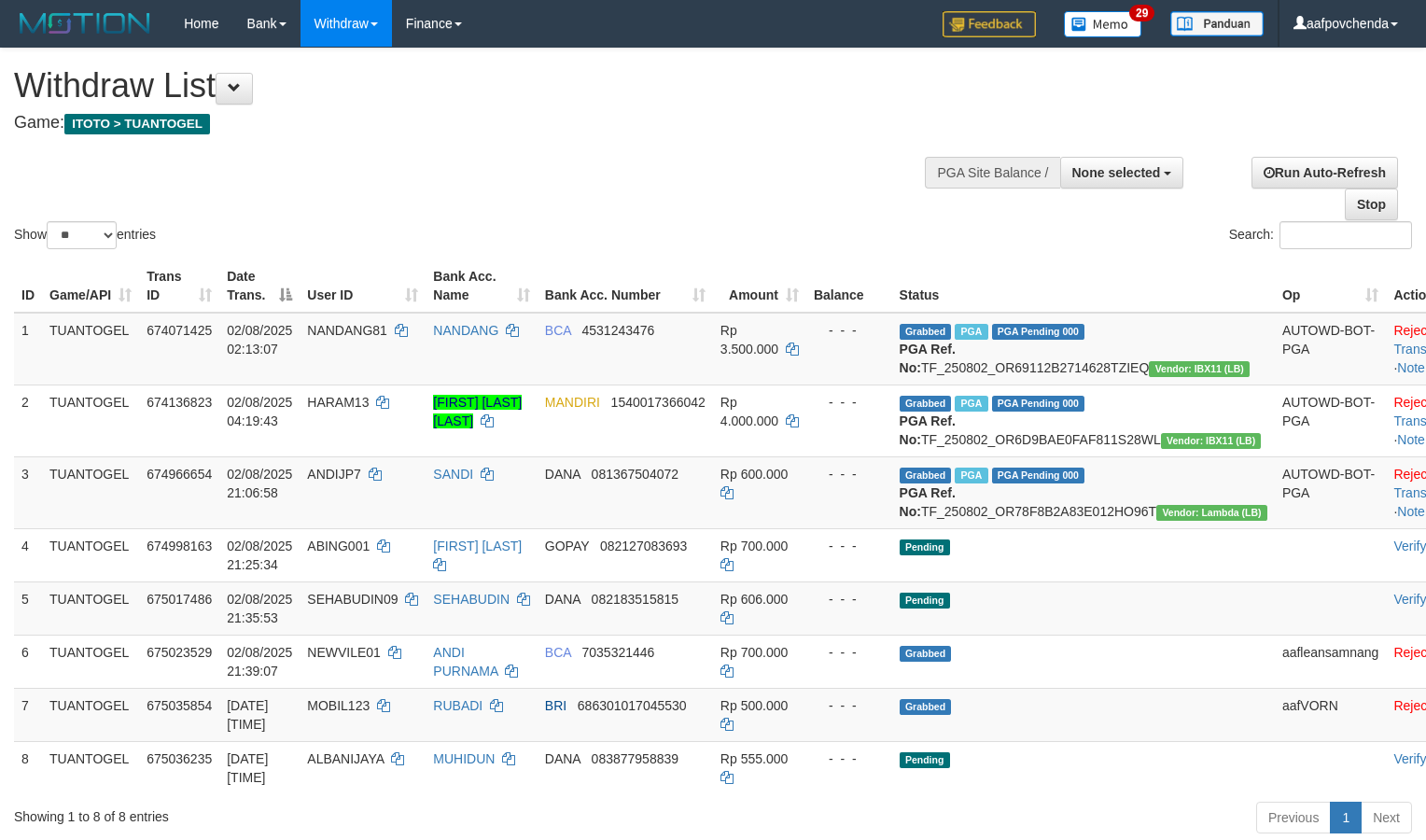 select 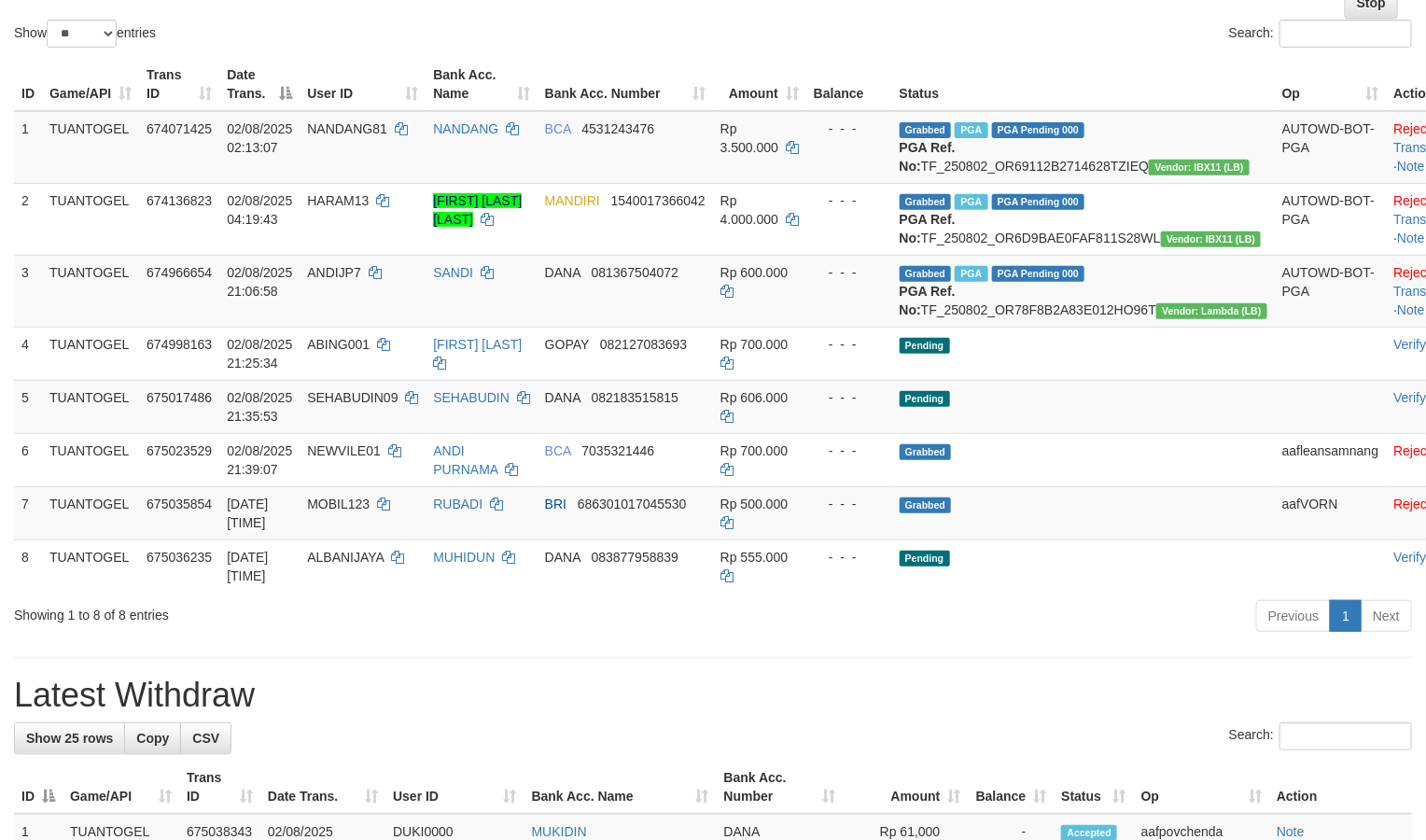 scroll, scrollTop: 207, scrollLeft: 0, axis: vertical 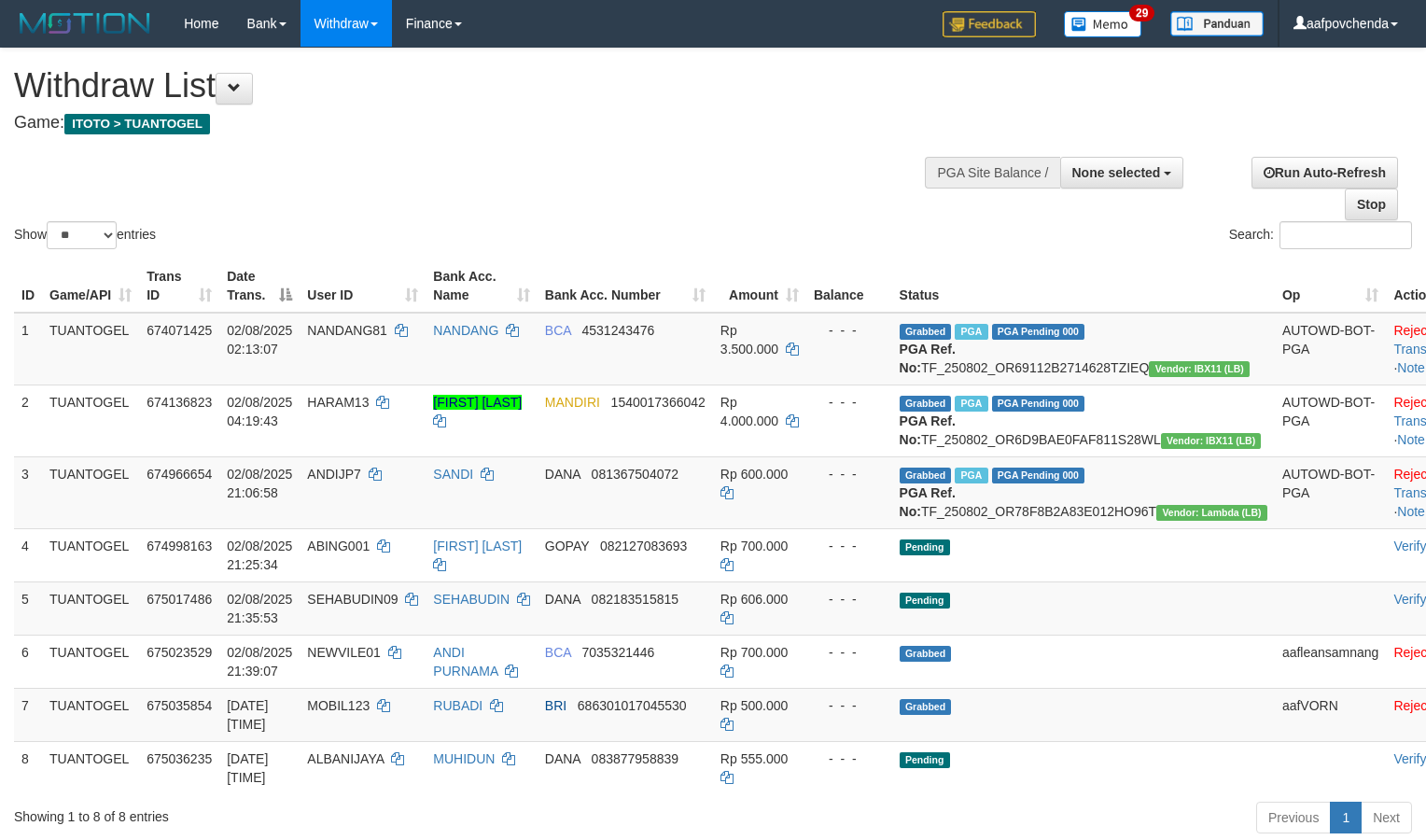 select 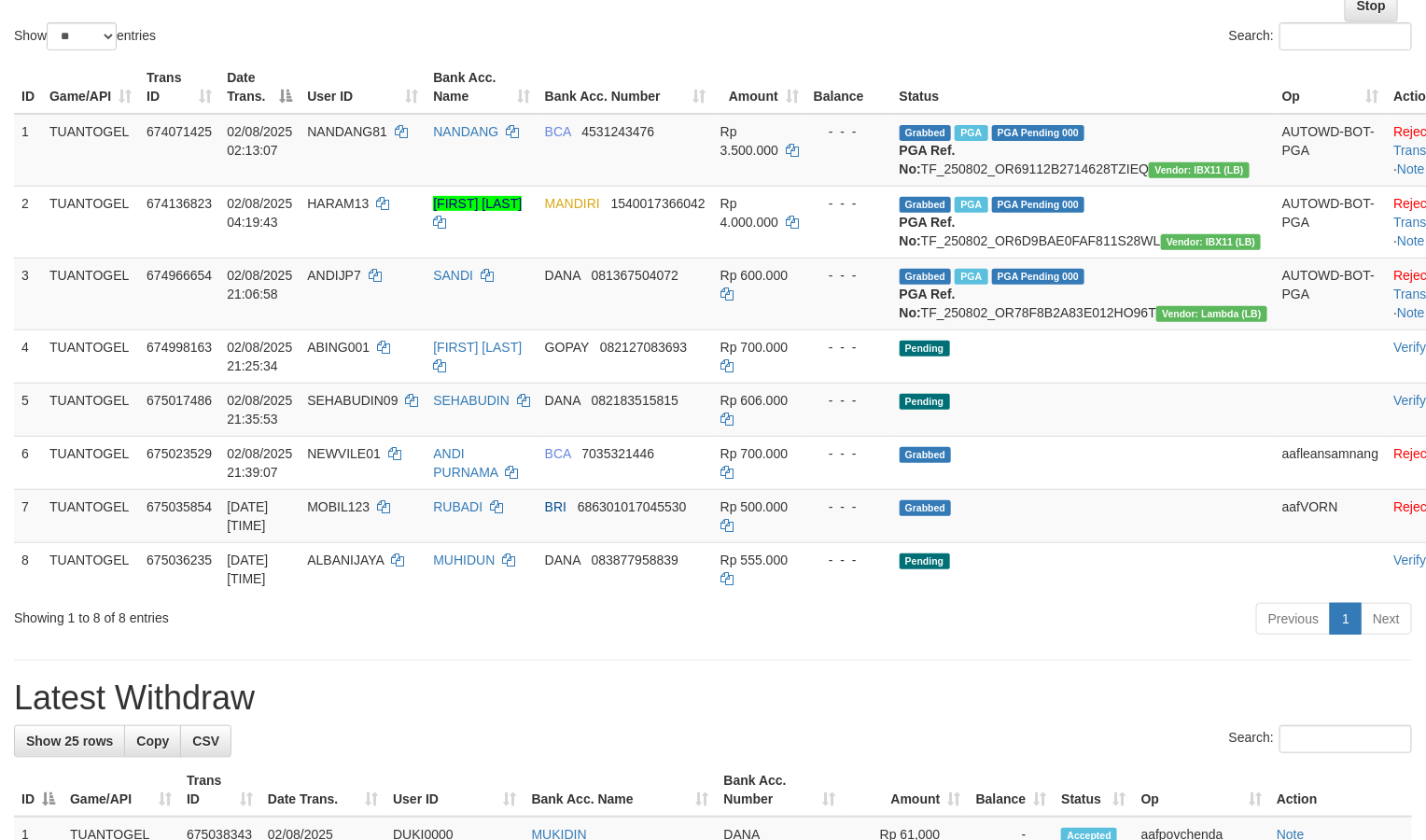 scroll, scrollTop: 207, scrollLeft: 0, axis: vertical 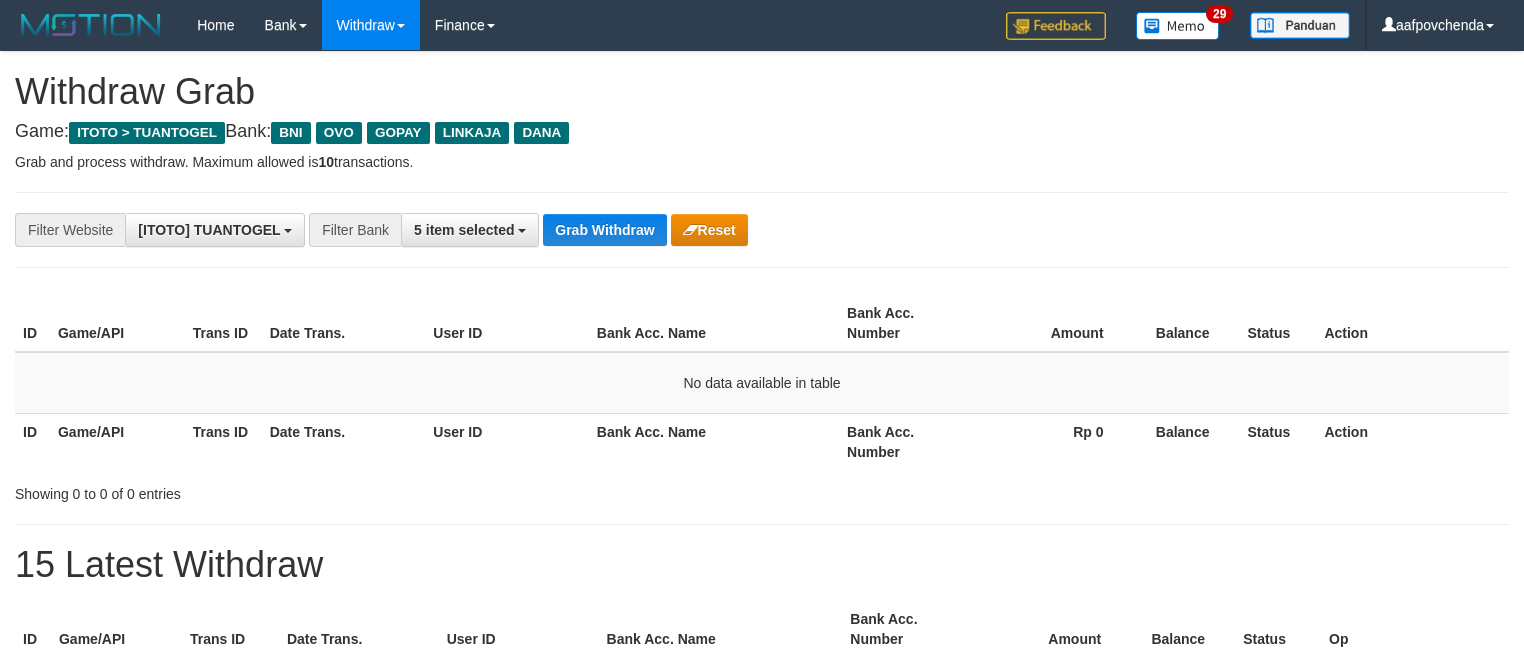 click on "Grab Withdraw" at bounding box center (604, 230) 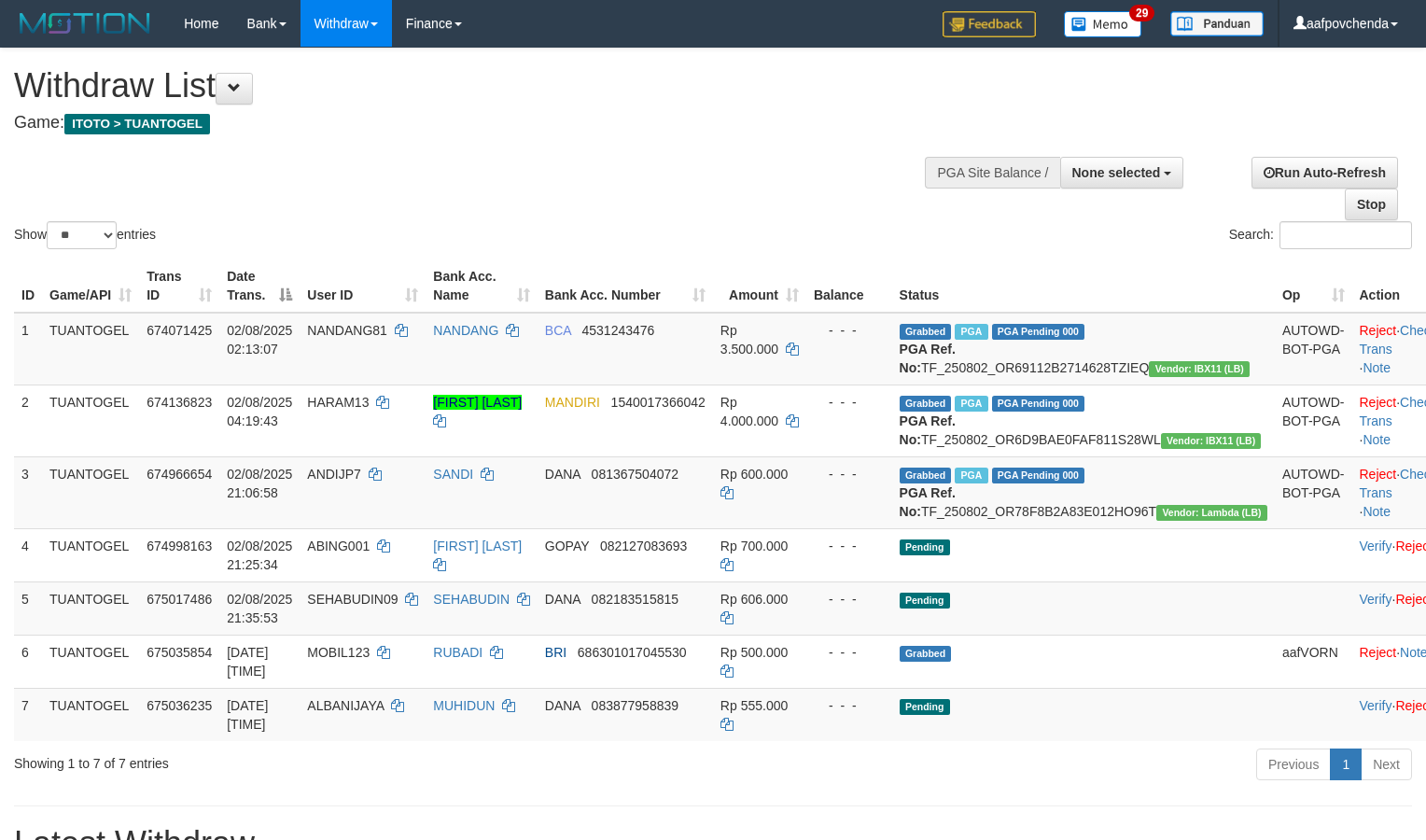 select 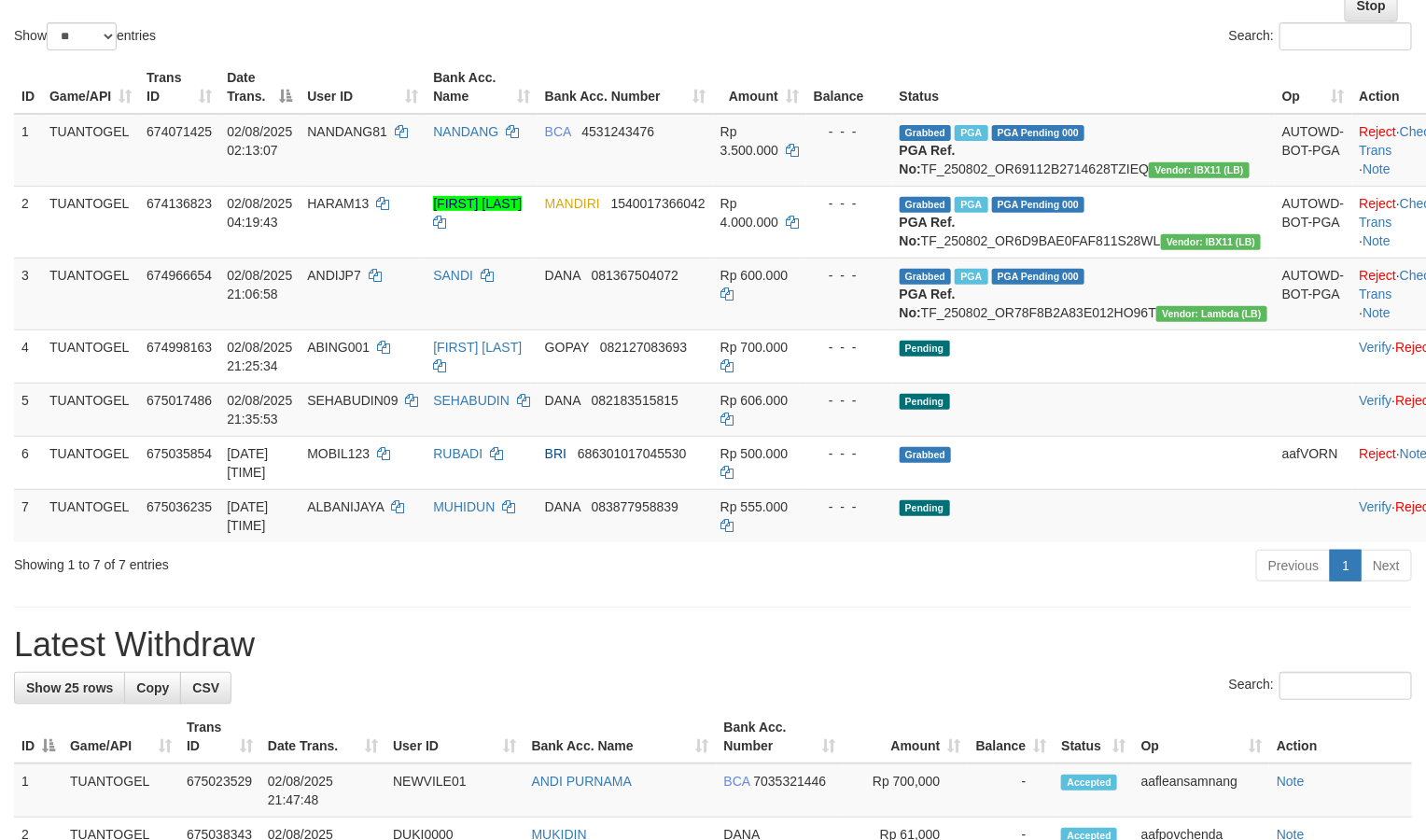 scroll, scrollTop: 207, scrollLeft: 0, axis: vertical 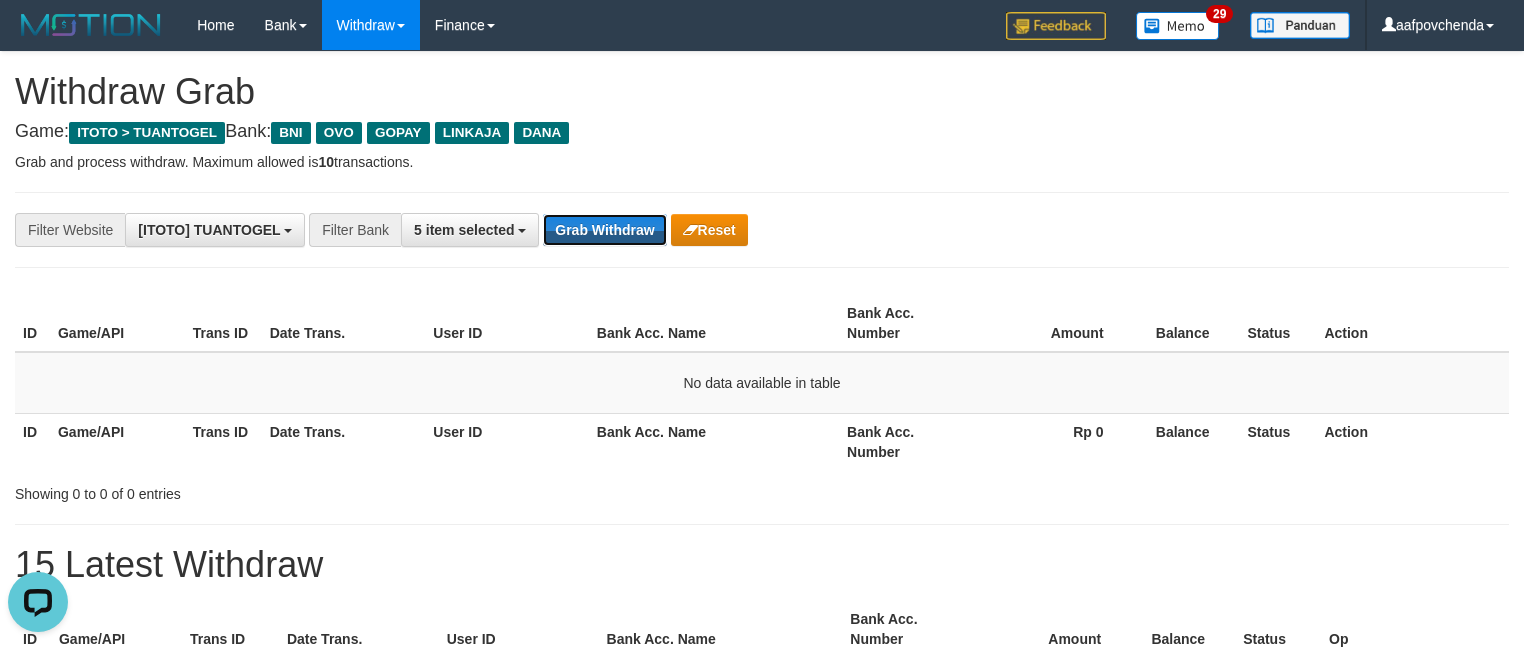 drag, startPoint x: 643, startPoint y: 228, endPoint x: 619, endPoint y: 247, distance: 30.610456 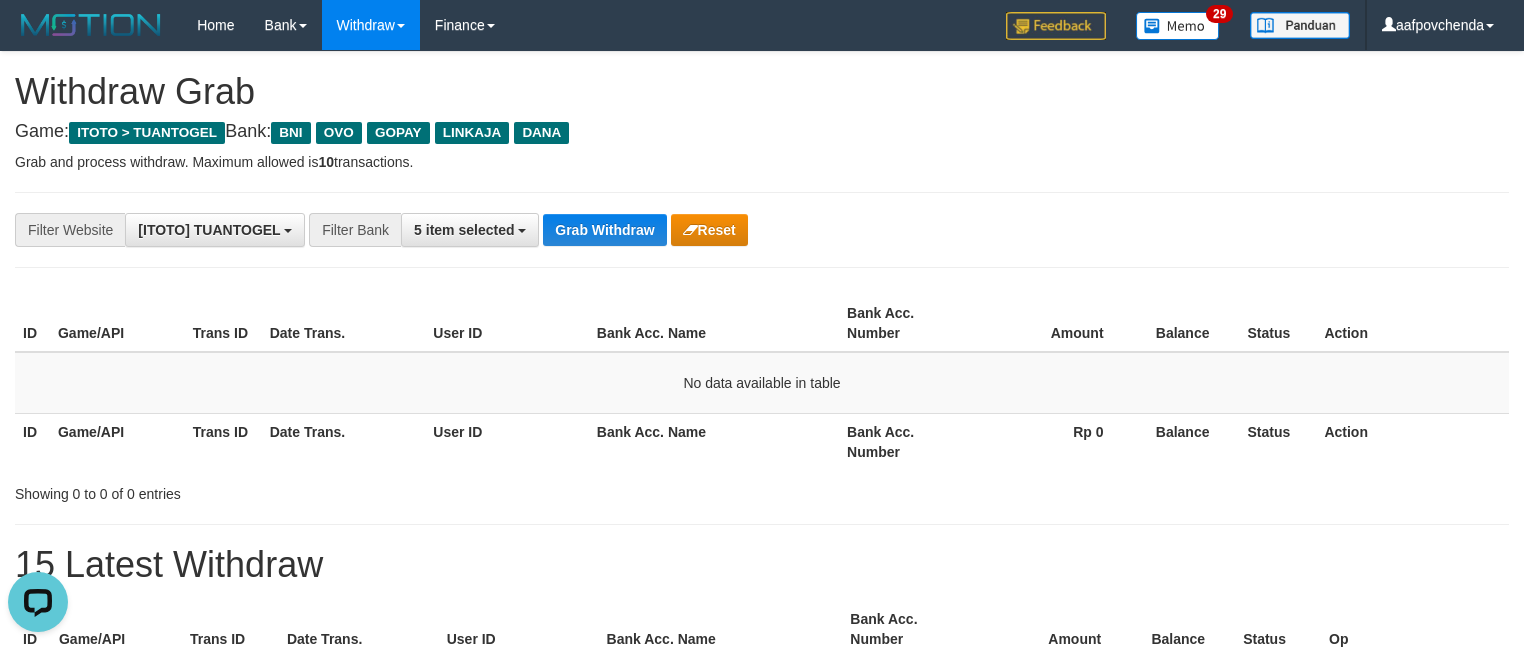 click on "**********" at bounding box center [635, 230] 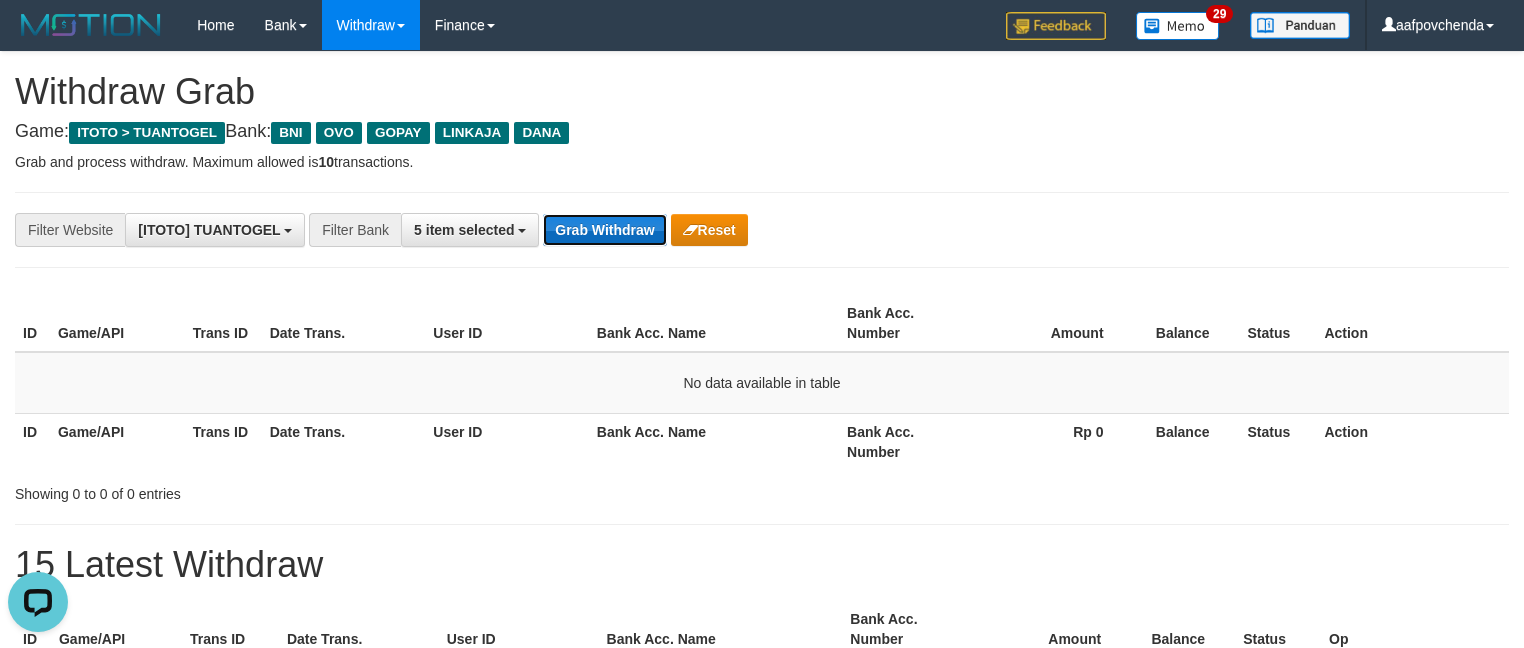 click on "Grab Withdraw" at bounding box center (604, 230) 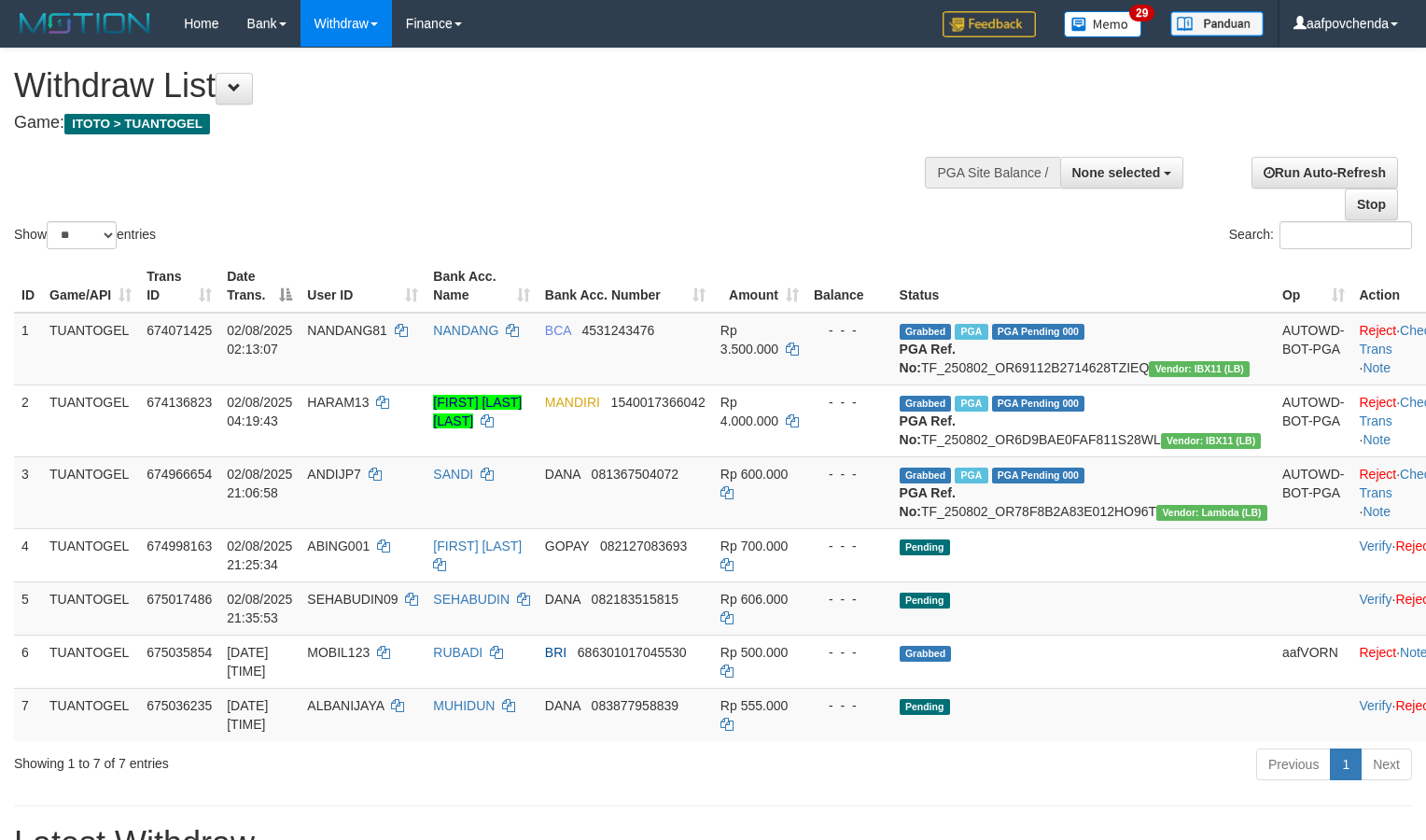 select 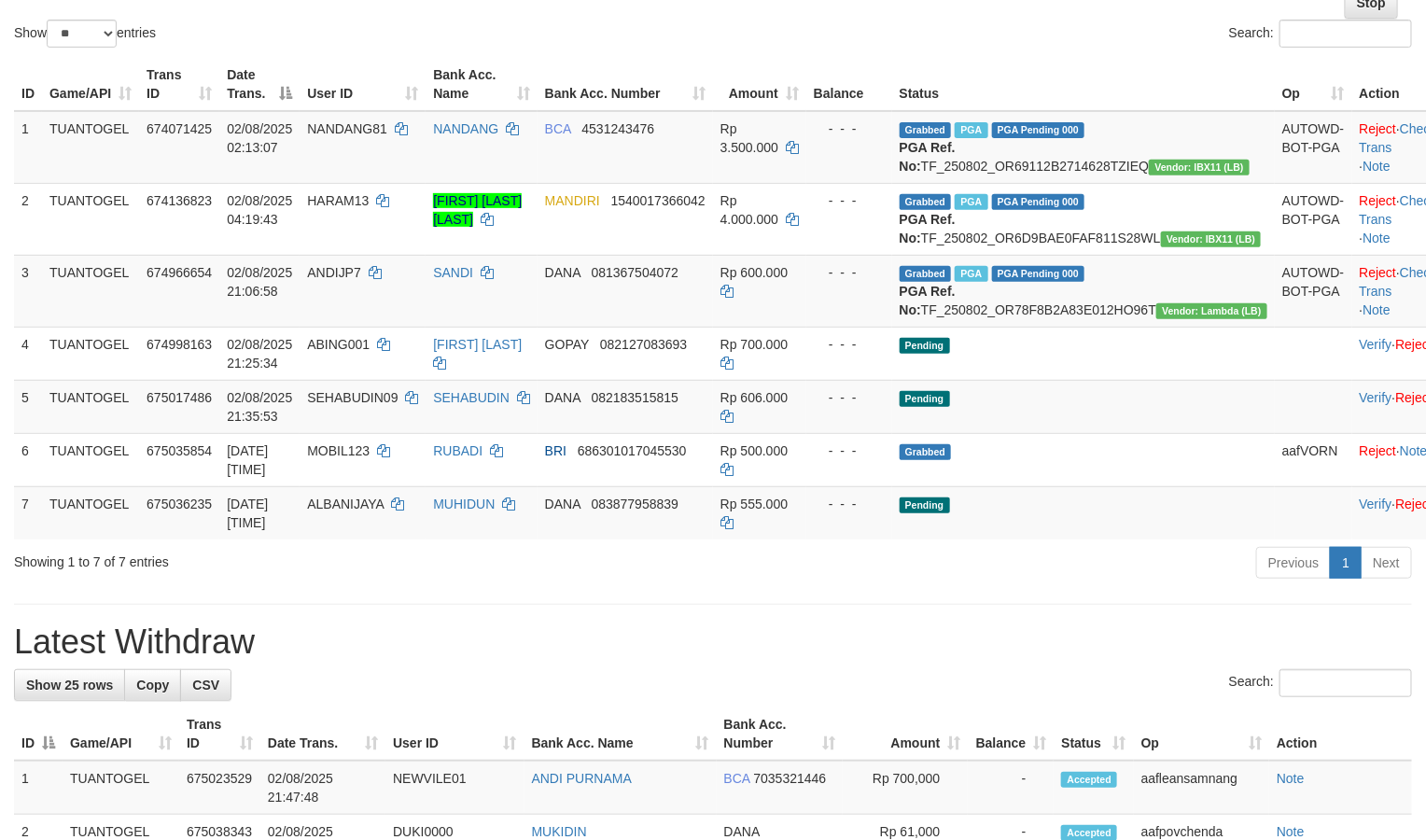 scroll, scrollTop: 207, scrollLeft: 0, axis: vertical 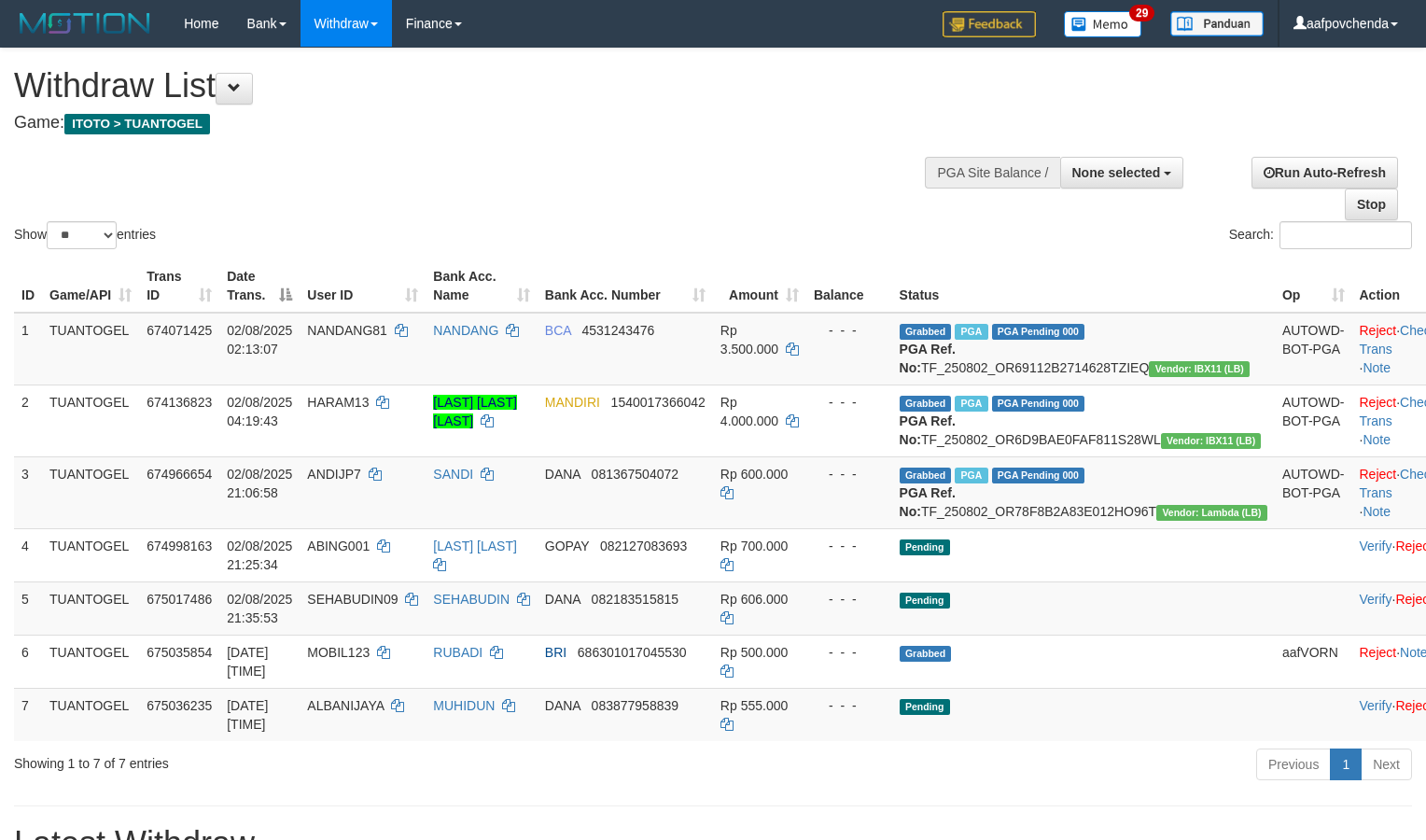 select 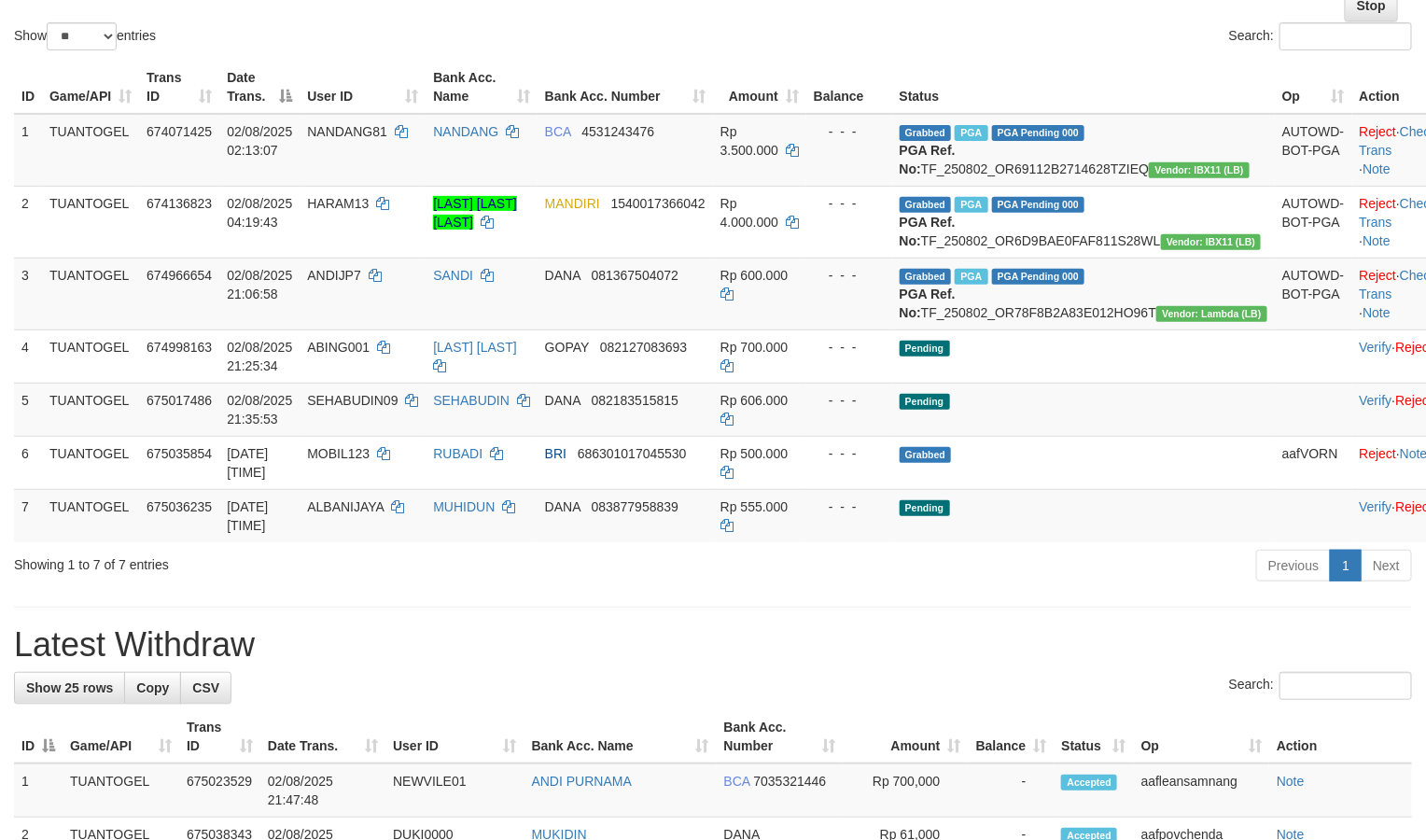 scroll, scrollTop: 207, scrollLeft: 0, axis: vertical 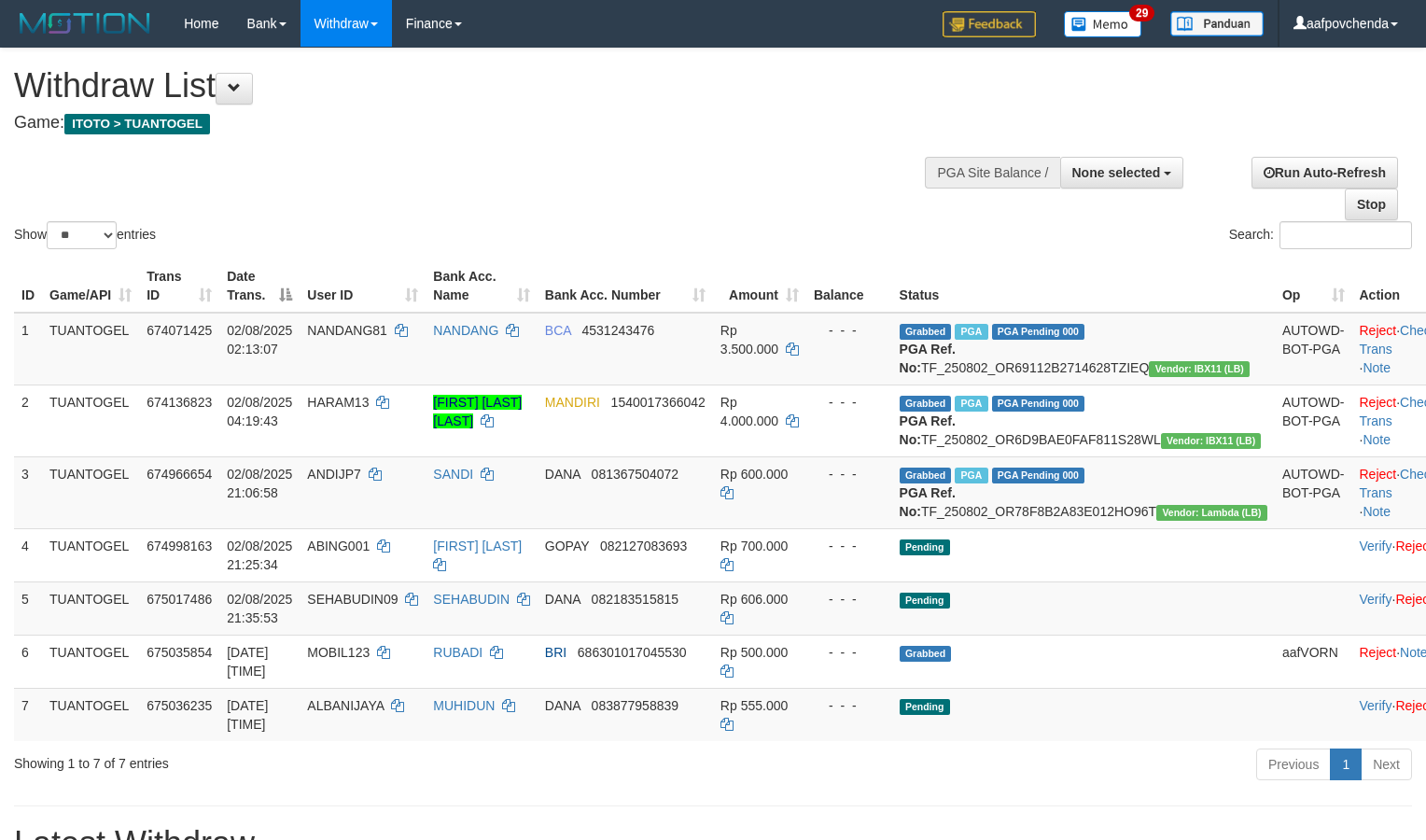 select 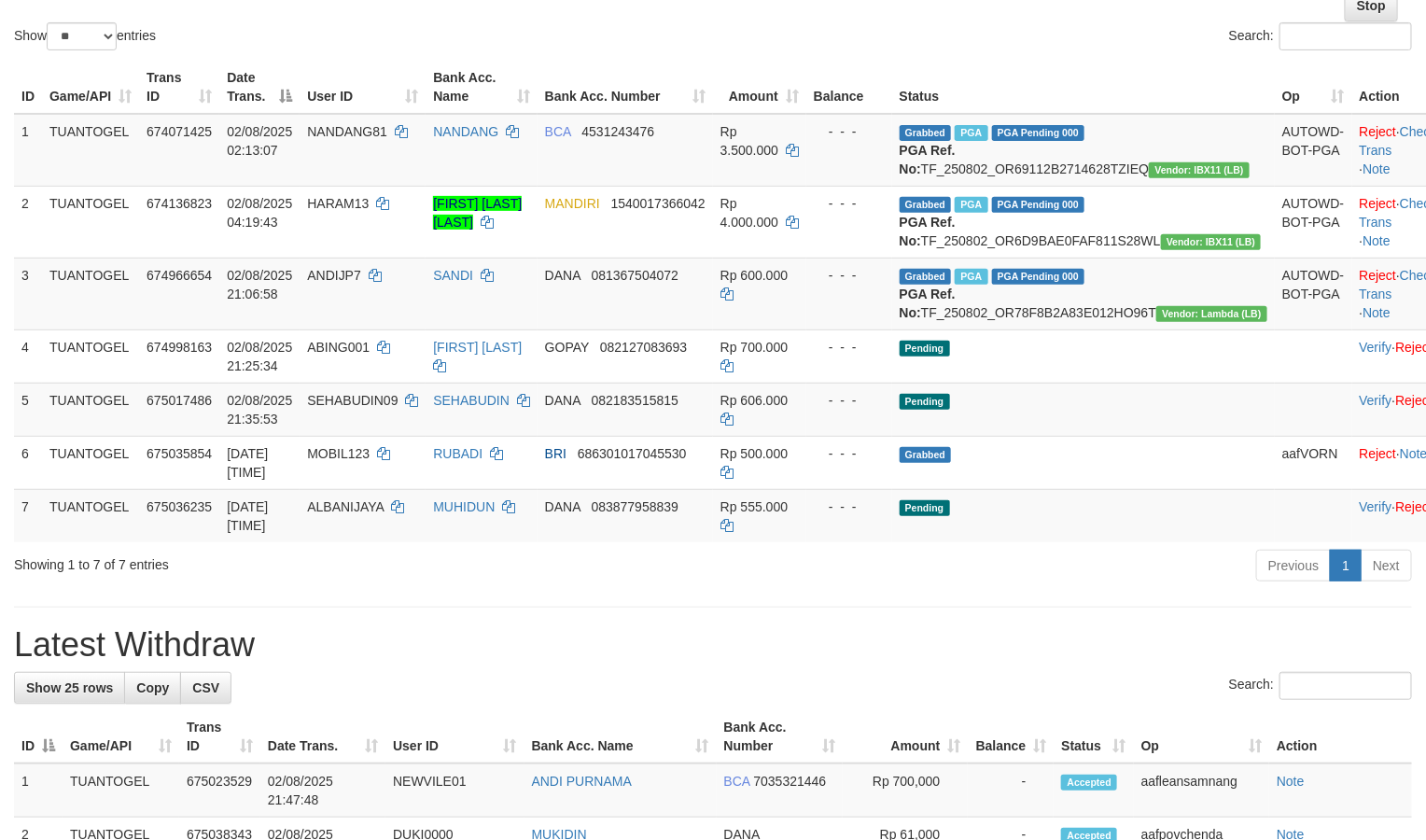 scroll, scrollTop: 207, scrollLeft: 0, axis: vertical 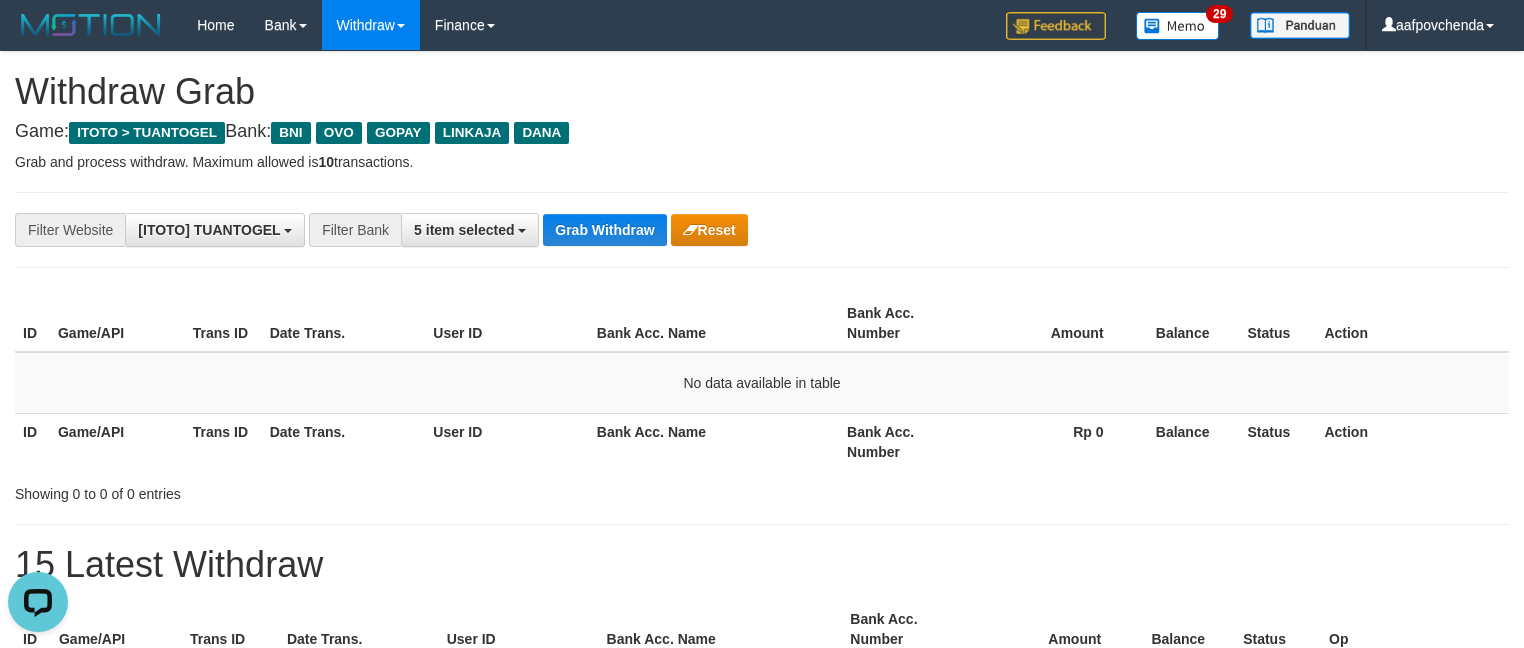 click on "**********" at bounding box center [762, 230] 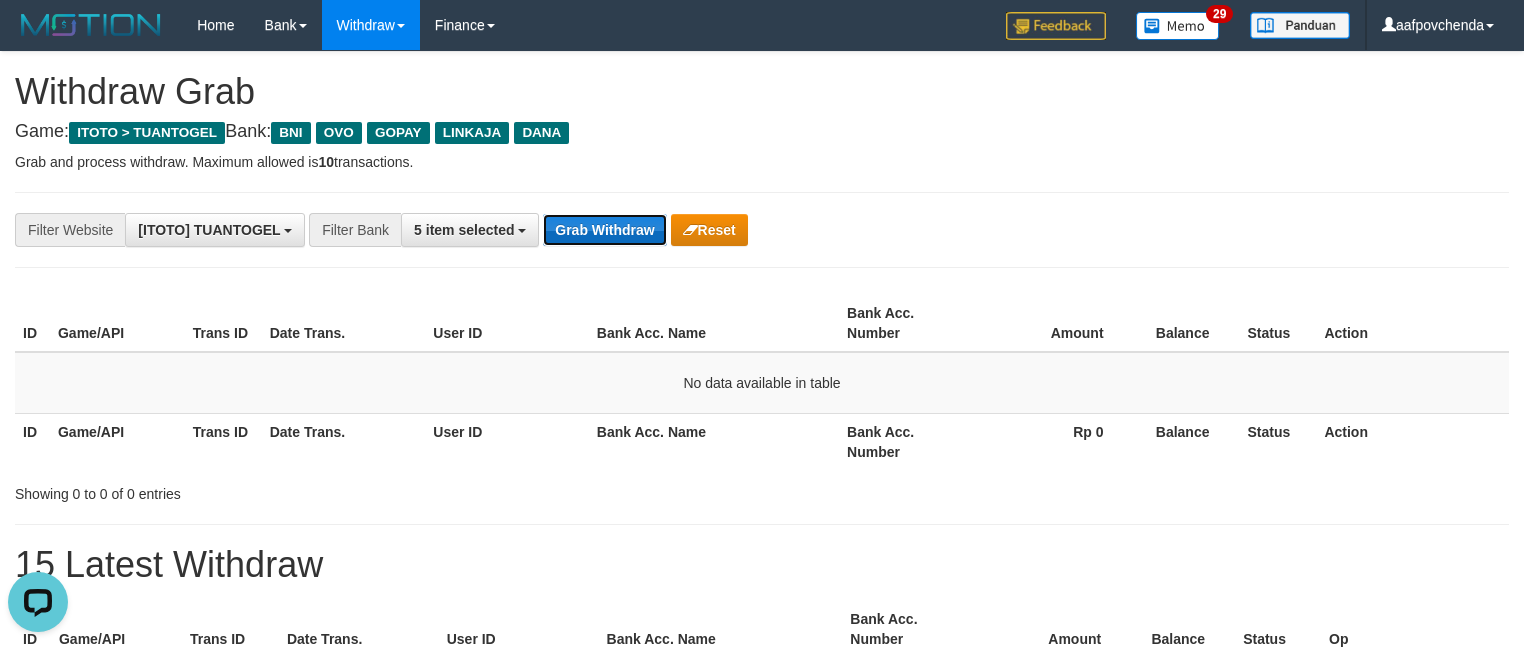 click on "Grab Withdraw" at bounding box center (604, 230) 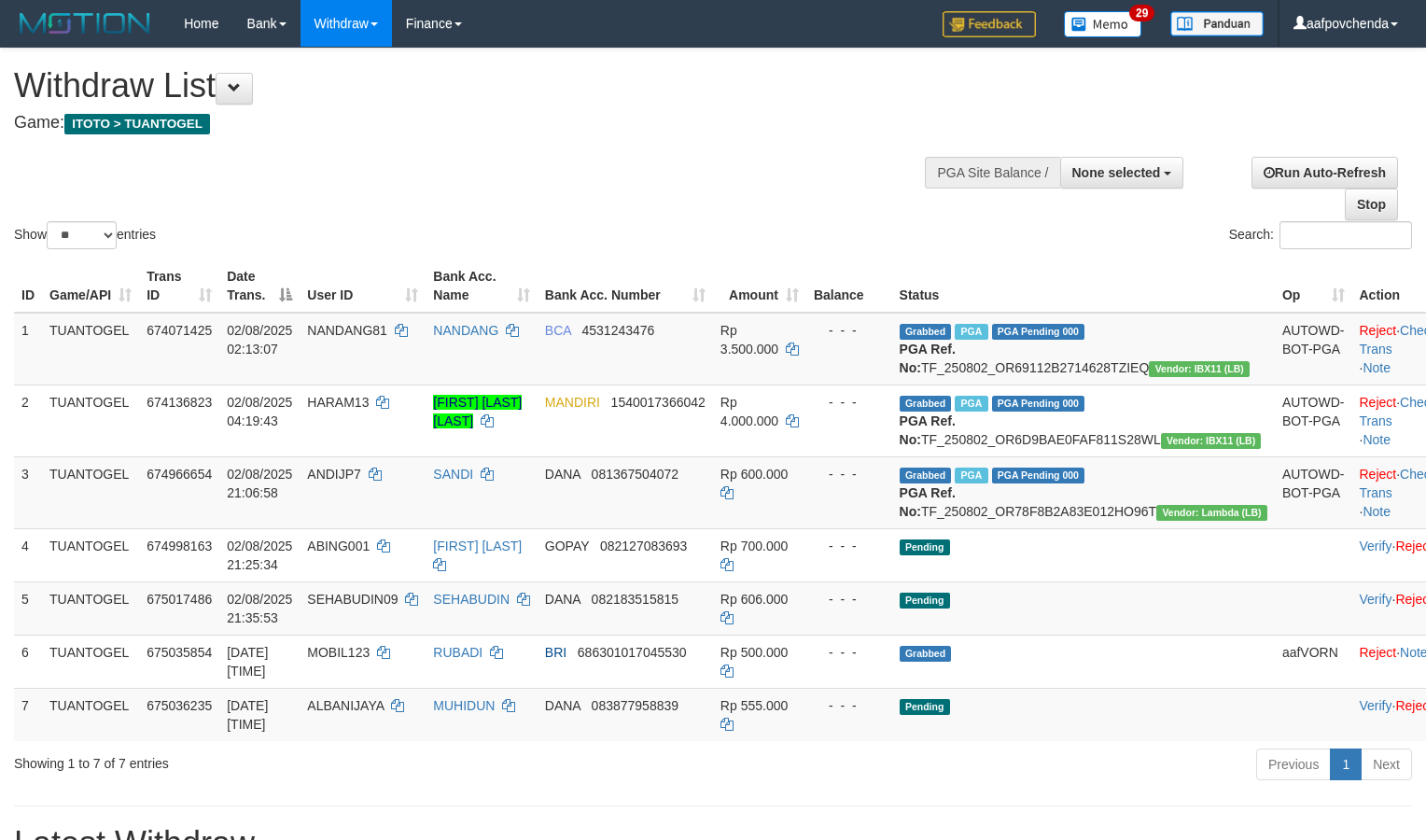 select 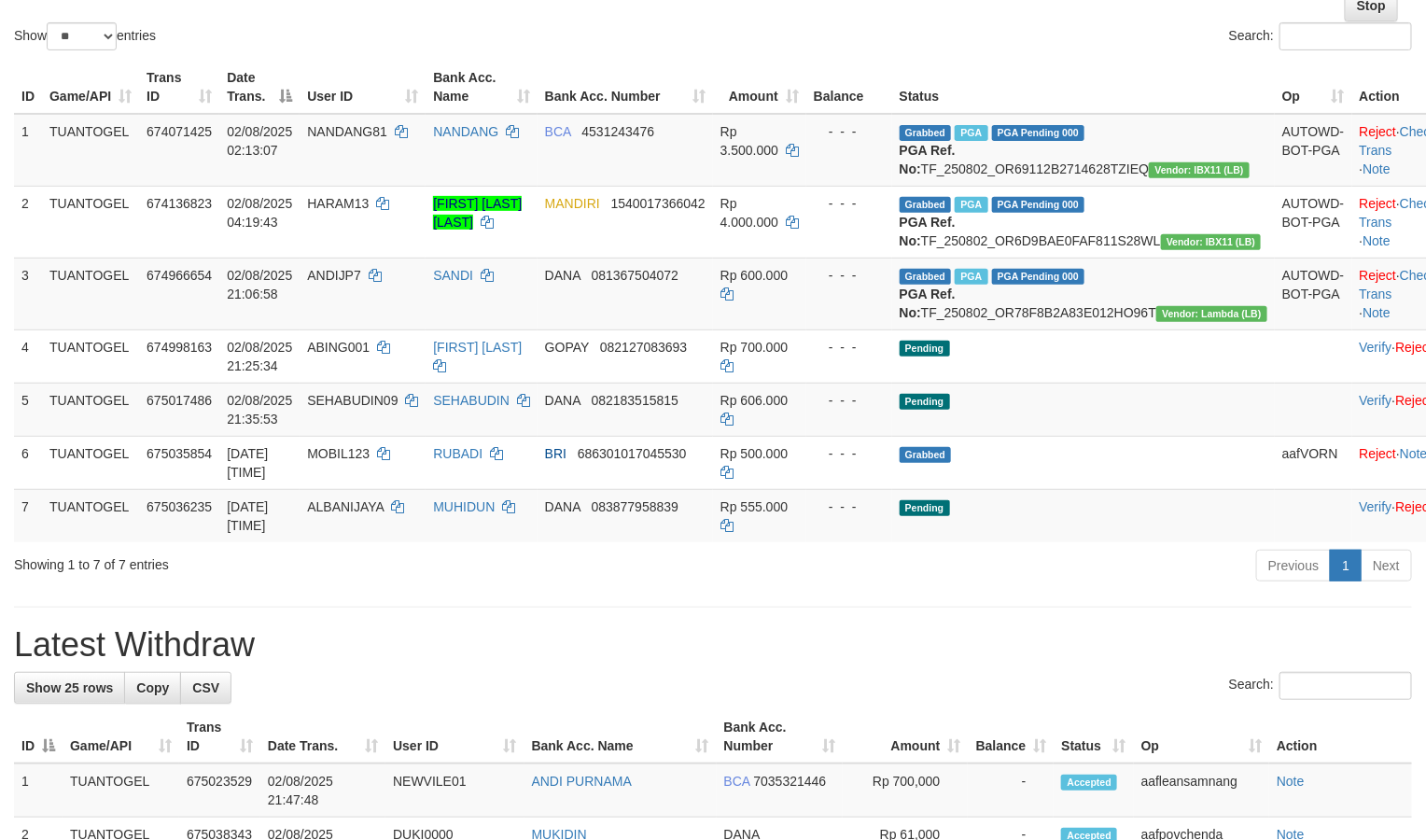 scroll, scrollTop: 207, scrollLeft: 0, axis: vertical 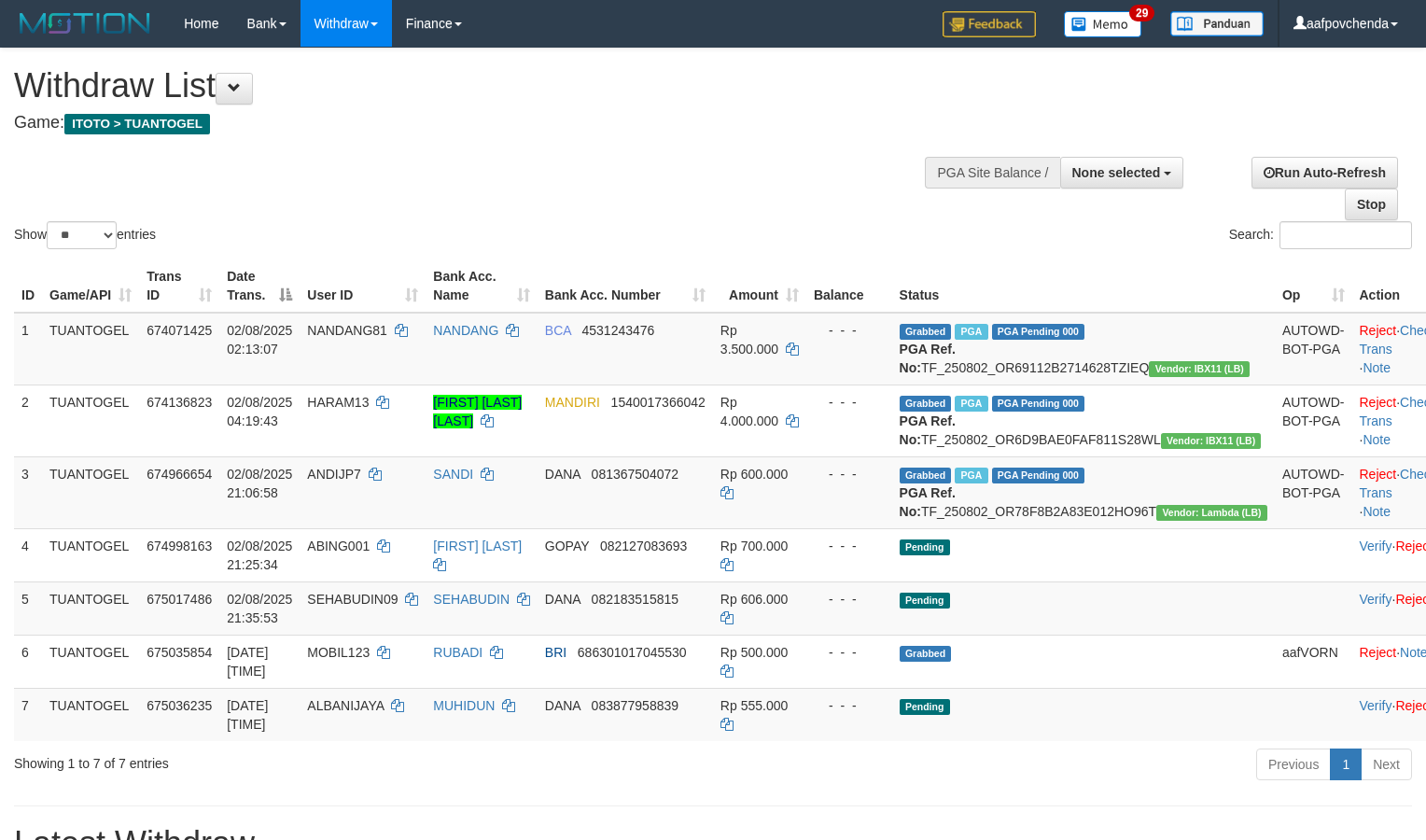 select 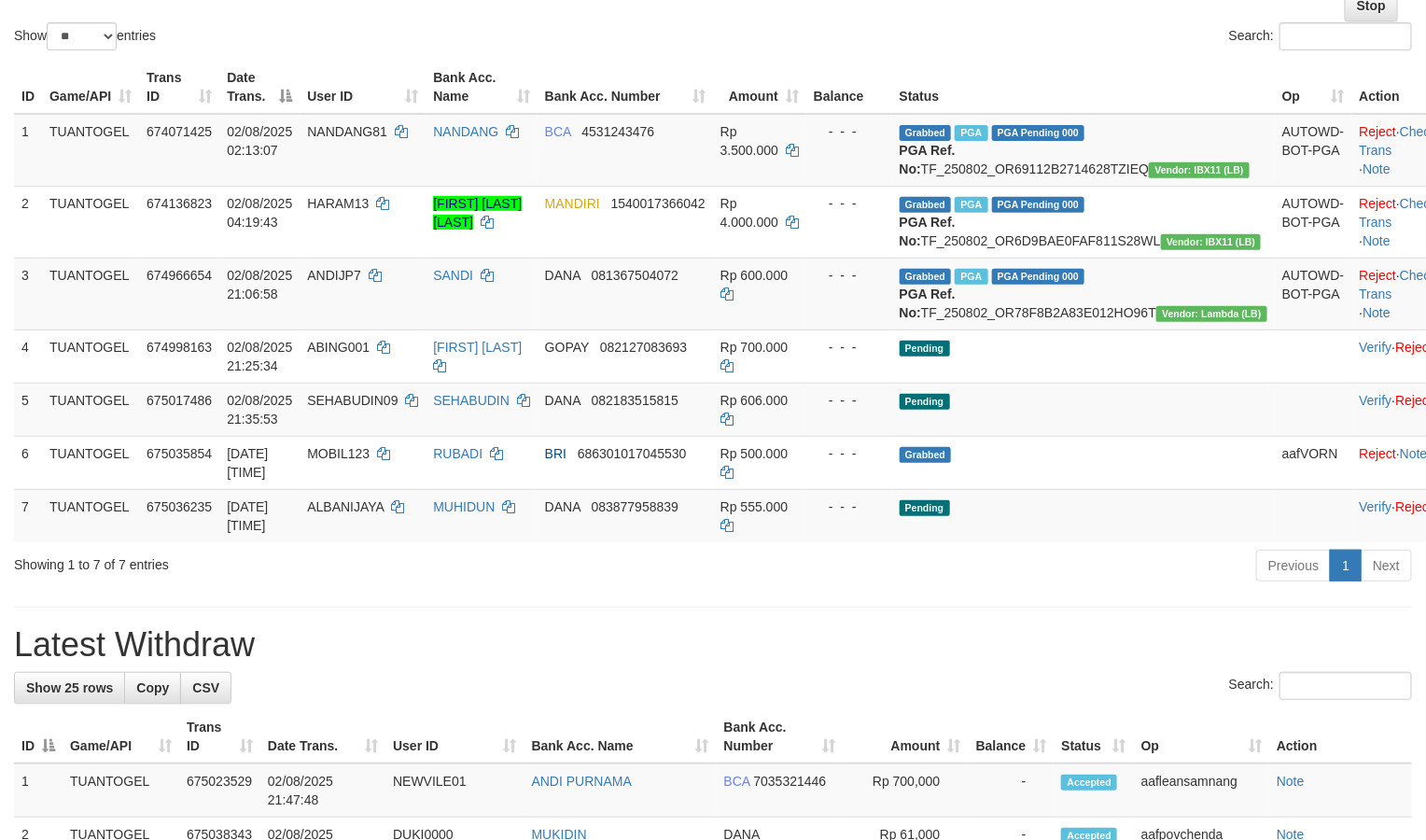 scroll, scrollTop: 207, scrollLeft: 0, axis: vertical 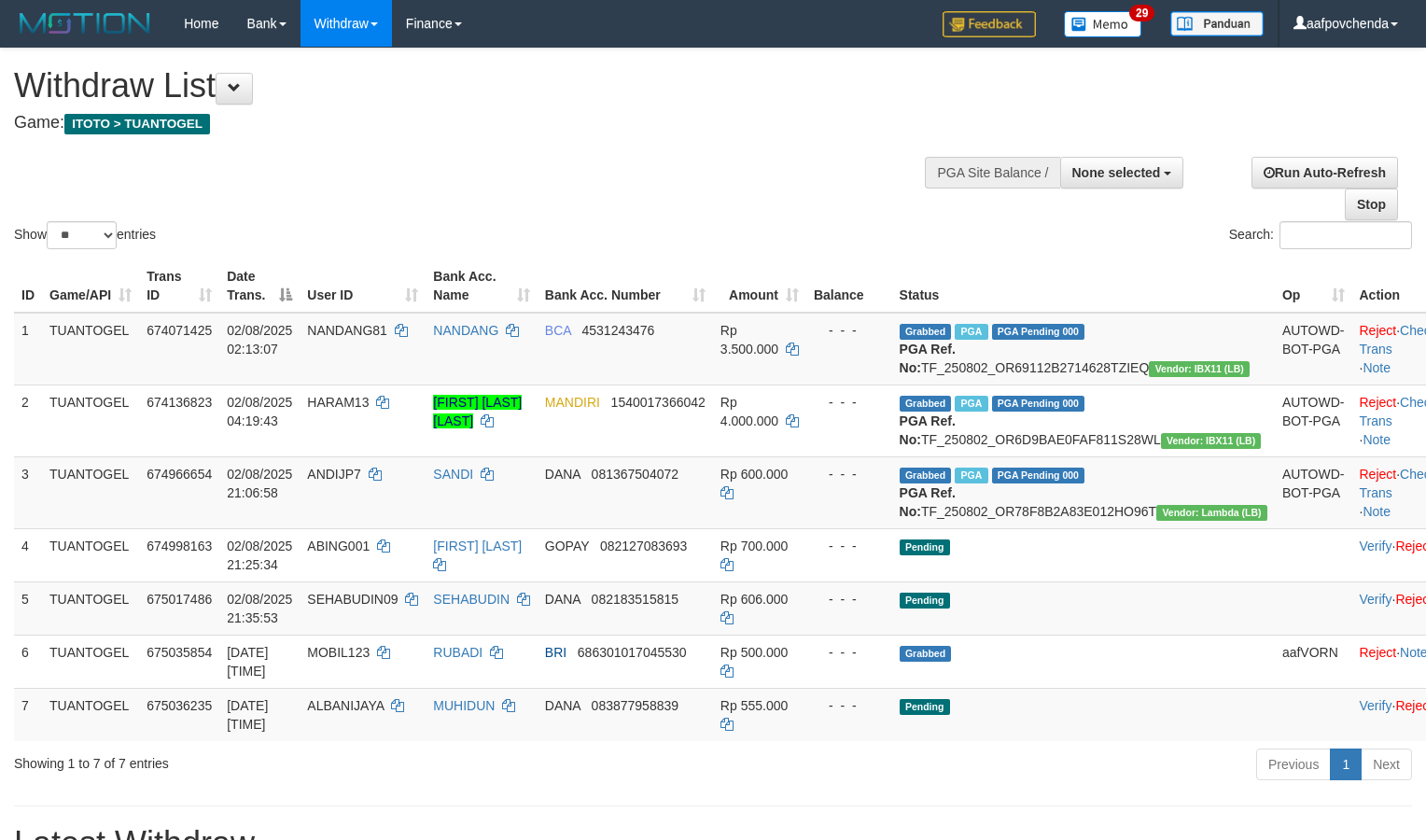 select 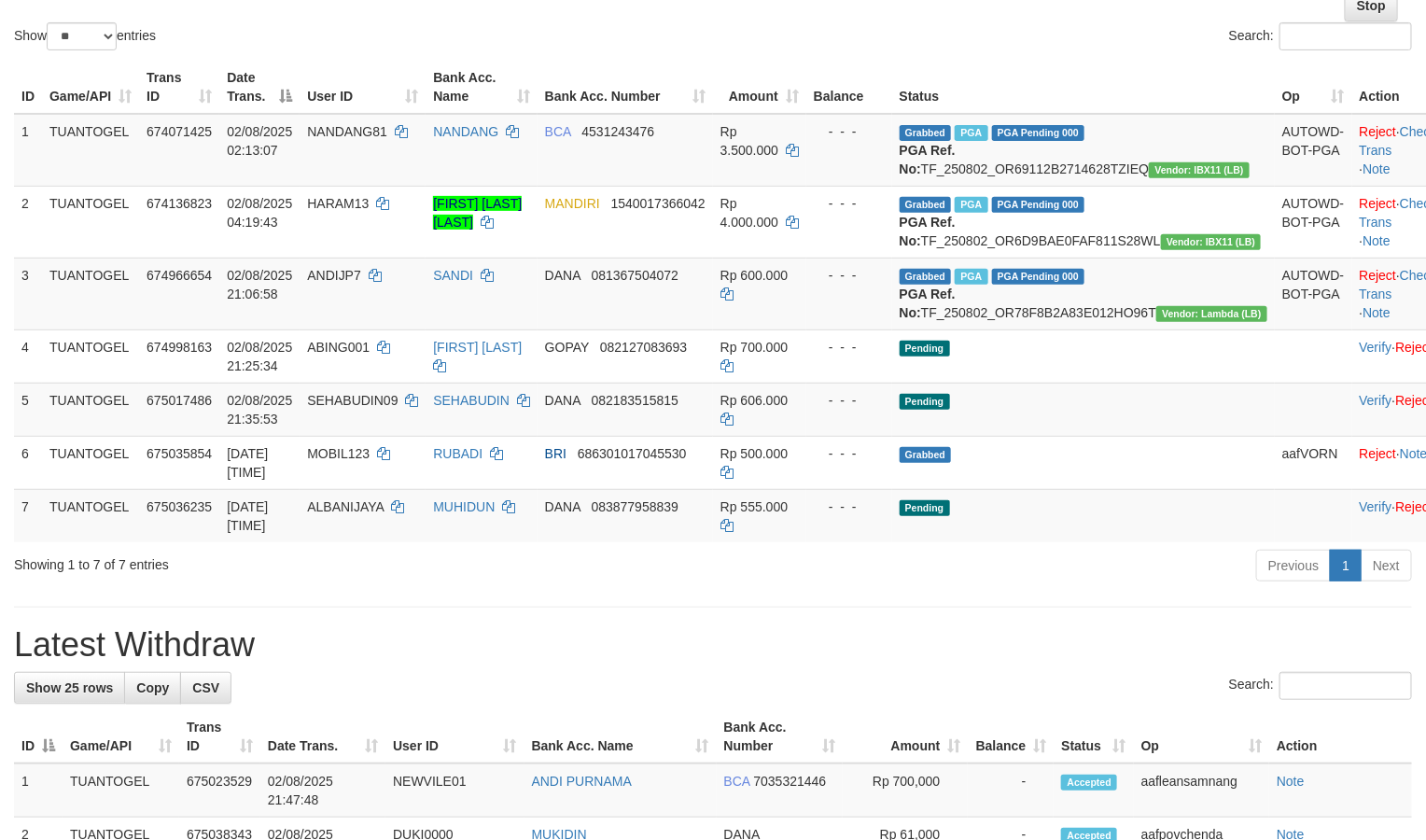 scroll, scrollTop: 207, scrollLeft: 0, axis: vertical 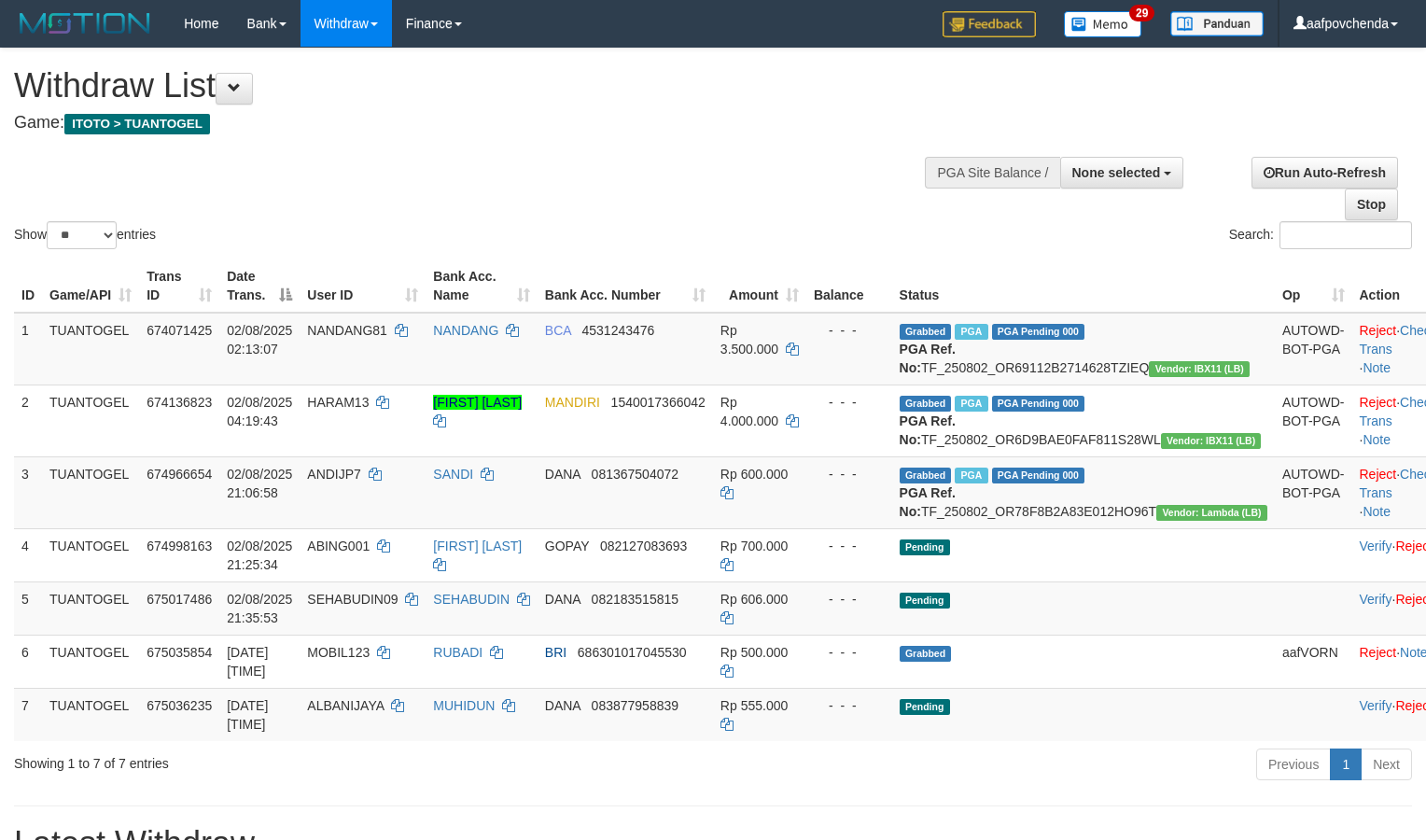 select 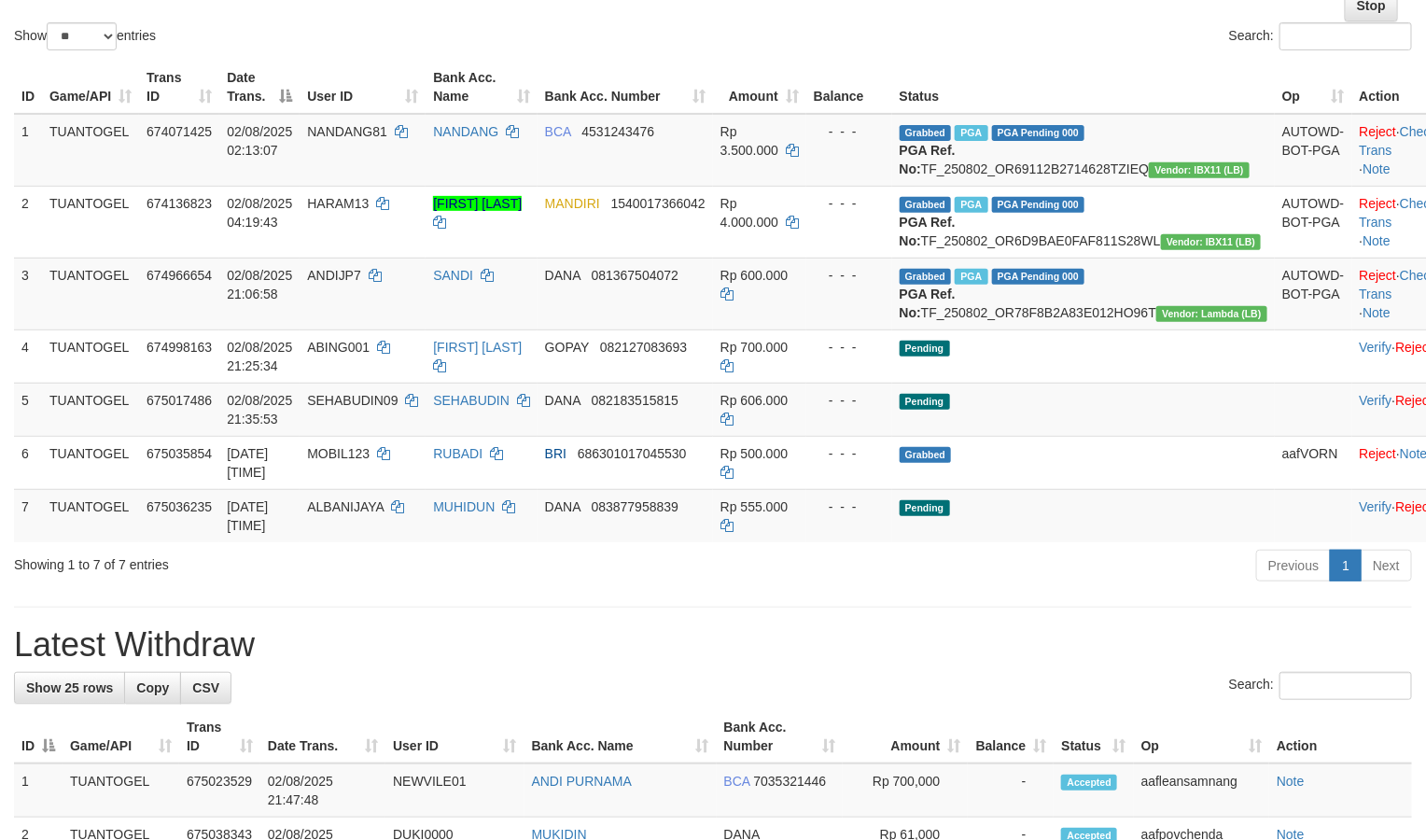 scroll, scrollTop: 207, scrollLeft: 0, axis: vertical 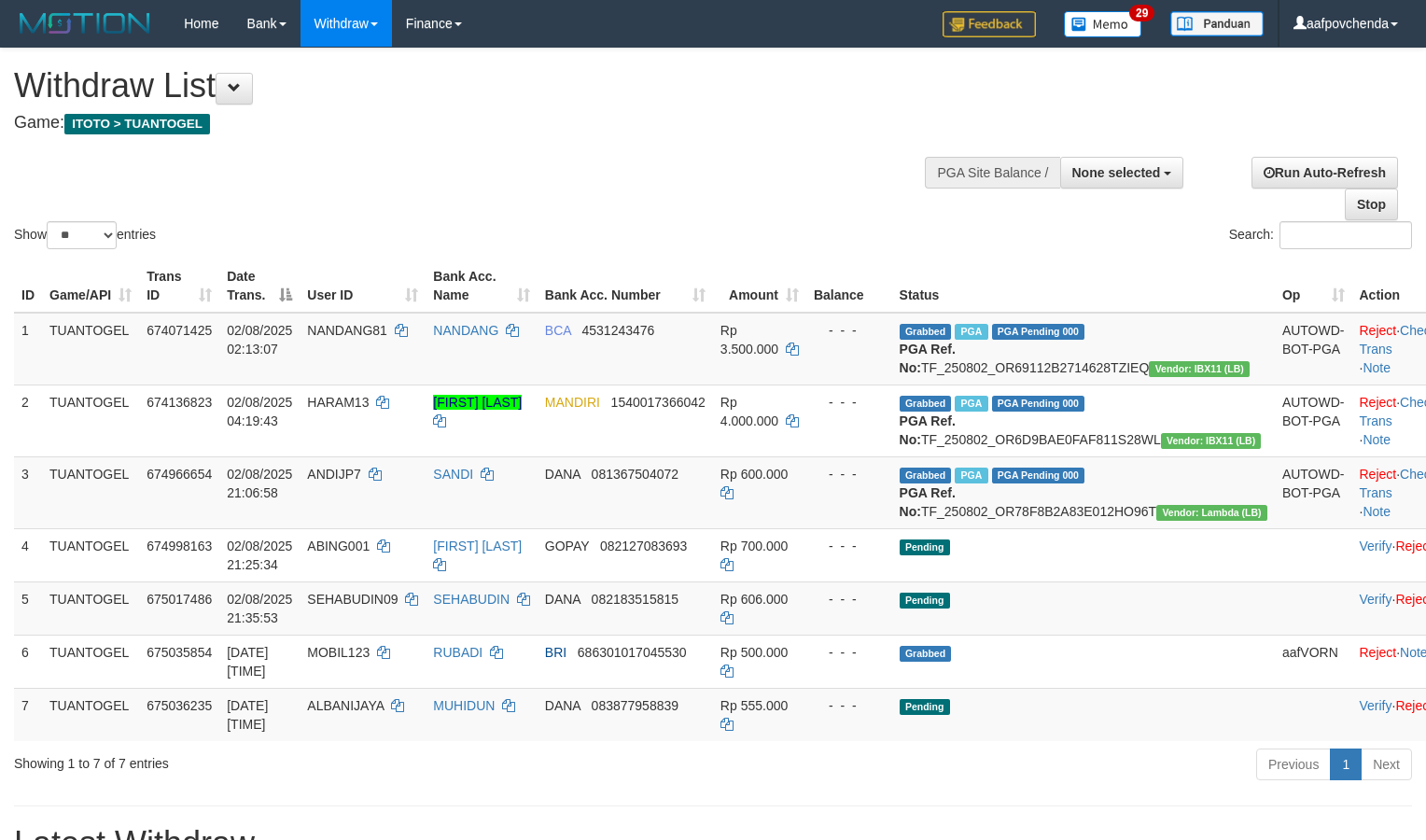 select 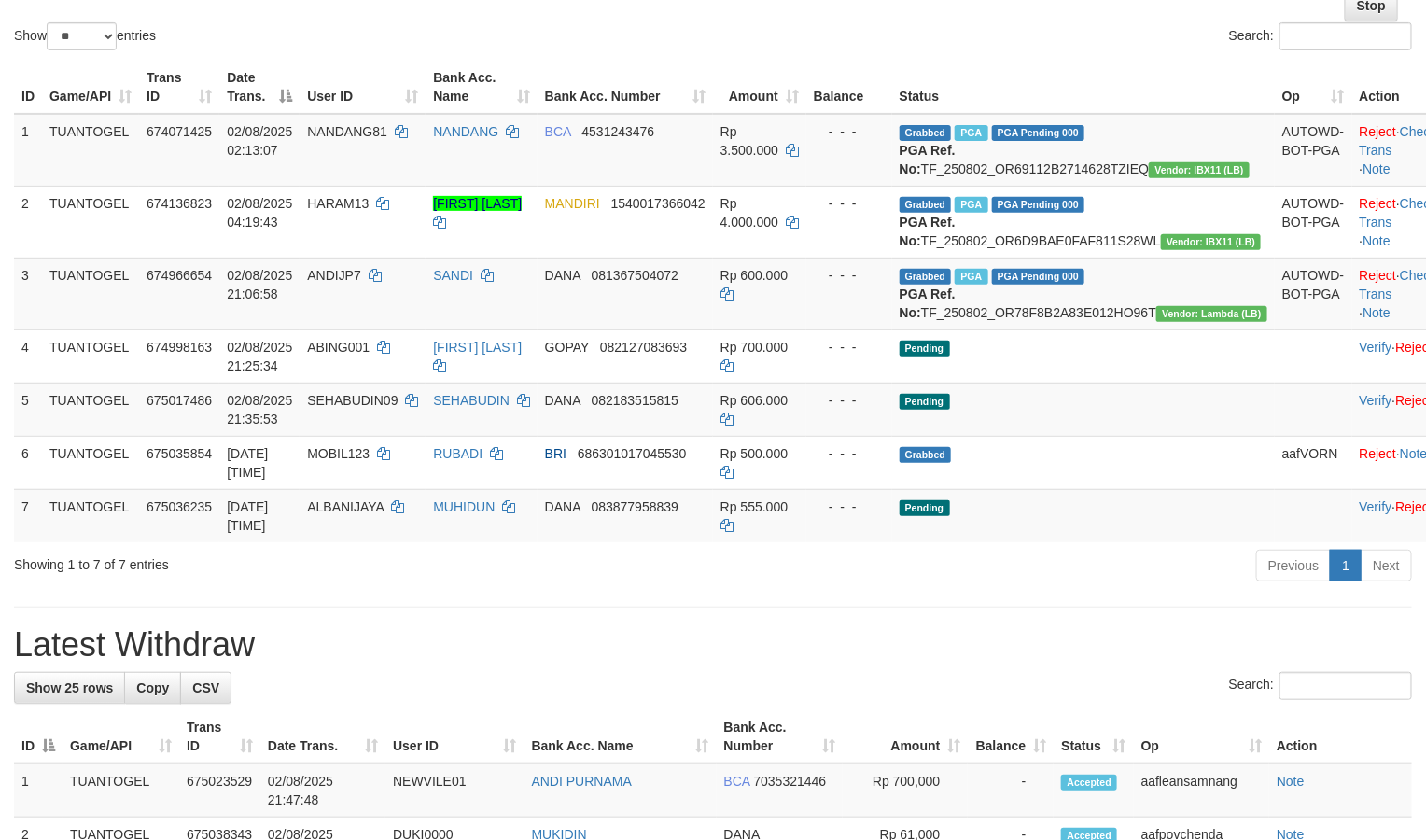 scroll, scrollTop: 207, scrollLeft: 0, axis: vertical 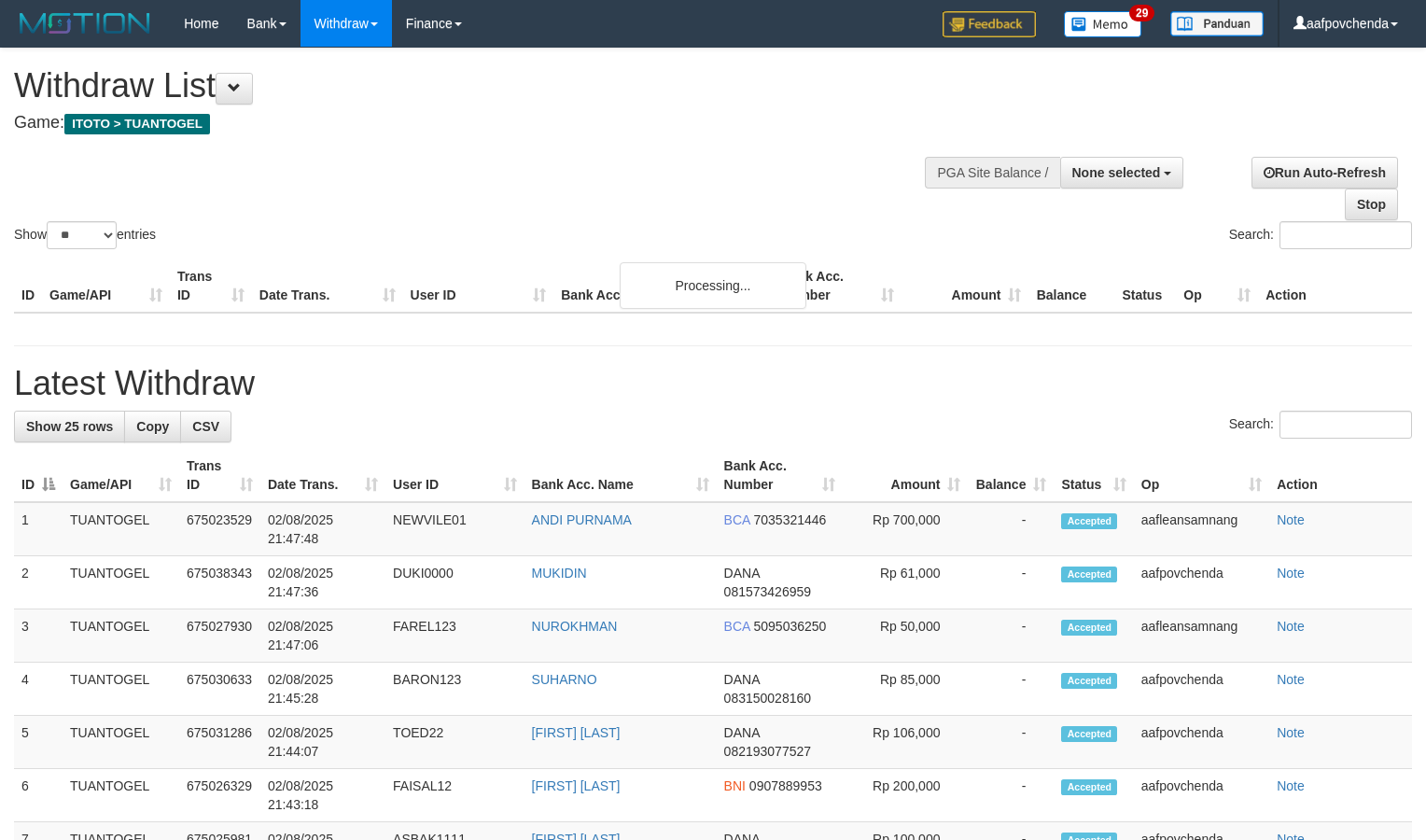select 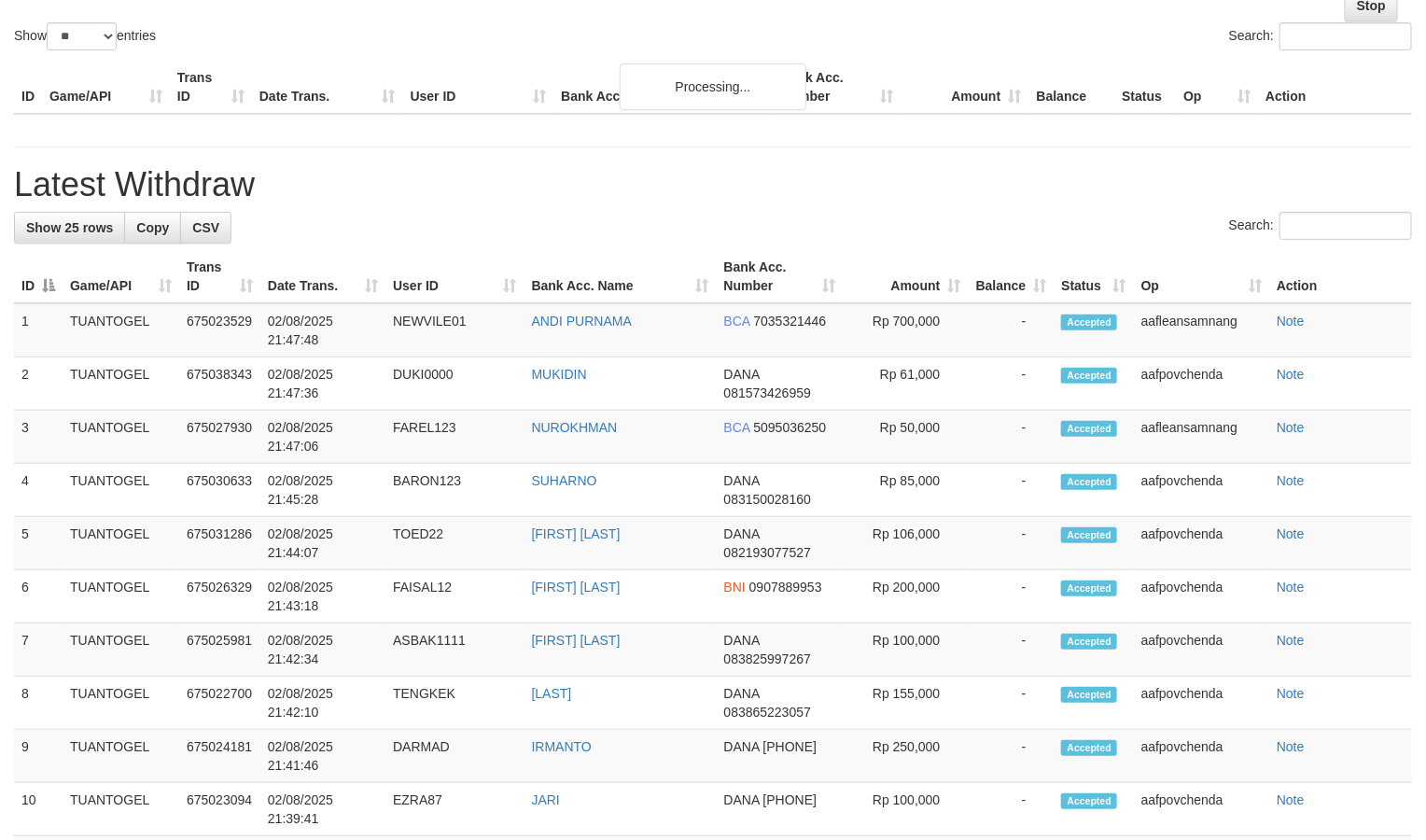 scroll, scrollTop: 207, scrollLeft: 0, axis: vertical 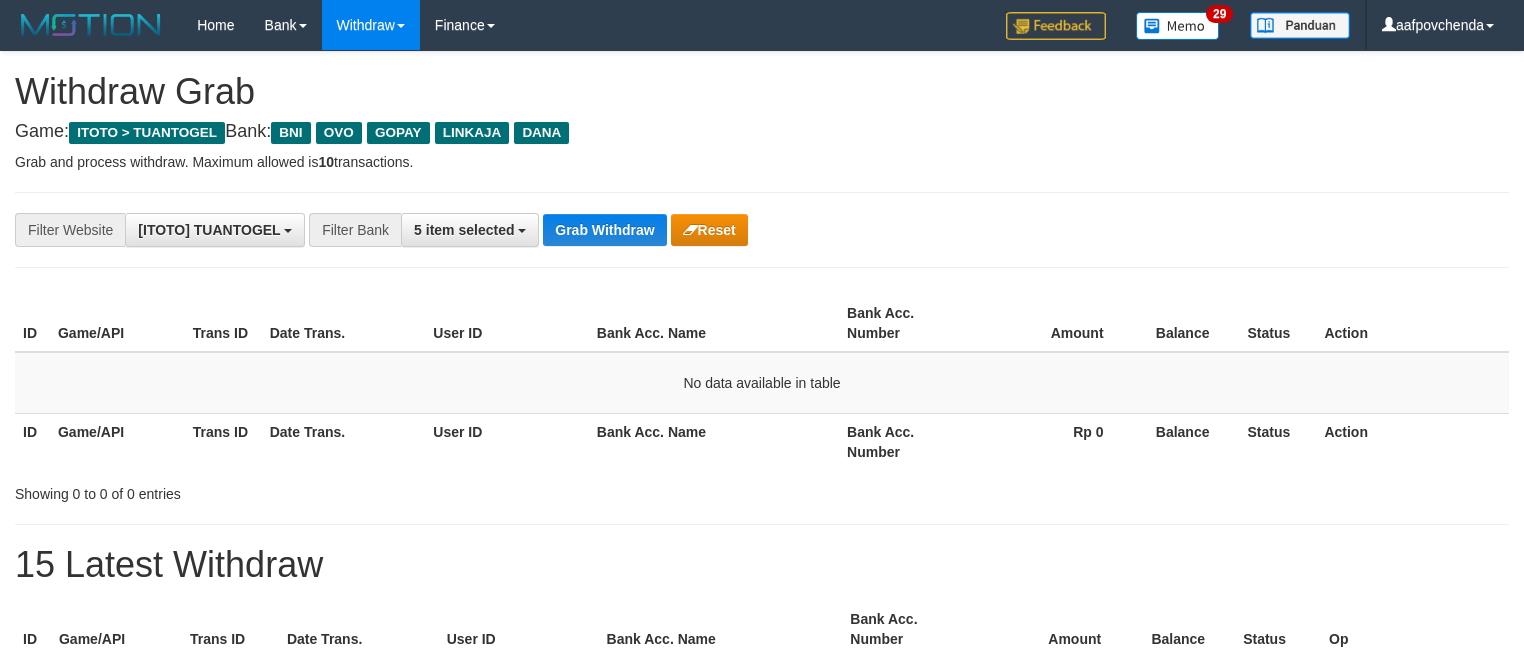 click on "Grab Withdraw" at bounding box center [604, 230] 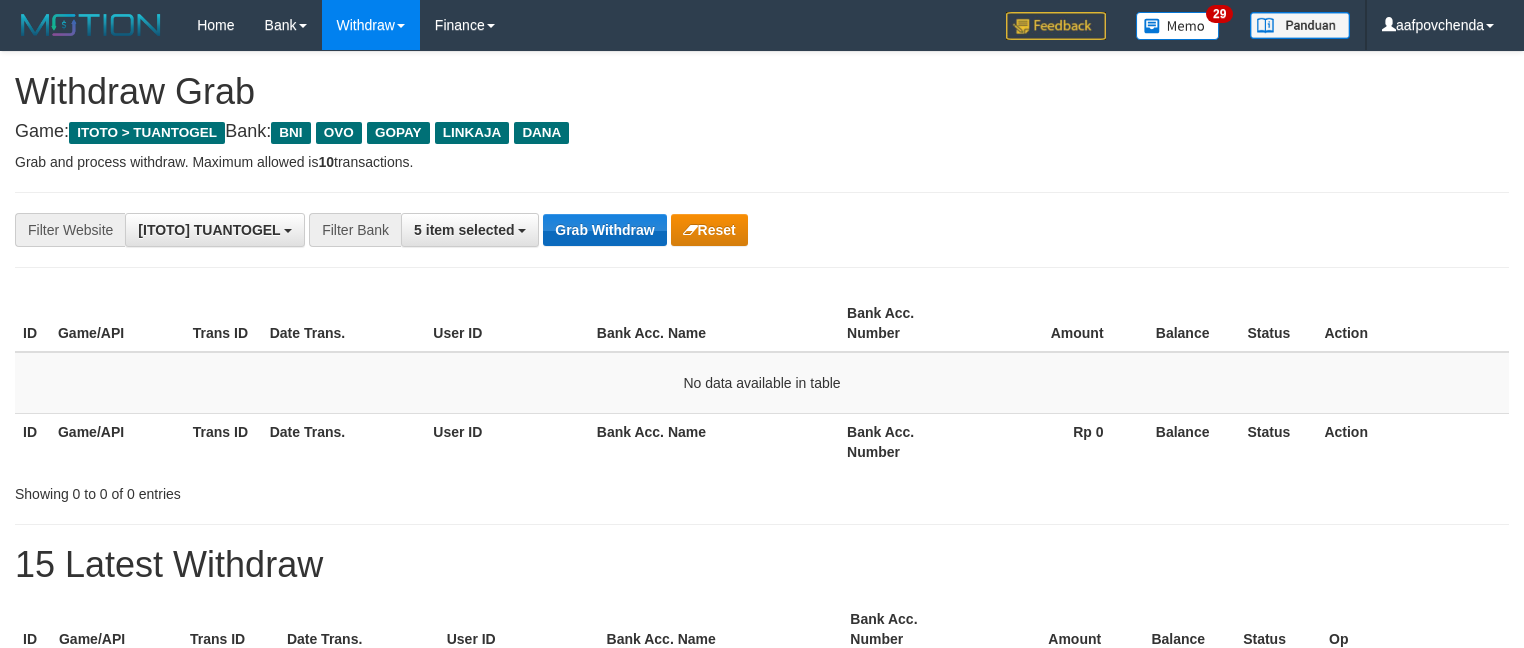 drag, startPoint x: 0, startPoint y: 0, endPoint x: 619, endPoint y: 225, distance: 658.6243 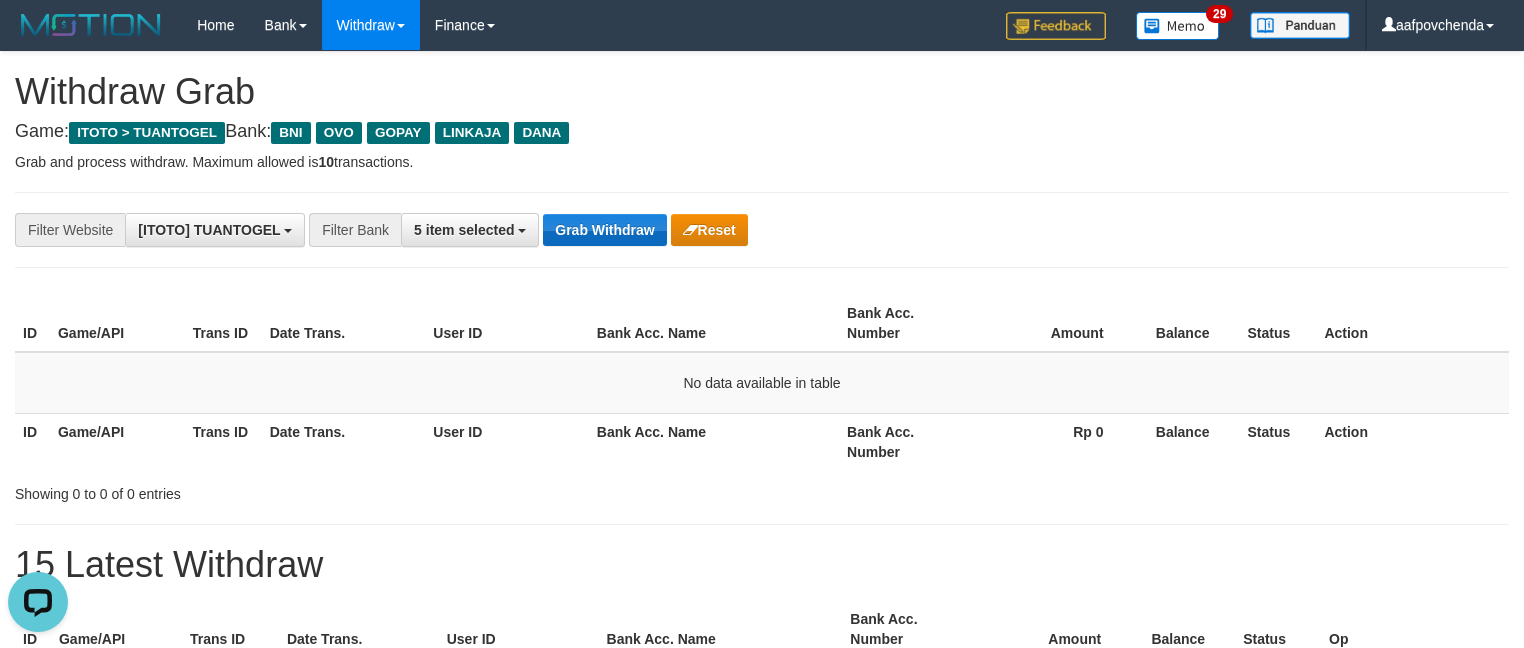 click on "Grab Withdraw" at bounding box center [604, 230] 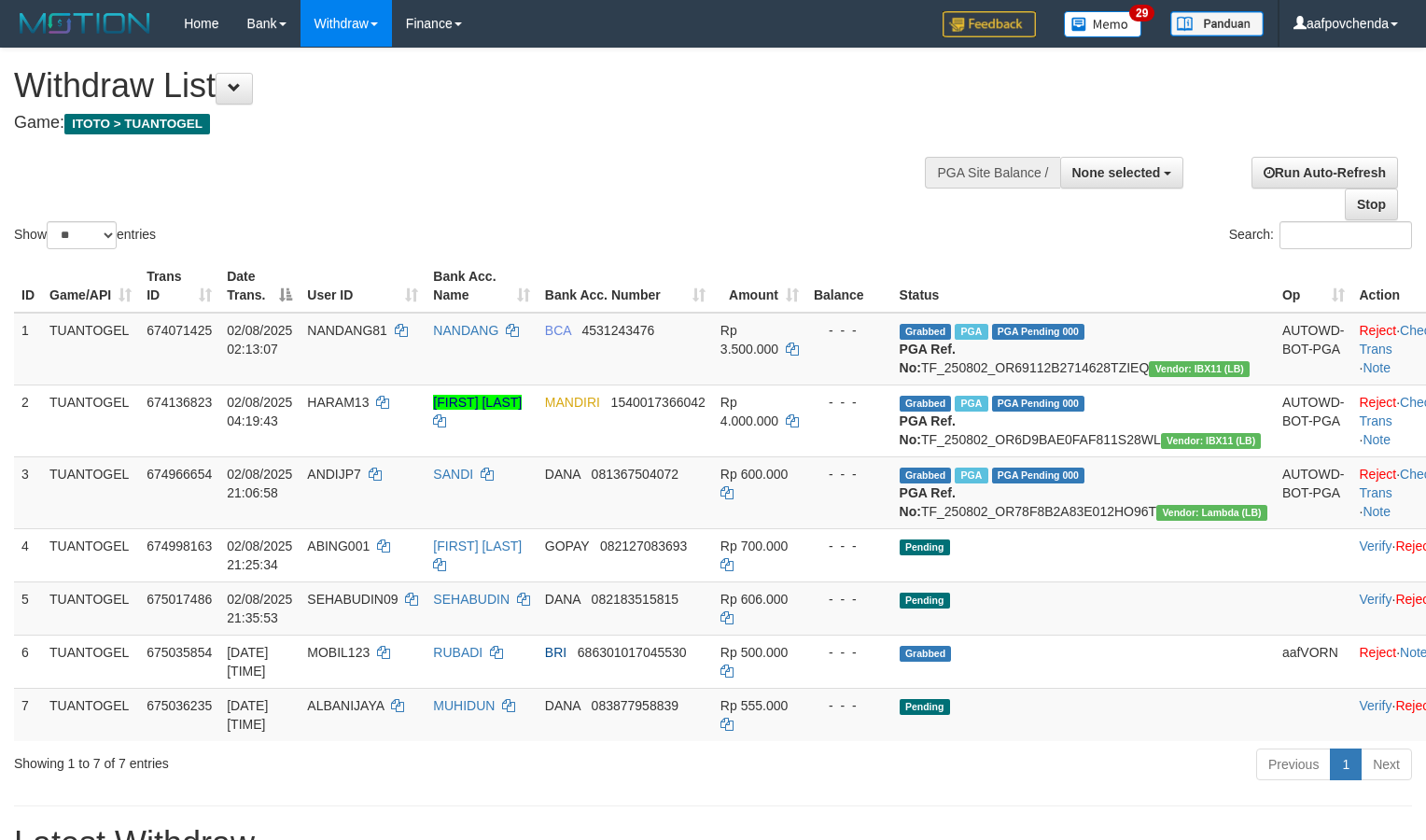 select 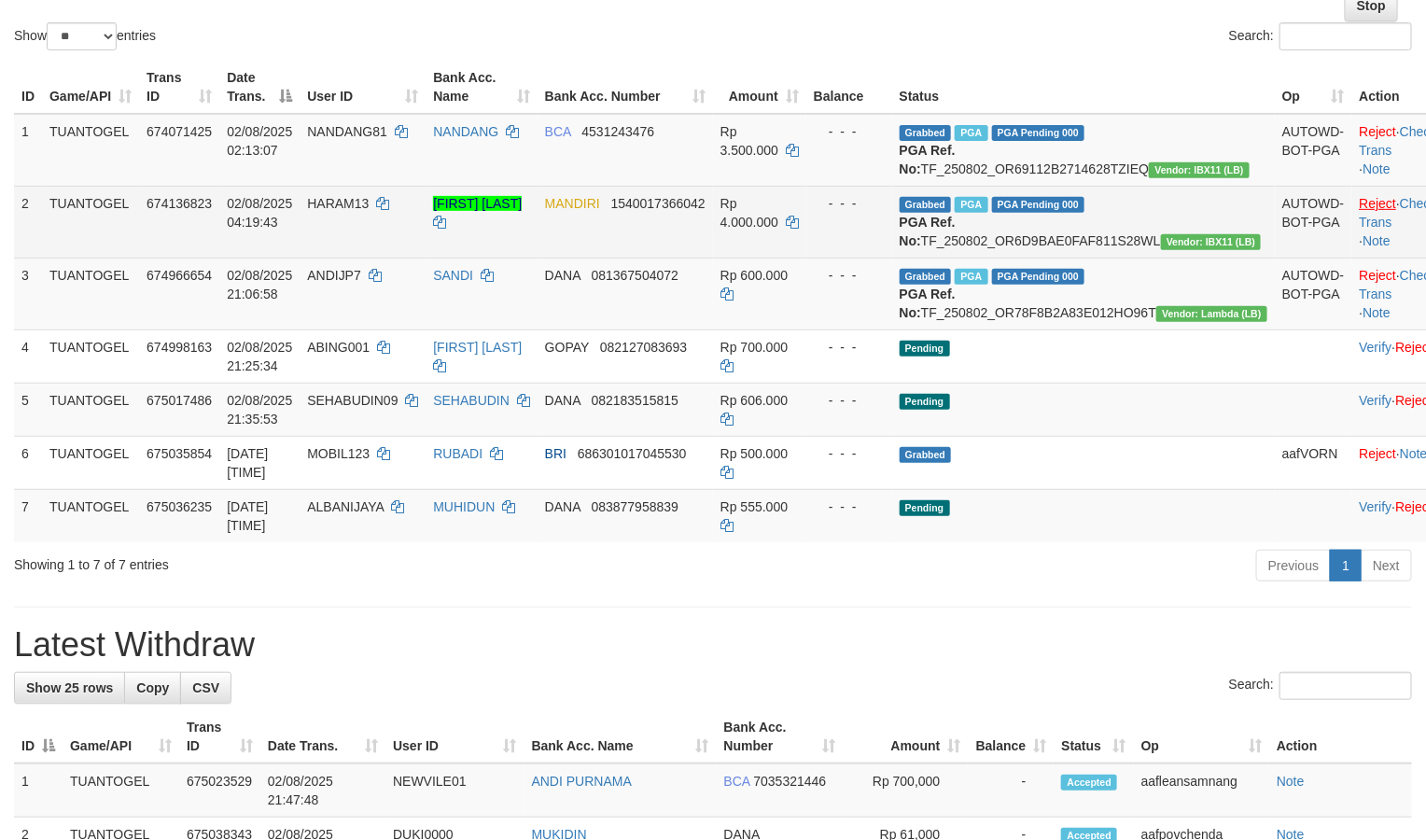 scroll, scrollTop: 207, scrollLeft: 0, axis: vertical 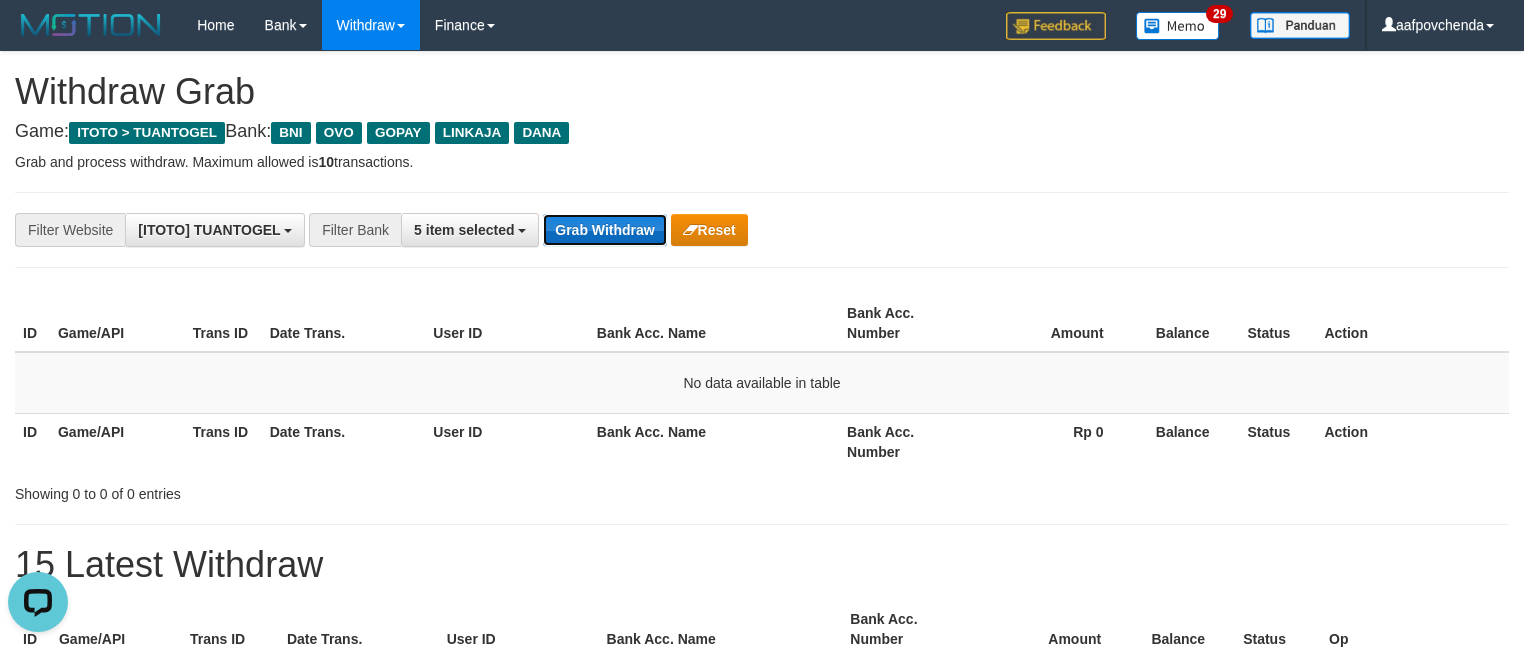 click on "Grab Withdraw" at bounding box center (604, 230) 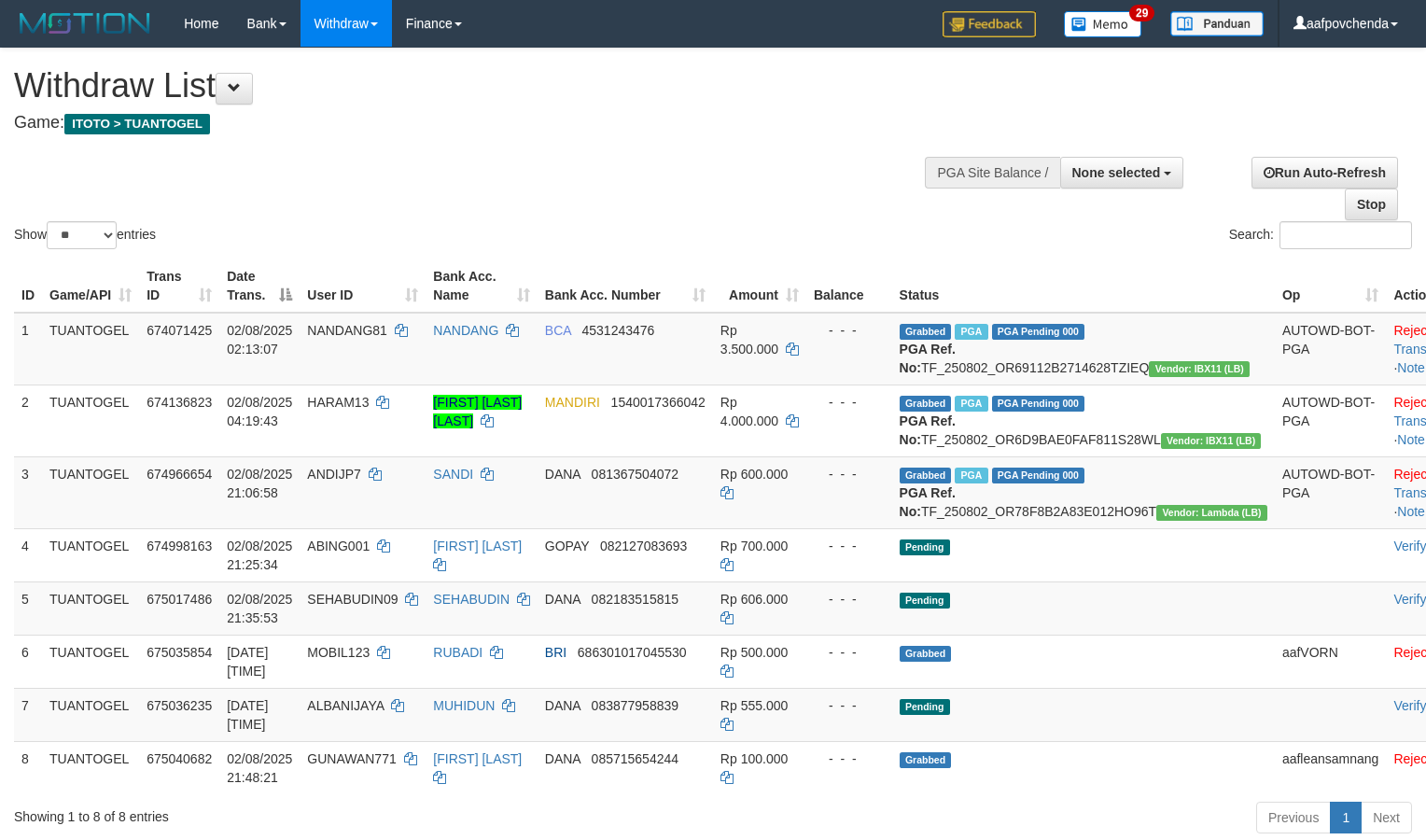 select 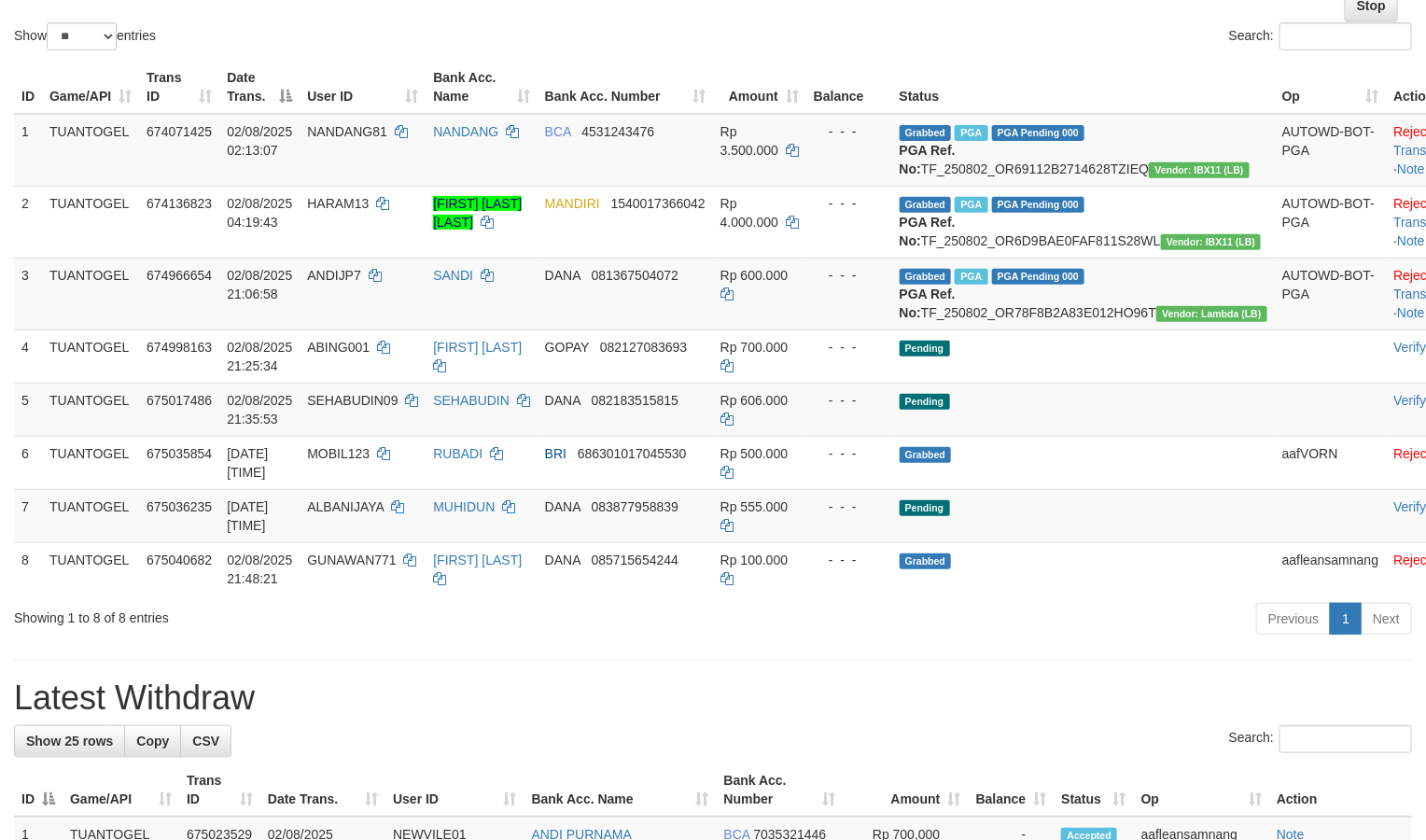 scroll, scrollTop: 207, scrollLeft: 0, axis: vertical 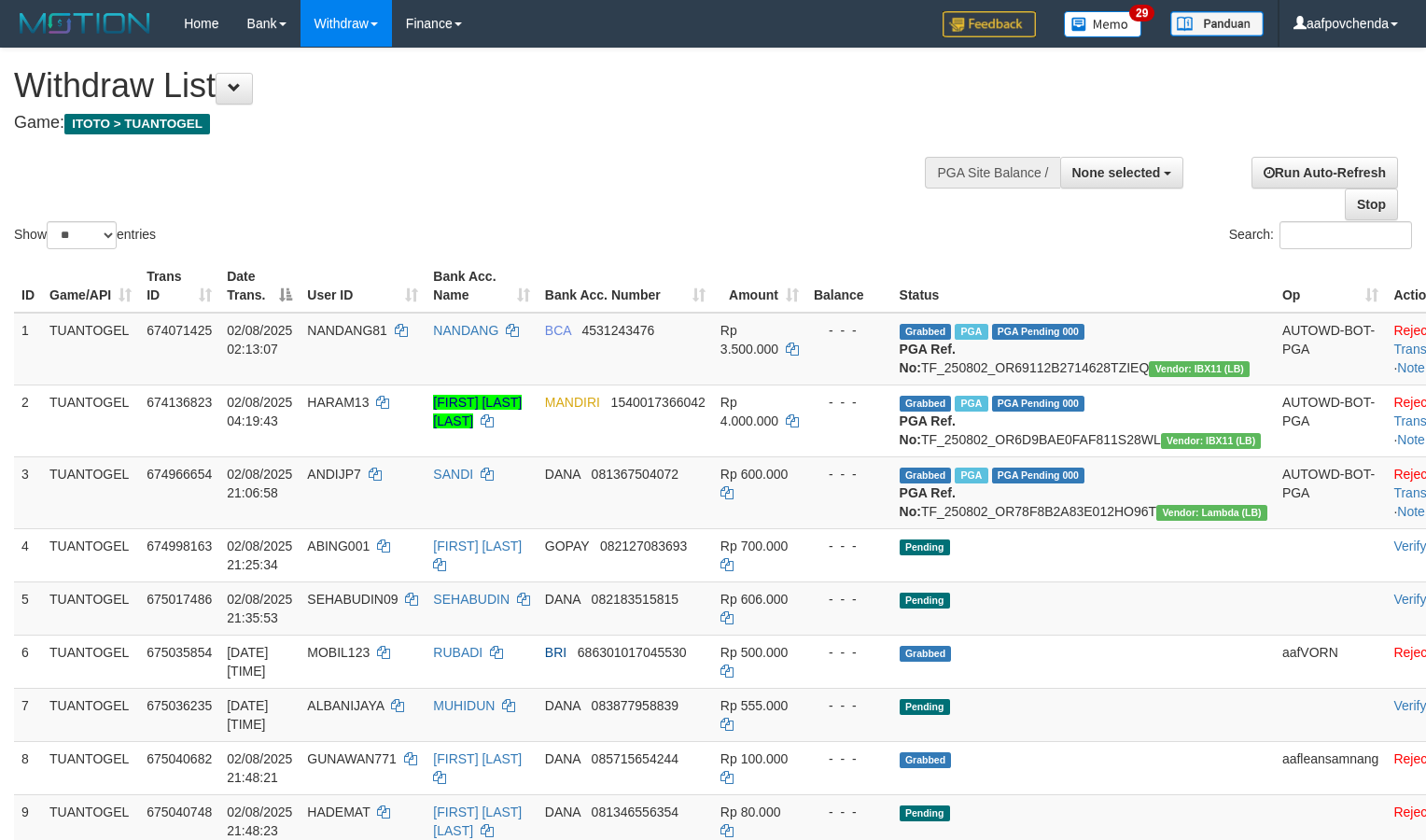 select 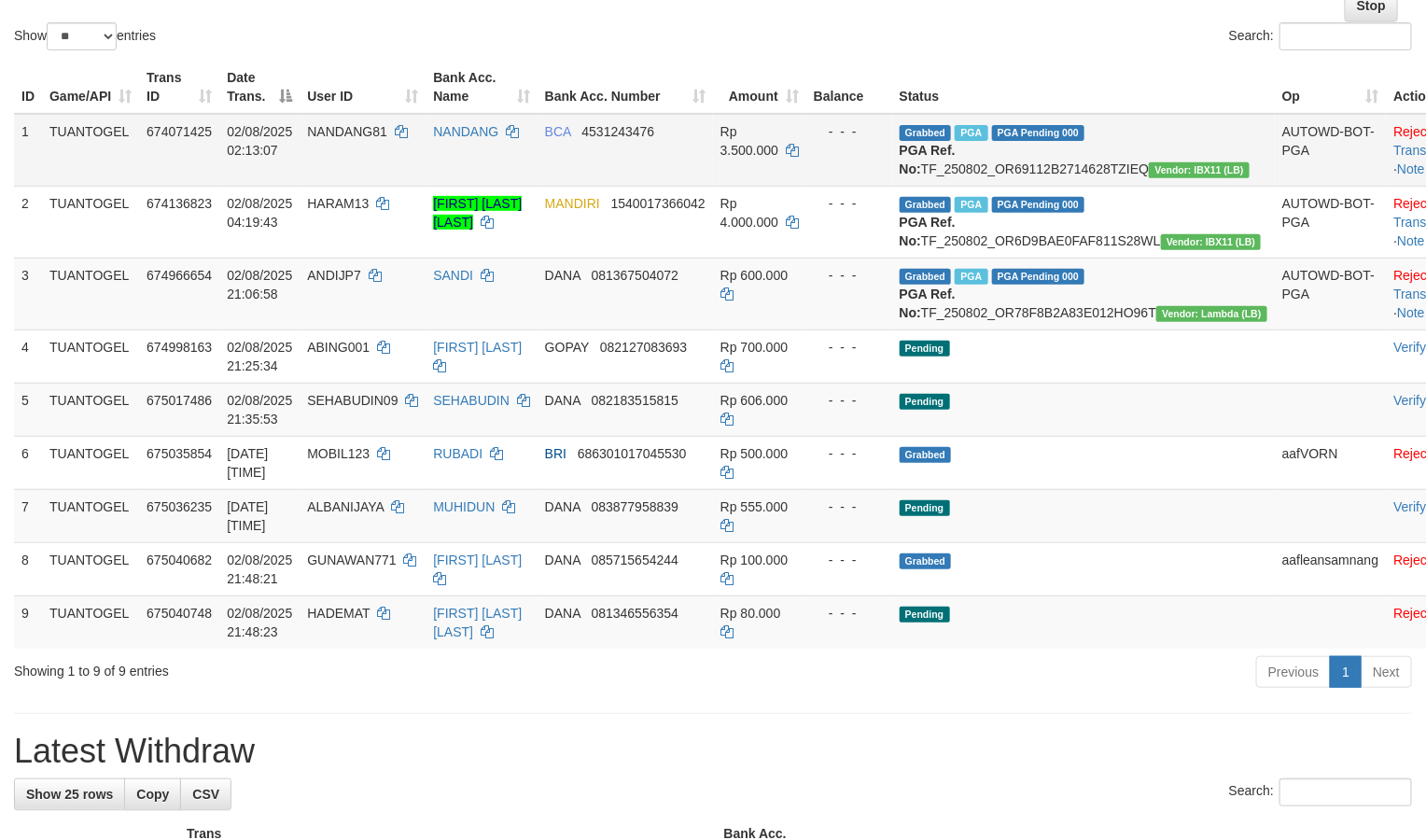 scroll, scrollTop: 207, scrollLeft: 0, axis: vertical 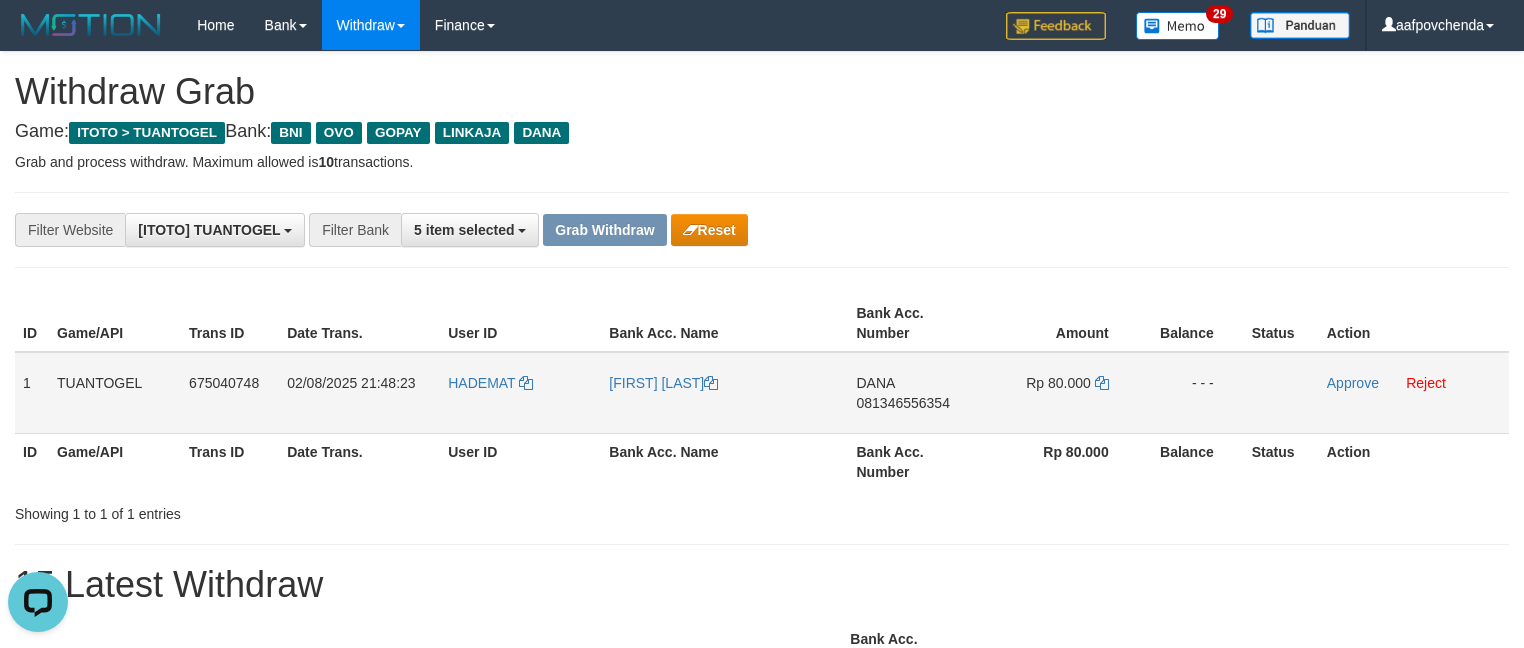 click on "081346556354" at bounding box center [903, 403] 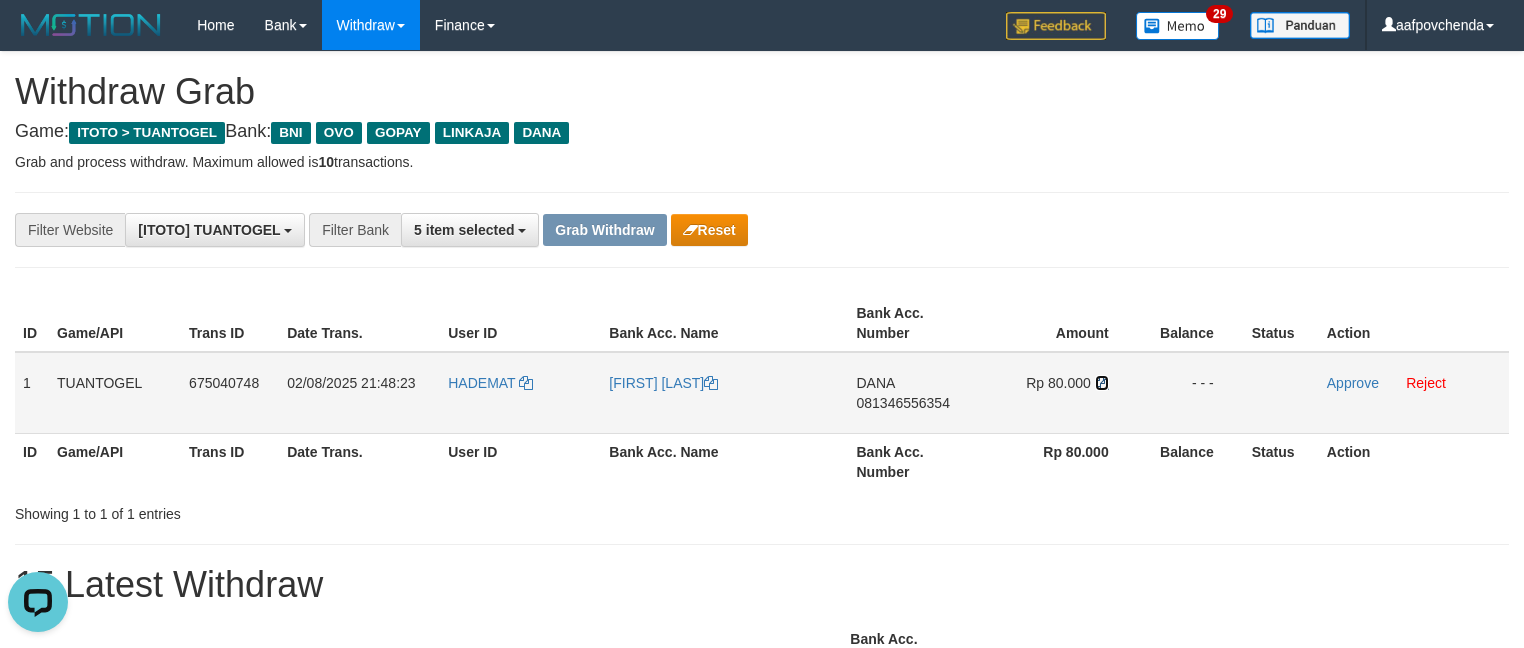 click at bounding box center [1102, 383] 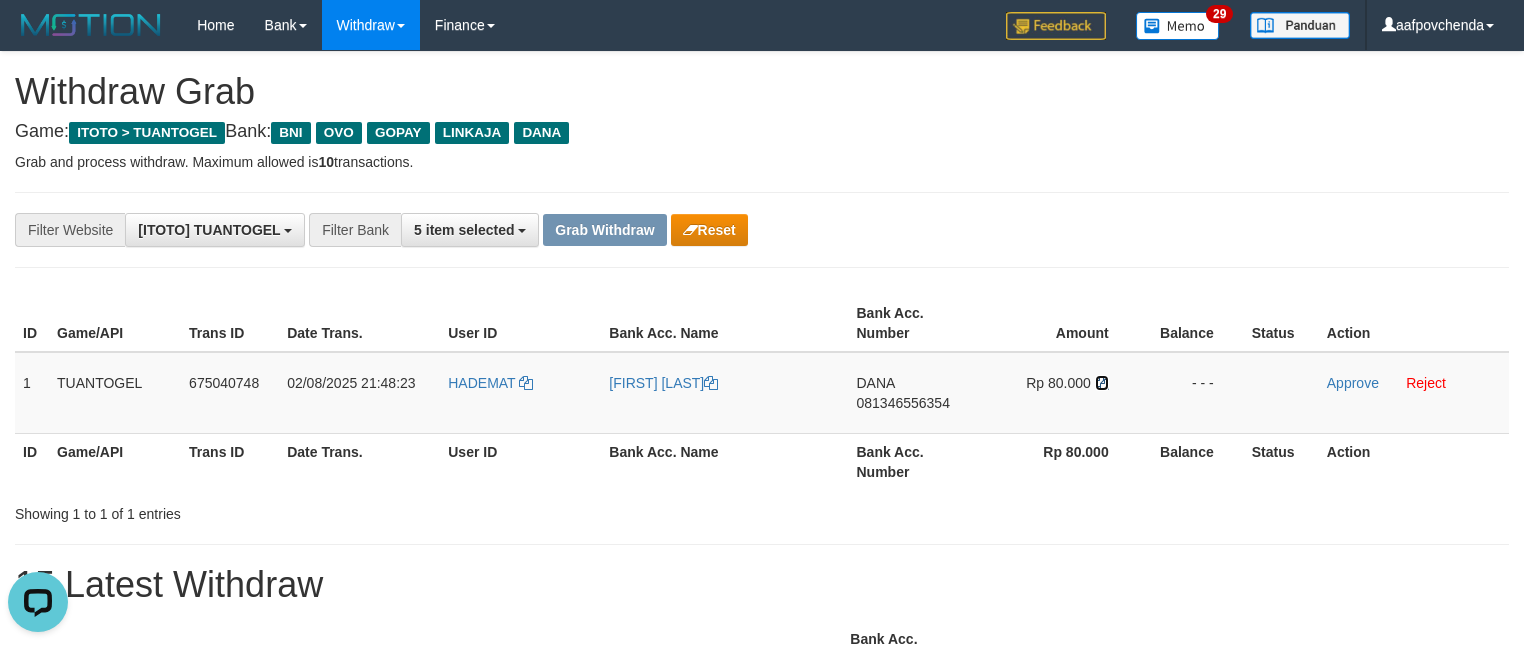drag, startPoint x: 1098, startPoint y: 384, endPoint x: 1545, endPoint y: 535, distance: 471.81564 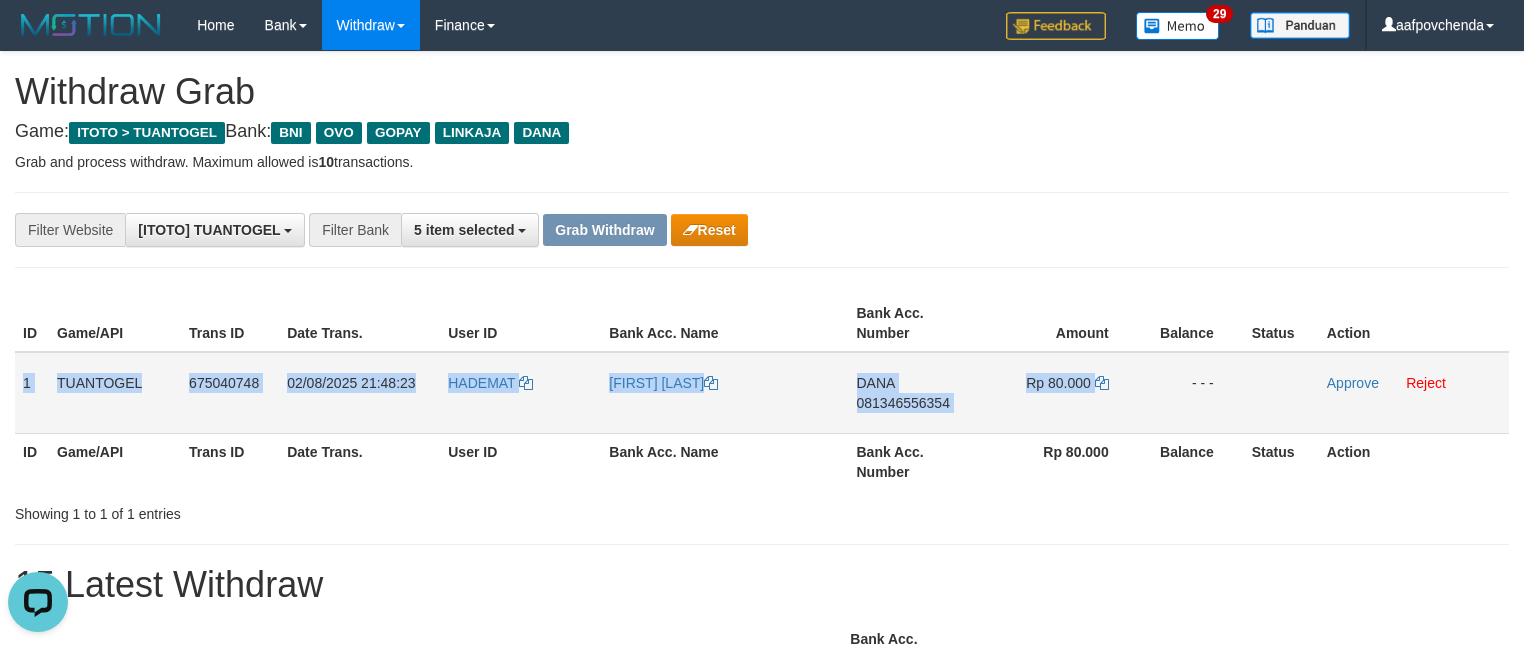 drag, startPoint x: 21, startPoint y: 372, endPoint x: 1138, endPoint y: 394, distance: 1117.2167 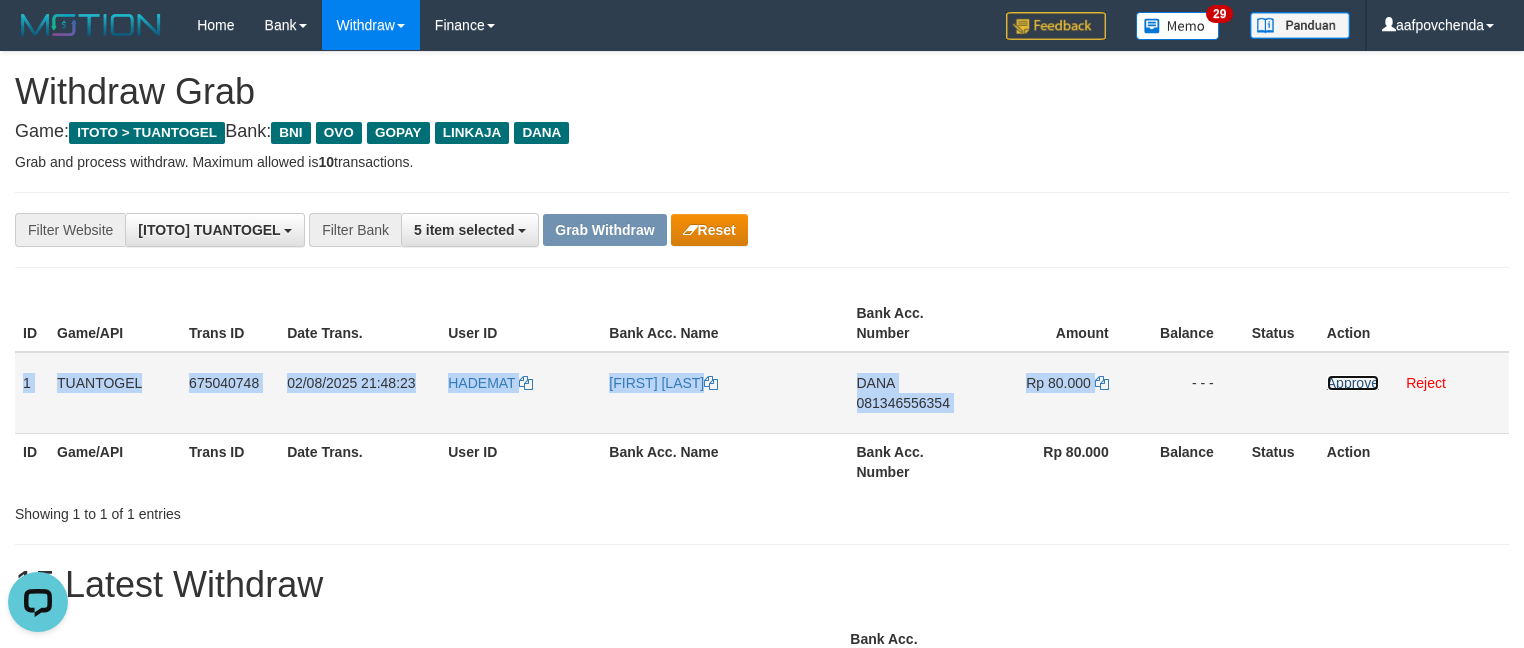 click on "Approve" at bounding box center [1353, 383] 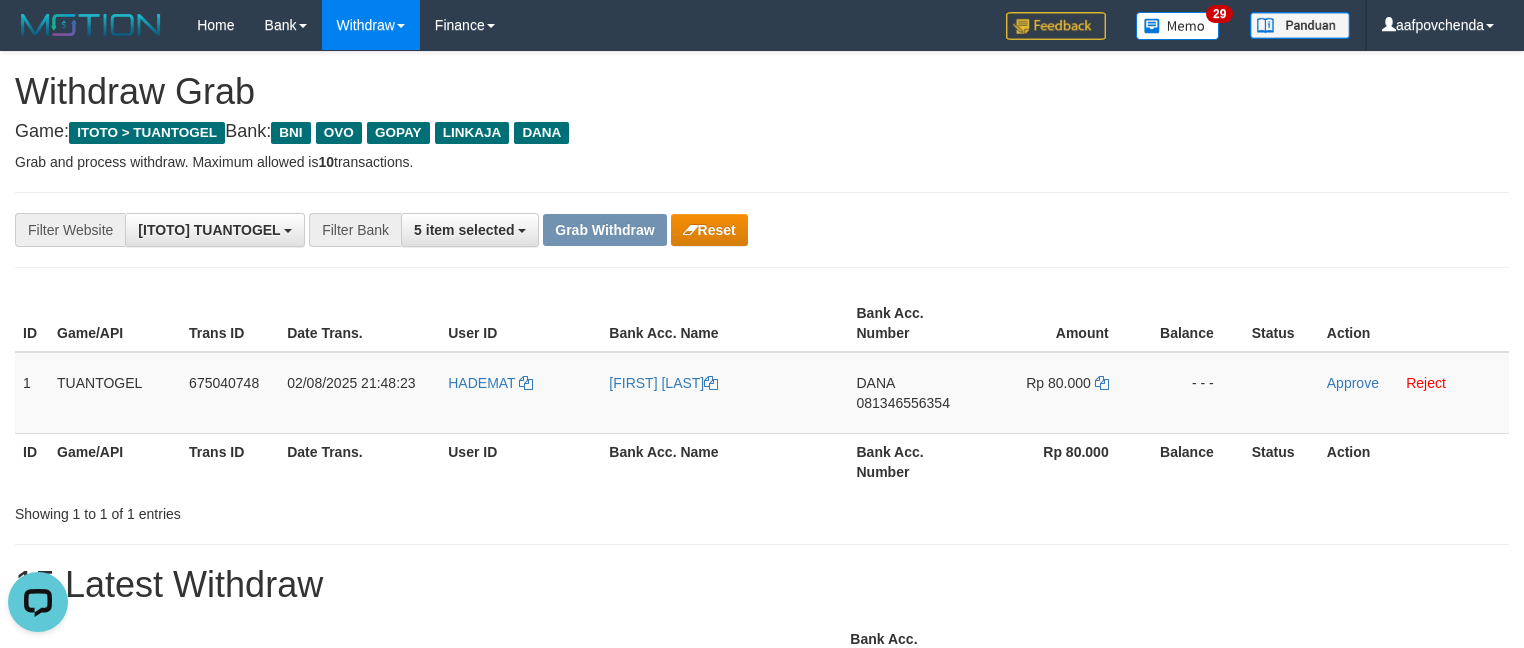 click on "Rp 80.000" at bounding box center (1060, 461) 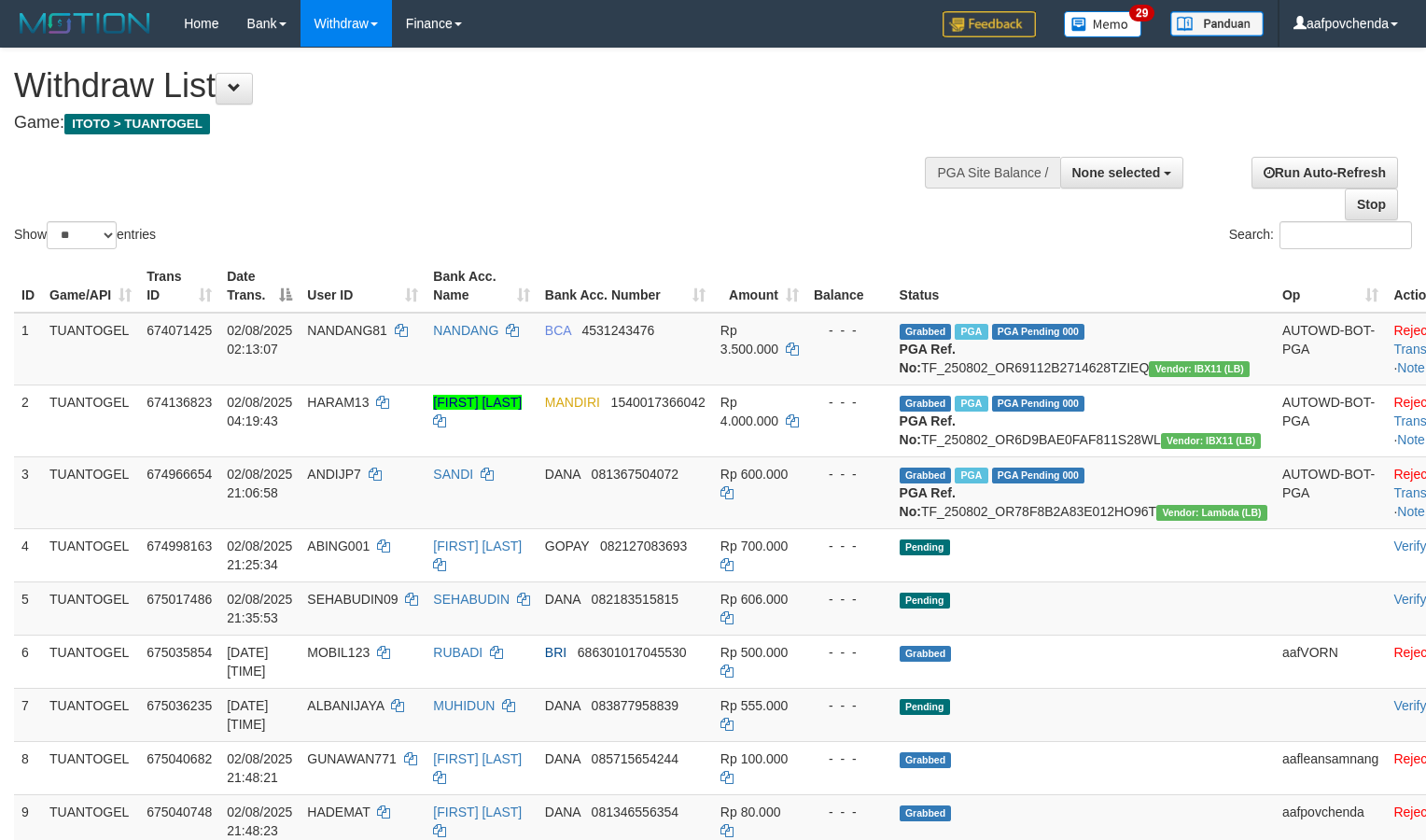 select 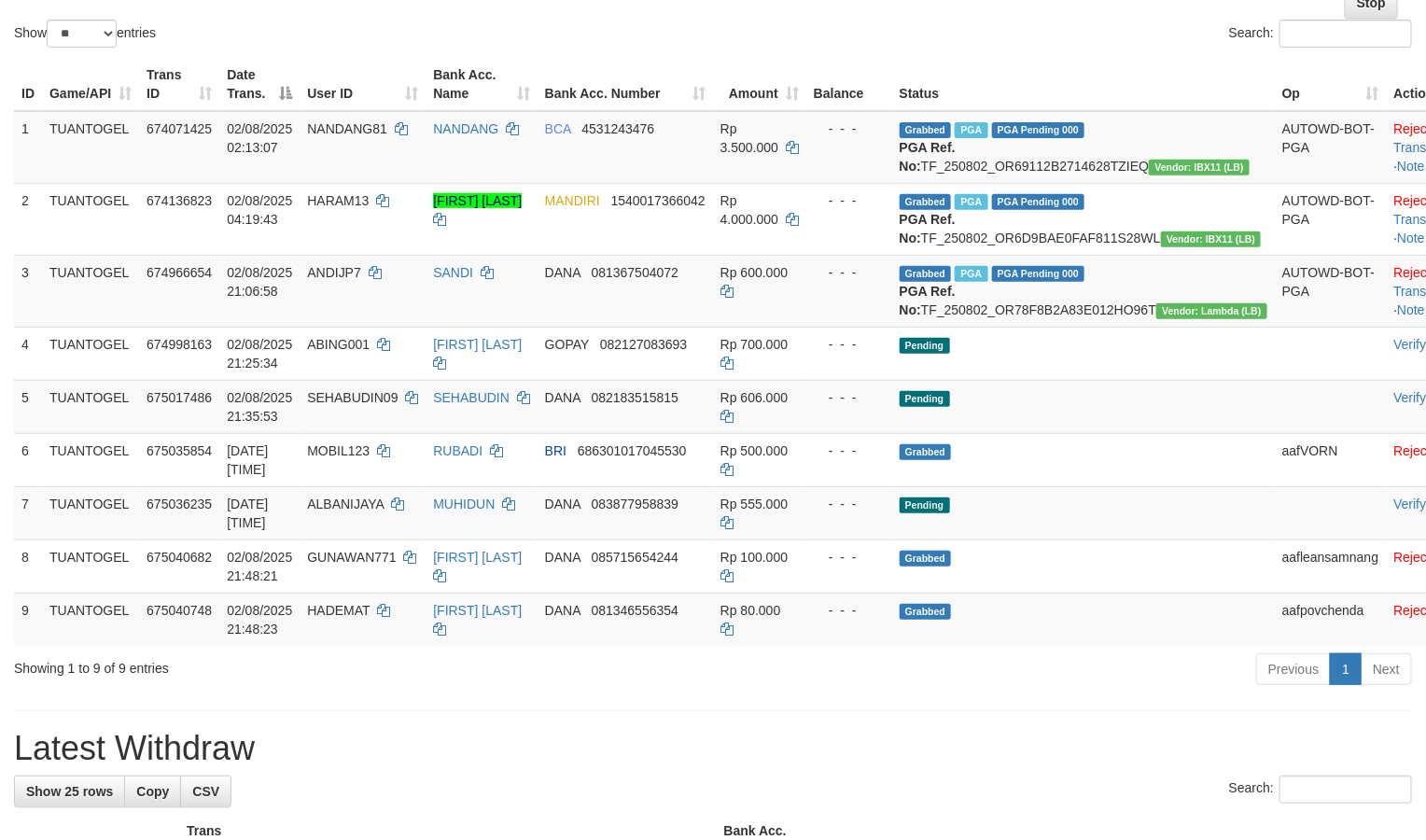 scroll, scrollTop: 207, scrollLeft: 0, axis: vertical 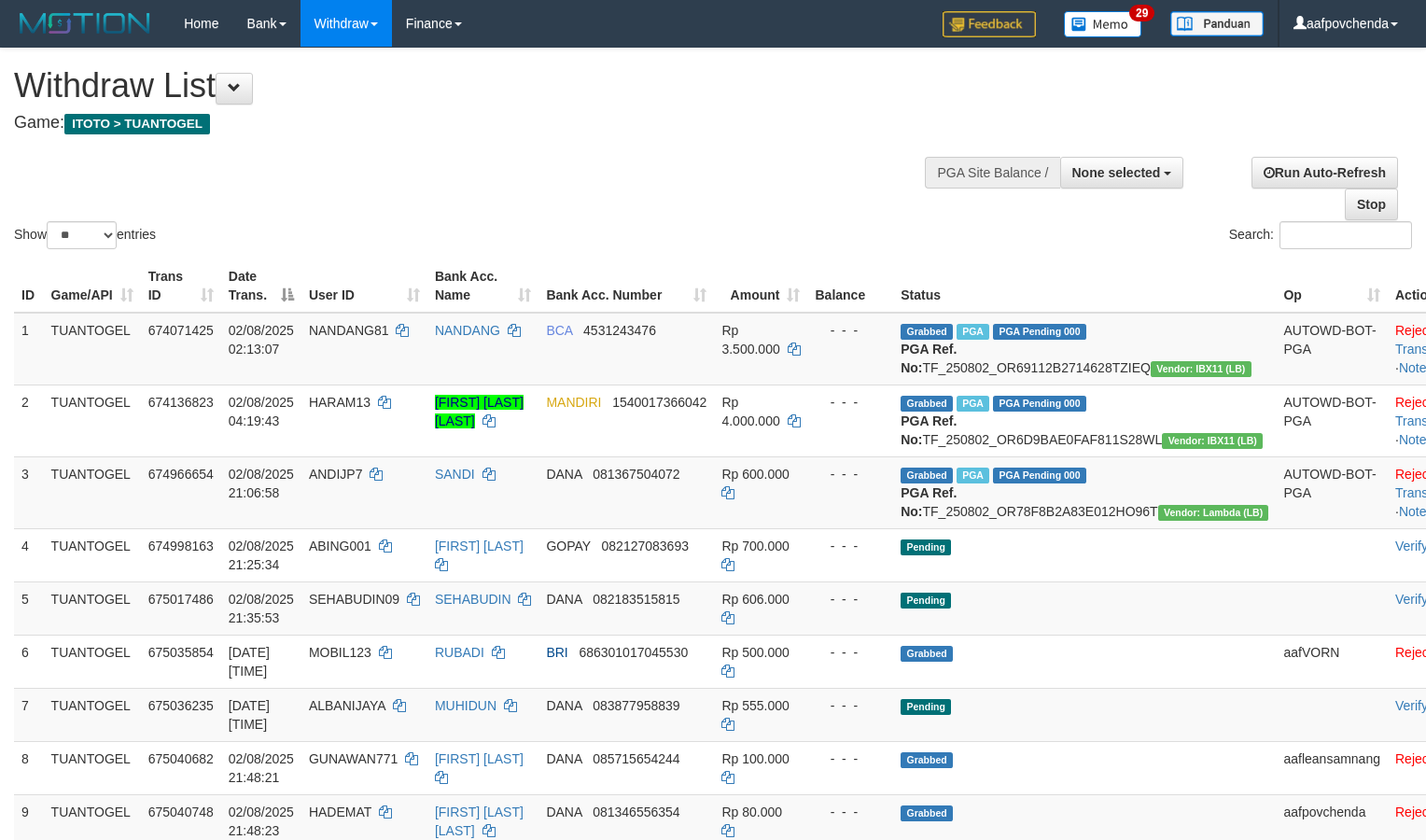 select 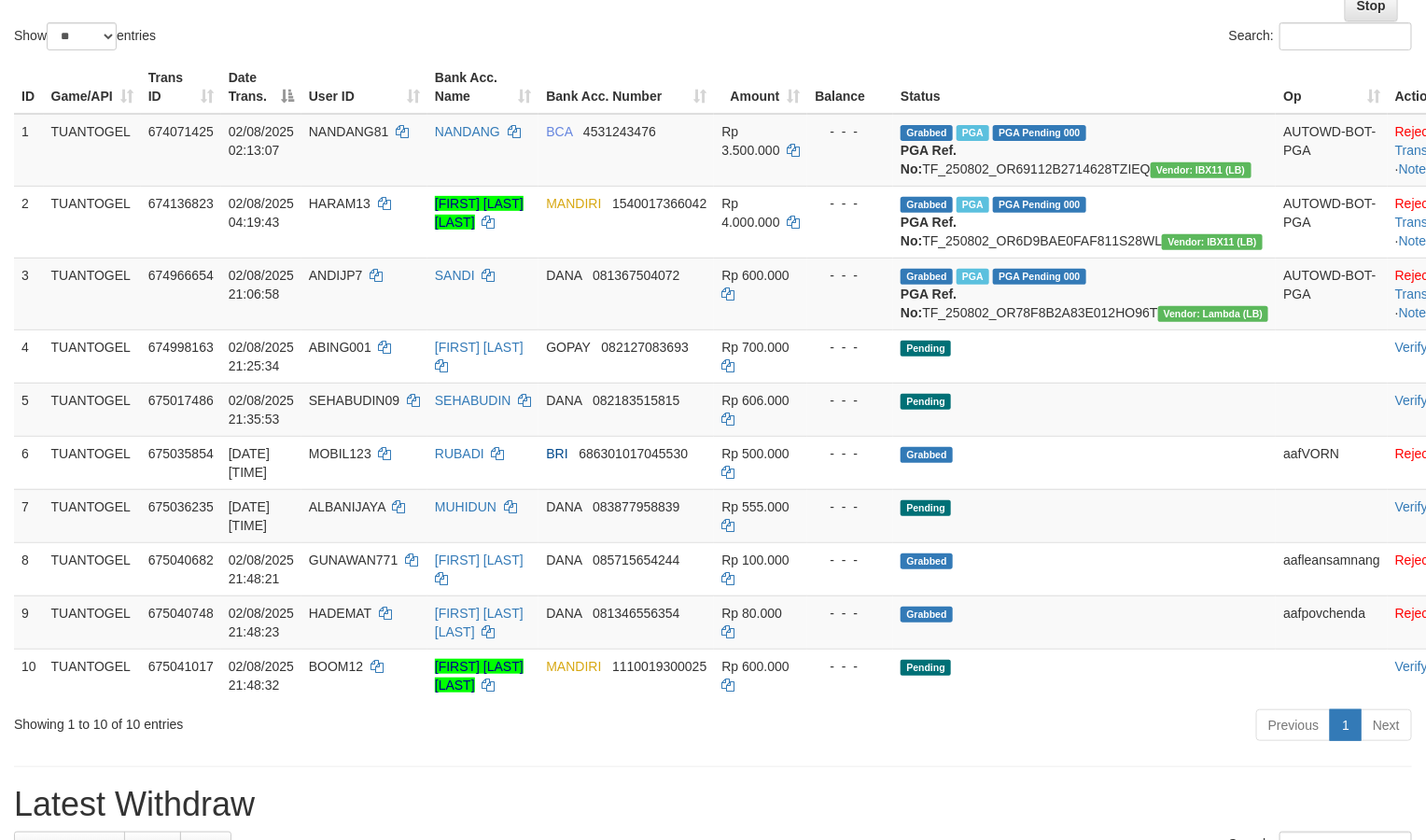 scroll, scrollTop: 207, scrollLeft: 0, axis: vertical 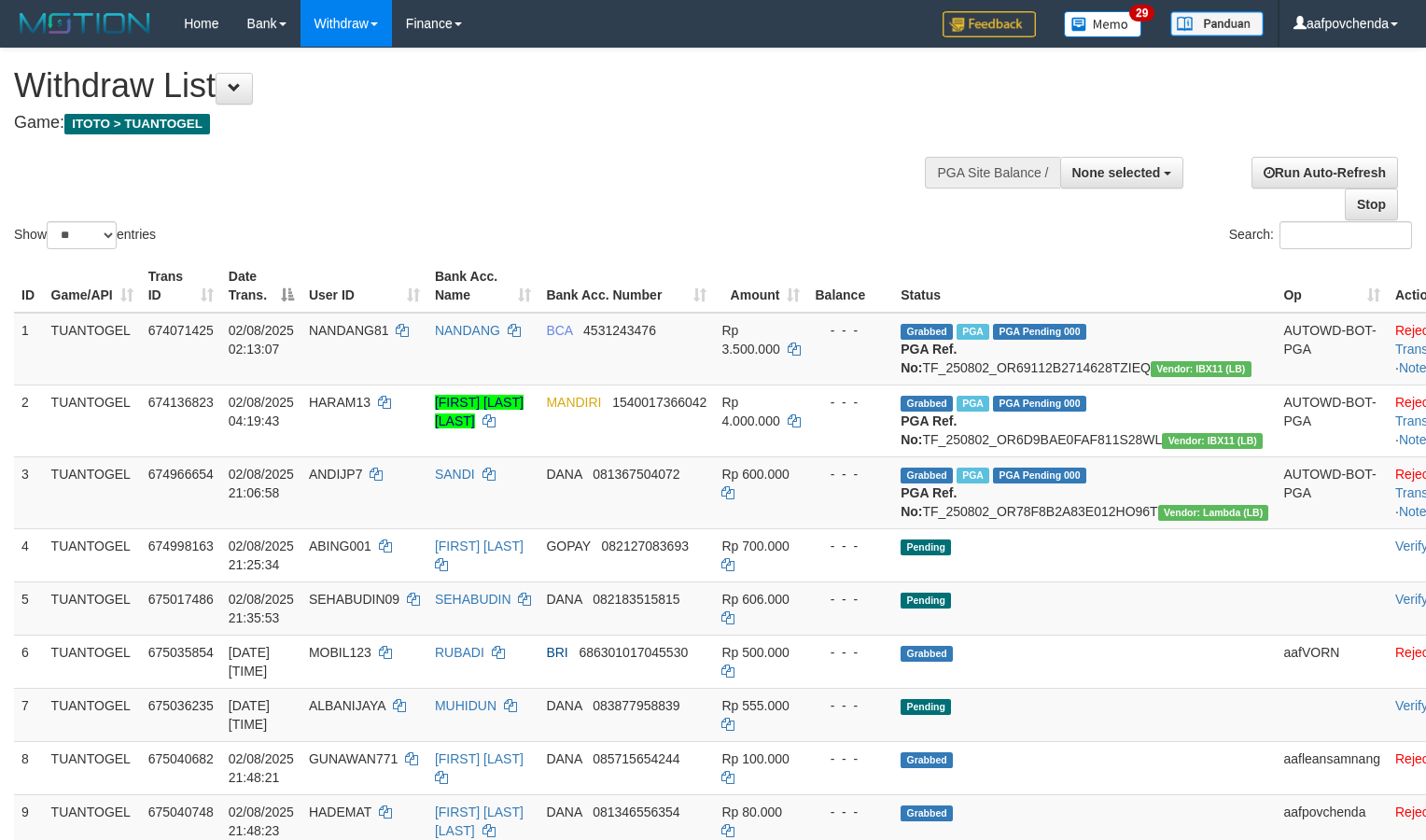 select 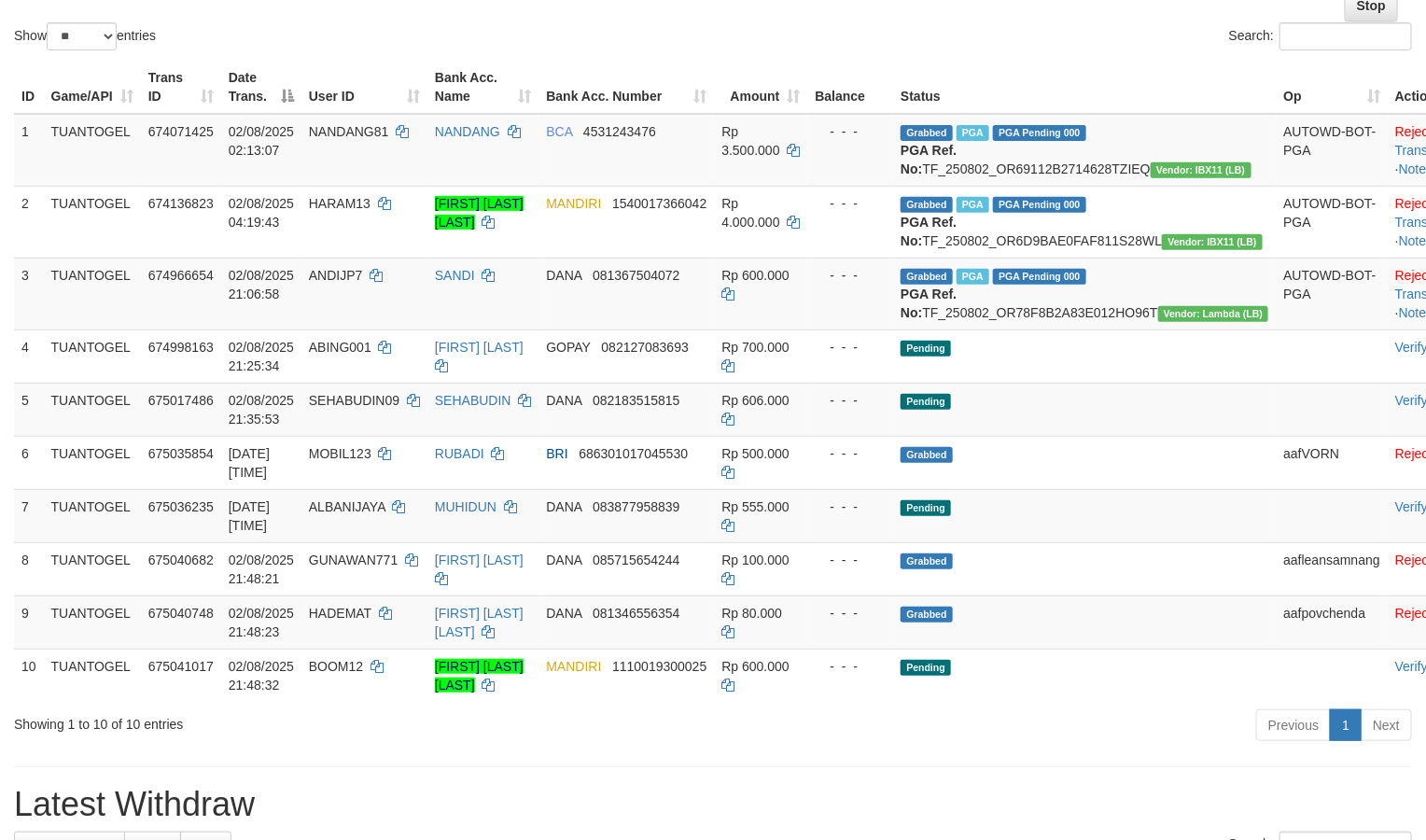 scroll, scrollTop: 207, scrollLeft: 0, axis: vertical 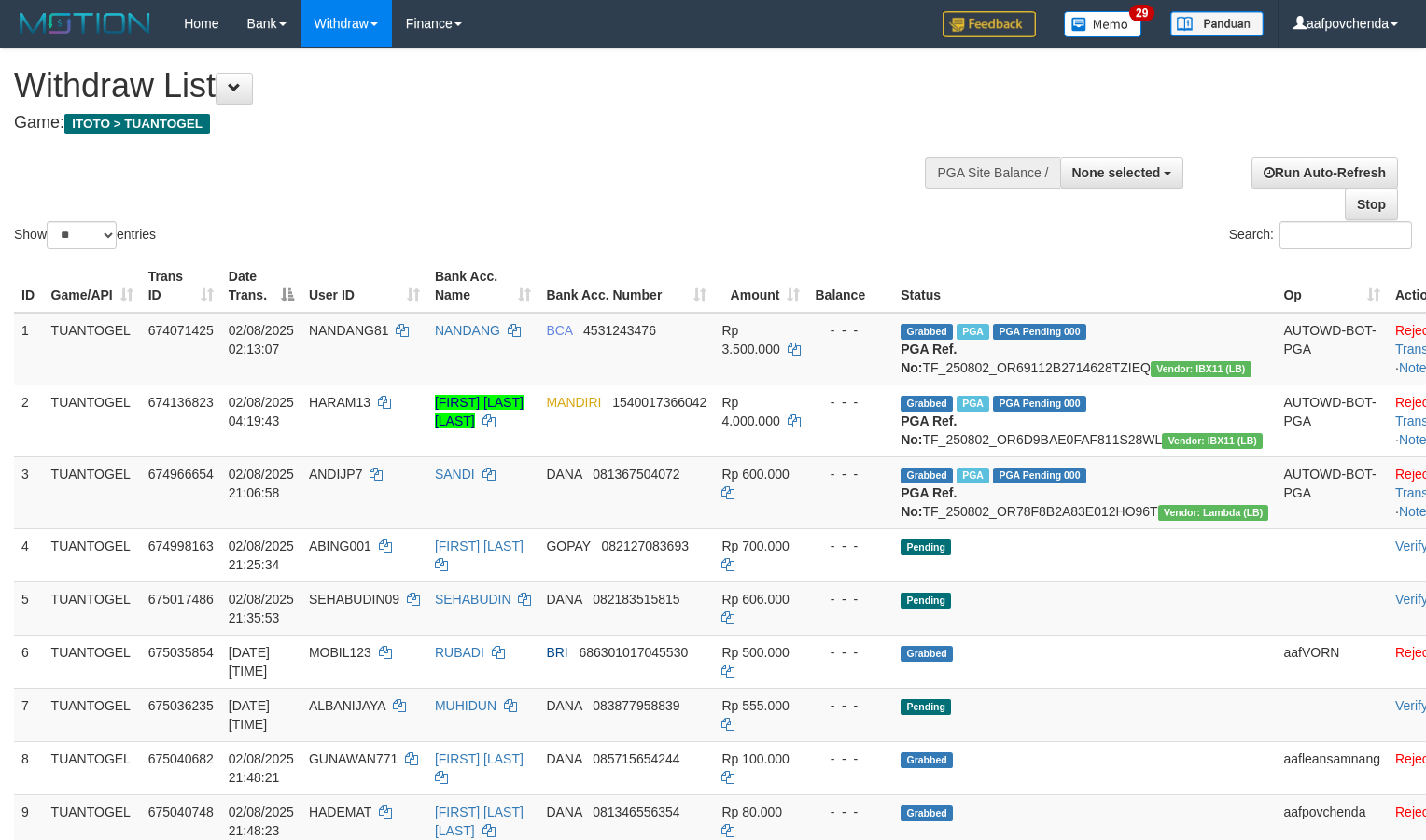 select 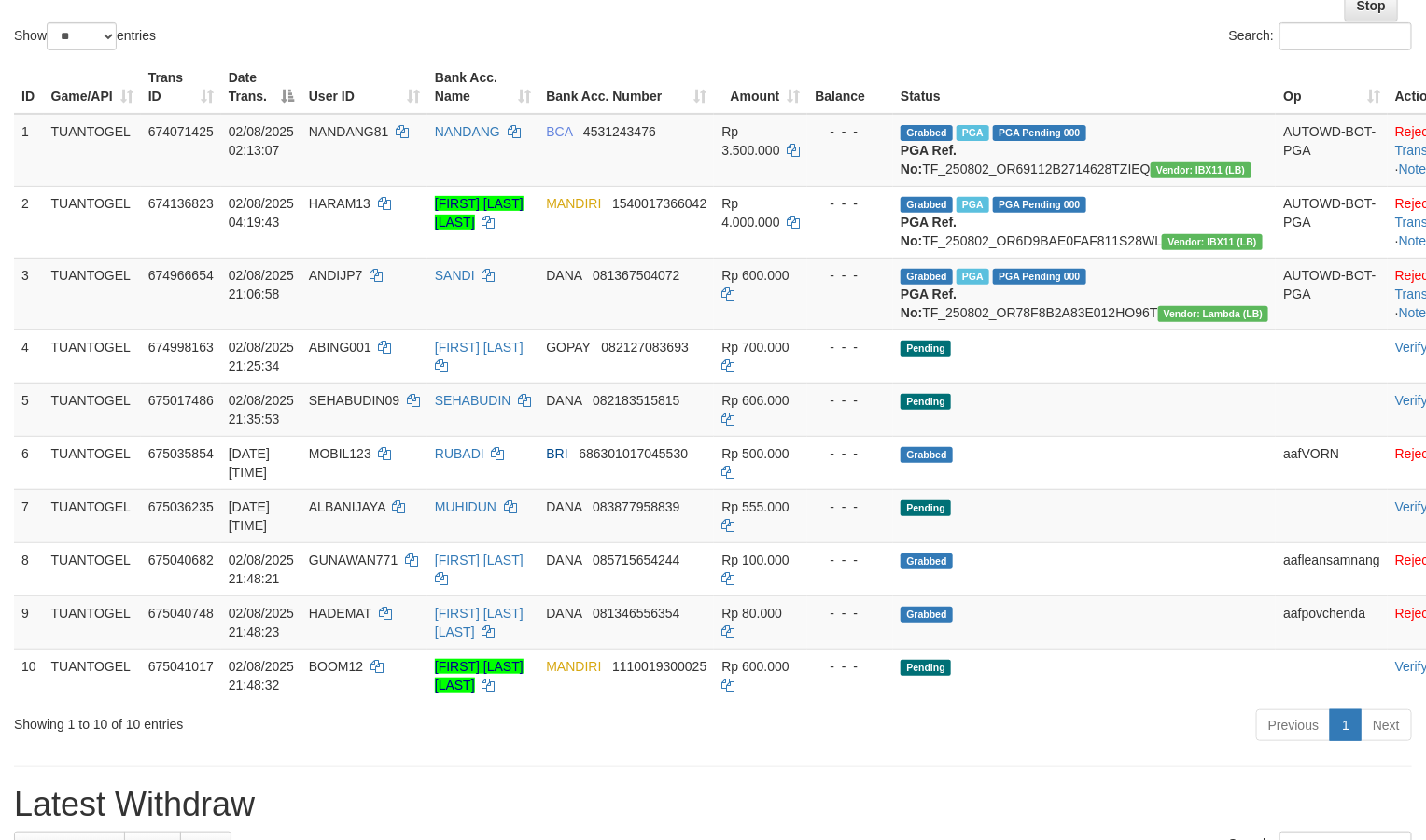scroll, scrollTop: 207, scrollLeft: 0, axis: vertical 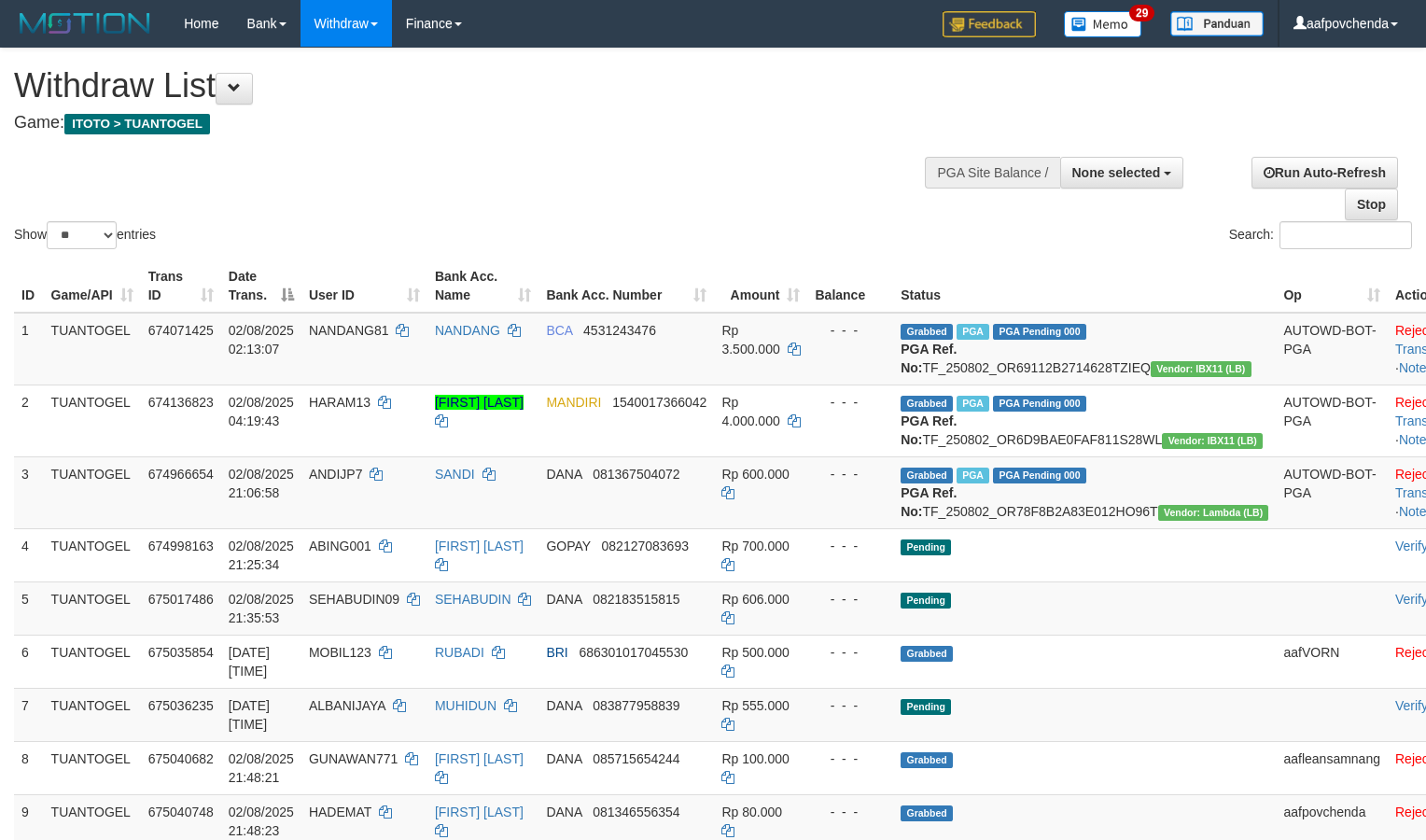 select 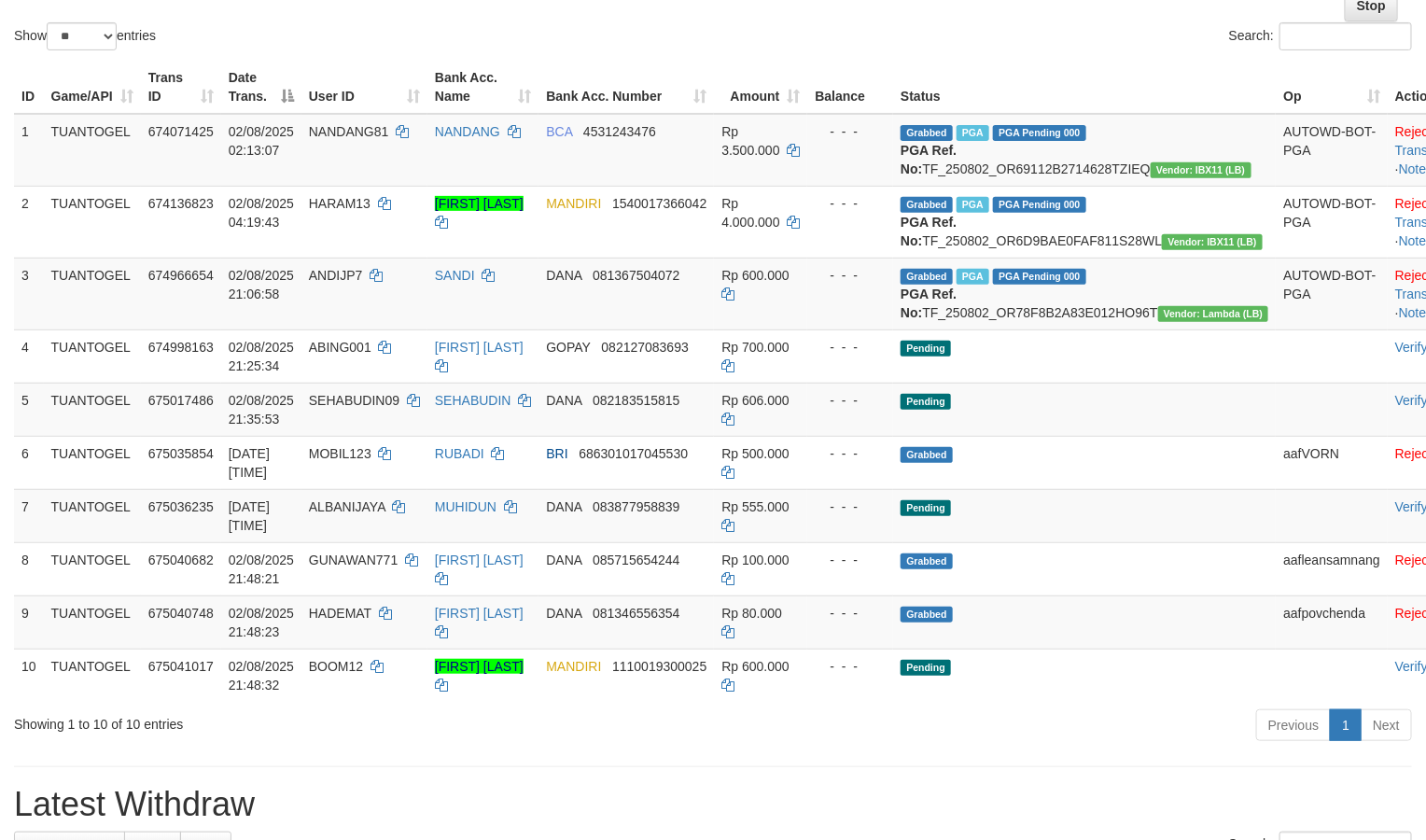 scroll, scrollTop: 207, scrollLeft: 0, axis: vertical 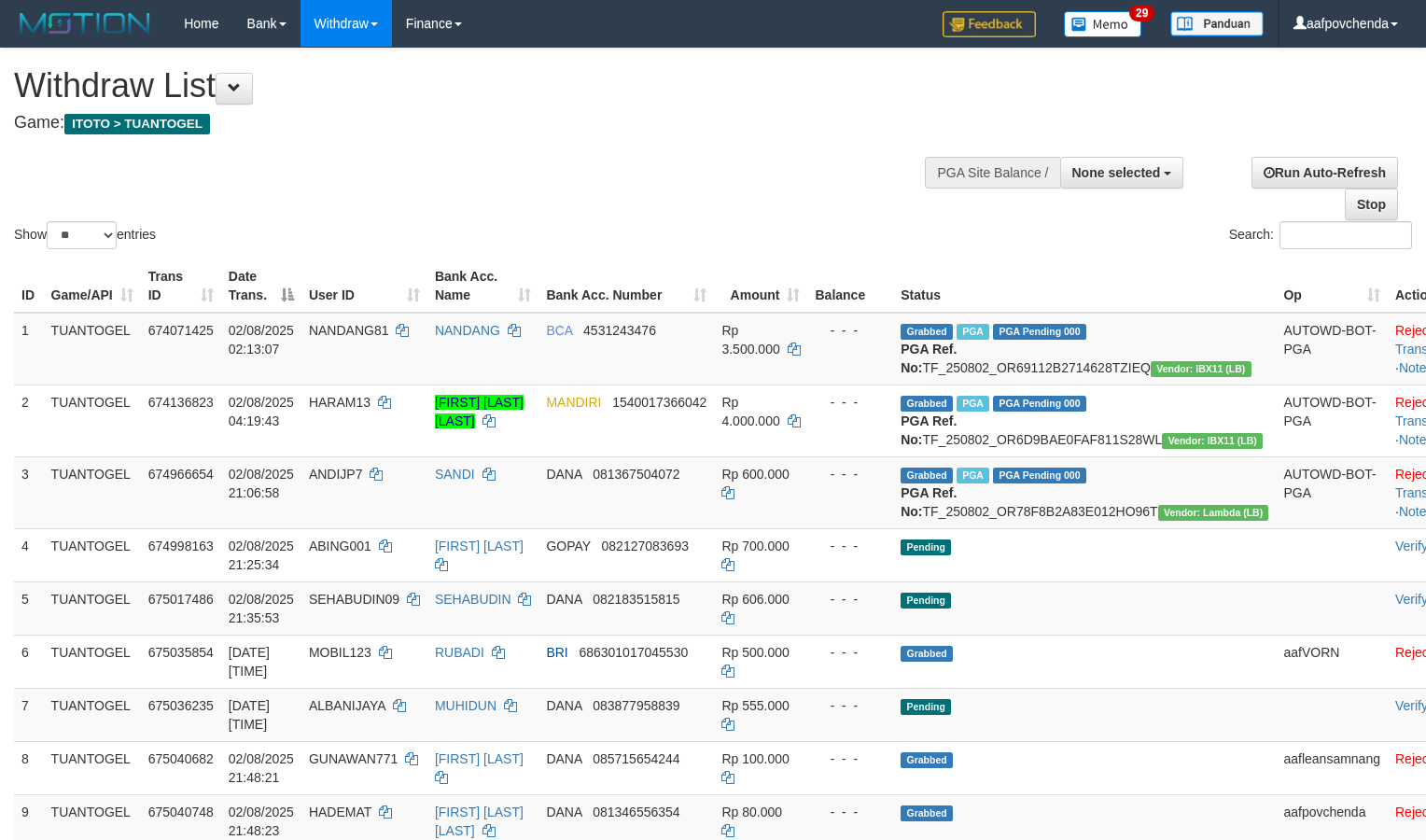 select 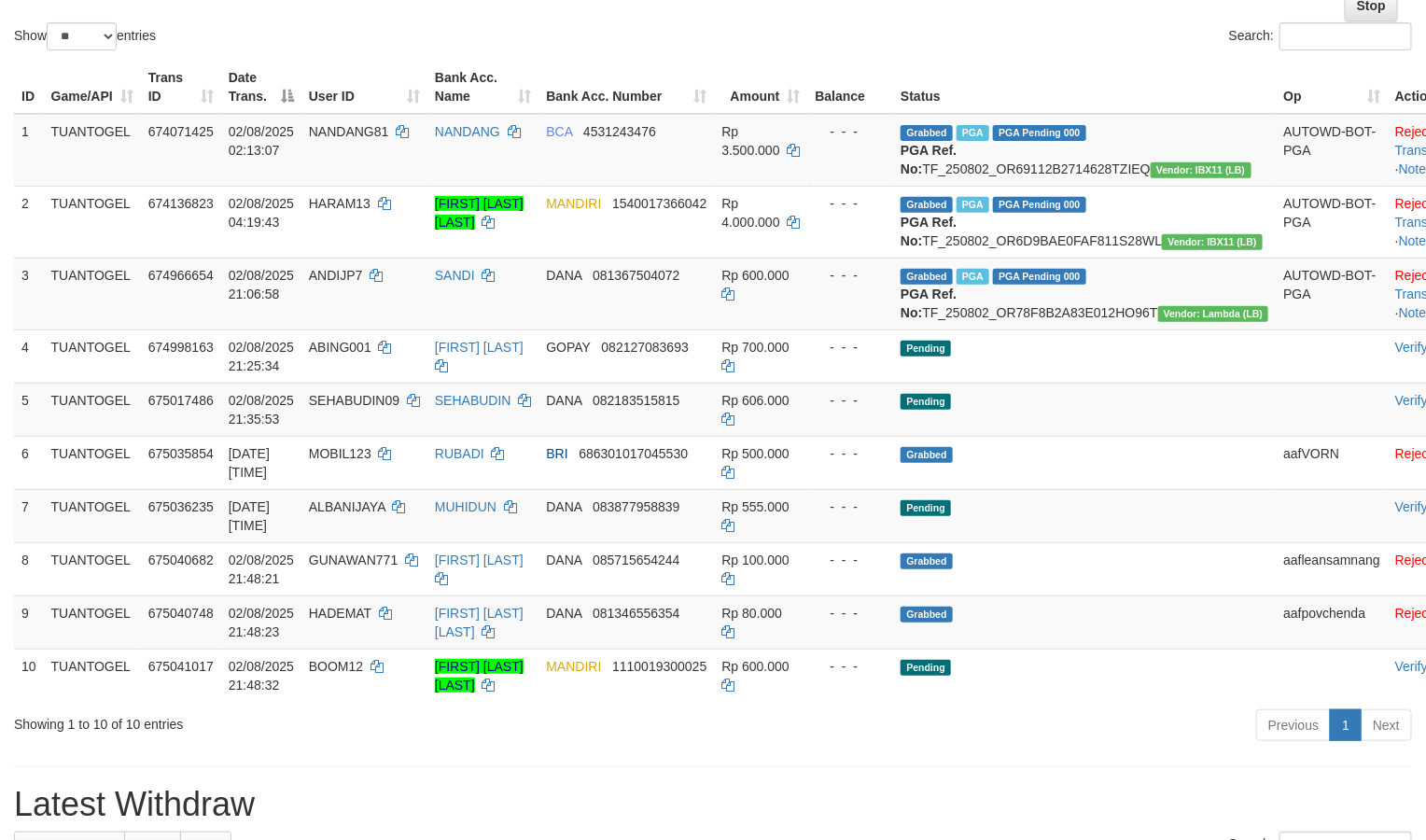 scroll, scrollTop: 207, scrollLeft: 0, axis: vertical 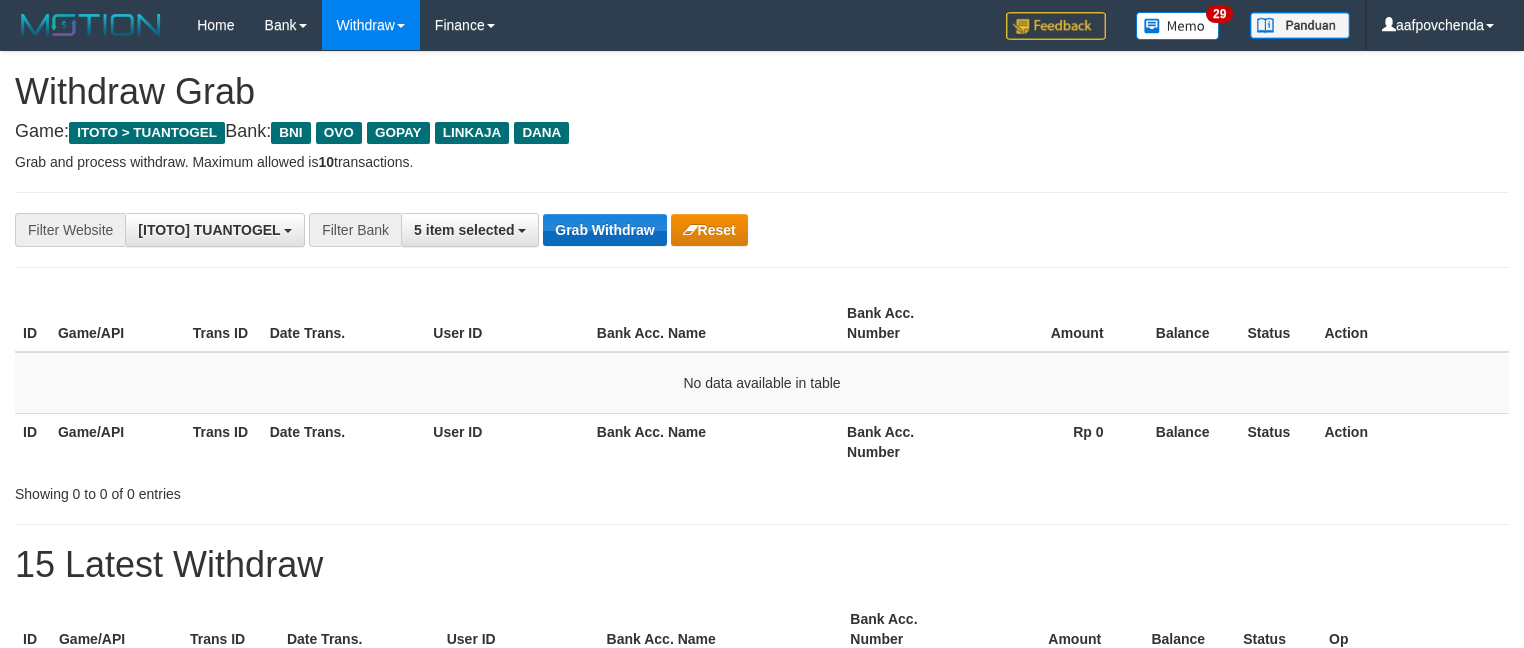 click on "Grab Withdraw" at bounding box center [604, 230] 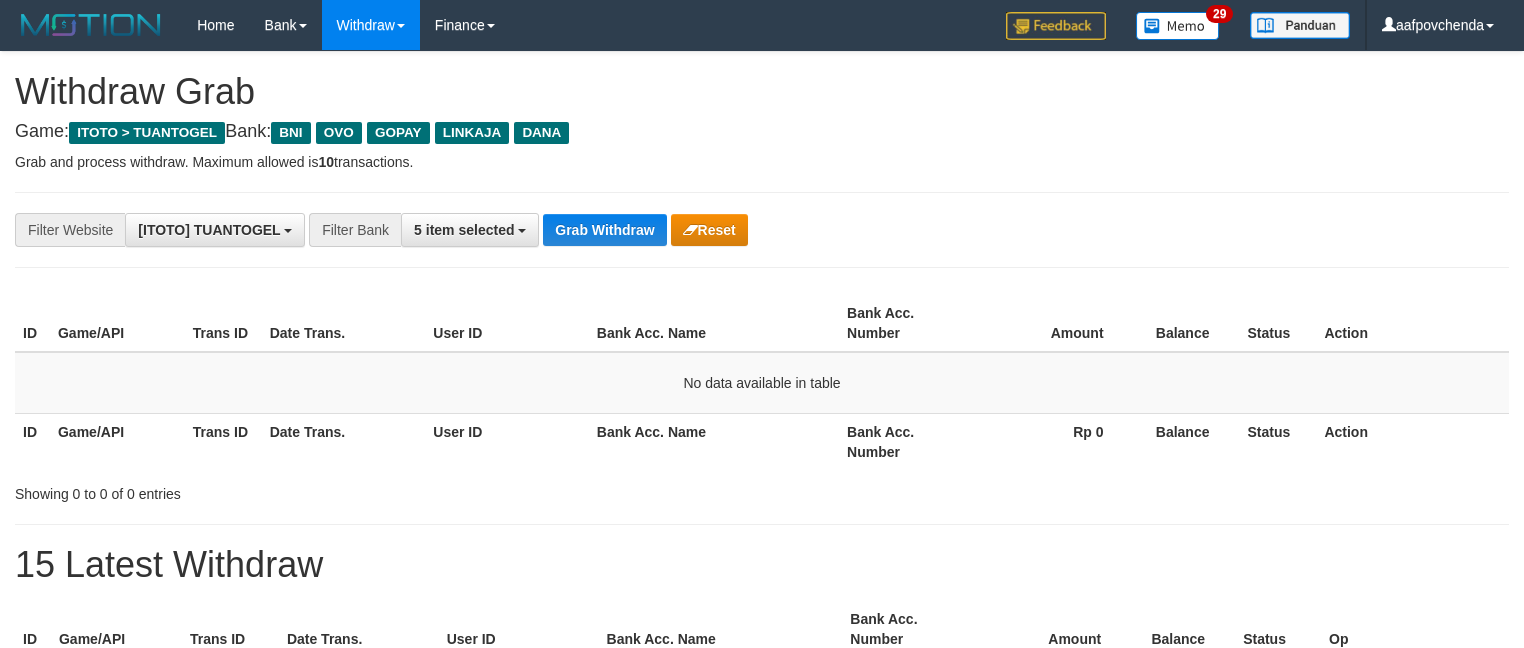 scroll, scrollTop: 0, scrollLeft: 0, axis: both 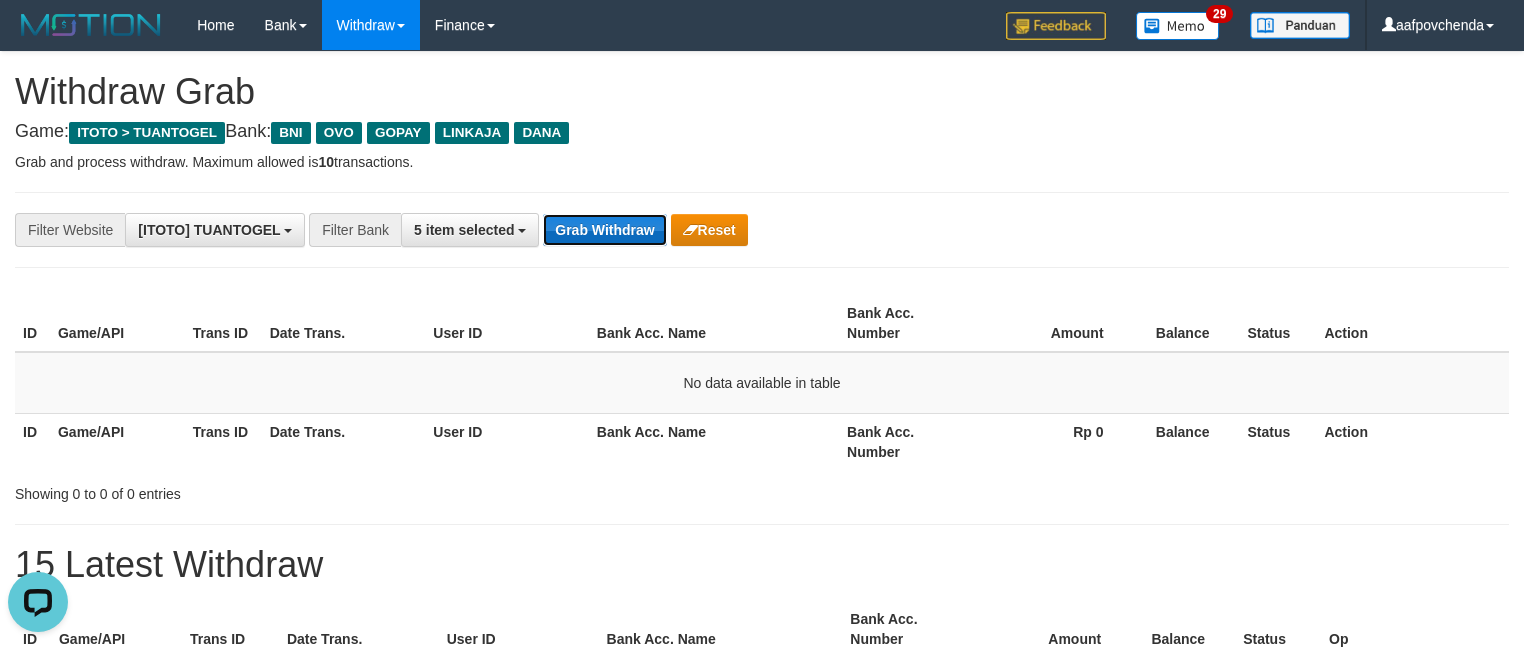 click on "Grab Withdraw" at bounding box center (604, 230) 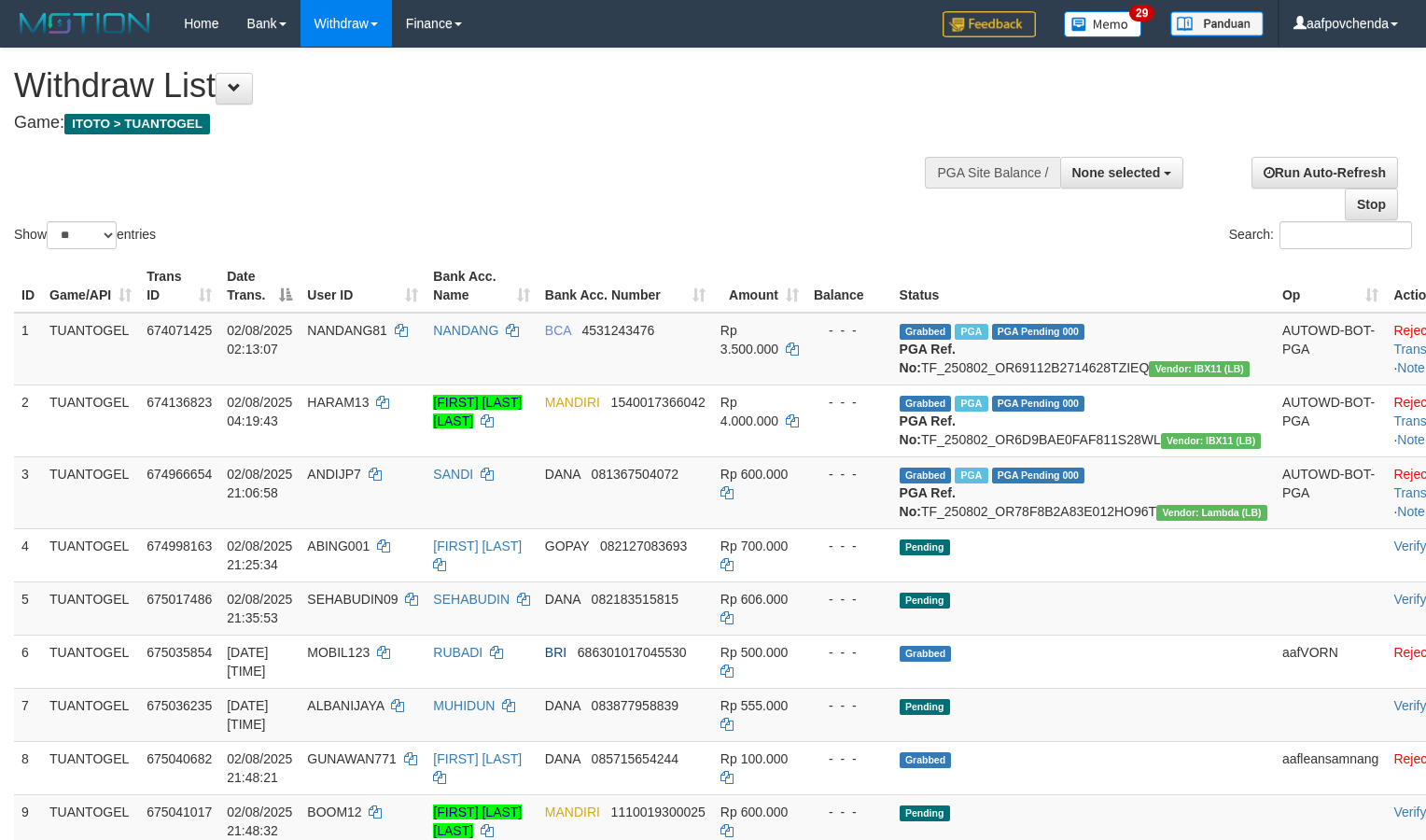 select 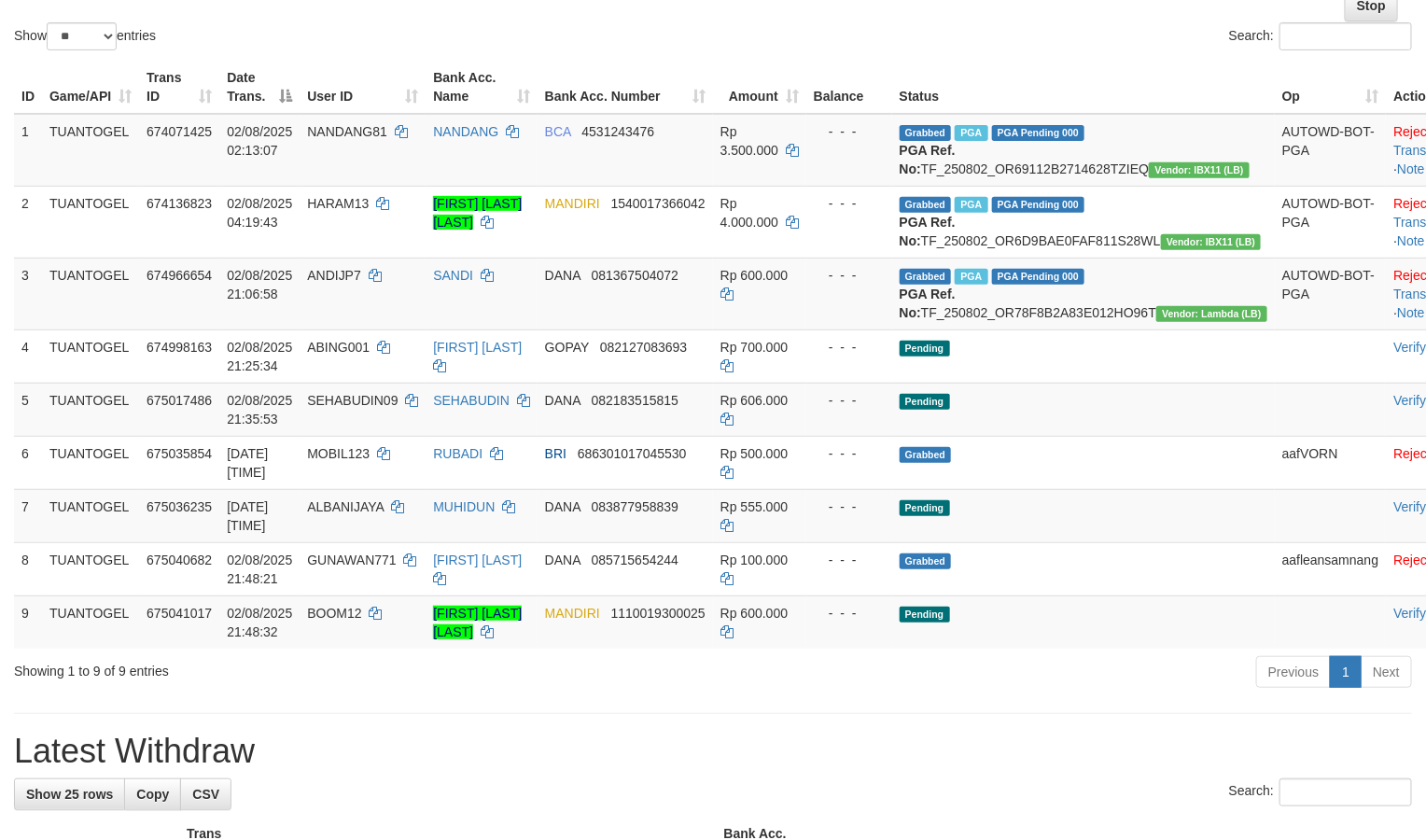 scroll, scrollTop: 207, scrollLeft: 0, axis: vertical 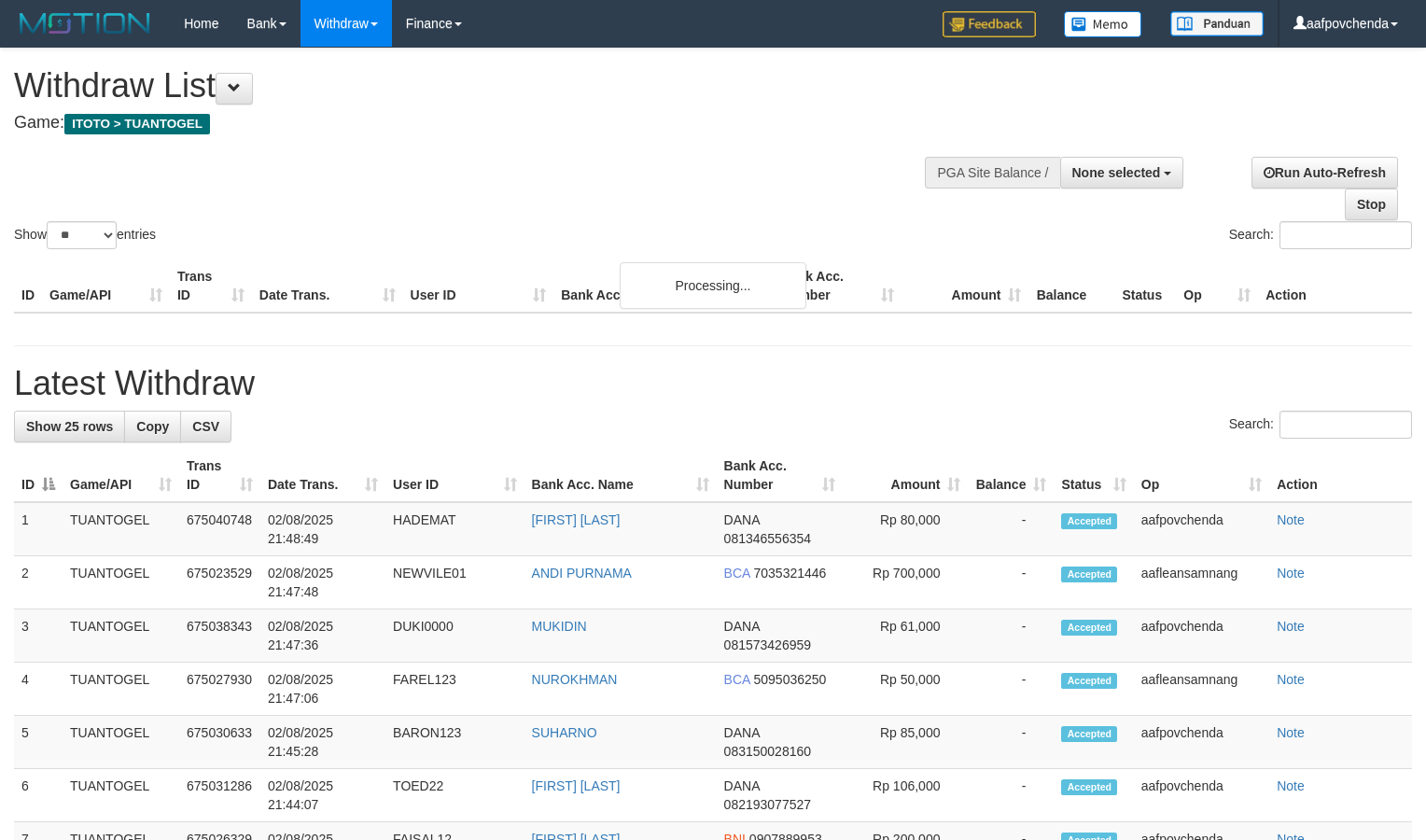 select 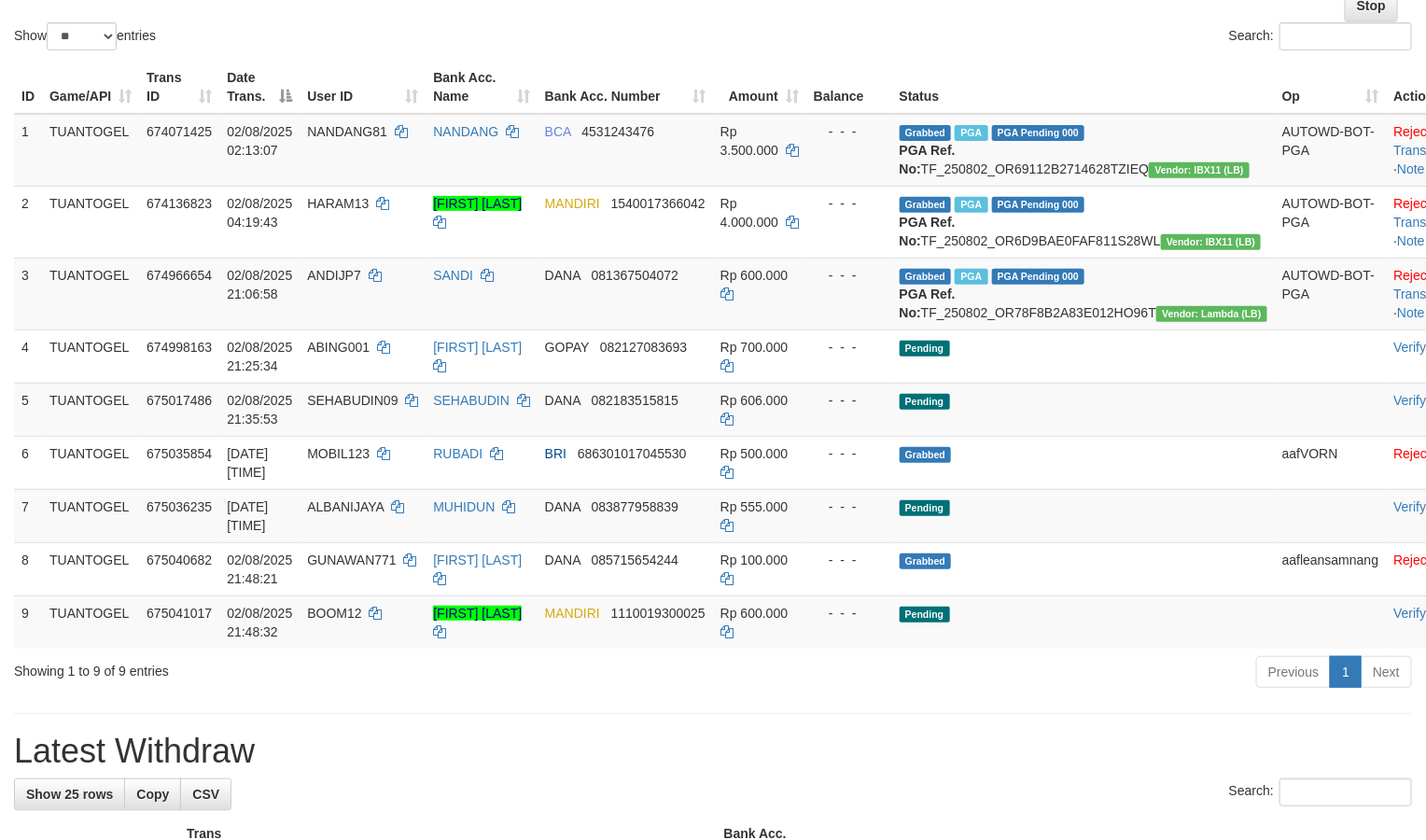 scroll, scrollTop: 207, scrollLeft: 0, axis: vertical 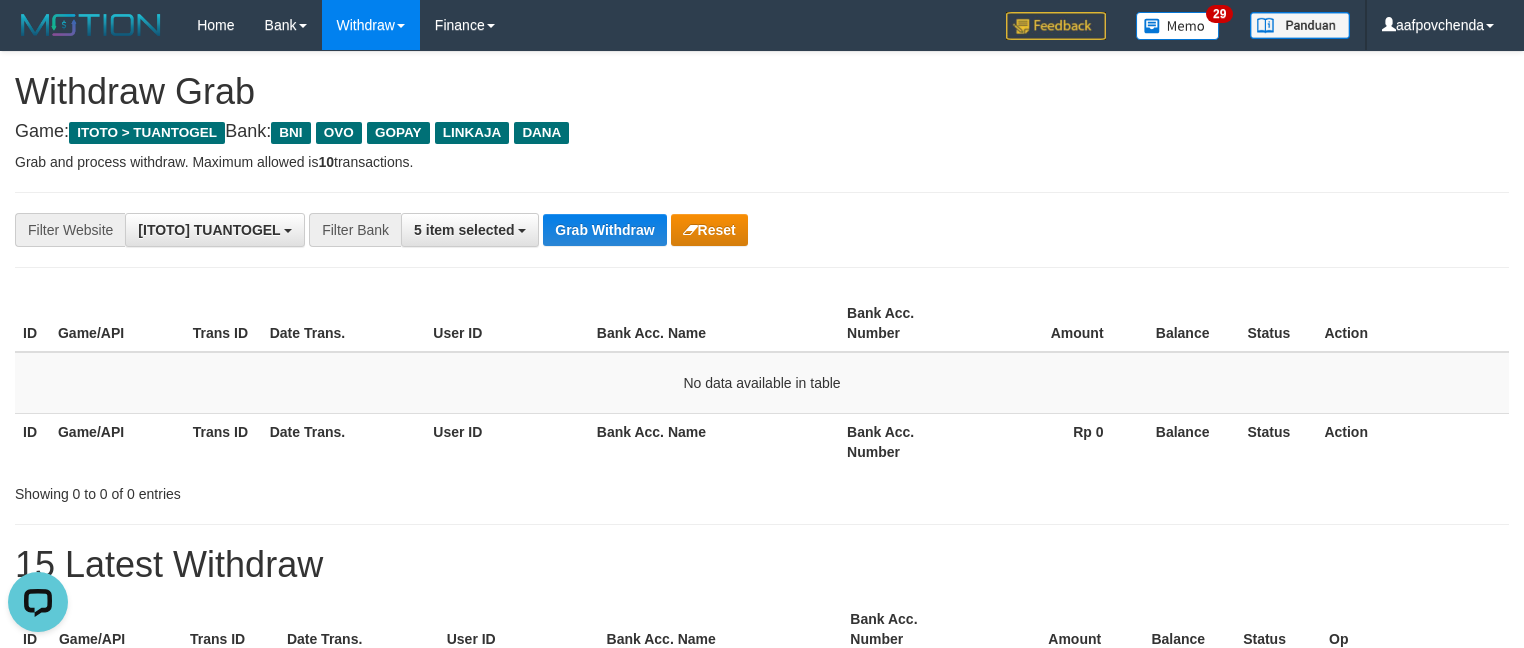 click on "**********" at bounding box center (762, 230) 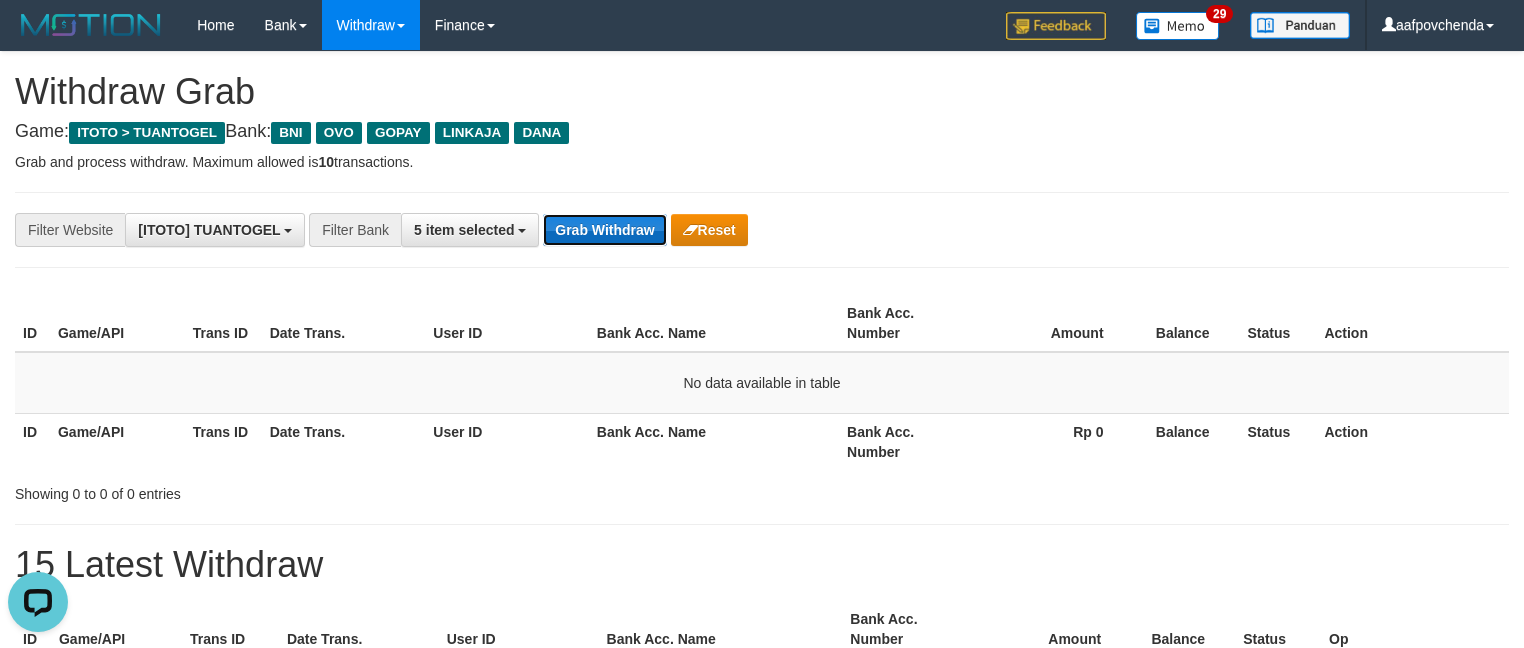 drag, startPoint x: 603, startPoint y: 216, endPoint x: 594, endPoint y: 222, distance: 10.816654 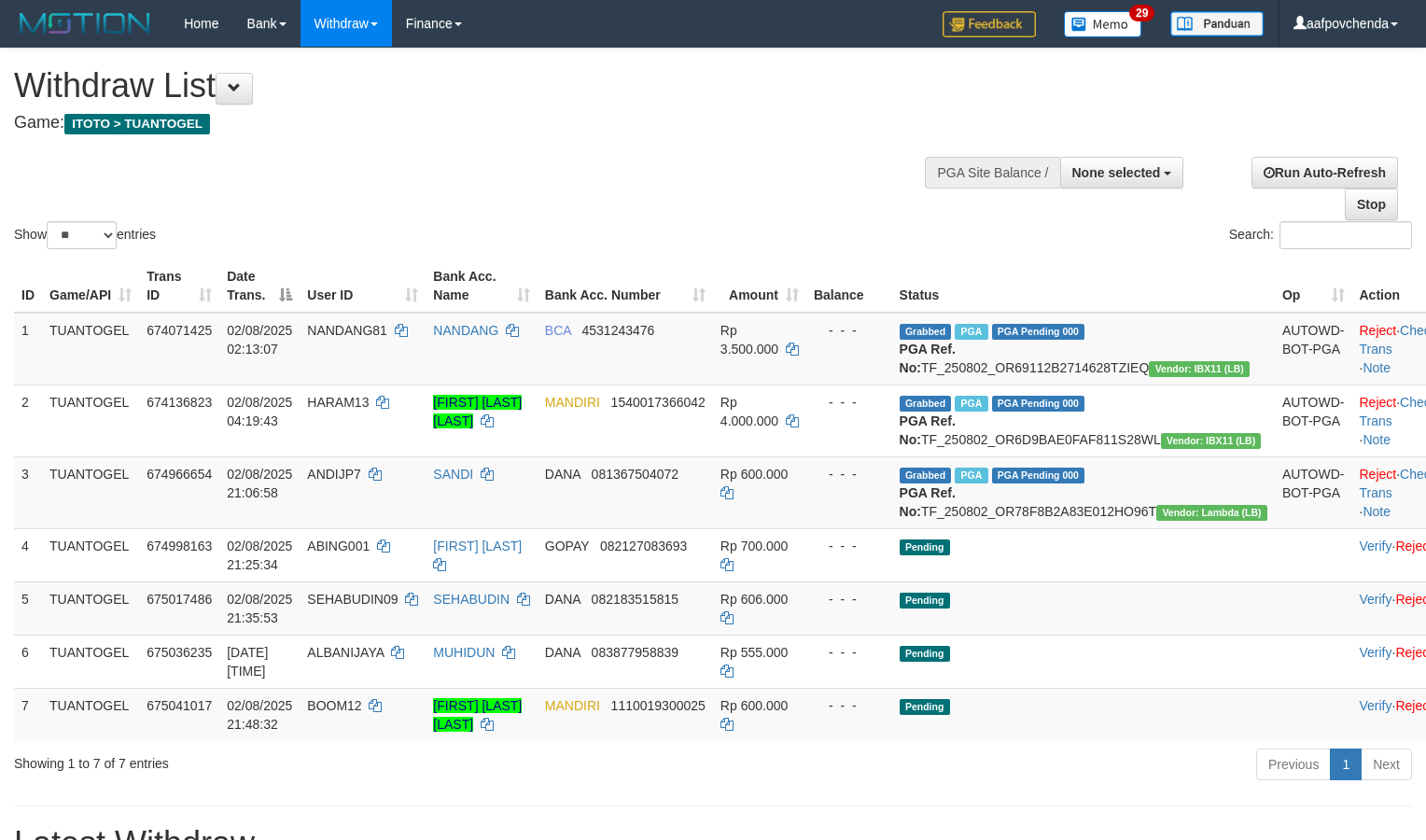 select 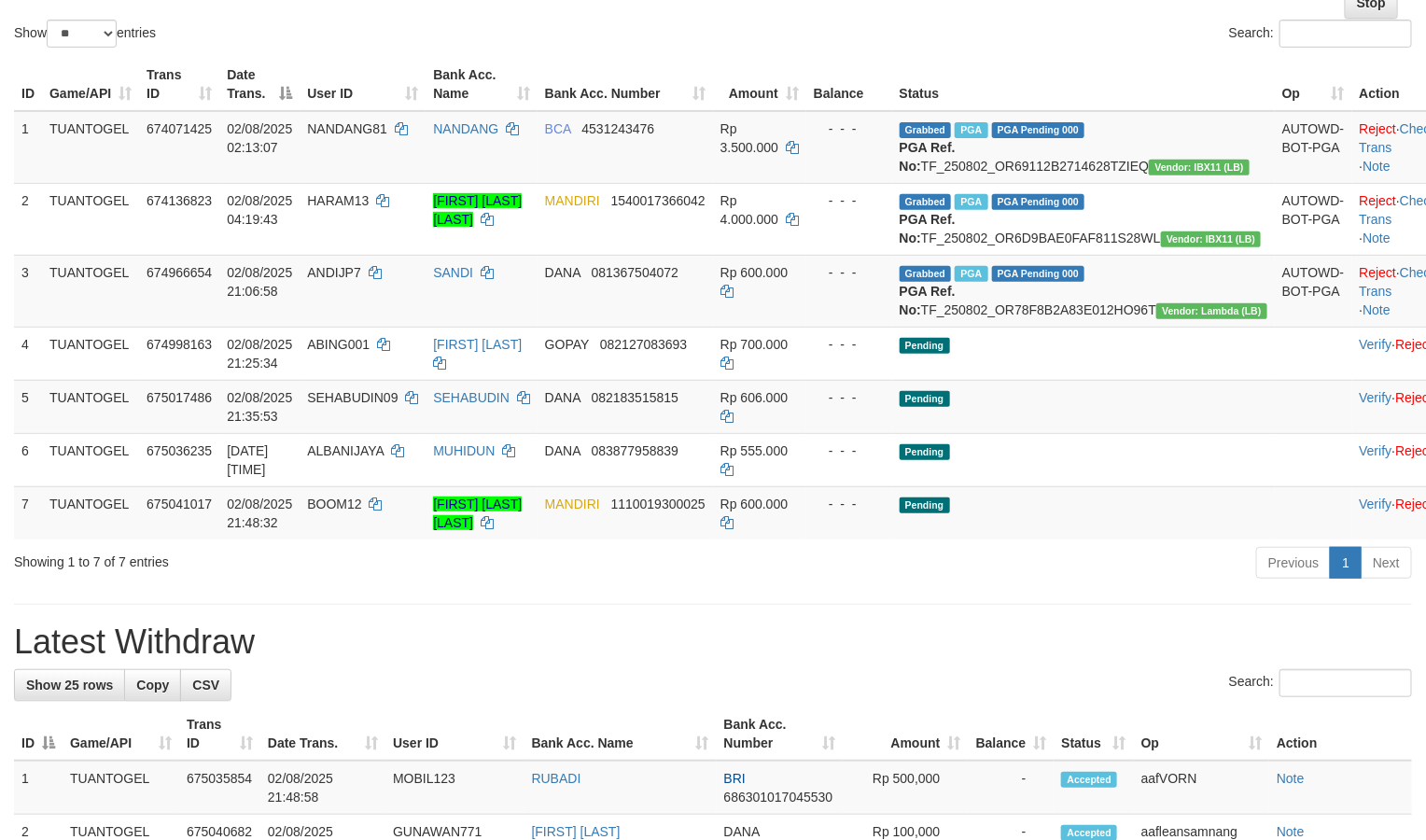 scroll, scrollTop: 207, scrollLeft: 0, axis: vertical 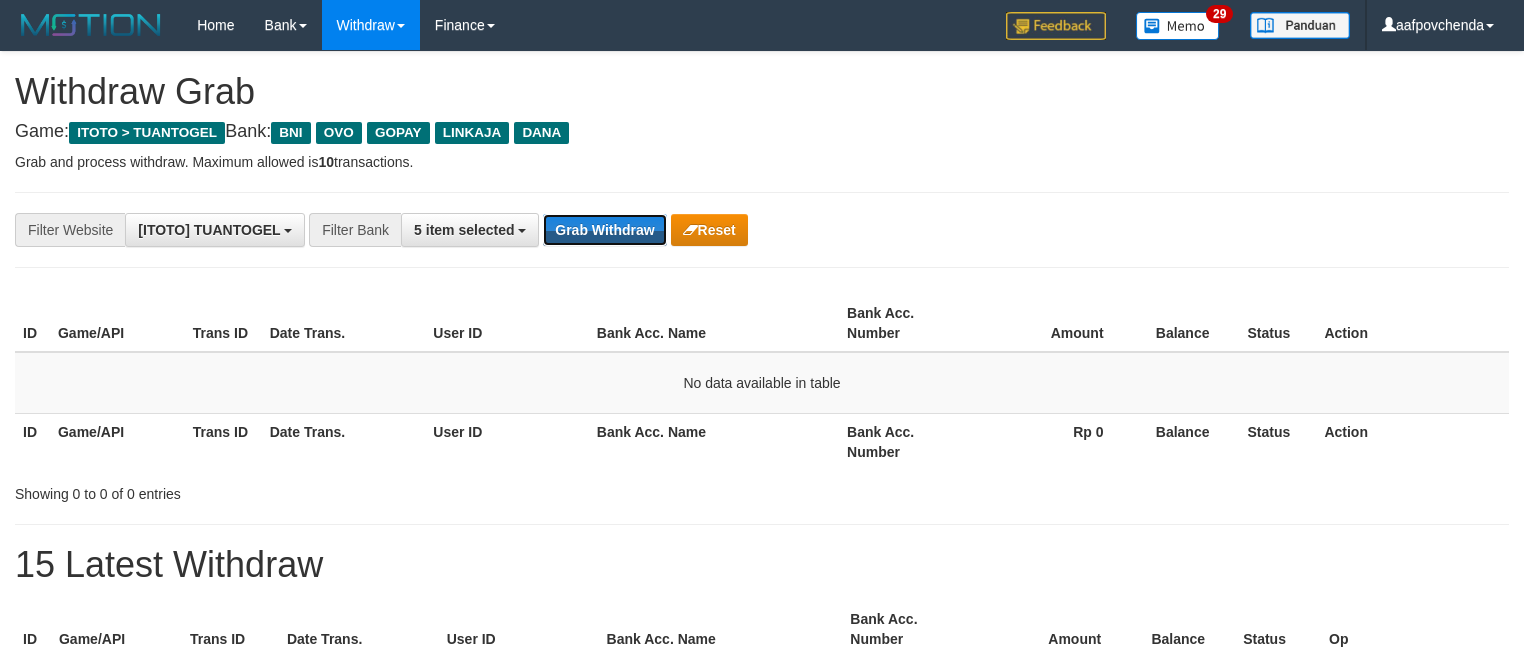 click on "Grab Withdraw" at bounding box center [604, 230] 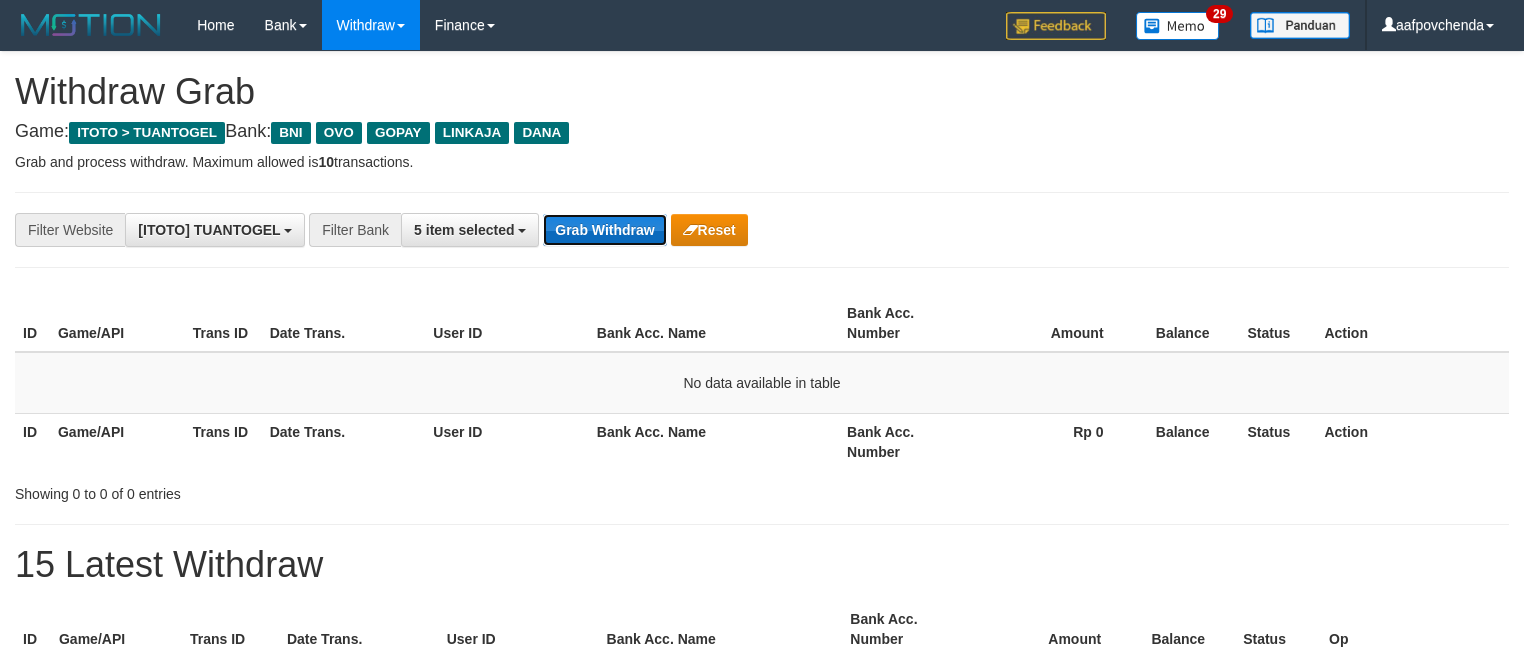 click on "Grab Withdraw" at bounding box center (604, 230) 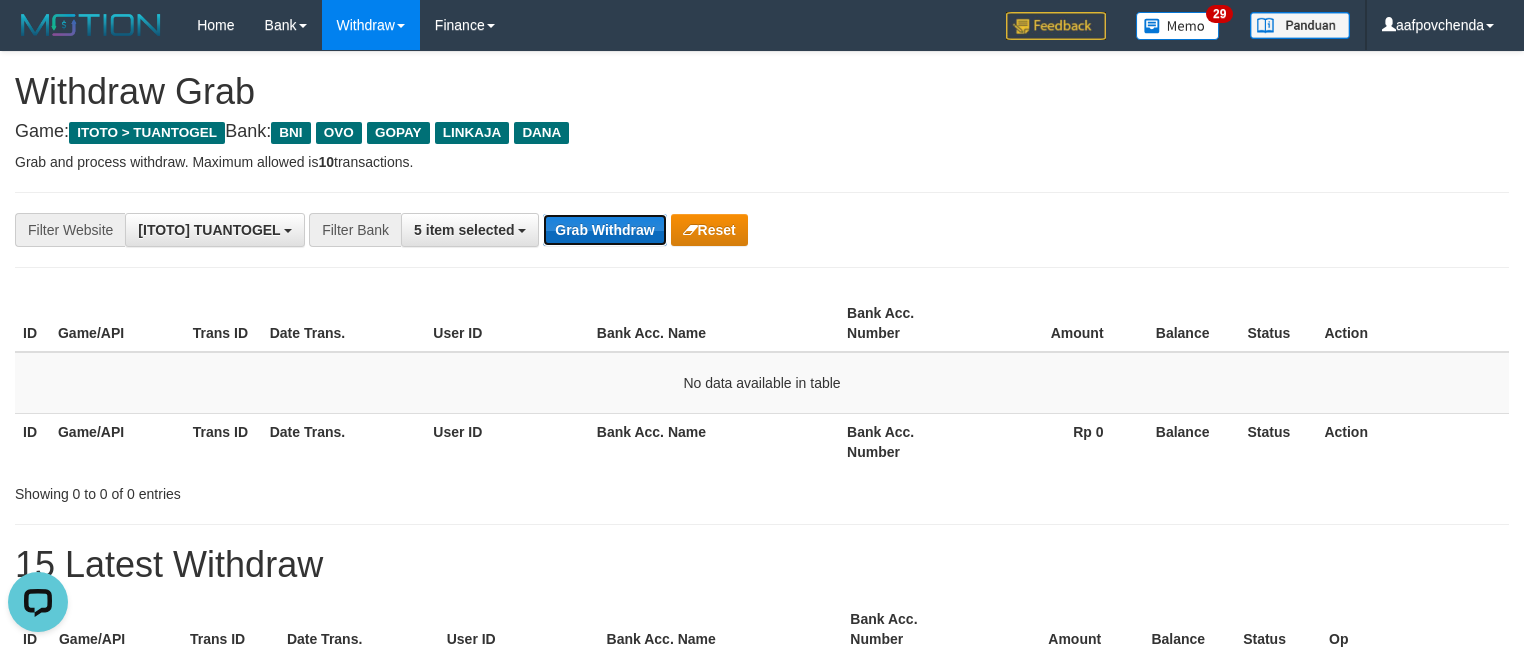 scroll, scrollTop: 0, scrollLeft: 0, axis: both 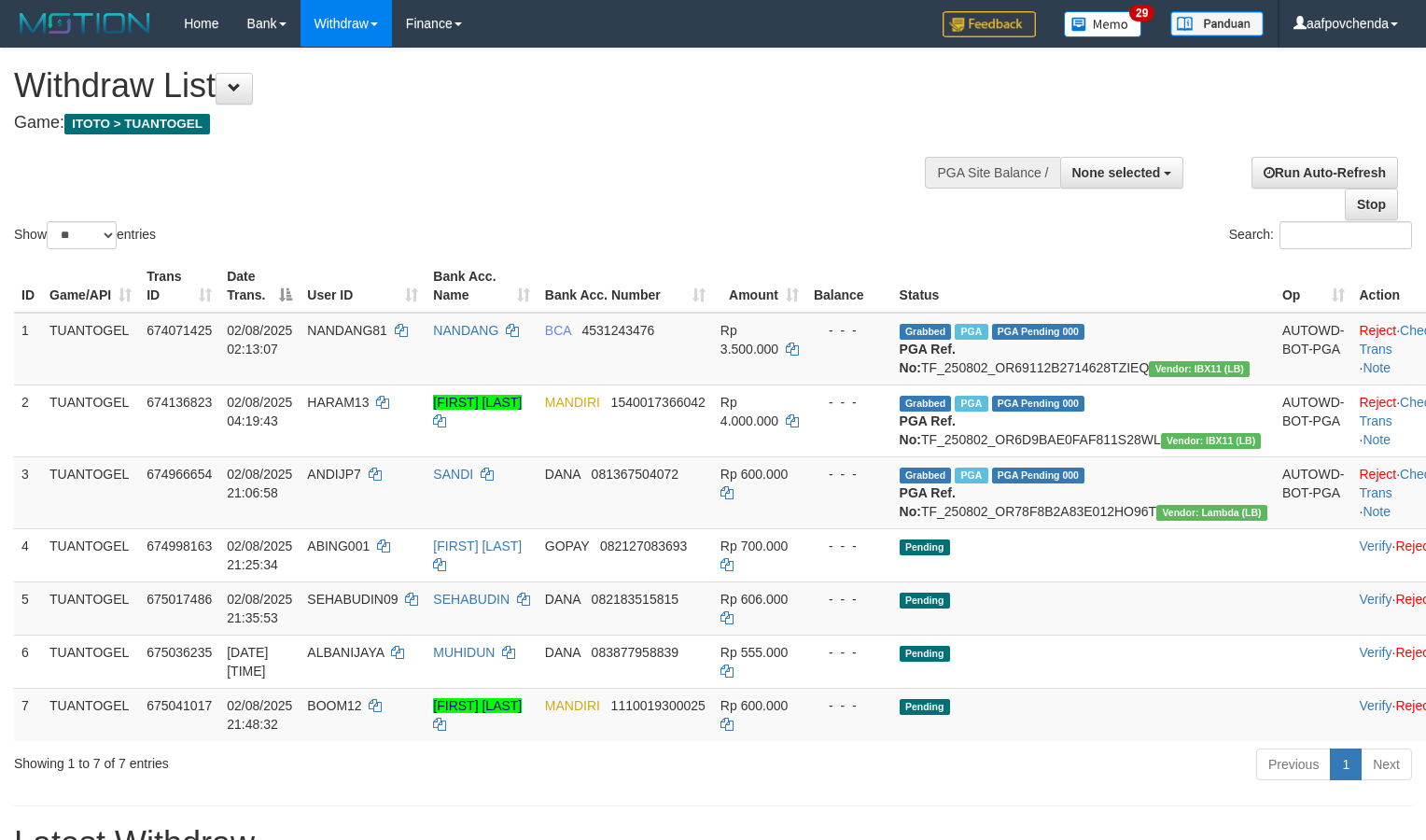 select 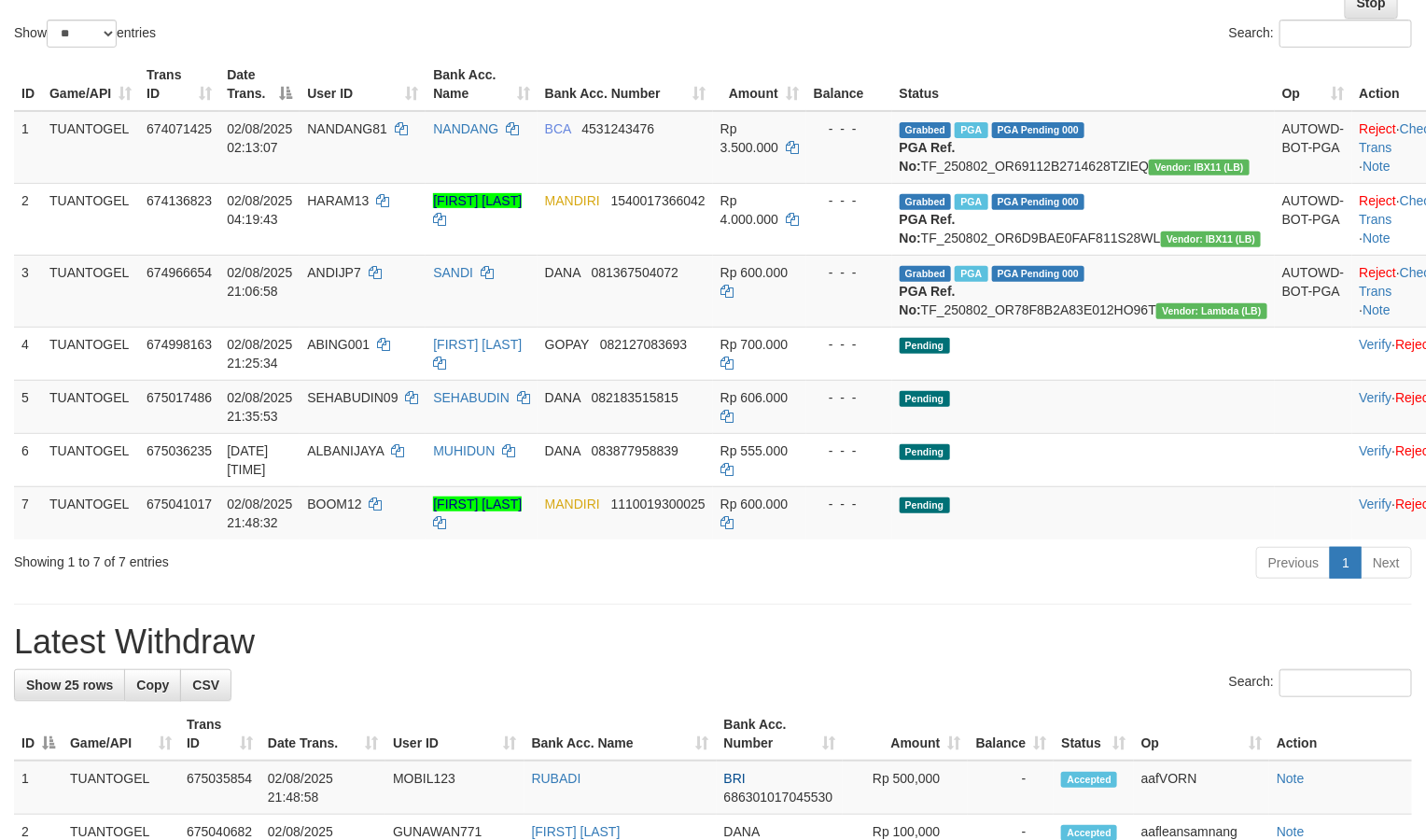 scroll, scrollTop: 207, scrollLeft: 0, axis: vertical 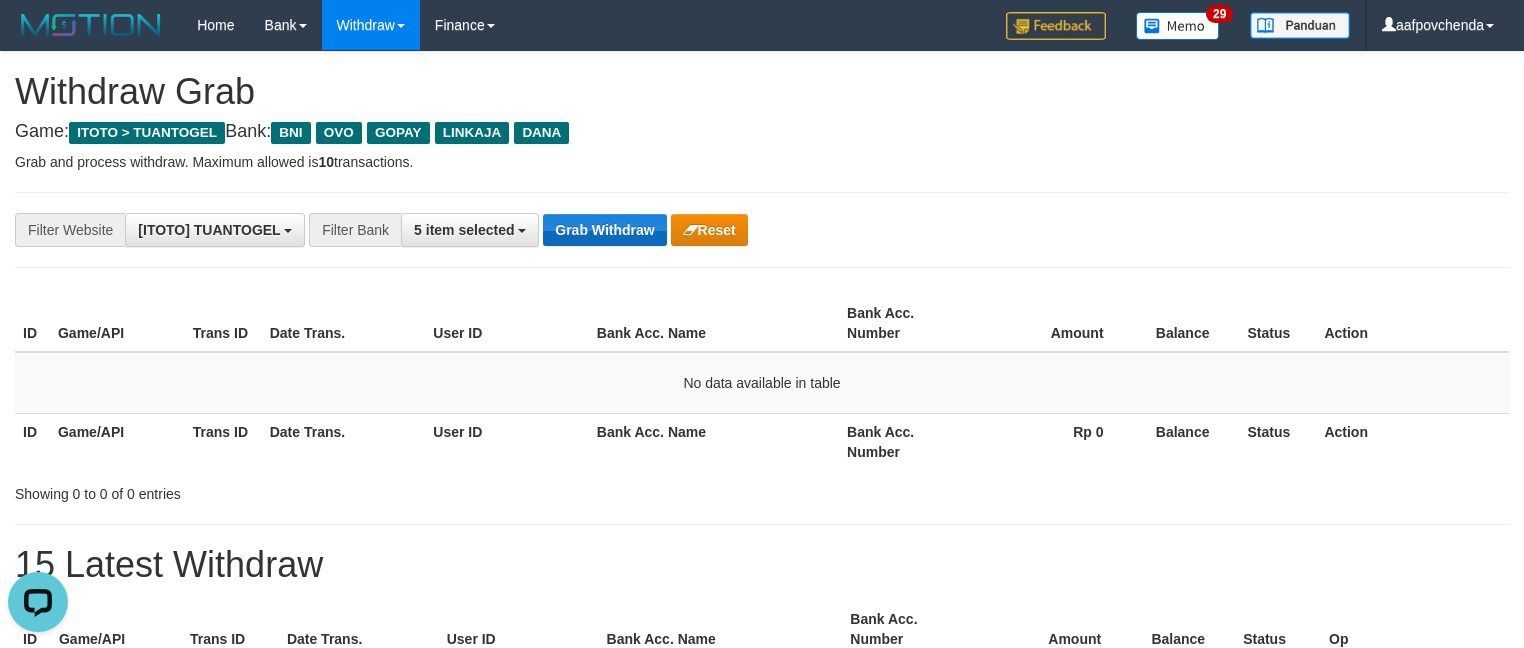 drag, startPoint x: 666, startPoint y: 231, endPoint x: 652, endPoint y: 231, distance: 14 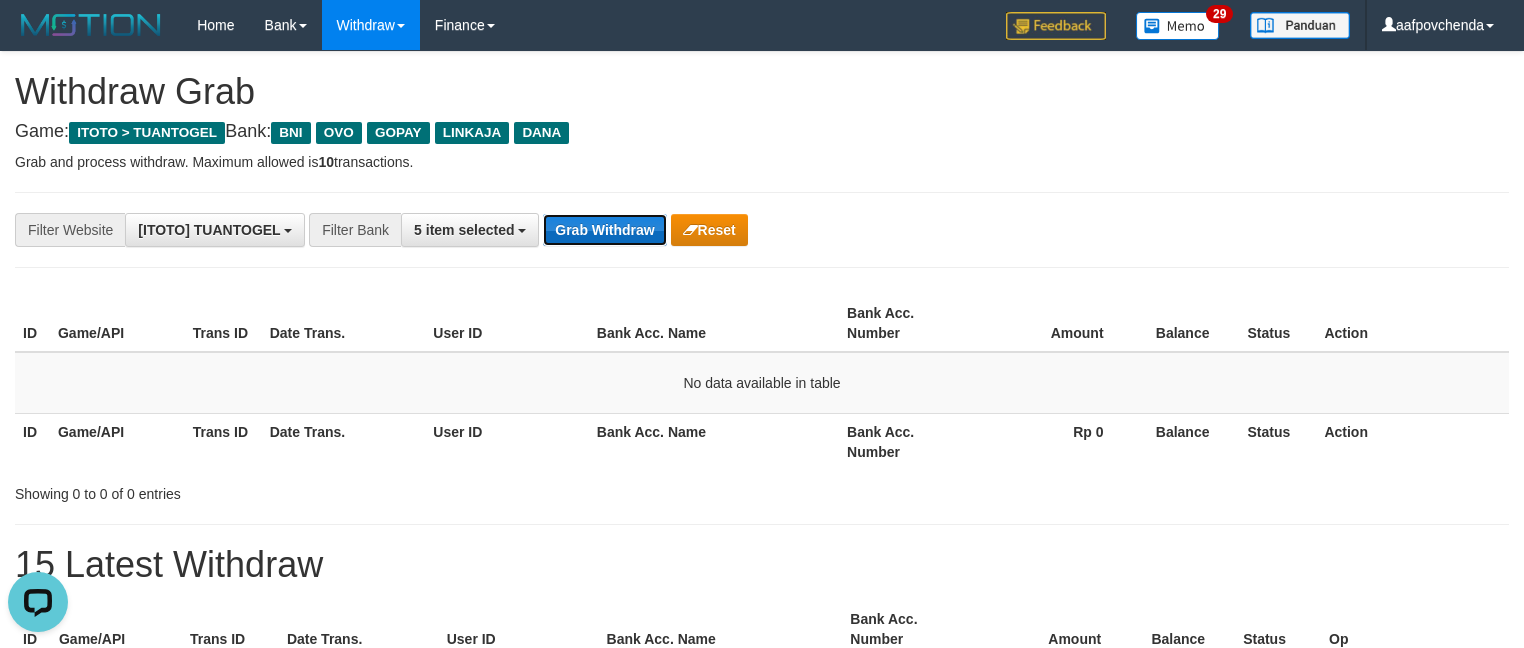 click on "Grab Withdraw" at bounding box center (604, 230) 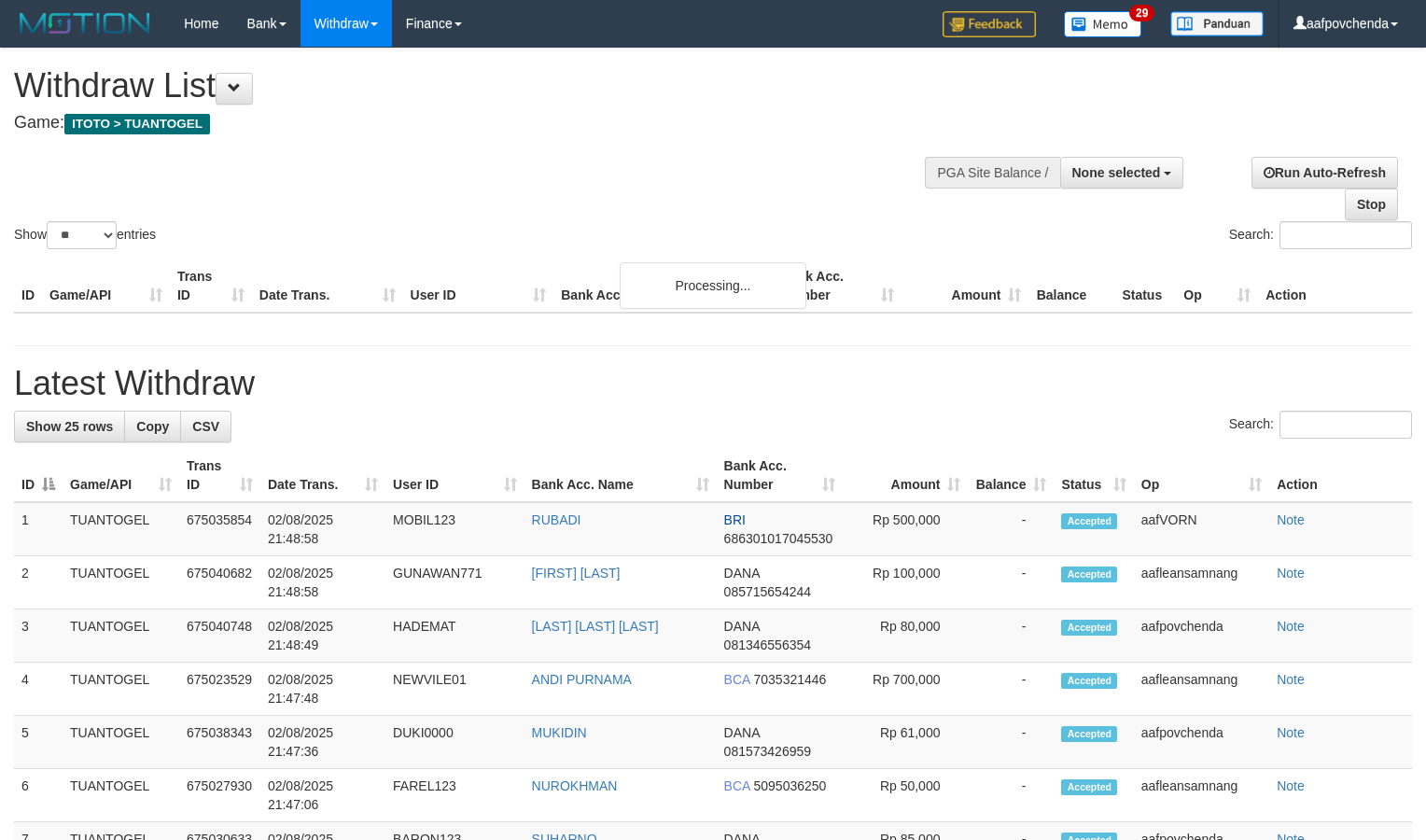 select 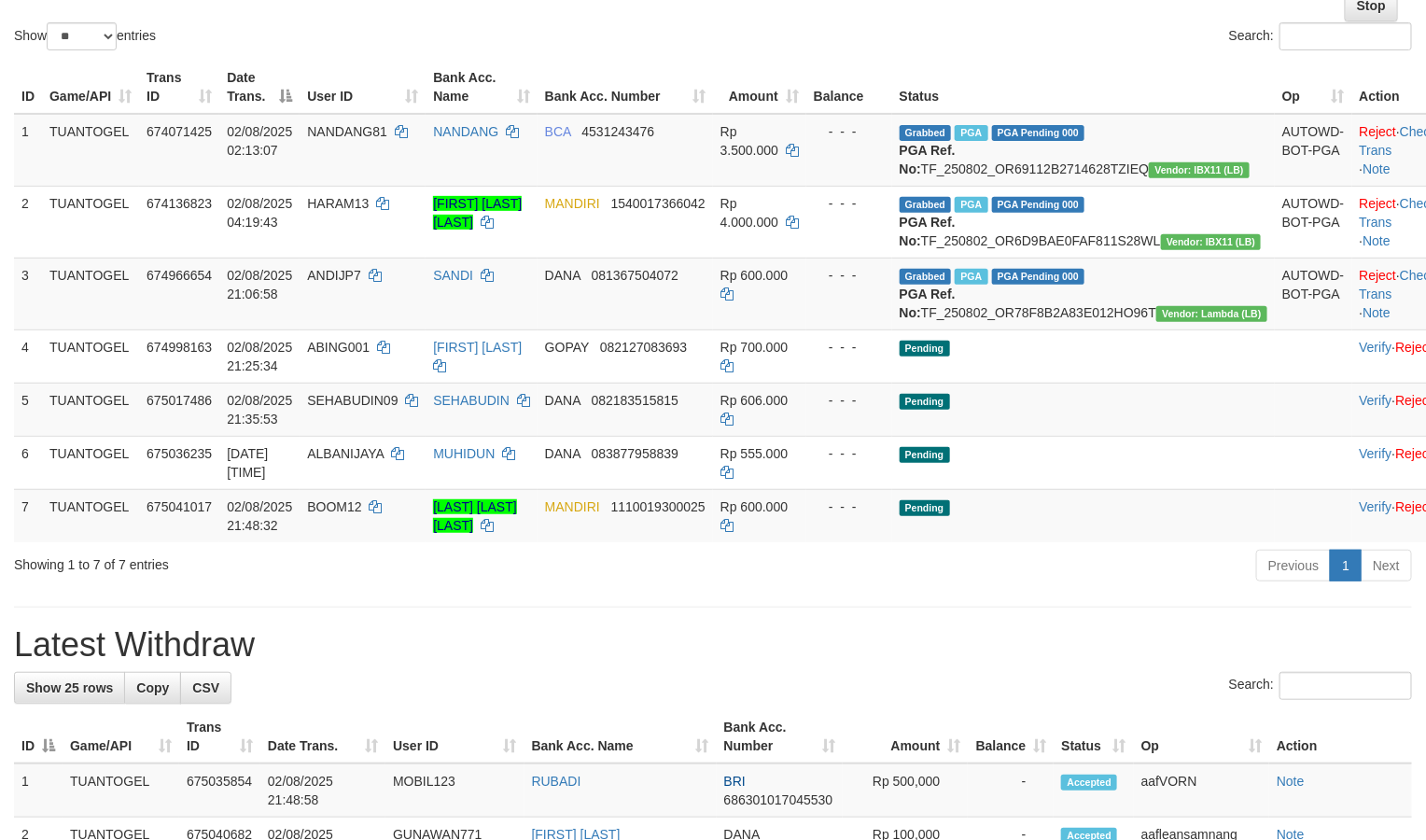 scroll, scrollTop: 207, scrollLeft: 0, axis: vertical 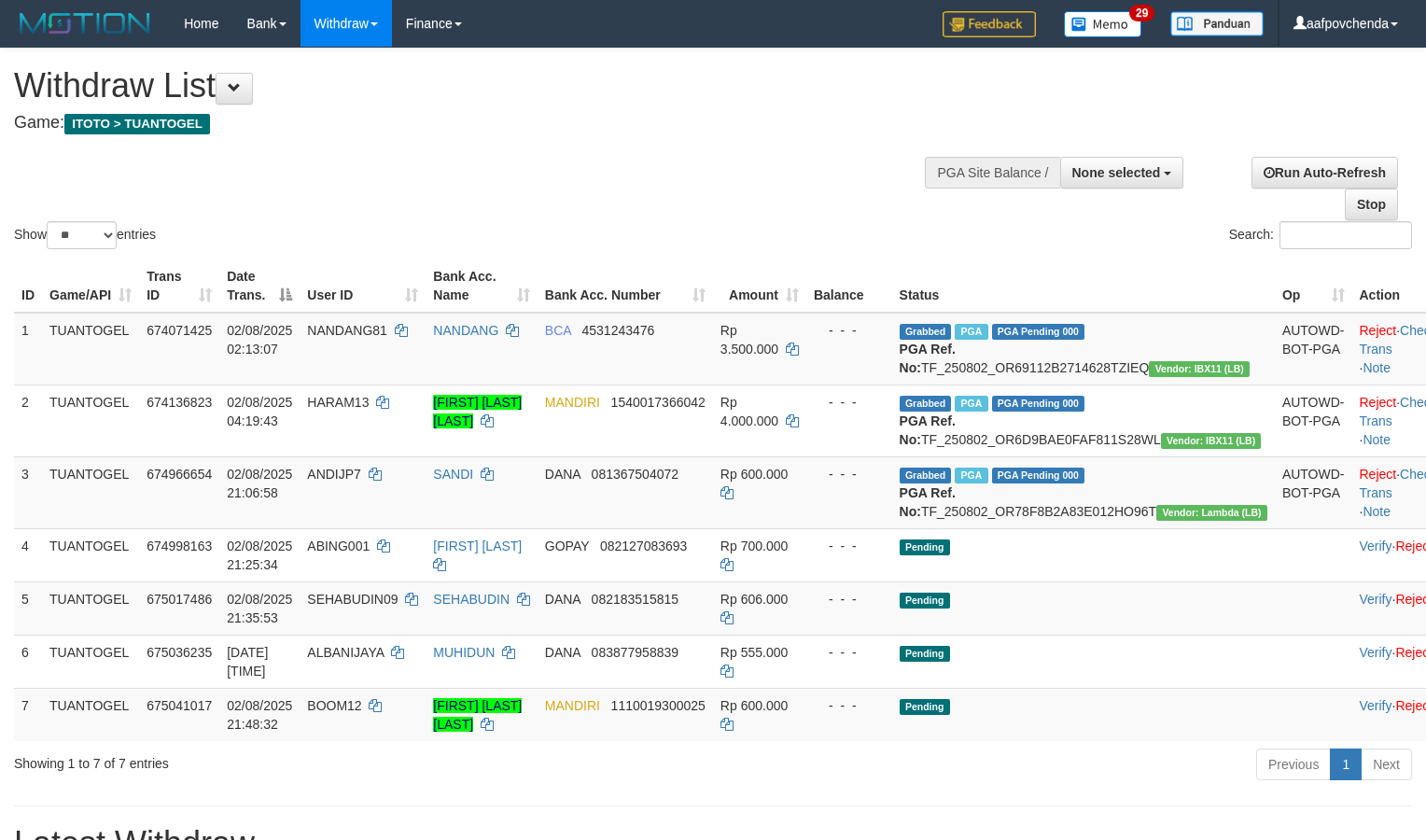 select 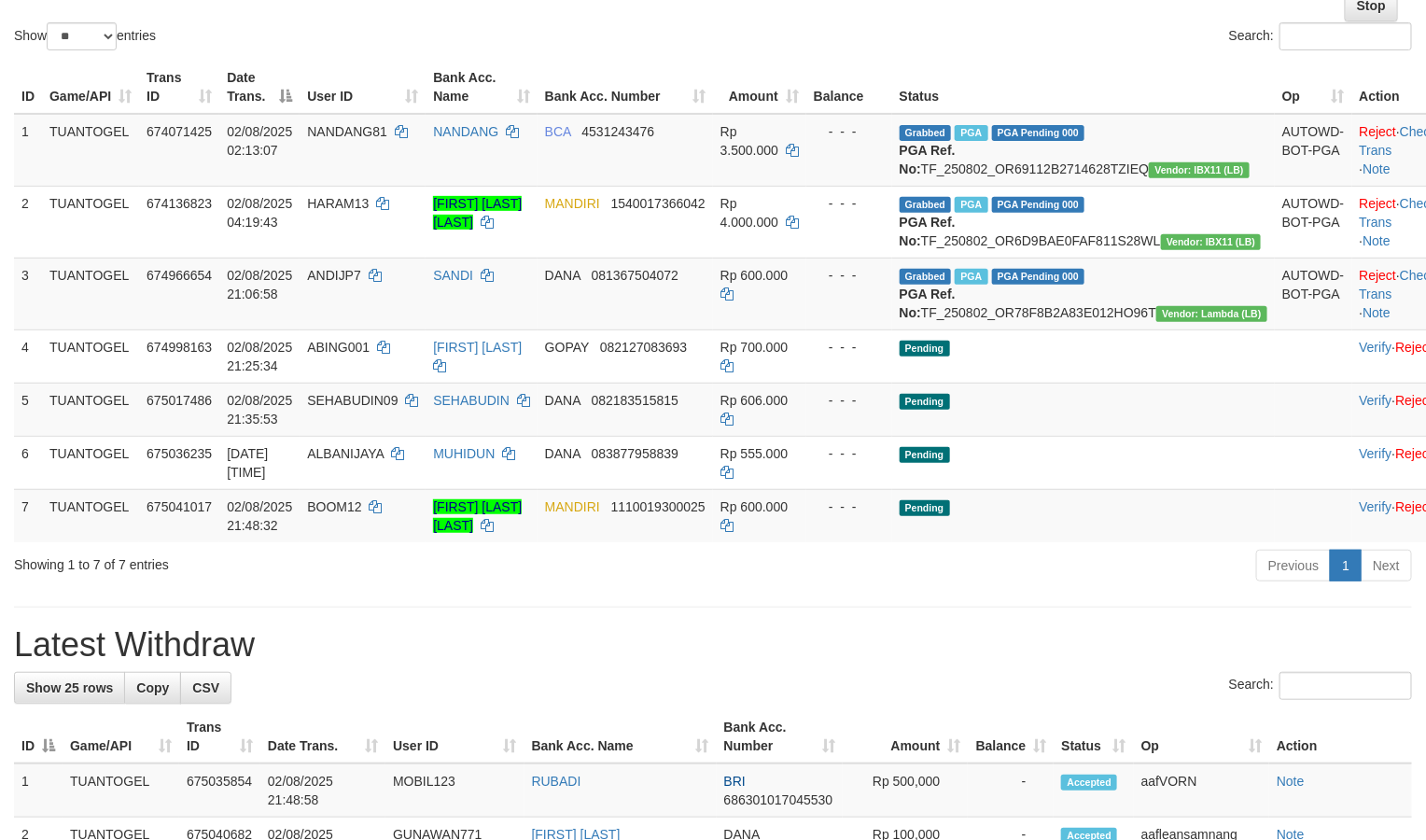 scroll, scrollTop: 207, scrollLeft: 0, axis: vertical 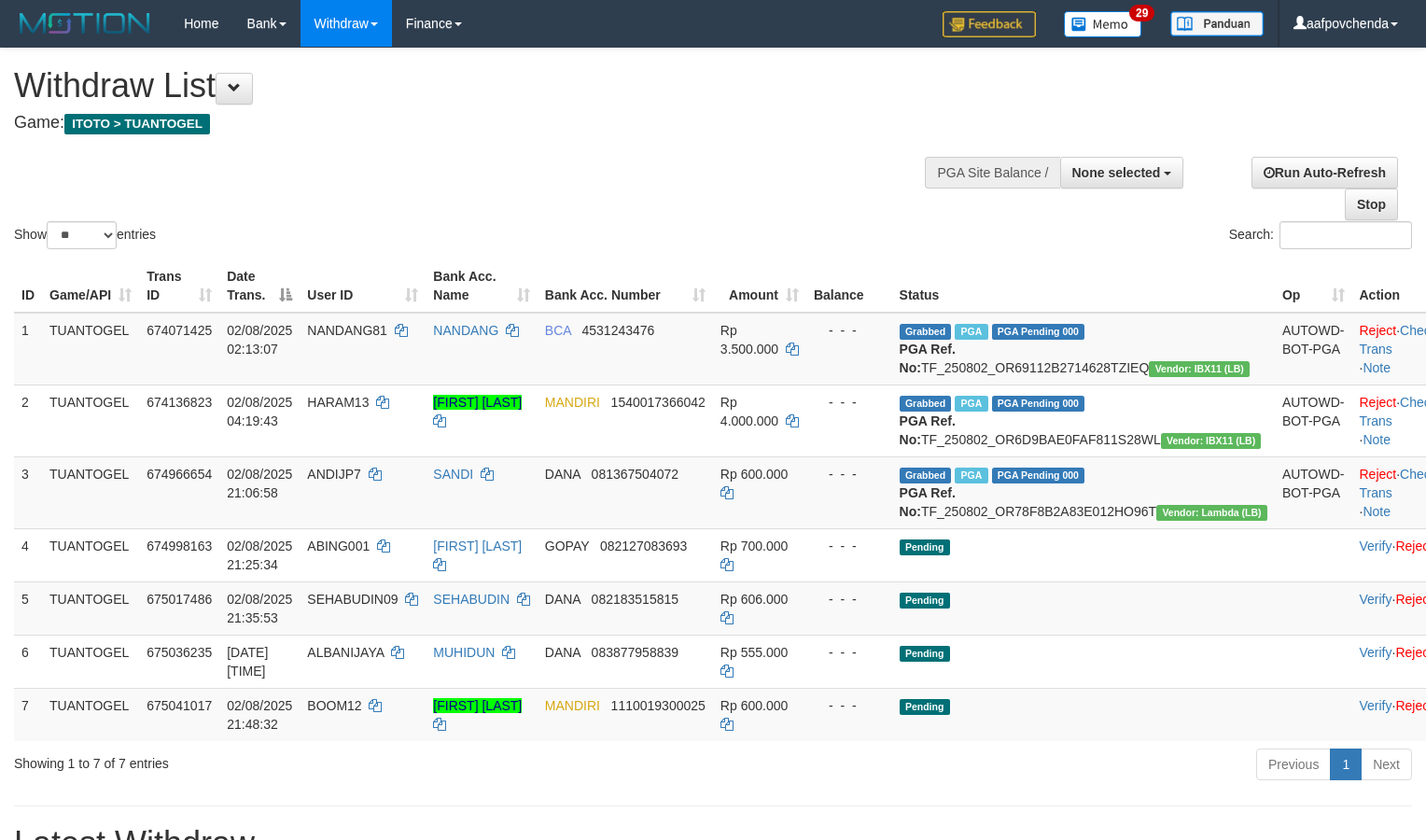 select 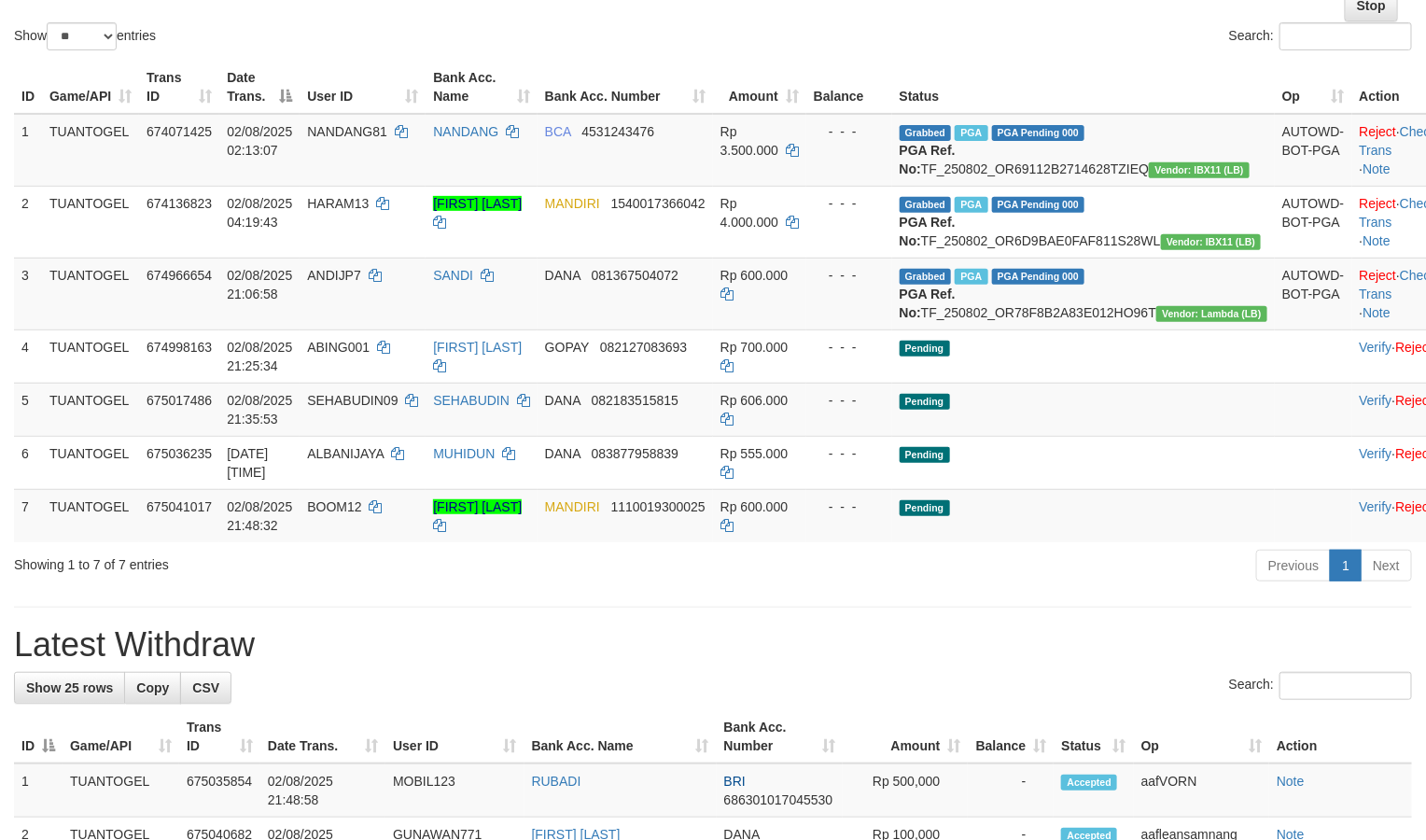 scroll, scrollTop: 207, scrollLeft: 0, axis: vertical 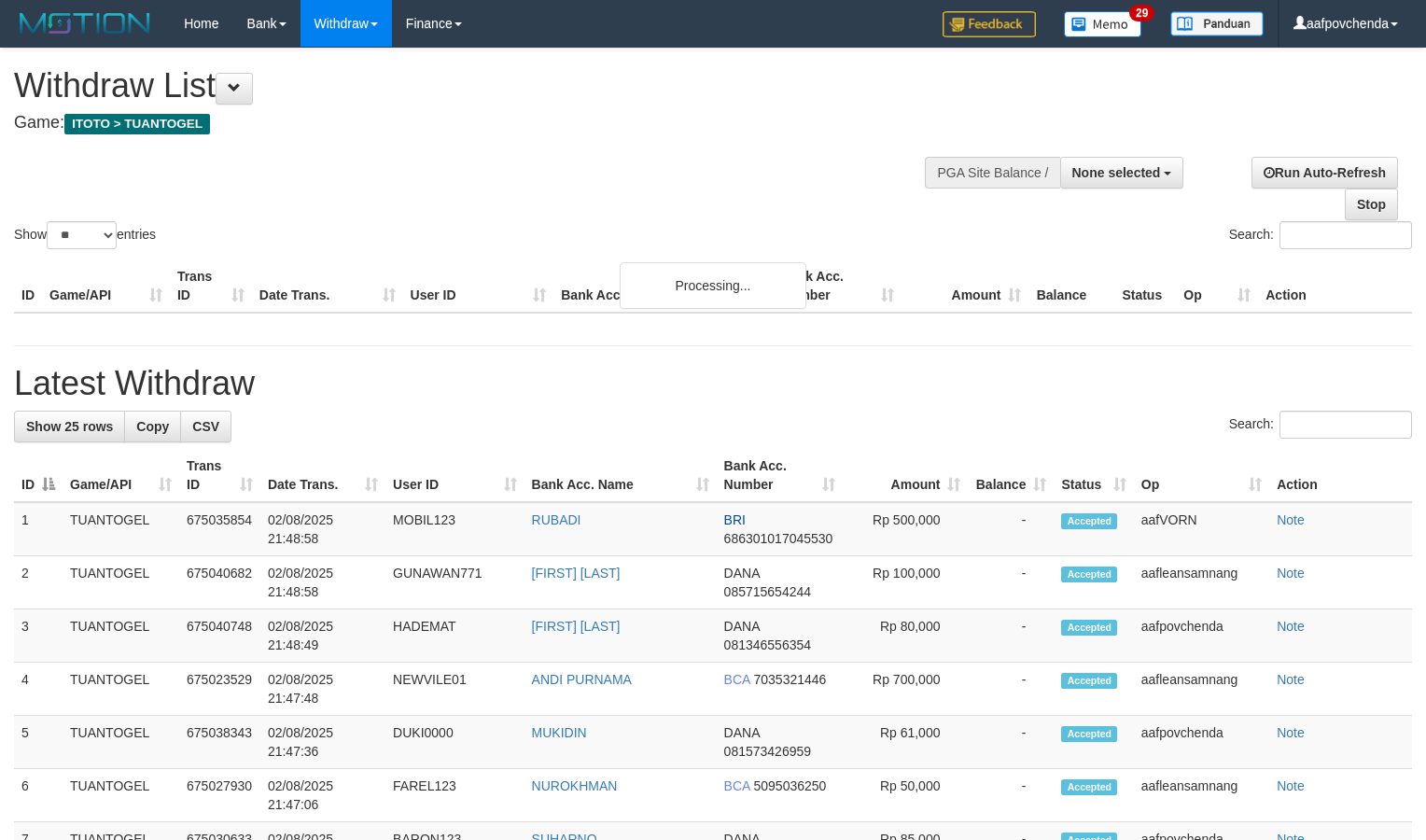 select 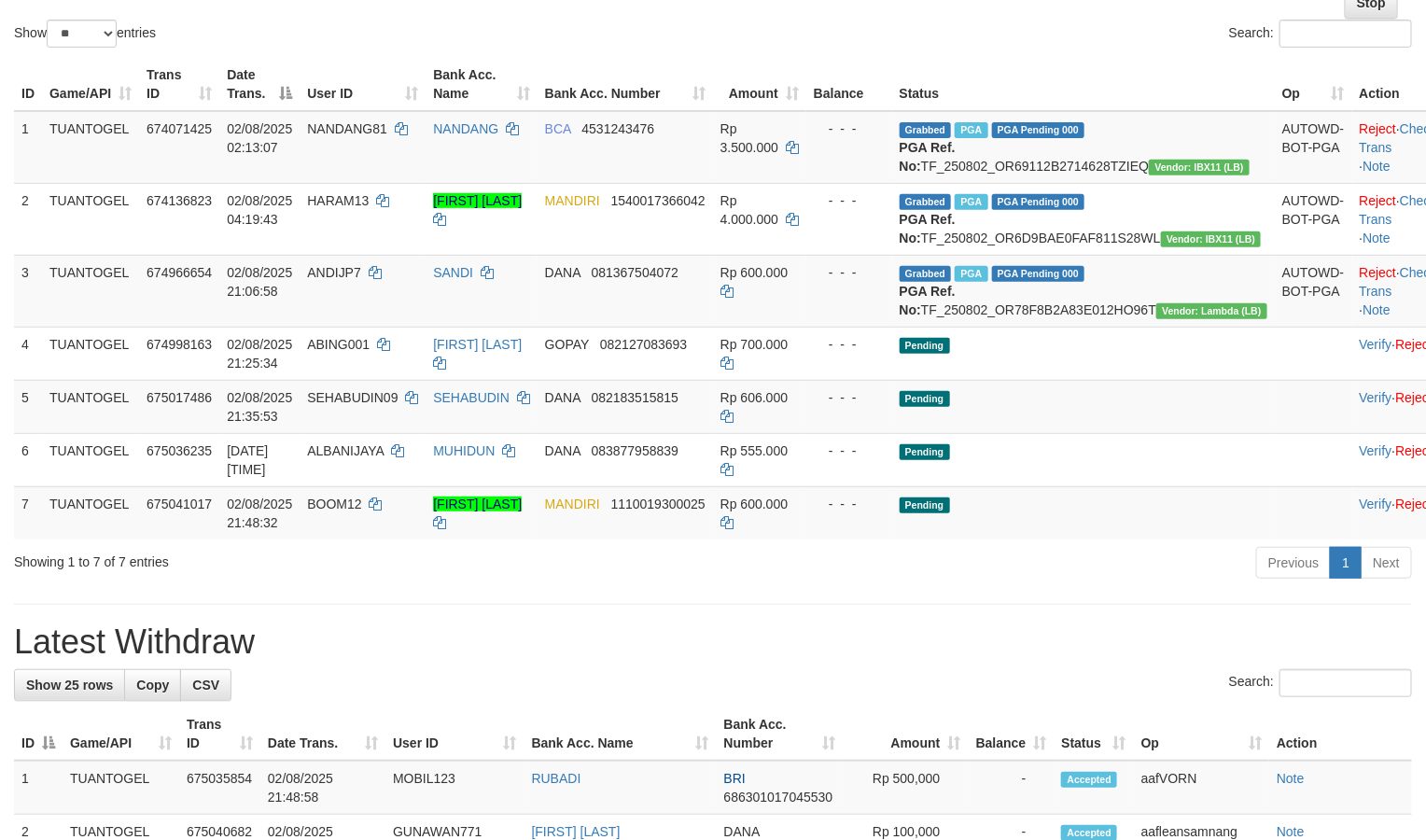 scroll, scrollTop: 207, scrollLeft: 0, axis: vertical 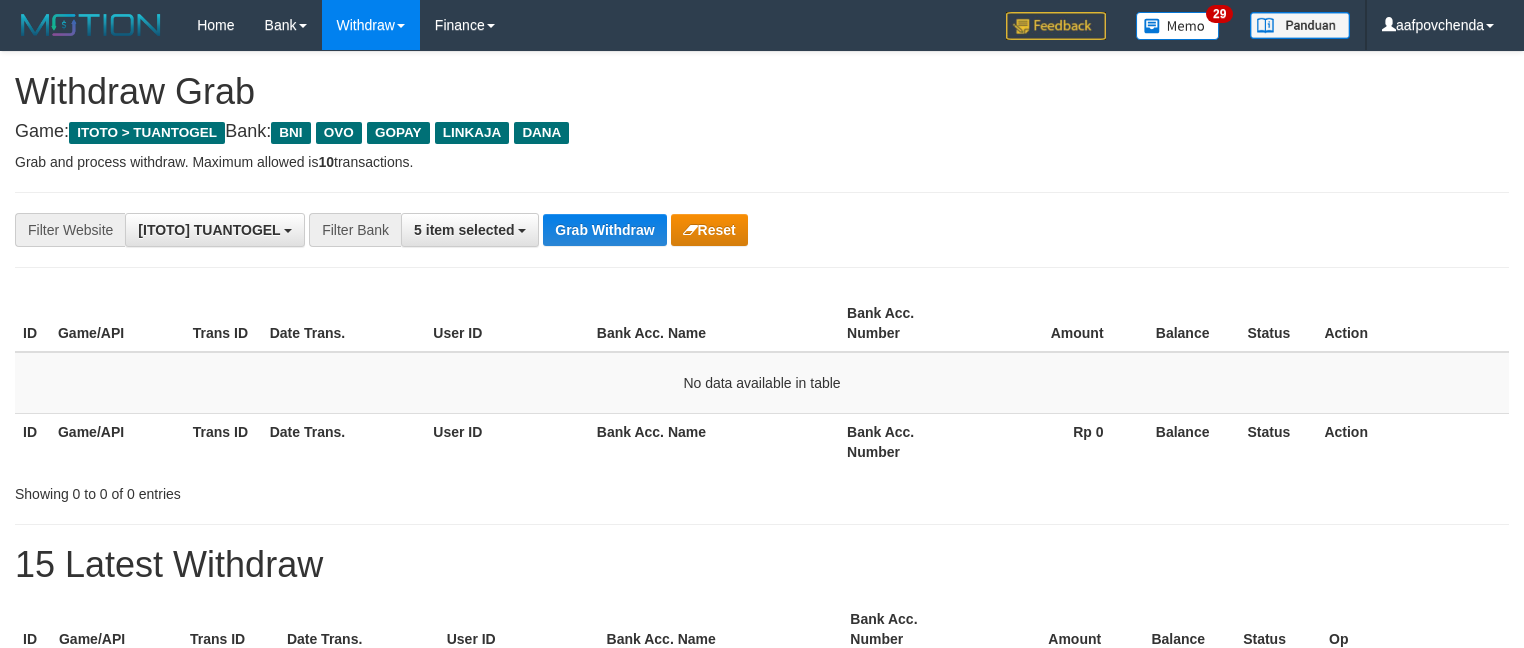 click on "Grab Withdraw" at bounding box center [604, 230] 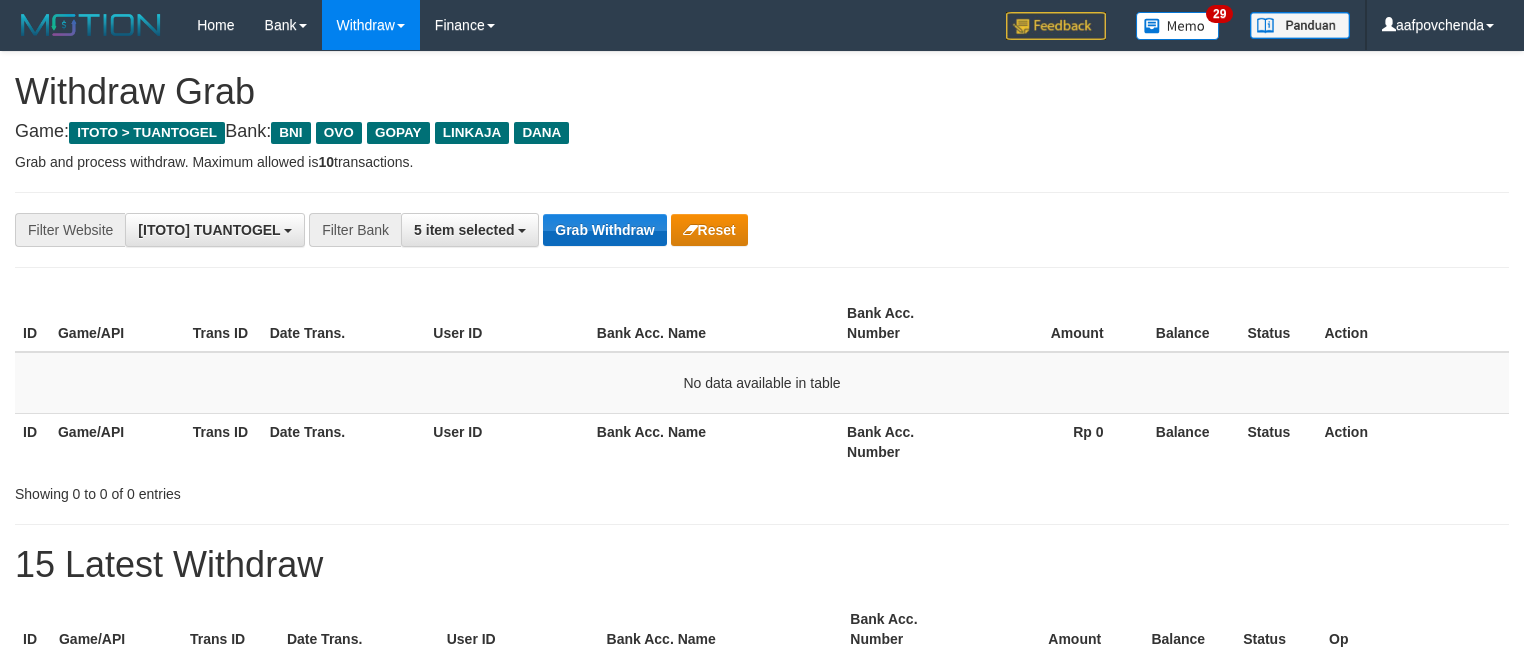 drag, startPoint x: 0, startPoint y: 0, endPoint x: 621, endPoint y: 225, distance: 660.50433 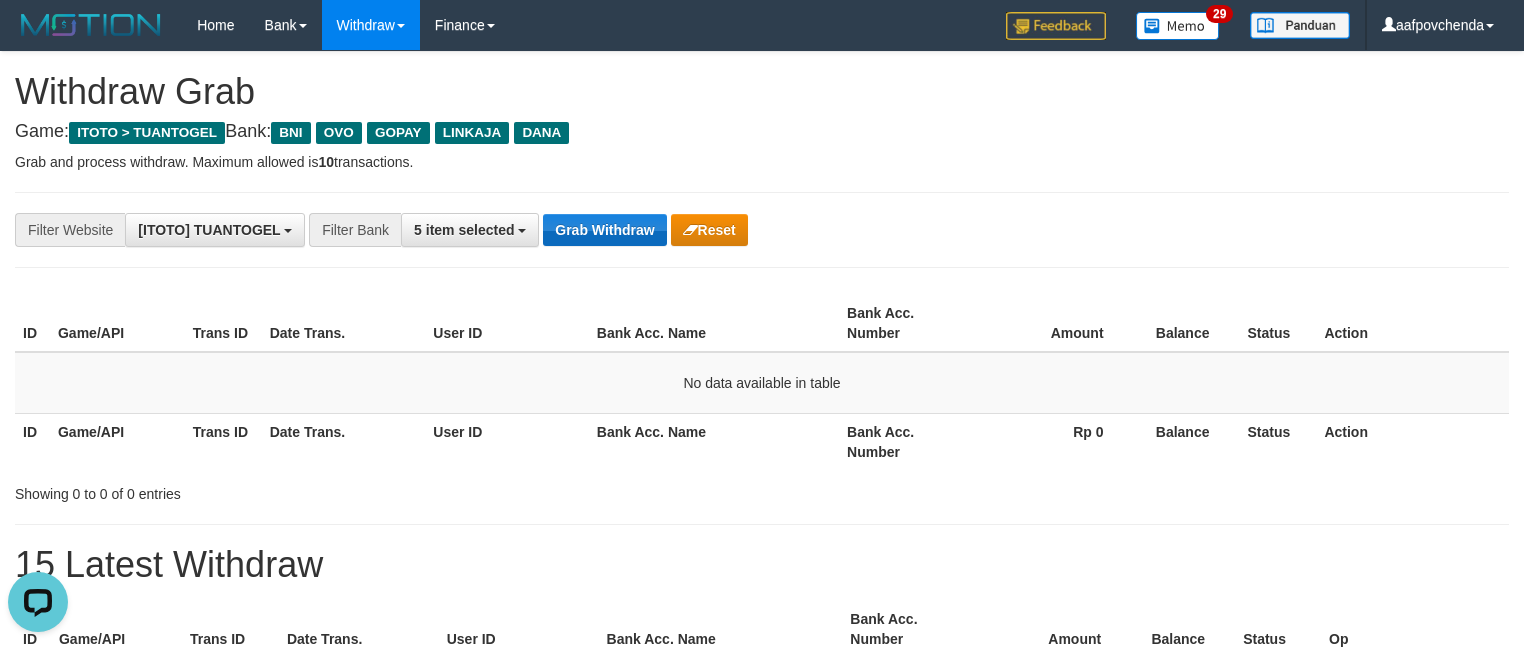 scroll, scrollTop: 0, scrollLeft: 0, axis: both 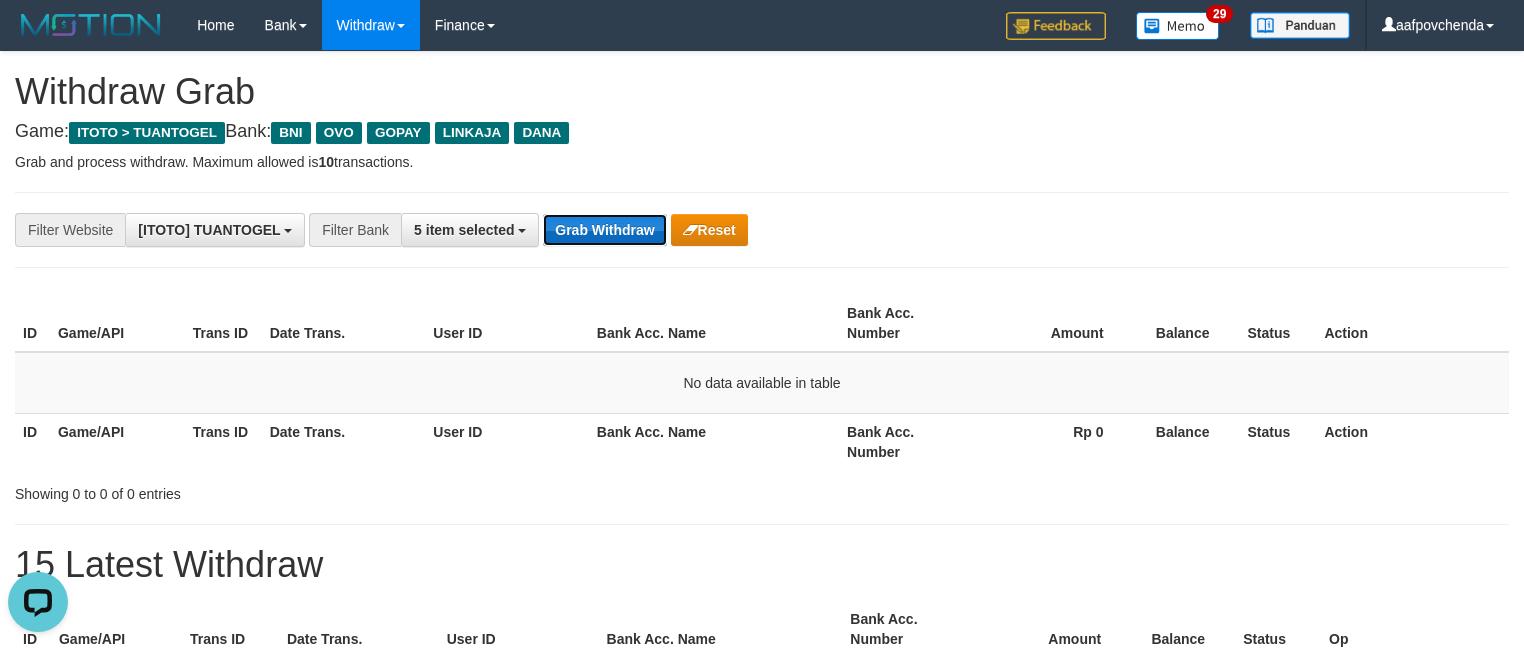 click on "Grab Withdraw" at bounding box center (604, 230) 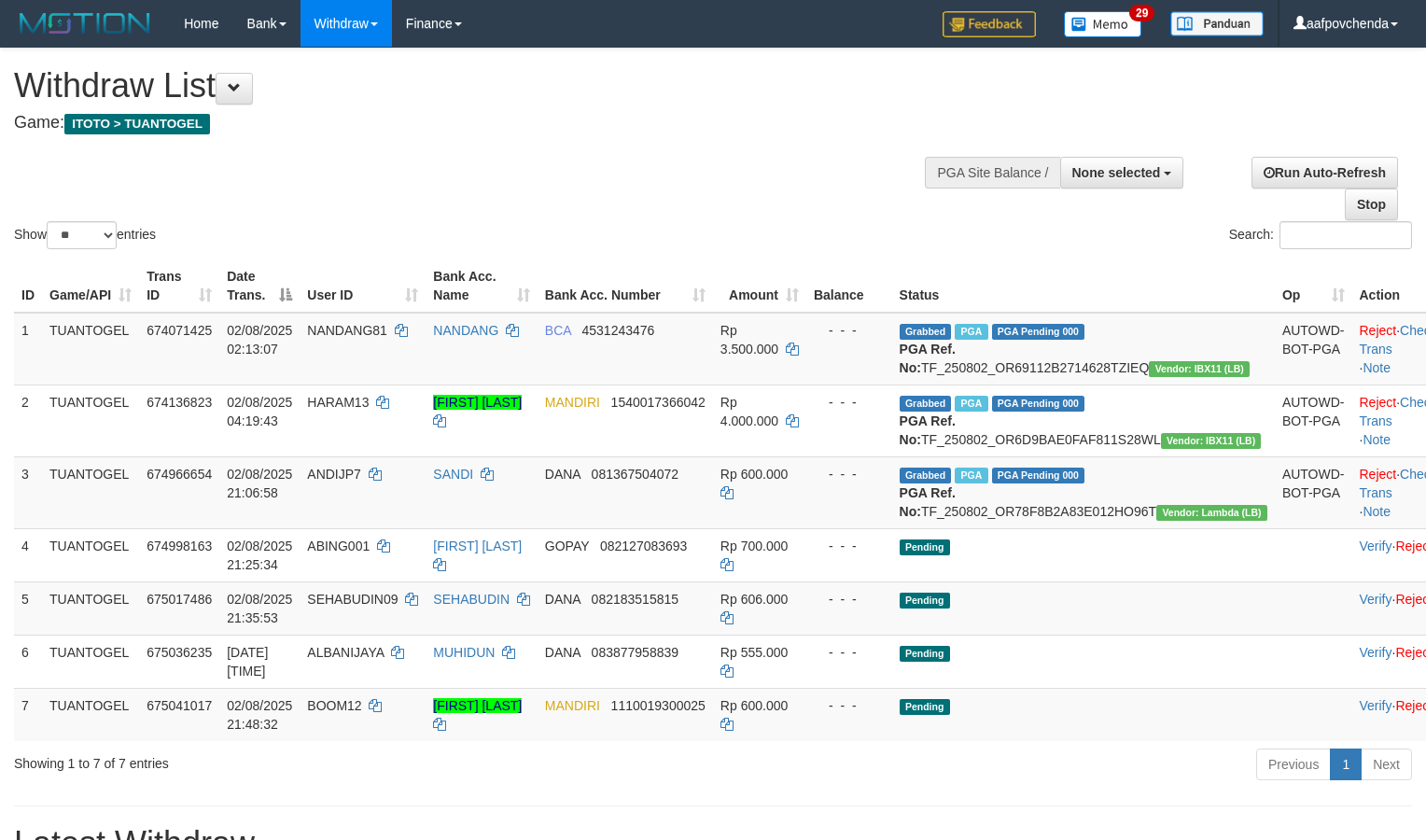 select 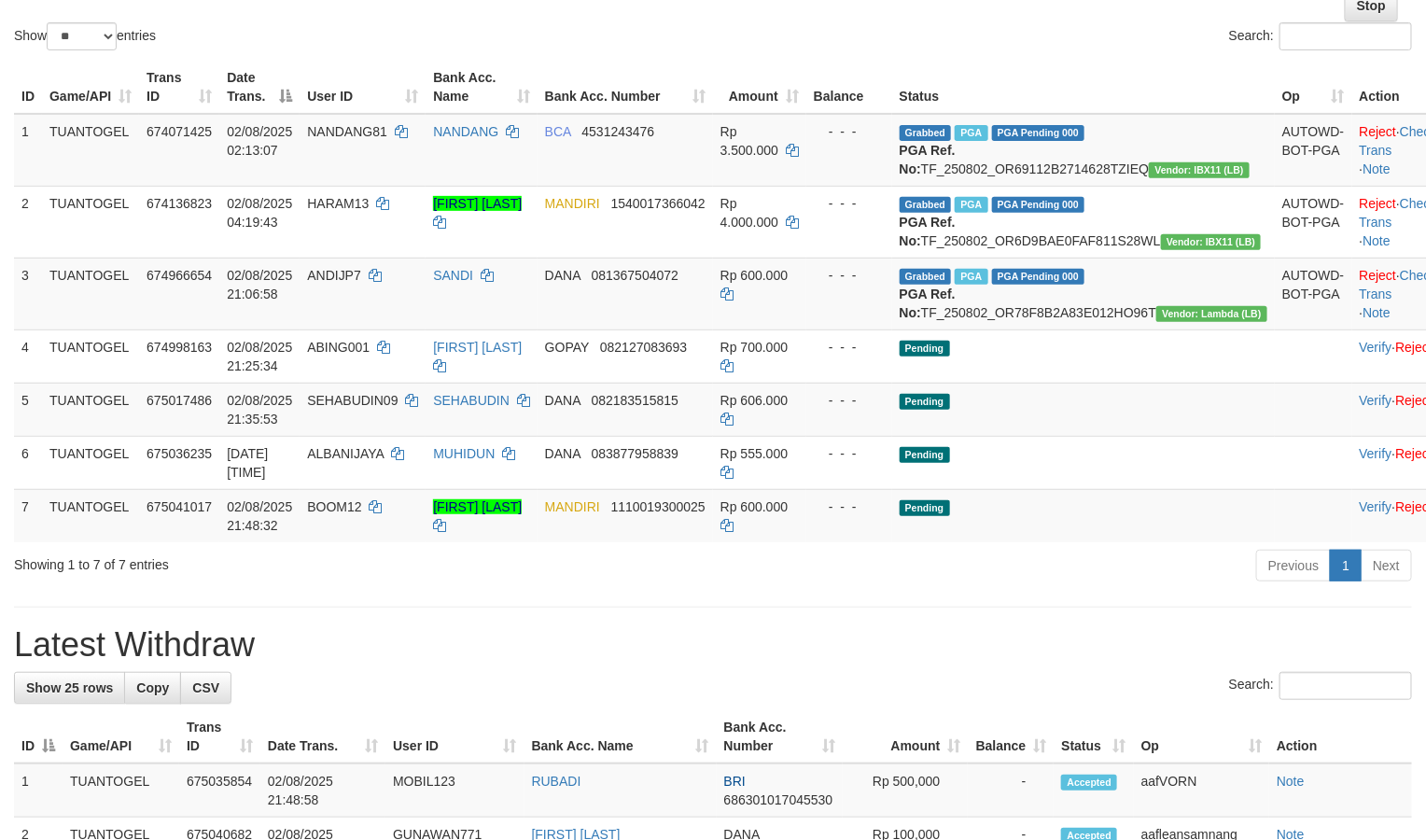 scroll, scrollTop: 207, scrollLeft: 0, axis: vertical 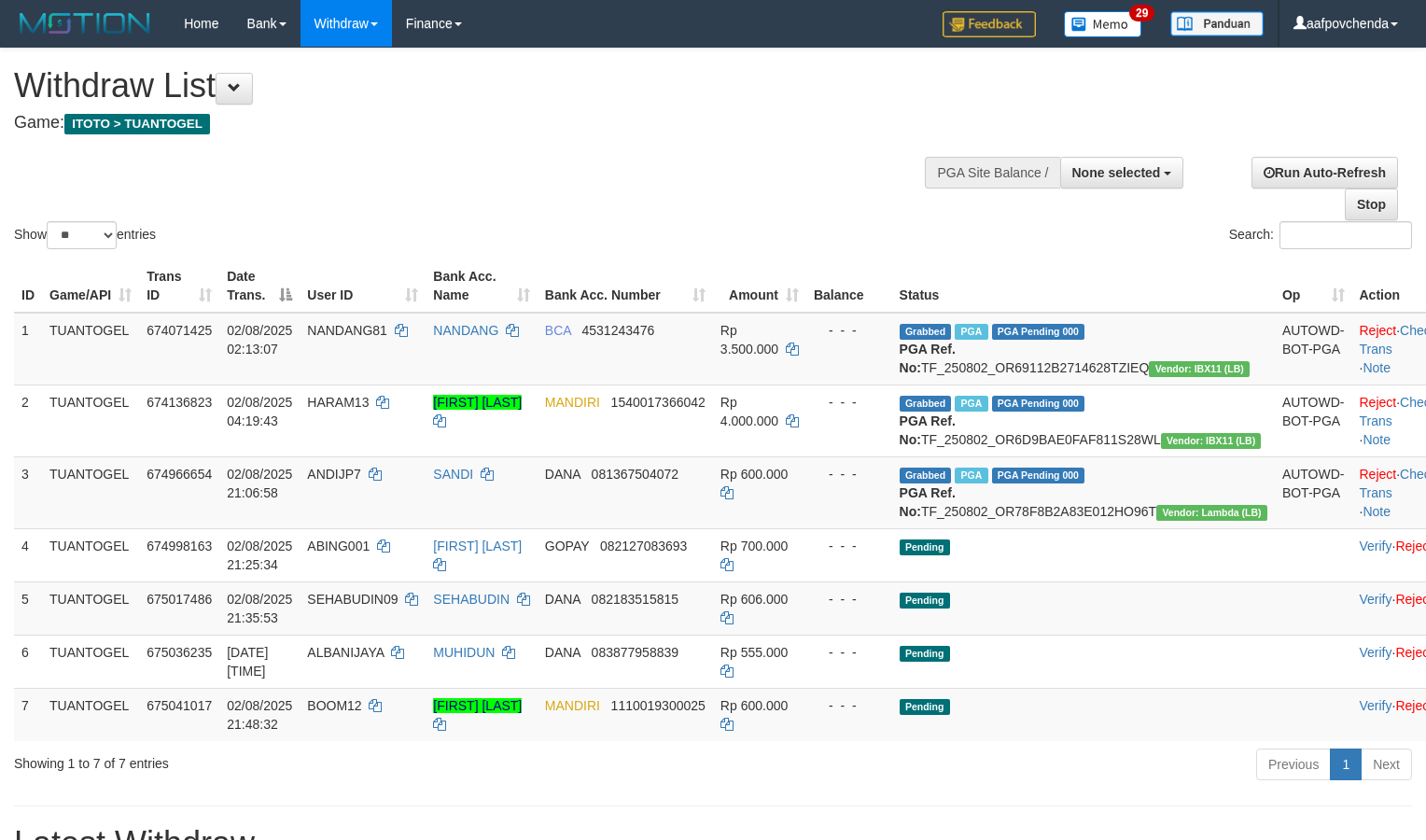 select 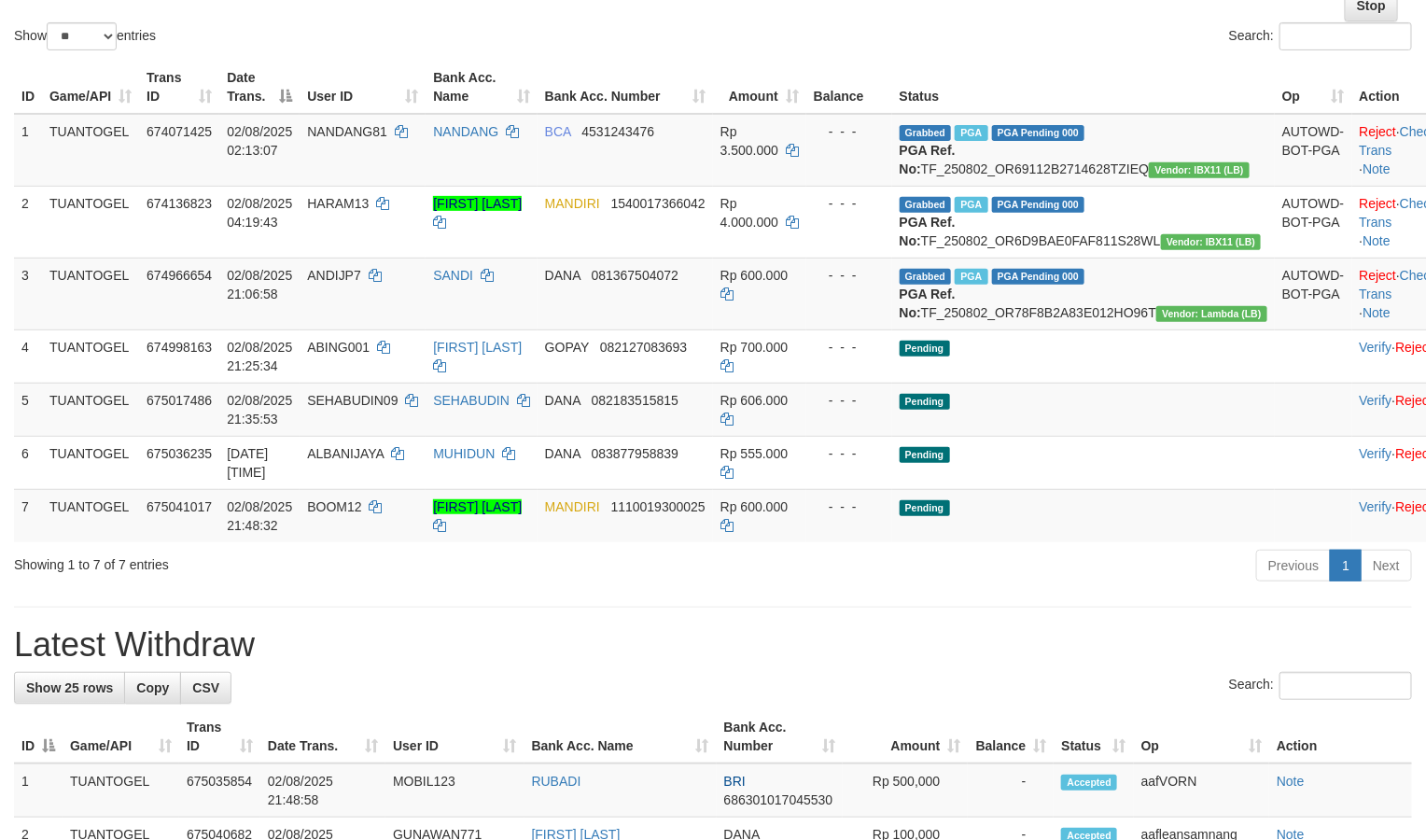 scroll, scrollTop: 207, scrollLeft: 0, axis: vertical 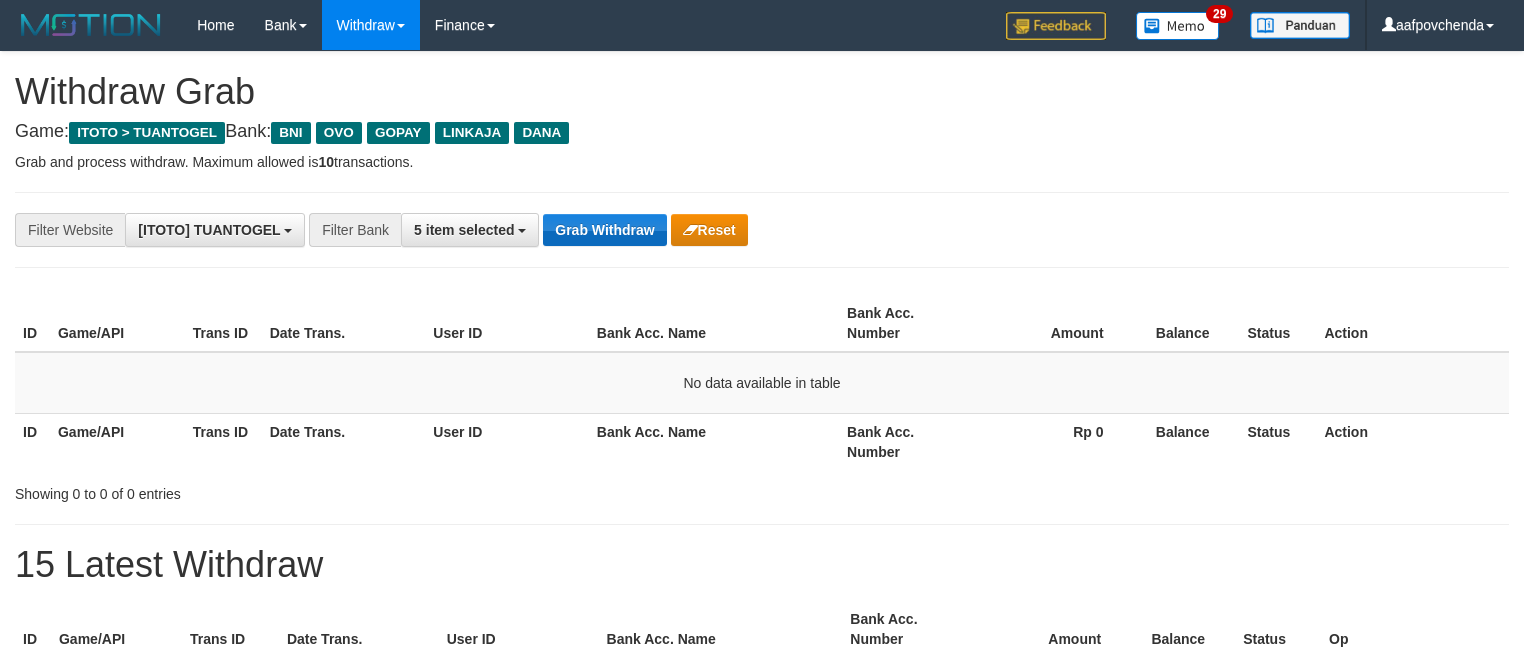 drag, startPoint x: 0, startPoint y: 0, endPoint x: 594, endPoint y: 225, distance: 635.1858 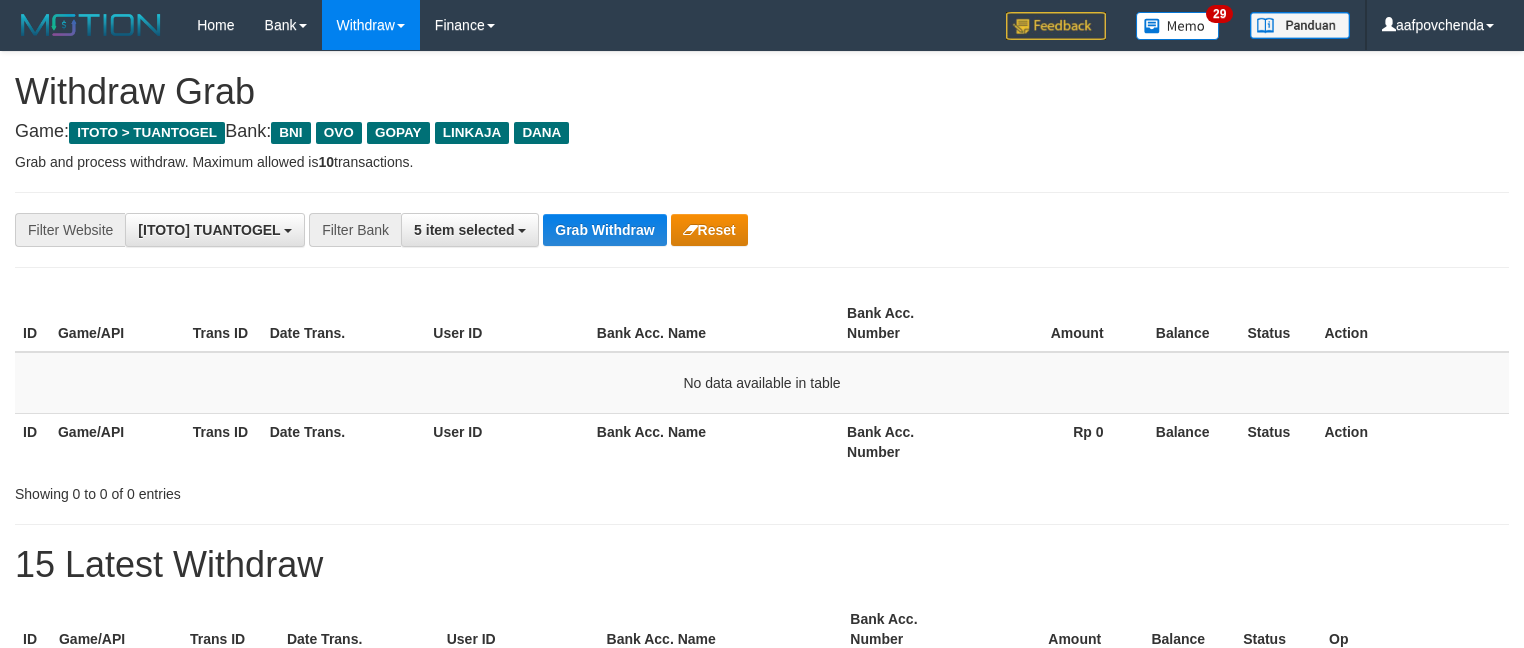 scroll, scrollTop: 0, scrollLeft: 0, axis: both 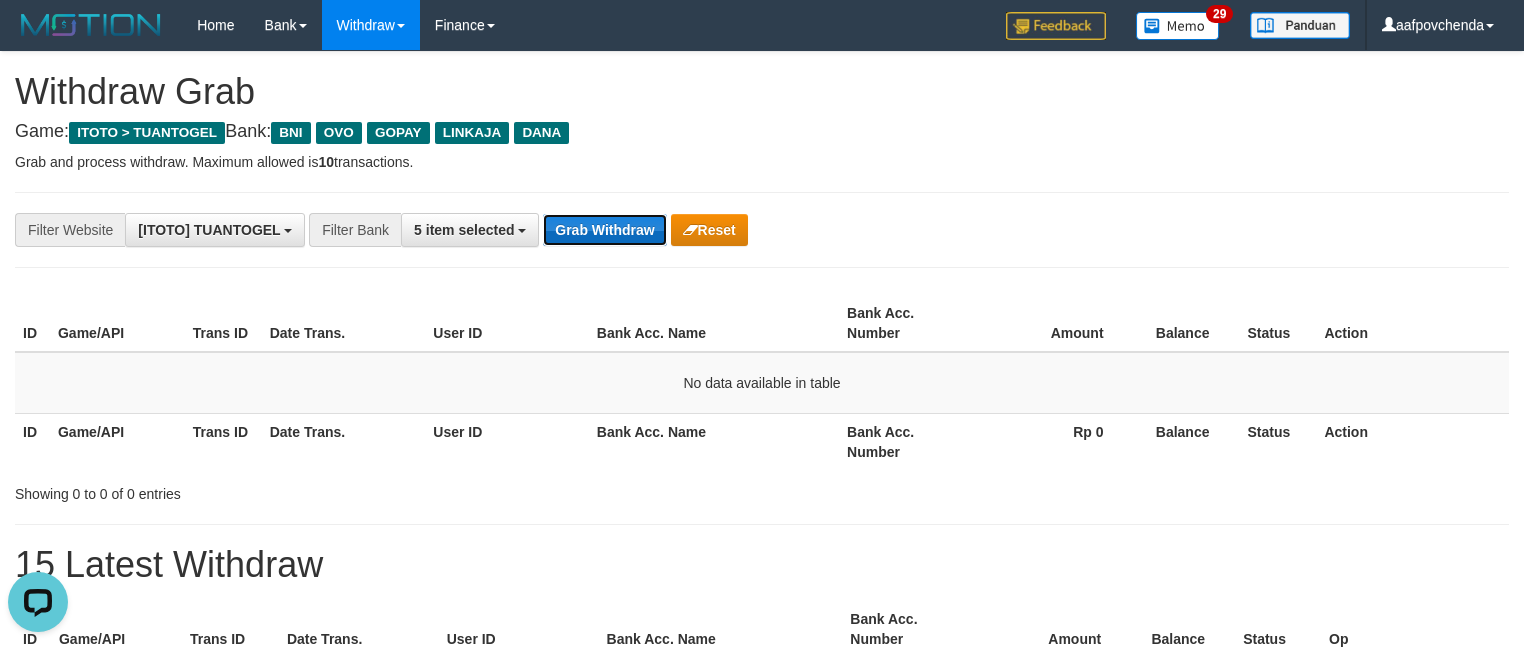 click on "Grab Withdraw" at bounding box center (604, 230) 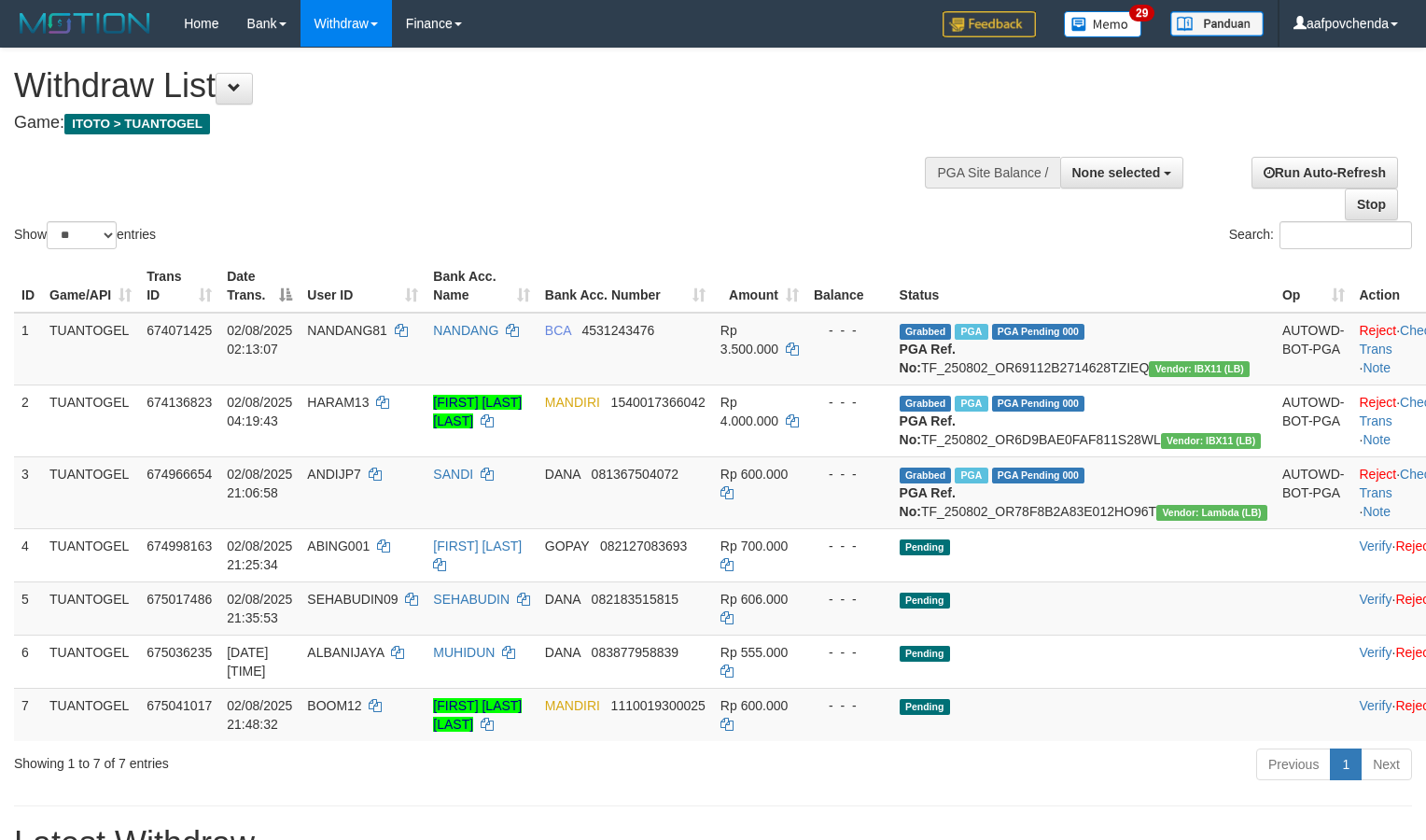 select 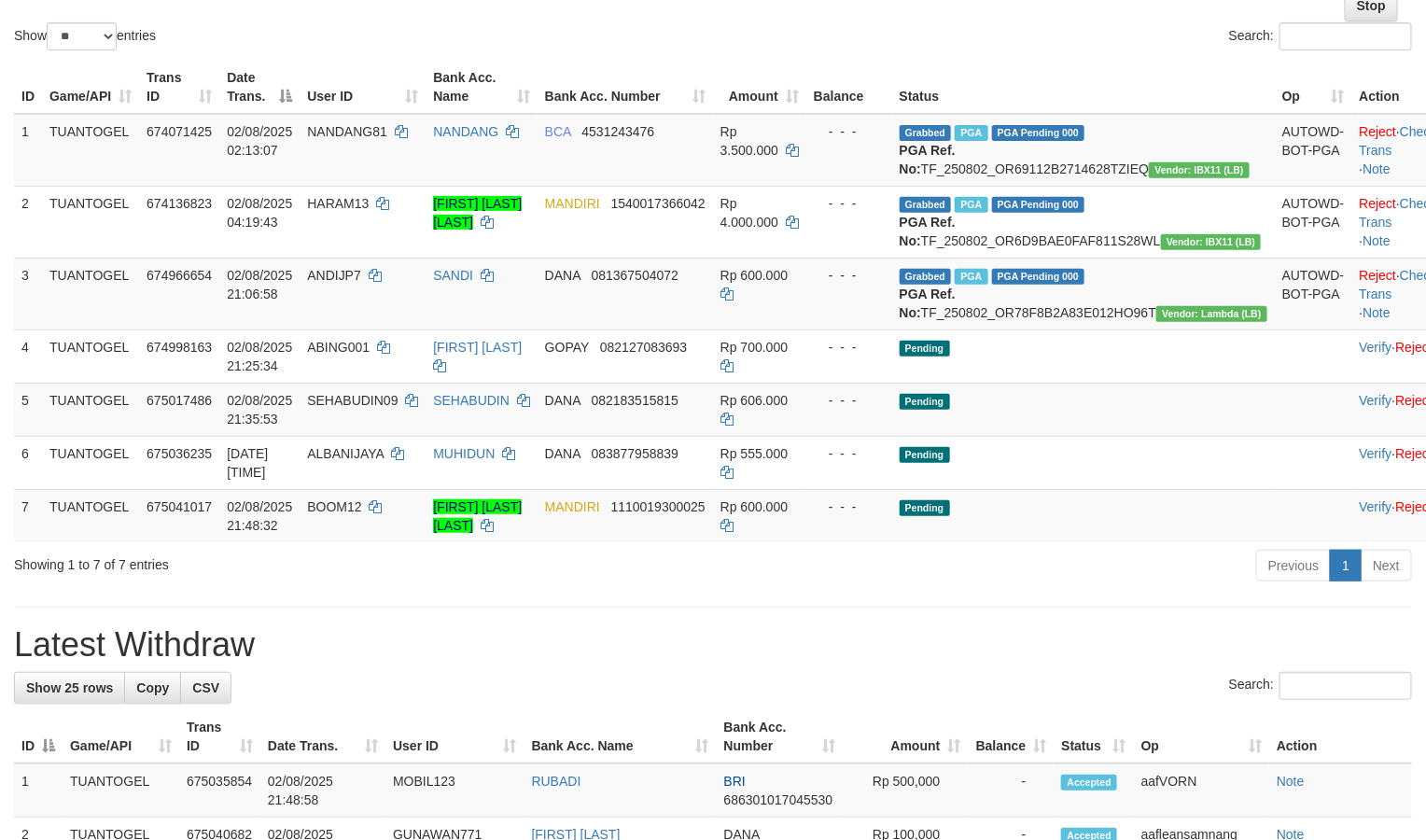scroll, scrollTop: 207, scrollLeft: 0, axis: vertical 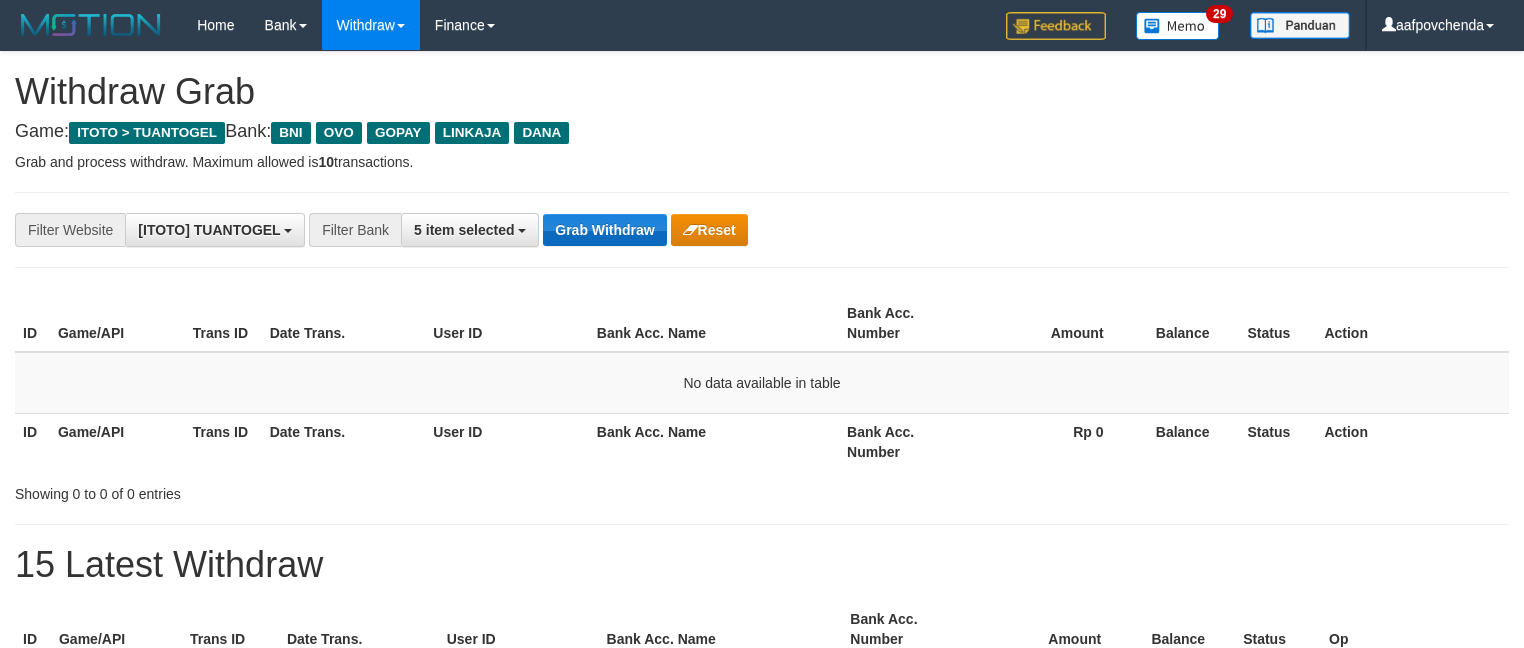 drag, startPoint x: 0, startPoint y: 0, endPoint x: 616, endPoint y: 235, distance: 659.3034 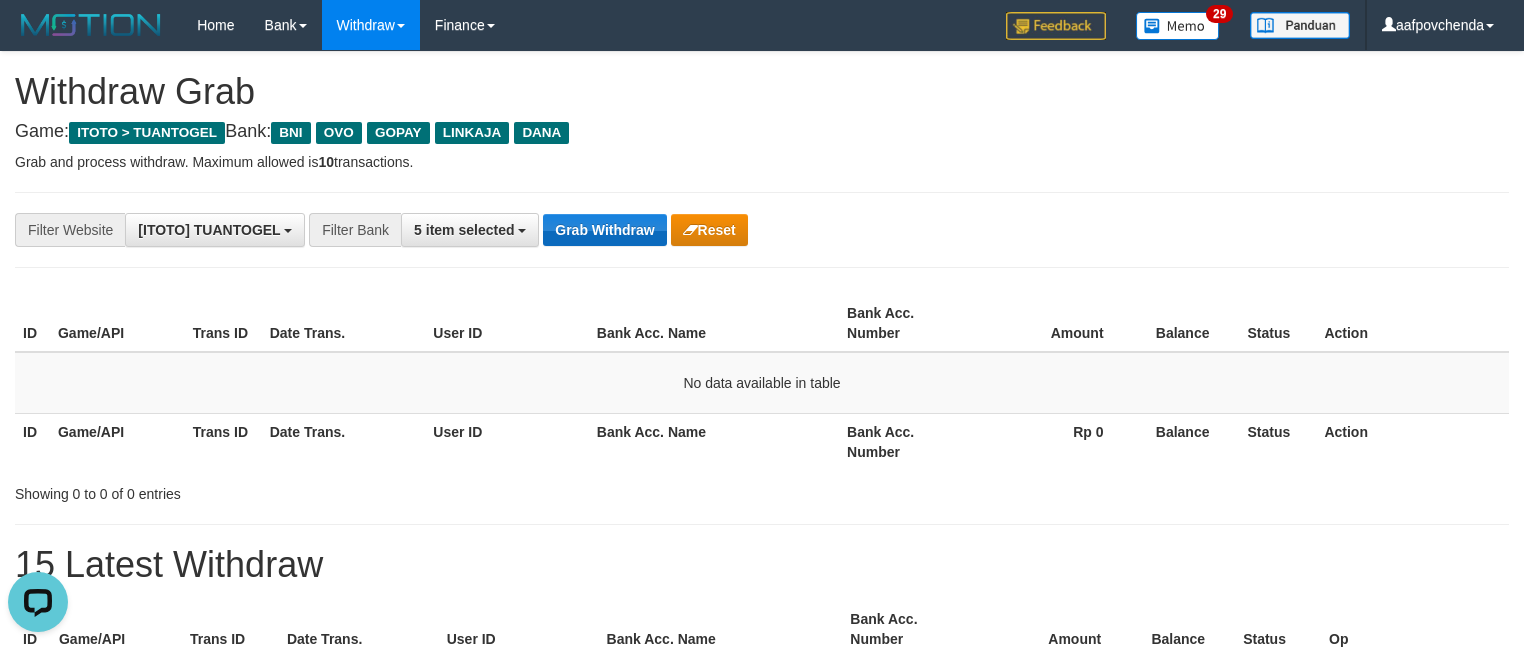 scroll, scrollTop: 0, scrollLeft: 0, axis: both 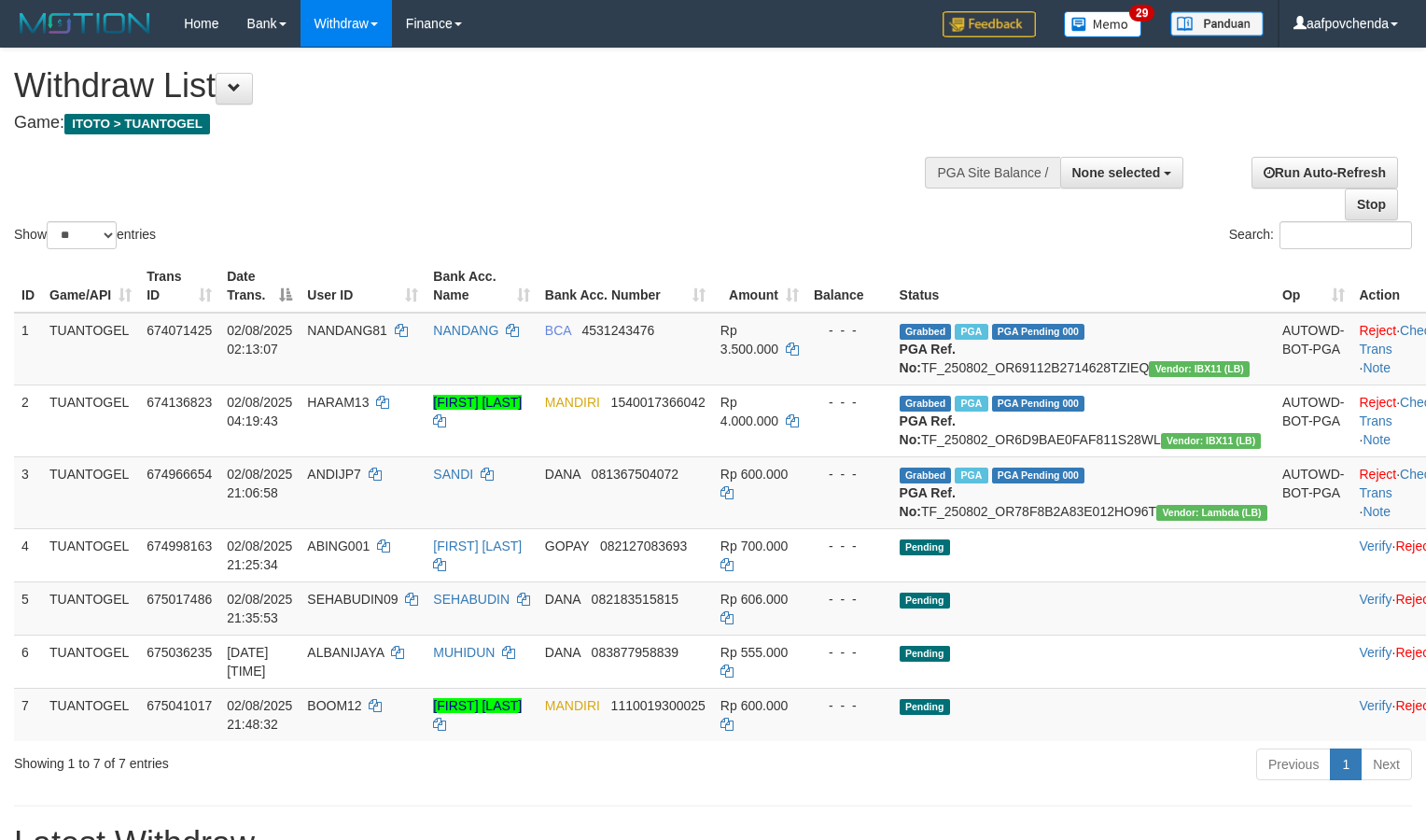 select 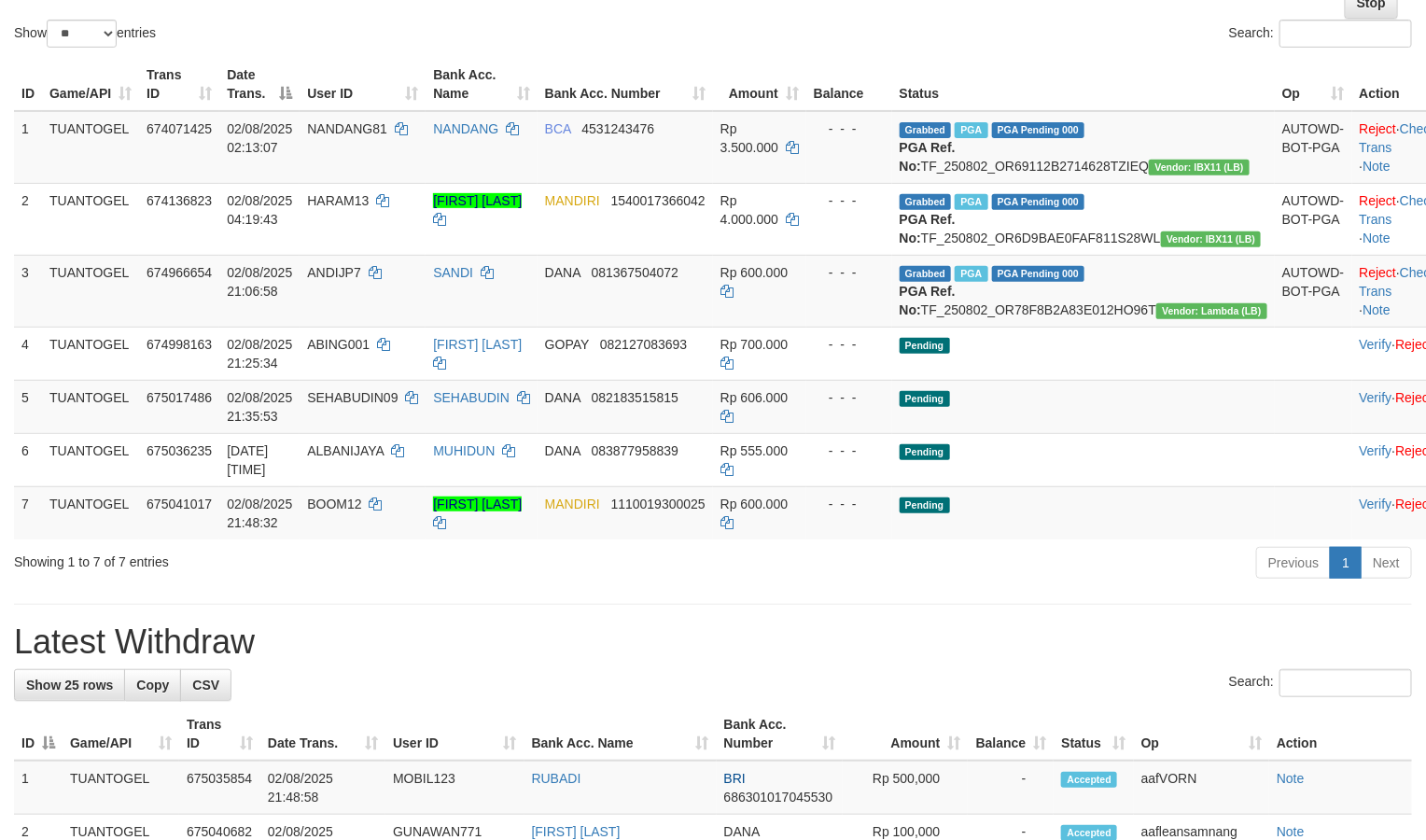 scroll, scrollTop: 207, scrollLeft: 0, axis: vertical 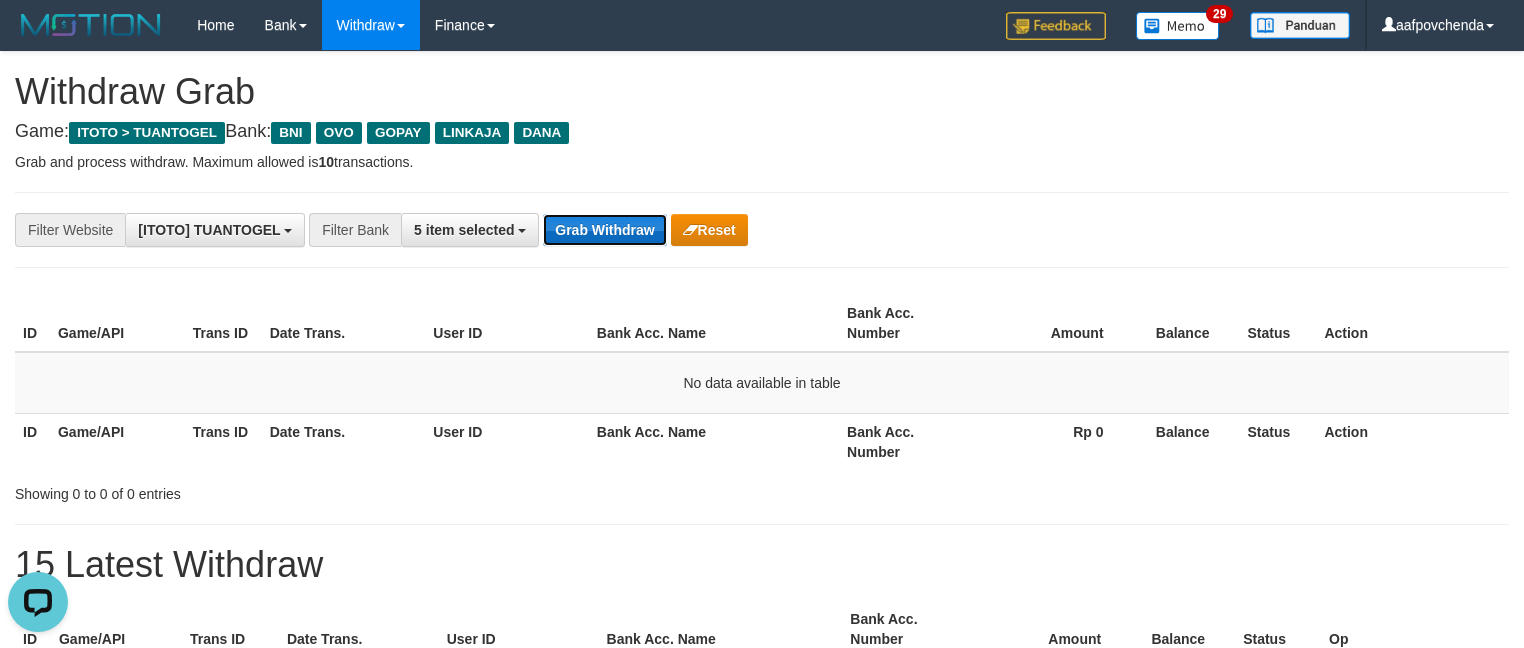 click on "Grab Withdraw" at bounding box center (604, 230) 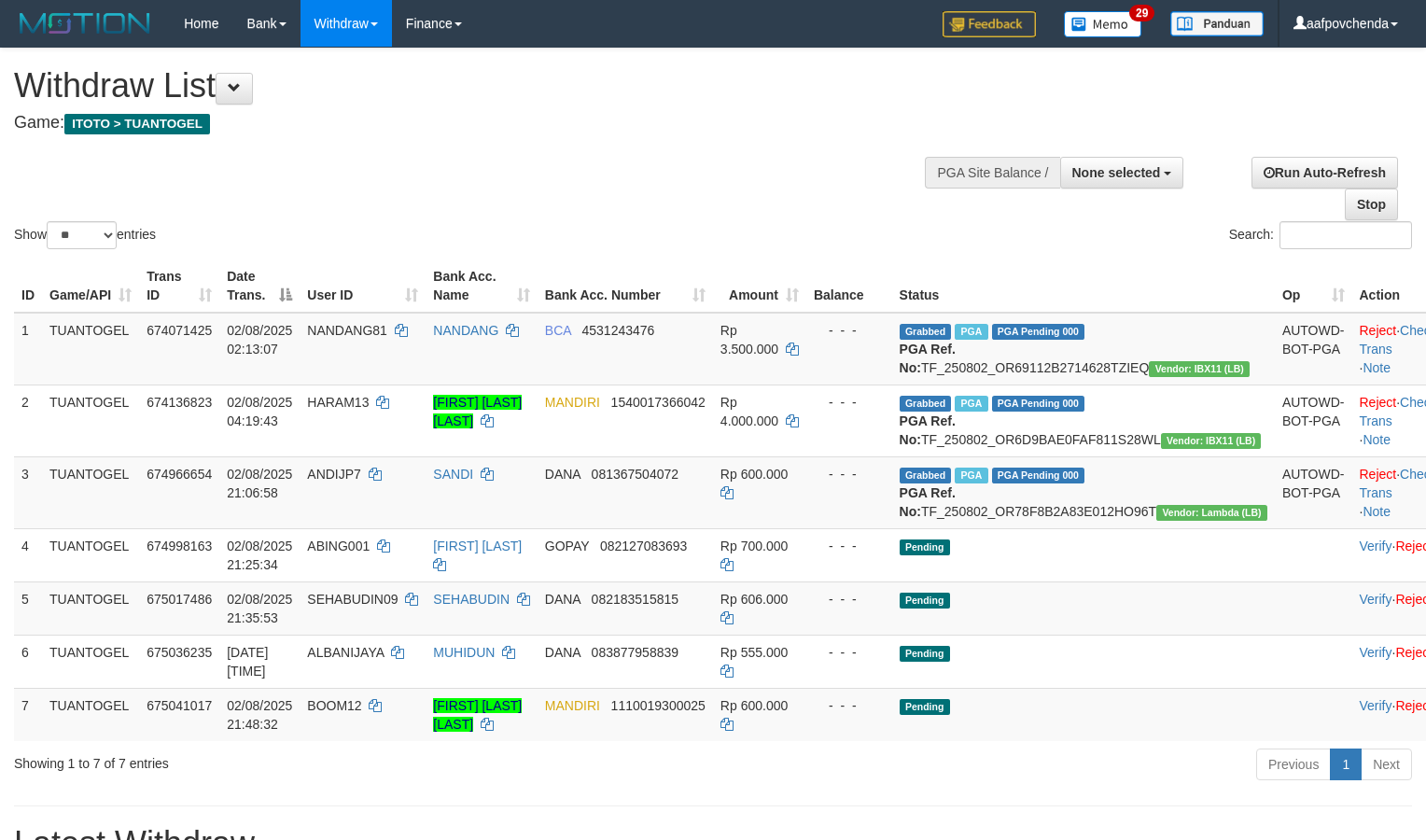 select 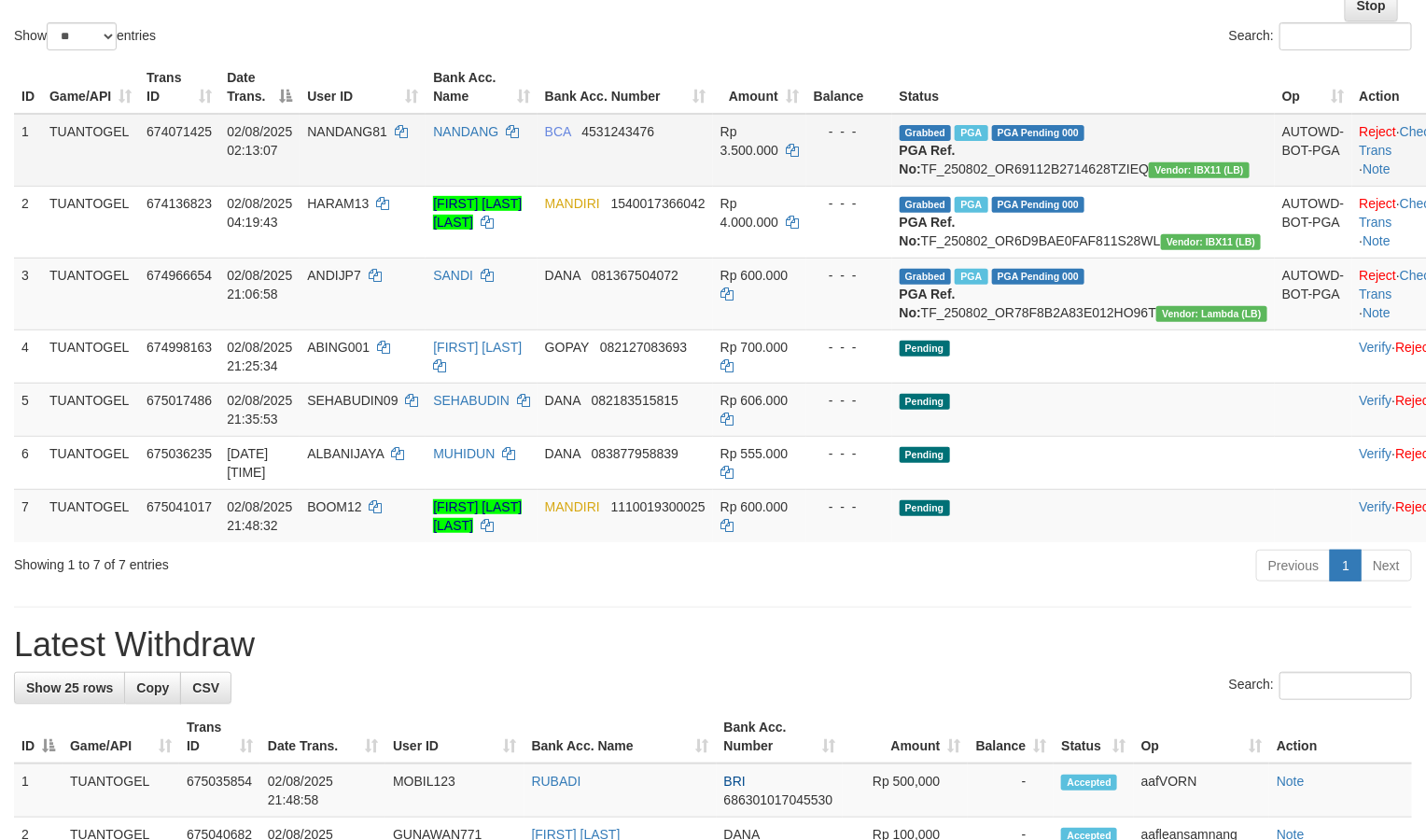scroll, scrollTop: 207, scrollLeft: 0, axis: vertical 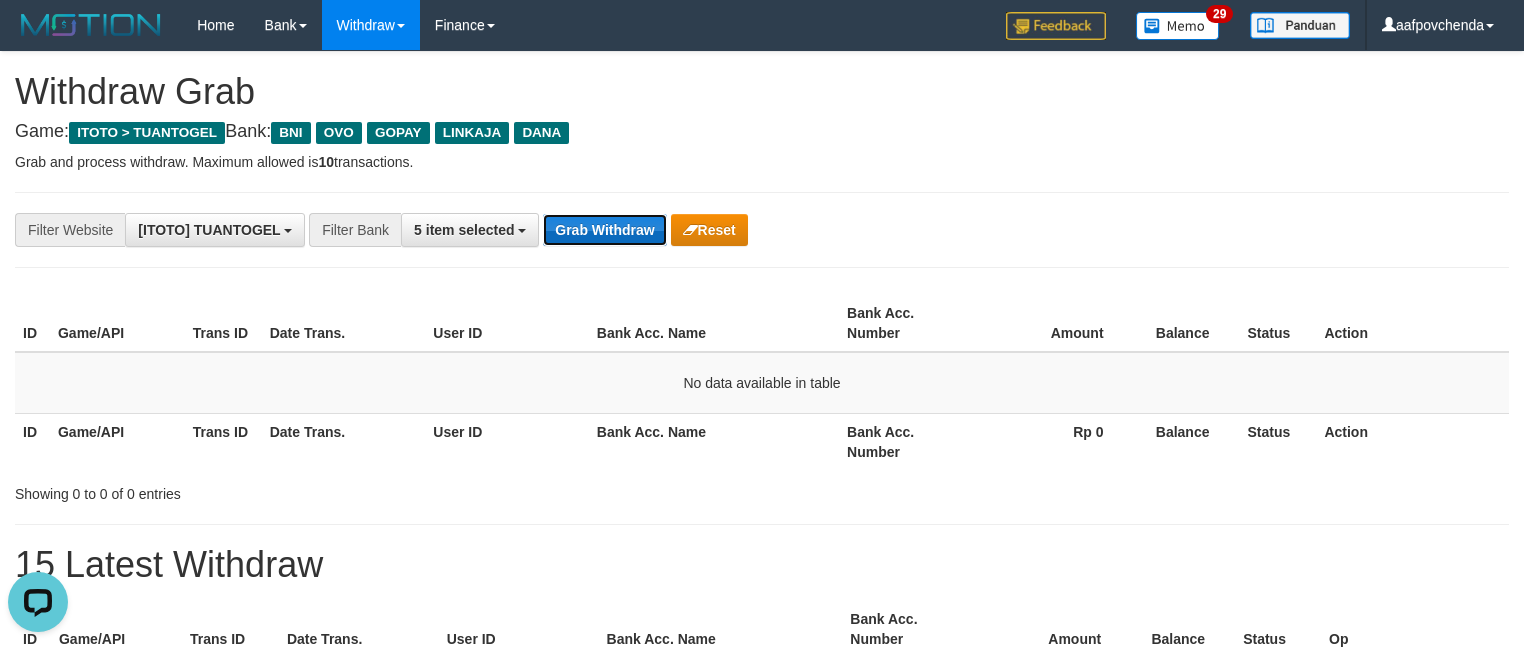 click on "Grab Withdraw" at bounding box center [604, 230] 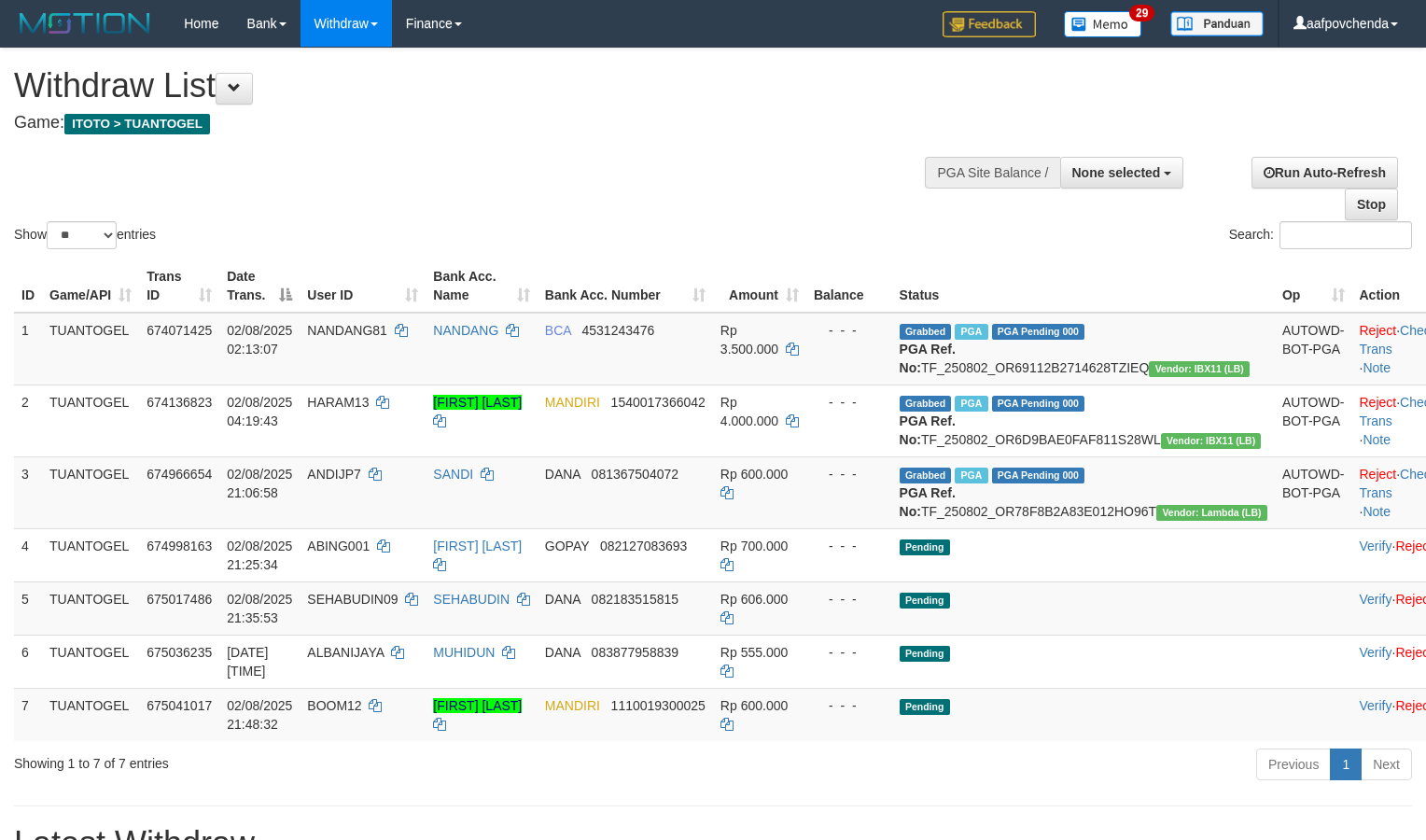 select 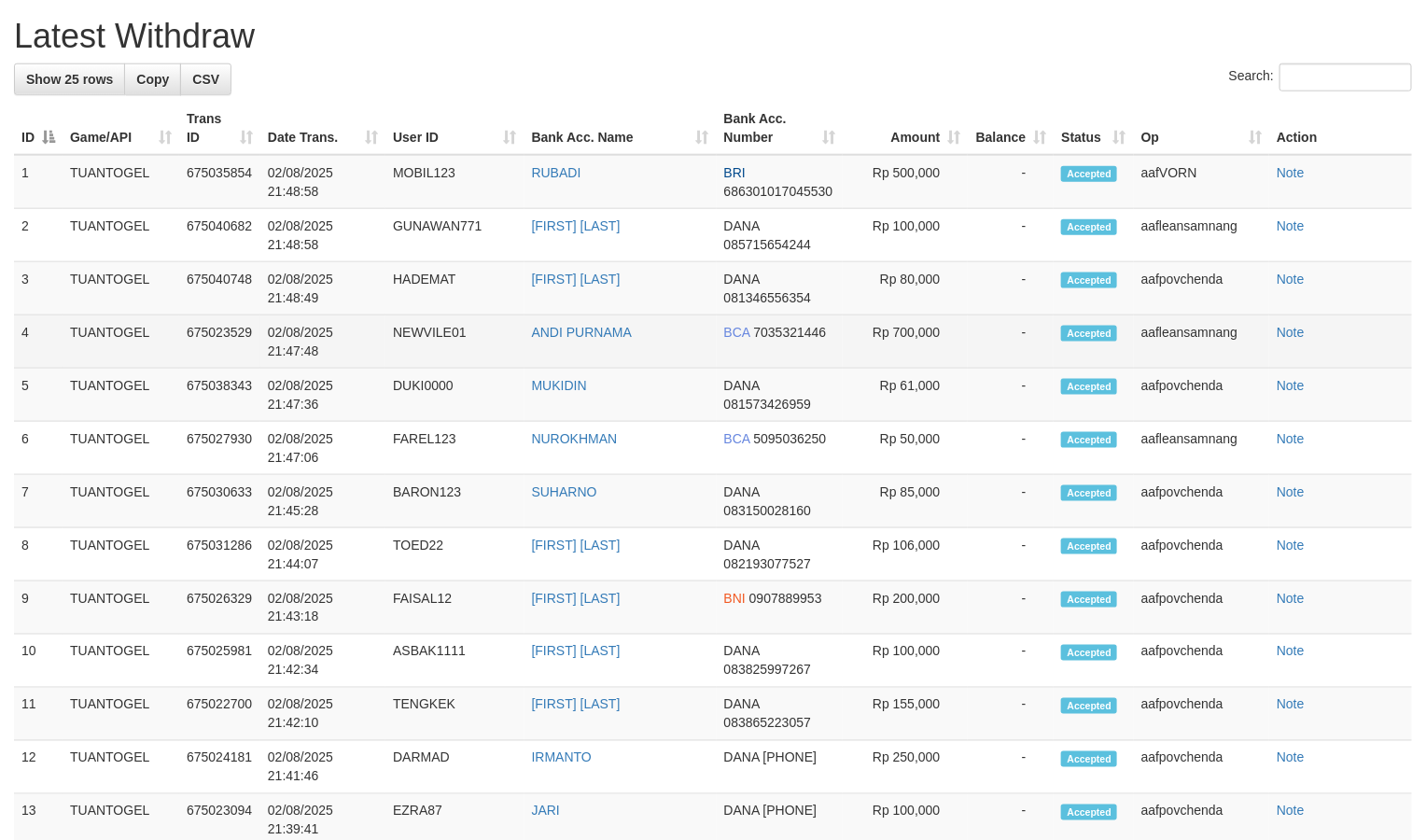 scroll, scrollTop: 483, scrollLeft: 0, axis: vertical 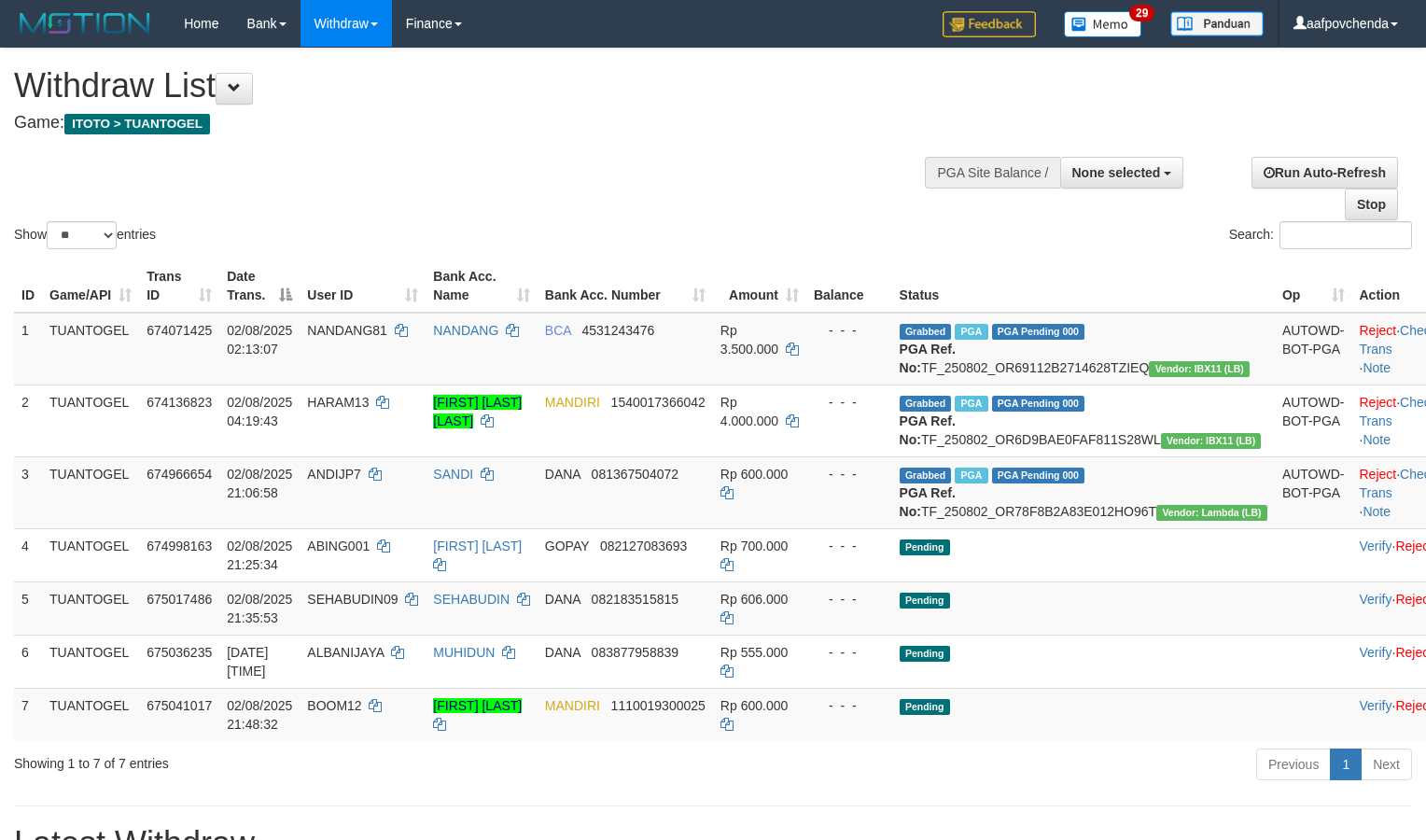 select 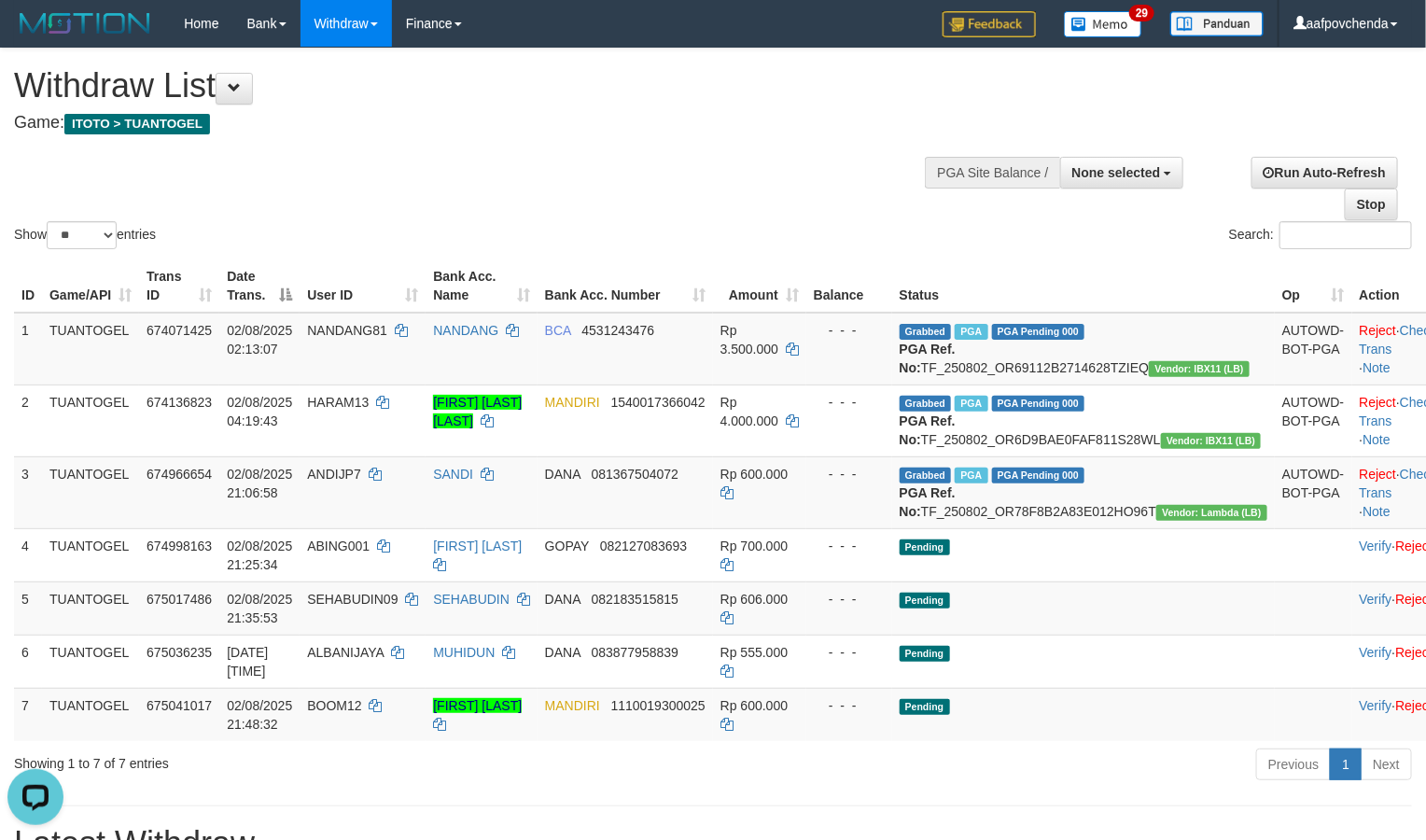 scroll, scrollTop: 0, scrollLeft: 0, axis: both 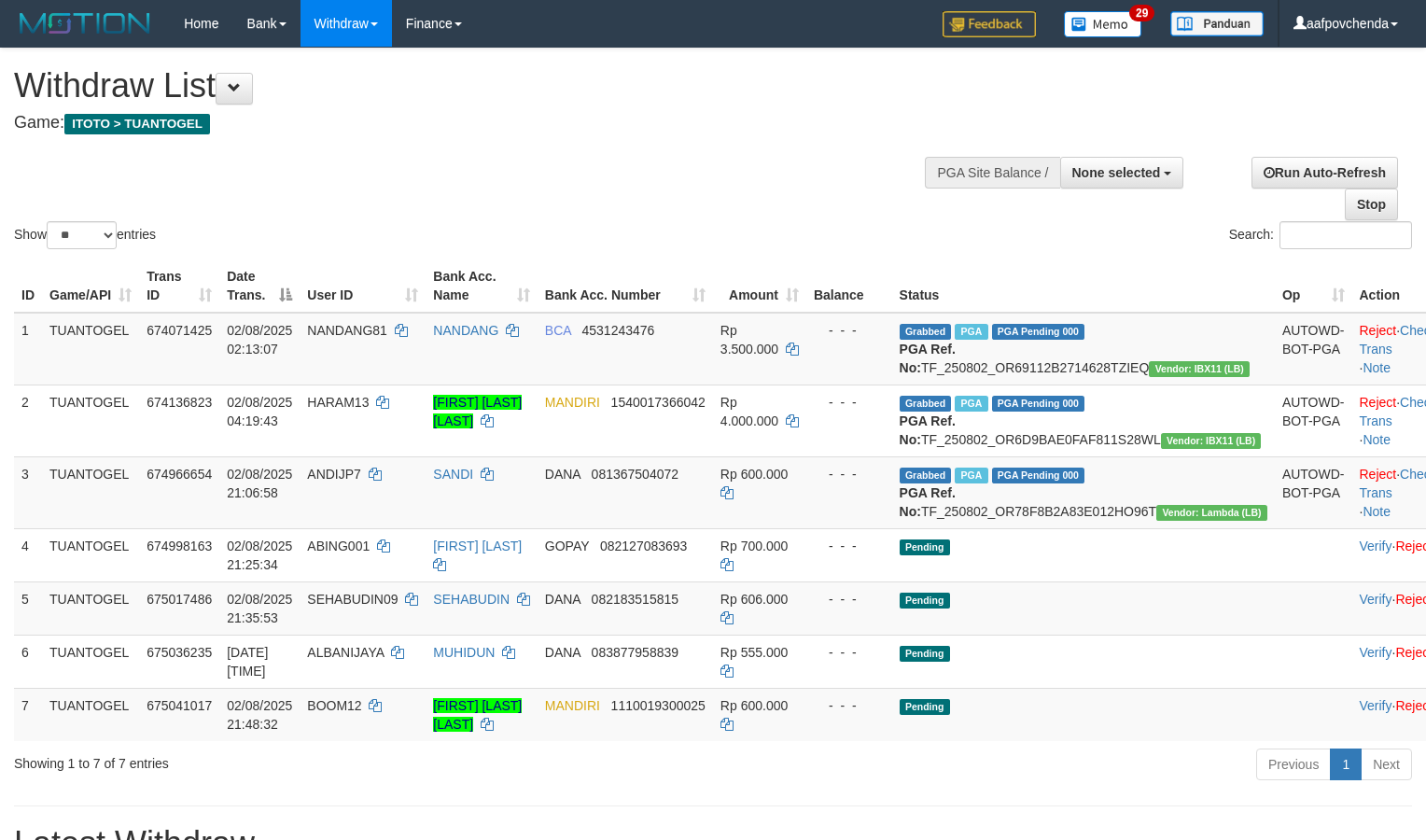 select 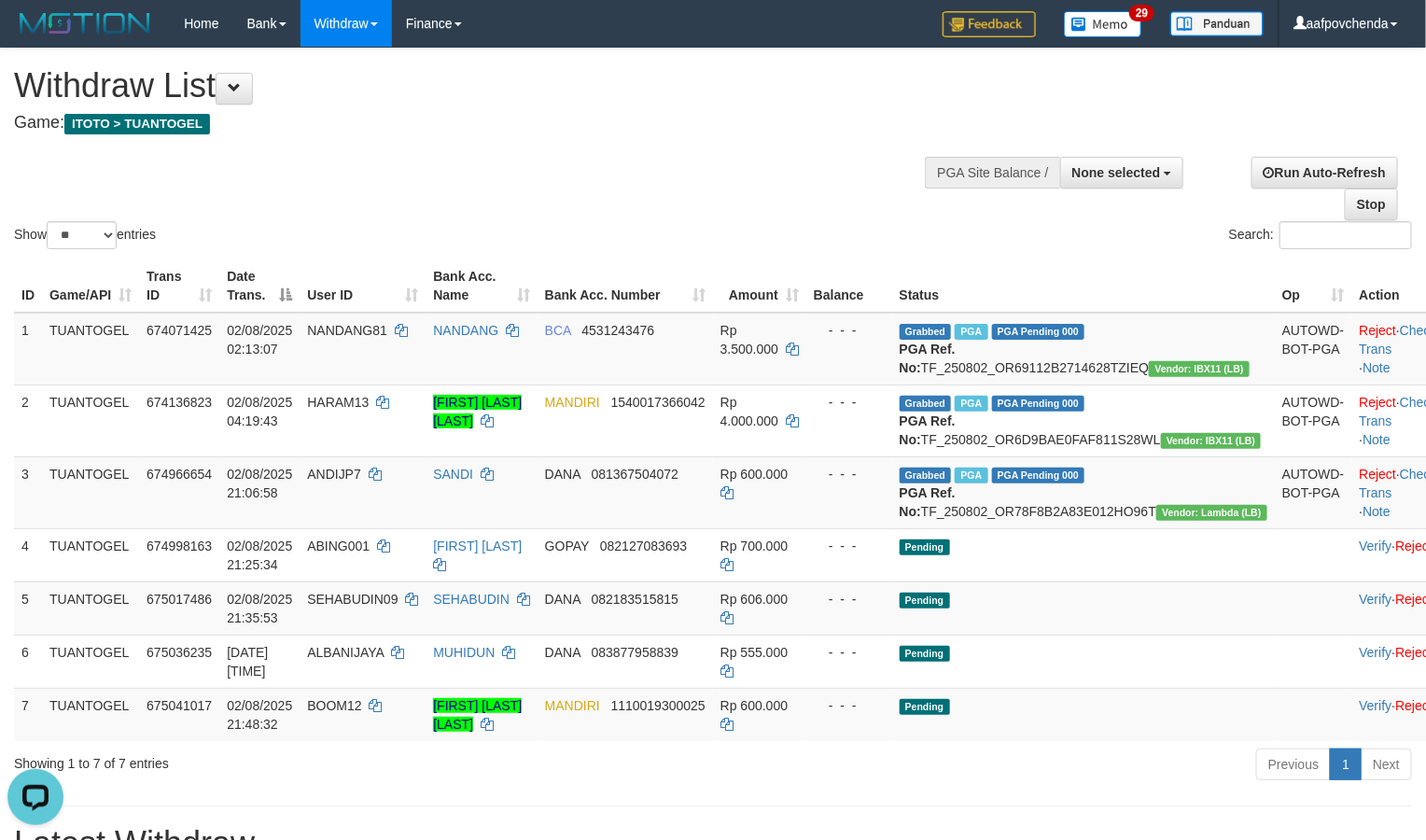 scroll, scrollTop: 0, scrollLeft: 0, axis: both 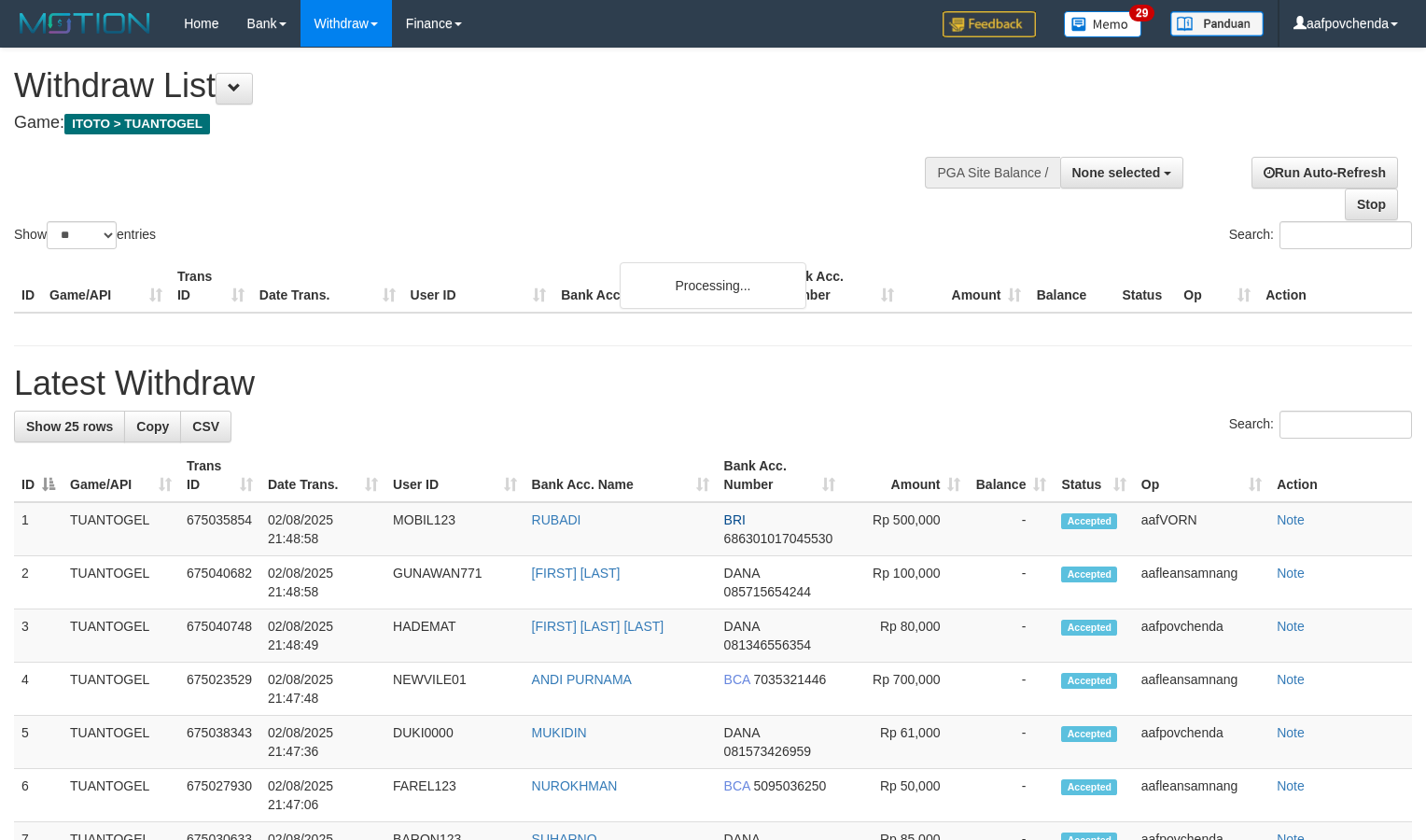 select 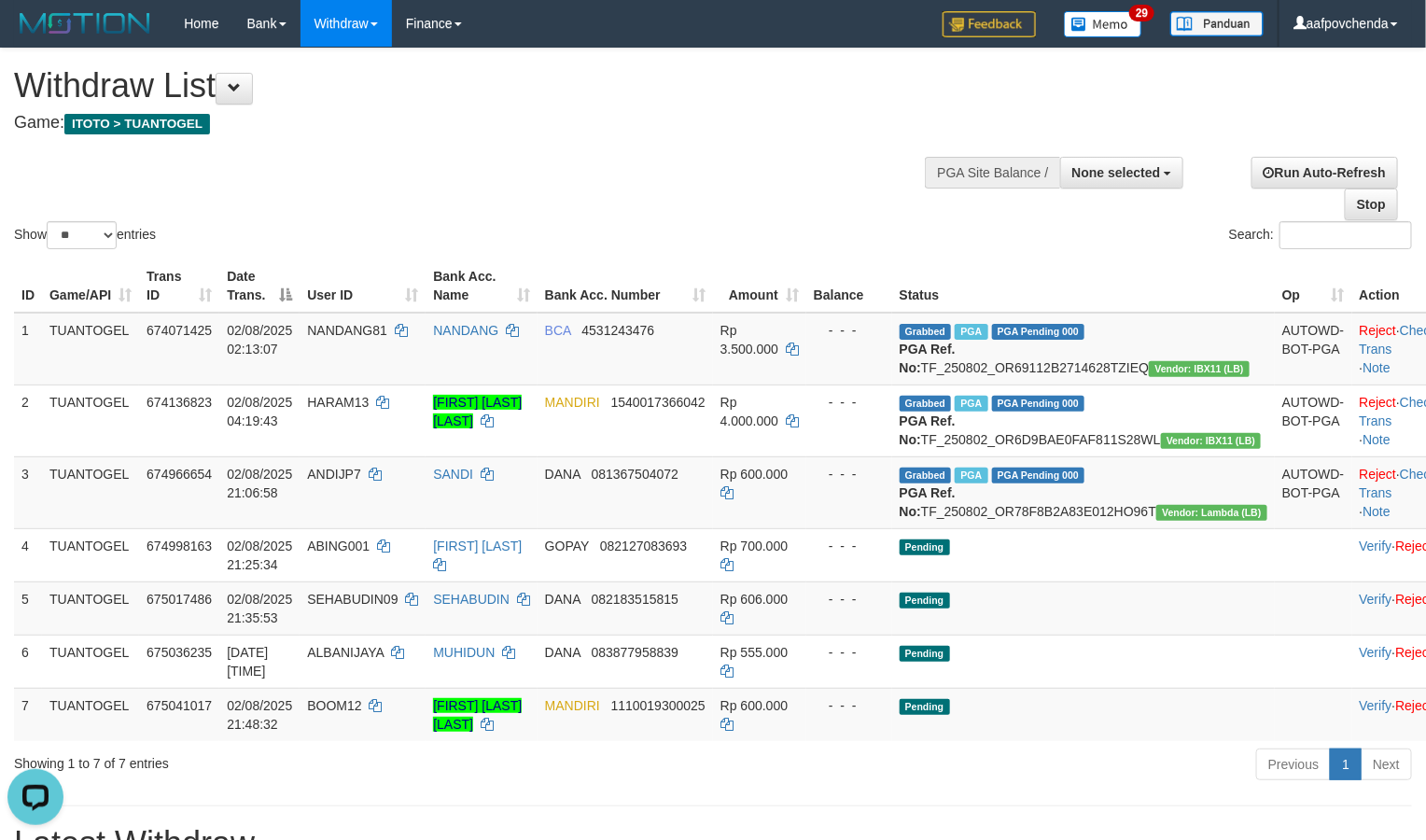 scroll, scrollTop: 0, scrollLeft: 0, axis: both 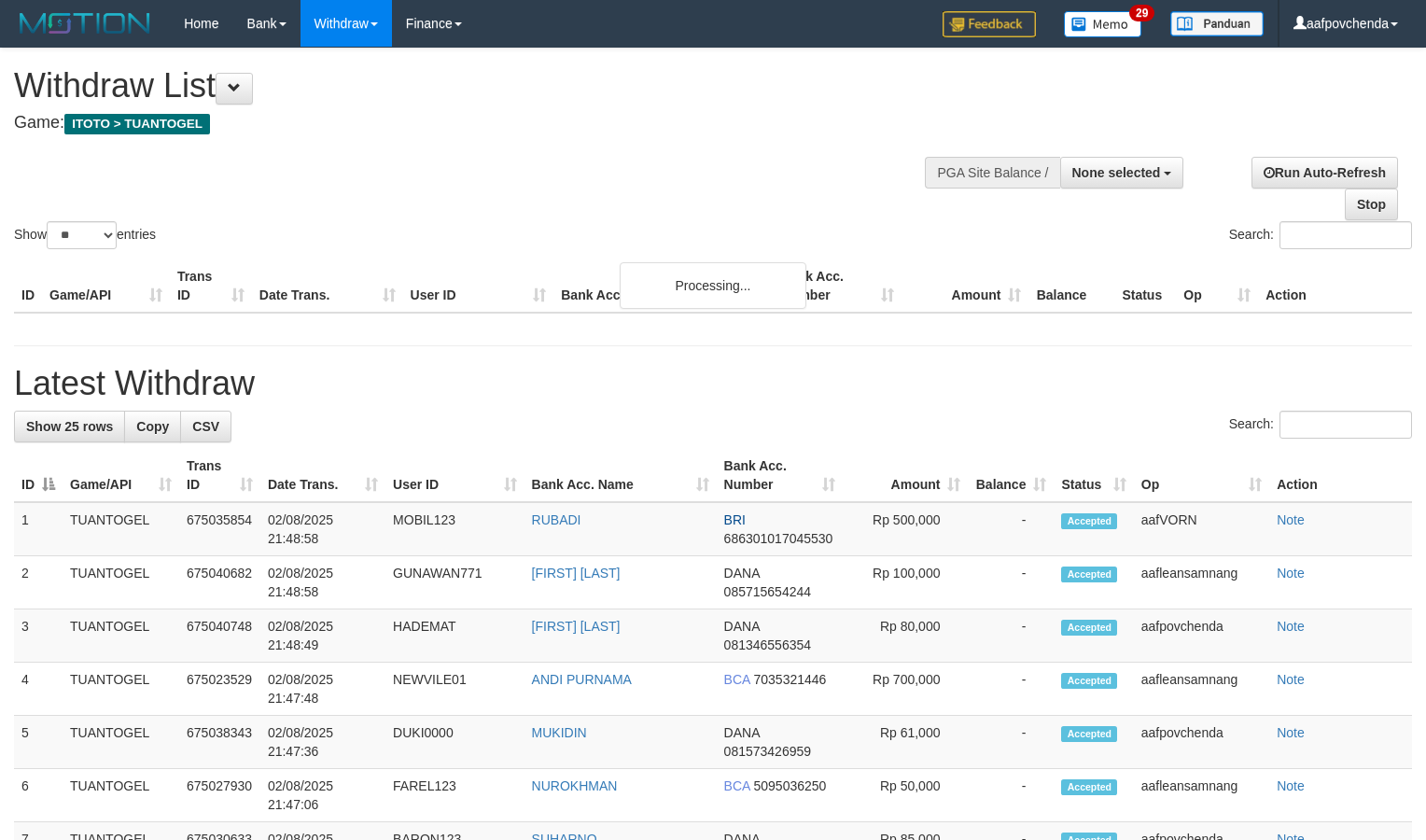 select 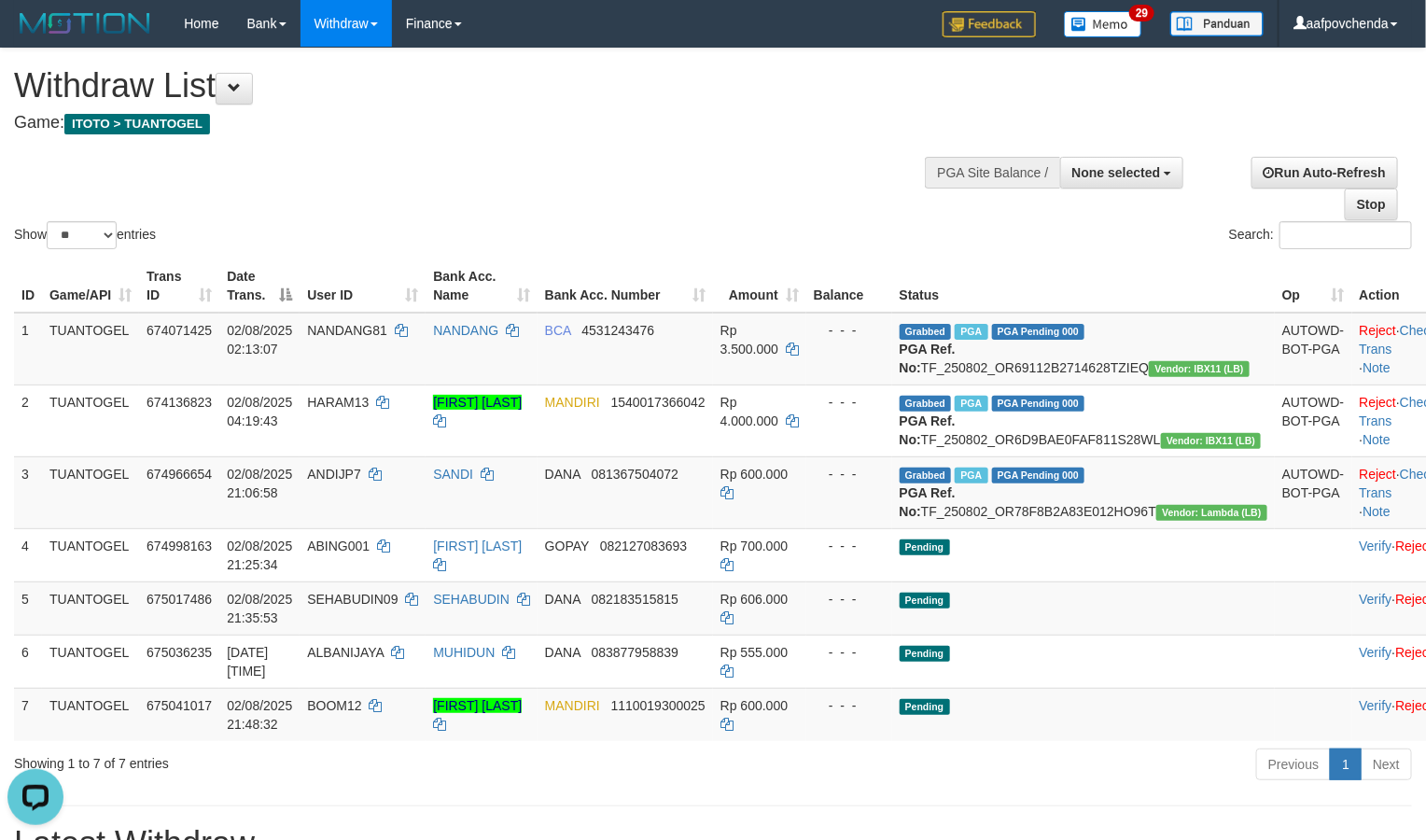 scroll, scrollTop: 0, scrollLeft: 0, axis: both 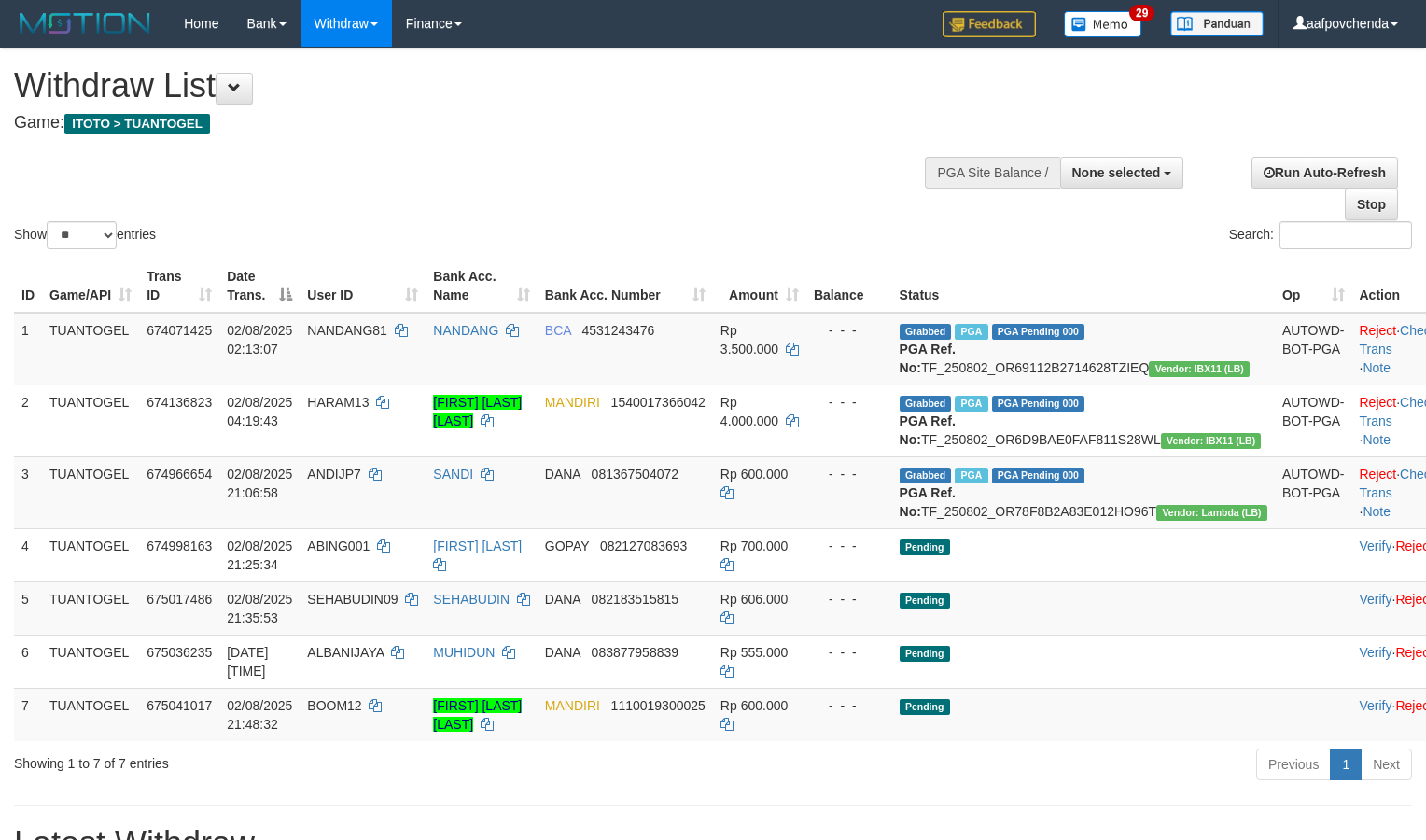 select 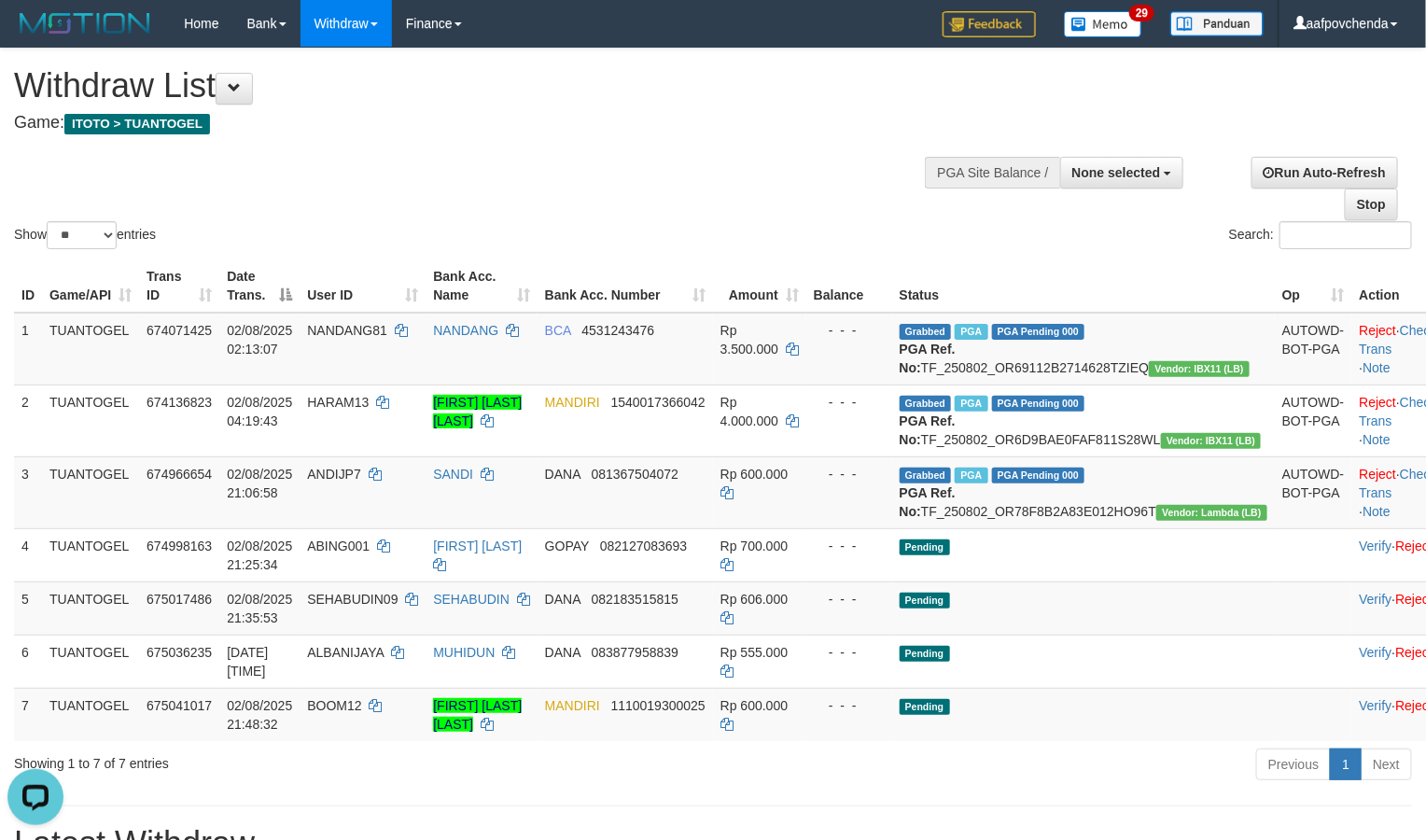 scroll, scrollTop: 0, scrollLeft: 0, axis: both 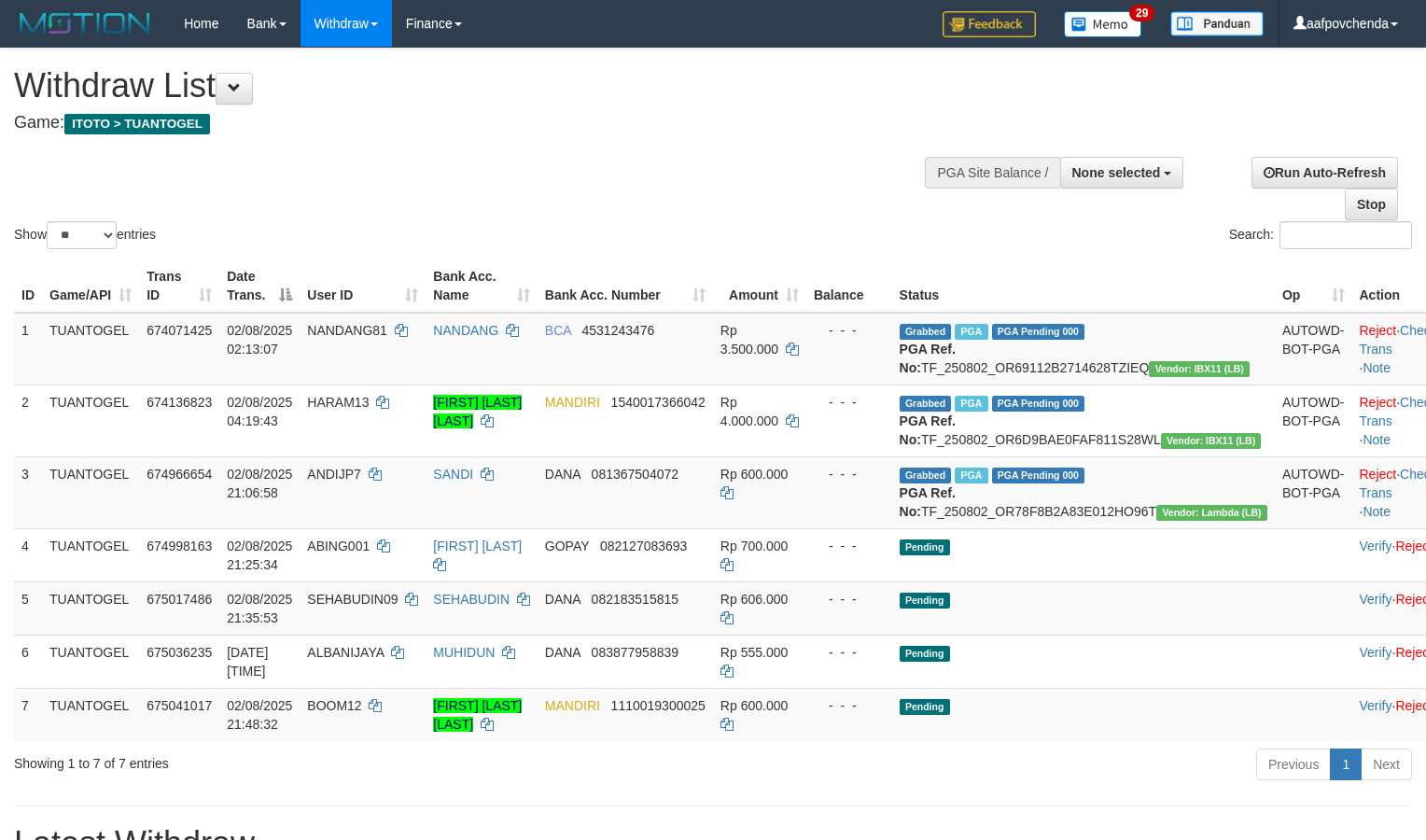 select 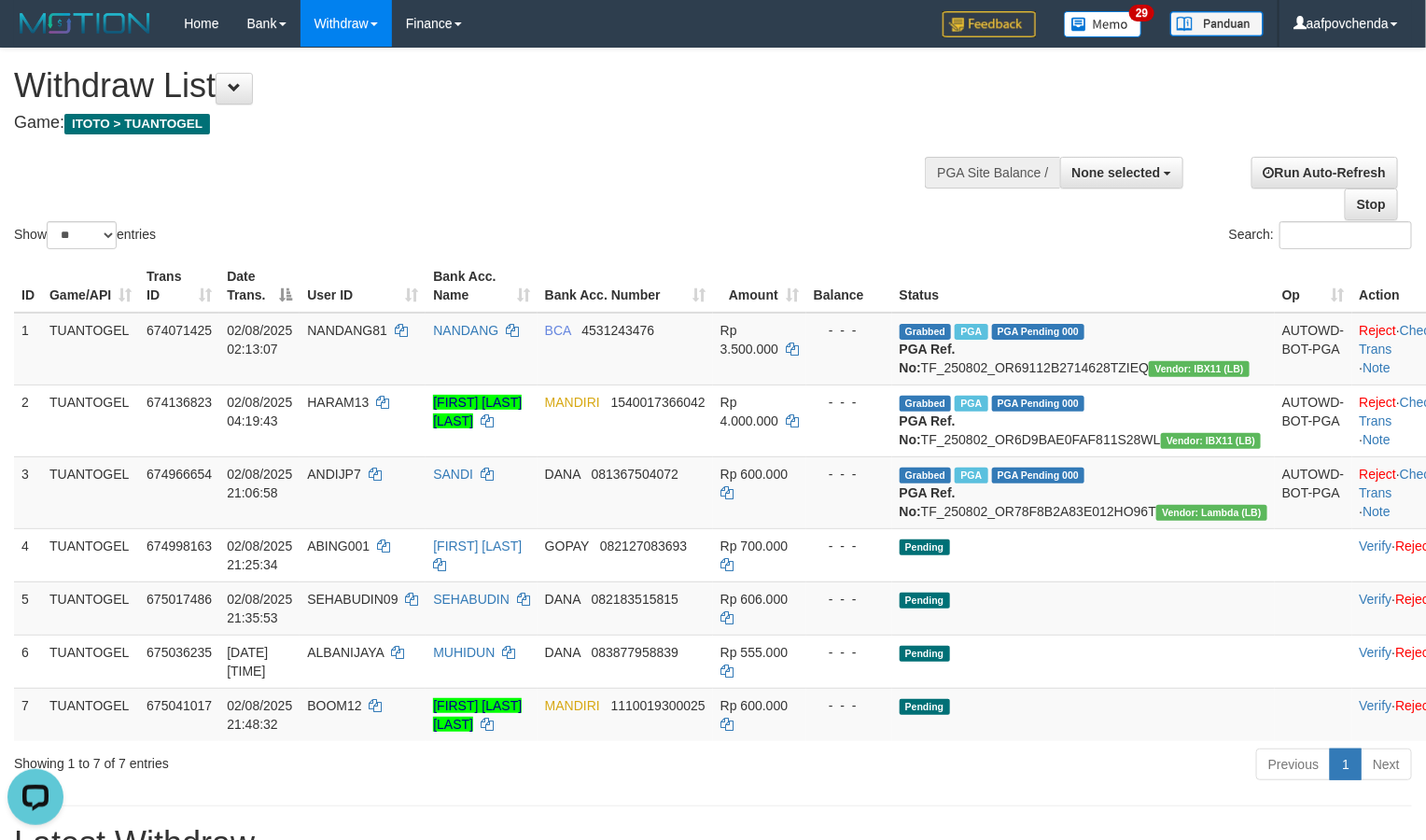 scroll, scrollTop: 0, scrollLeft: 0, axis: both 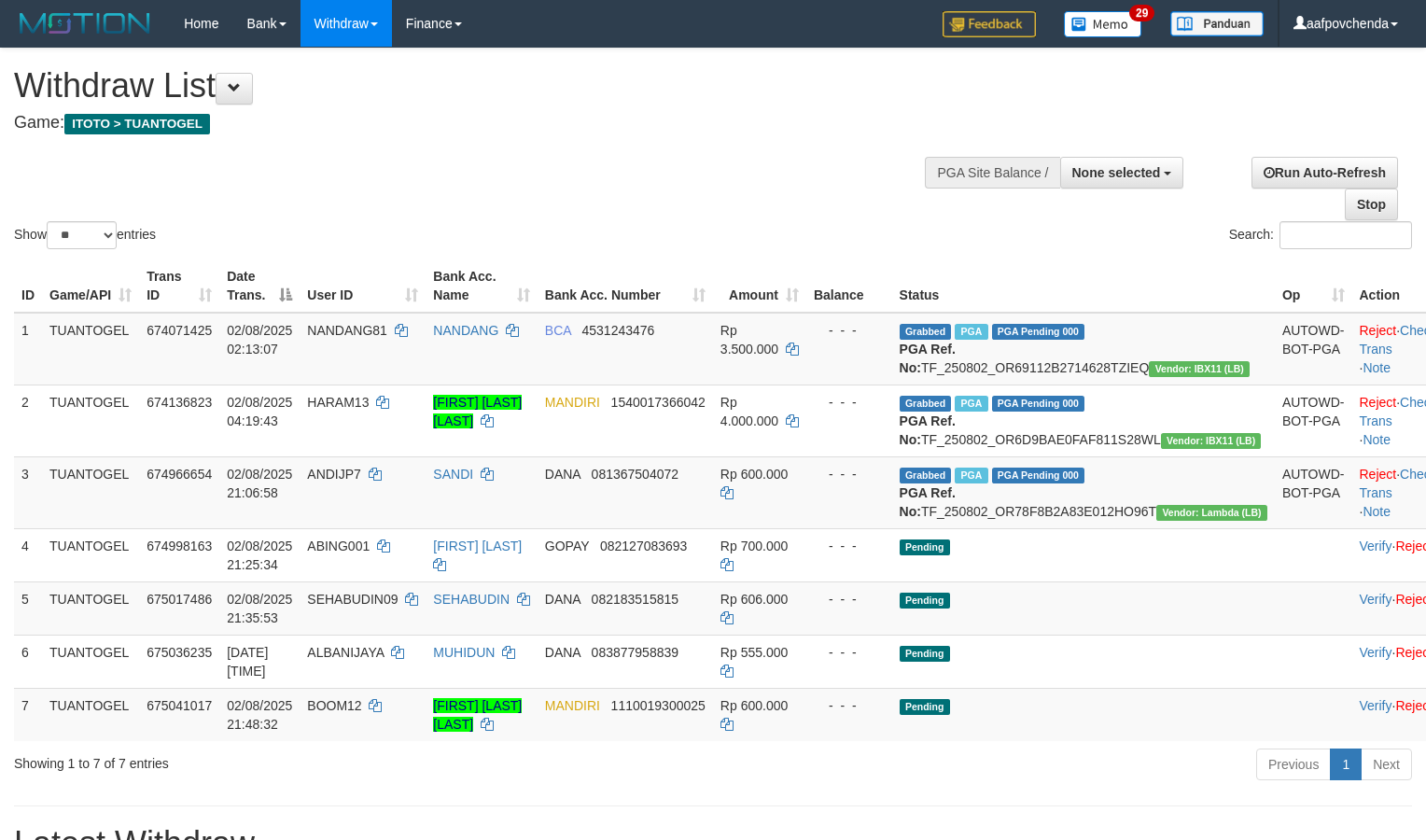 select 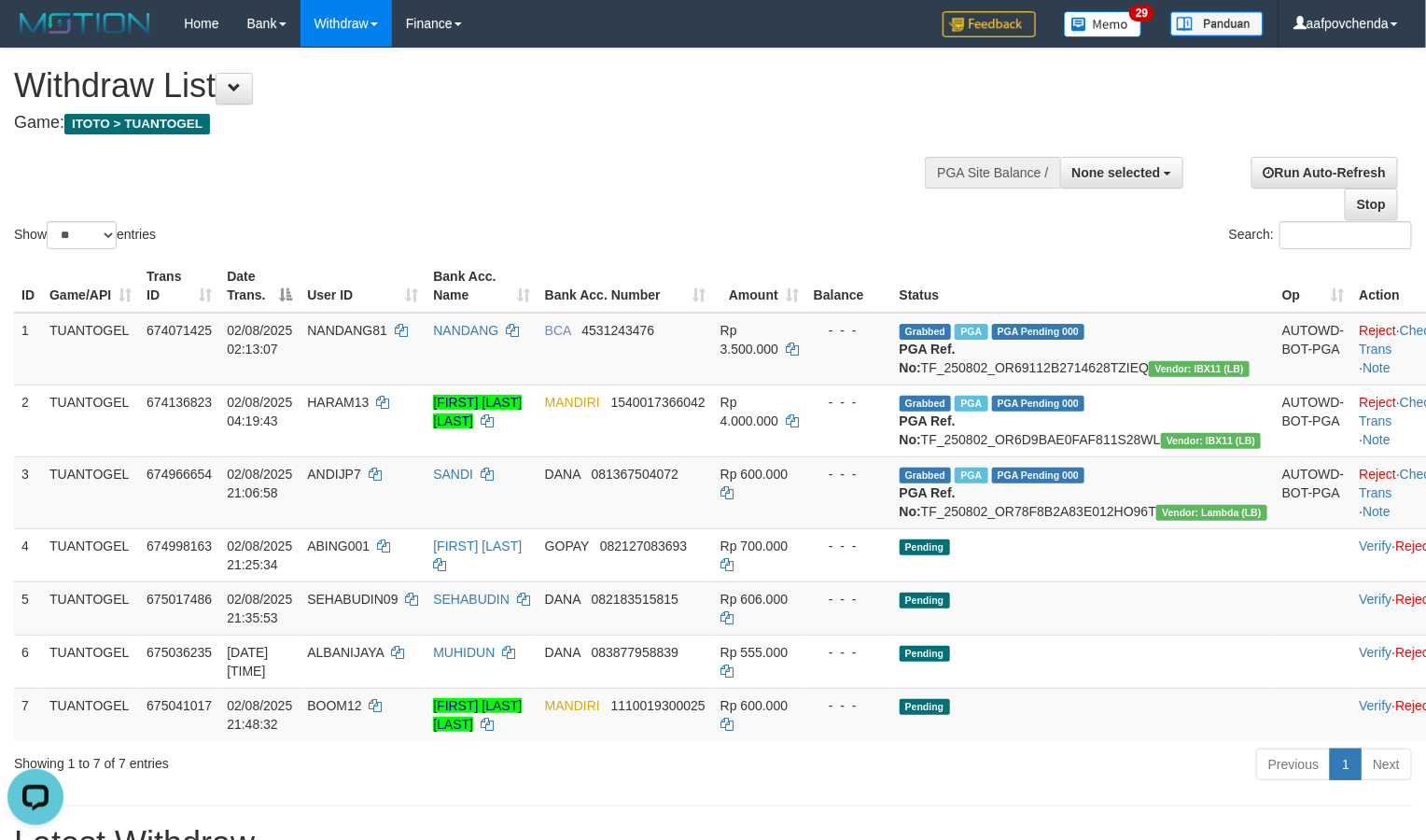 scroll, scrollTop: 0, scrollLeft: 0, axis: both 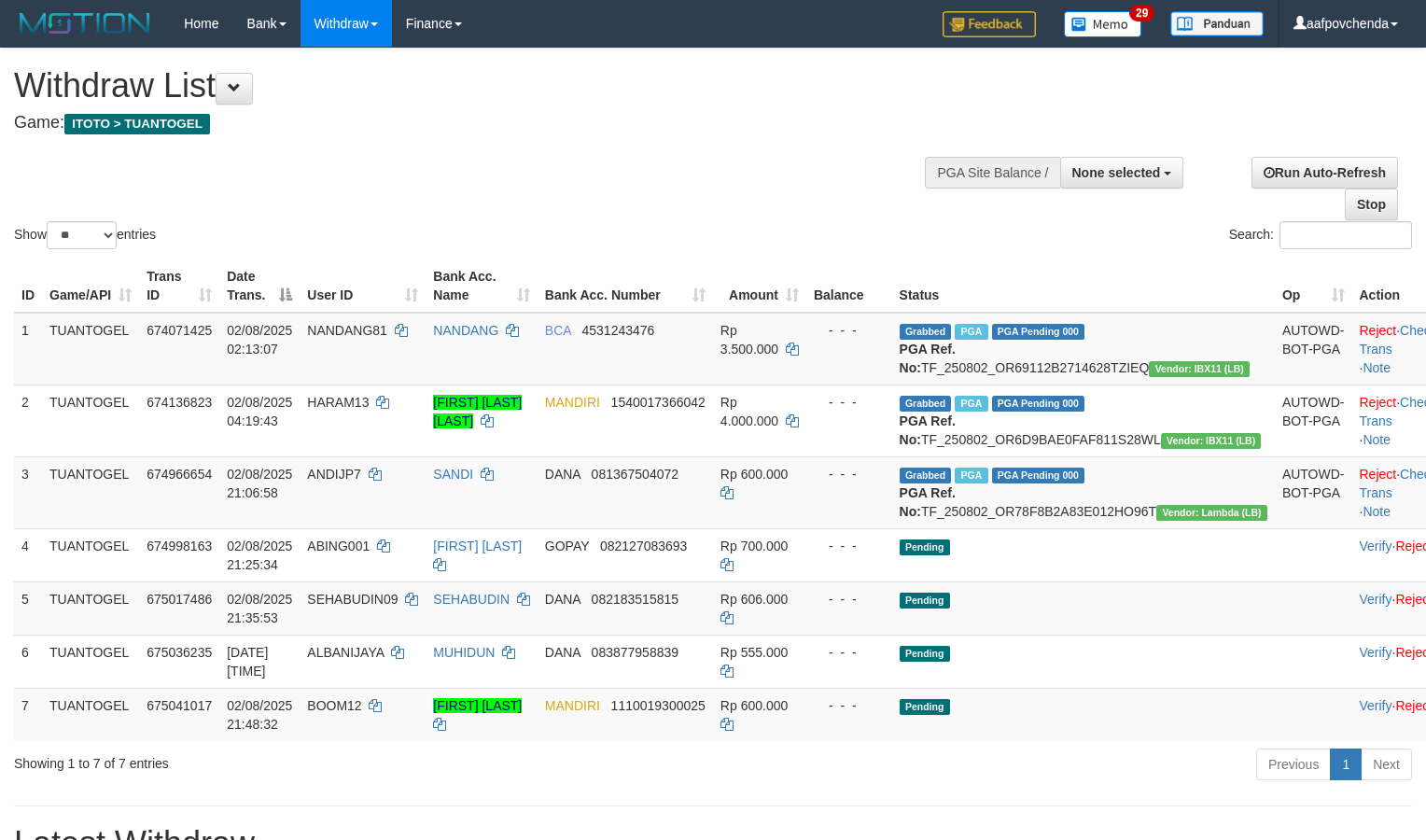 select 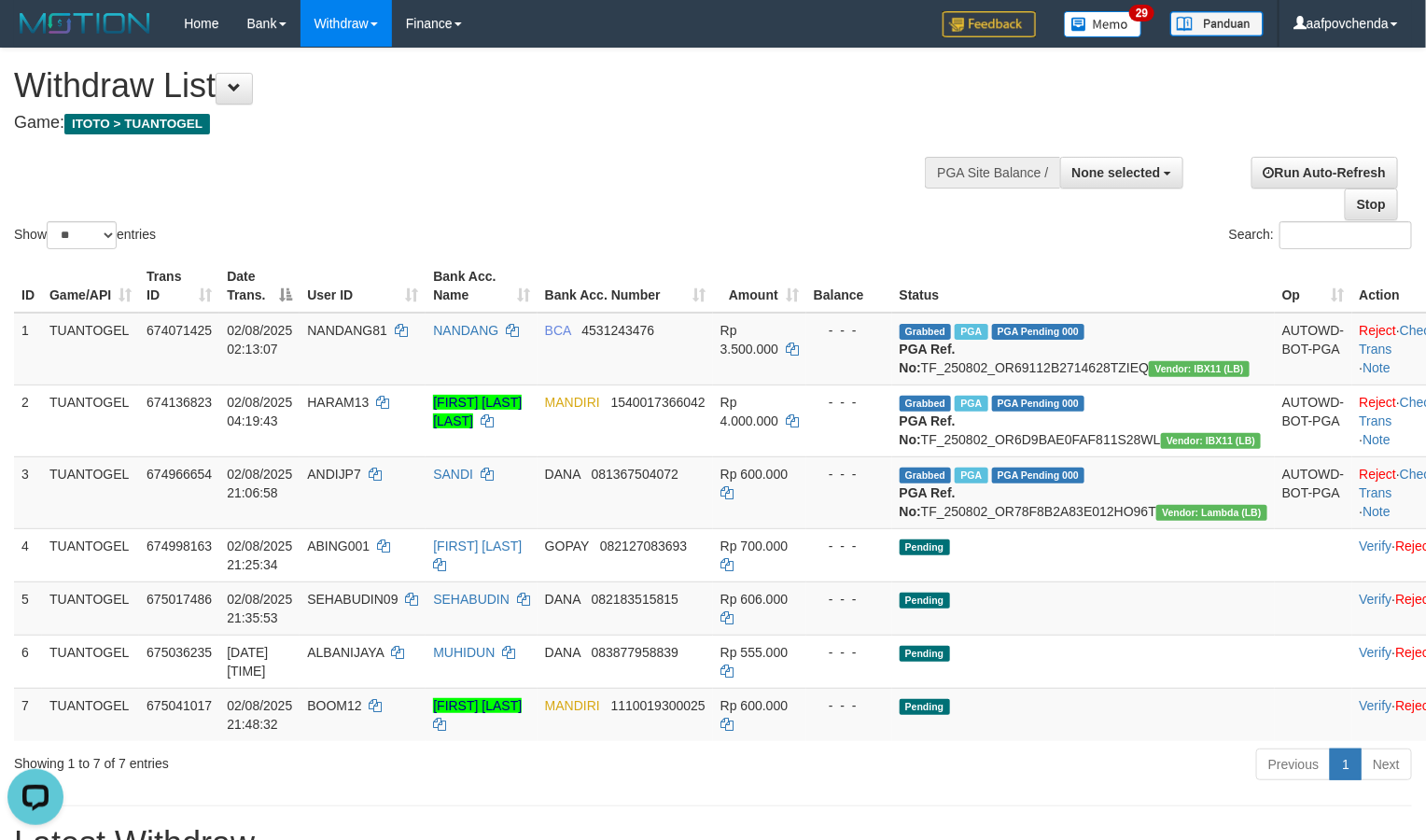 scroll, scrollTop: 0, scrollLeft: 0, axis: both 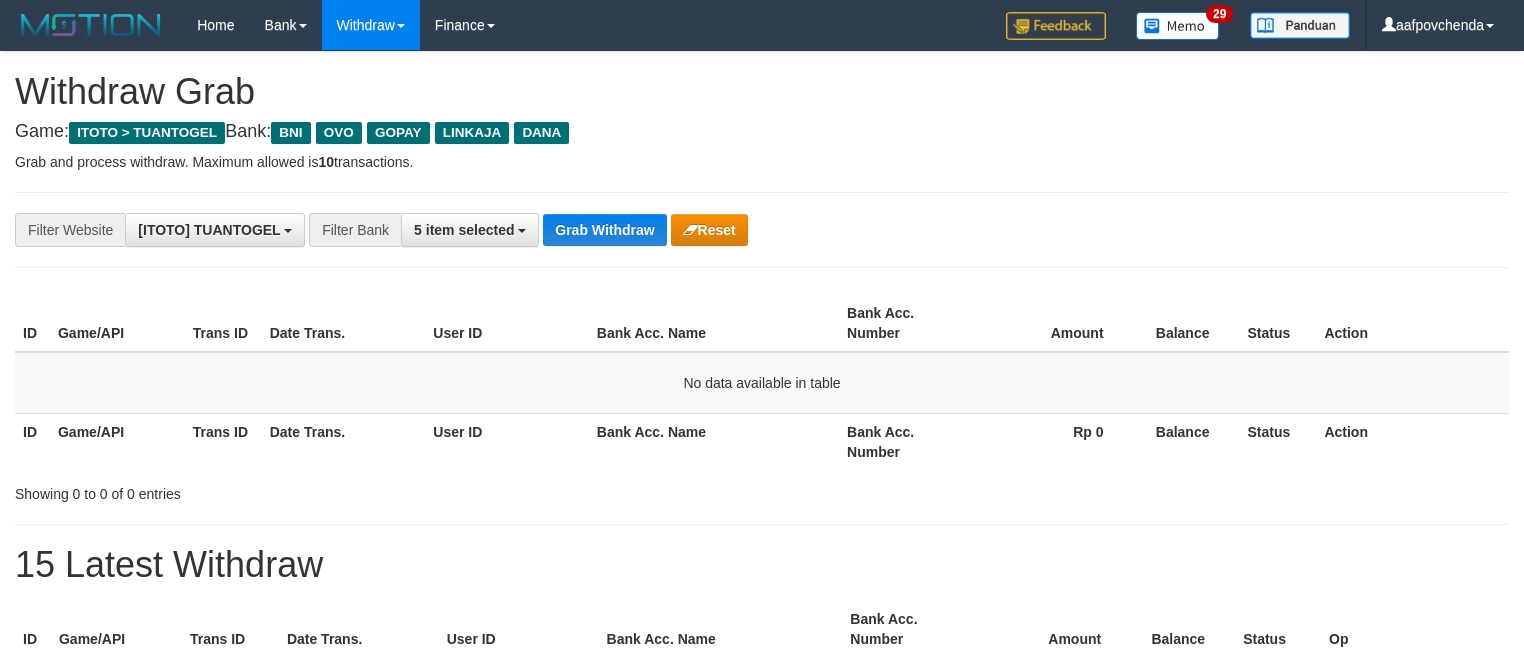 click on "Grab Withdraw" at bounding box center (604, 230) 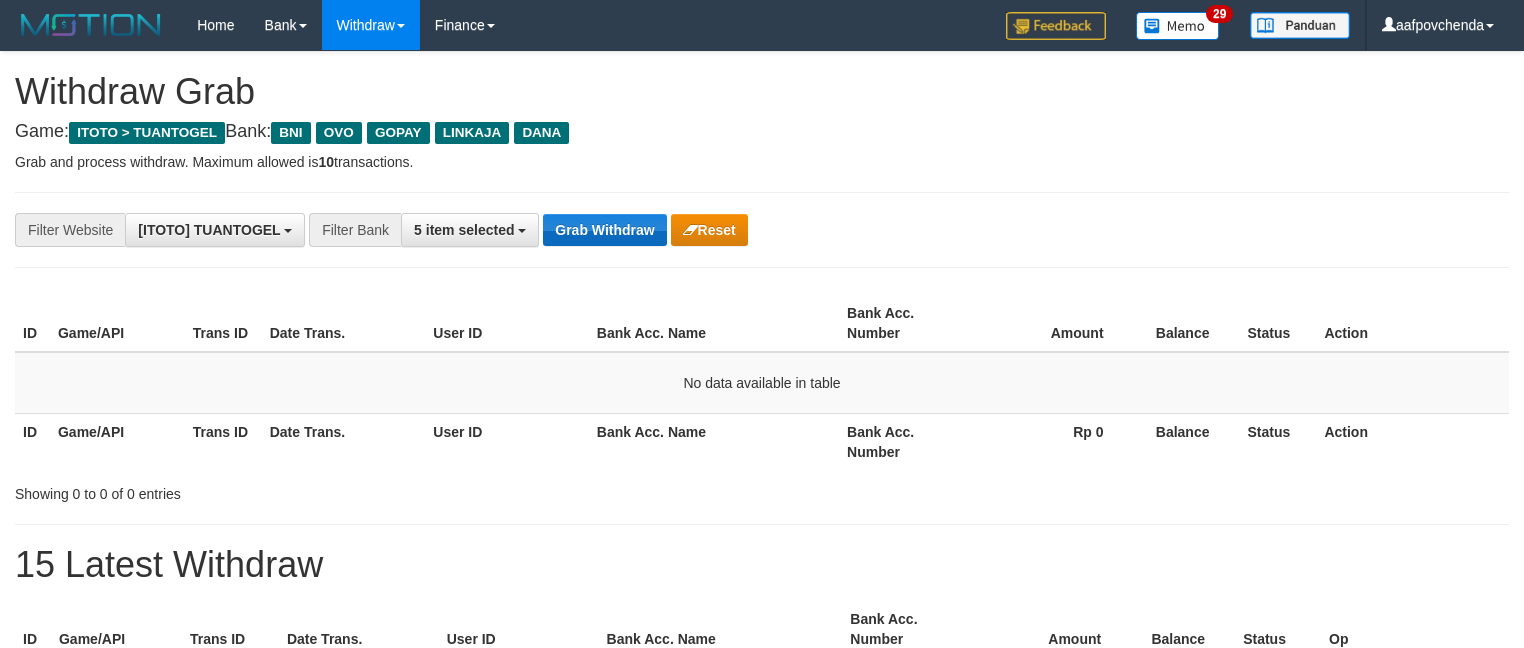 drag, startPoint x: 0, startPoint y: 0, endPoint x: 570, endPoint y: 216, distance: 609.55396 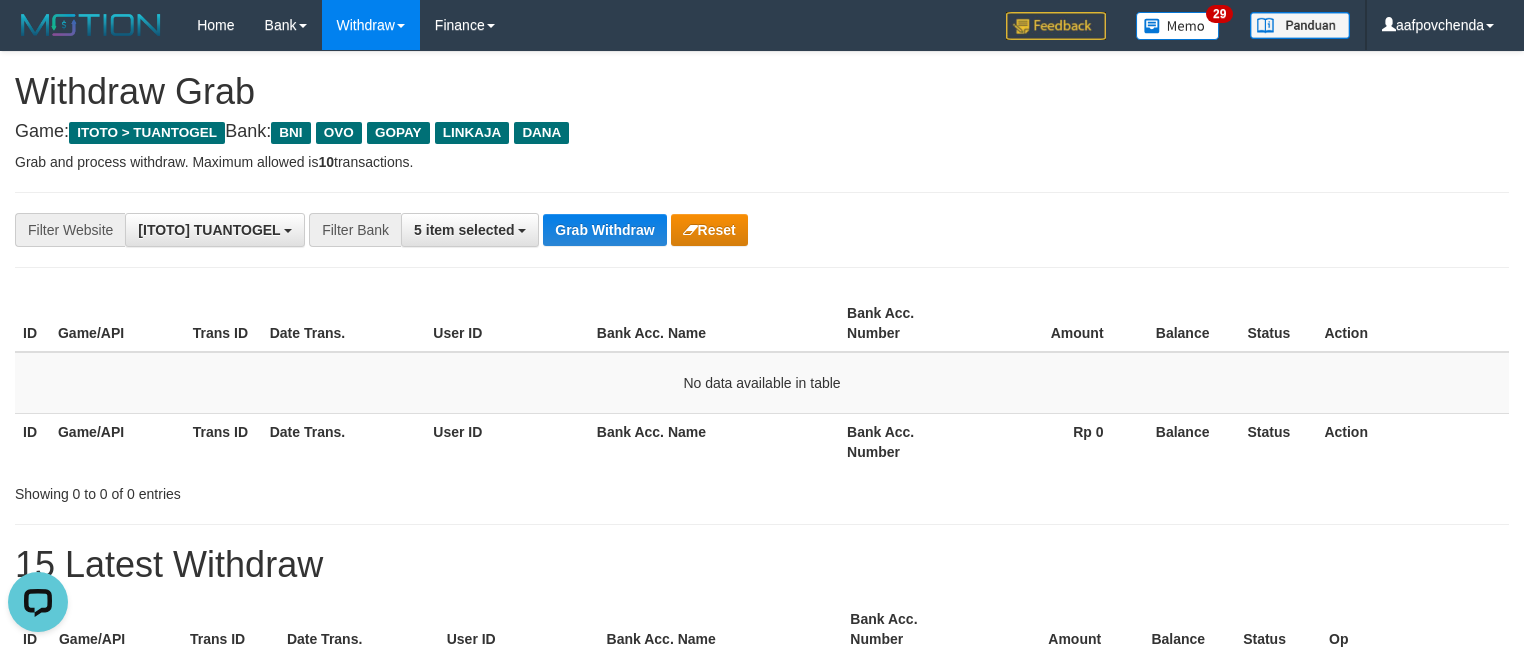 scroll, scrollTop: 0, scrollLeft: 0, axis: both 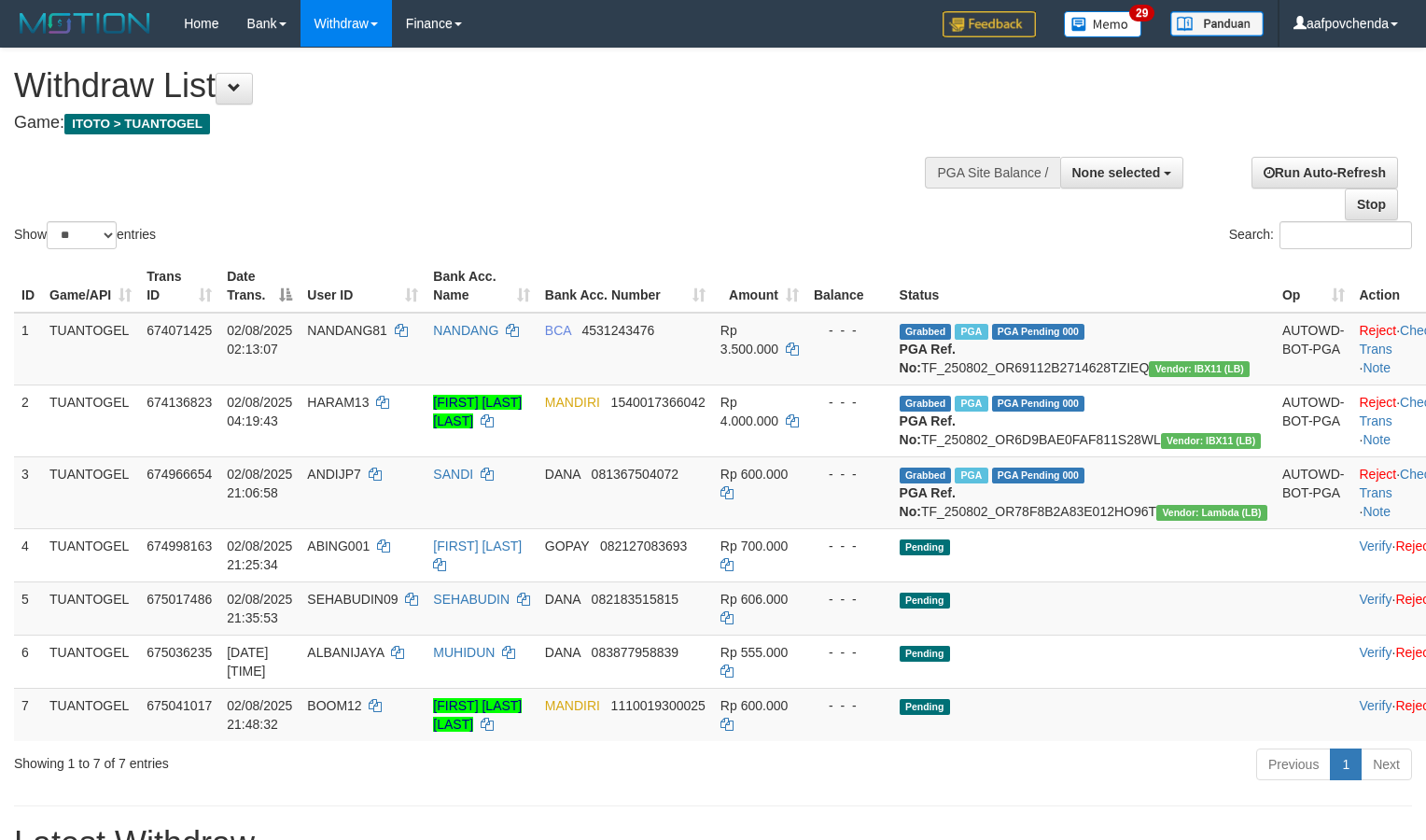 select 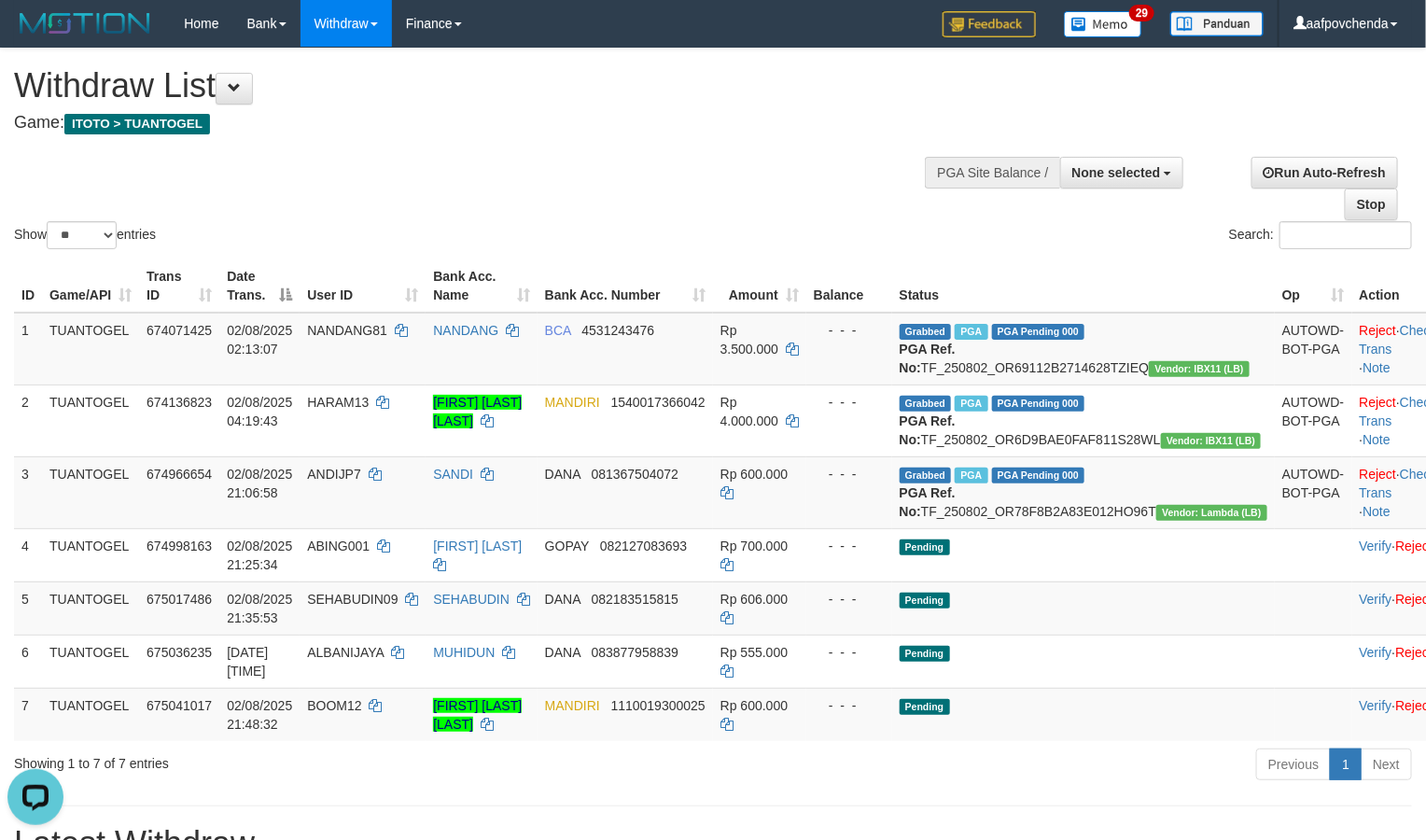 scroll, scrollTop: 0, scrollLeft: 0, axis: both 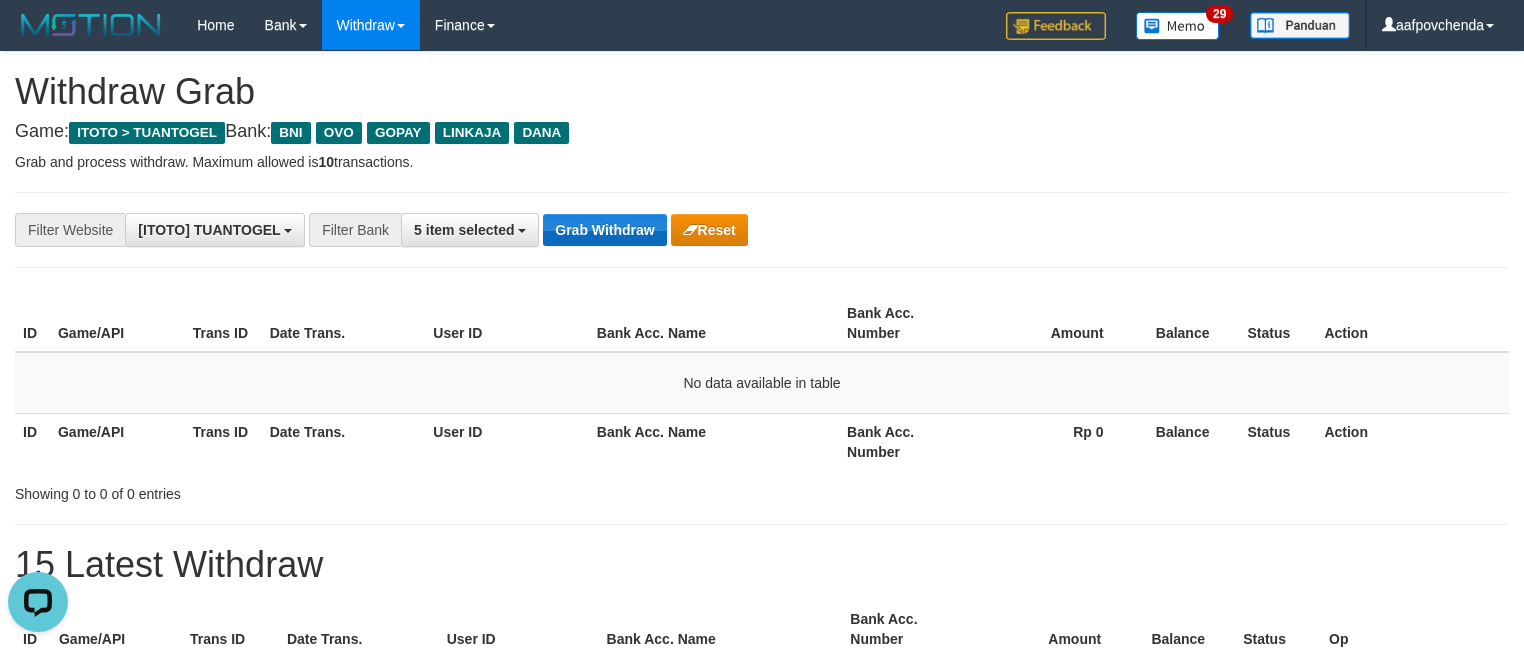 drag, startPoint x: 636, startPoint y: 214, endPoint x: 613, endPoint y: 229, distance: 27.45906 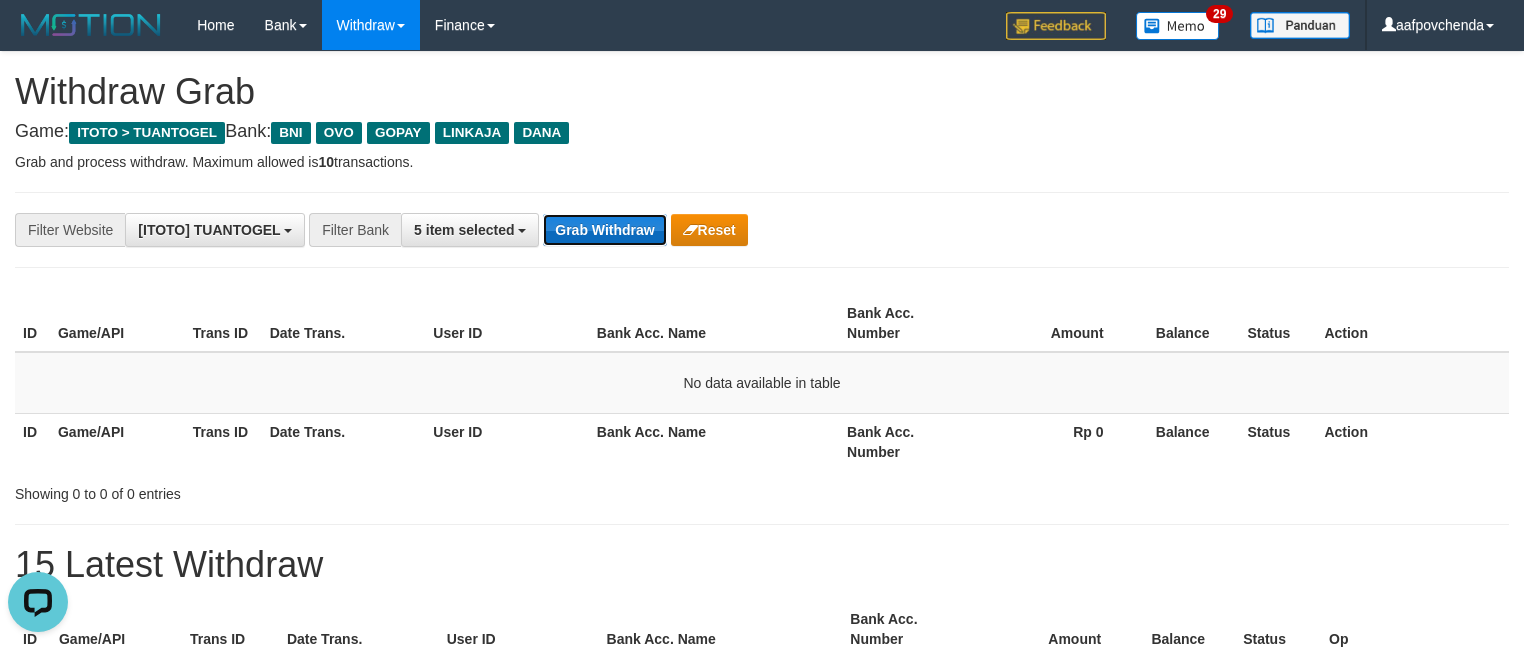 click on "Grab Withdraw" at bounding box center [604, 230] 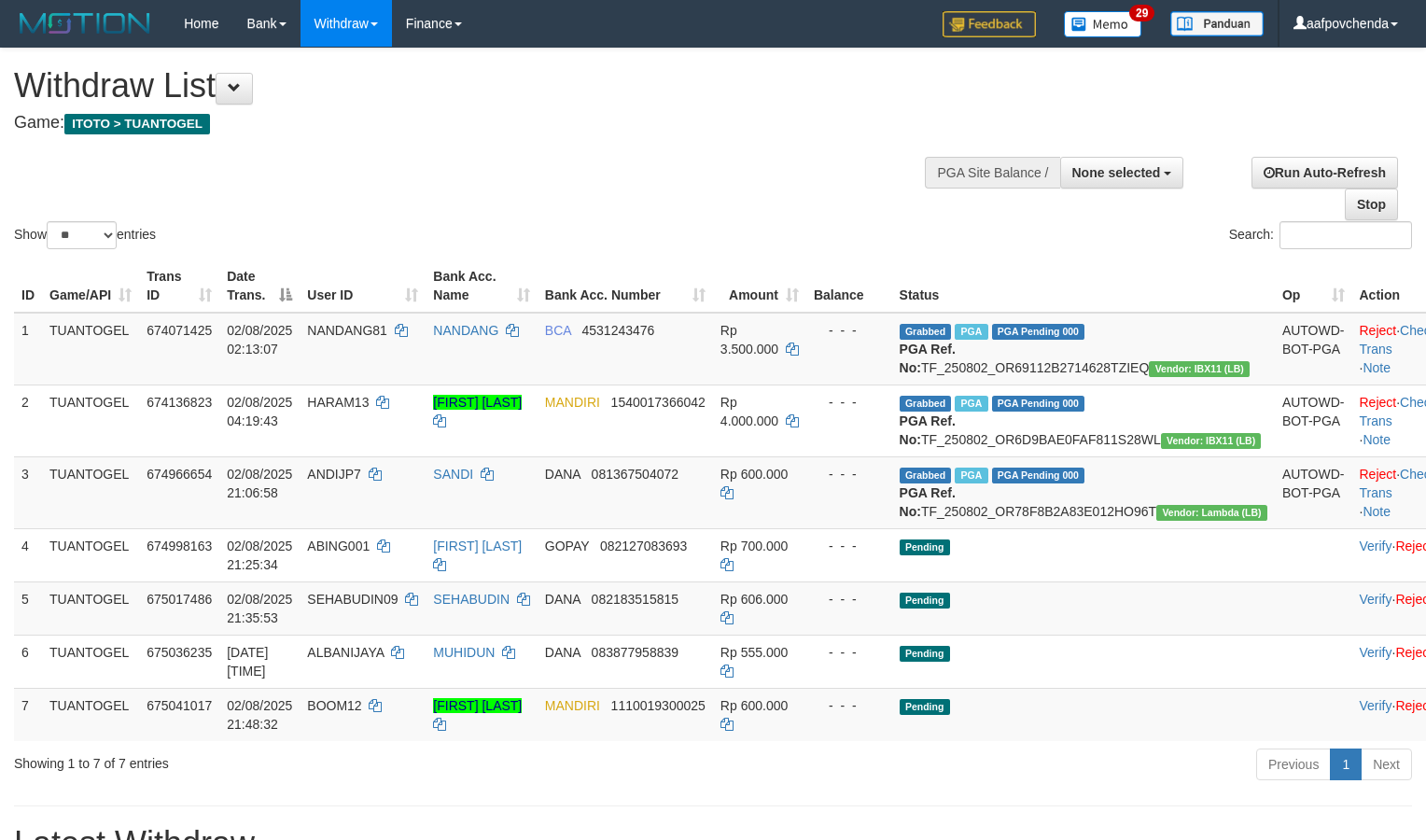 select 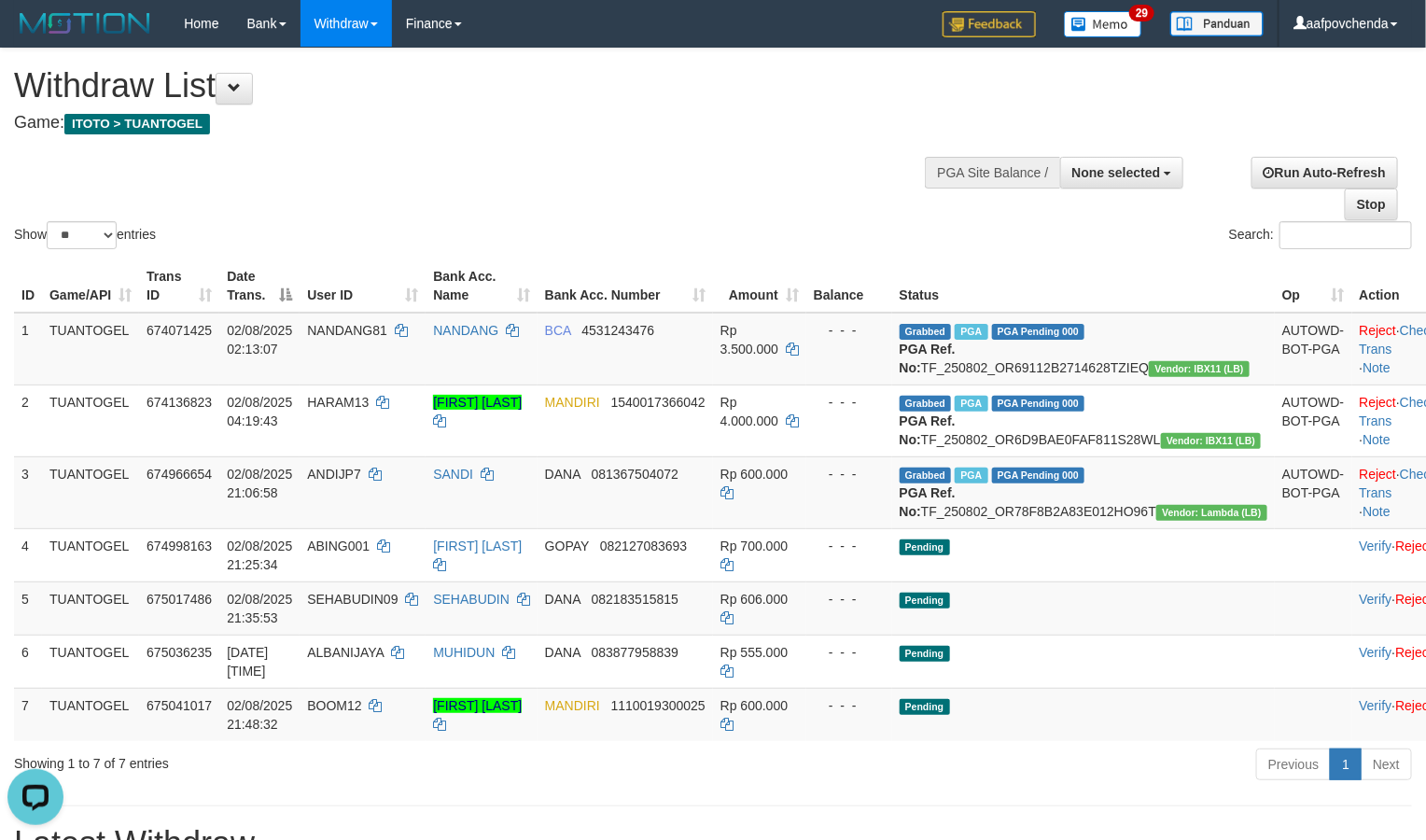 scroll, scrollTop: 0, scrollLeft: 0, axis: both 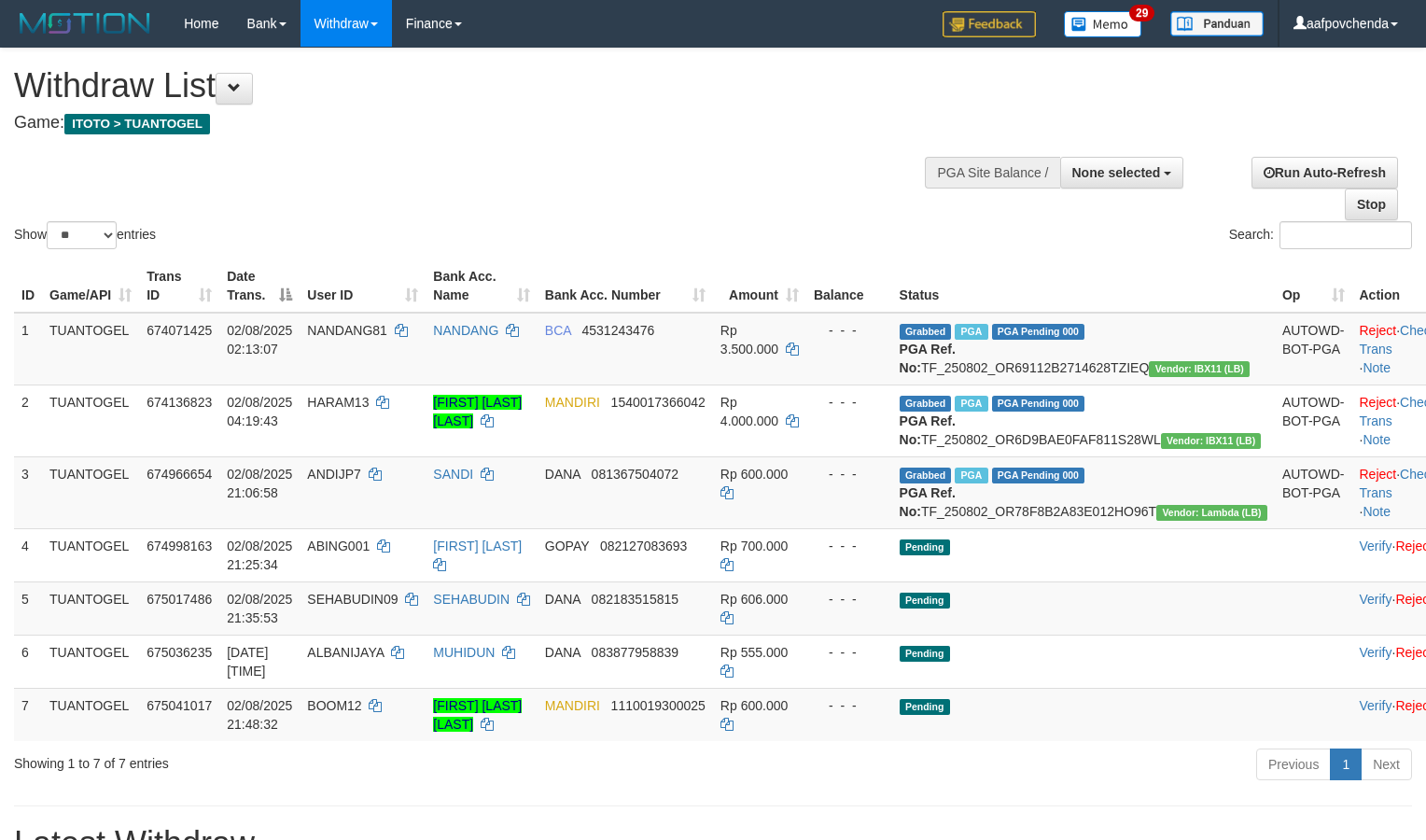 select 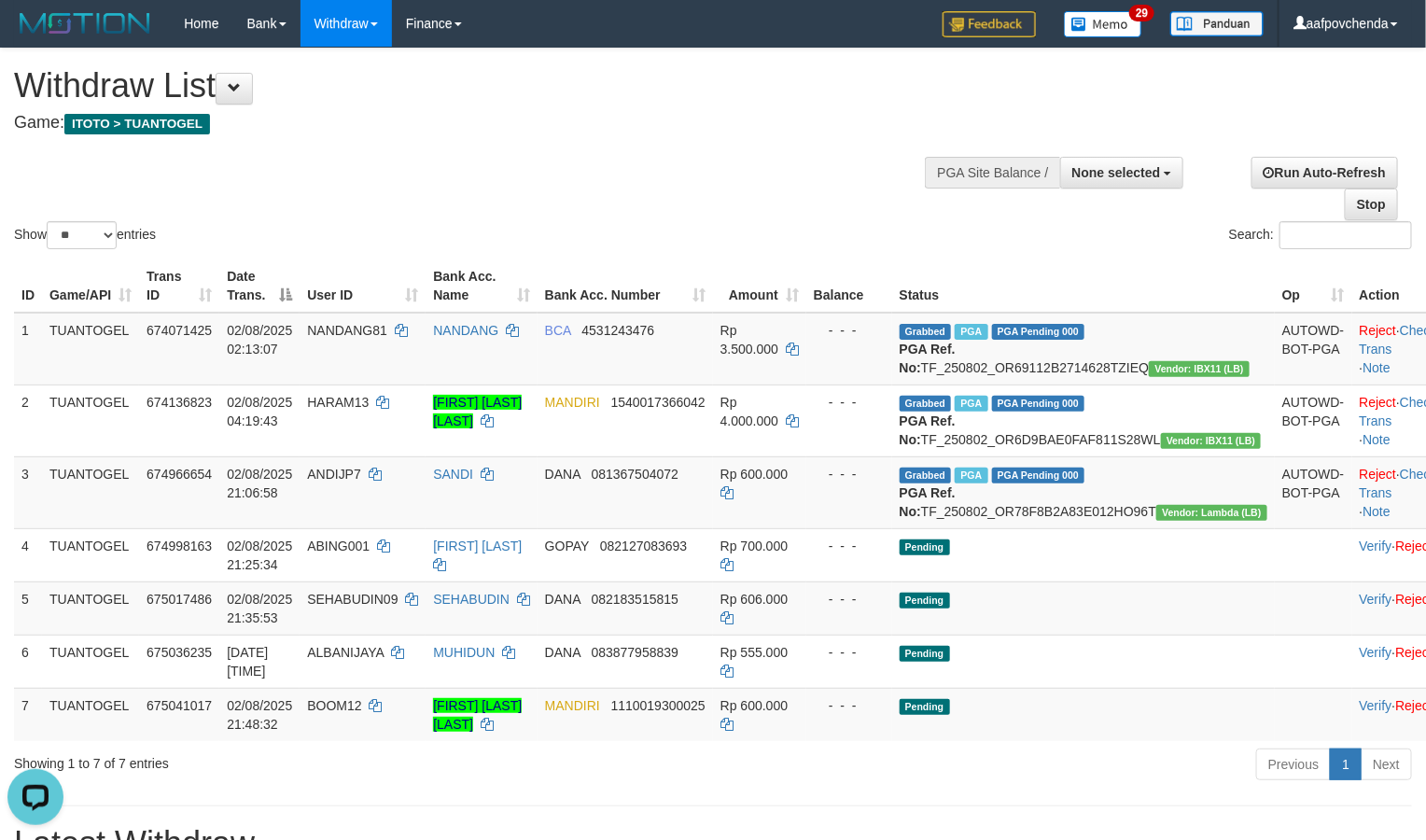 scroll, scrollTop: 0, scrollLeft: 0, axis: both 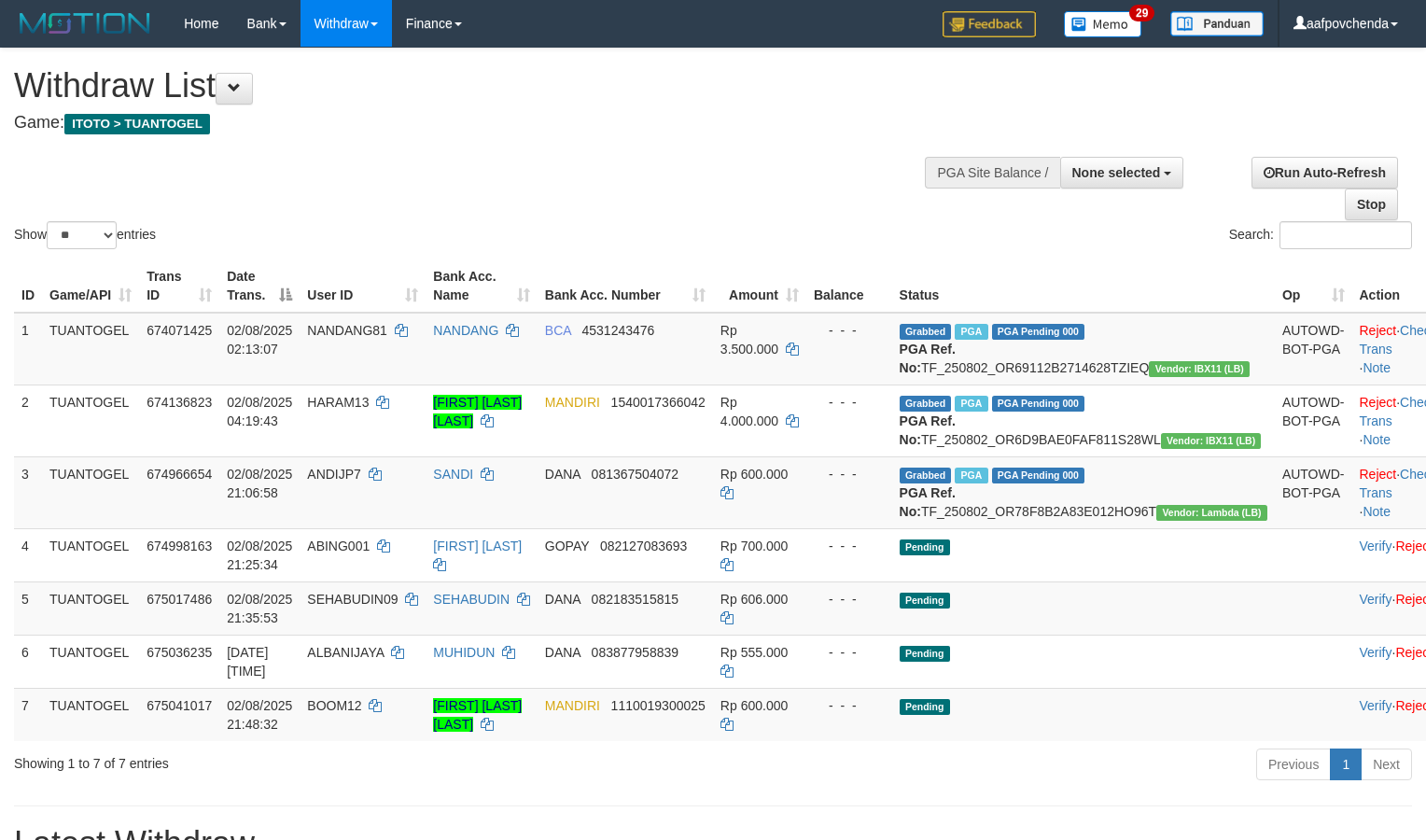 select 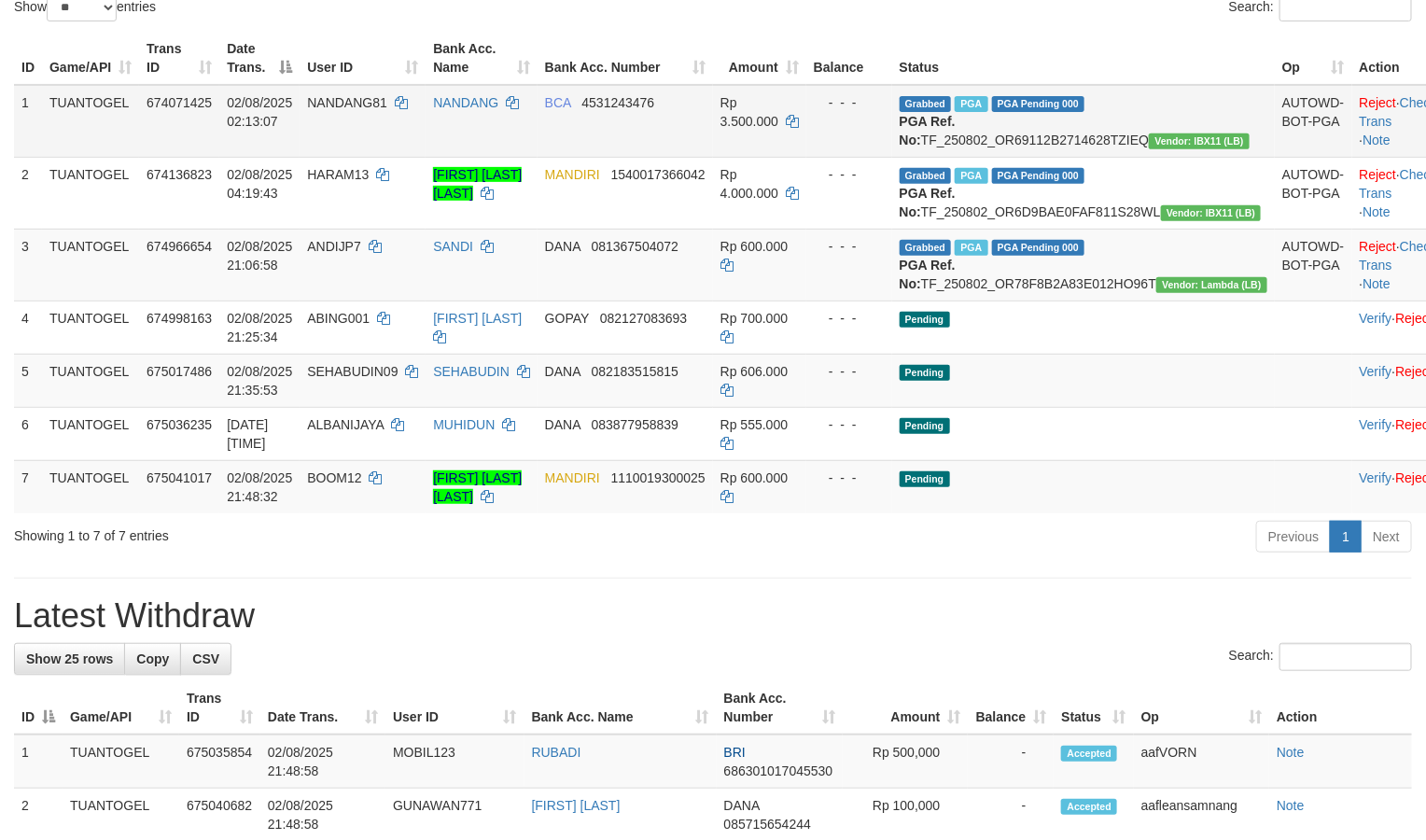 scroll, scrollTop: 233, scrollLeft: 0, axis: vertical 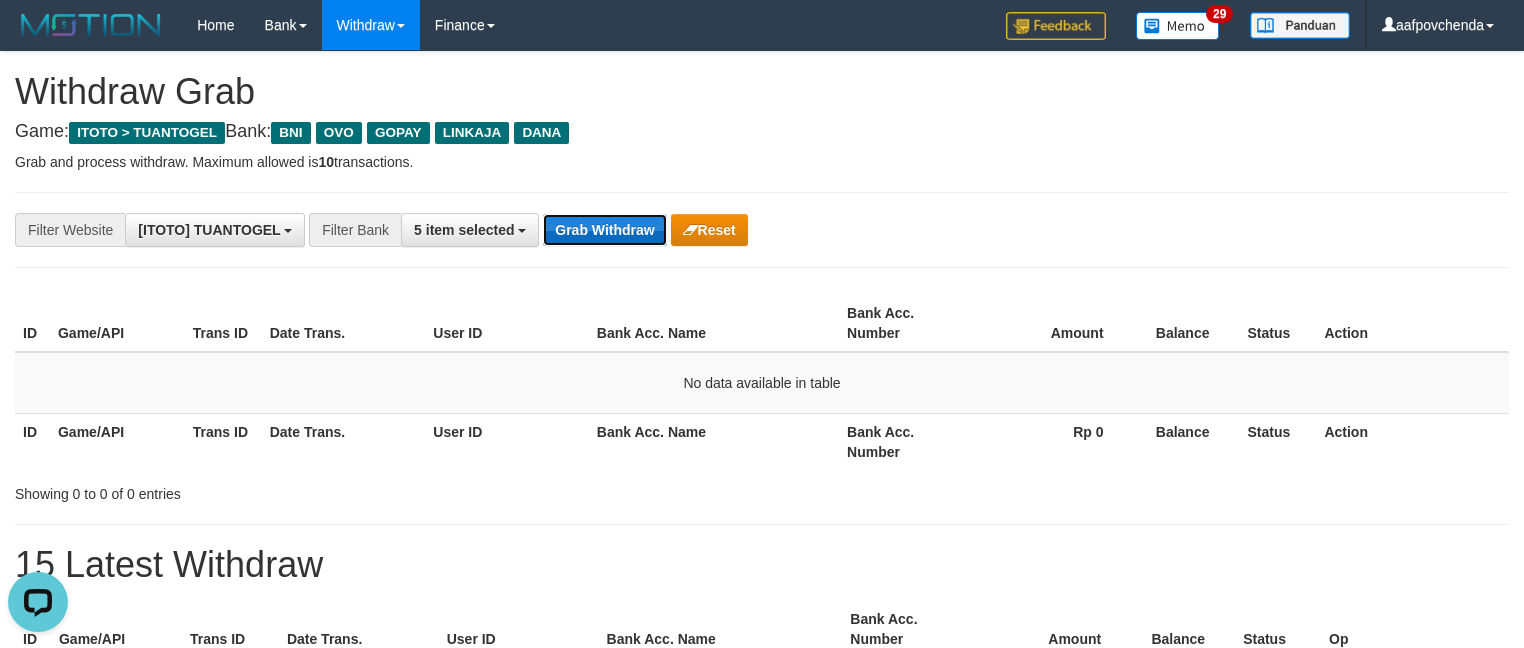 click on "Grab Withdraw" at bounding box center (604, 230) 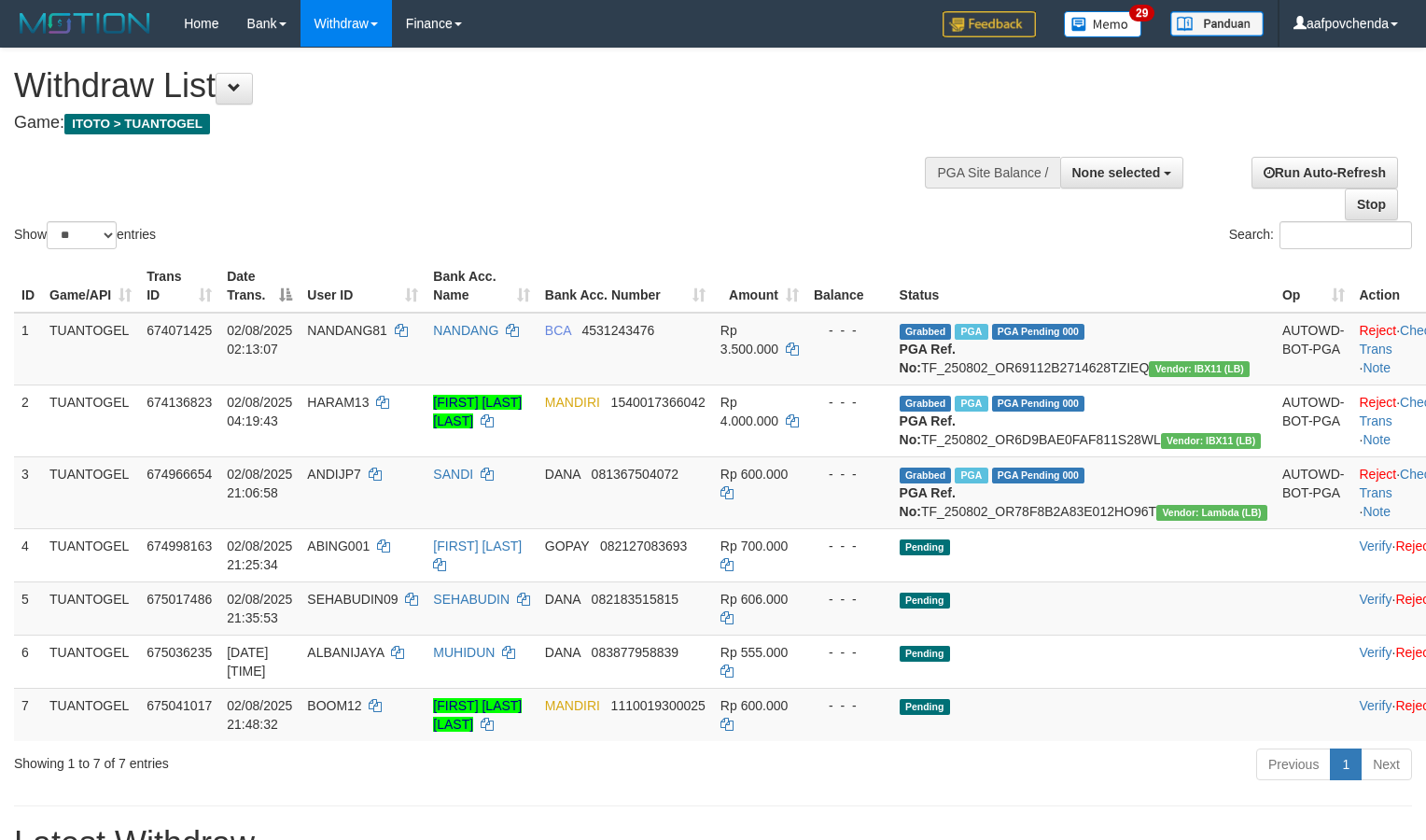 select 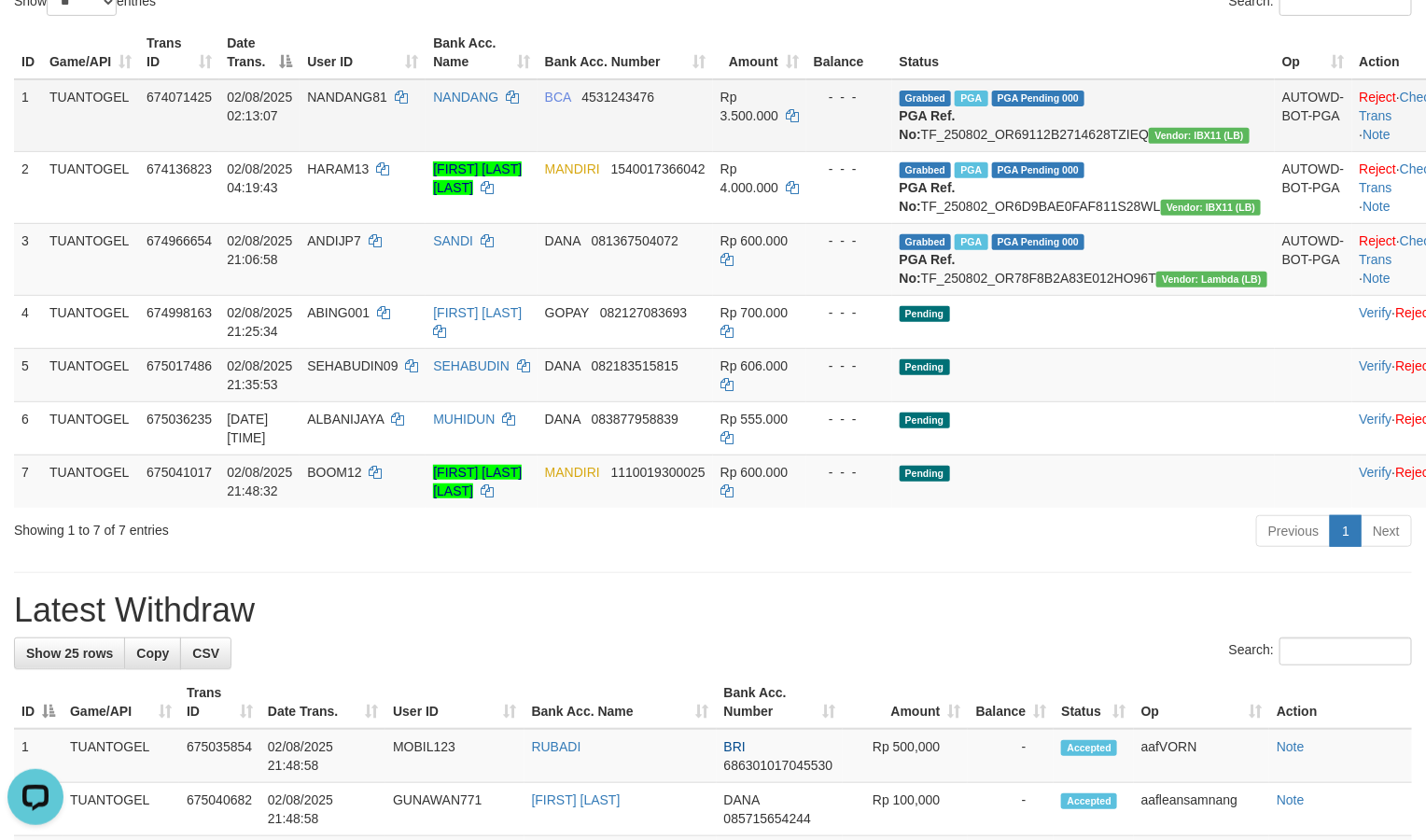 scroll, scrollTop: 0, scrollLeft: 0, axis: both 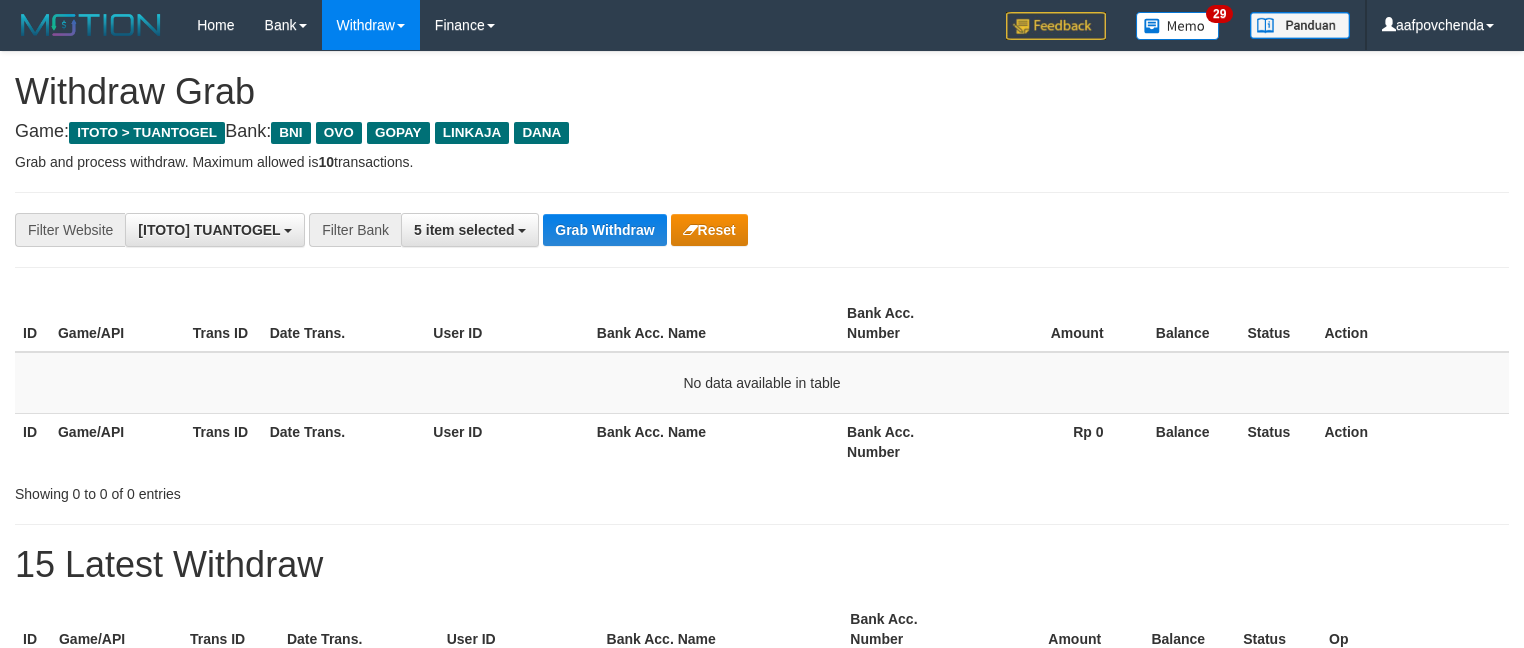 click on "Grab Withdraw" at bounding box center [604, 230] 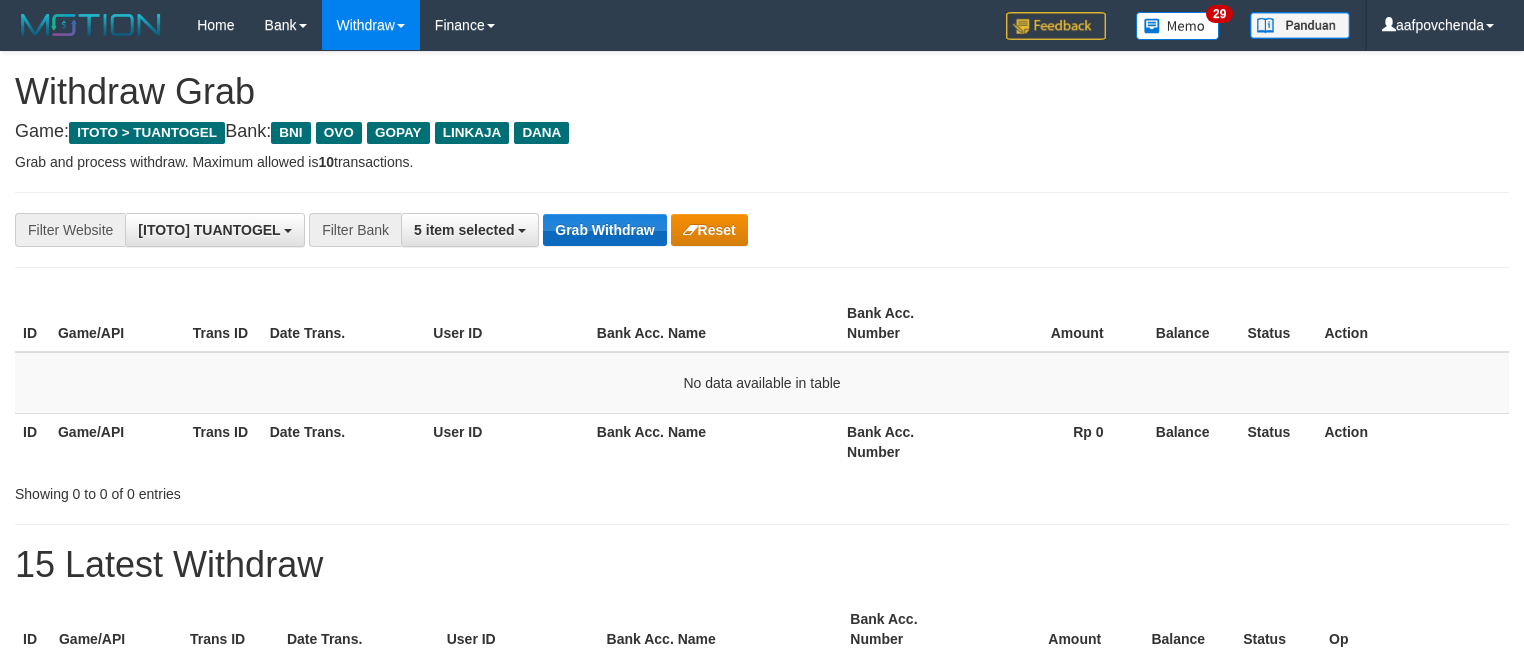 drag, startPoint x: 0, startPoint y: 0, endPoint x: 609, endPoint y: 234, distance: 652.4086 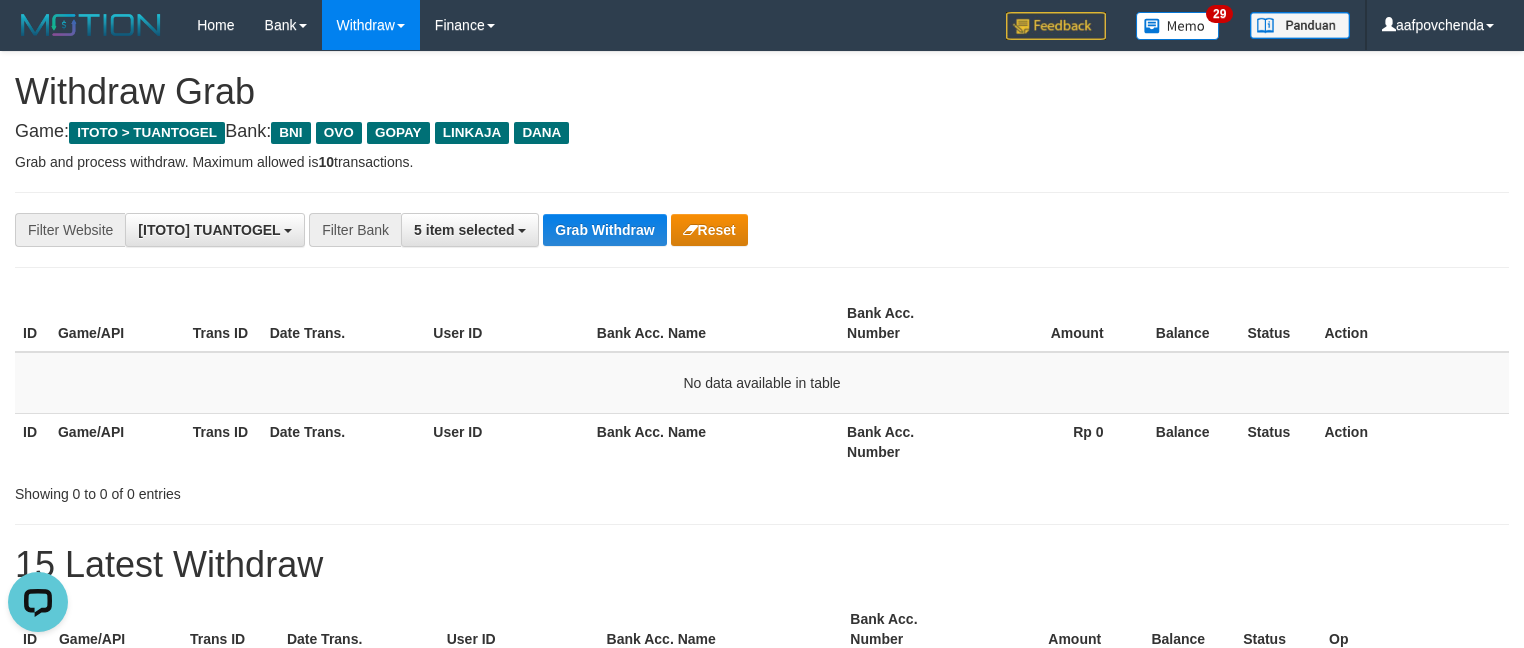 scroll, scrollTop: 0, scrollLeft: 0, axis: both 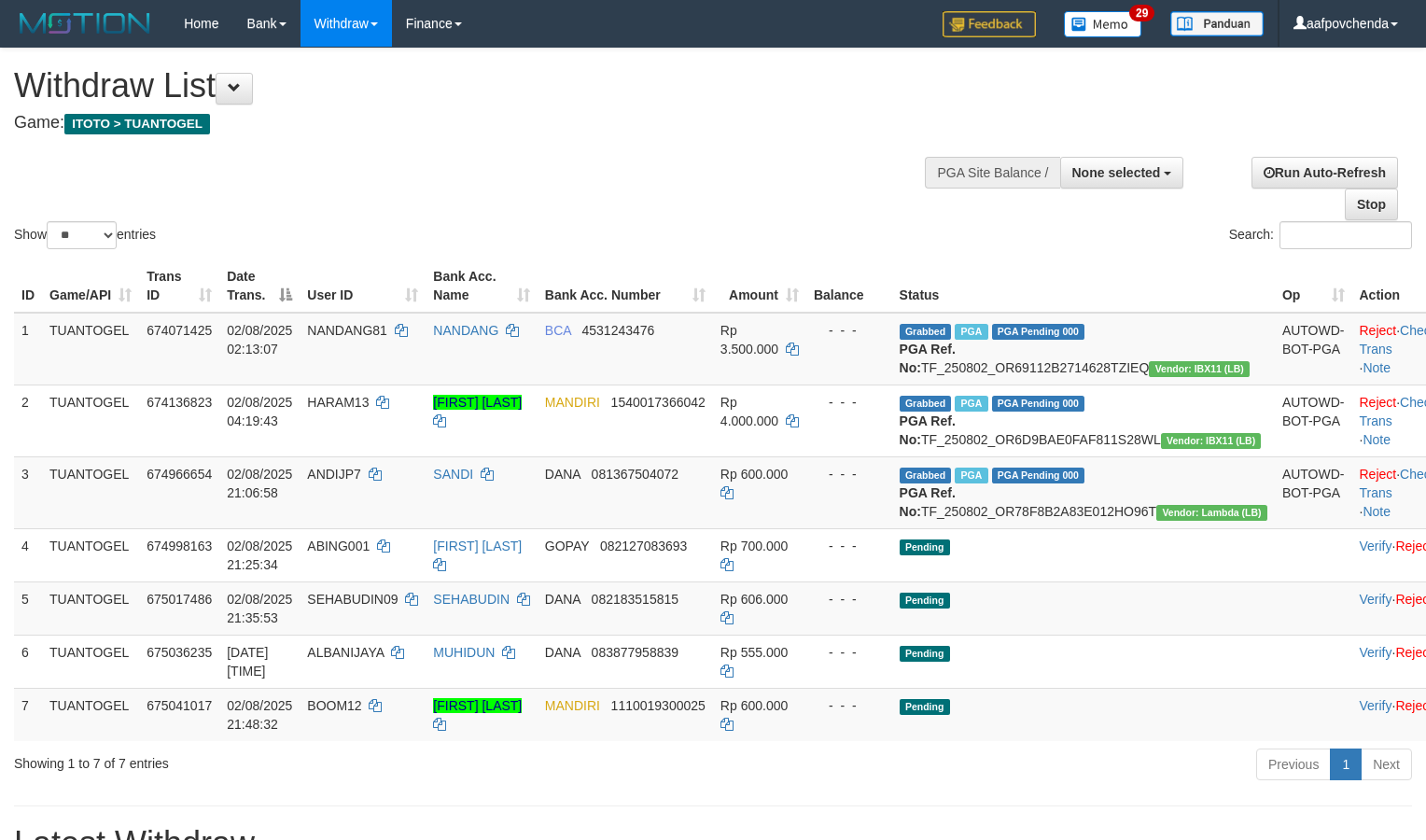 select 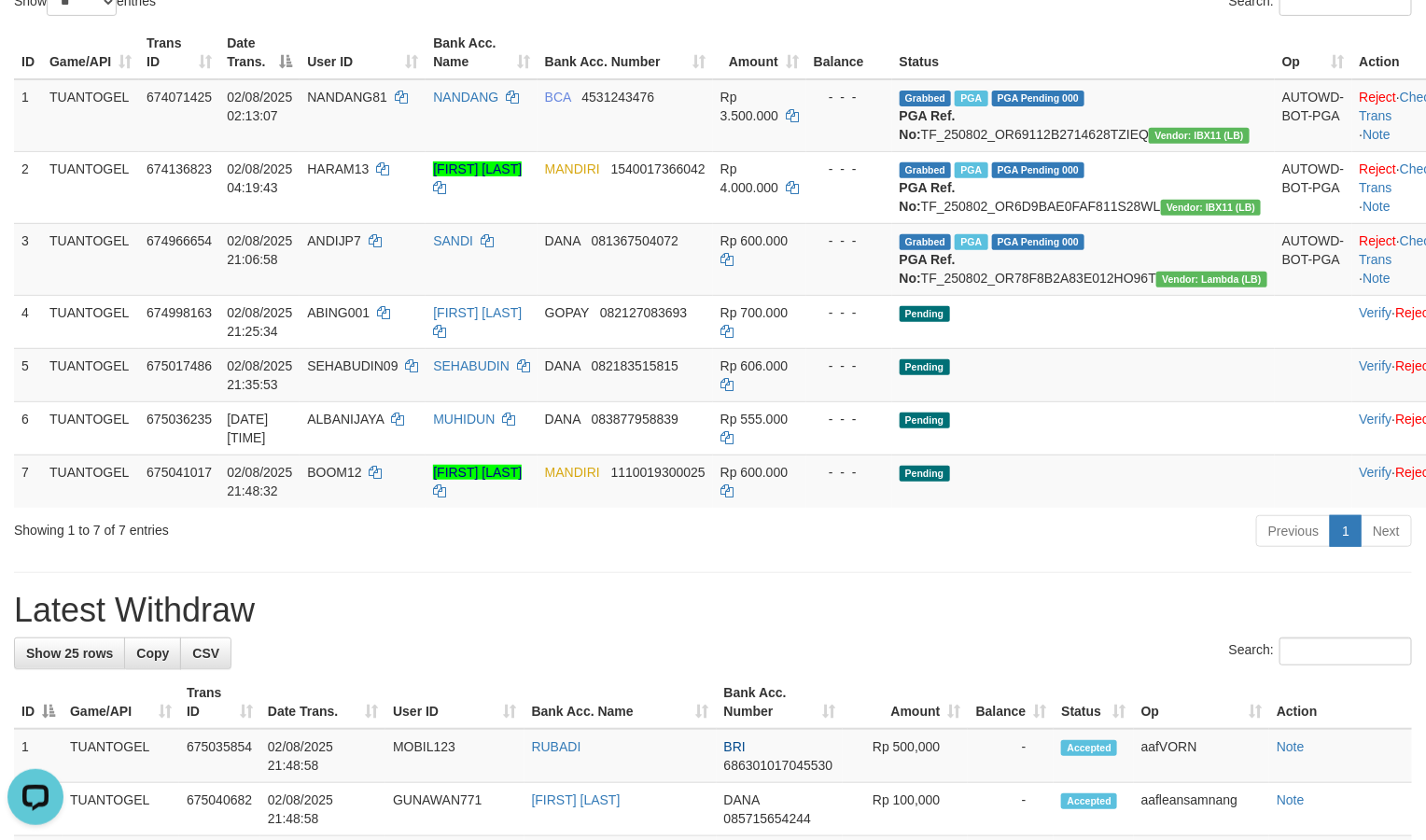 scroll, scrollTop: 0, scrollLeft: 0, axis: both 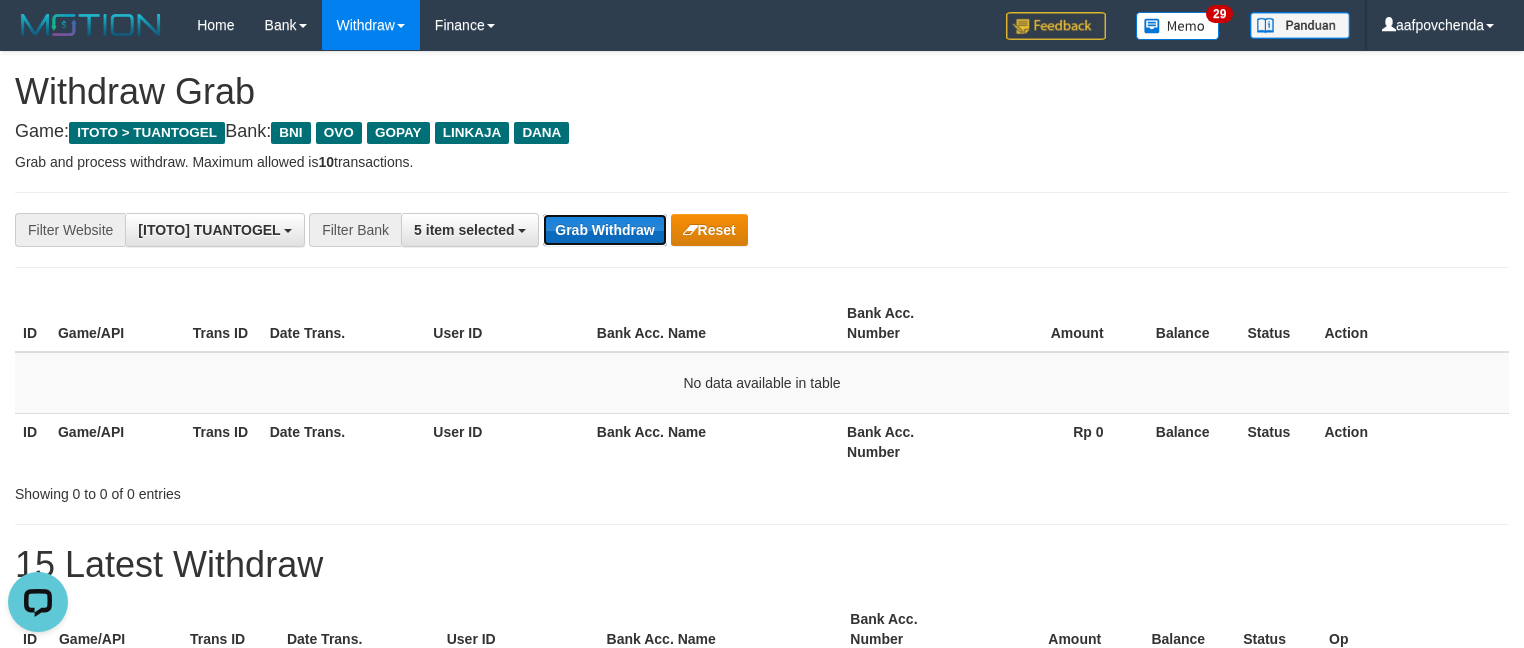 click on "Grab Withdraw" at bounding box center (604, 230) 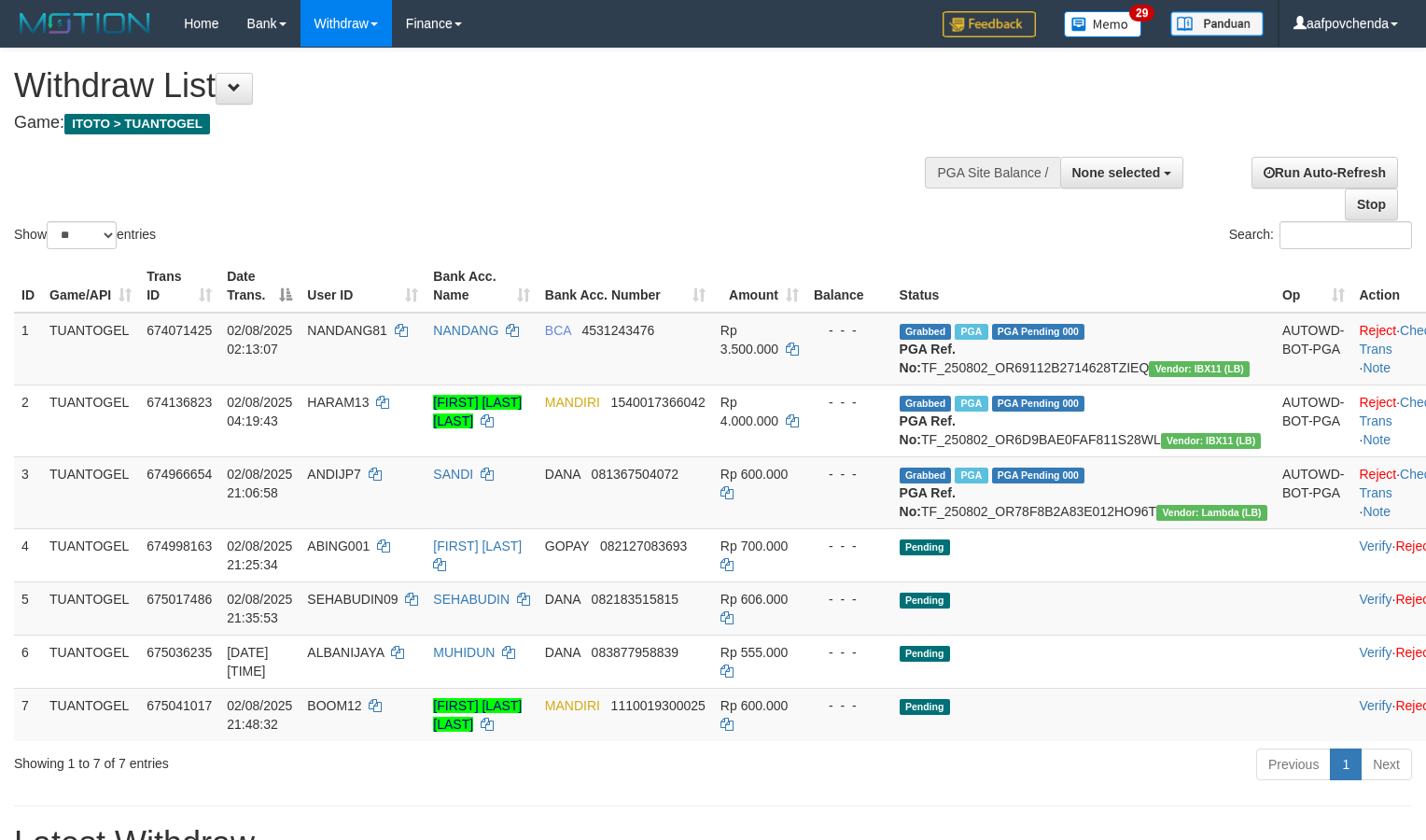 select 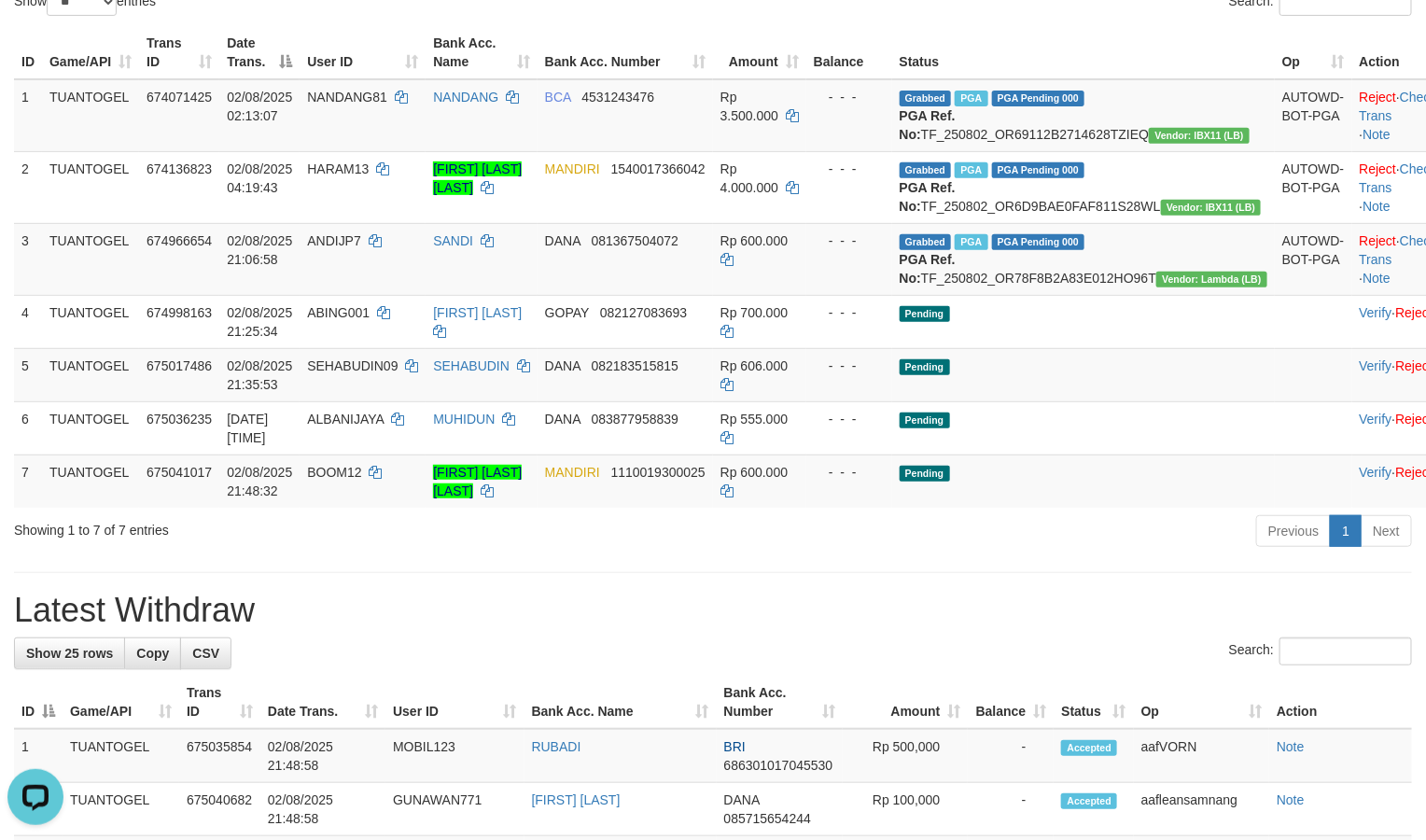 scroll, scrollTop: 0, scrollLeft: 0, axis: both 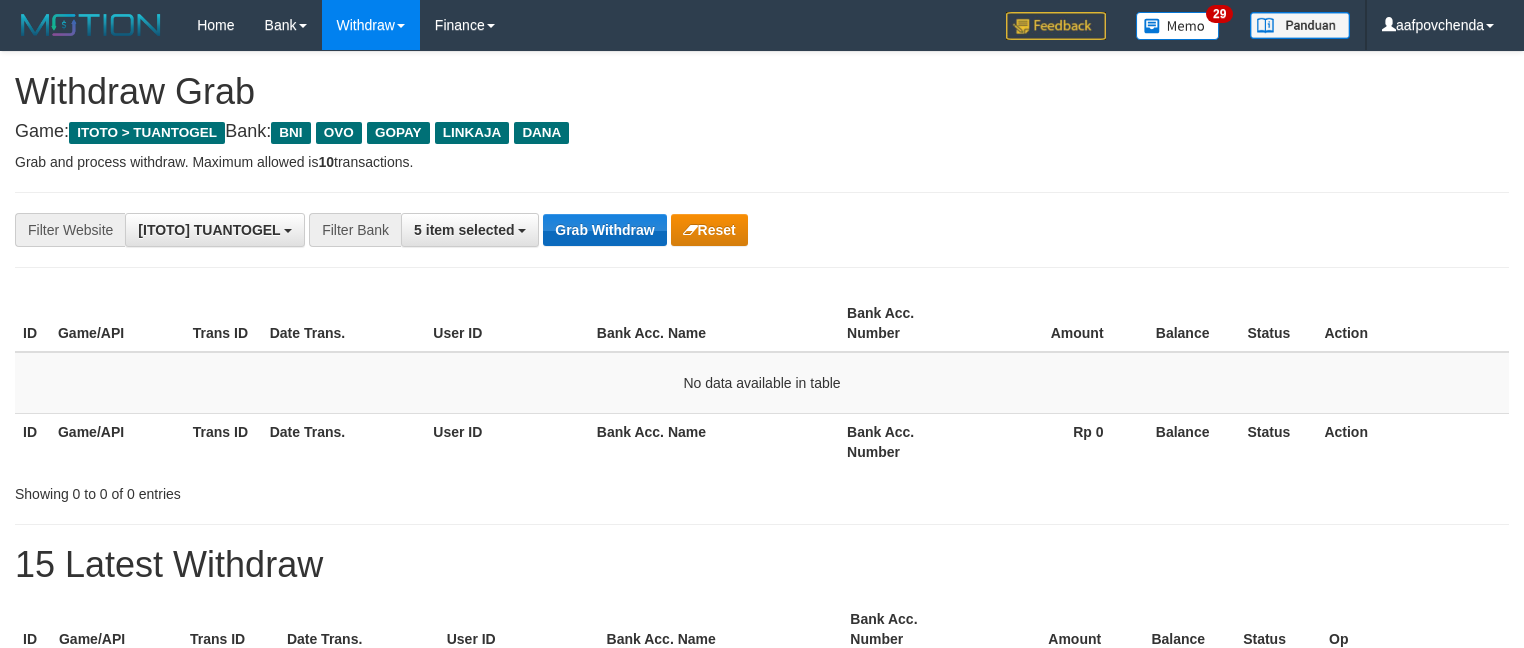 drag, startPoint x: 0, startPoint y: 0, endPoint x: 592, endPoint y: 229, distance: 634.748 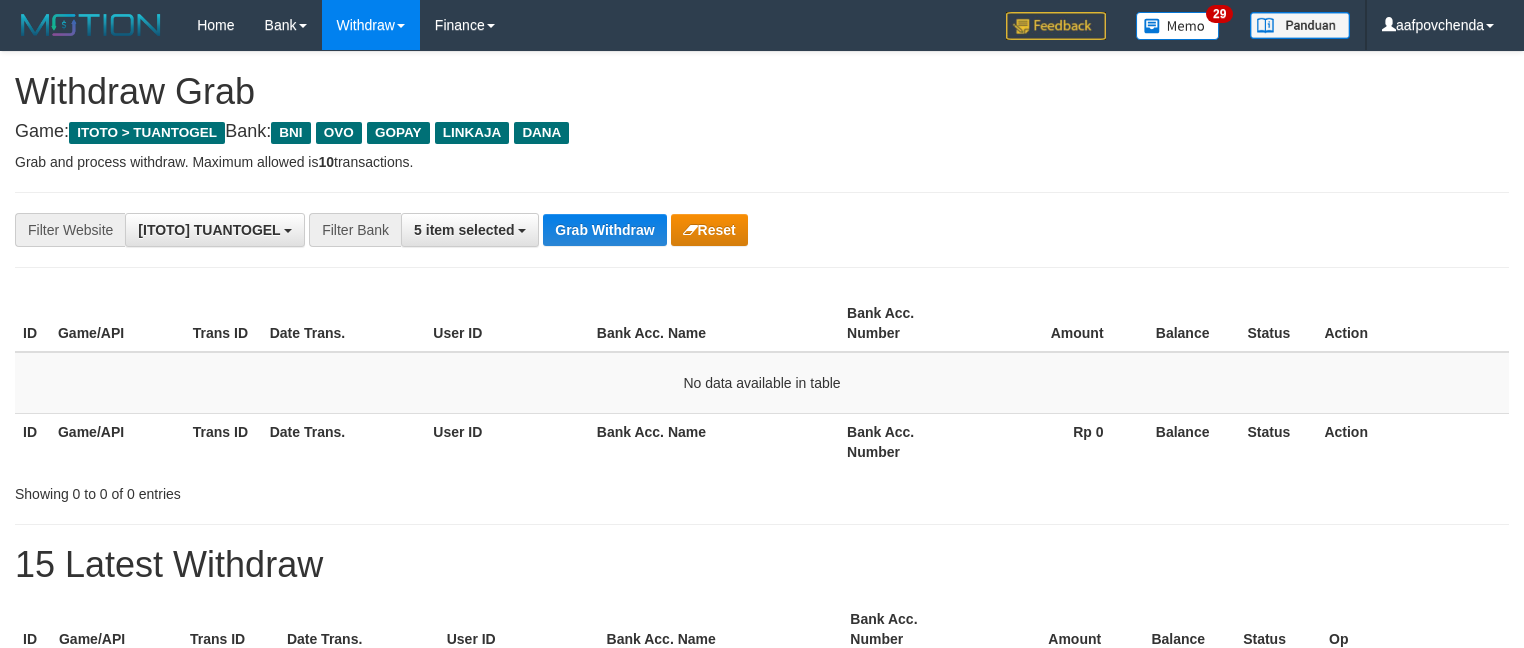 scroll, scrollTop: 0, scrollLeft: 0, axis: both 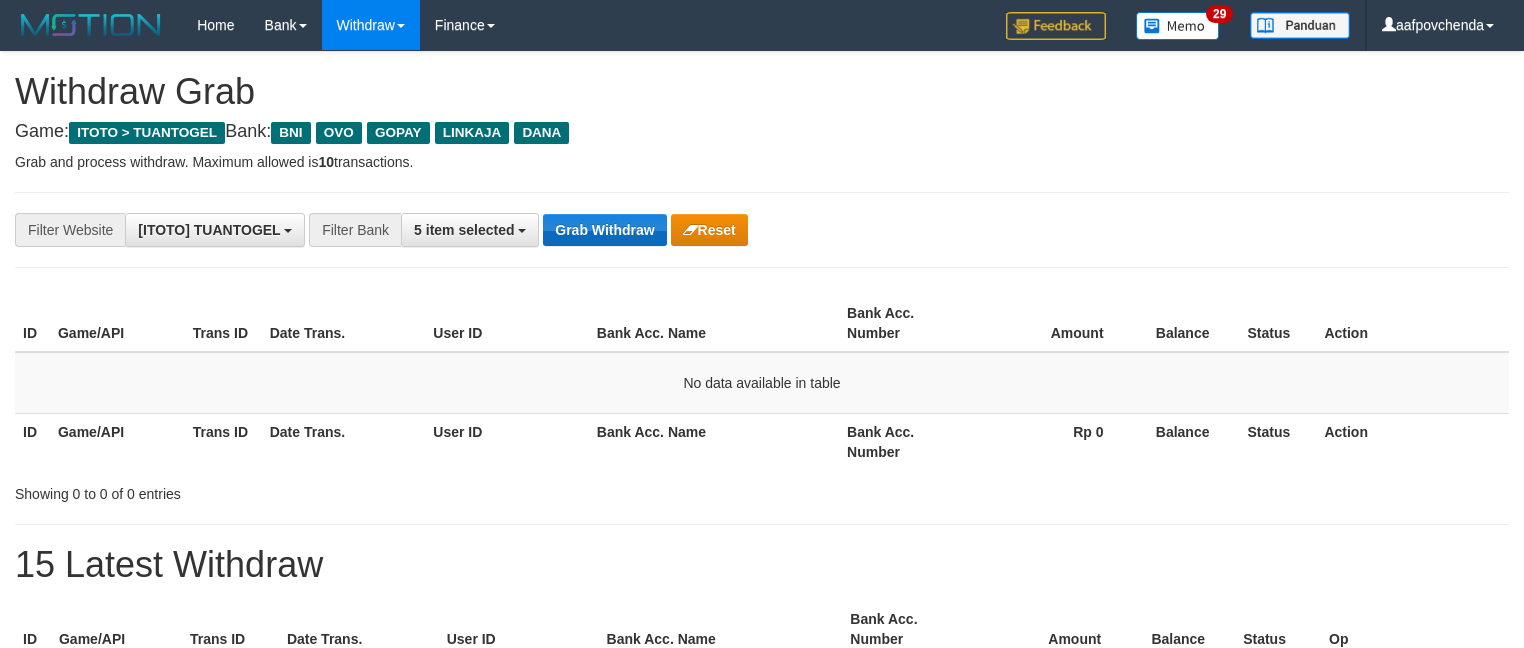 click on "Grab Withdraw" at bounding box center [604, 230] 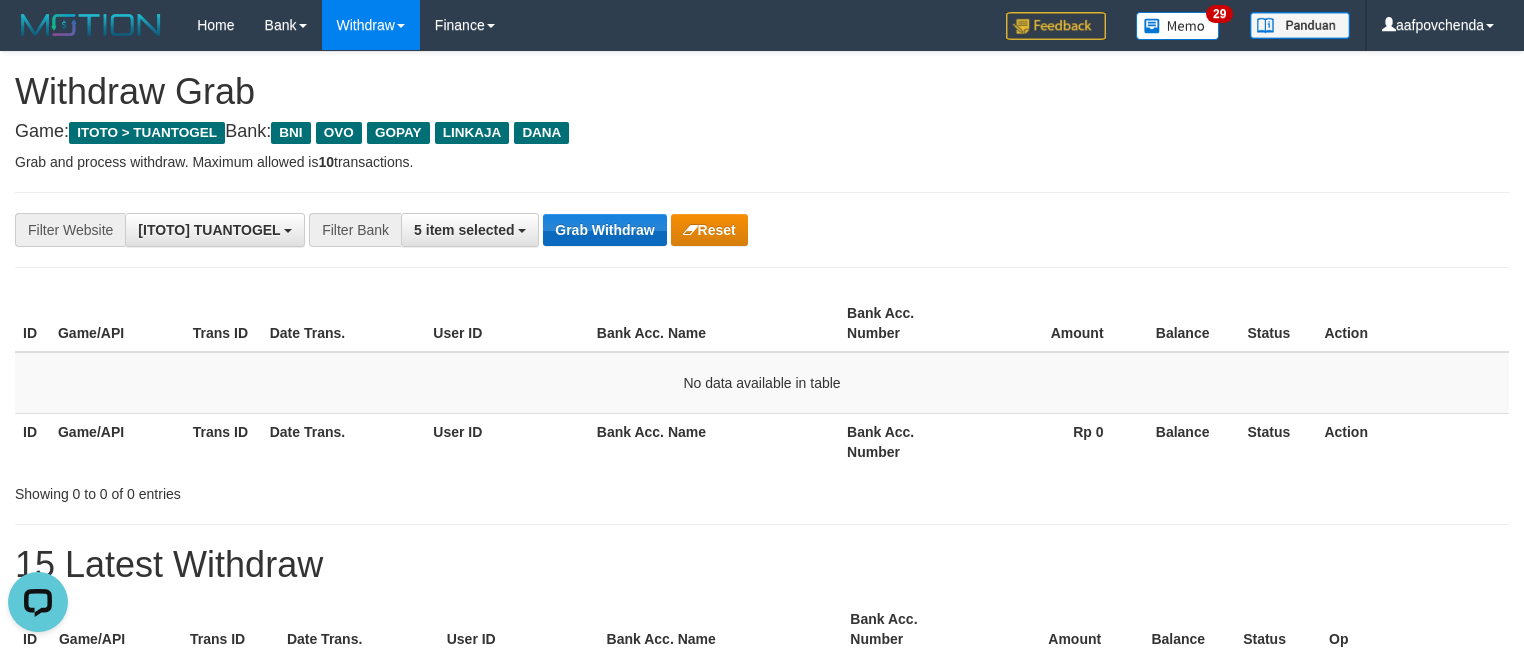 scroll, scrollTop: 0, scrollLeft: 0, axis: both 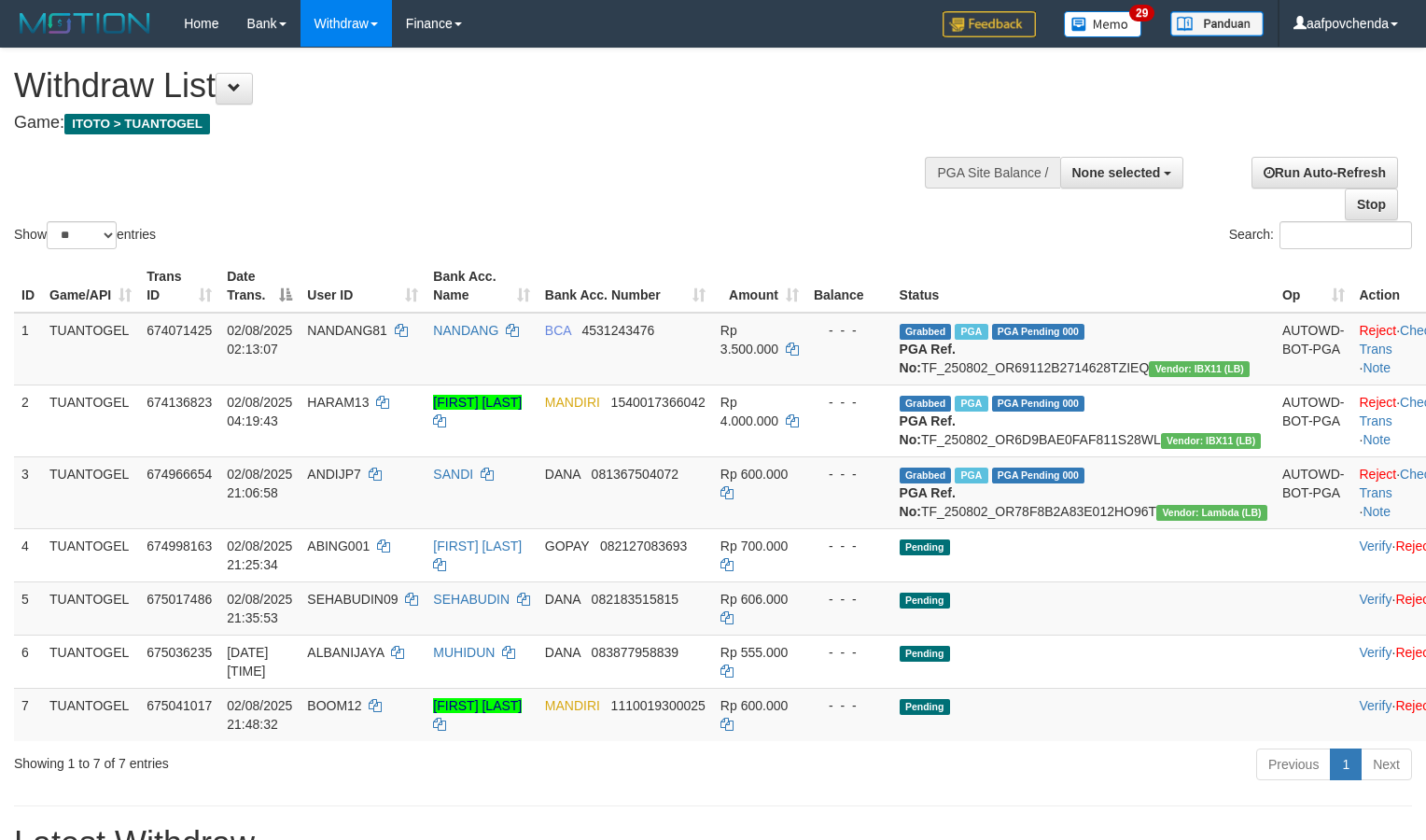 select 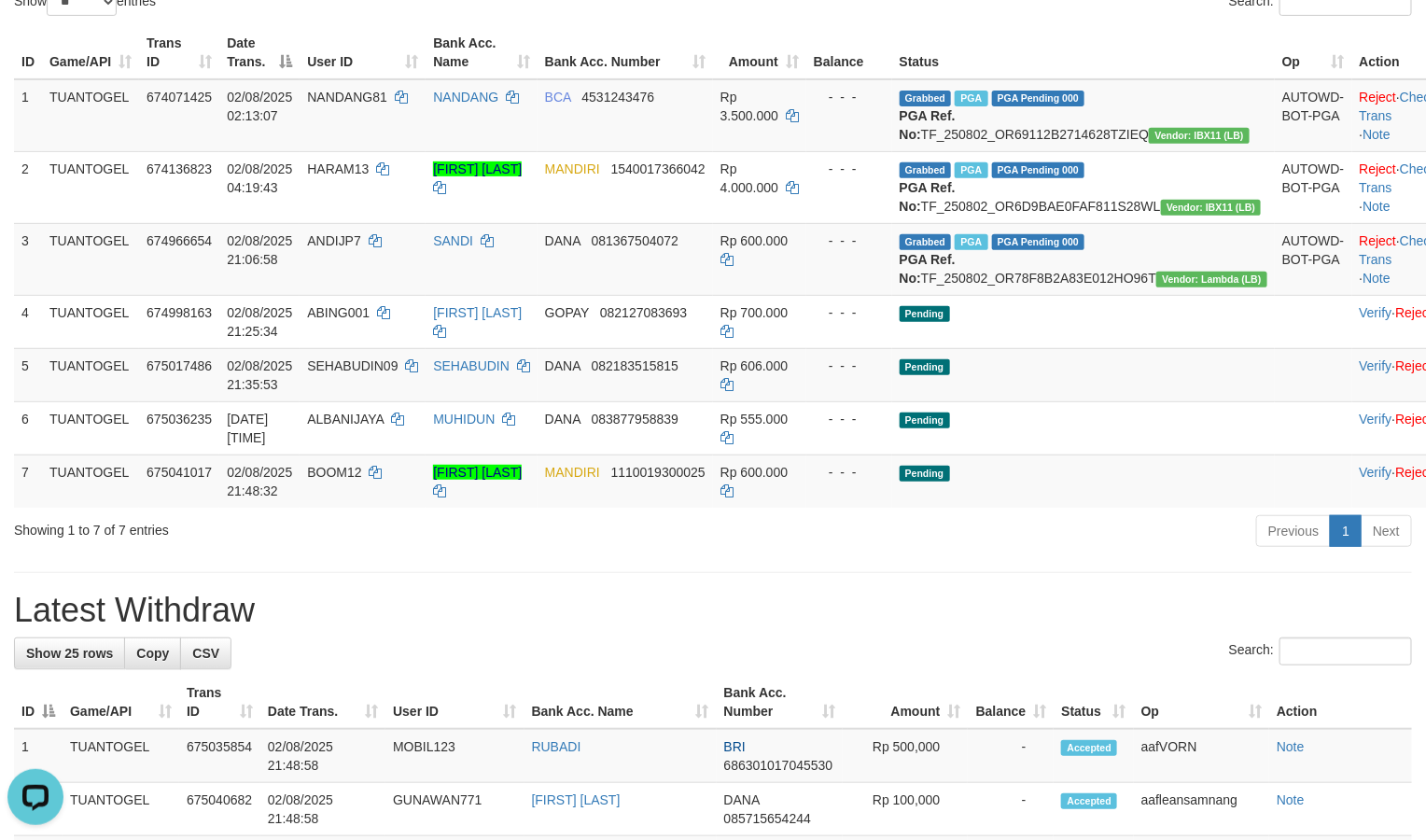 scroll, scrollTop: 0, scrollLeft: 0, axis: both 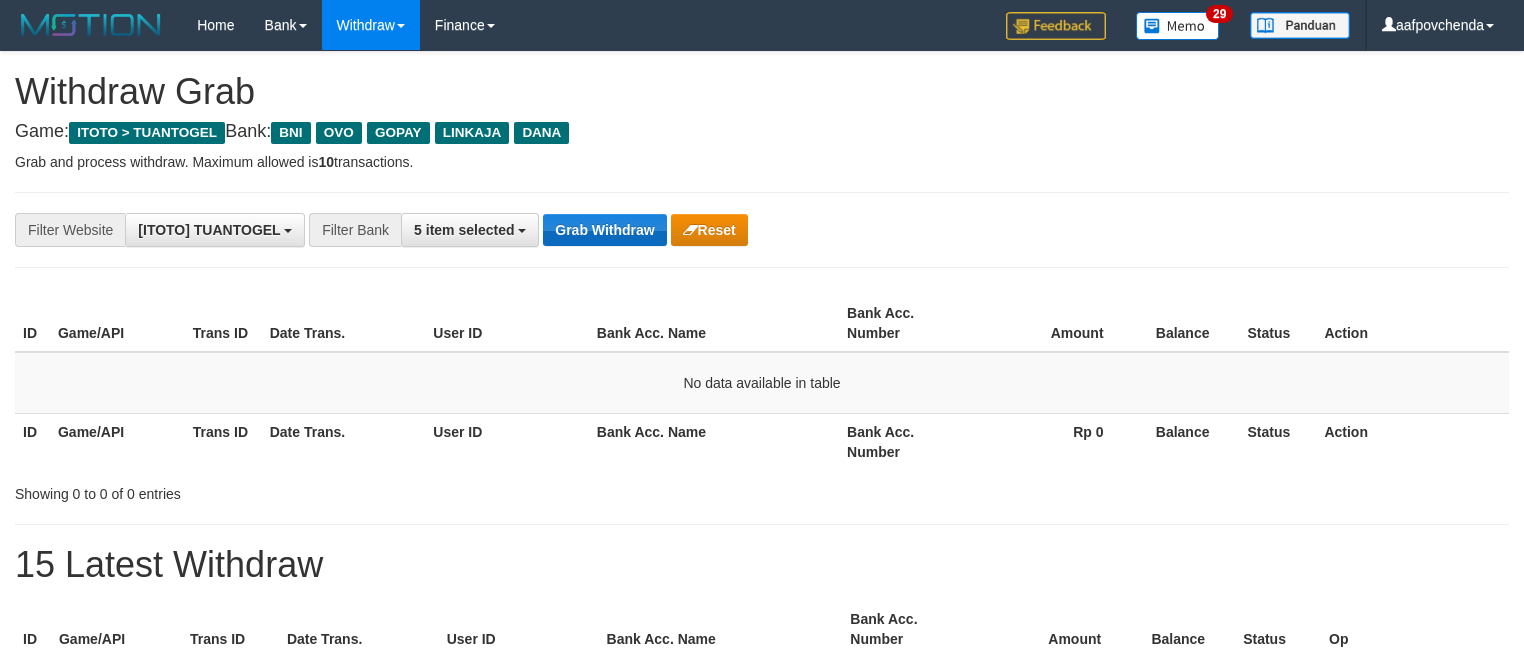 click on "Grab Withdraw" at bounding box center (604, 230) 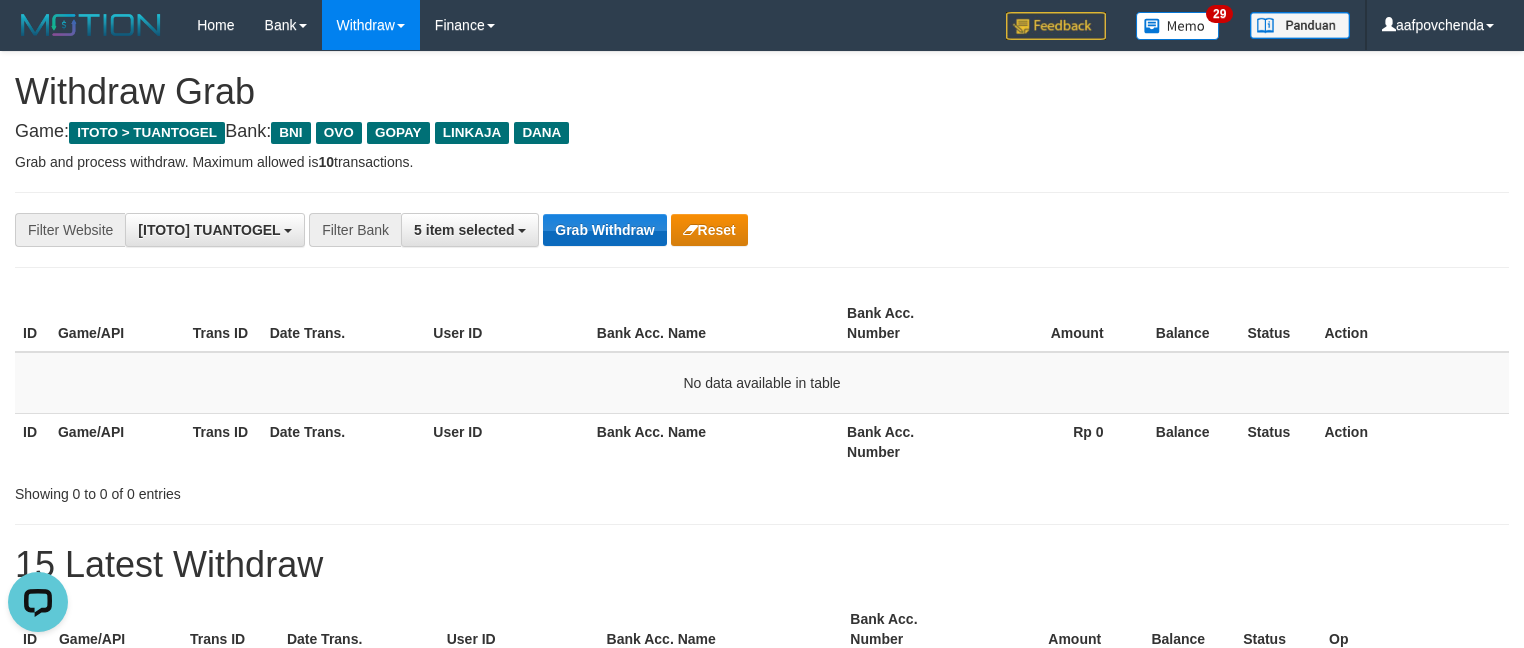 scroll, scrollTop: 0, scrollLeft: 0, axis: both 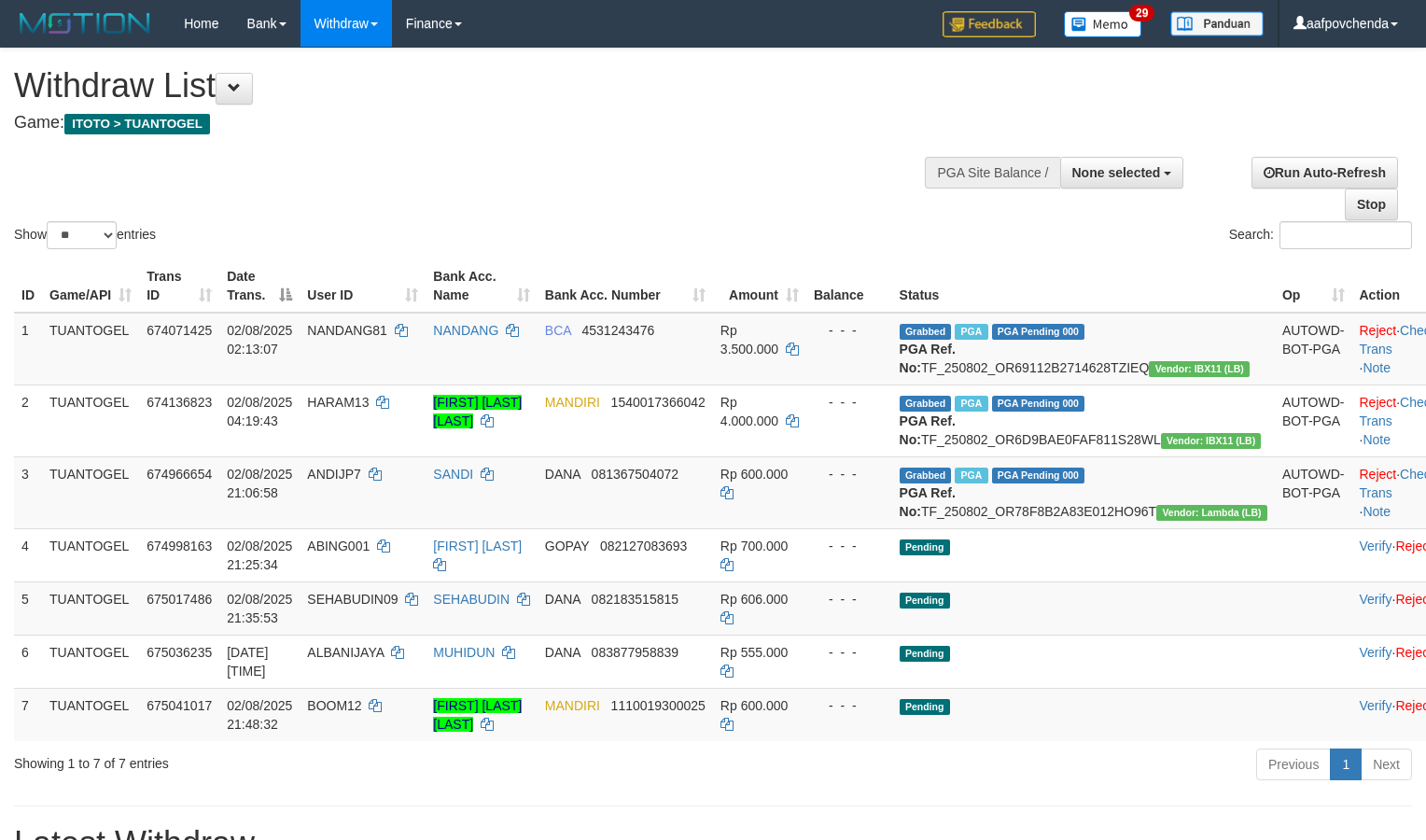 select 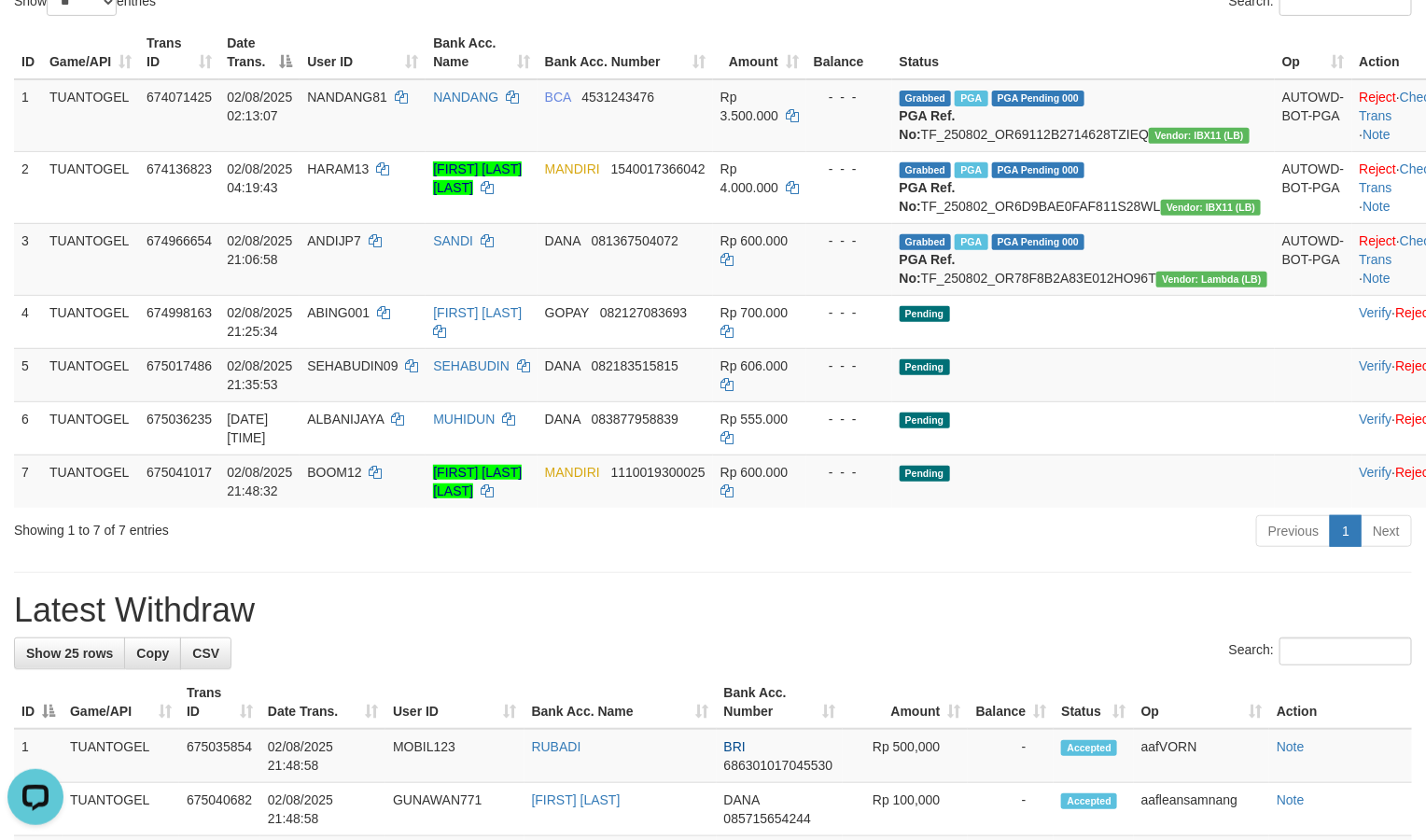 scroll, scrollTop: 0, scrollLeft: 0, axis: both 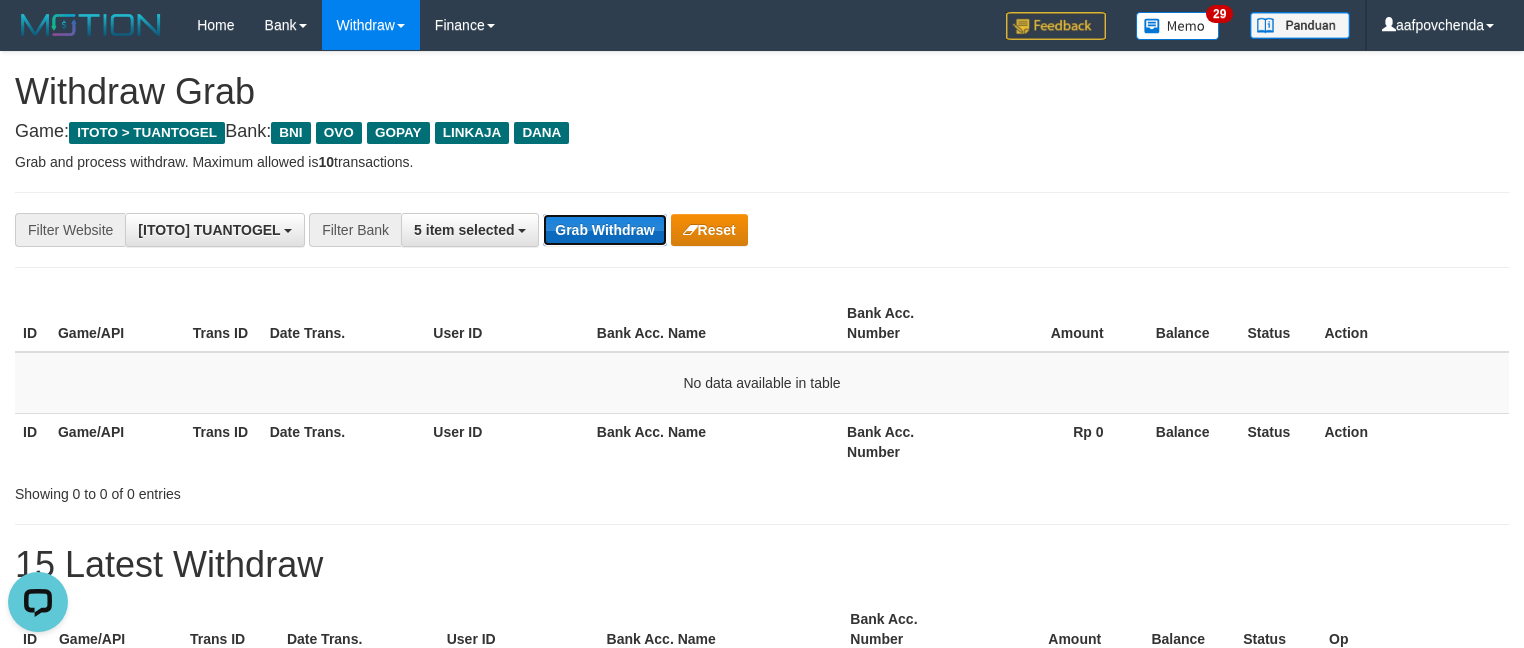 click on "Grab Withdraw" at bounding box center (604, 230) 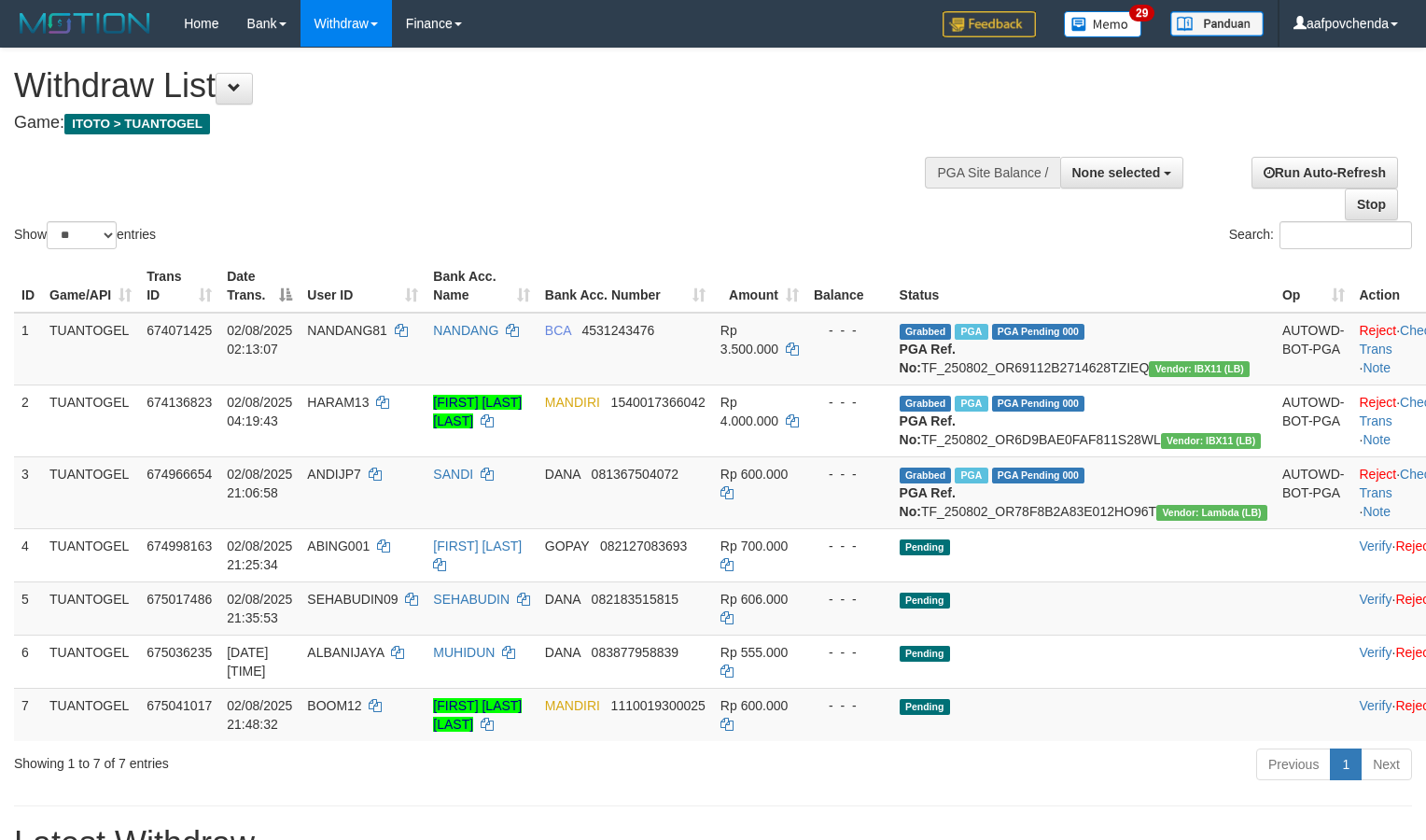 select 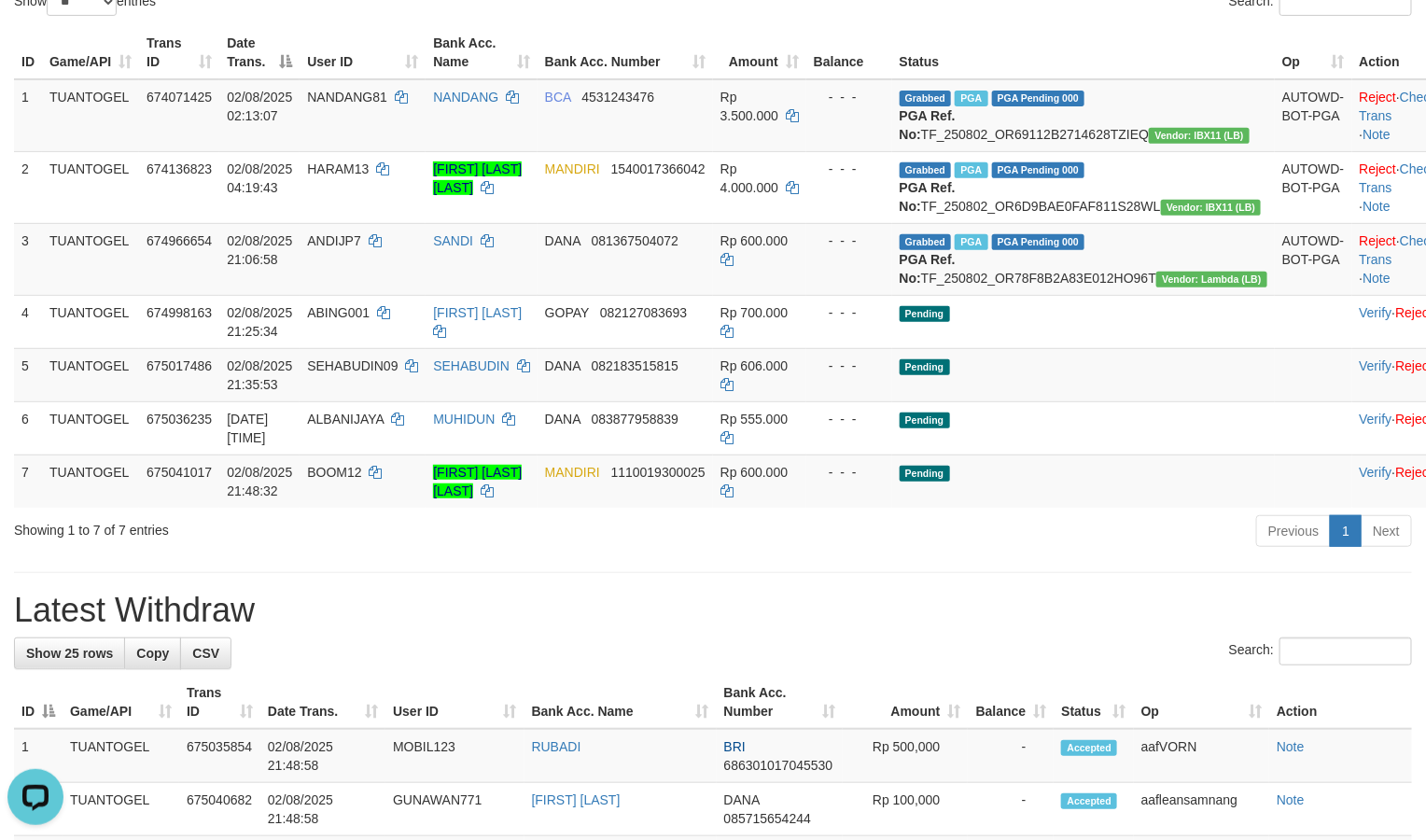 scroll, scrollTop: 0, scrollLeft: 0, axis: both 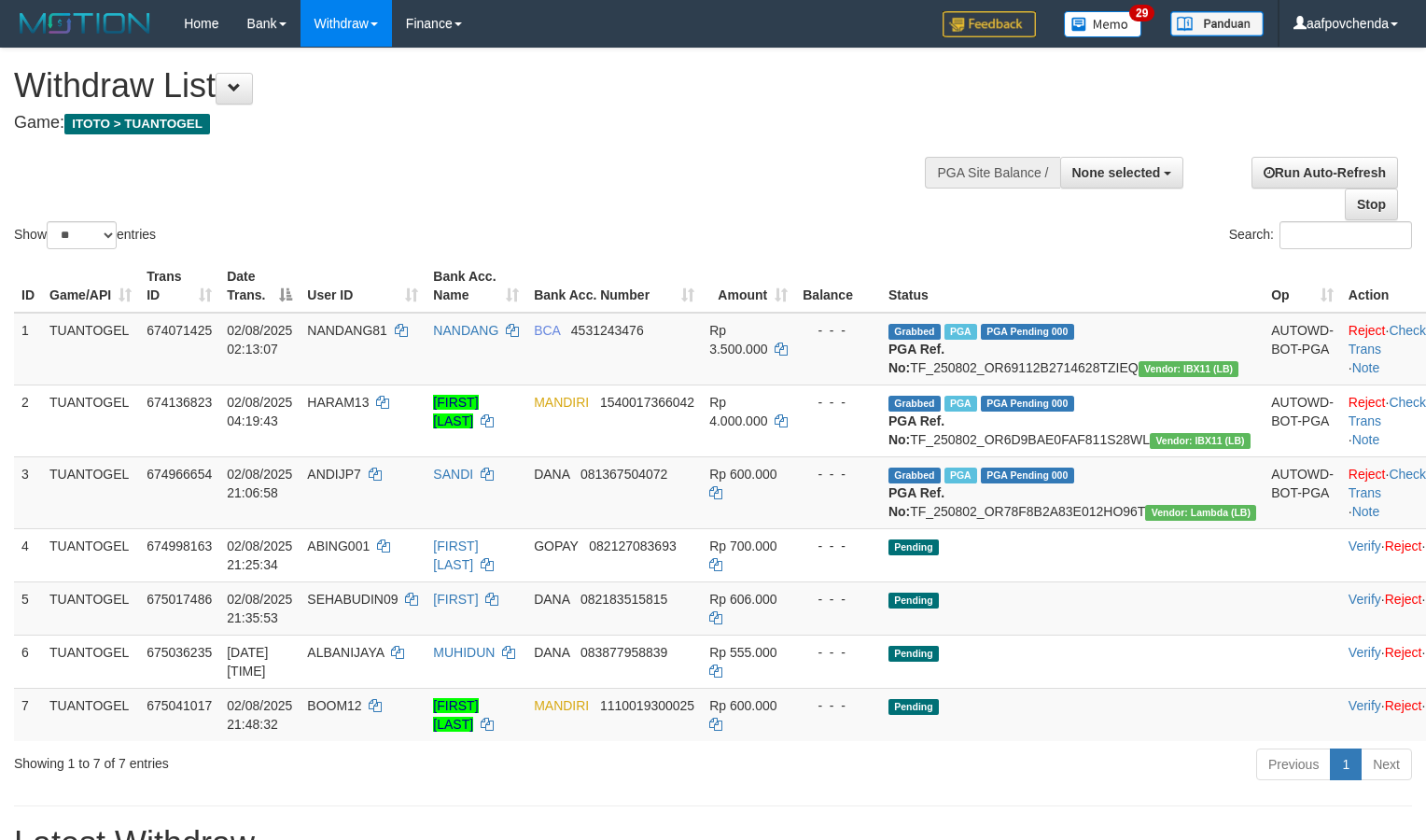 select 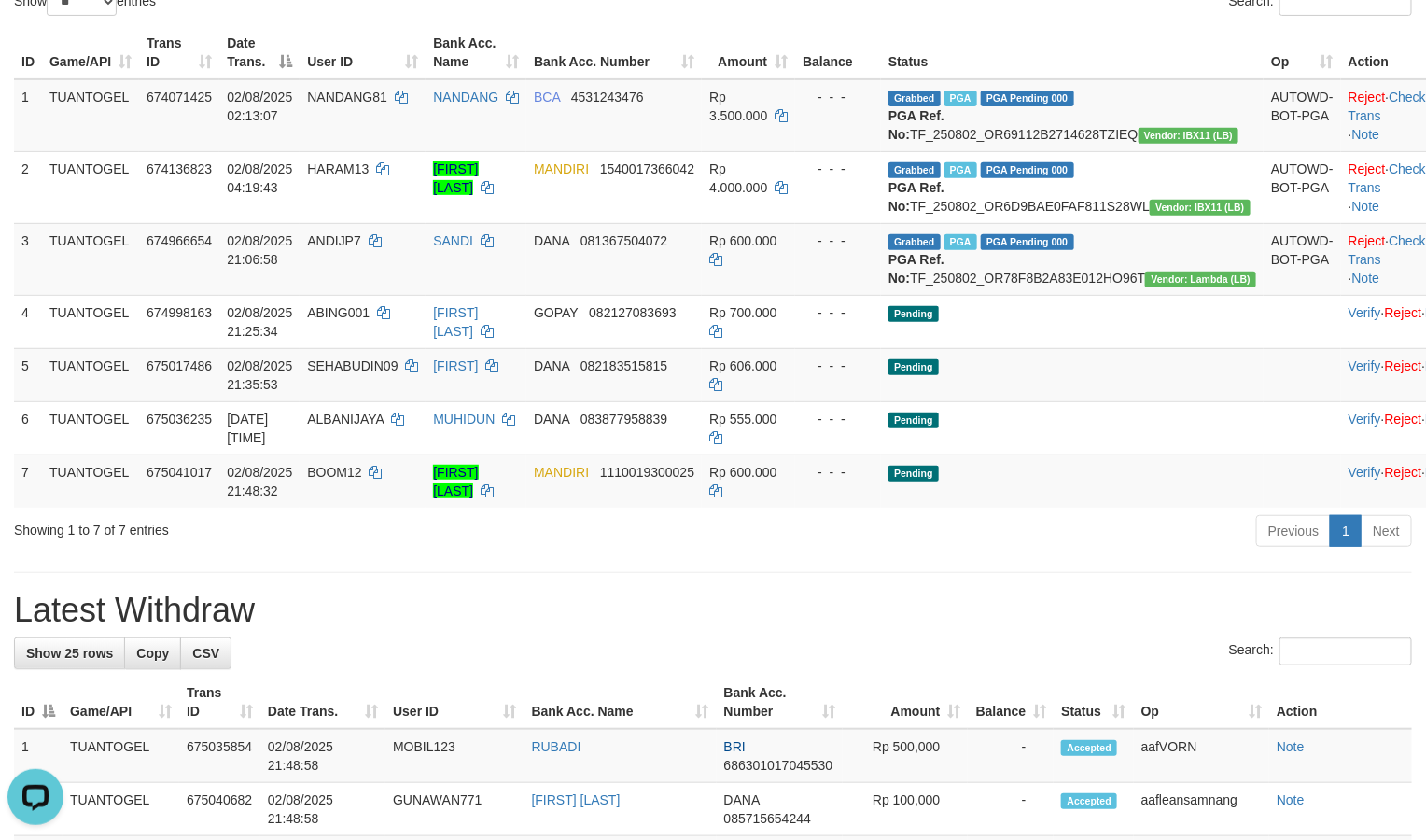scroll, scrollTop: 0, scrollLeft: 0, axis: both 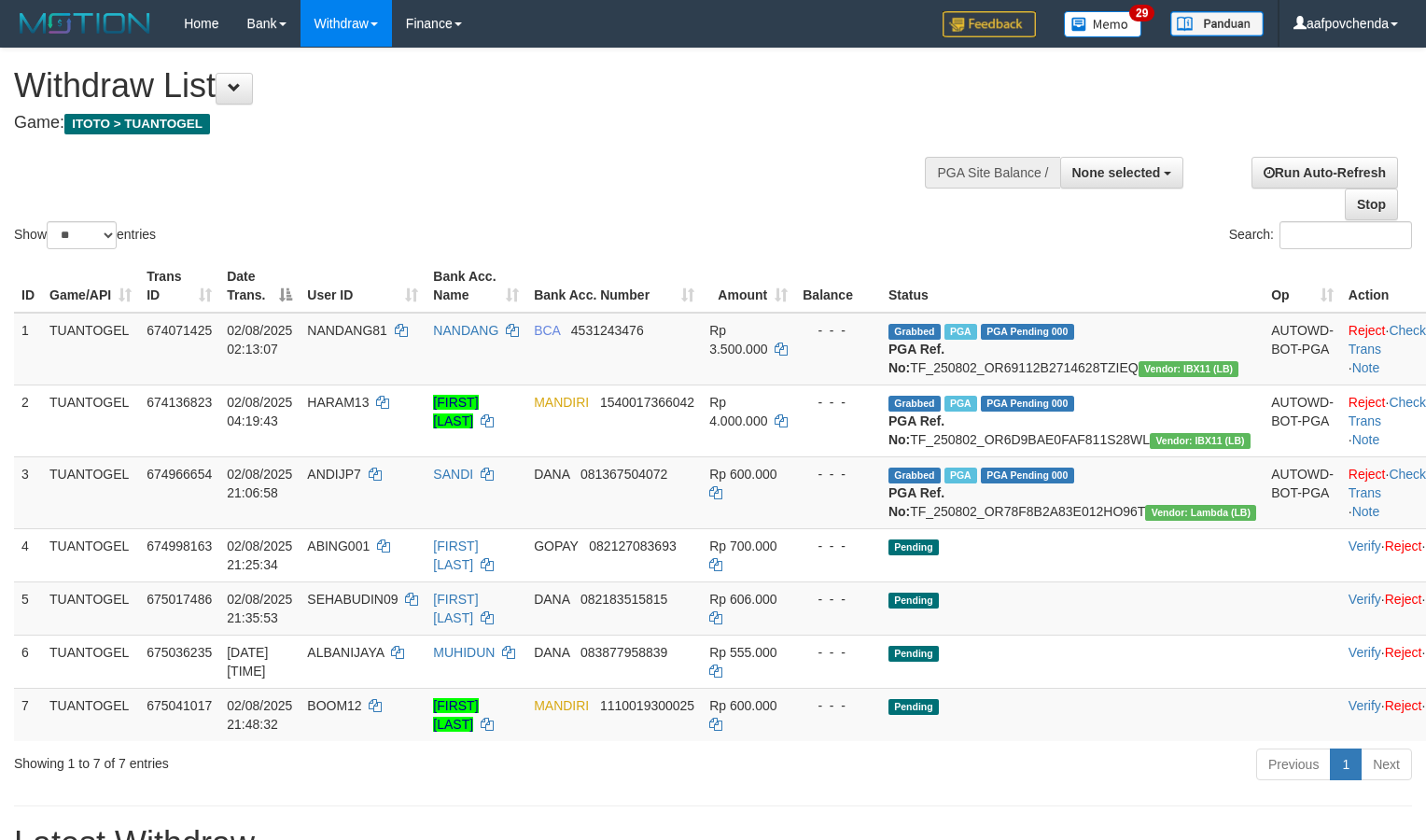 select 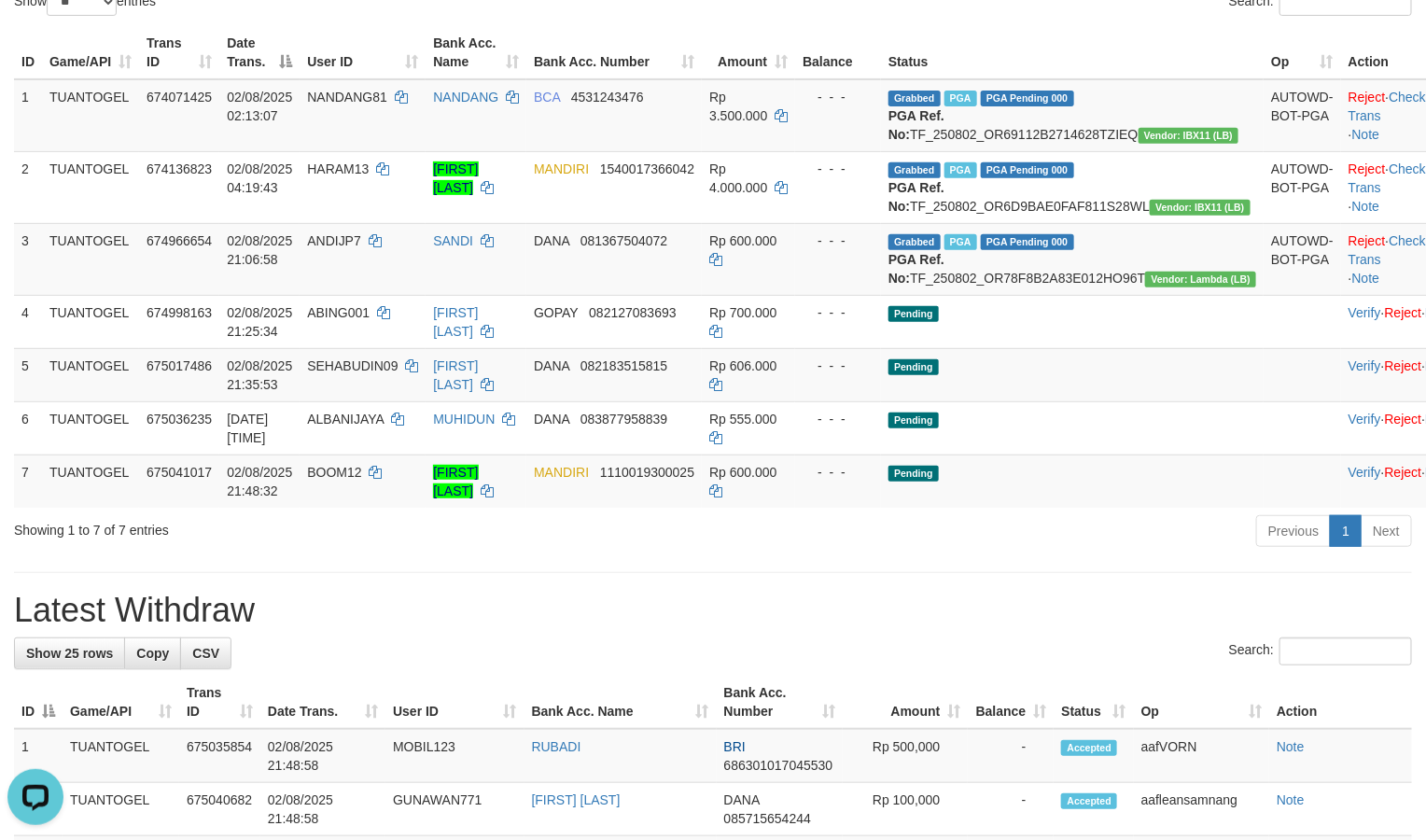 scroll, scrollTop: 0, scrollLeft: 0, axis: both 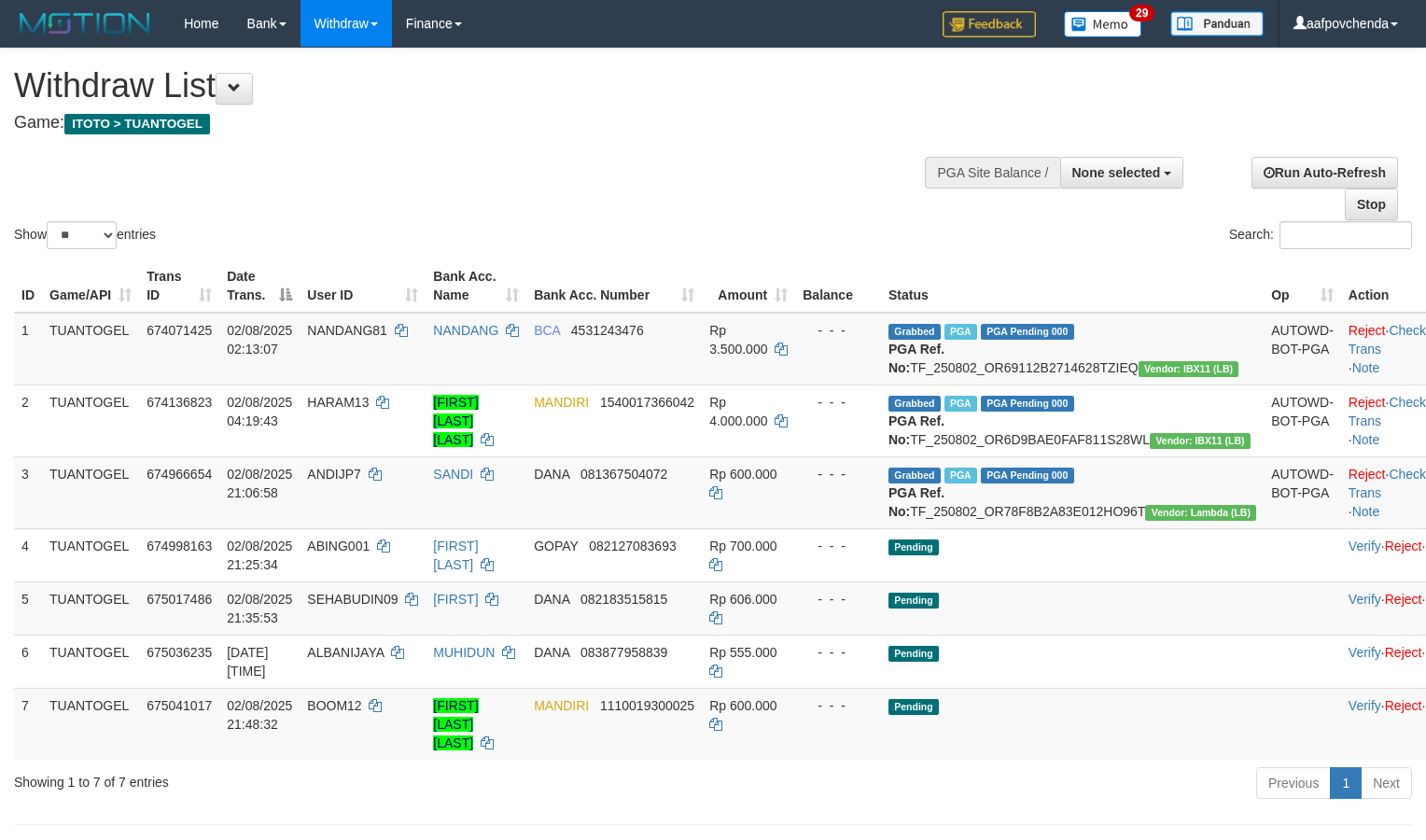 select 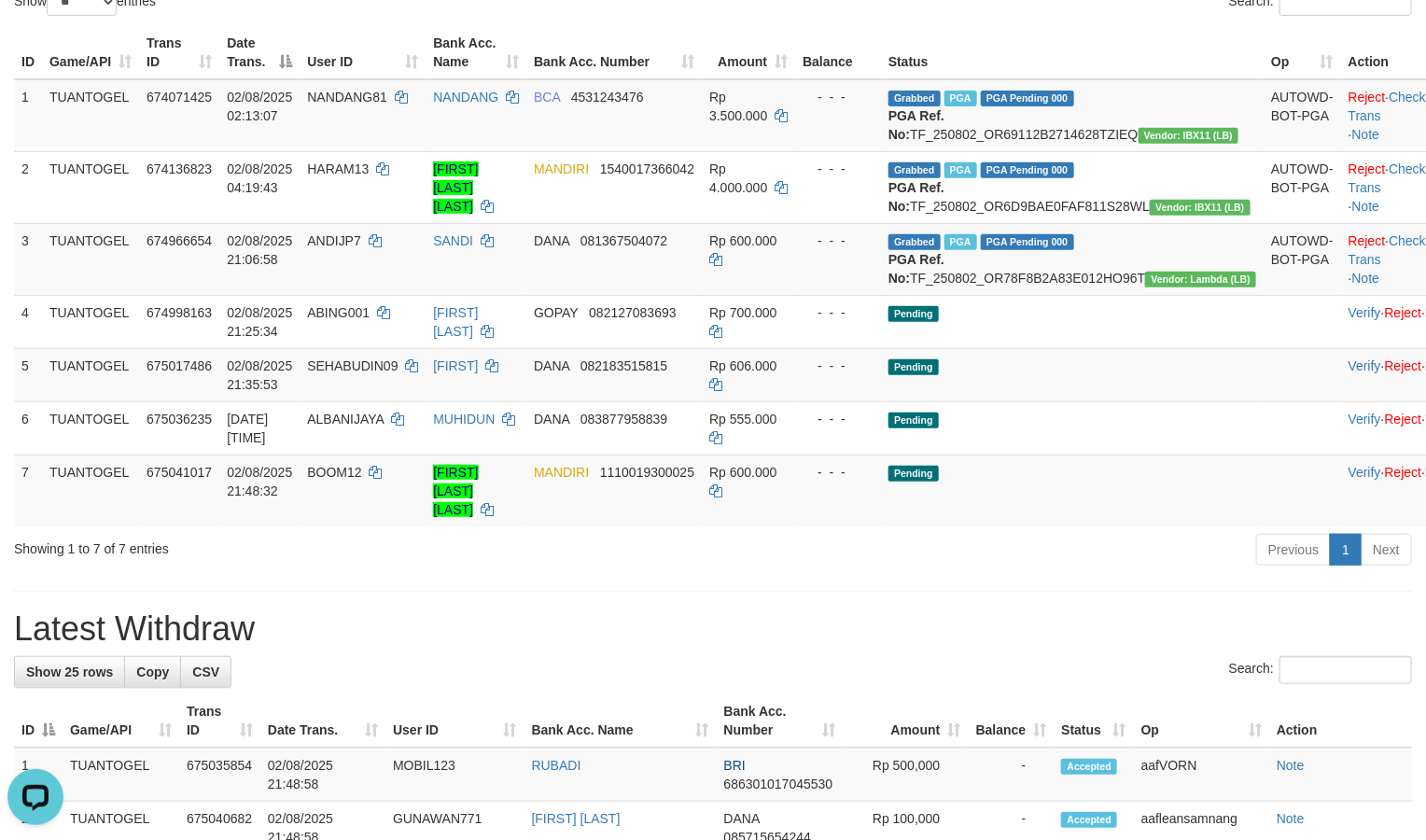 scroll, scrollTop: 0, scrollLeft: 0, axis: both 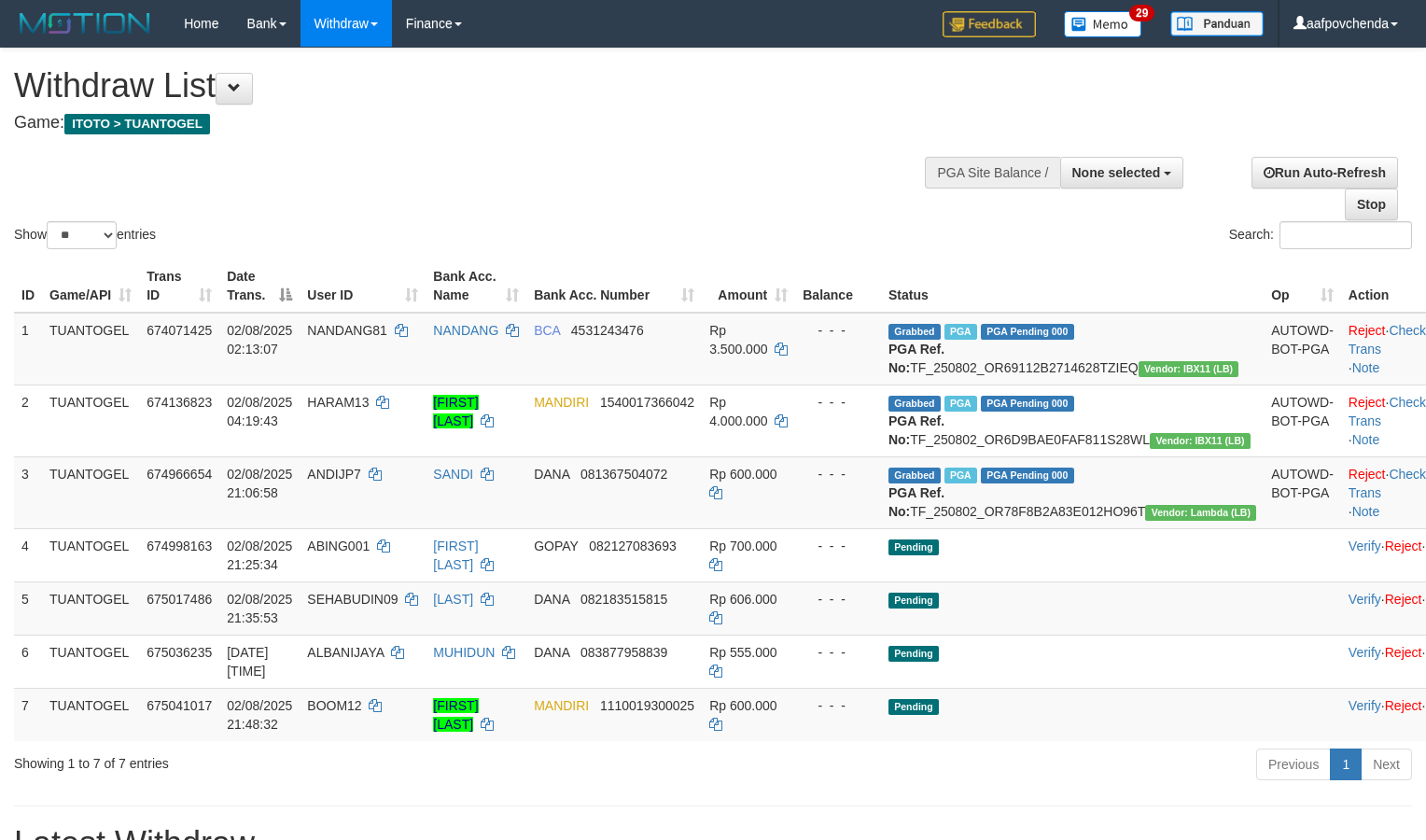 select 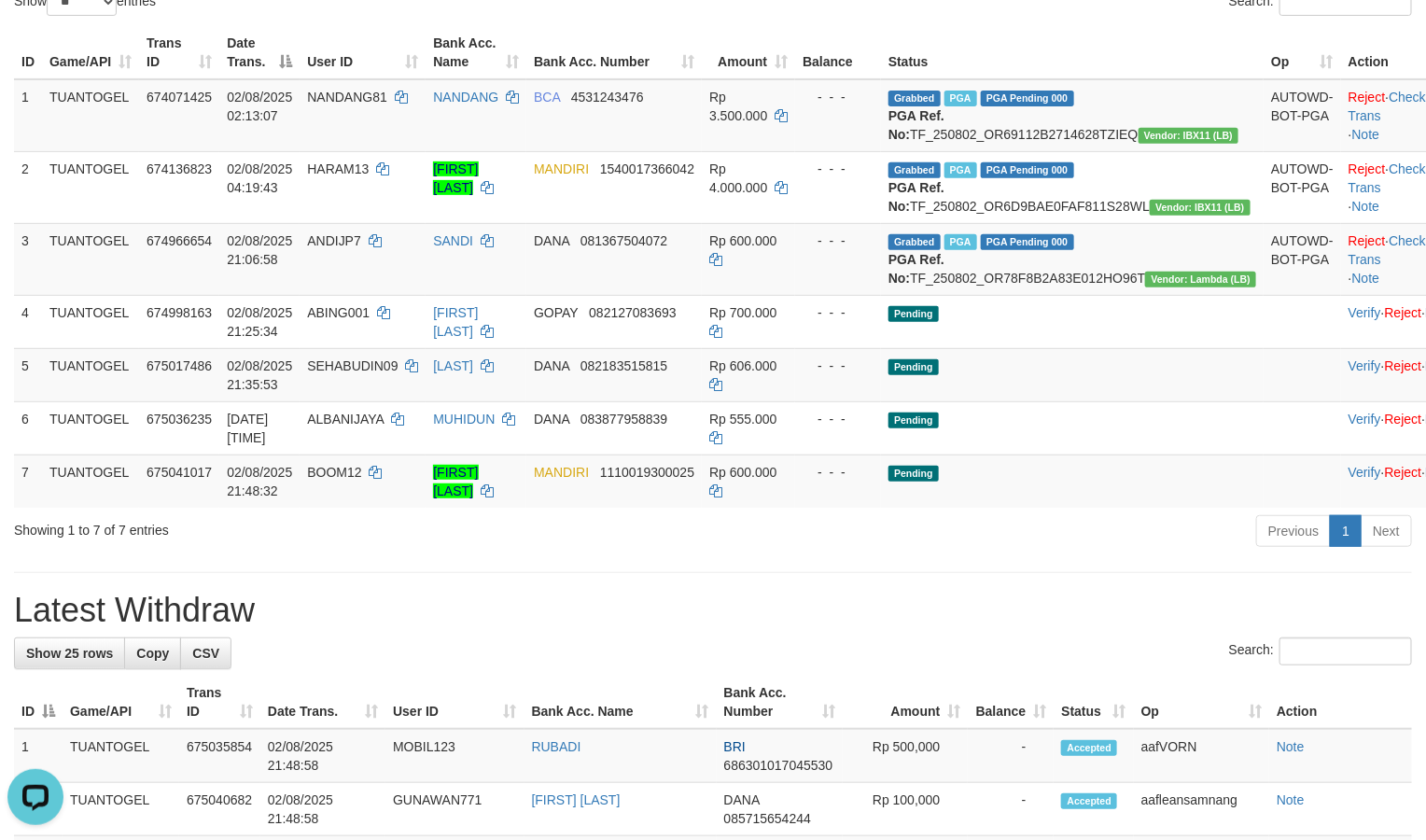 scroll, scrollTop: 0, scrollLeft: 0, axis: both 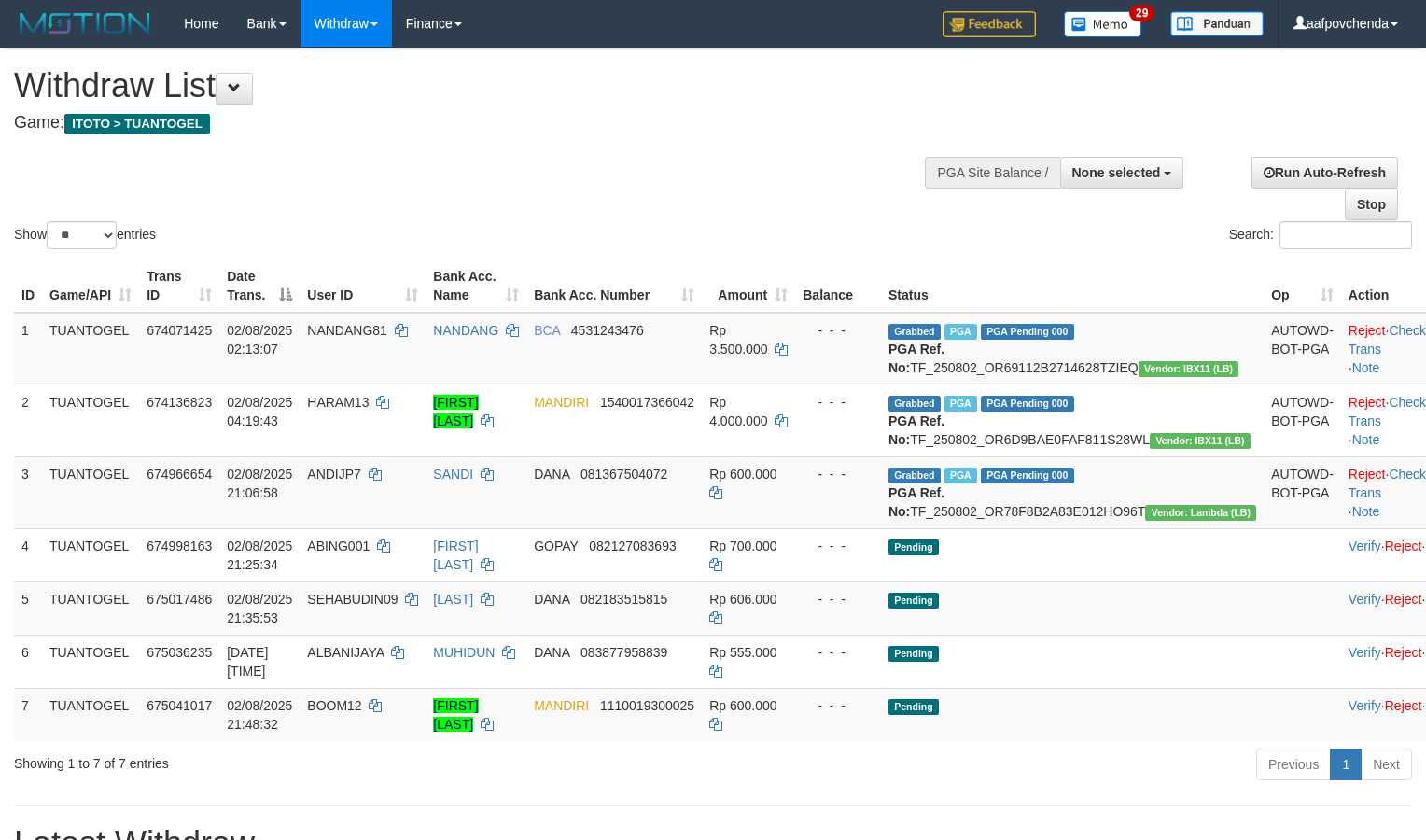 select 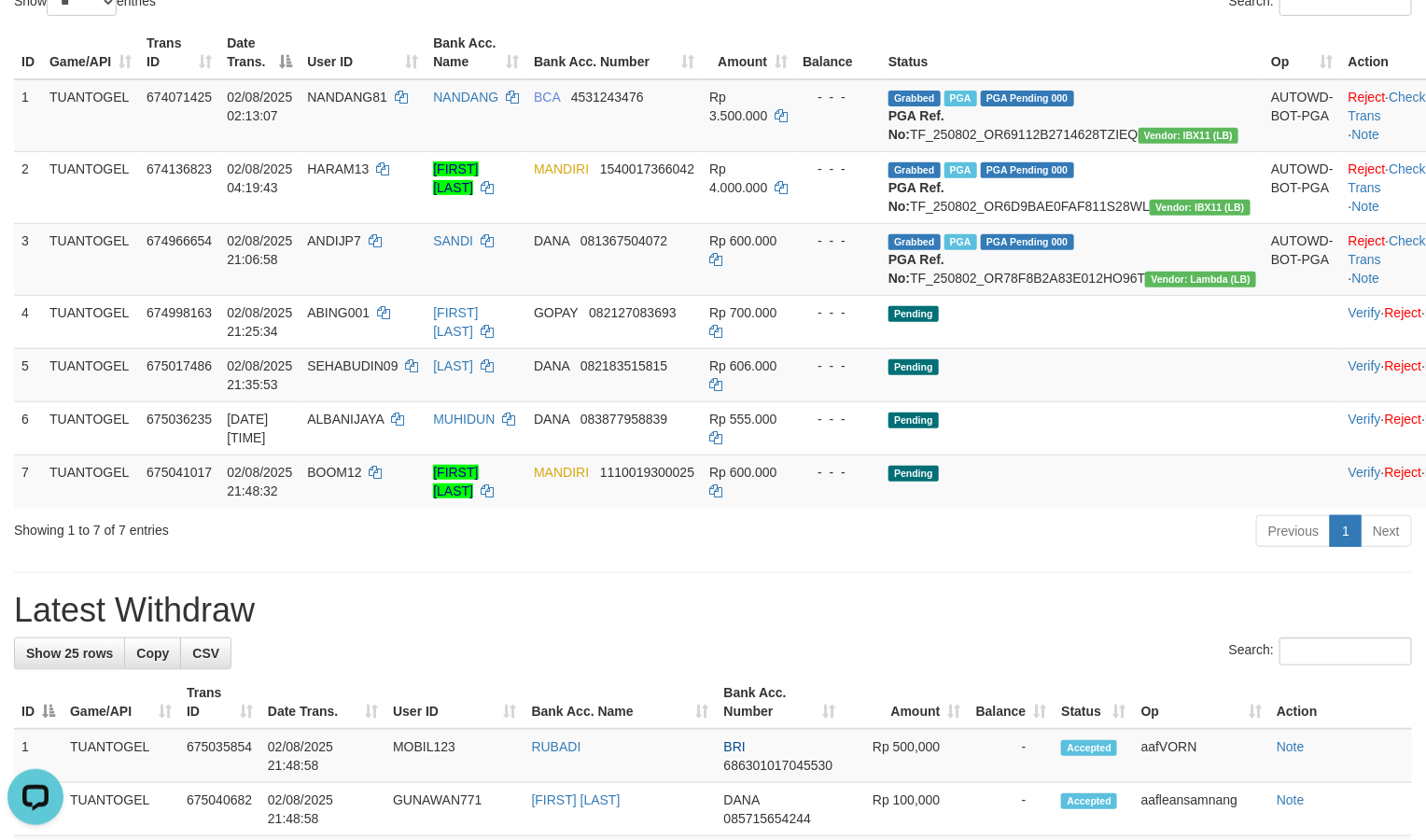 scroll, scrollTop: 0, scrollLeft: 0, axis: both 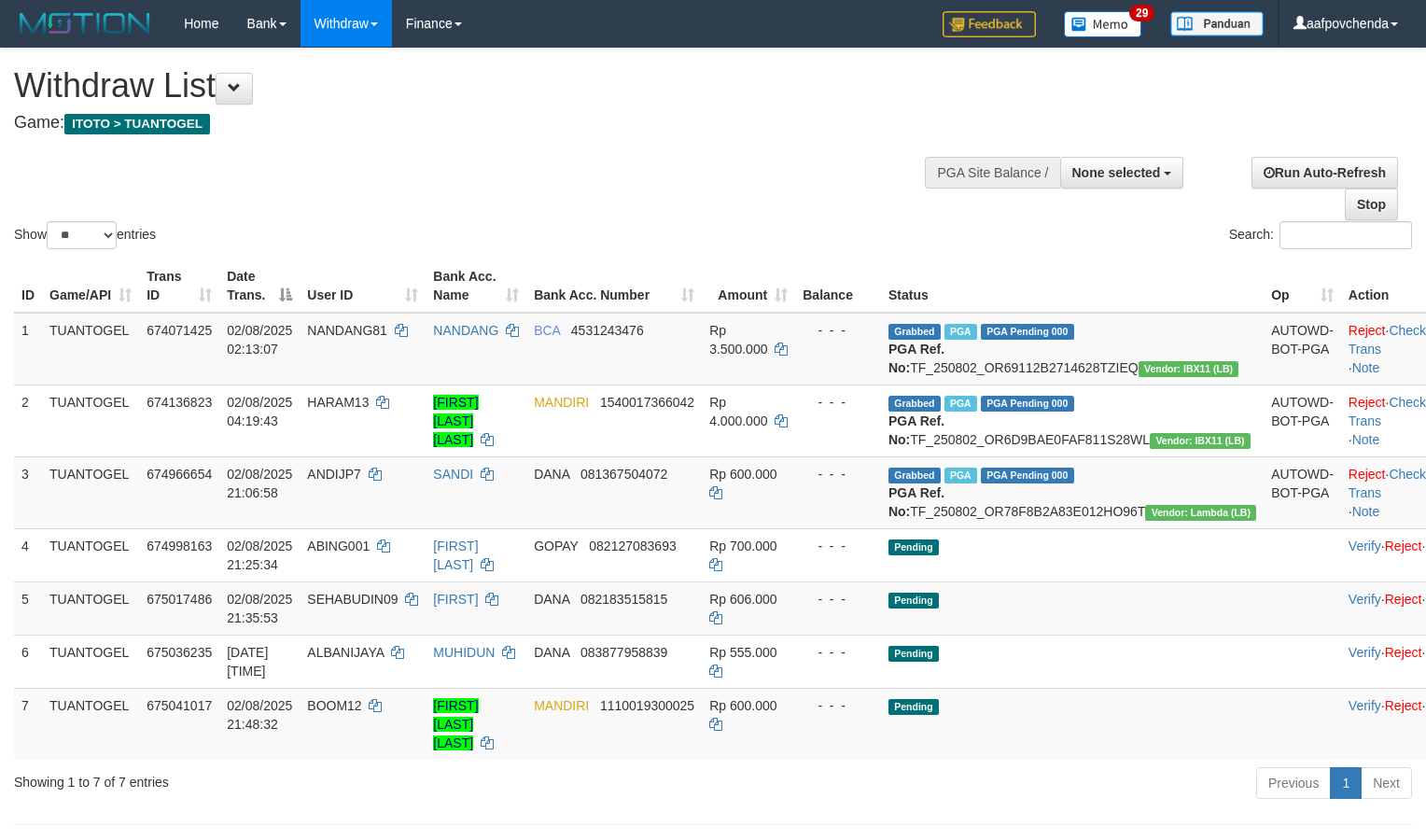 select 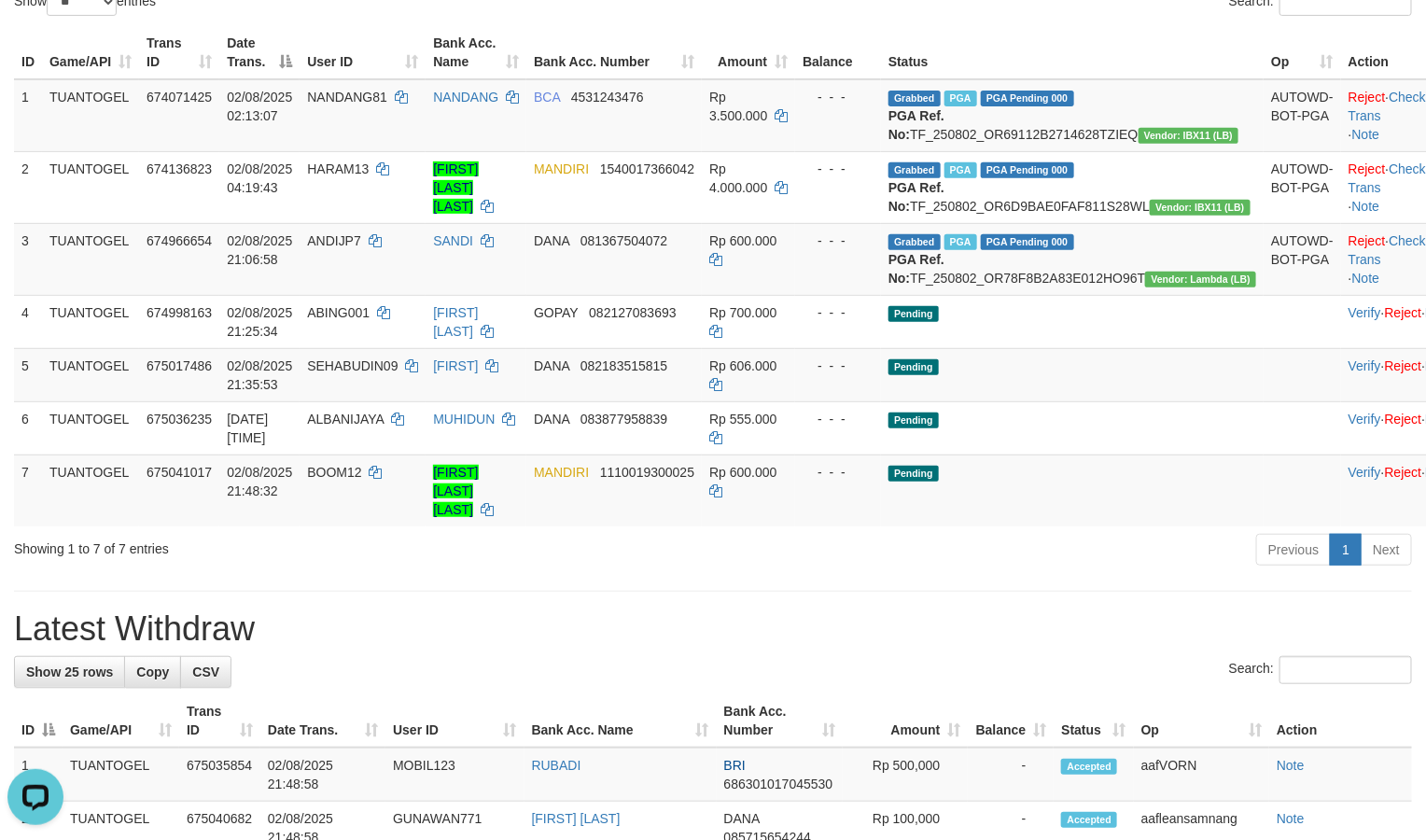 scroll, scrollTop: 0, scrollLeft: 0, axis: both 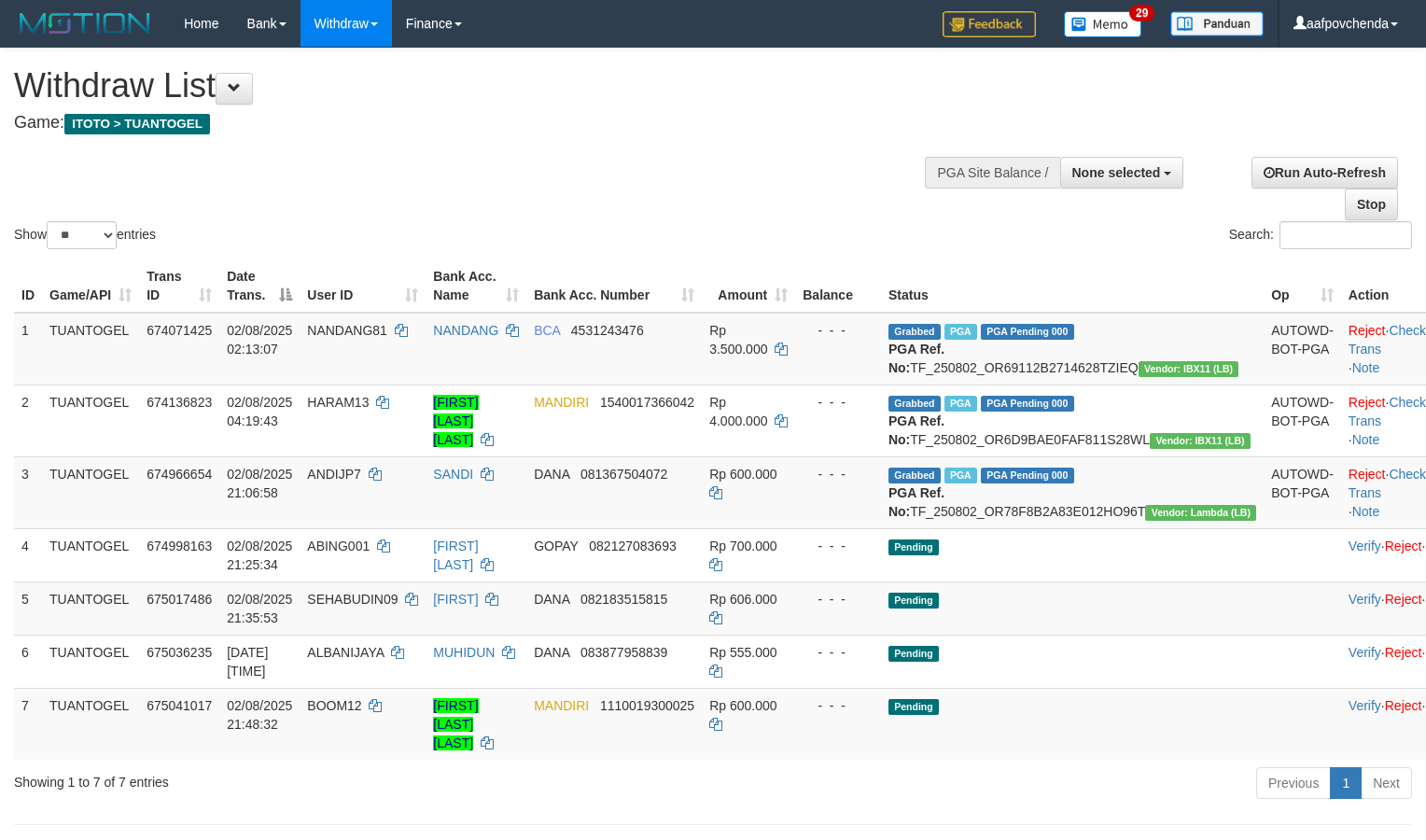 select 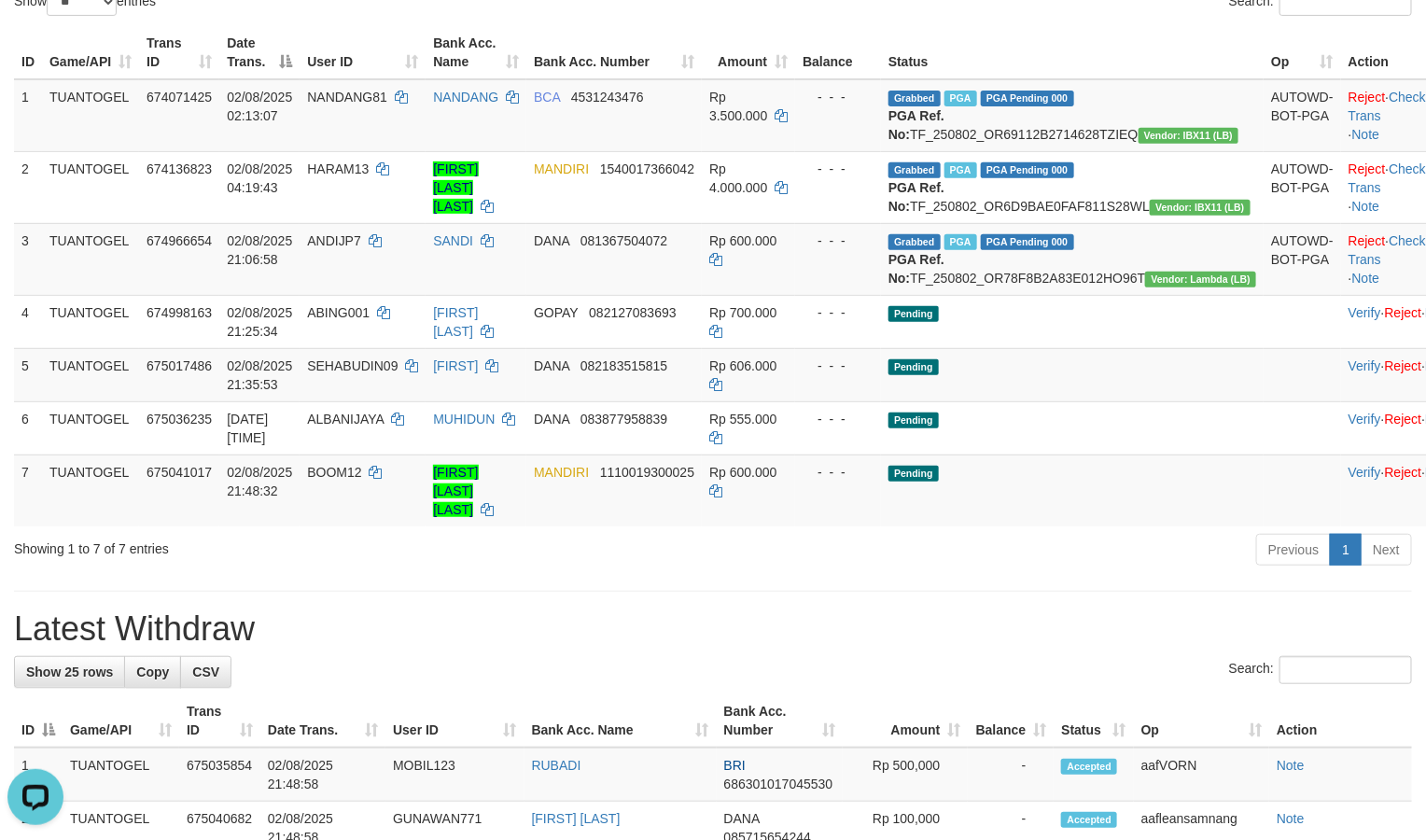 scroll, scrollTop: 0, scrollLeft: 0, axis: both 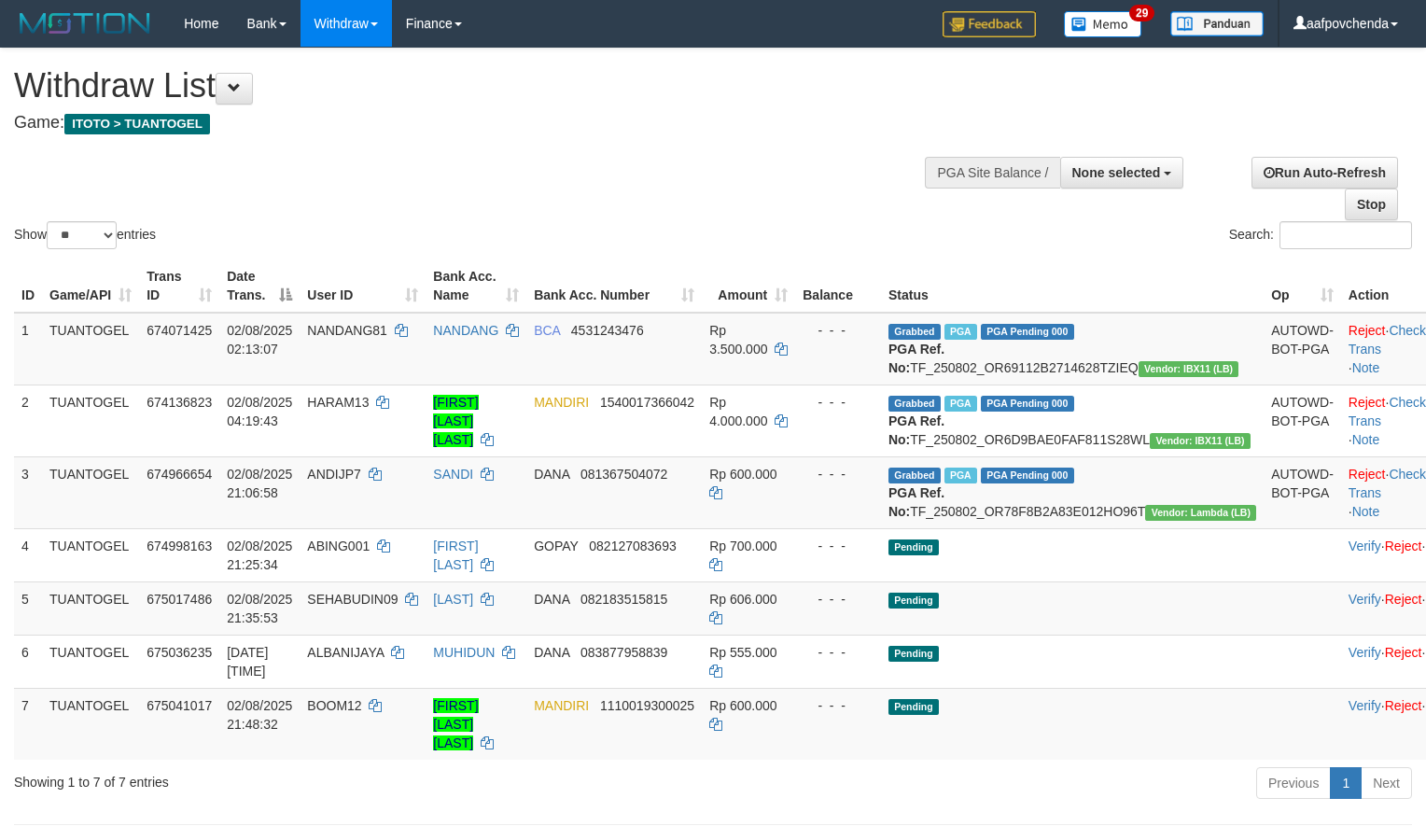 select 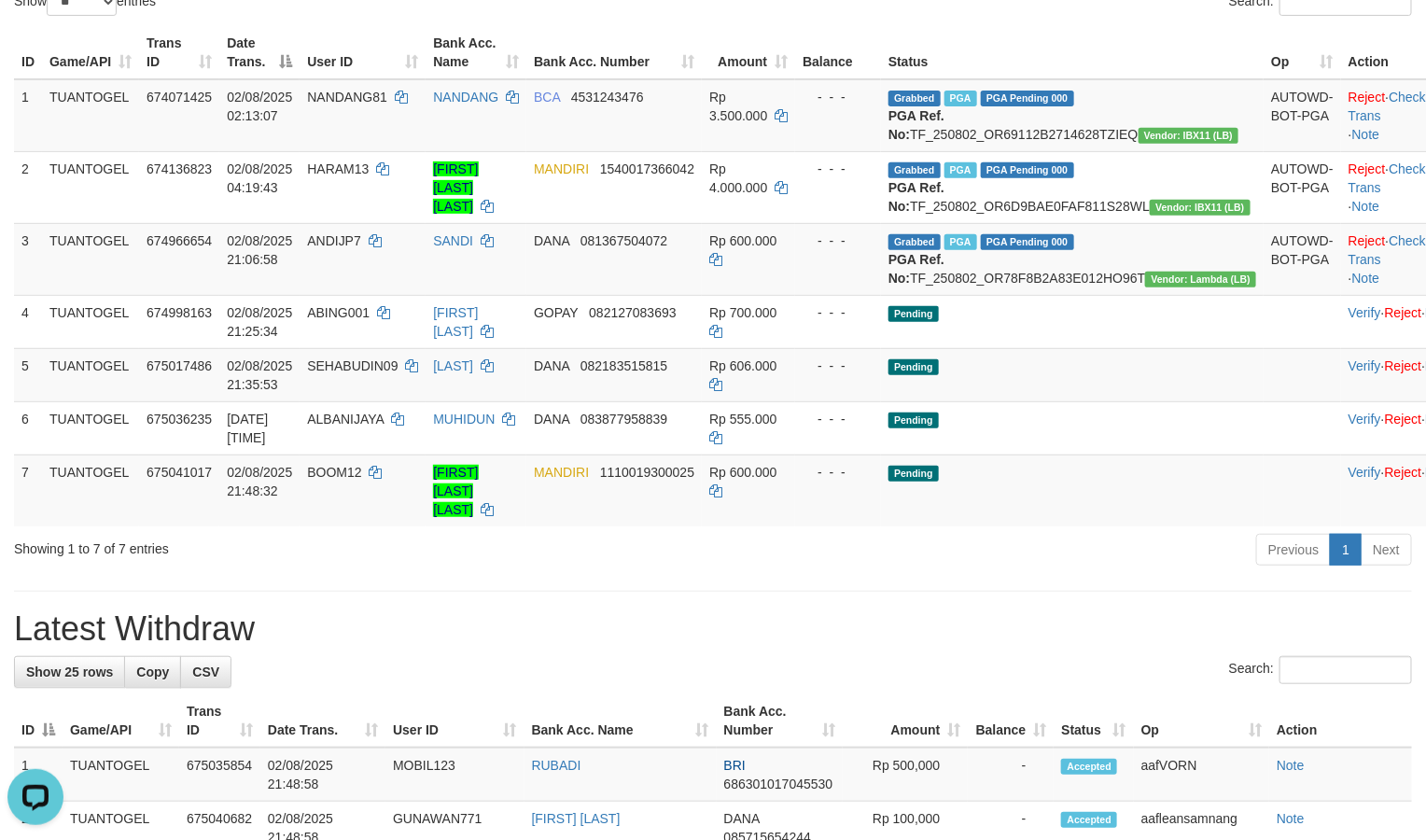 scroll, scrollTop: 0, scrollLeft: 0, axis: both 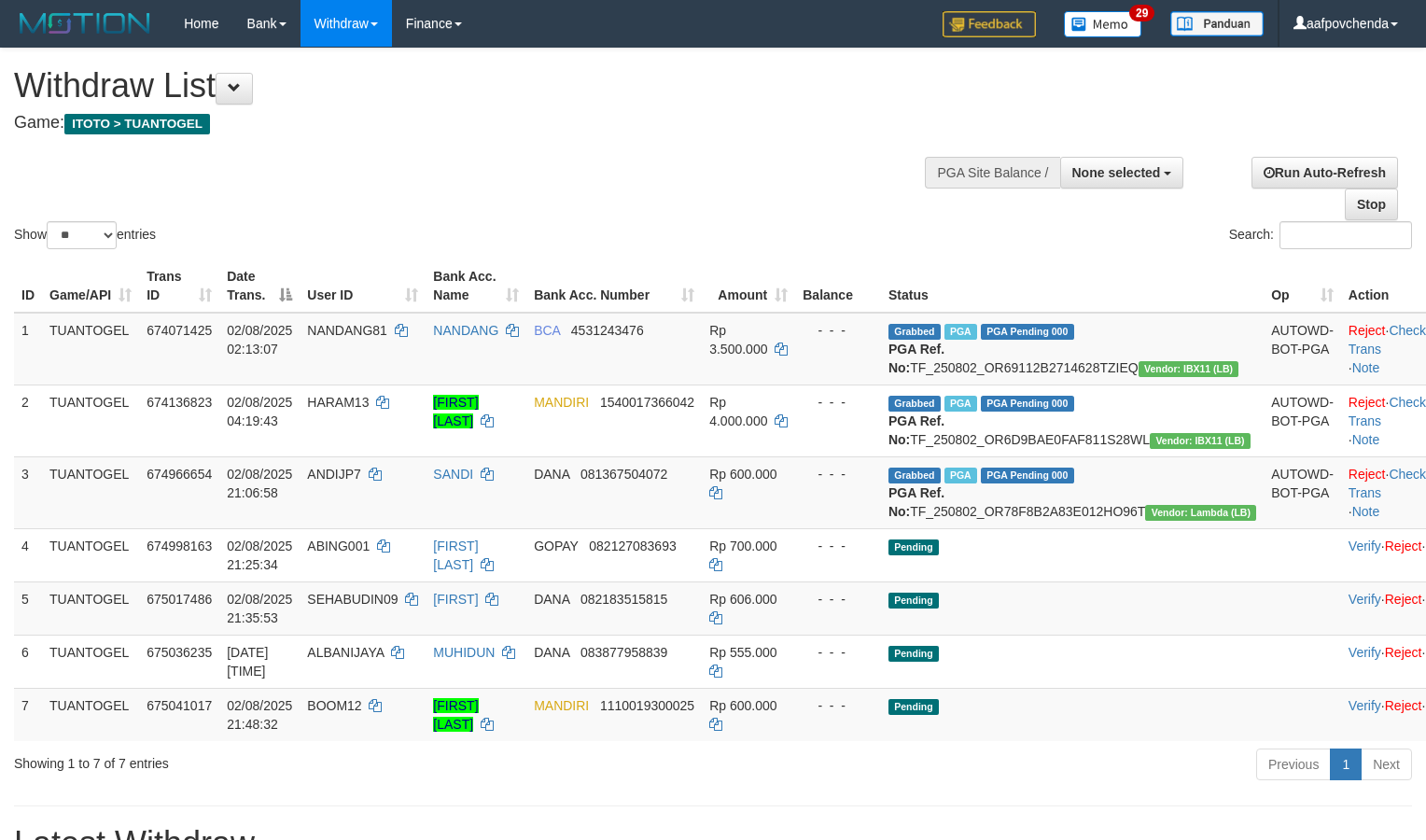 select 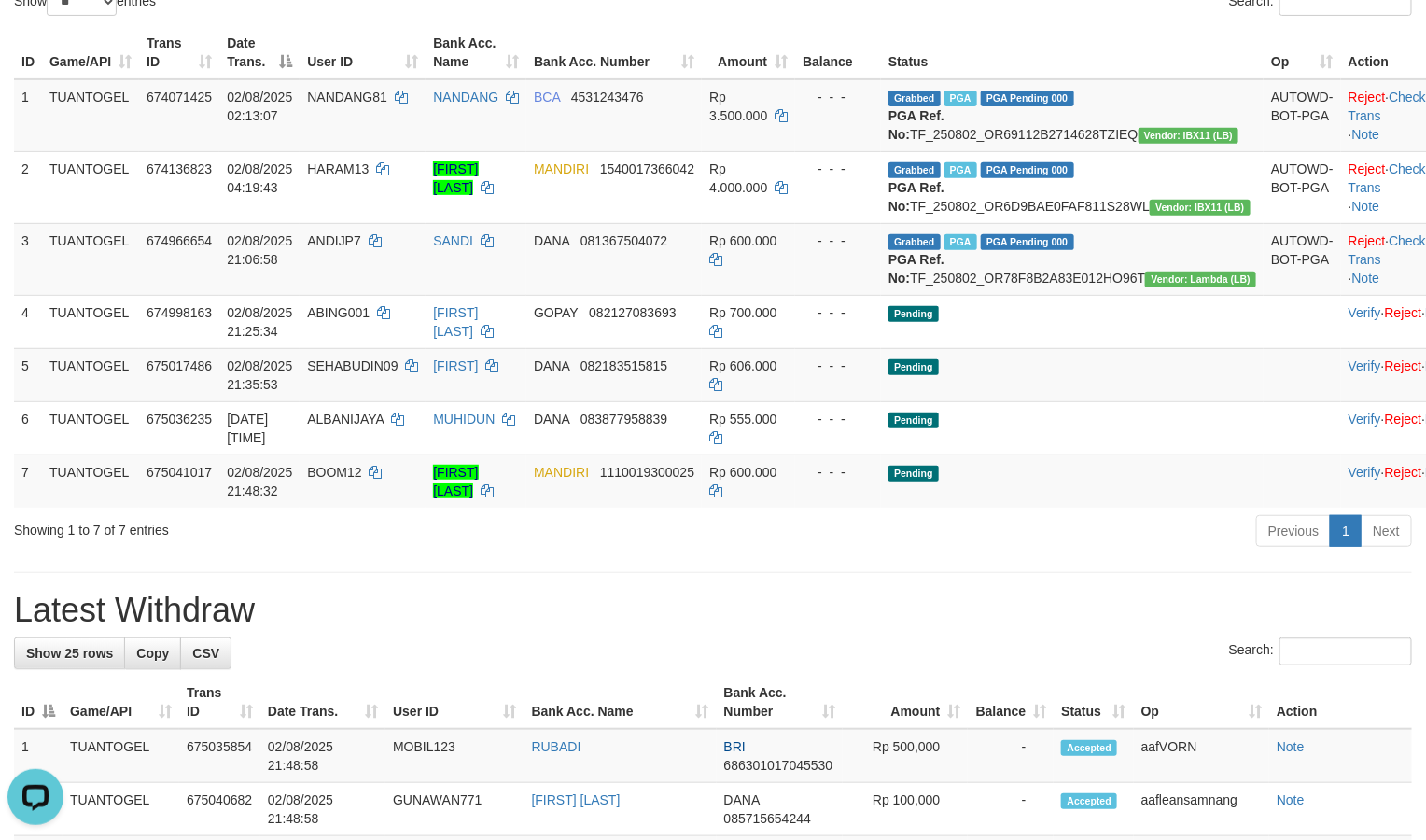 scroll, scrollTop: 0, scrollLeft: 0, axis: both 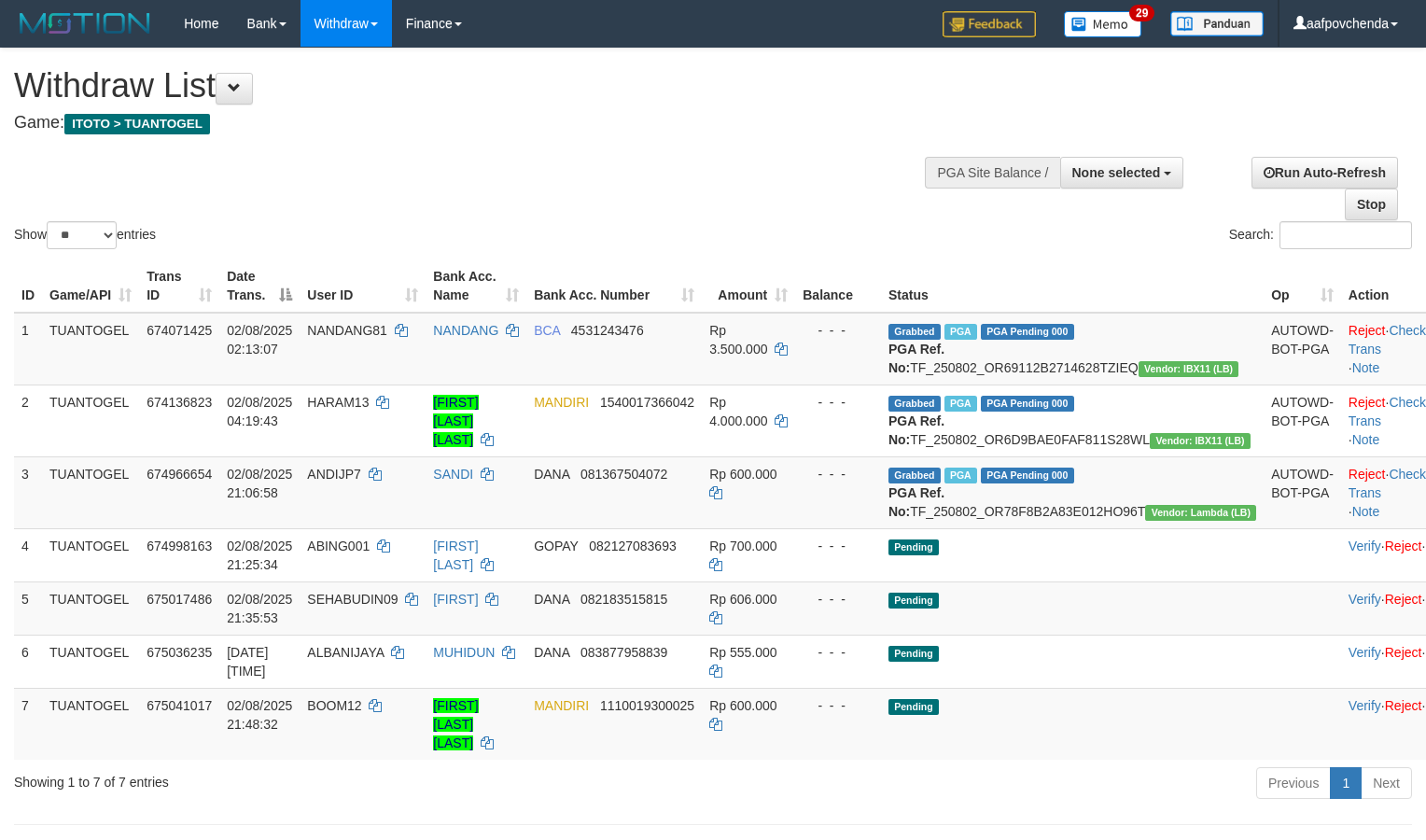 select 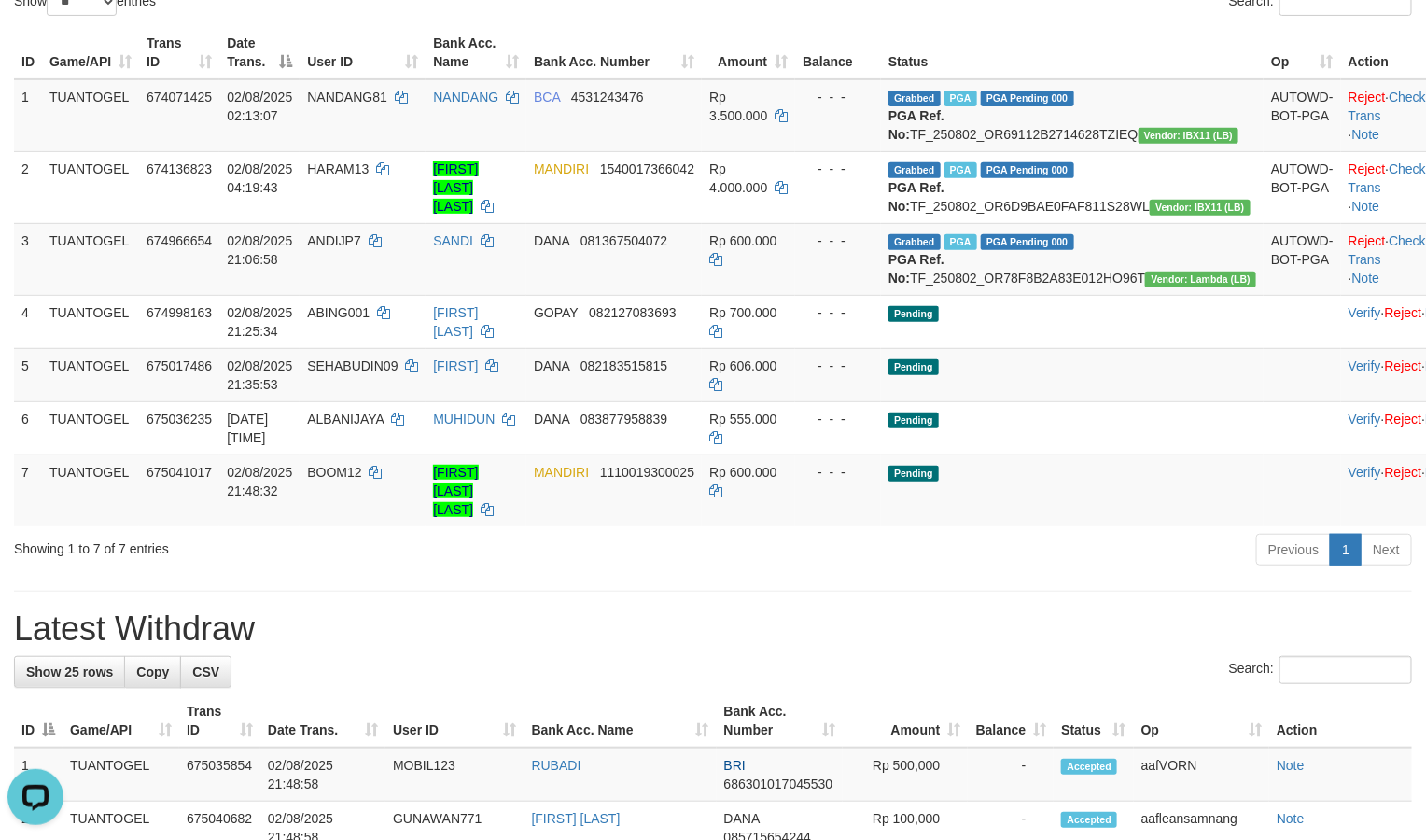 scroll, scrollTop: 0, scrollLeft: 0, axis: both 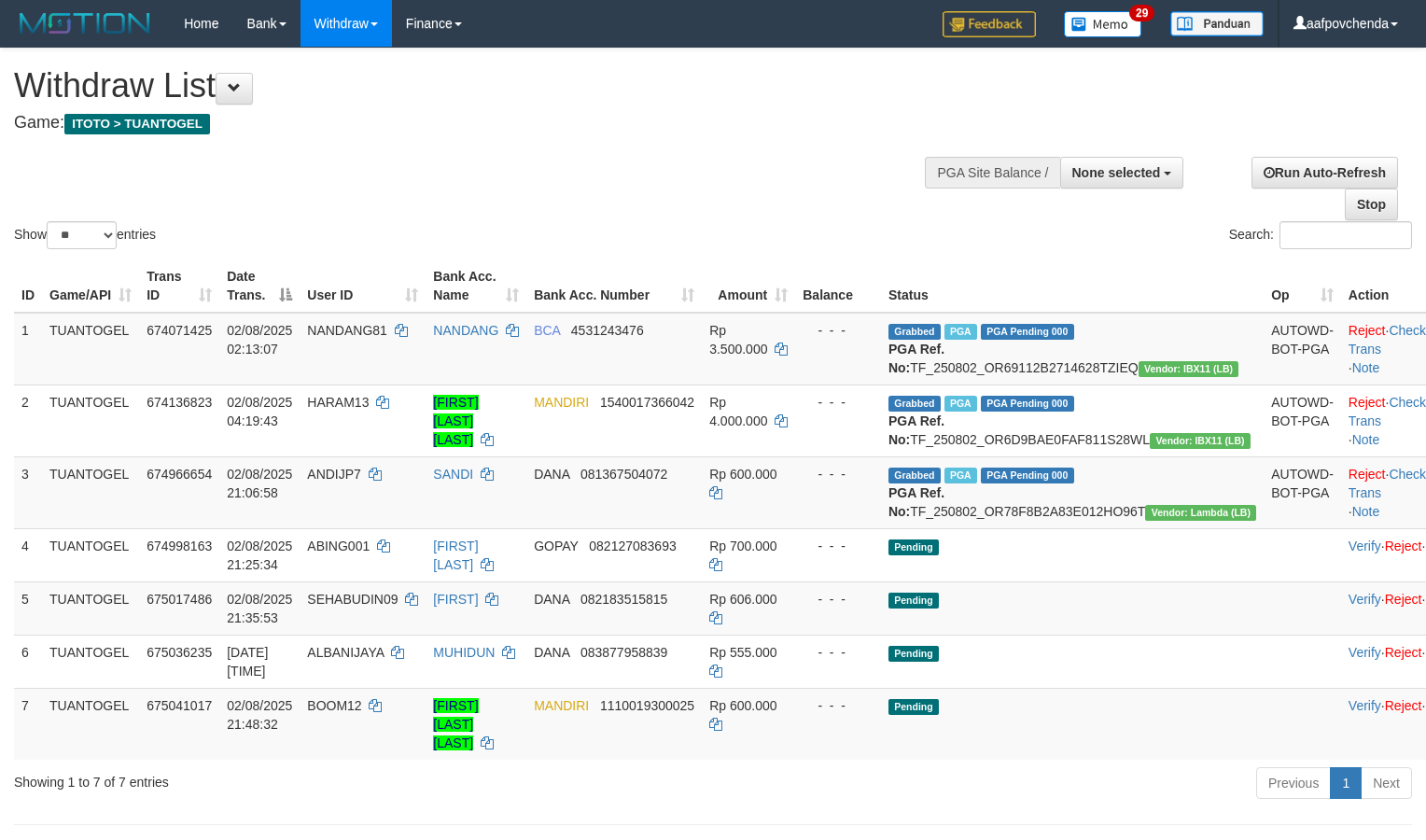 select 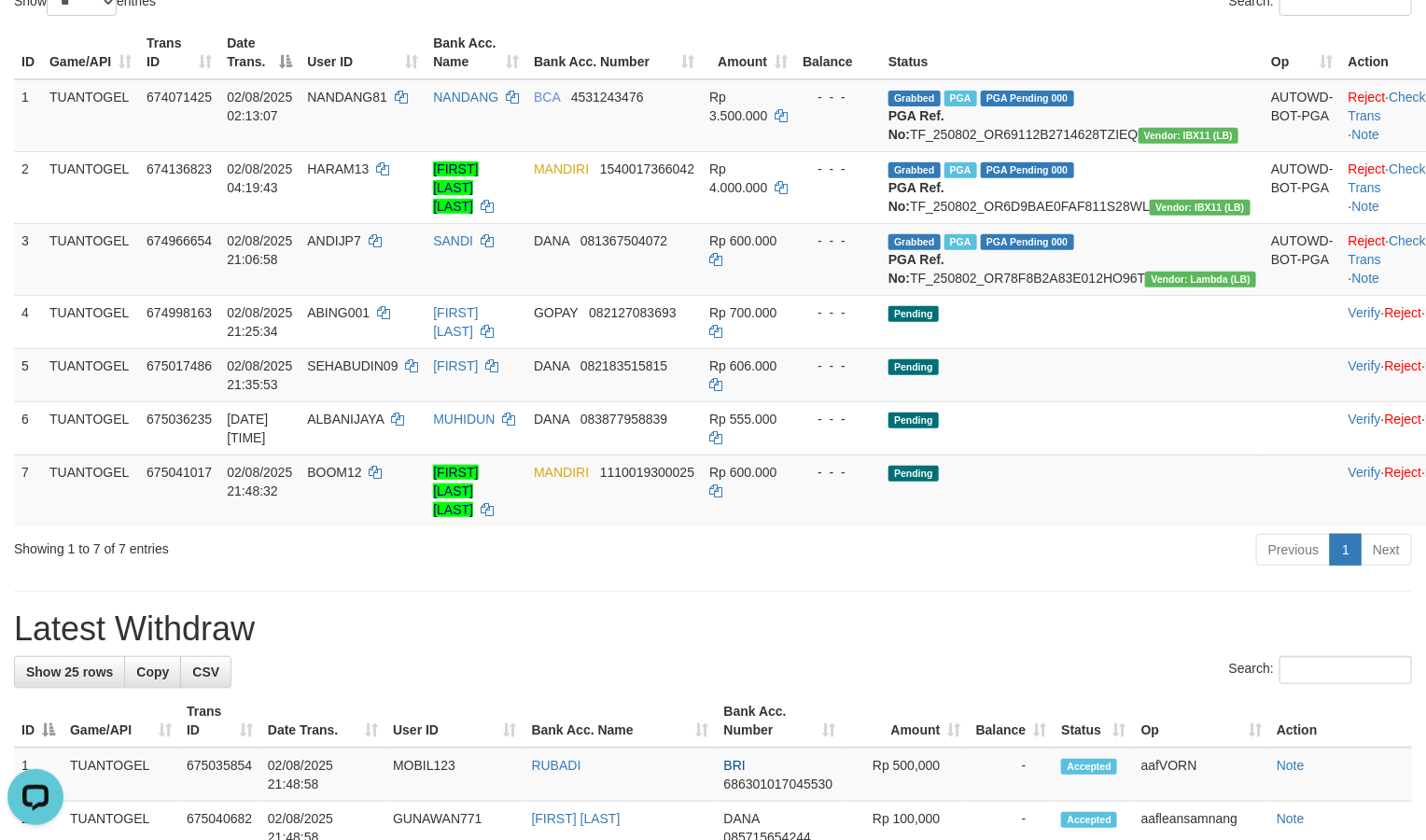 scroll, scrollTop: 0, scrollLeft: 0, axis: both 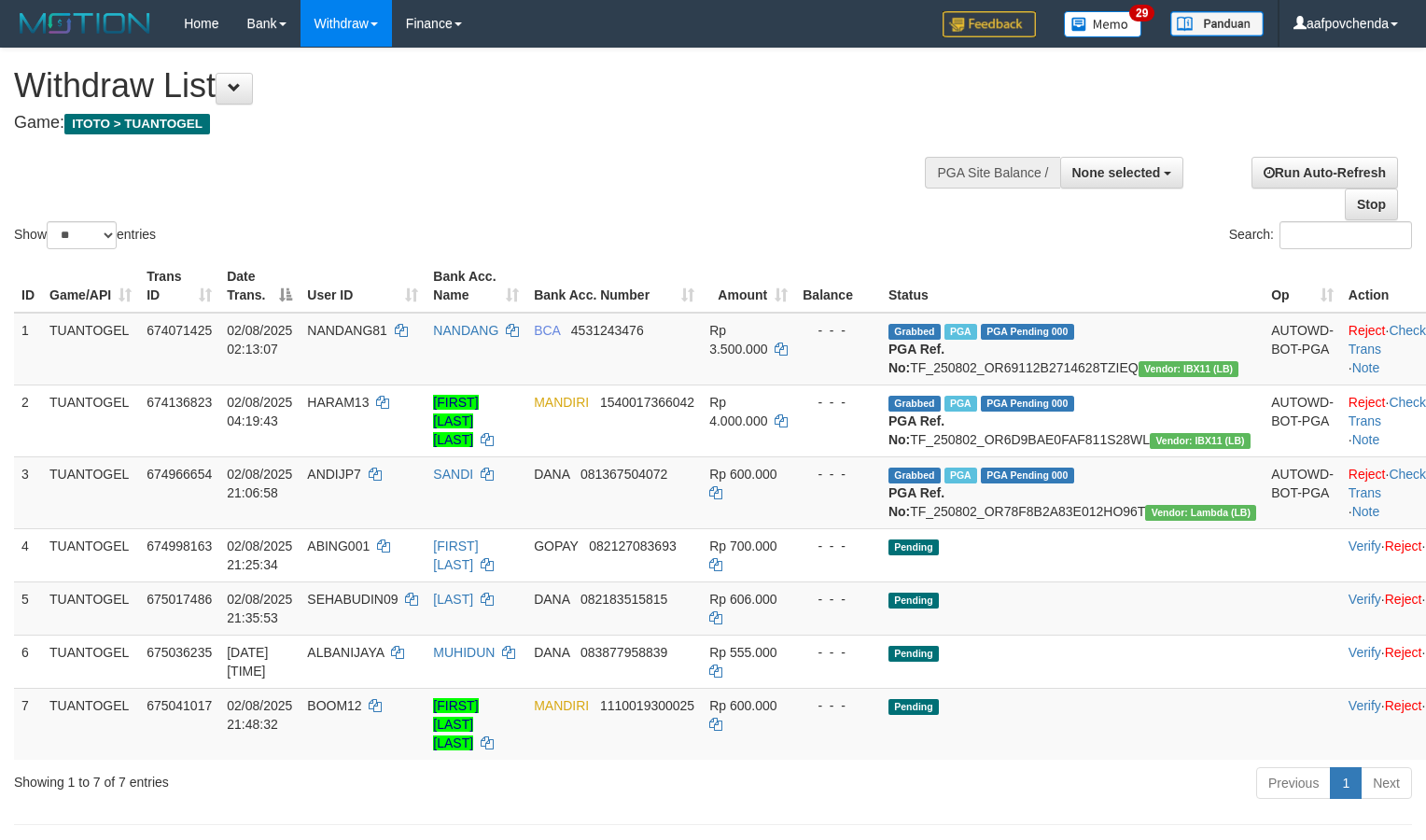 select 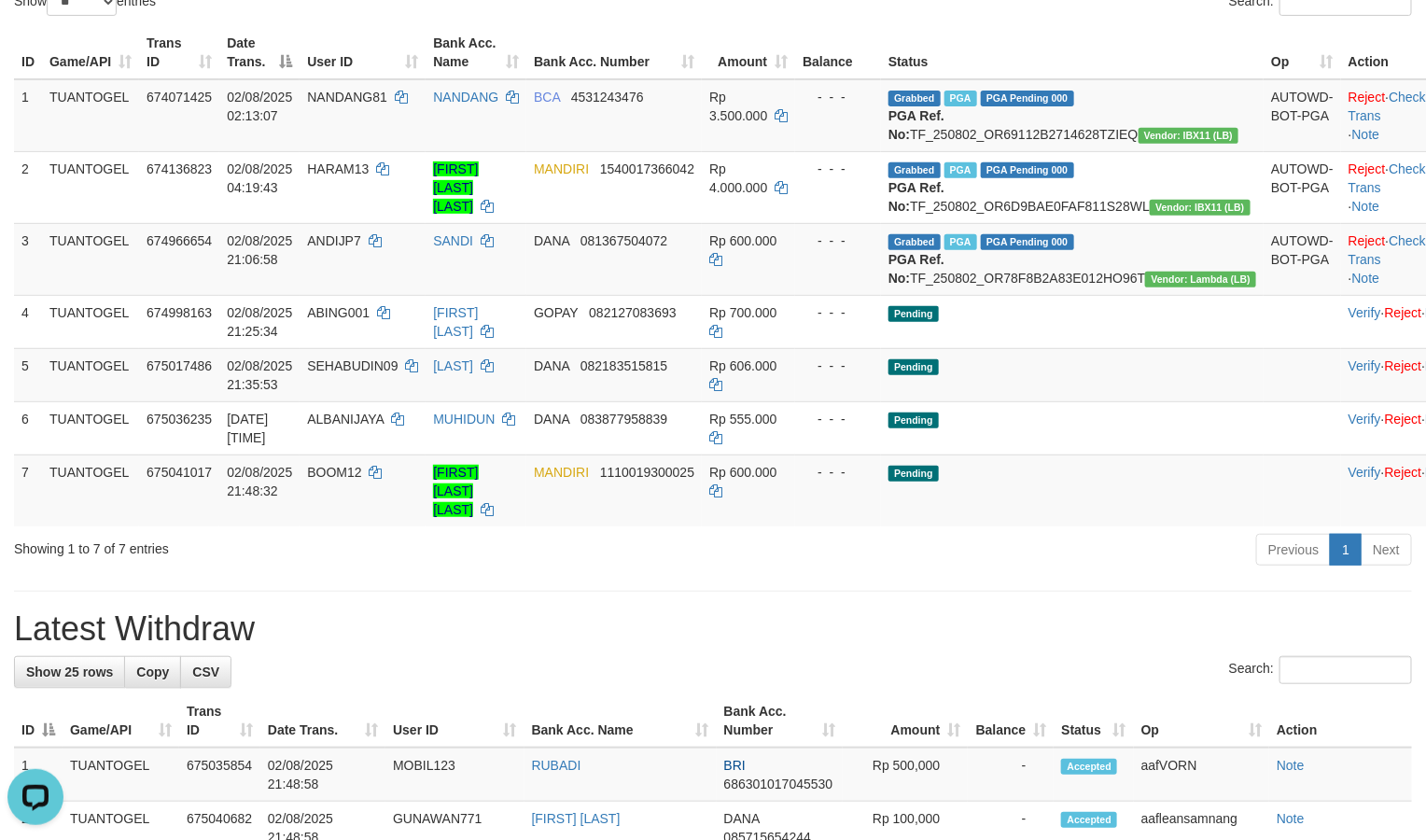 scroll, scrollTop: 0, scrollLeft: 0, axis: both 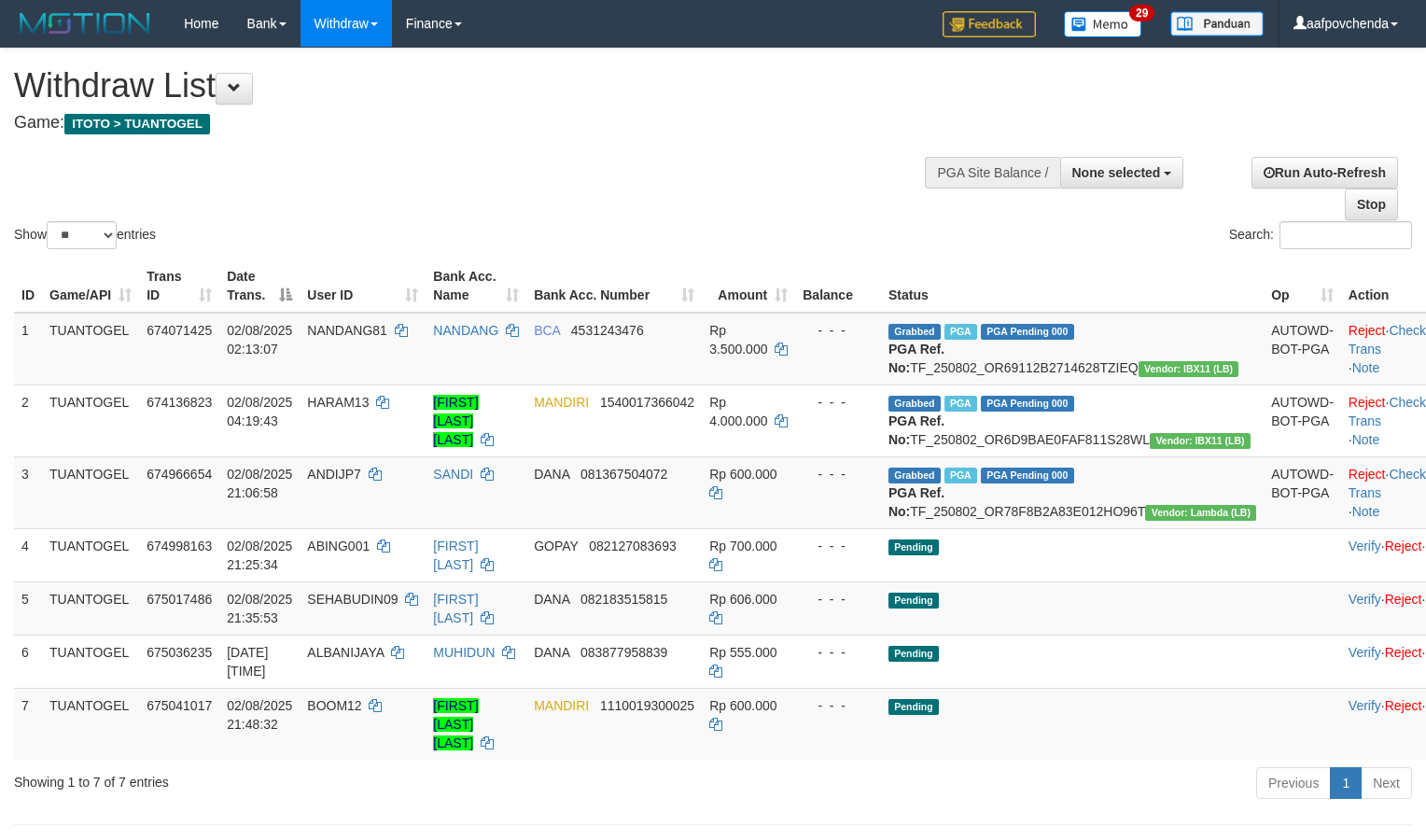 select 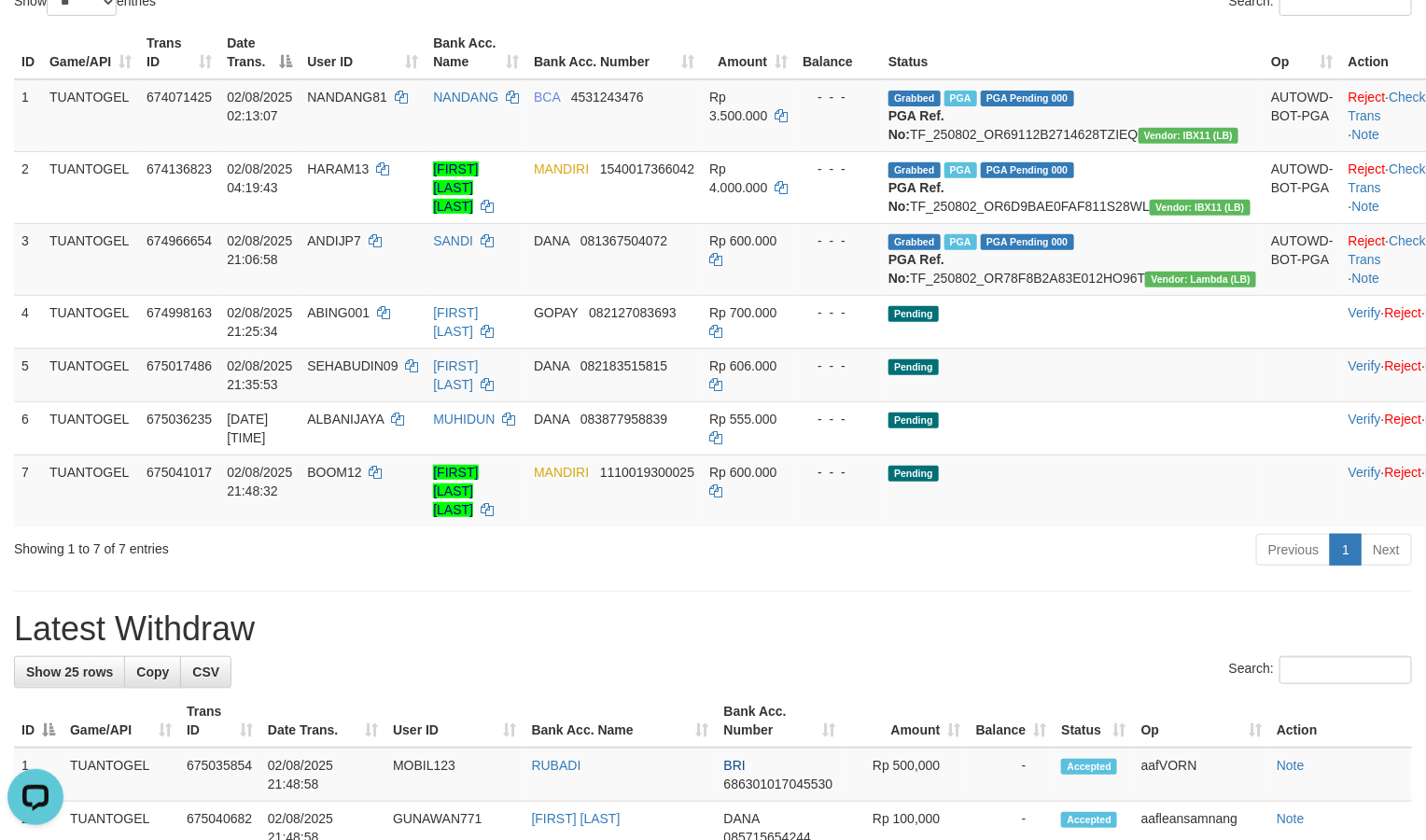 scroll, scrollTop: 0, scrollLeft: 0, axis: both 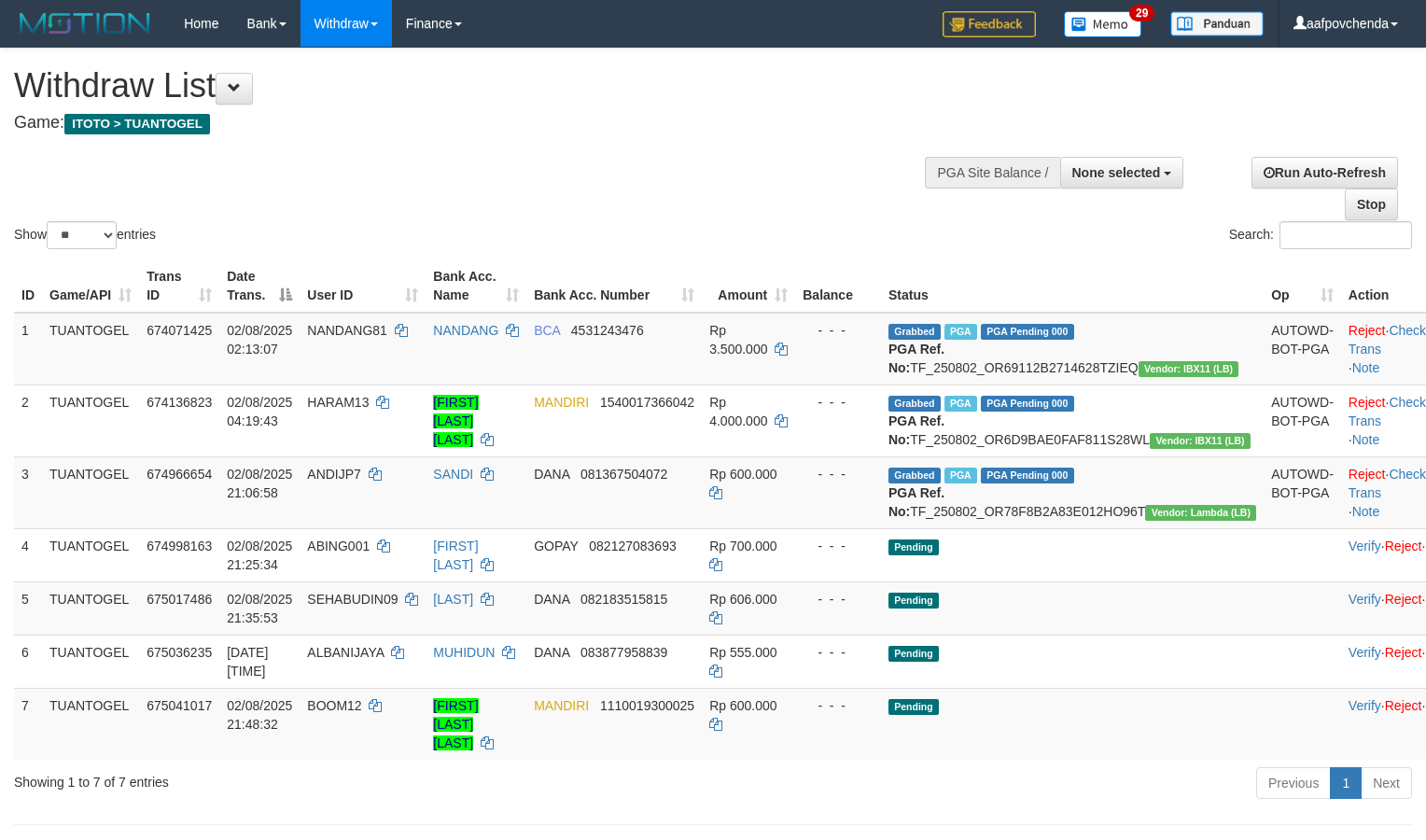 select 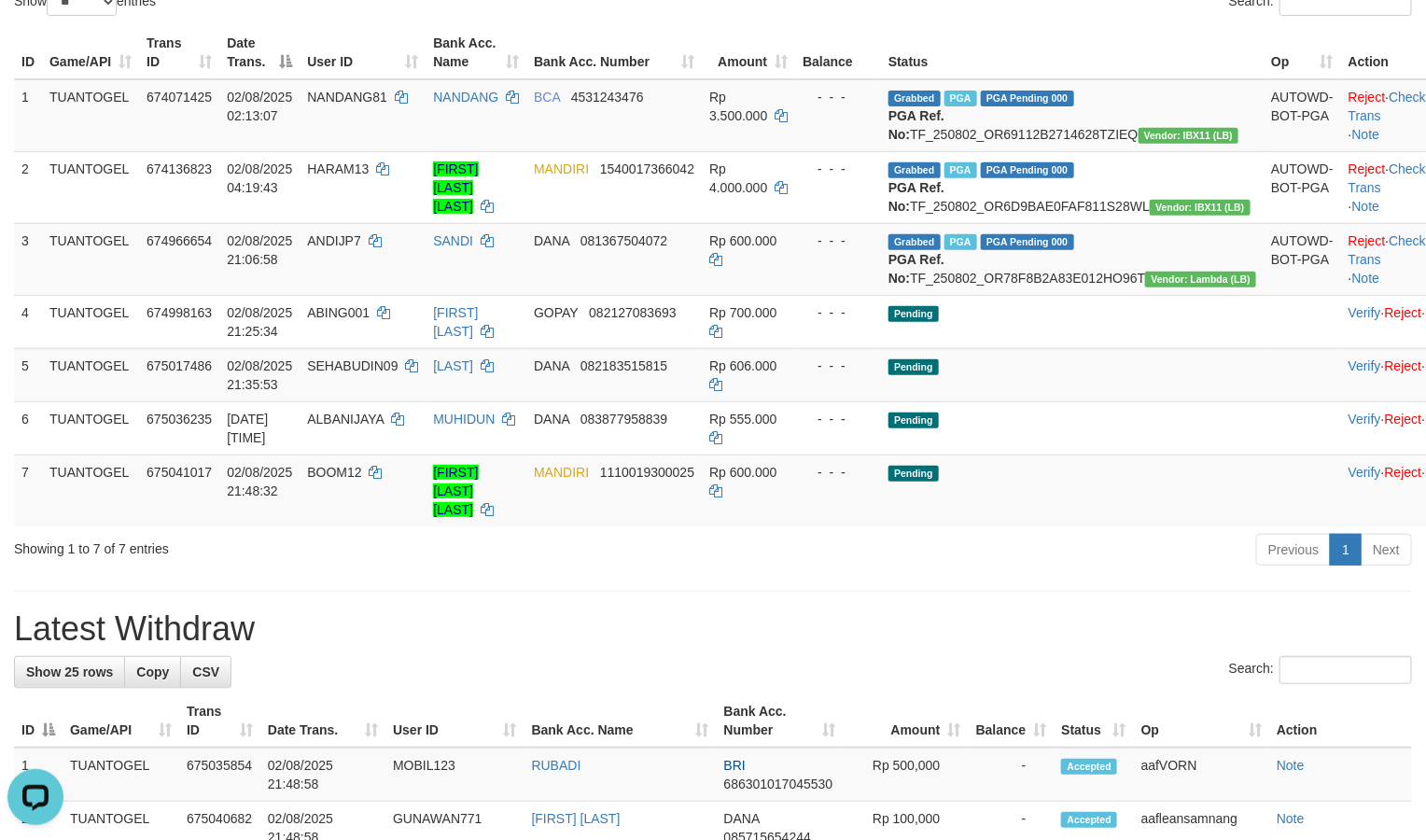 scroll, scrollTop: 0, scrollLeft: 0, axis: both 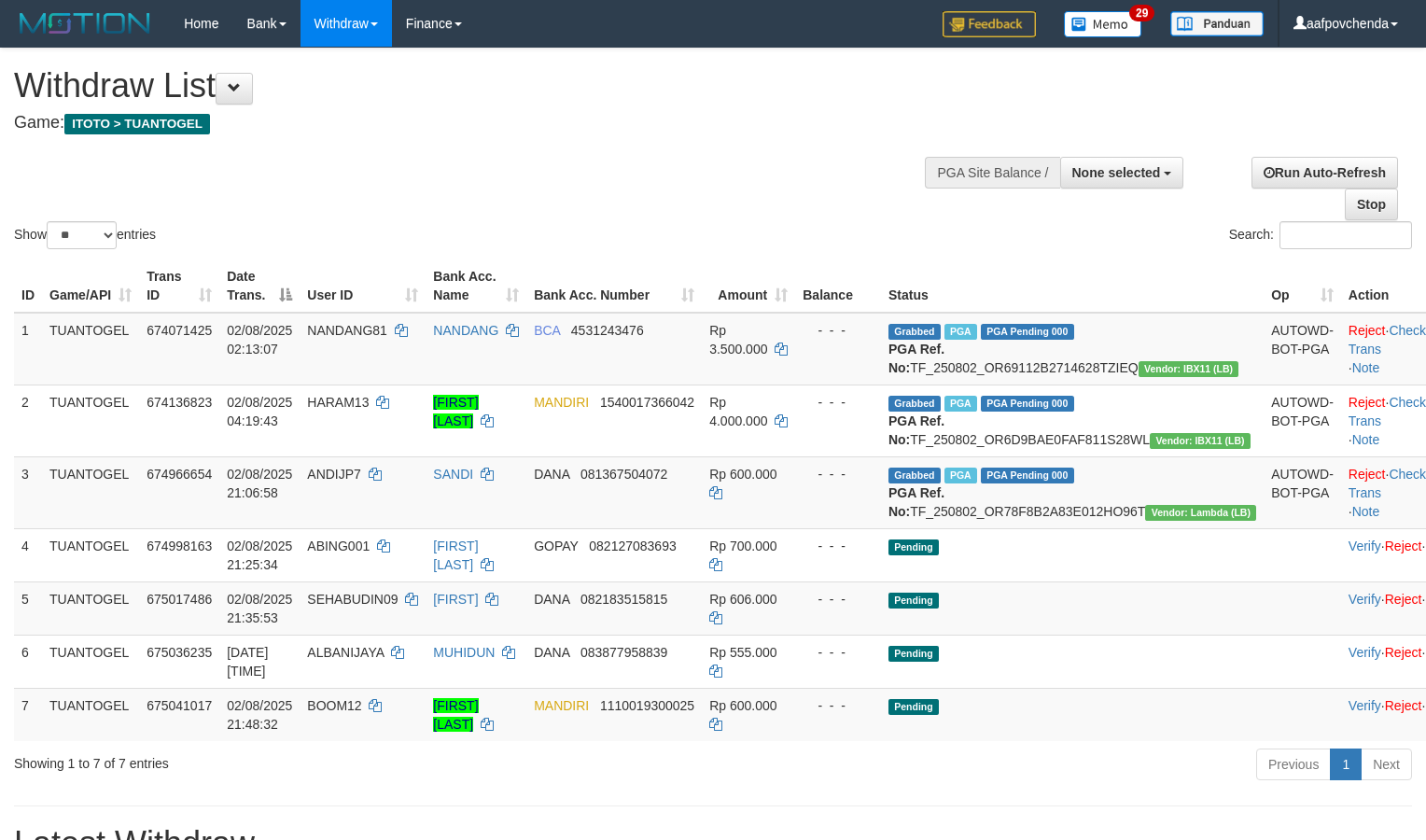 select 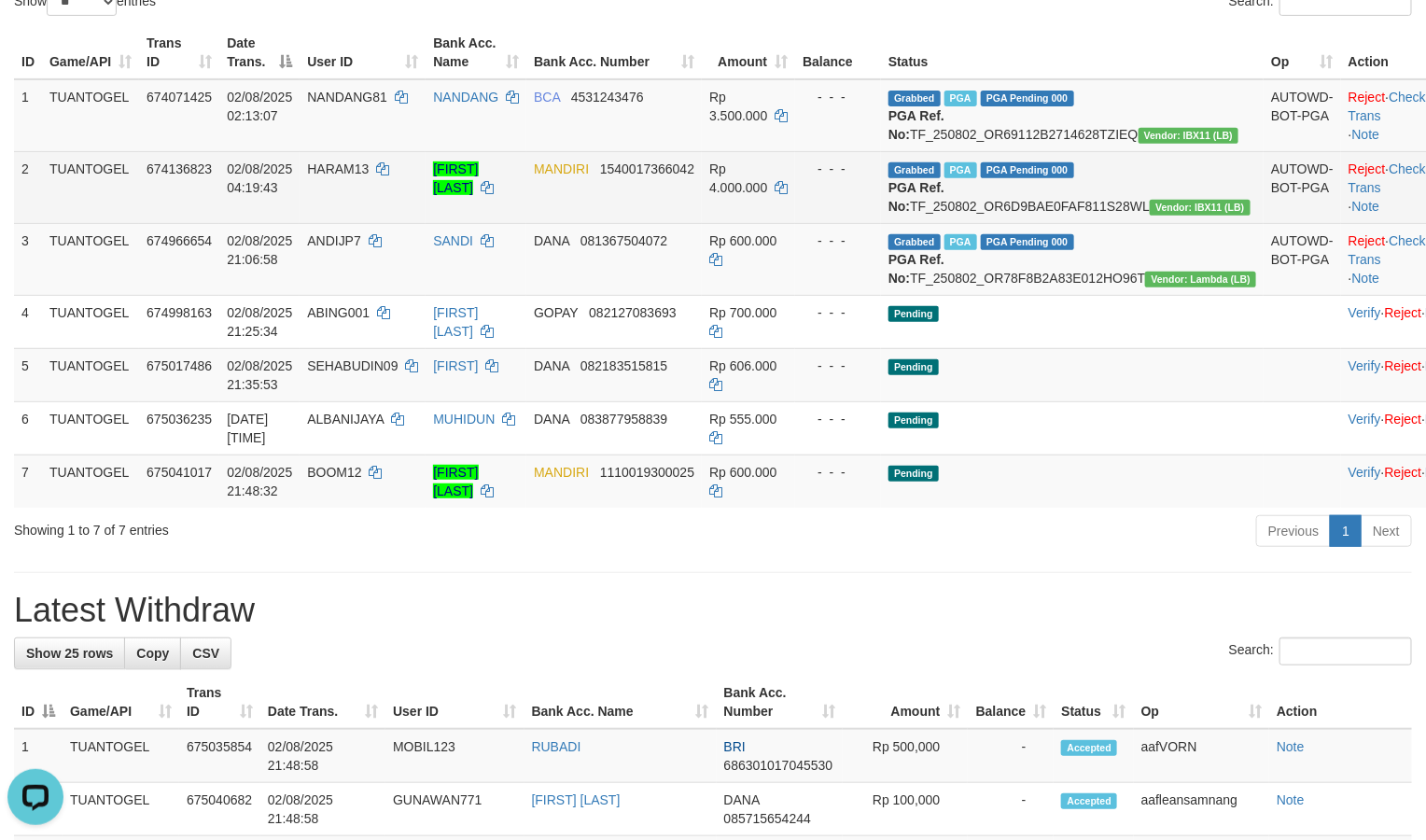 scroll, scrollTop: 0, scrollLeft: 0, axis: both 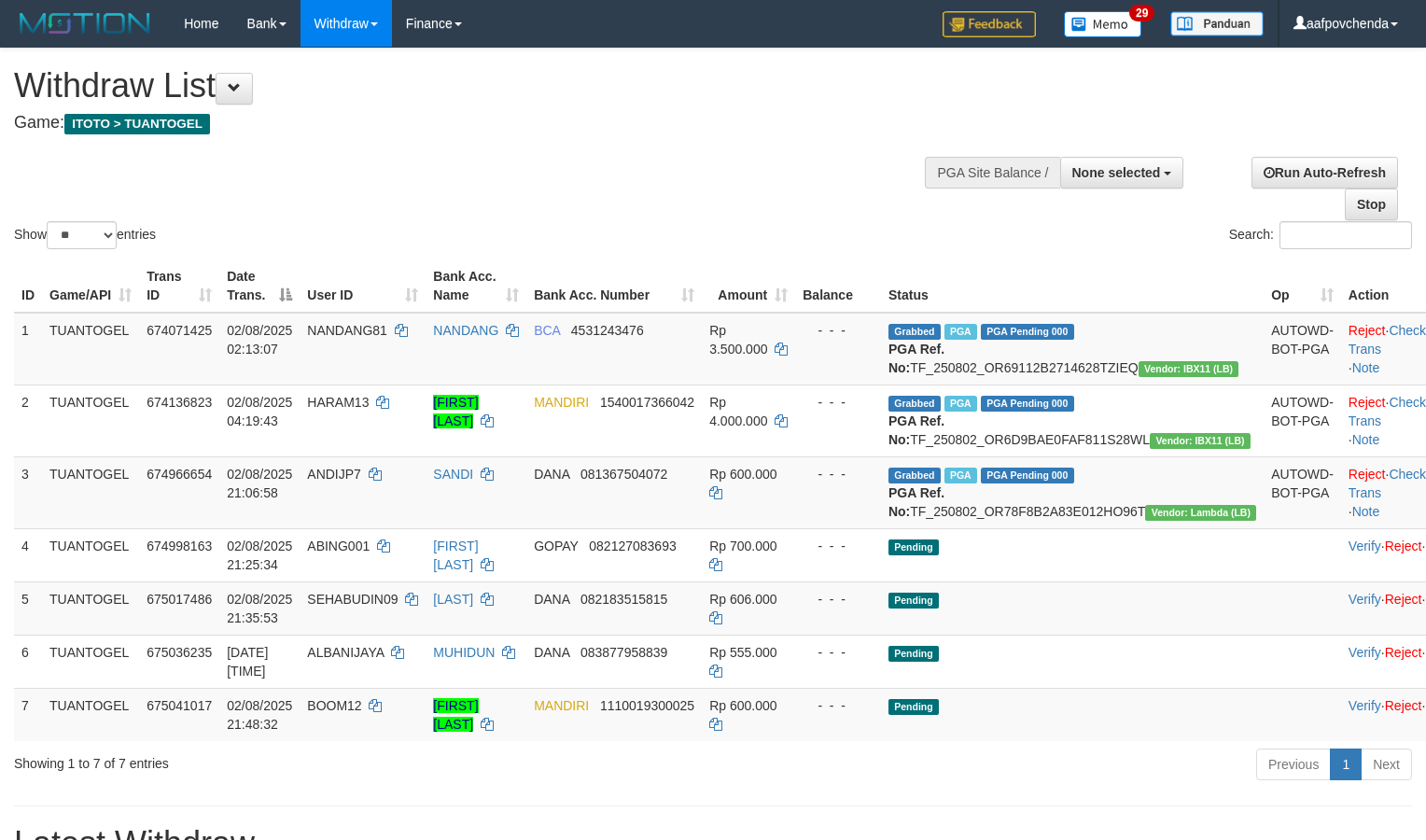 select 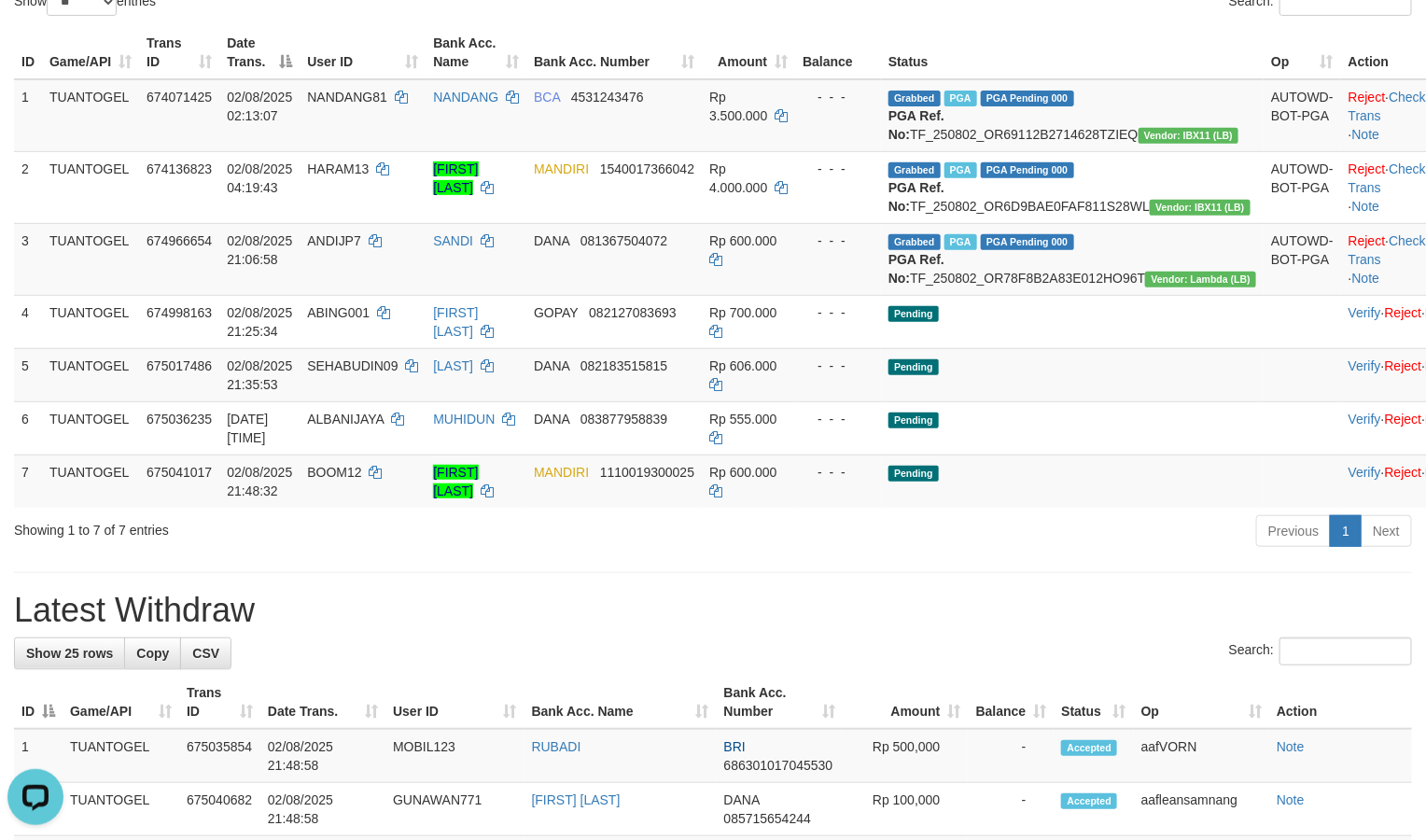 scroll, scrollTop: 0, scrollLeft: 0, axis: both 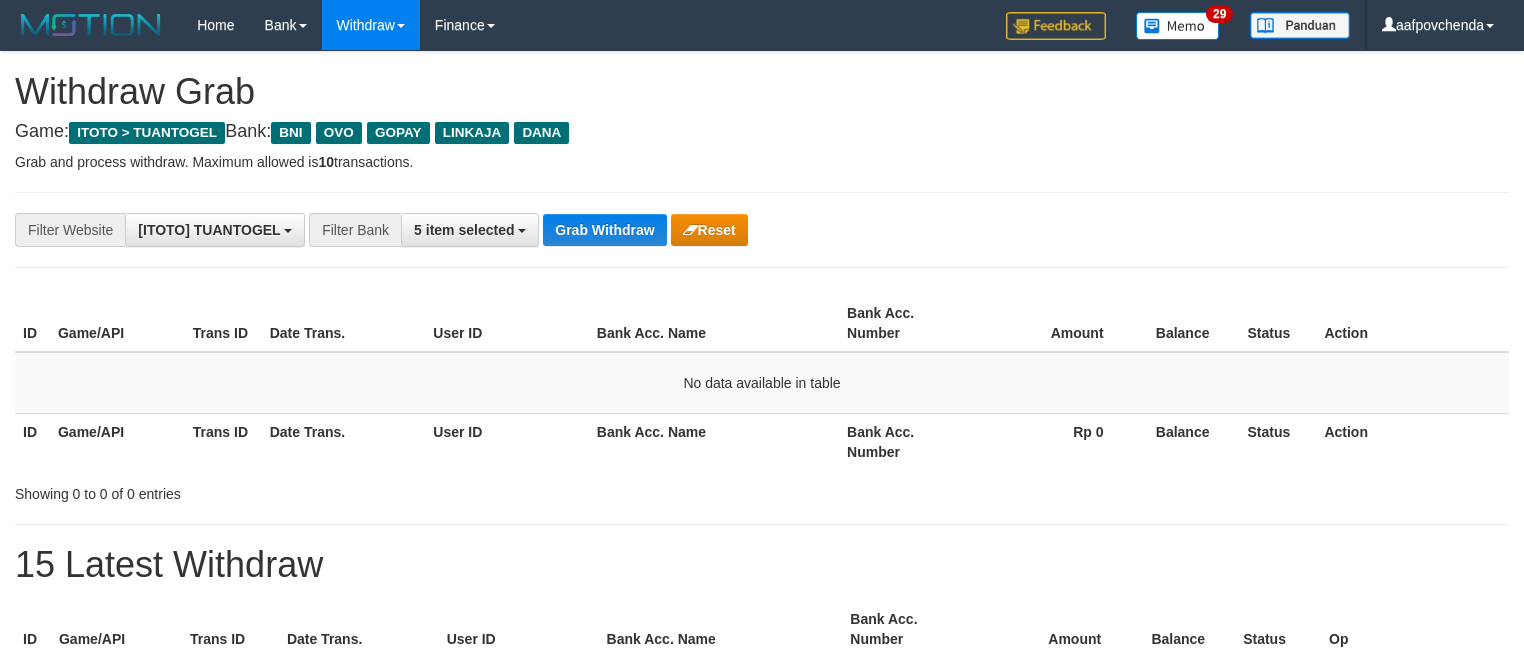 click on "Grab Withdraw" at bounding box center [604, 230] 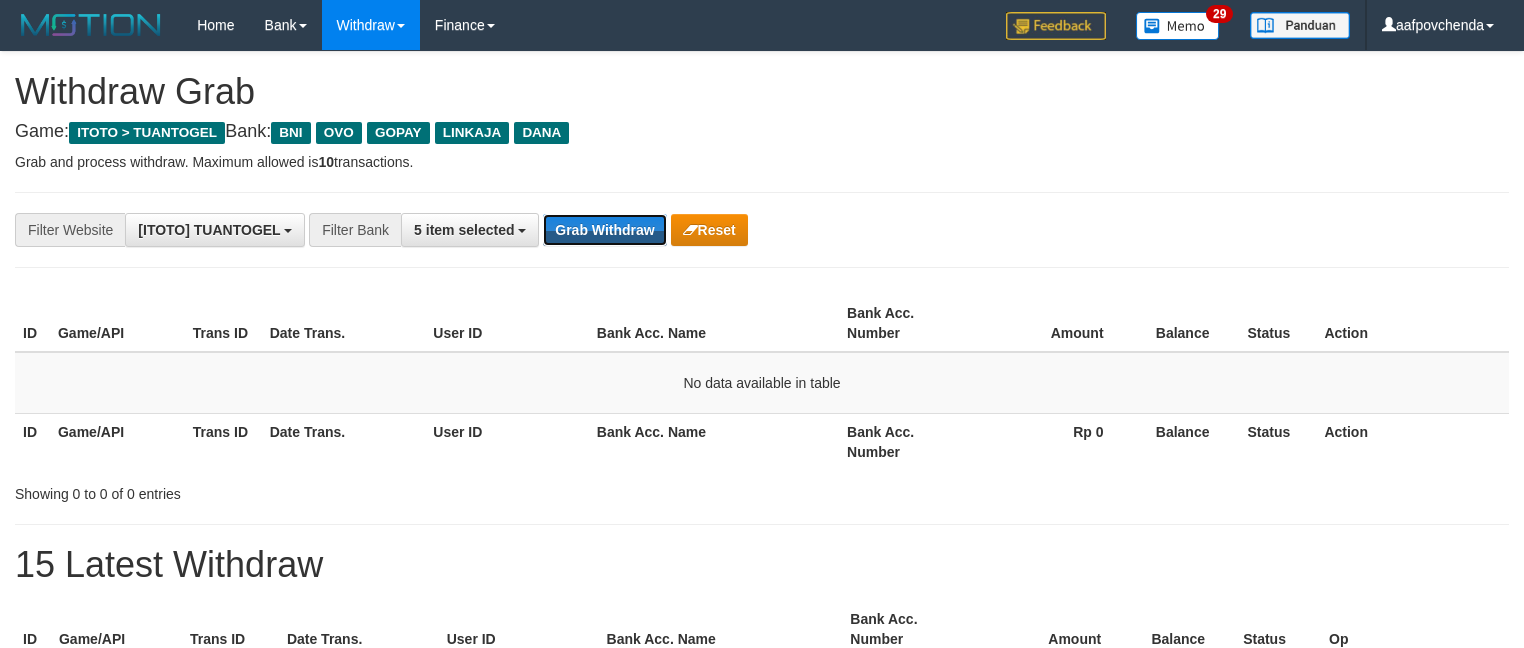 click on "Grab Withdraw" at bounding box center (604, 230) 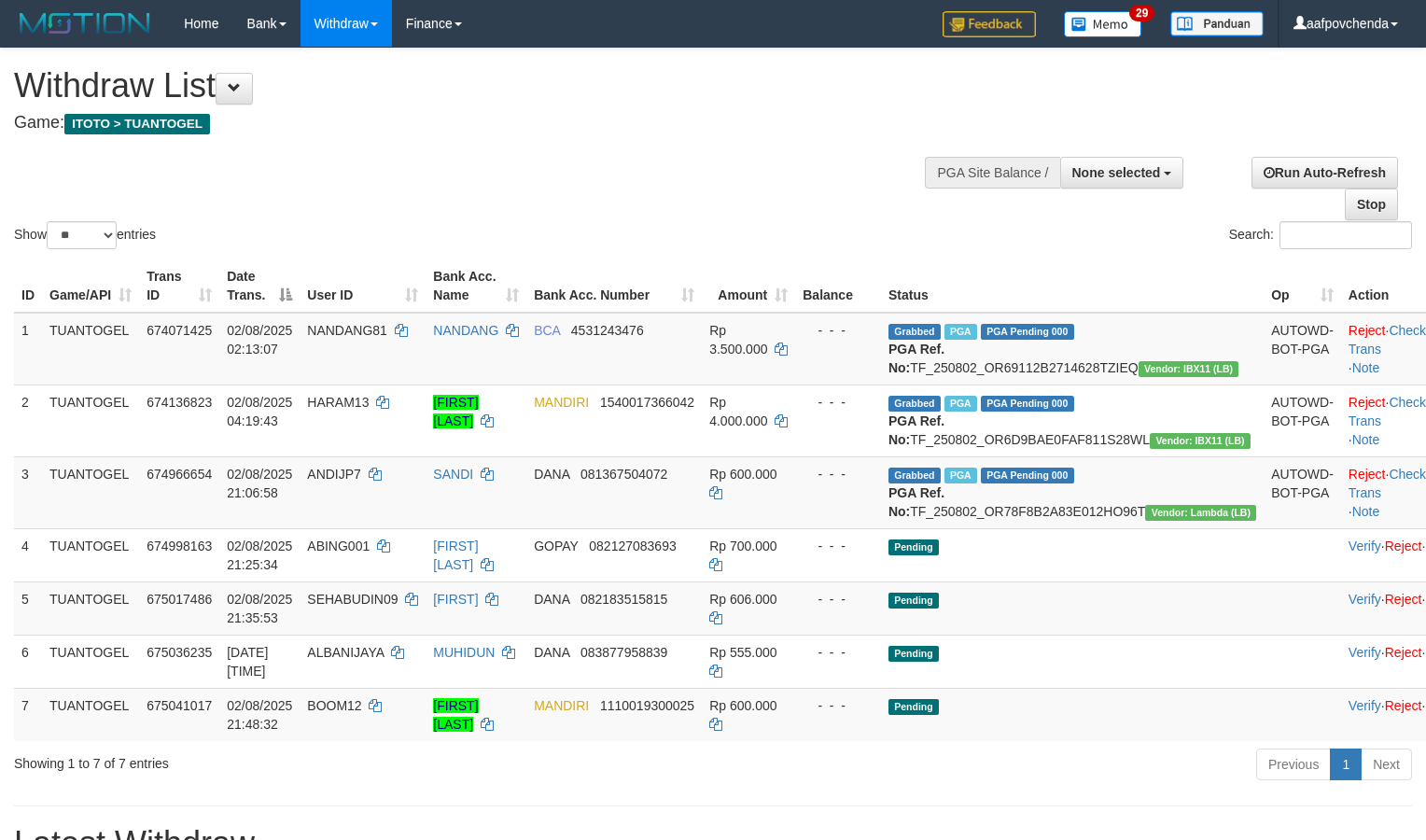 select 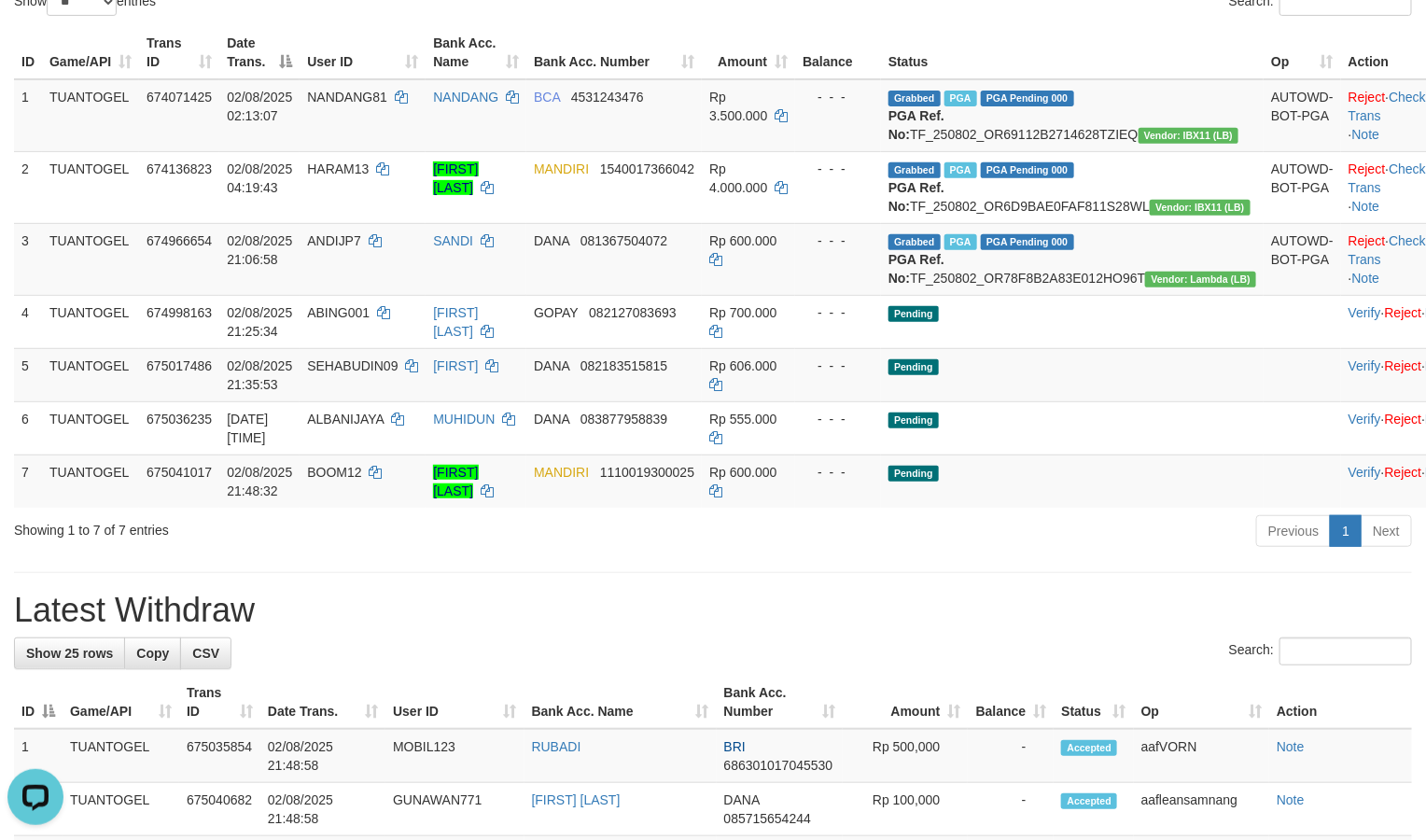 scroll, scrollTop: 0, scrollLeft: 0, axis: both 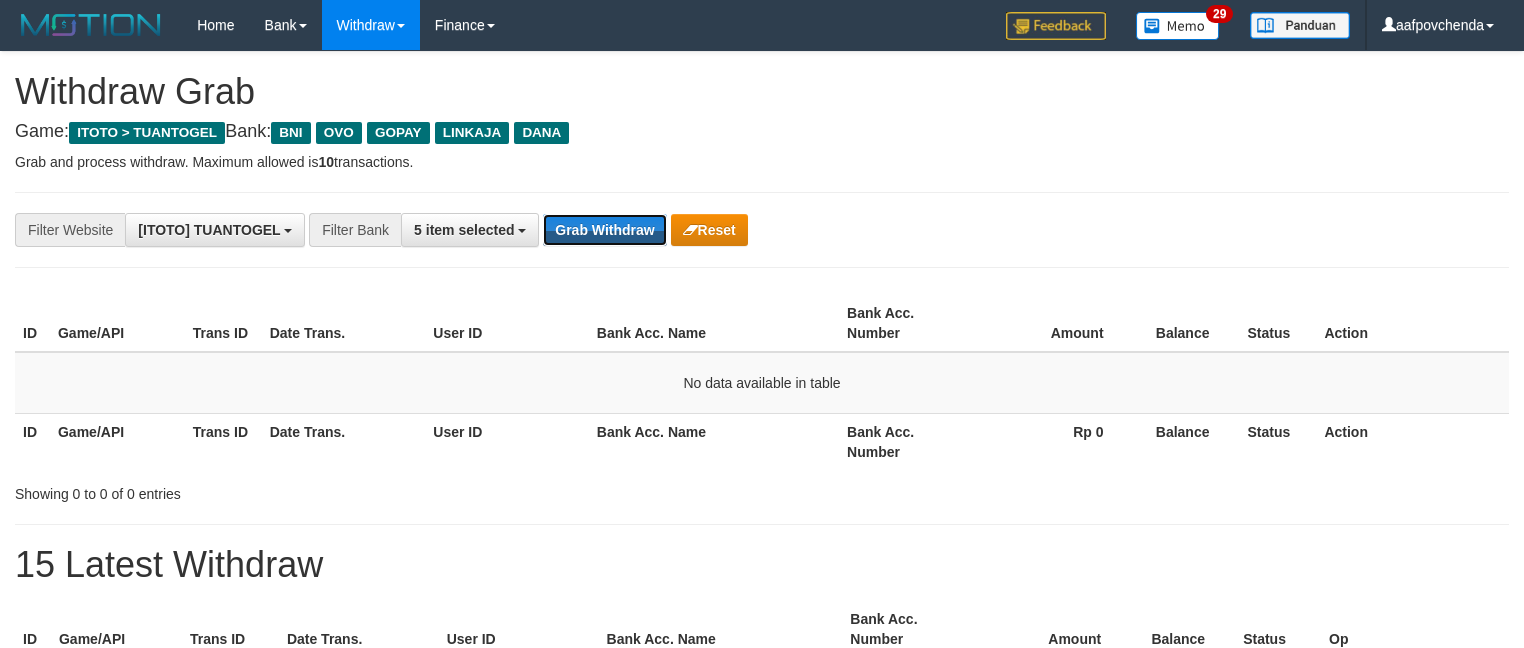 click on "Grab Withdraw" at bounding box center [604, 230] 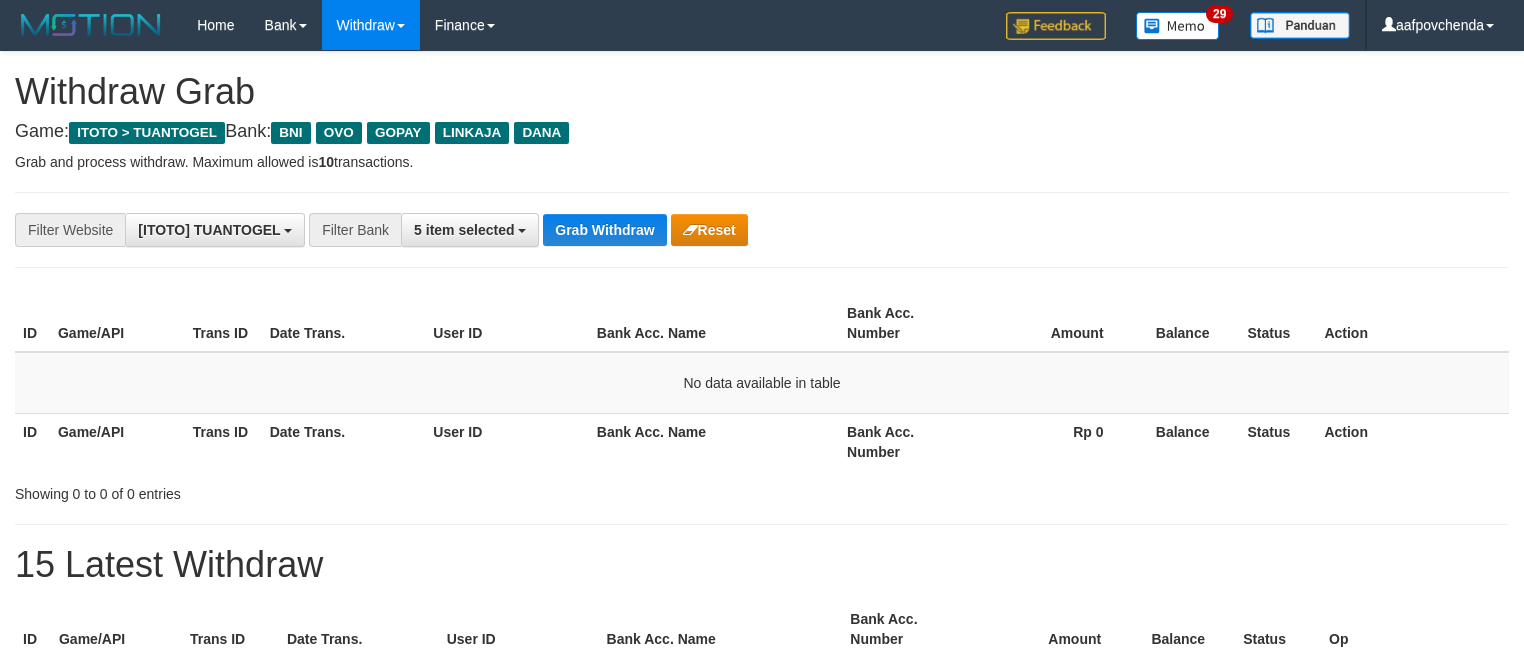 scroll, scrollTop: 0, scrollLeft: 0, axis: both 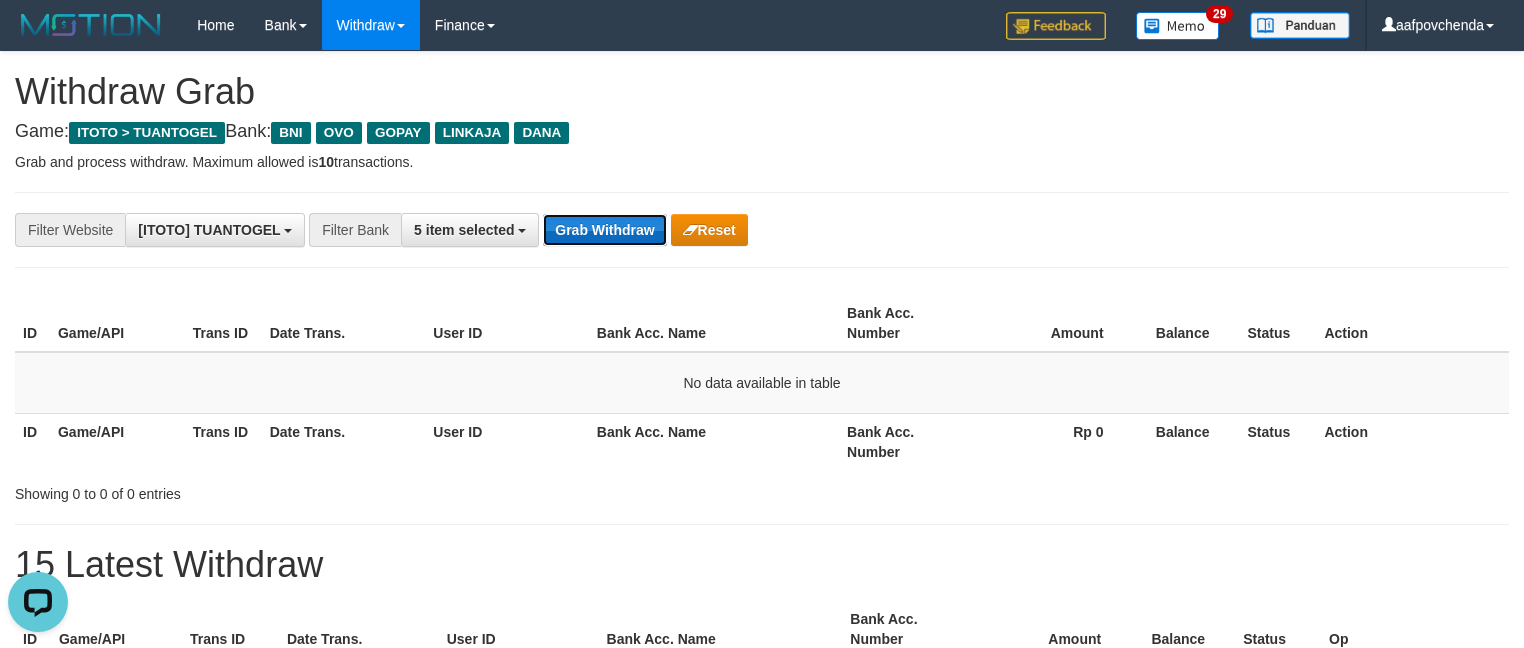 click on "Grab Withdraw" at bounding box center (604, 230) 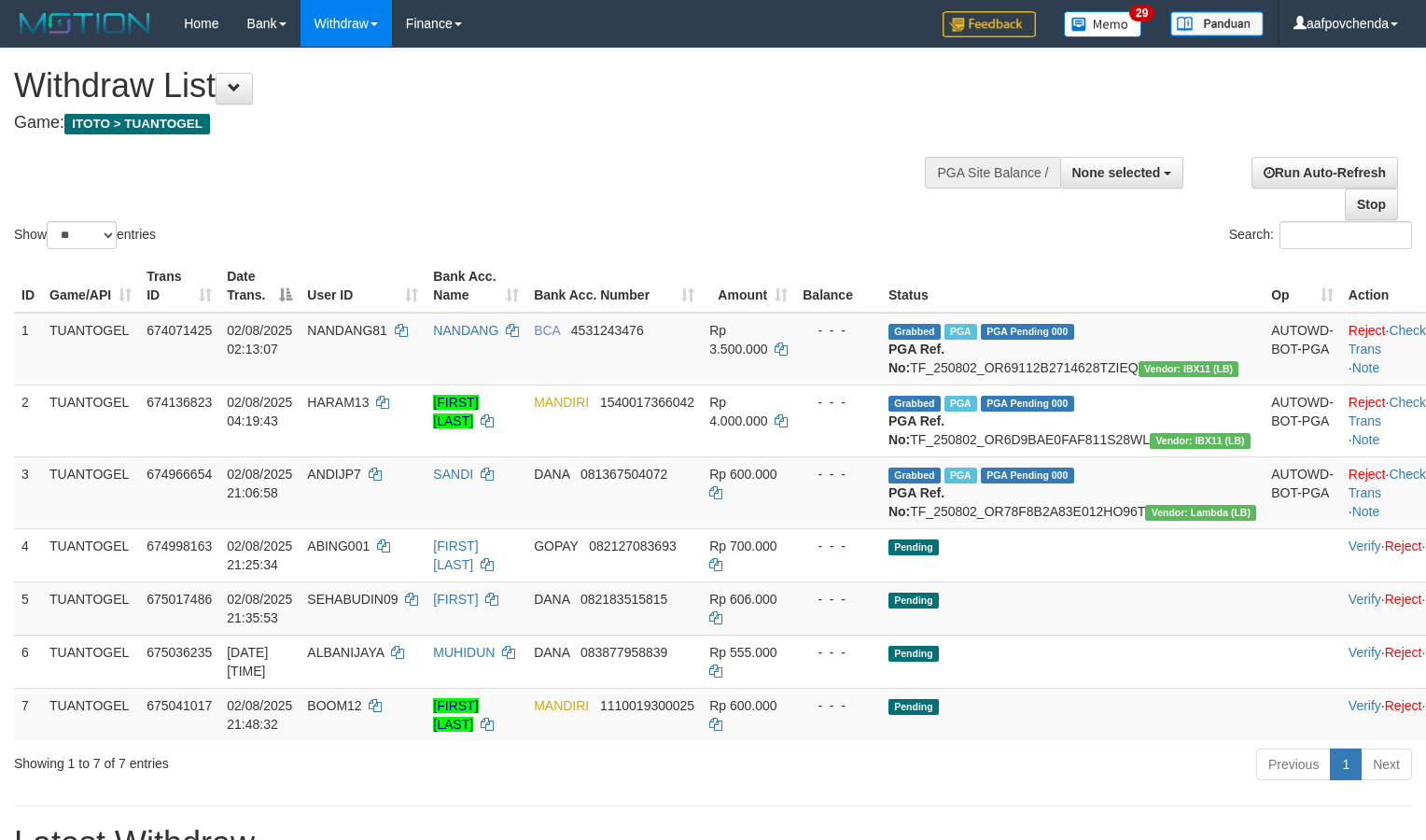 select 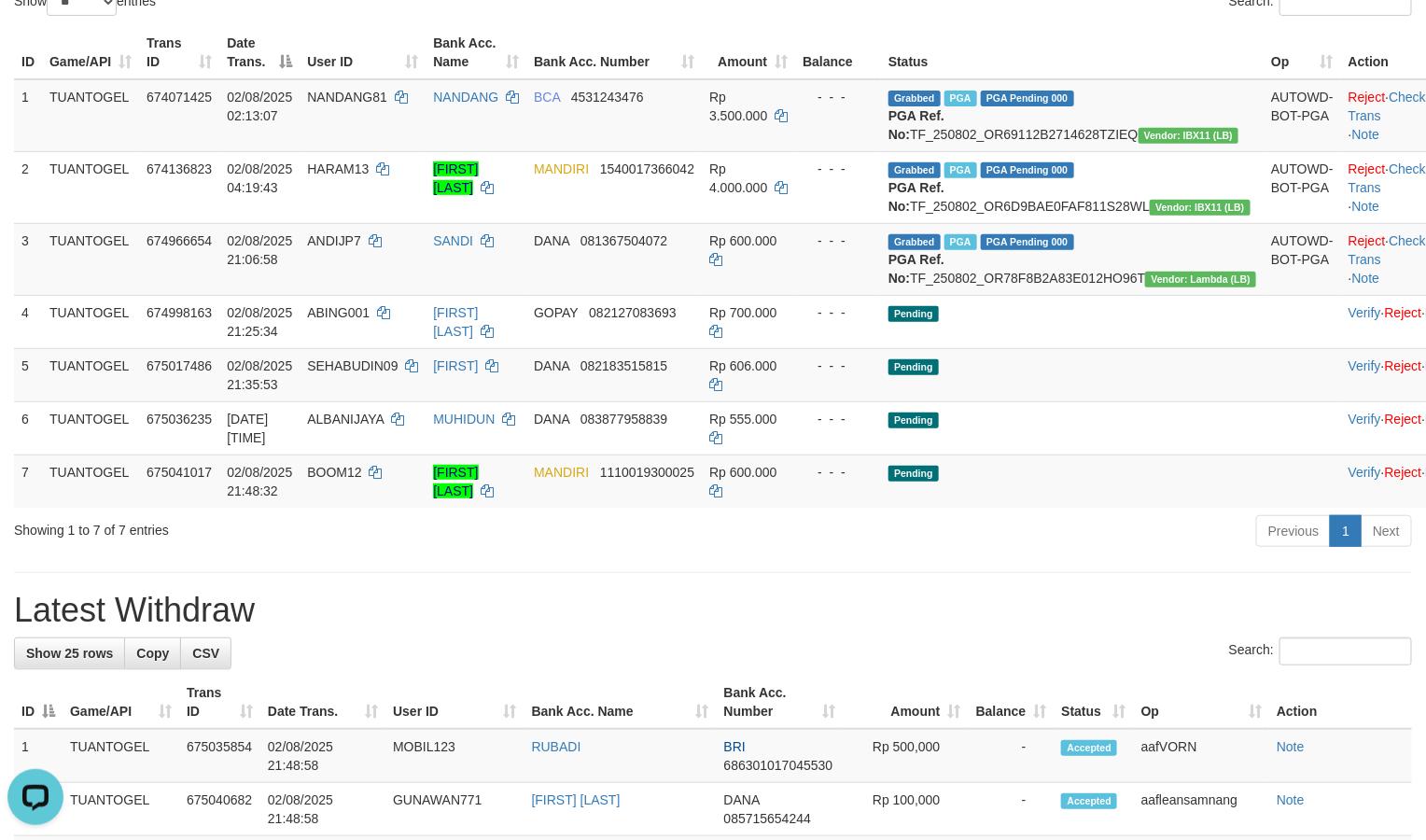 scroll, scrollTop: 0, scrollLeft: 0, axis: both 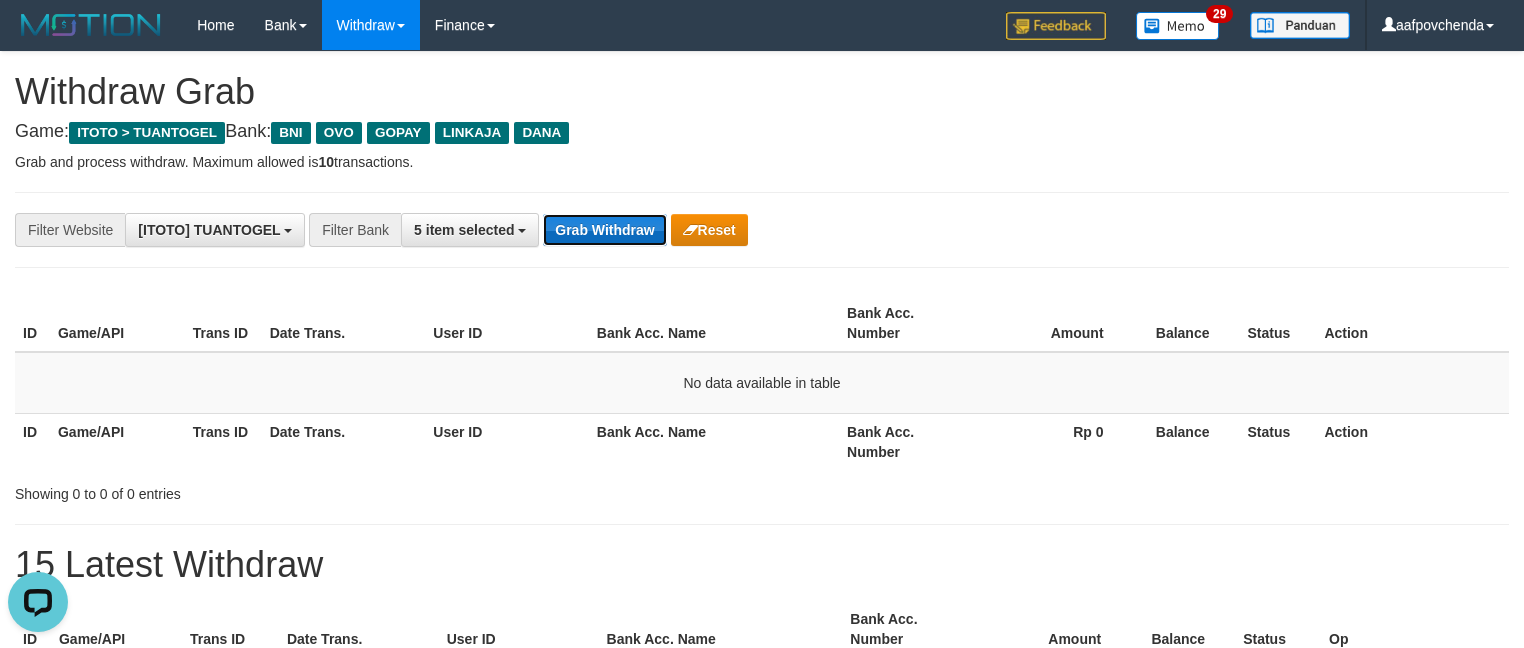 click on "Grab Withdraw" at bounding box center [604, 230] 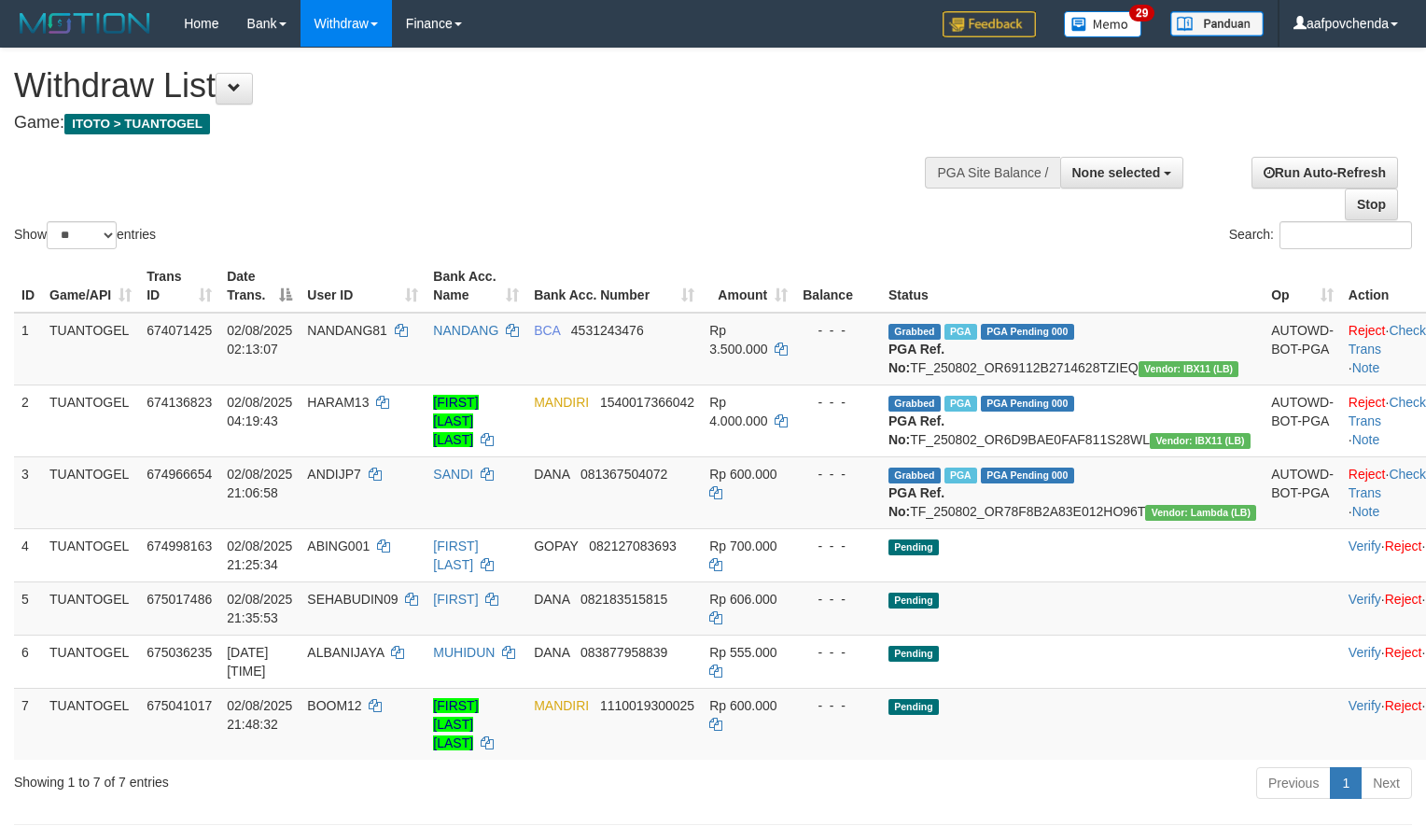 select 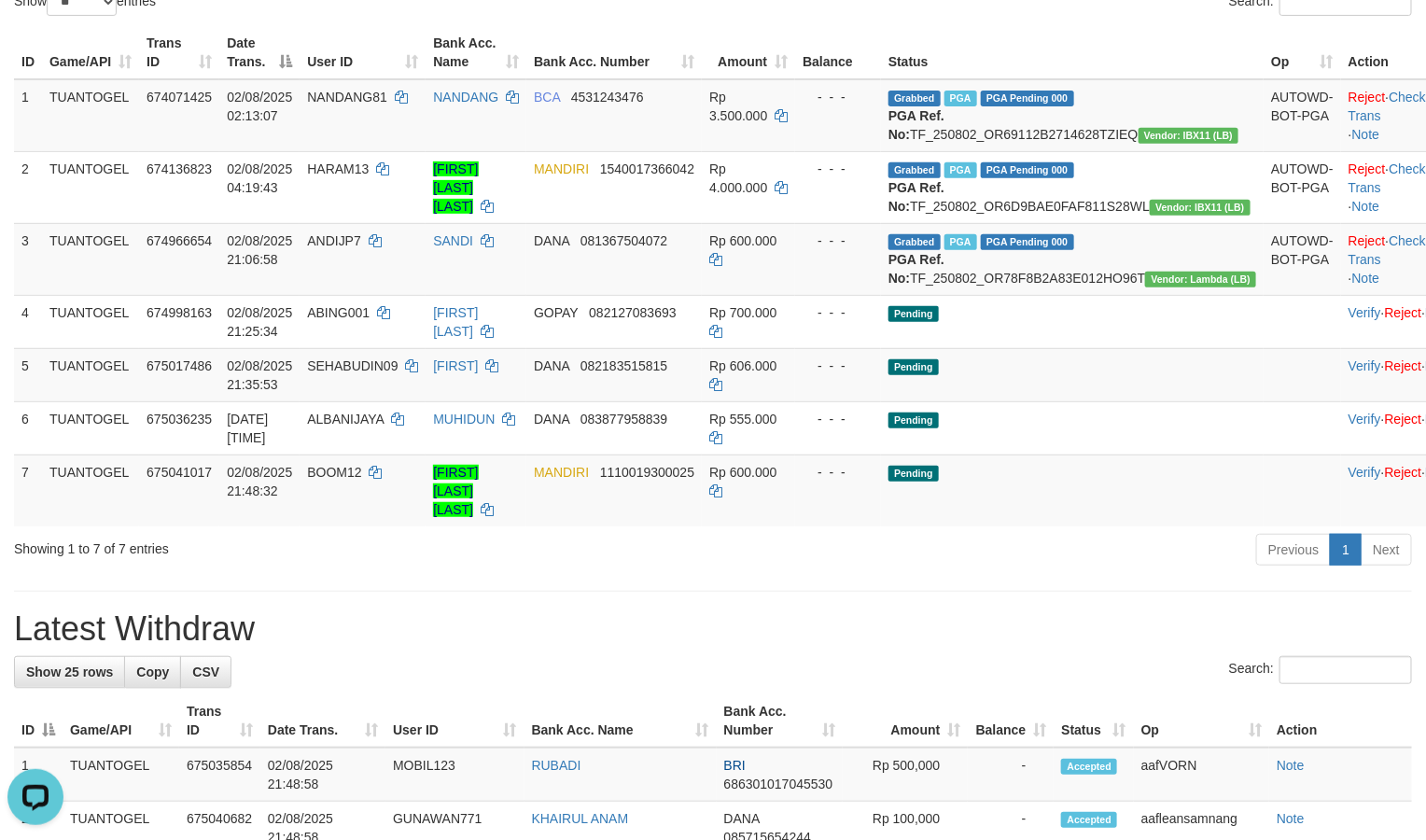 scroll, scrollTop: 0, scrollLeft: 0, axis: both 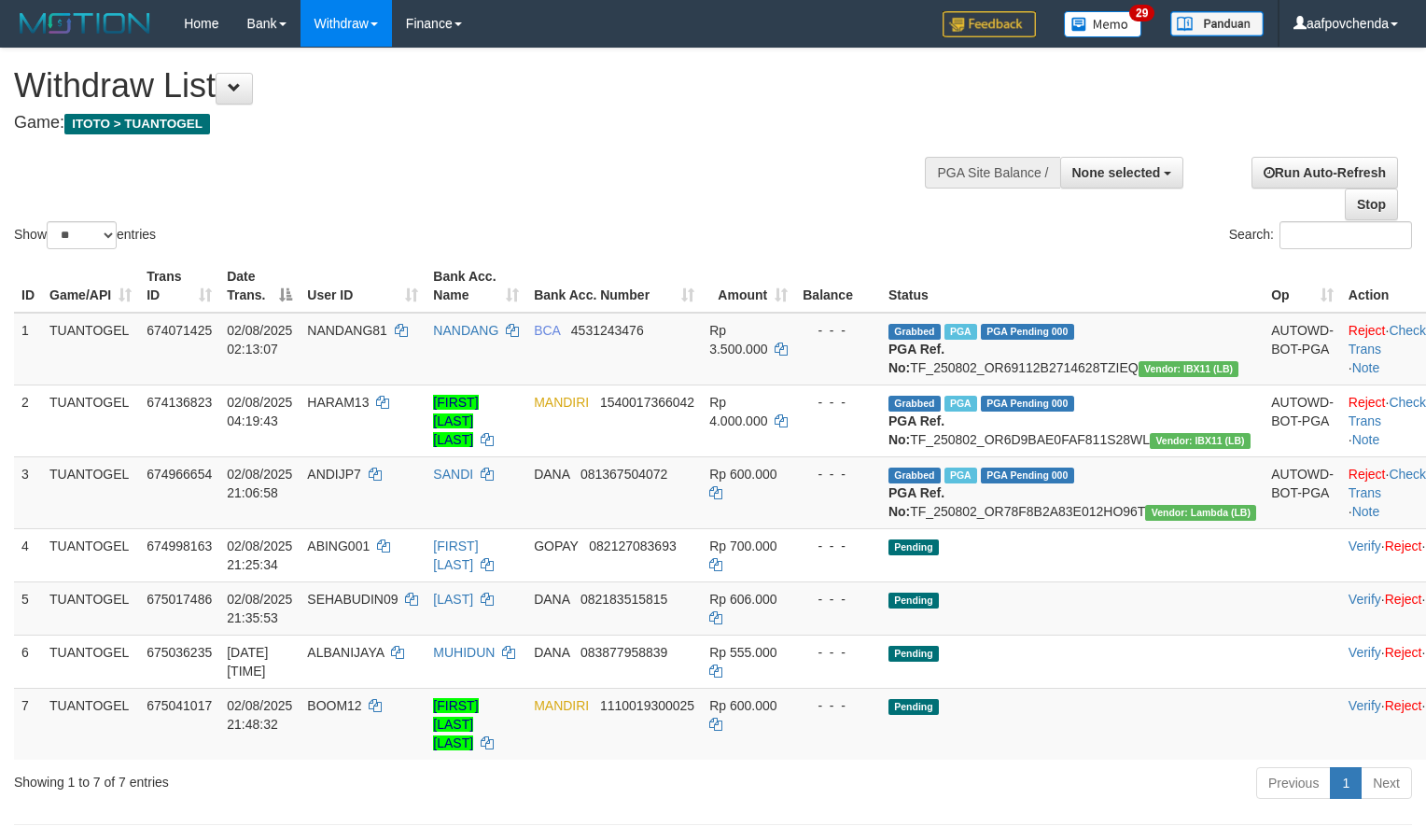 select 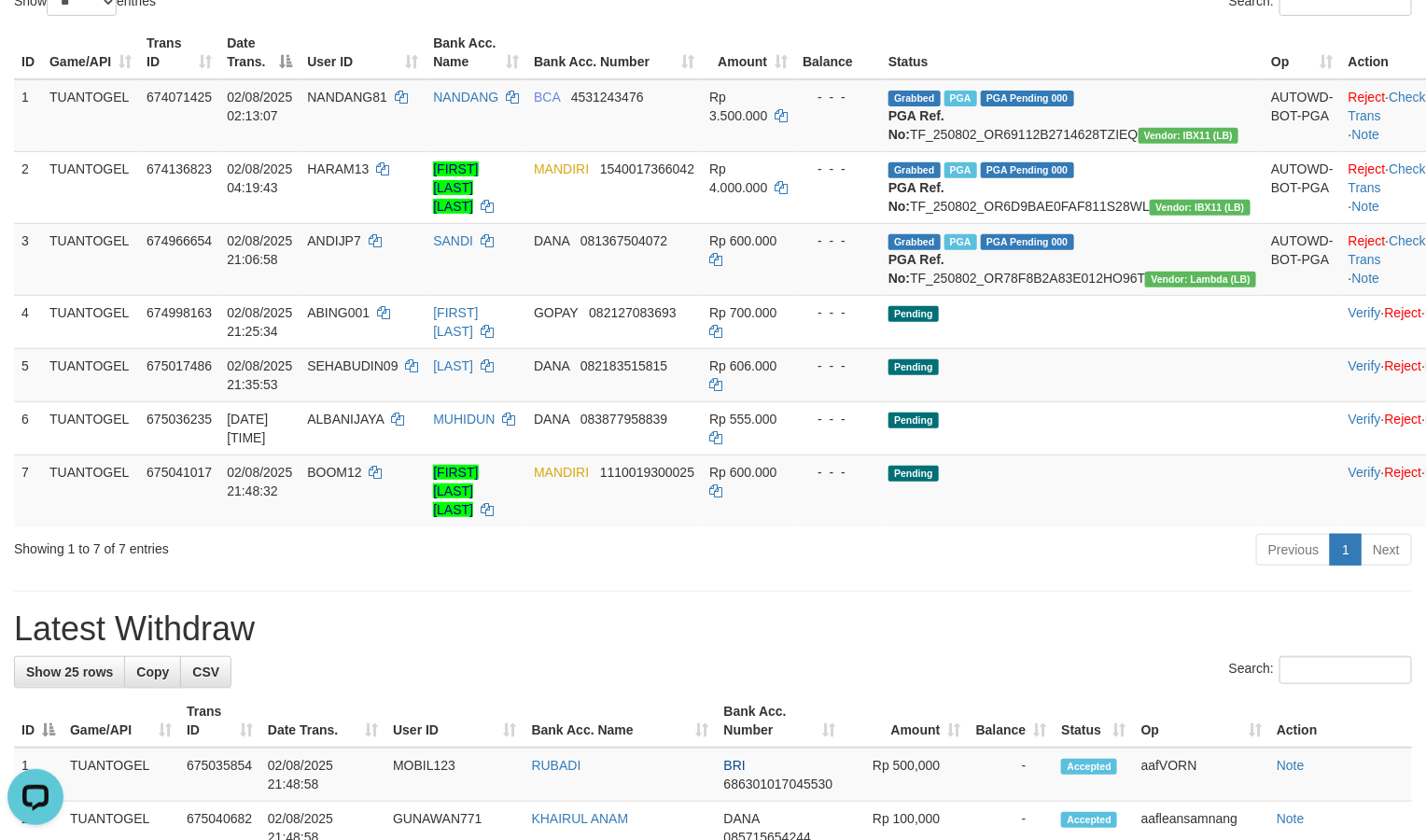 scroll, scrollTop: 0, scrollLeft: 0, axis: both 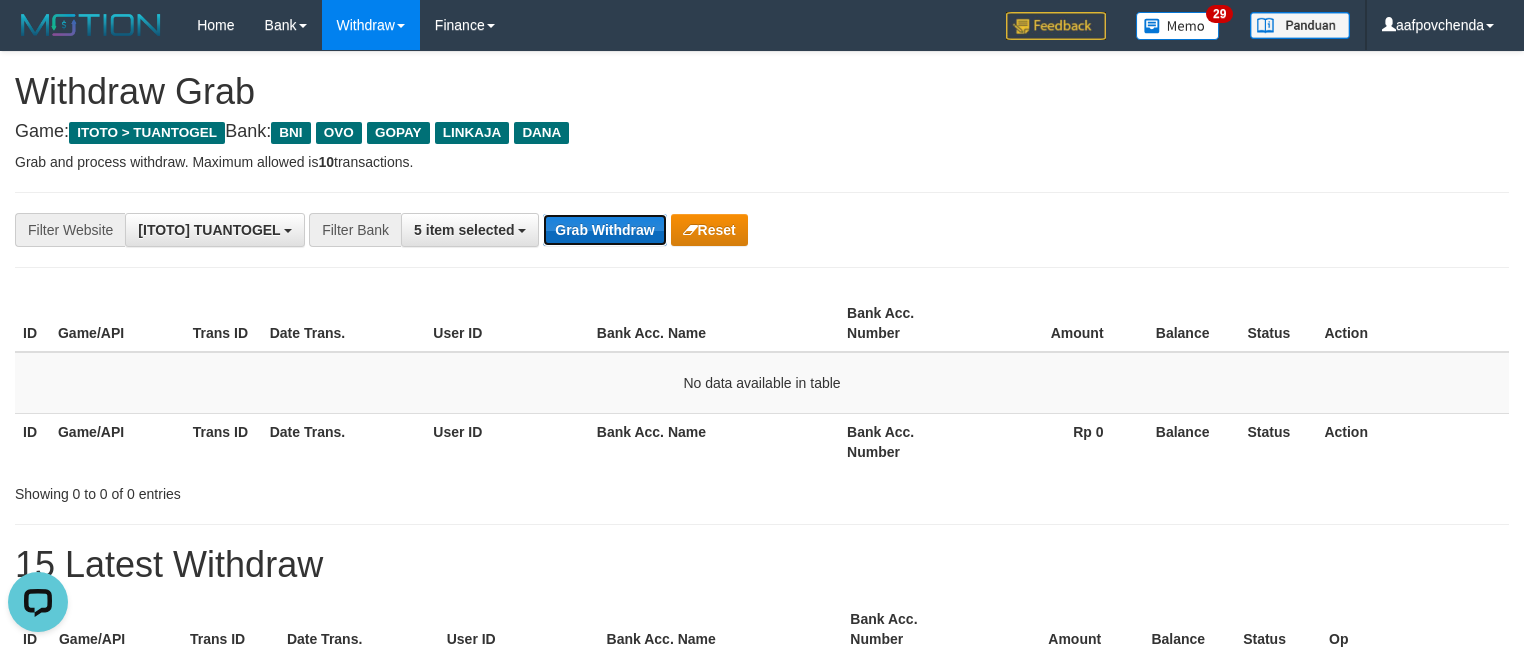 click on "Grab Withdraw" at bounding box center [604, 230] 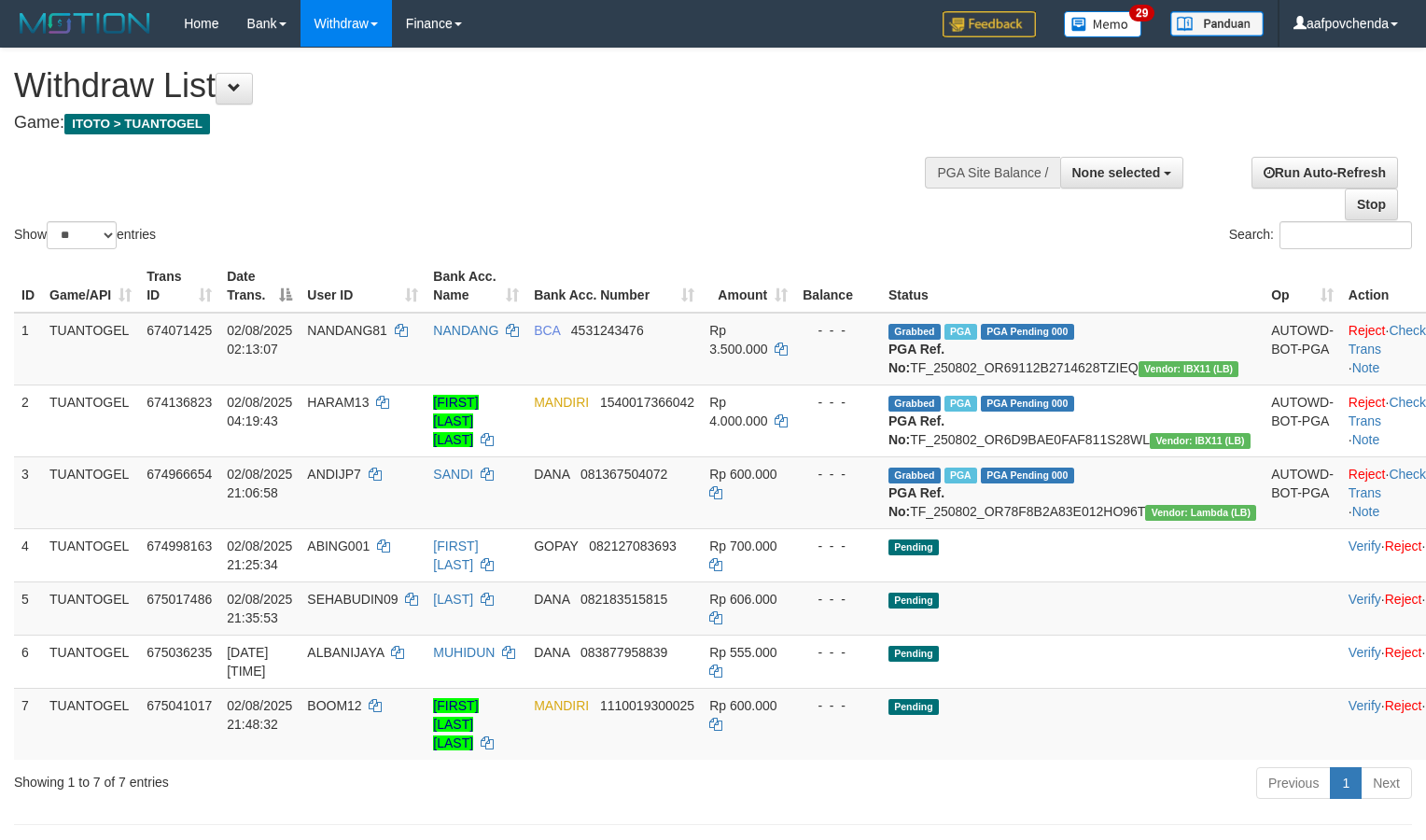 select 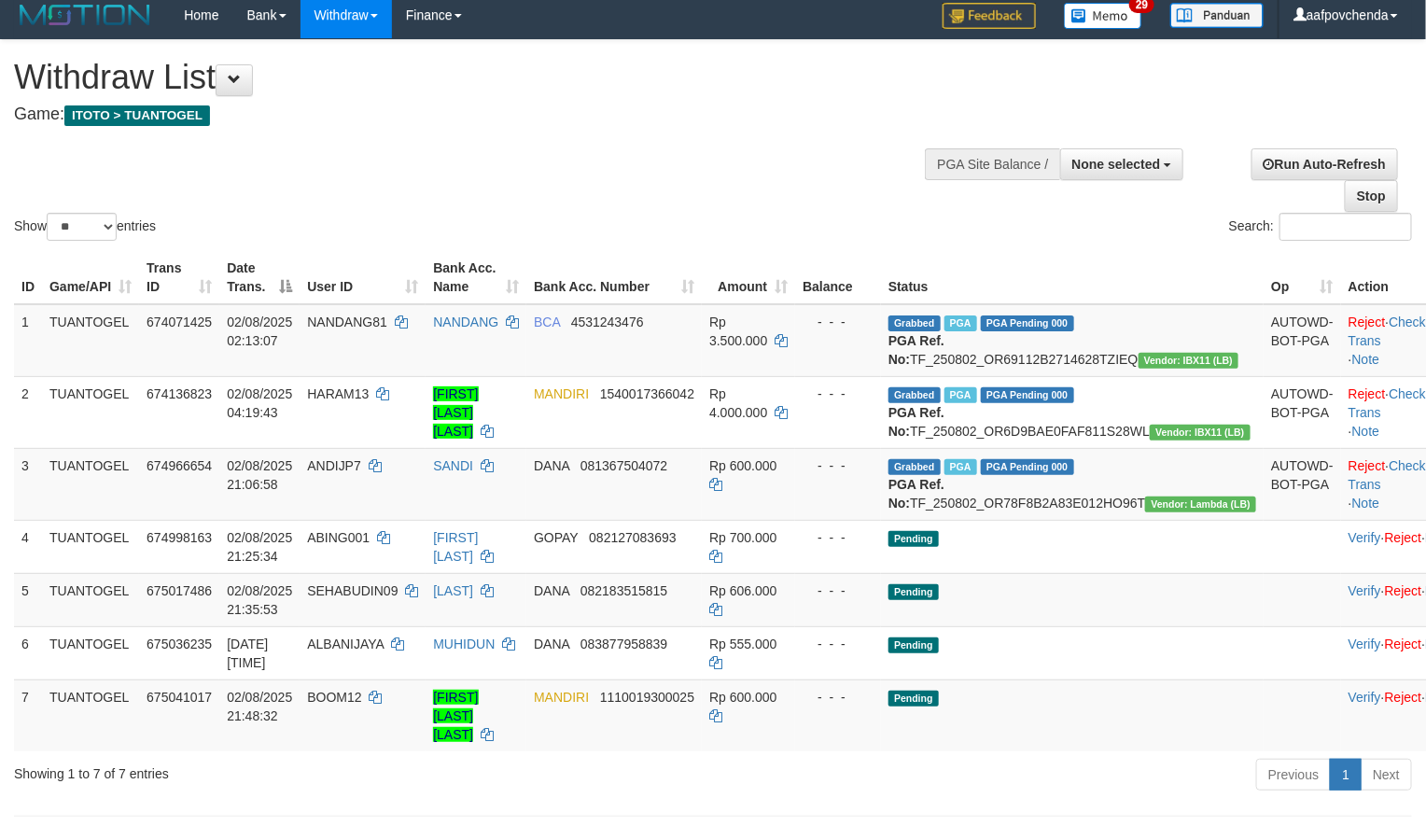 scroll, scrollTop: 0, scrollLeft: 0, axis: both 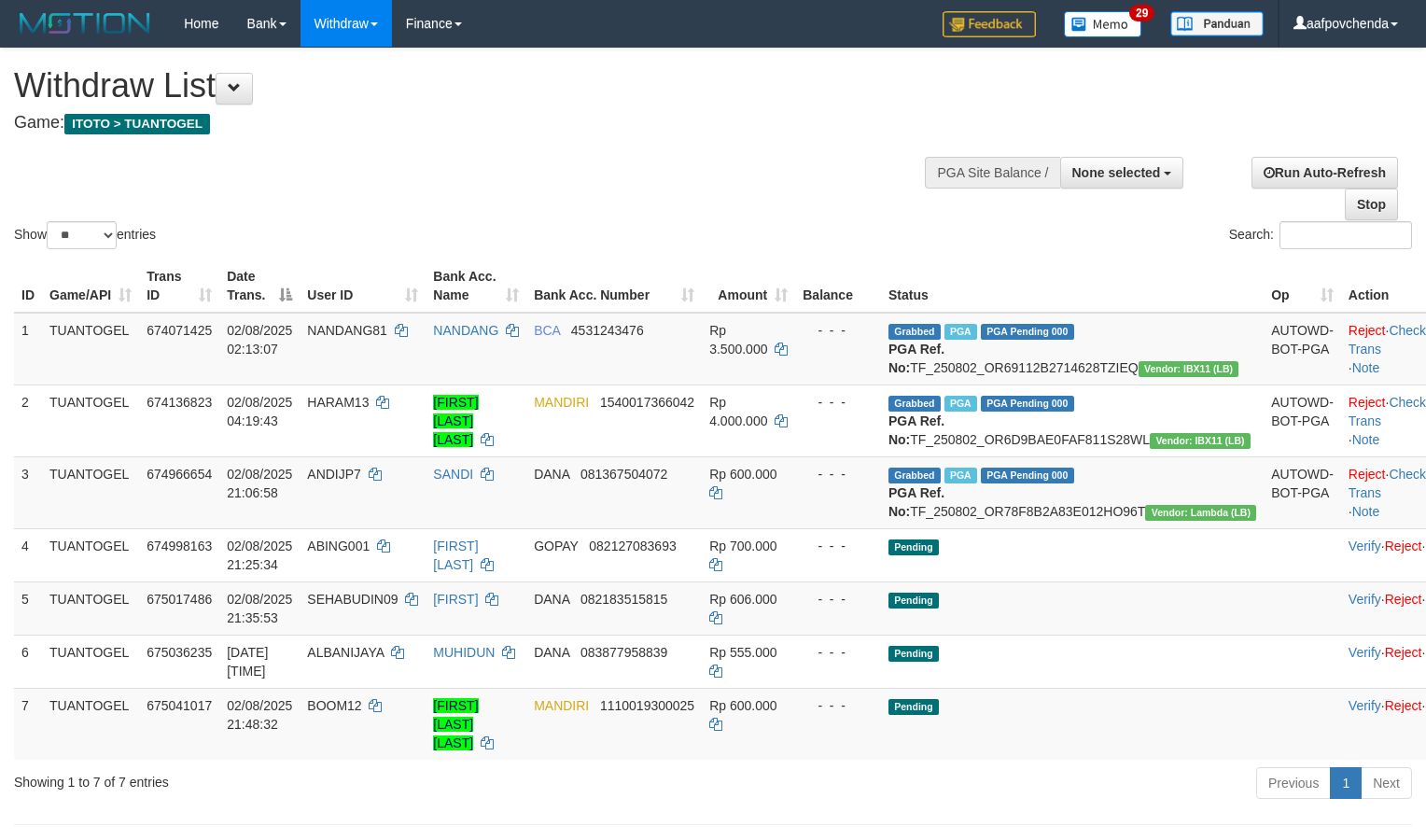 select 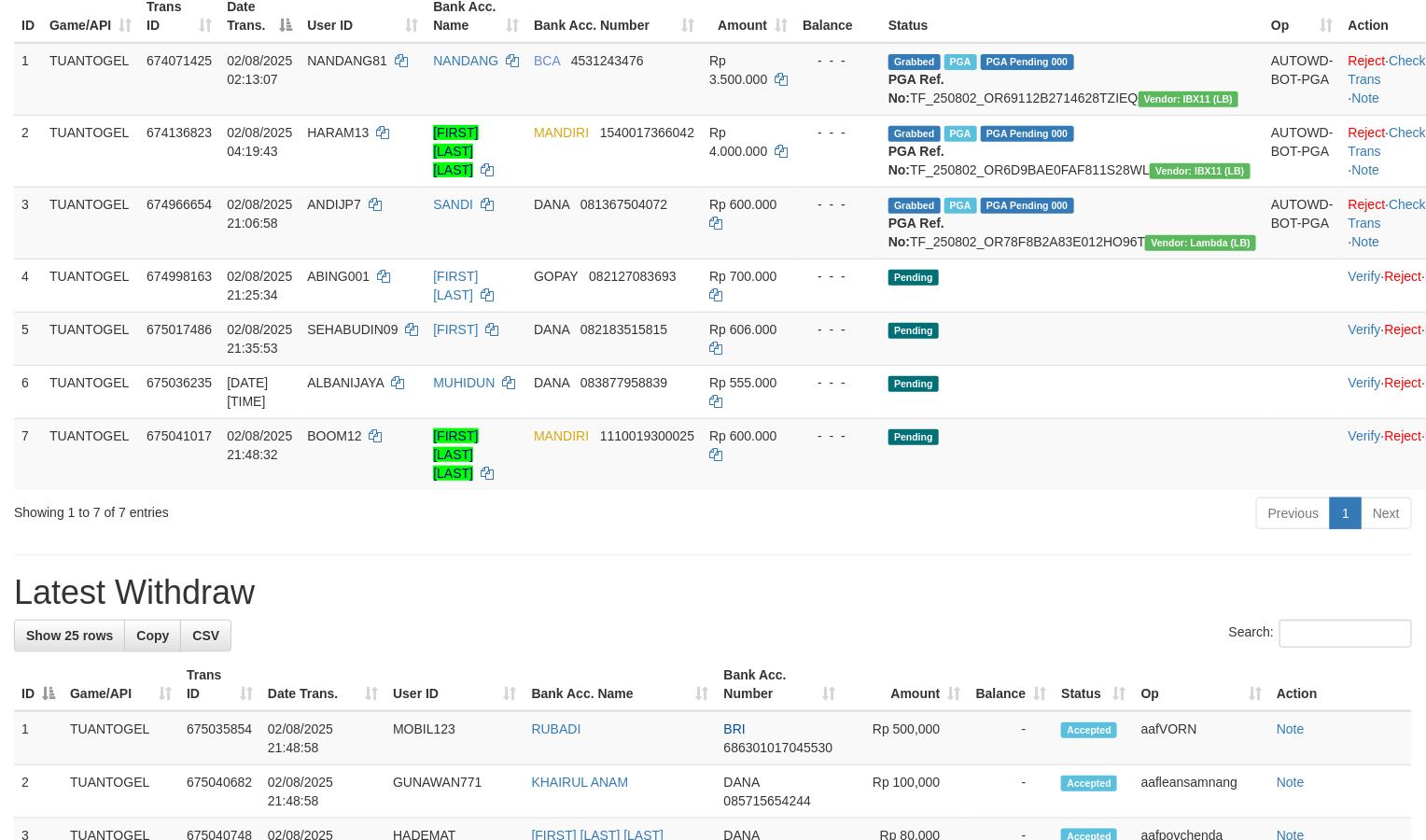 scroll, scrollTop: 280, scrollLeft: 0, axis: vertical 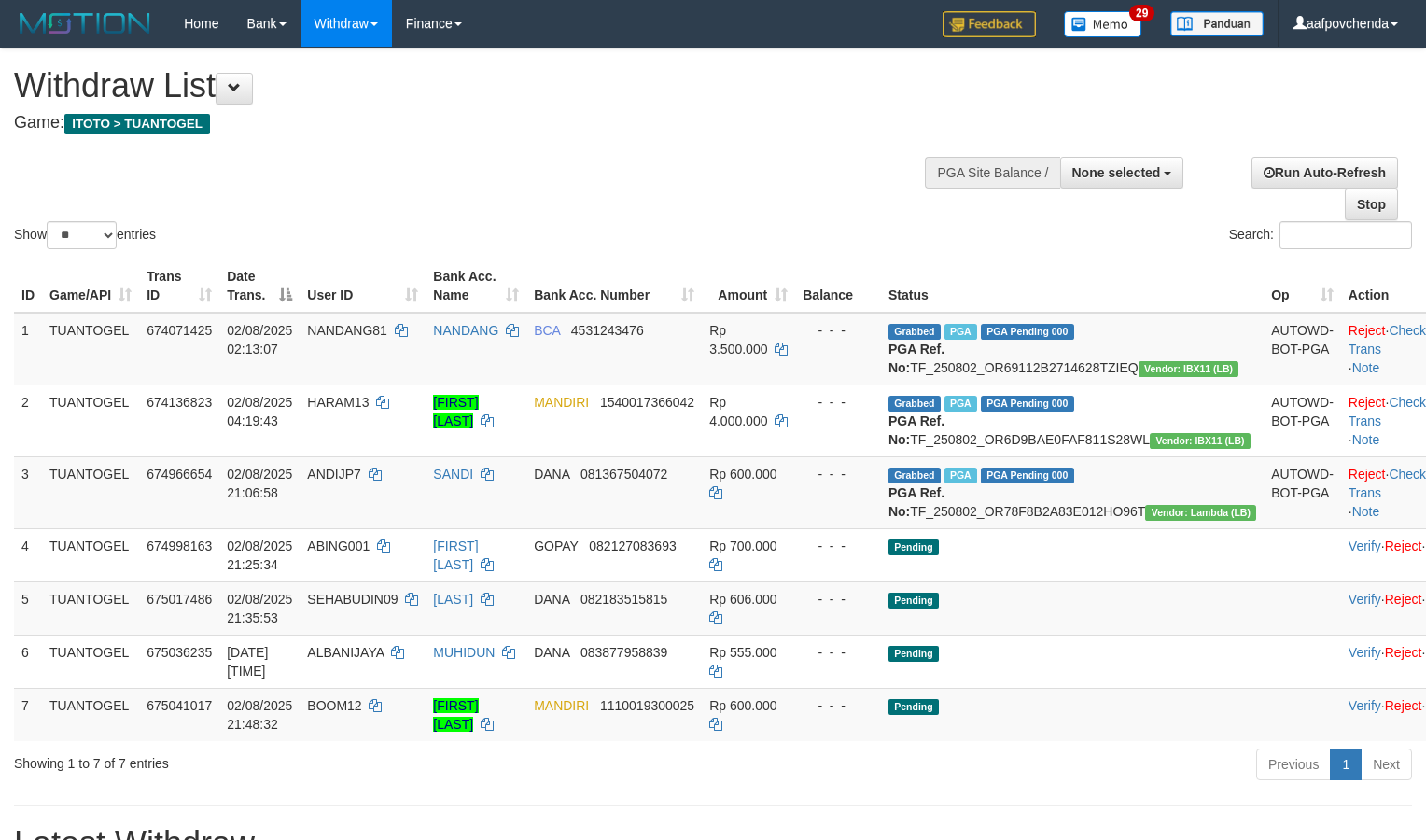 select 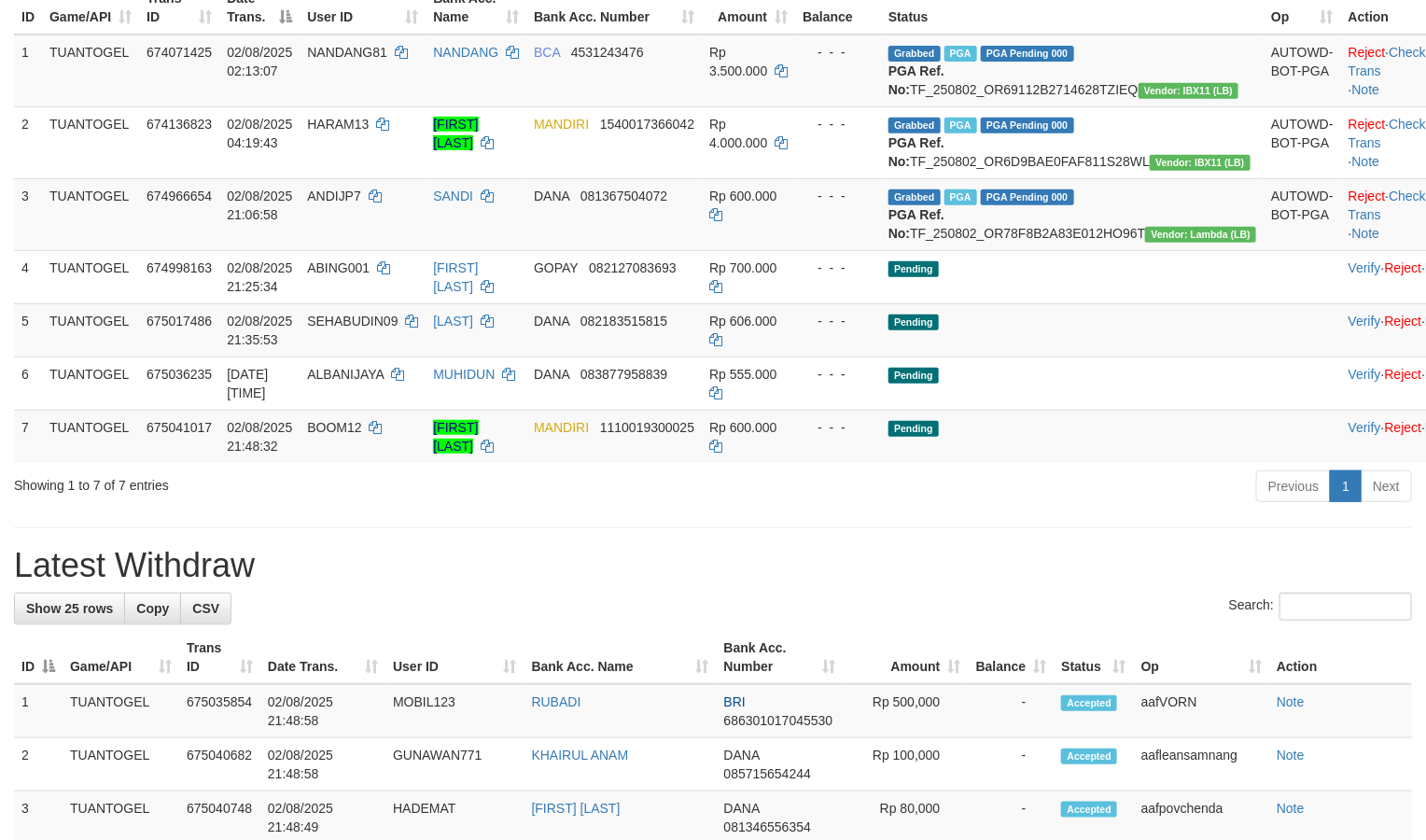 scroll, scrollTop: 280, scrollLeft: 0, axis: vertical 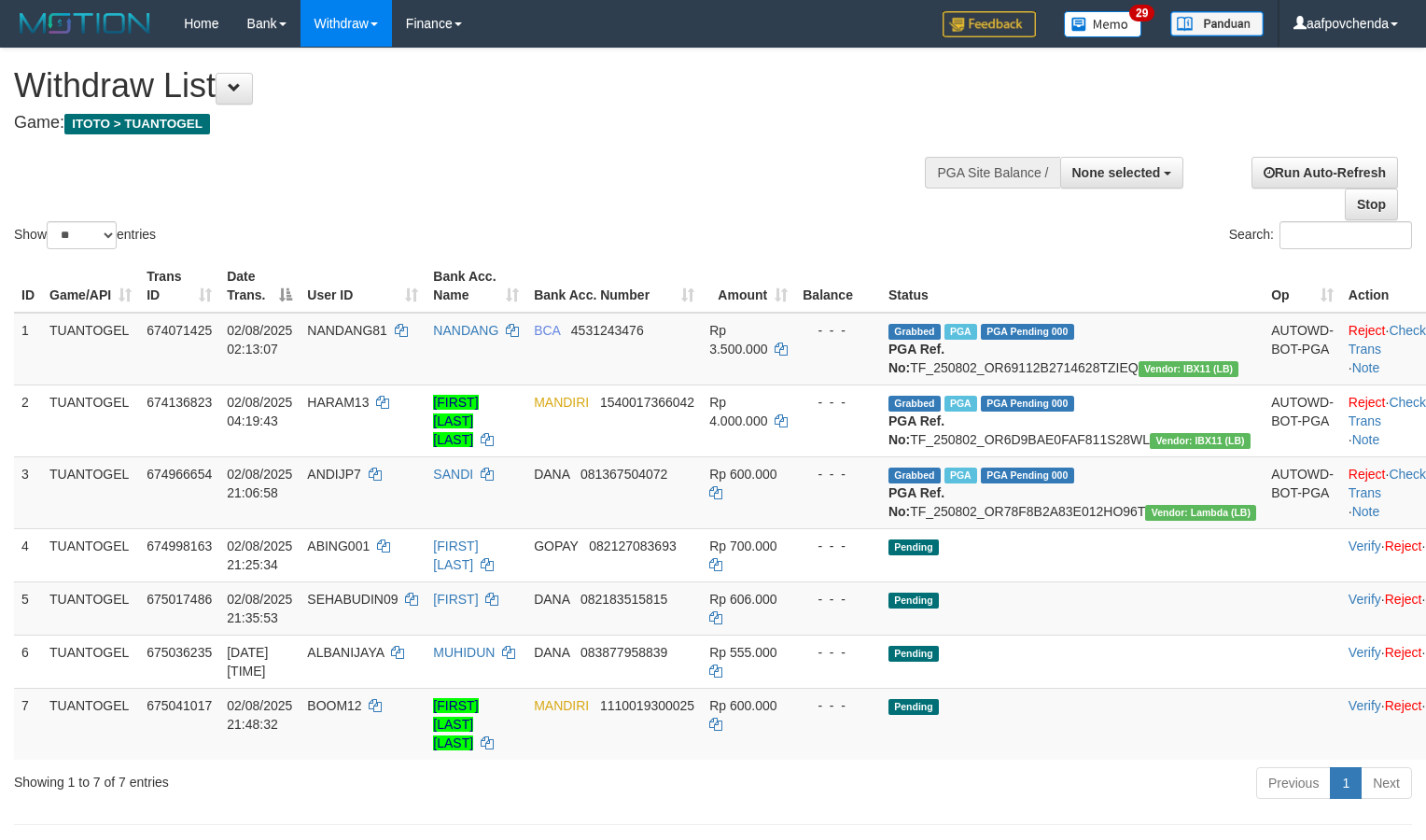select 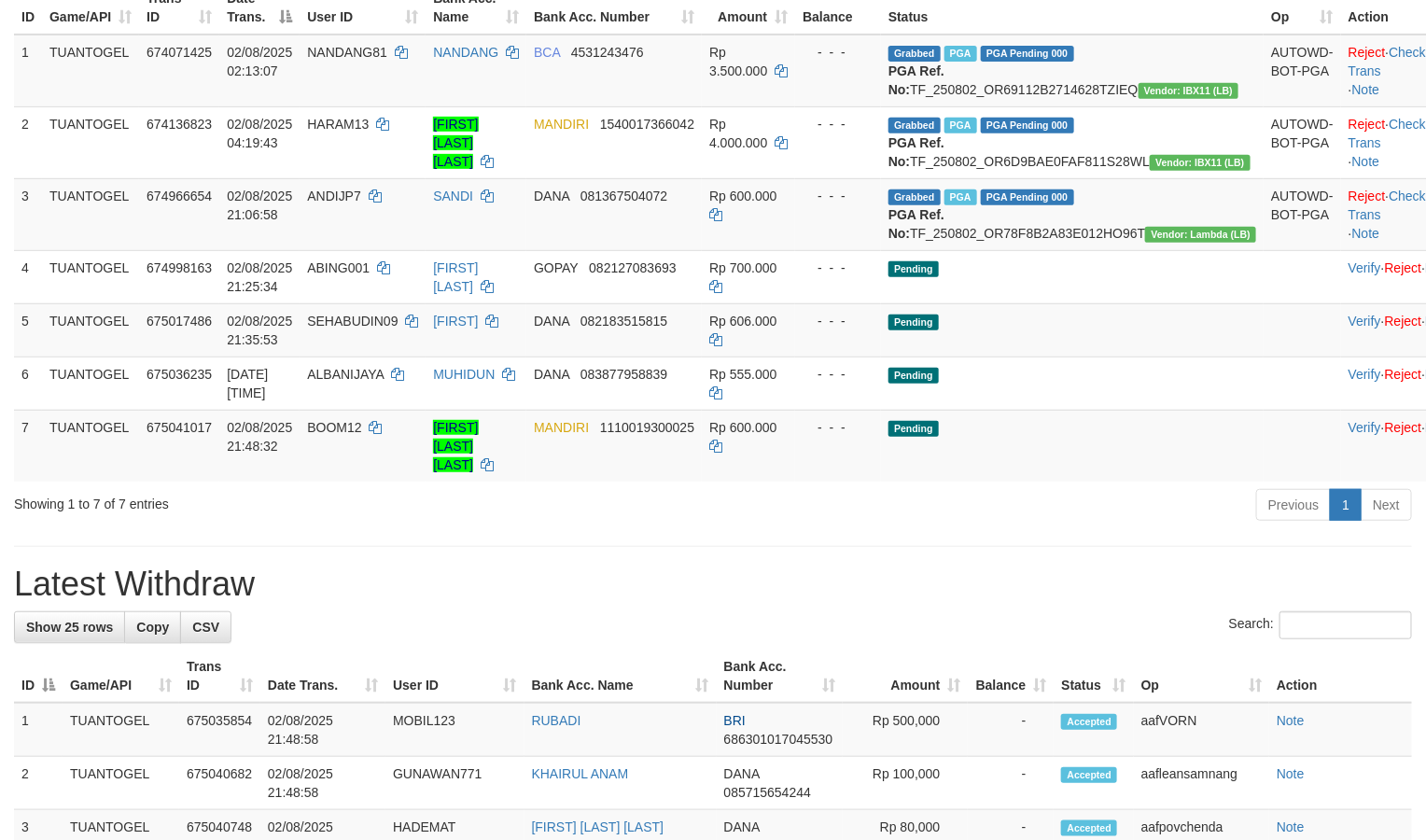 scroll, scrollTop: 280, scrollLeft: 0, axis: vertical 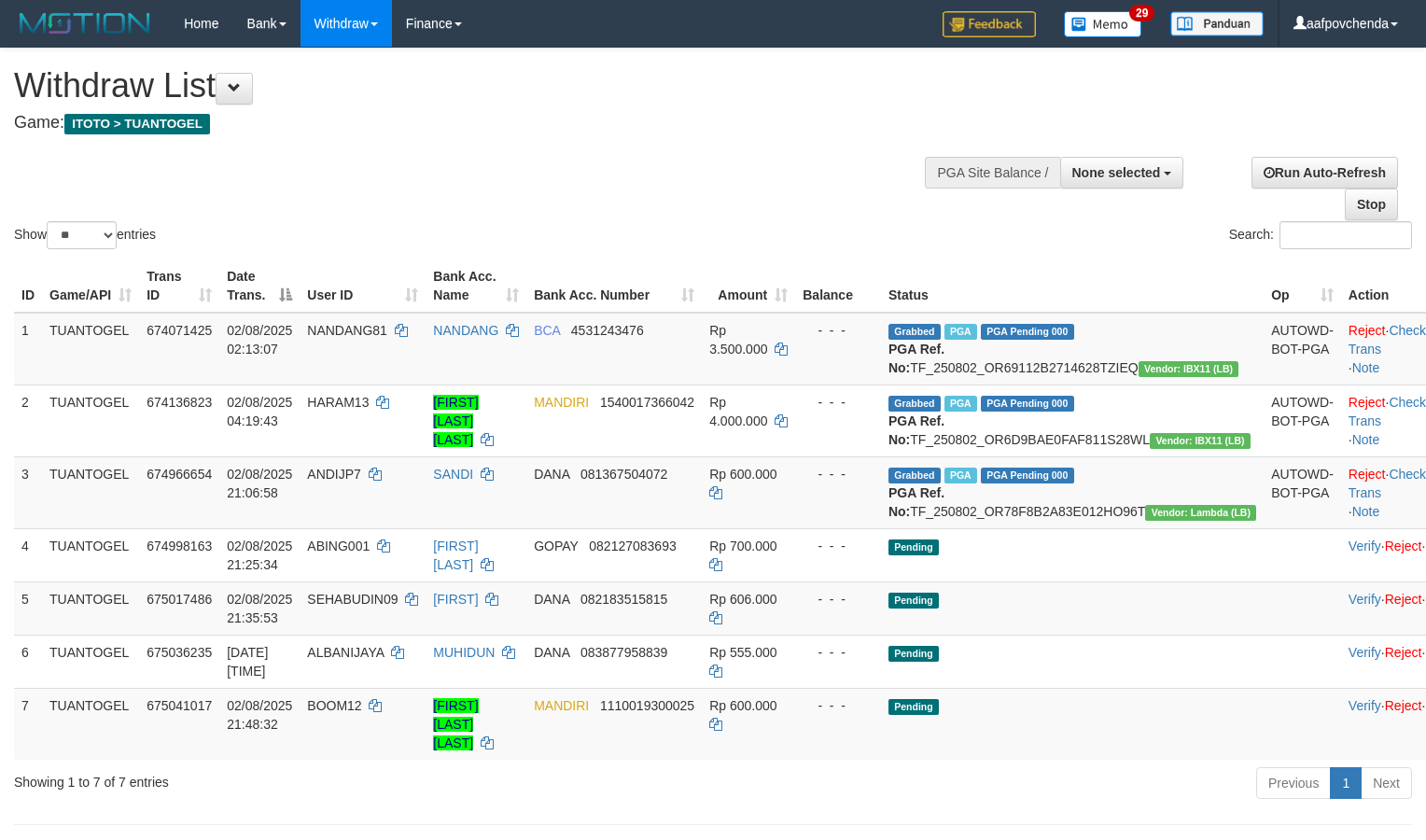 select 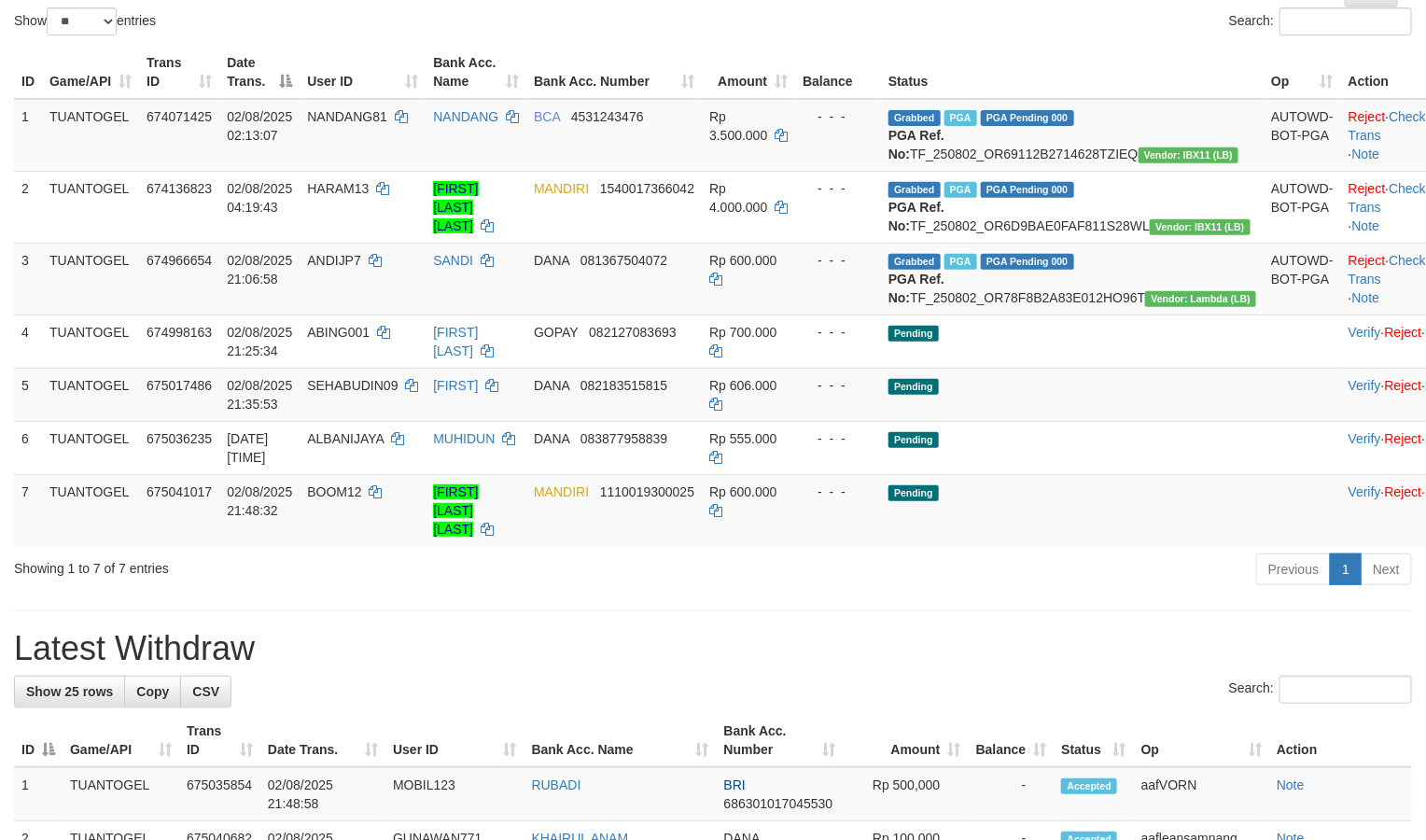 scroll, scrollTop: 280, scrollLeft: 0, axis: vertical 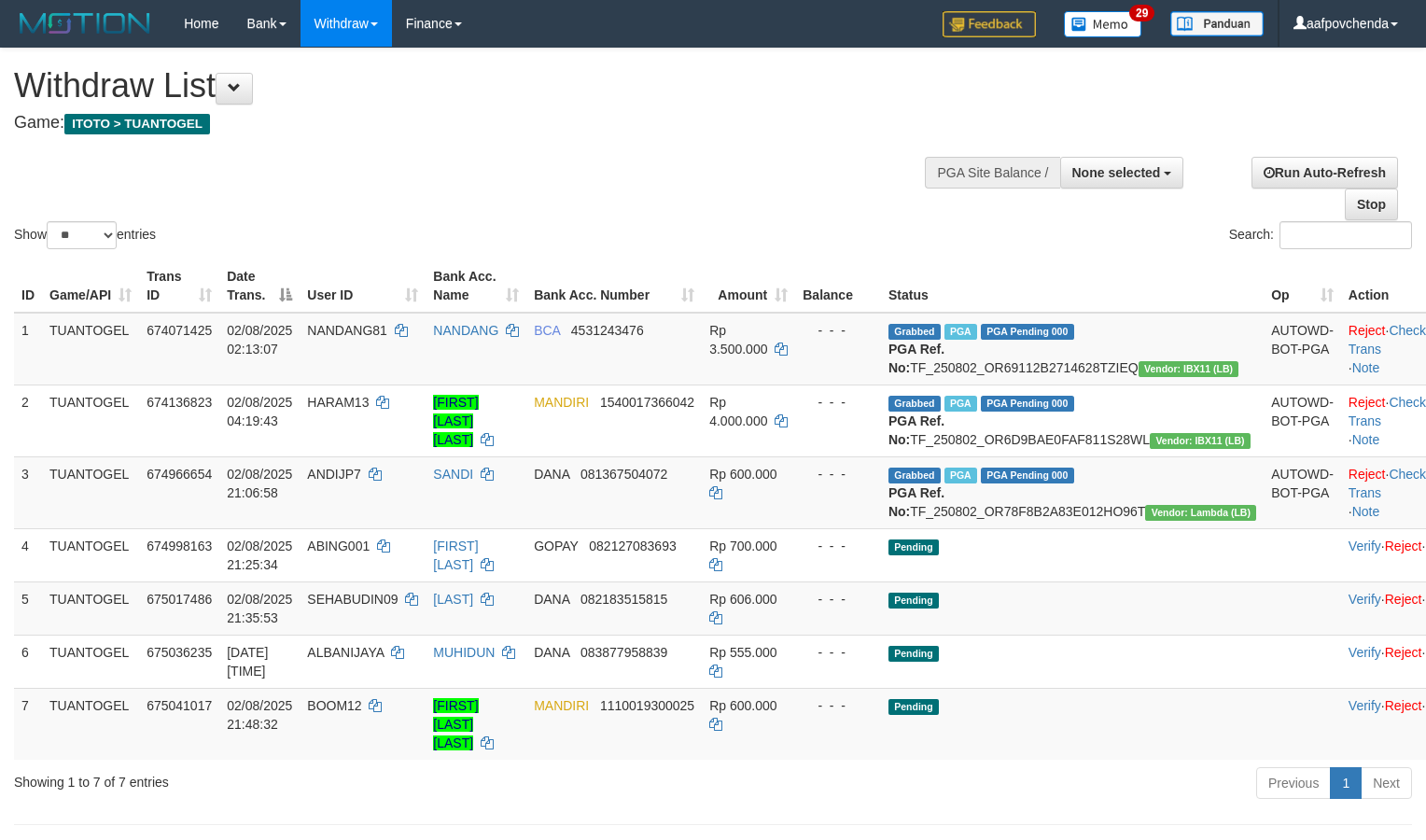 select 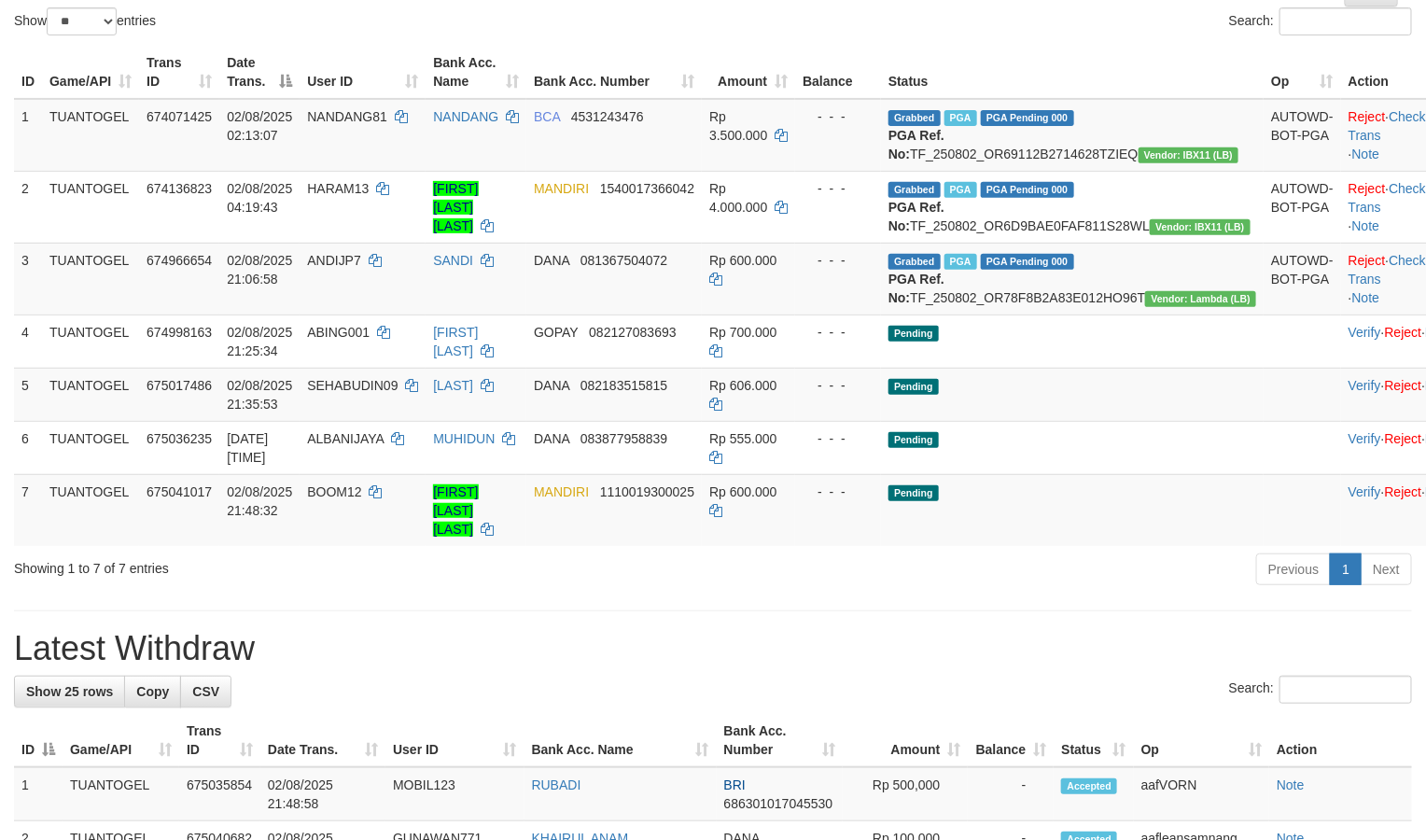 scroll, scrollTop: 280, scrollLeft: 0, axis: vertical 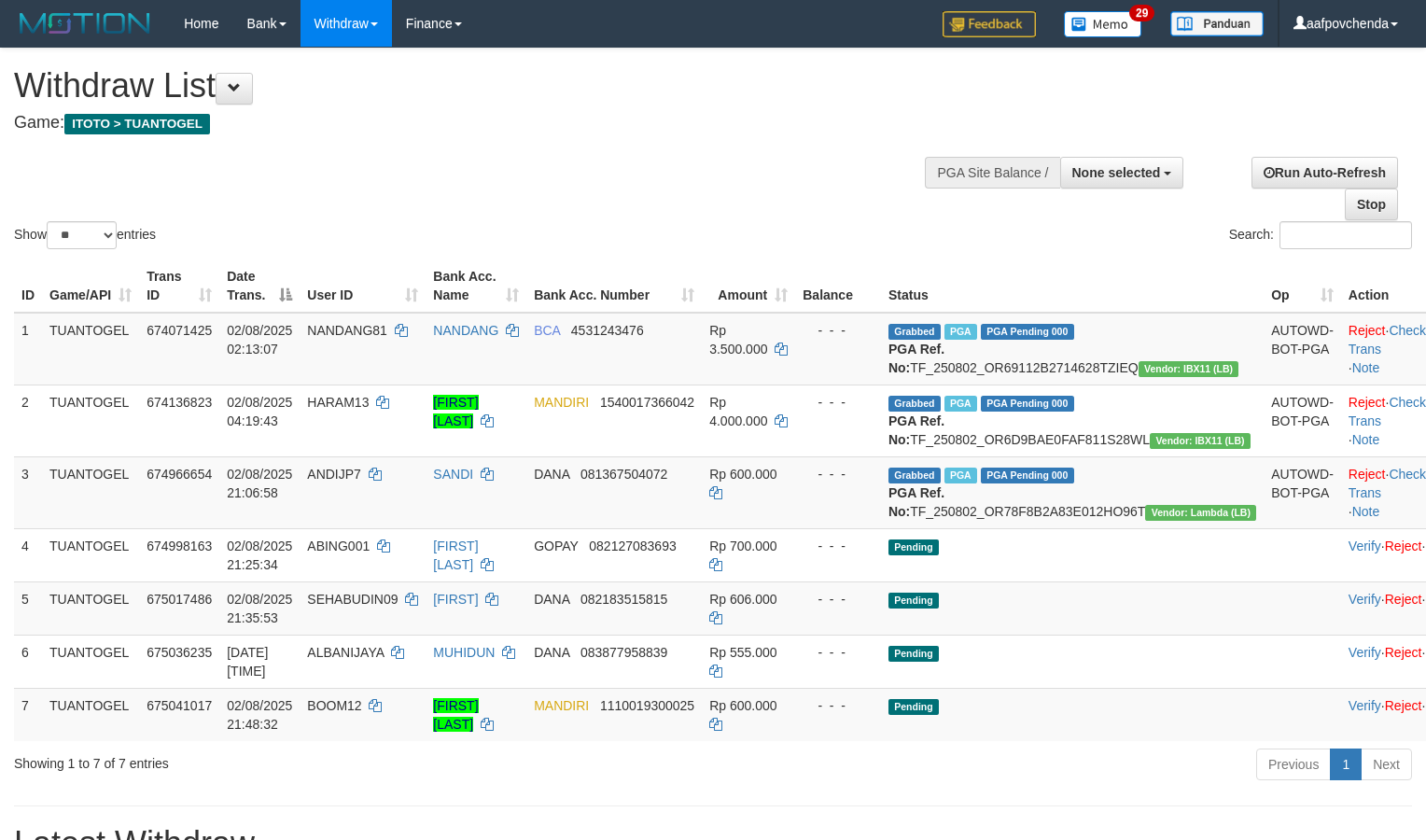 select 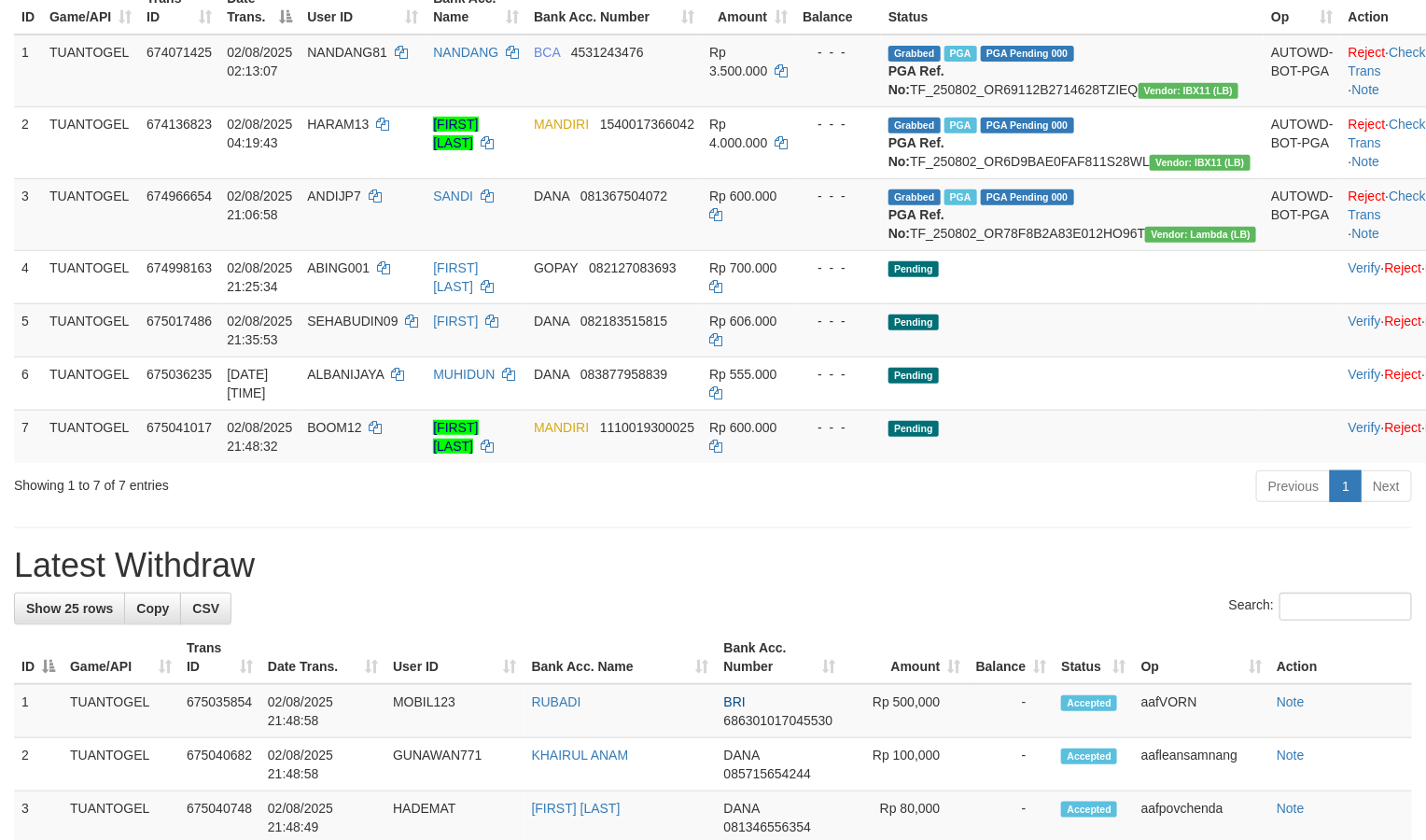 scroll, scrollTop: 280, scrollLeft: 0, axis: vertical 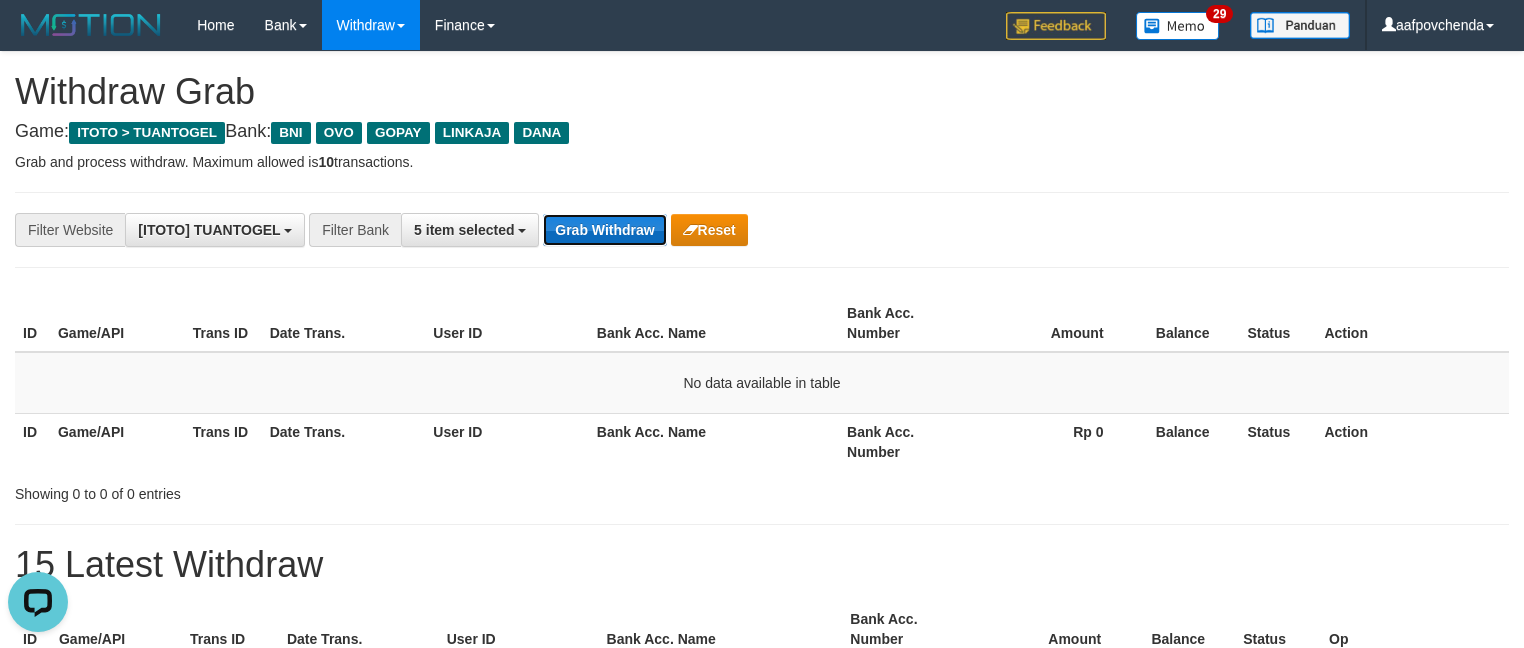 click on "Grab Withdraw" at bounding box center (604, 230) 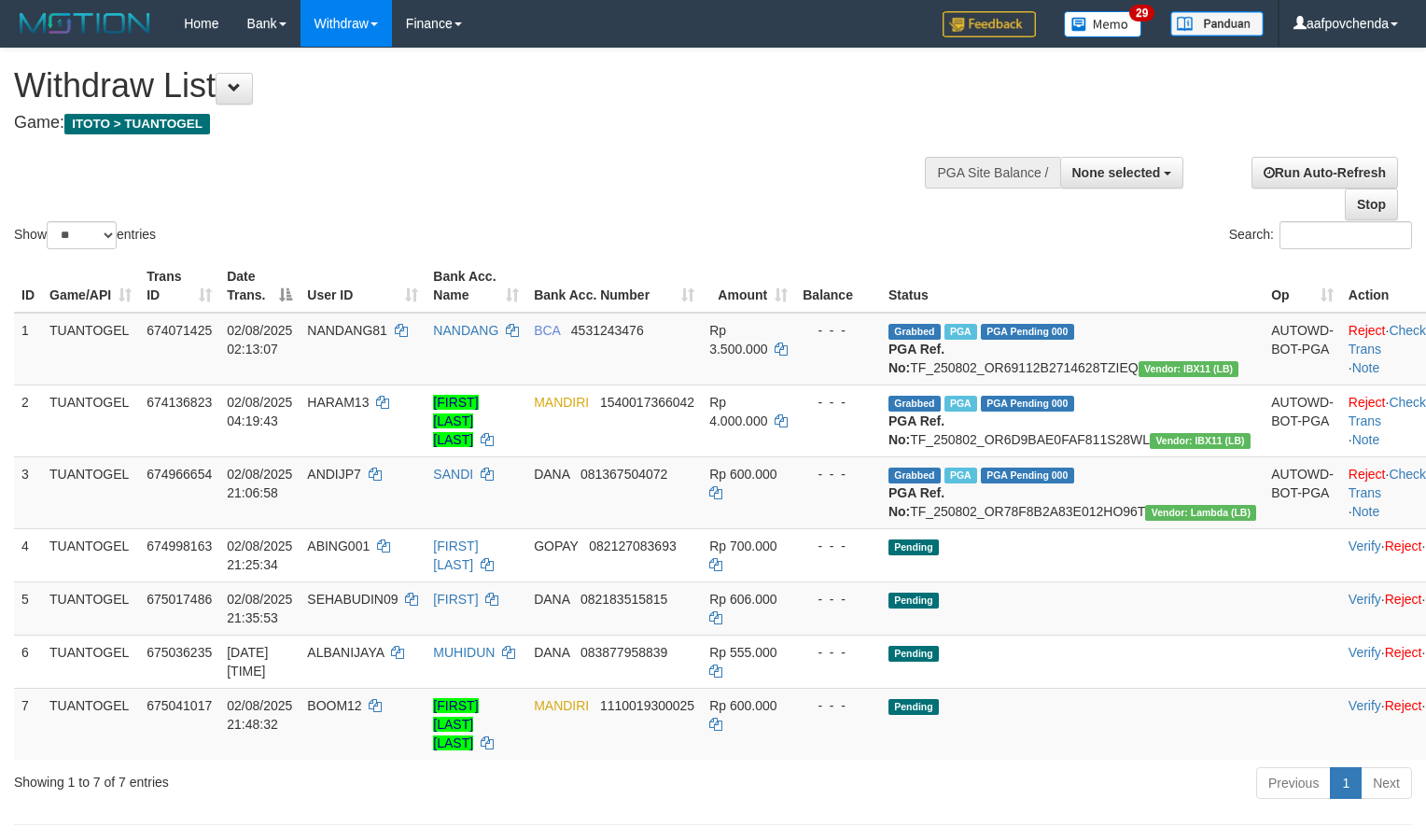 select 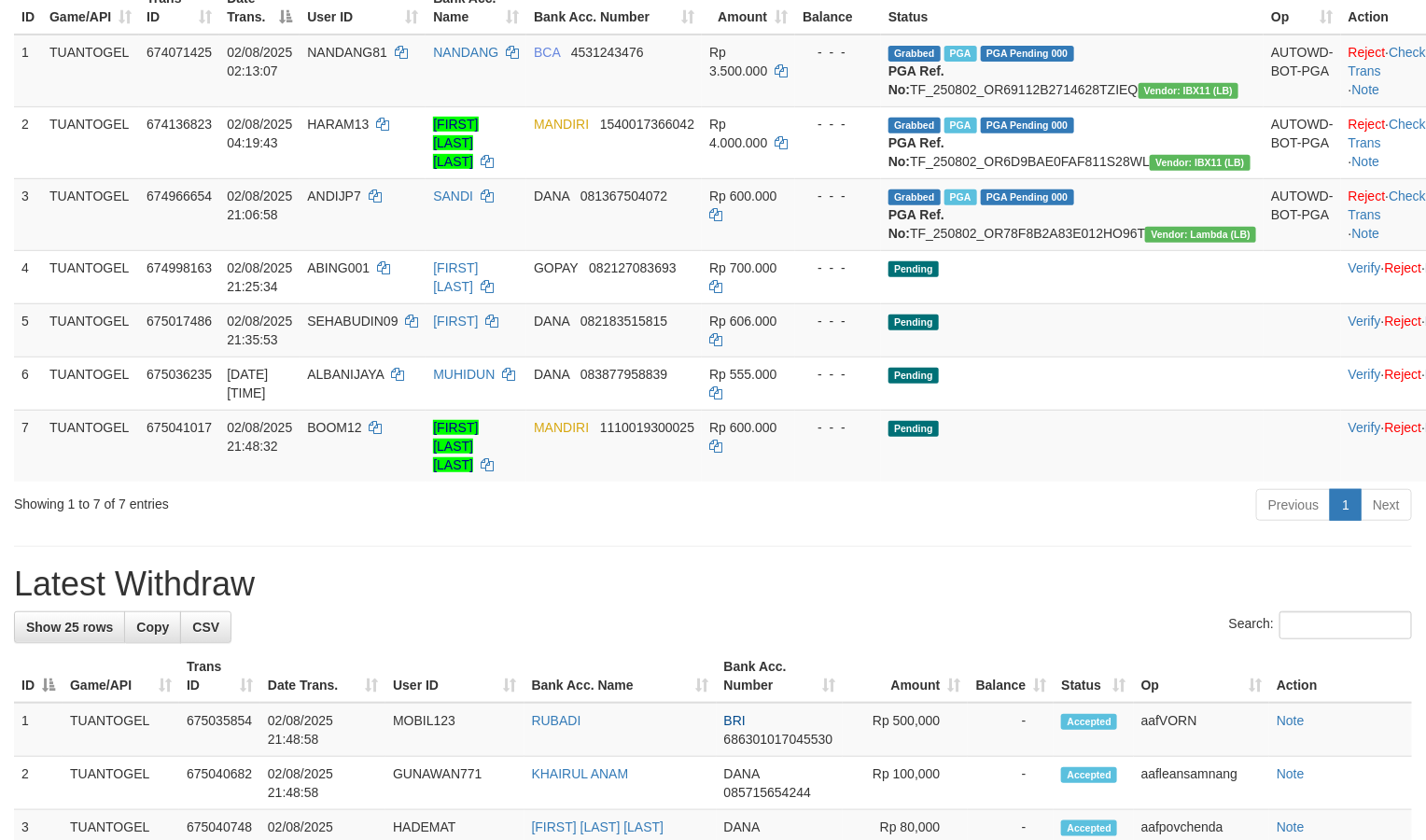 scroll, scrollTop: 280, scrollLeft: 0, axis: vertical 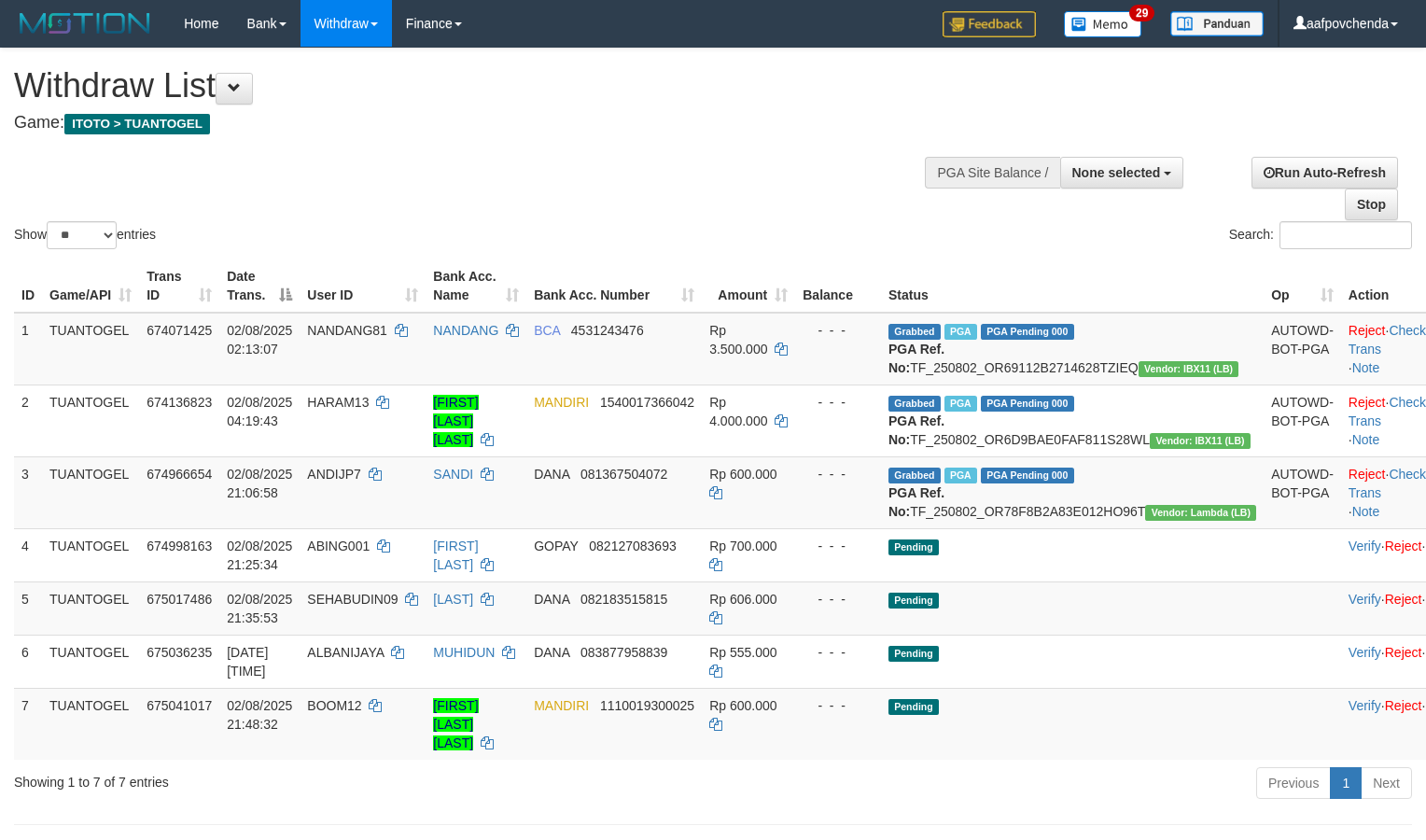 select 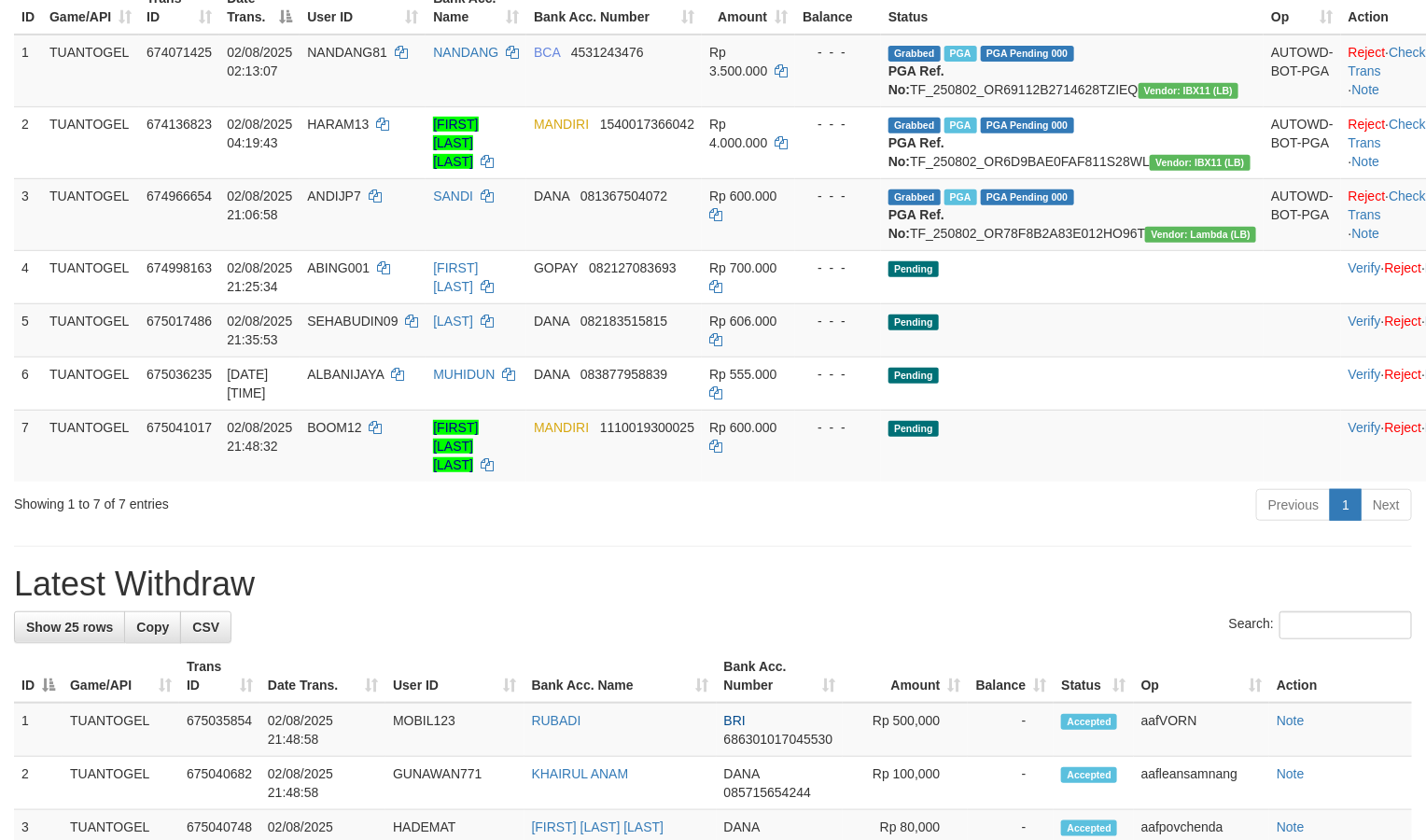 scroll, scrollTop: 280, scrollLeft: 0, axis: vertical 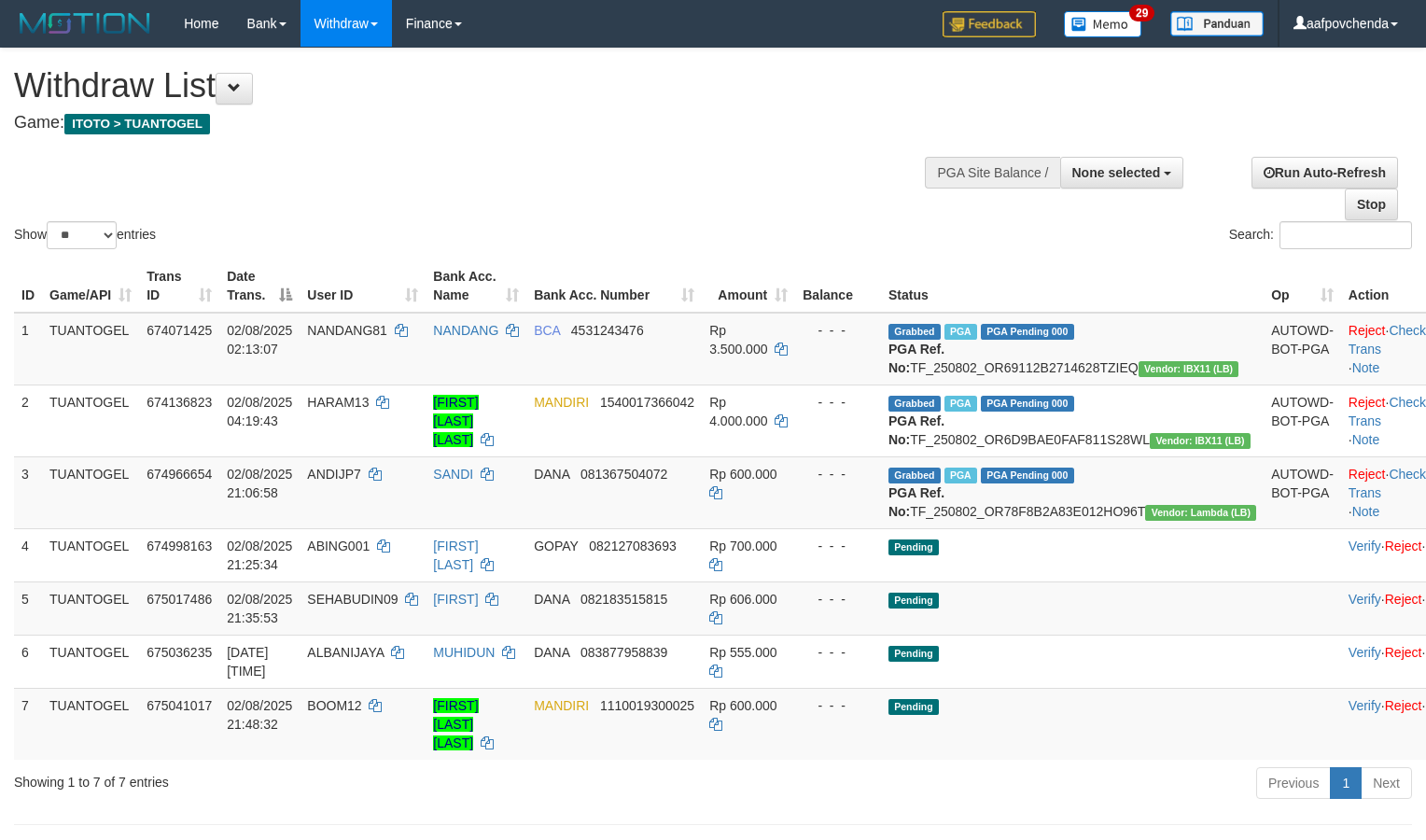 select 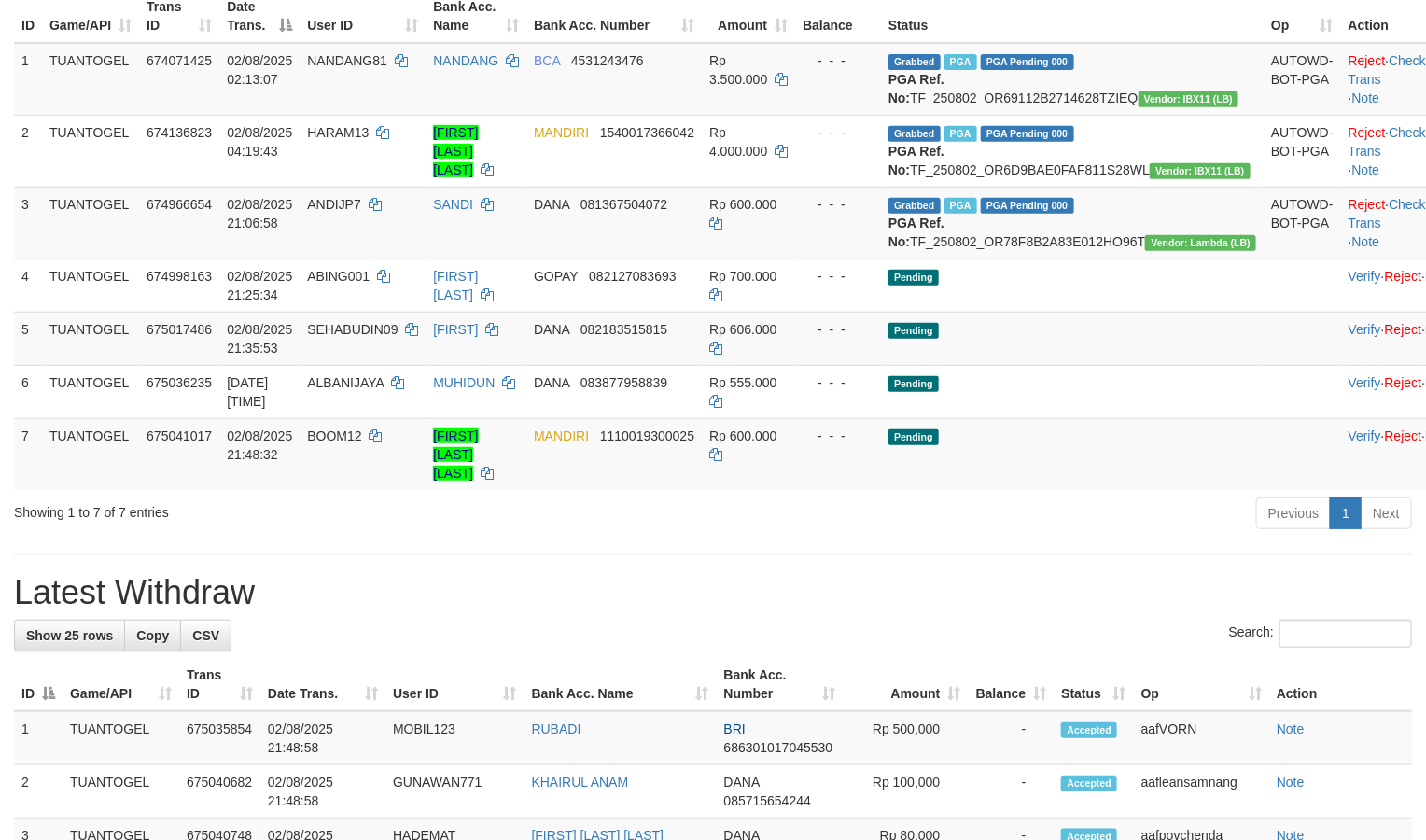 scroll, scrollTop: 280, scrollLeft: 0, axis: vertical 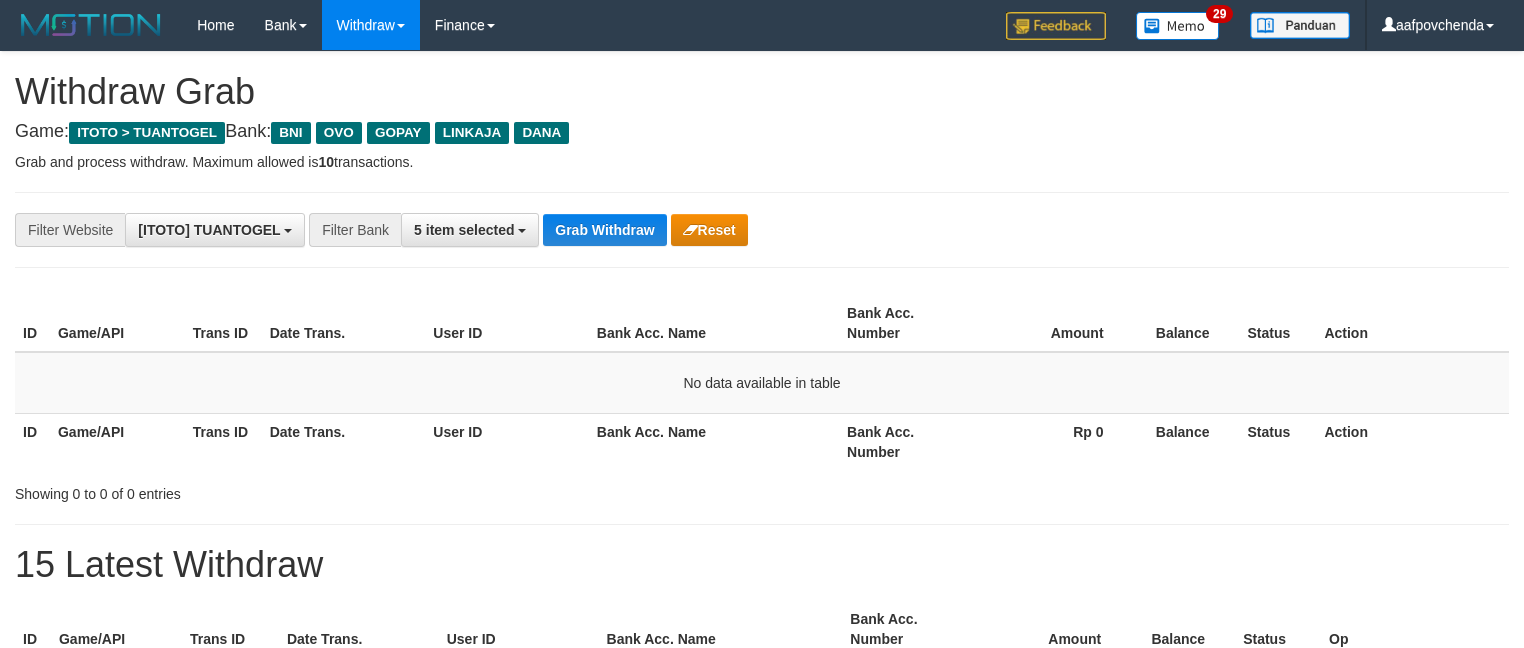 click on "Grab Withdraw" at bounding box center [604, 230] 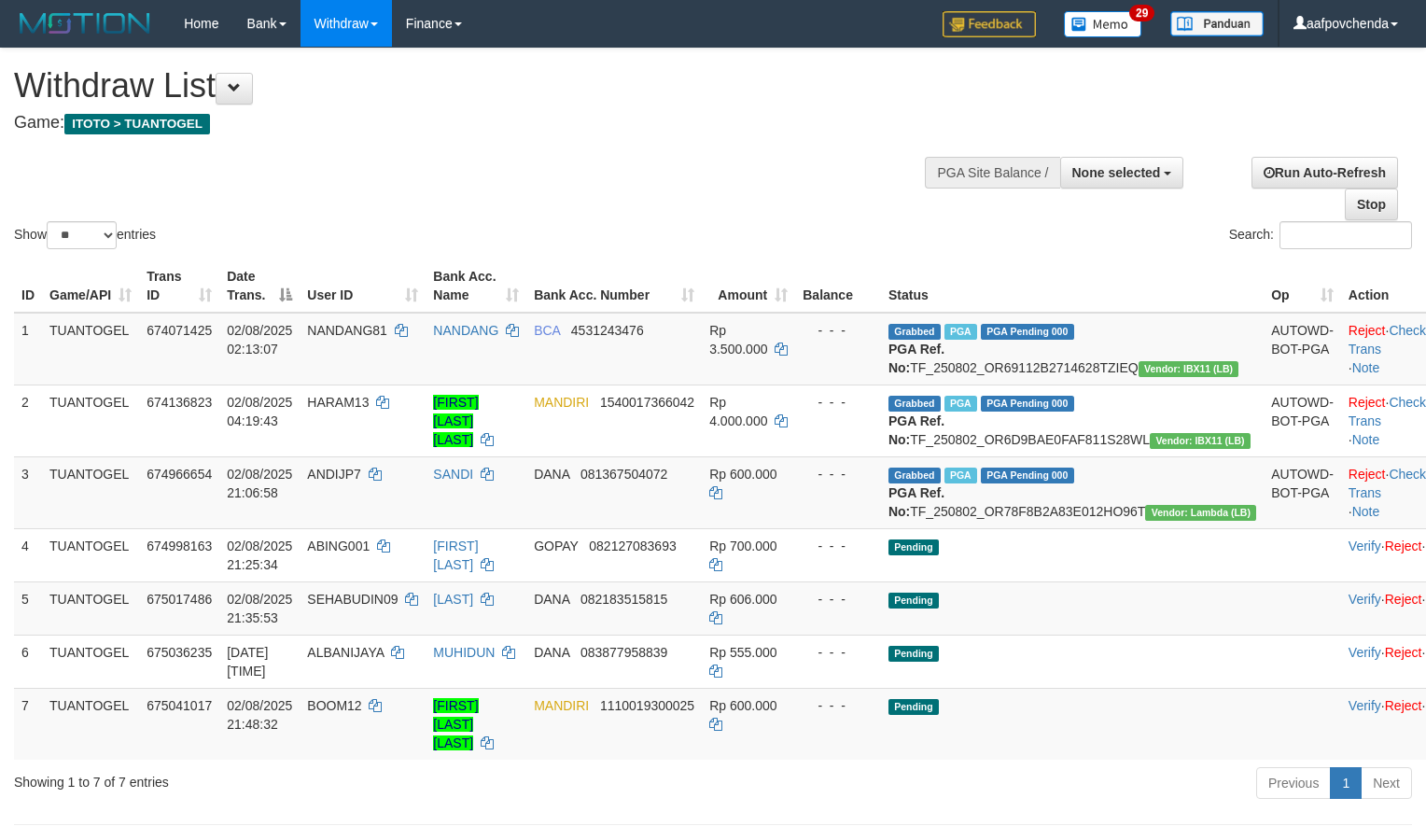 select 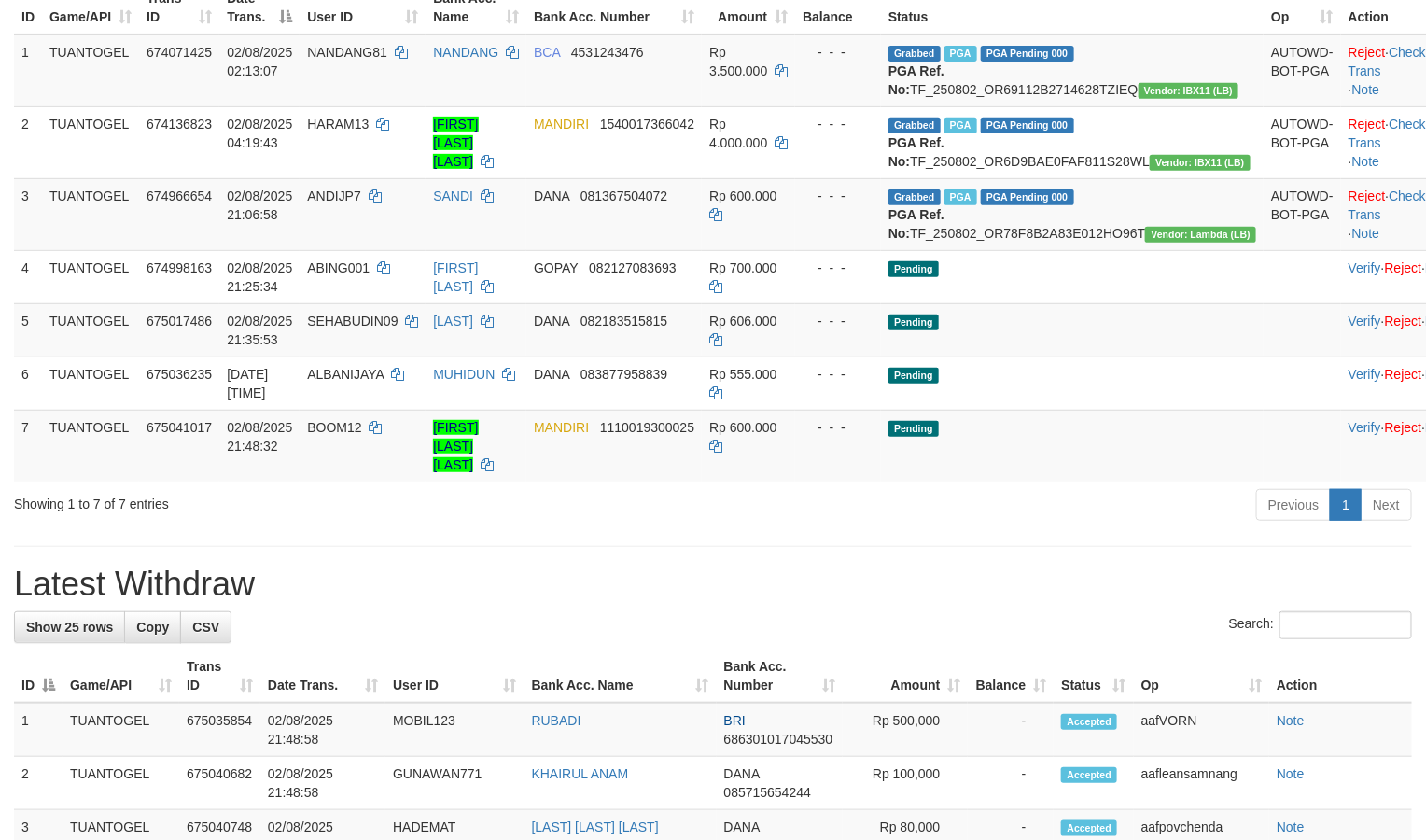 scroll, scrollTop: 280, scrollLeft: 0, axis: vertical 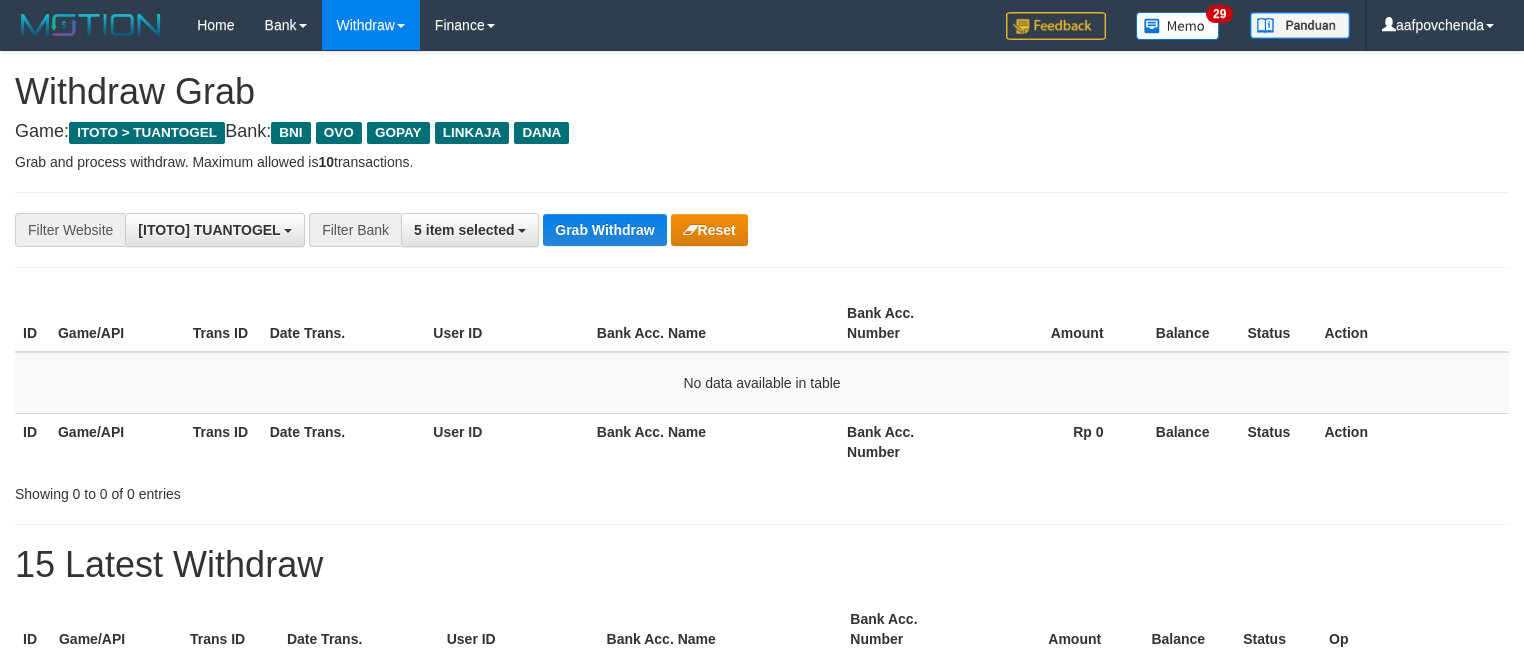 click on "Grab Withdraw" at bounding box center [604, 230] 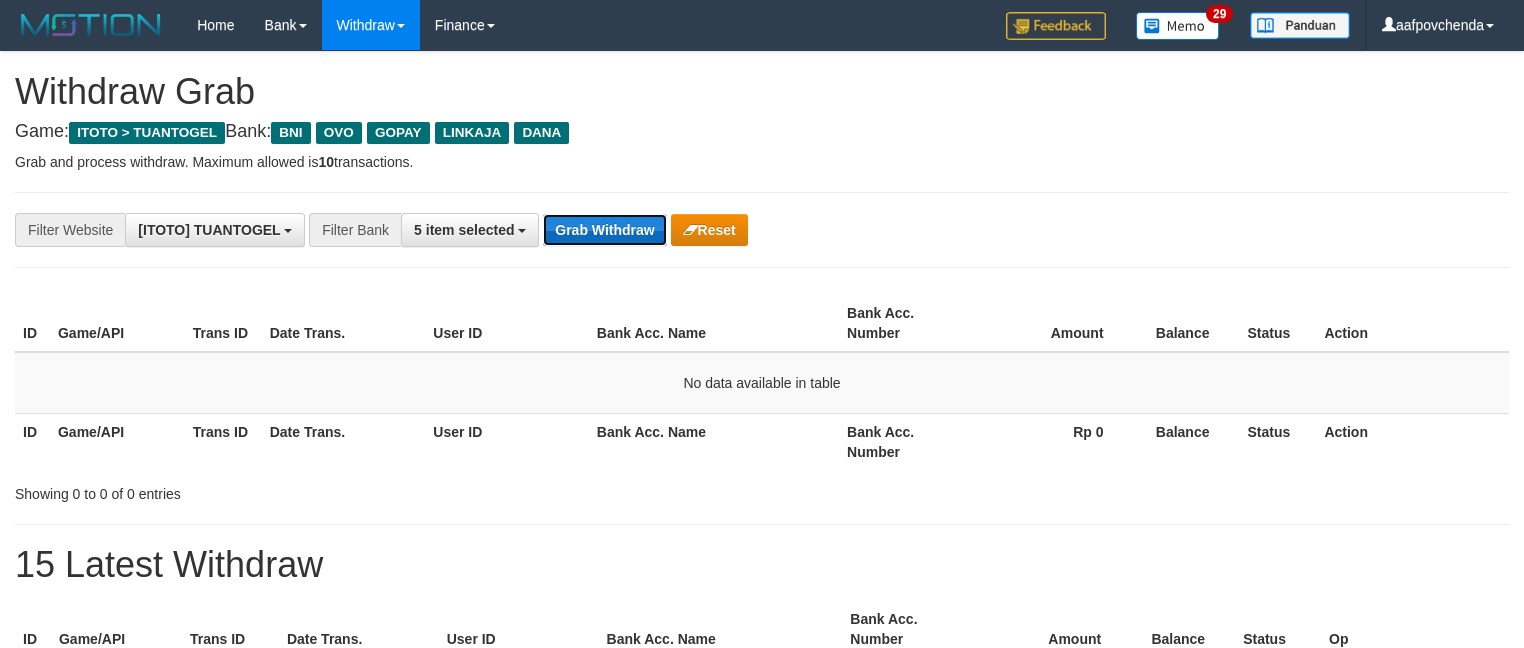 click on "Grab Withdraw" at bounding box center [604, 230] 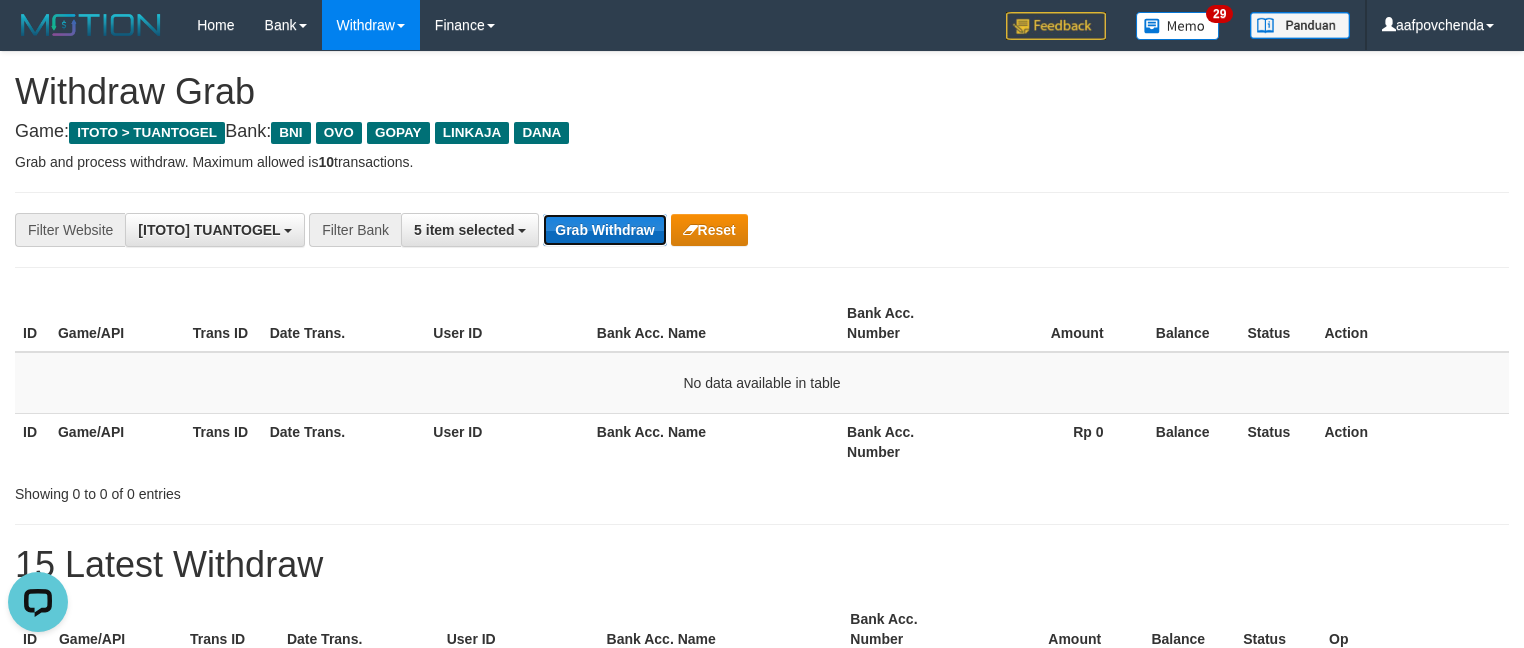 scroll, scrollTop: 0, scrollLeft: 0, axis: both 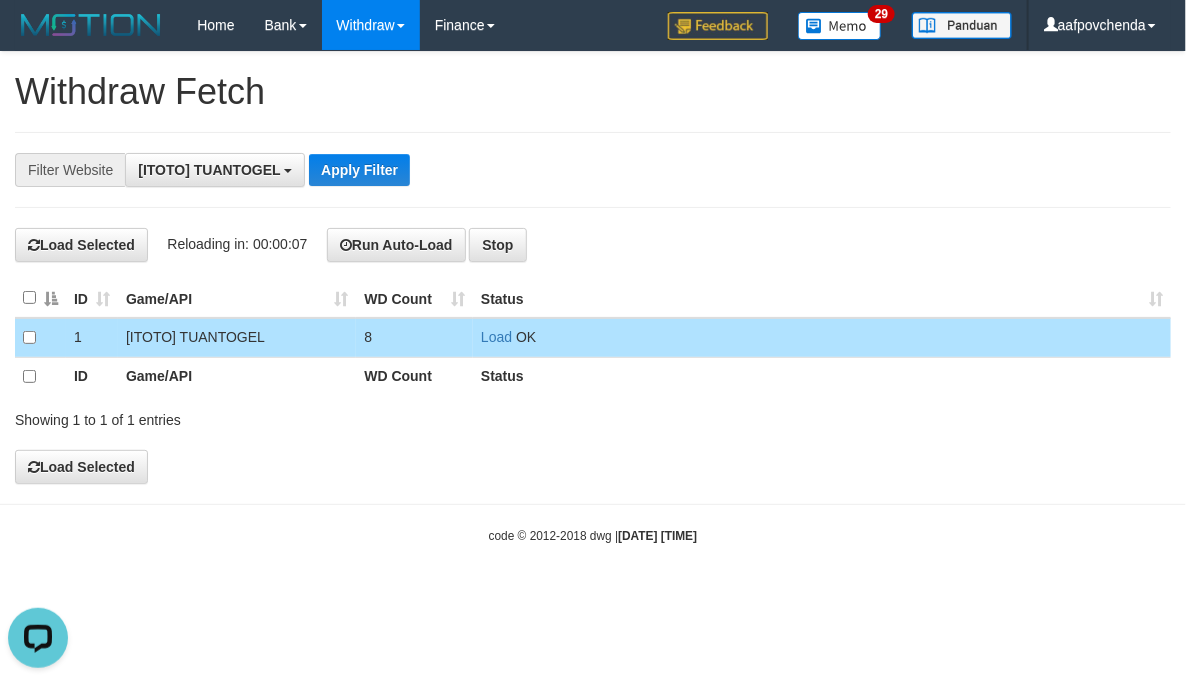 drag, startPoint x: 969, startPoint y: 267, endPoint x: 942, endPoint y: 246, distance: 34.20526 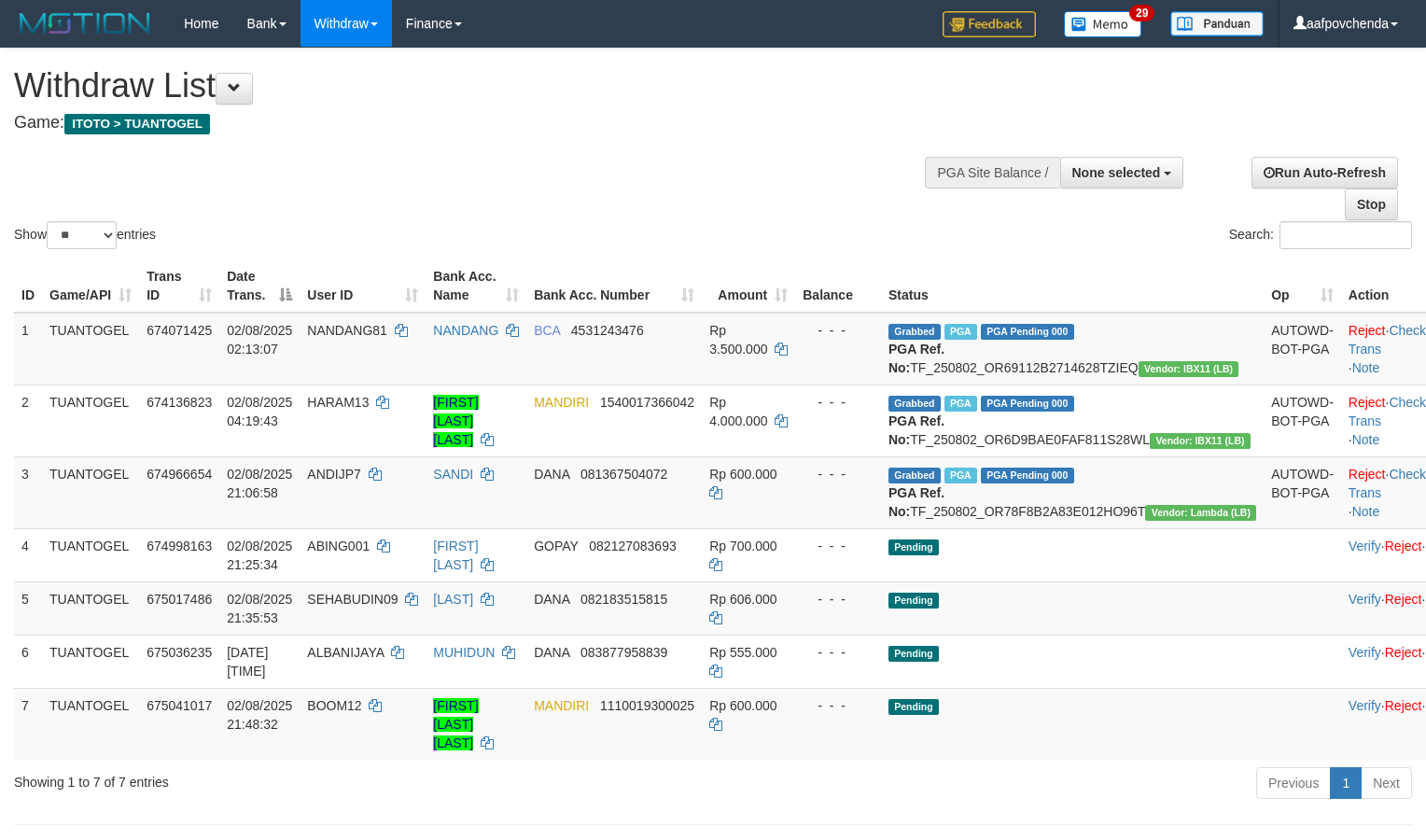 select 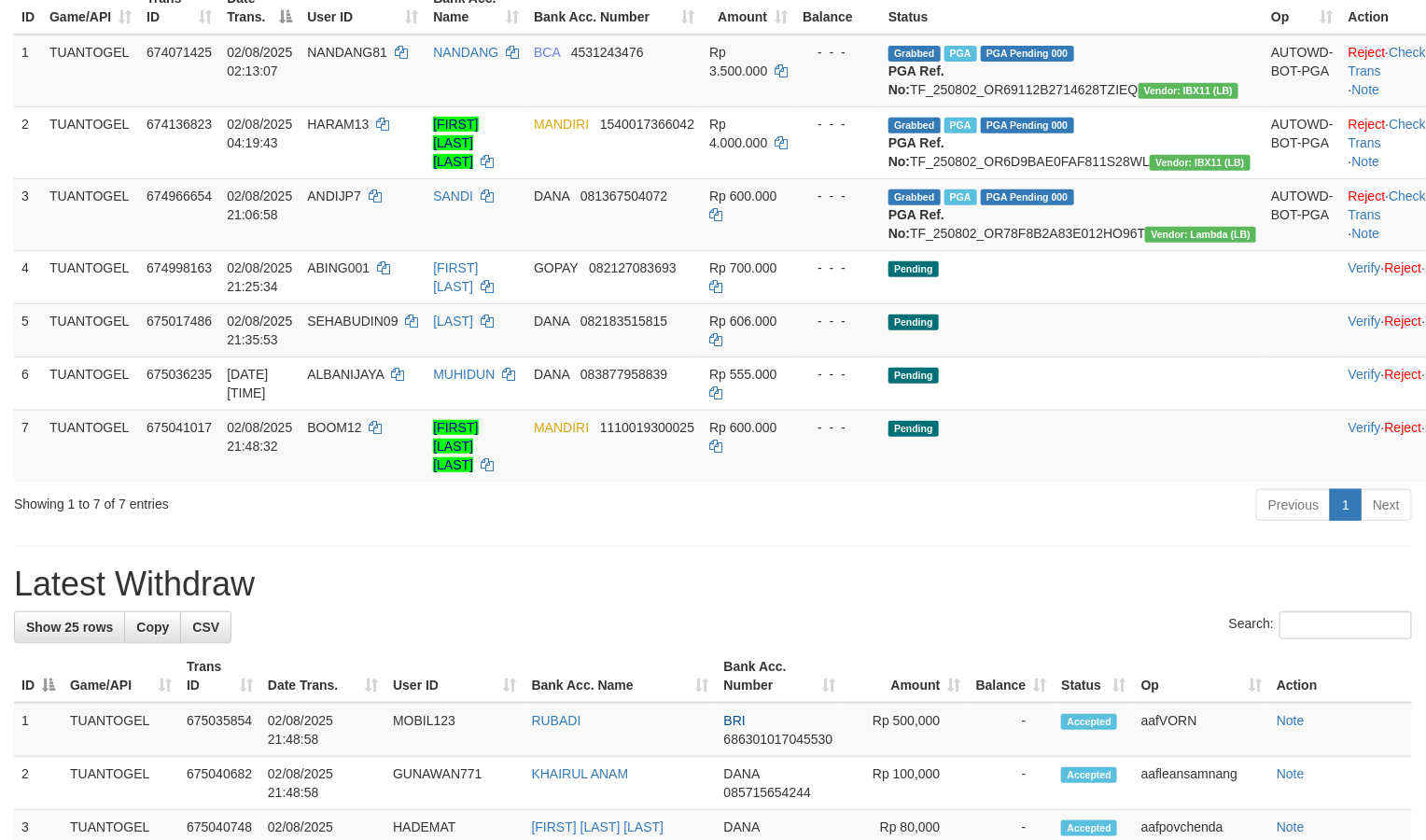 scroll, scrollTop: 280, scrollLeft: 0, axis: vertical 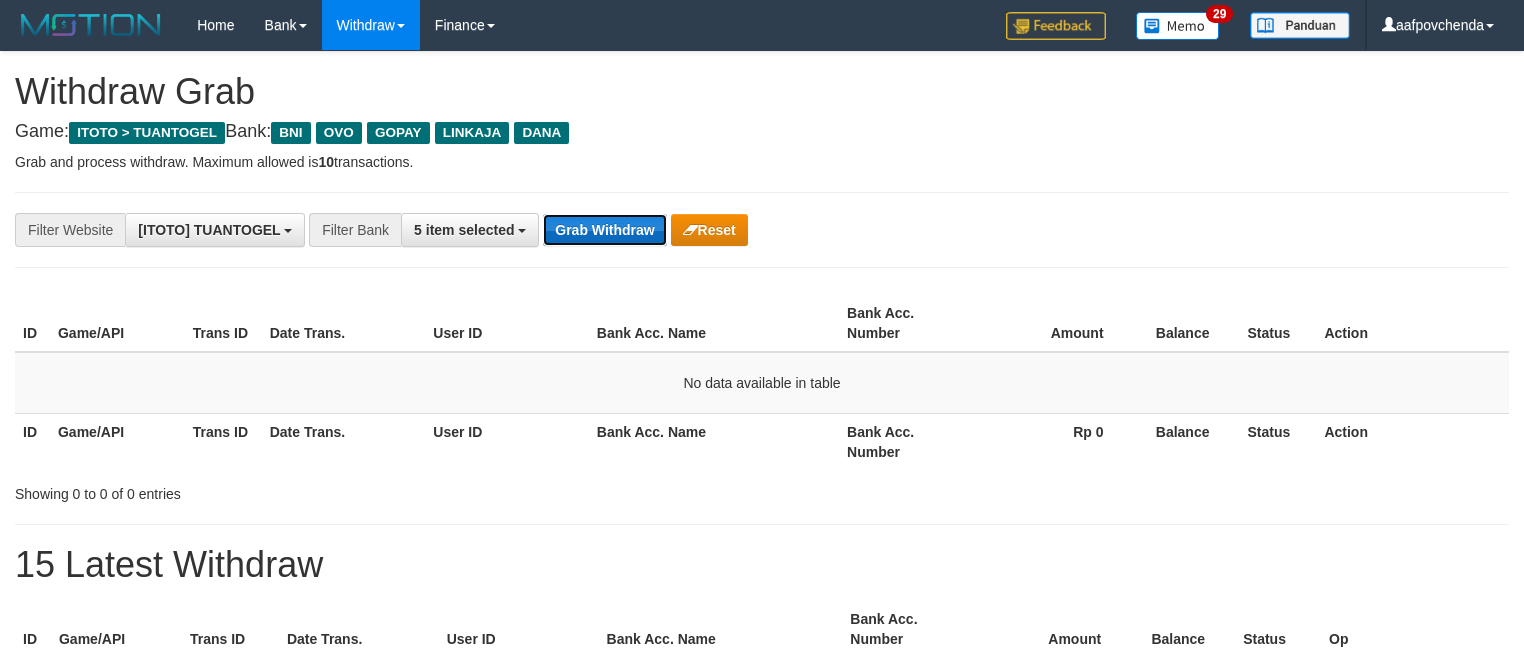 click on "Grab Withdraw" at bounding box center (604, 230) 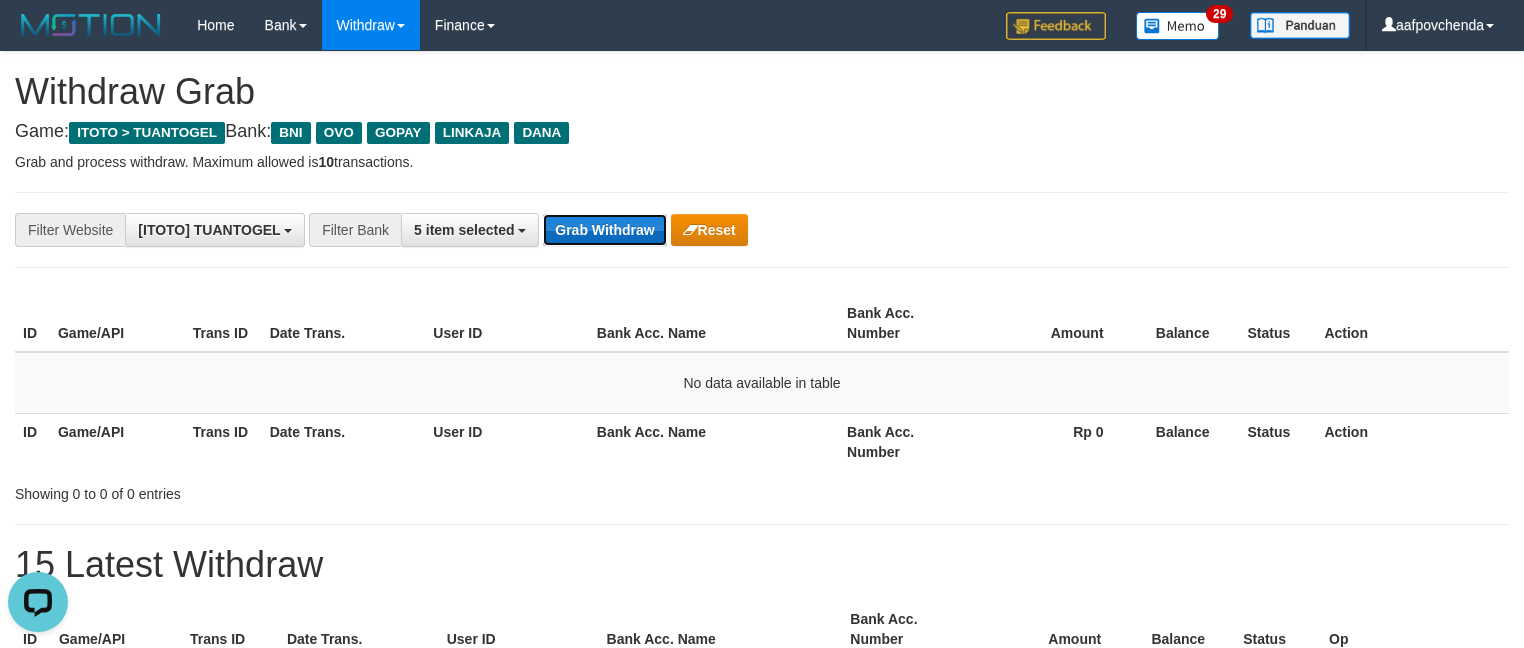 scroll, scrollTop: 0, scrollLeft: 0, axis: both 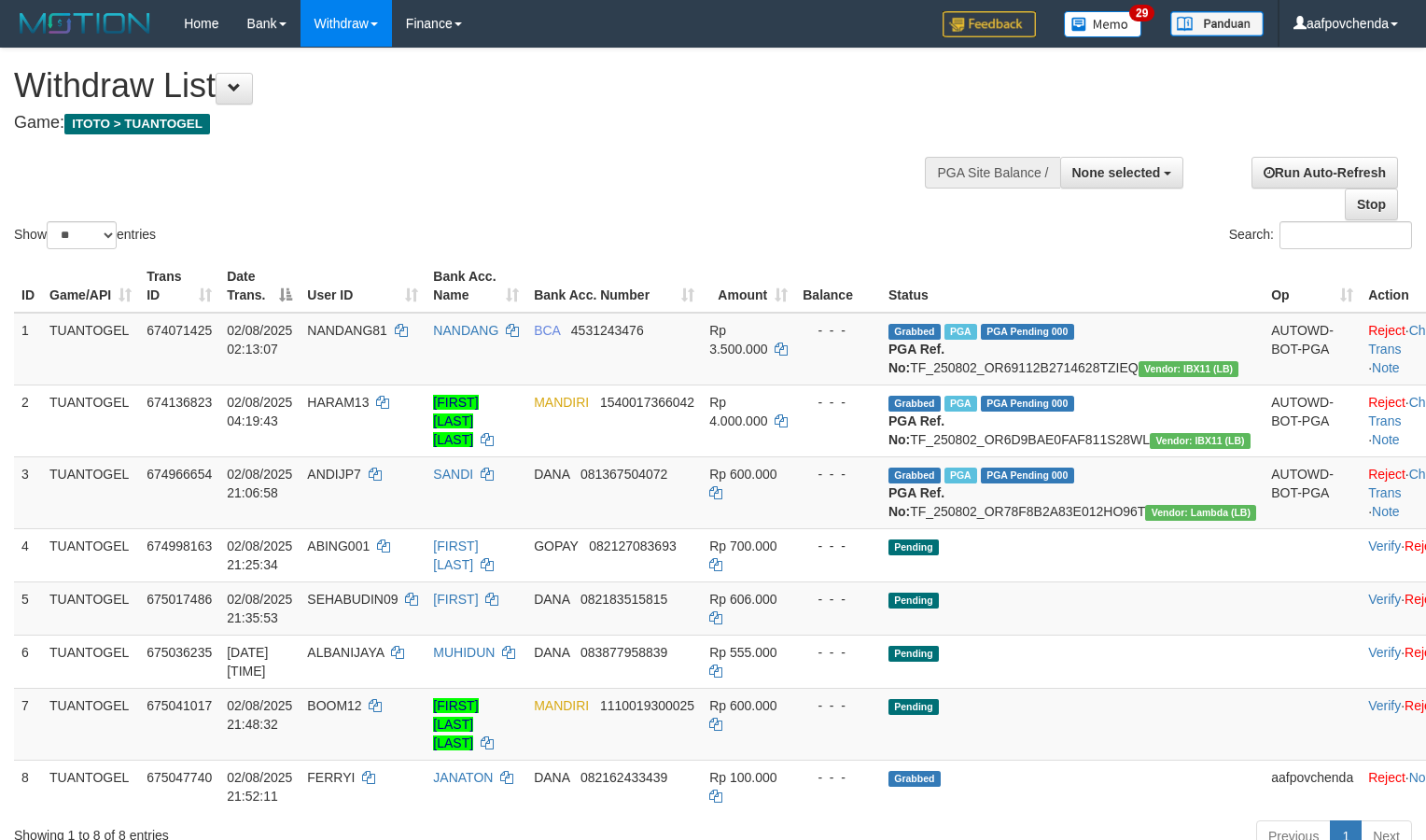 select 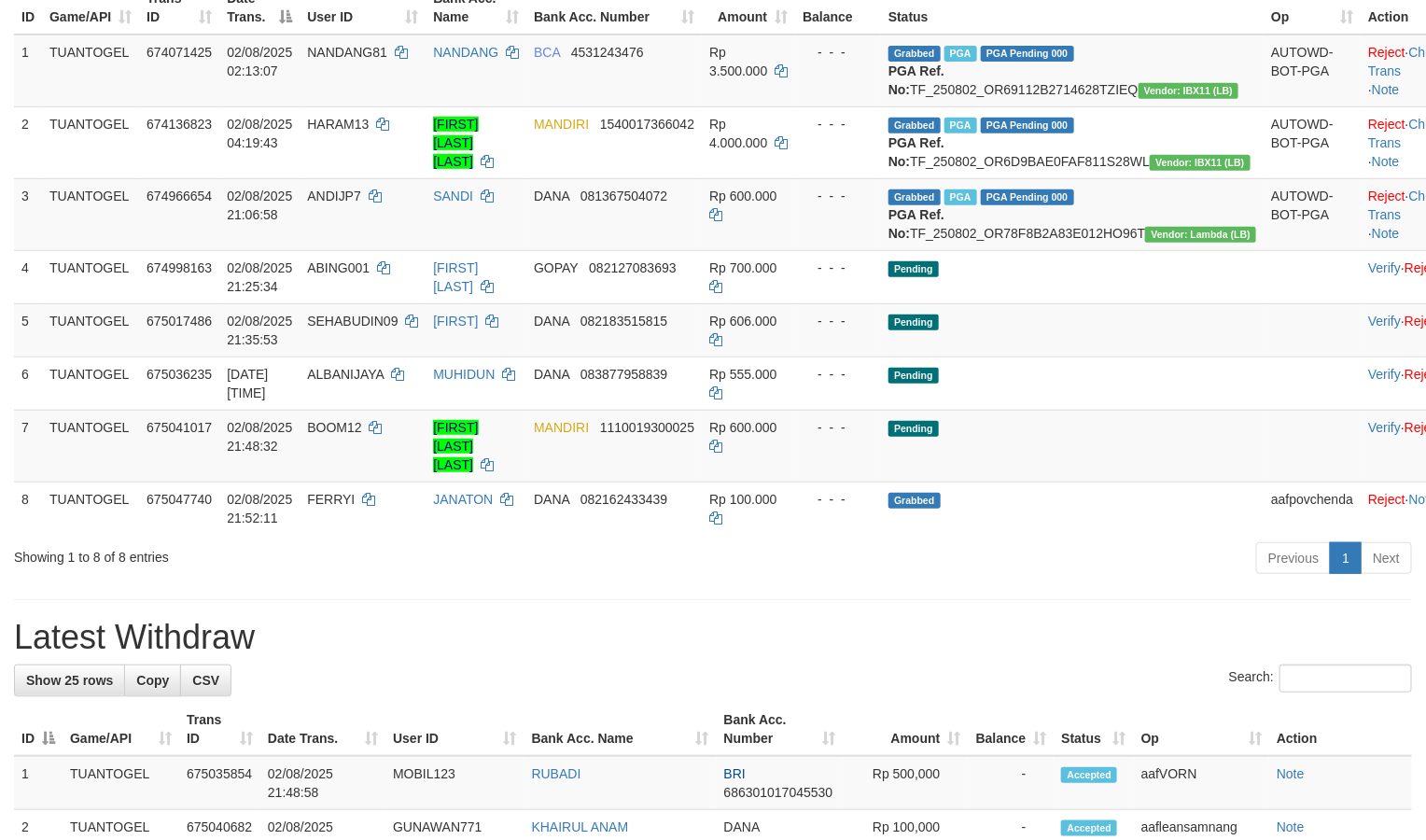 scroll, scrollTop: 280, scrollLeft: 0, axis: vertical 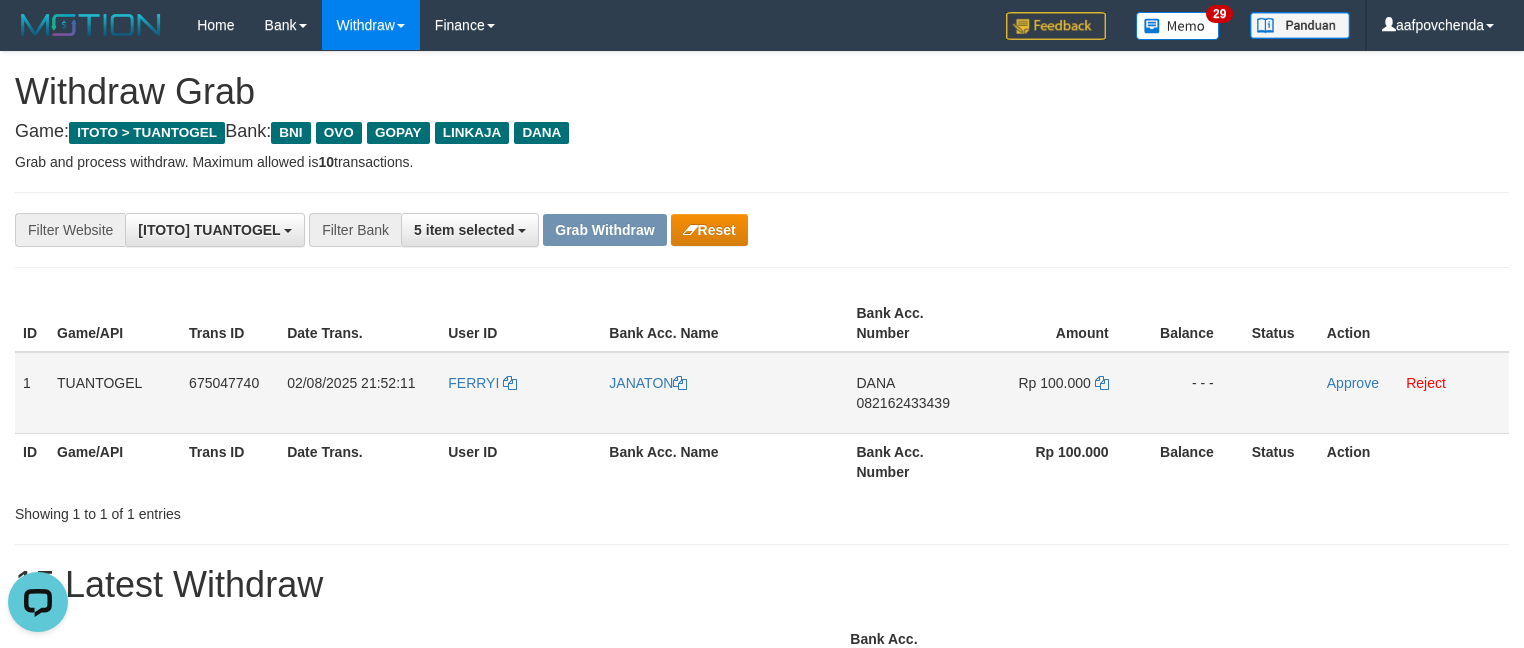 click on "082162433439" at bounding box center (903, 403) 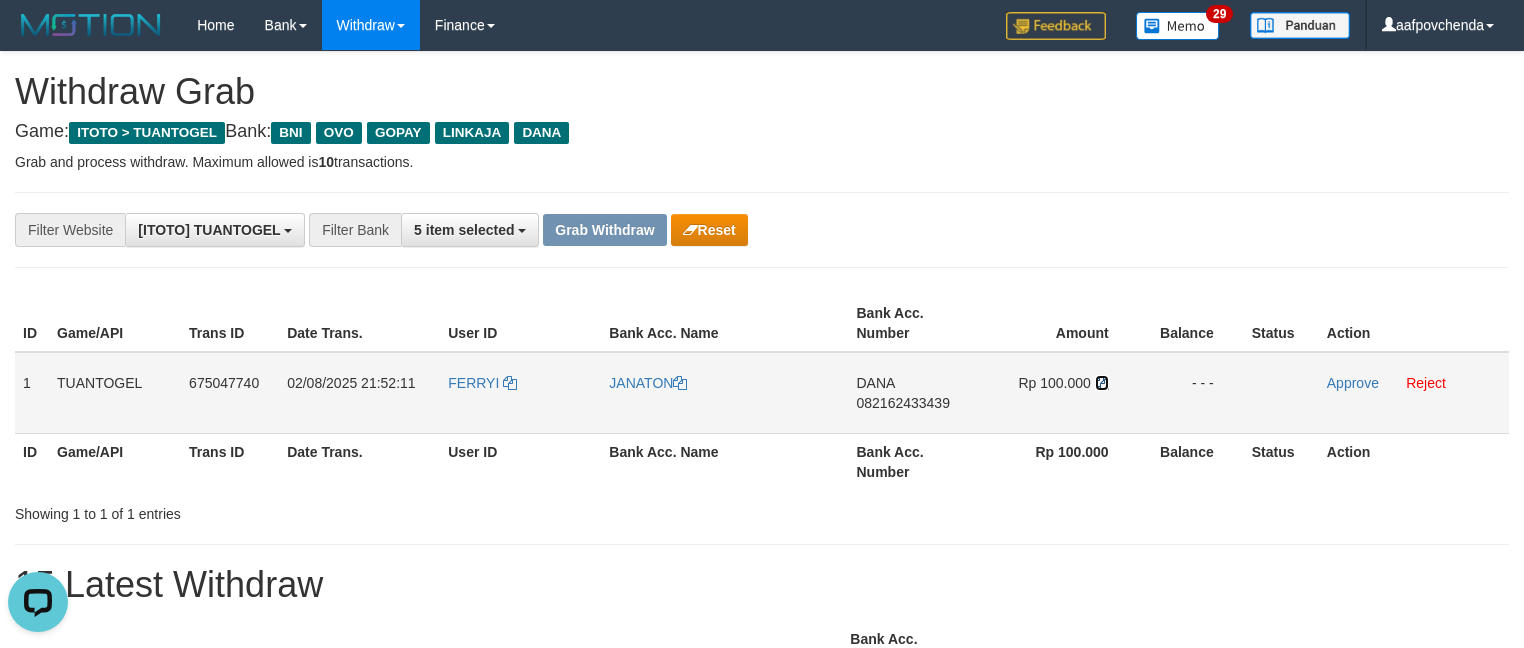 click at bounding box center [1102, 383] 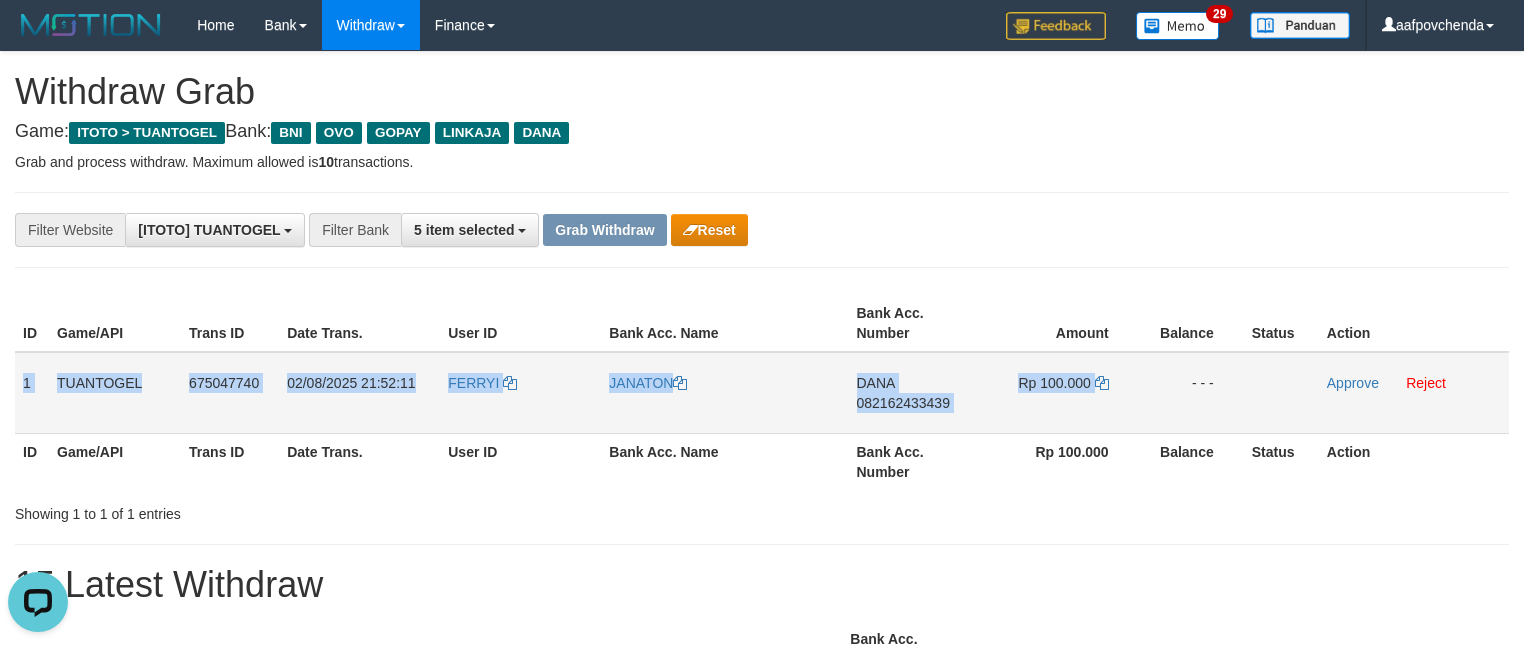 drag, startPoint x: 22, startPoint y: 369, endPoint x: 1180, endPoint y: 376, distance: 1158.0211 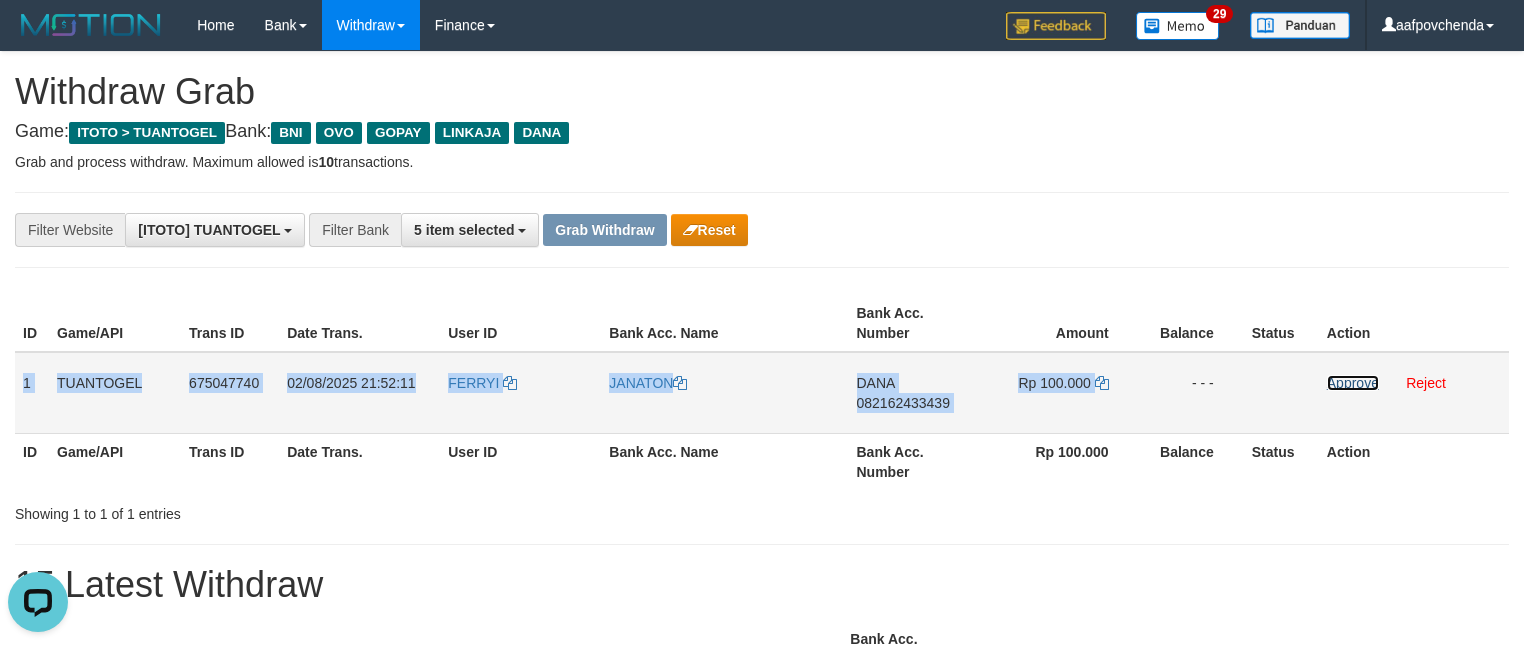 click on "Approve" at bounding box center (1353, 383) 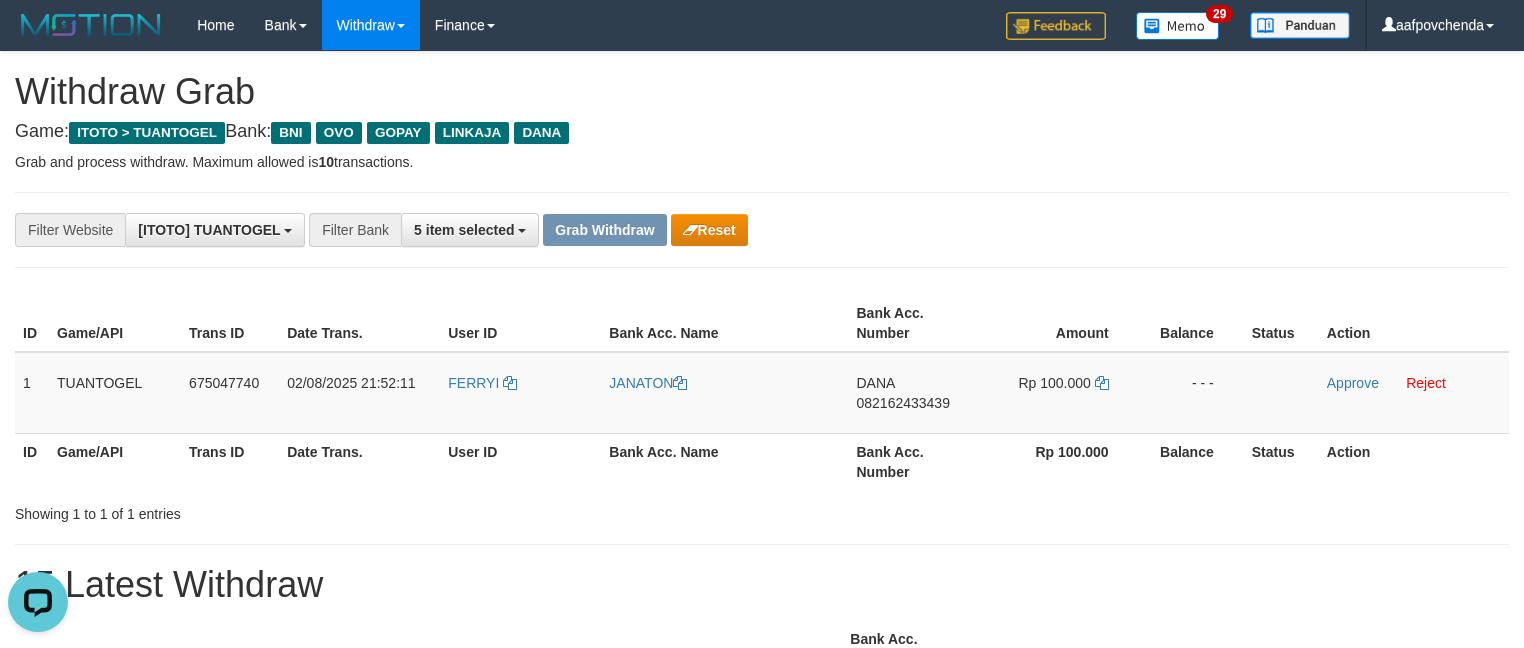 click on "Bank Acc. Number" at bounding box center (915, 461) 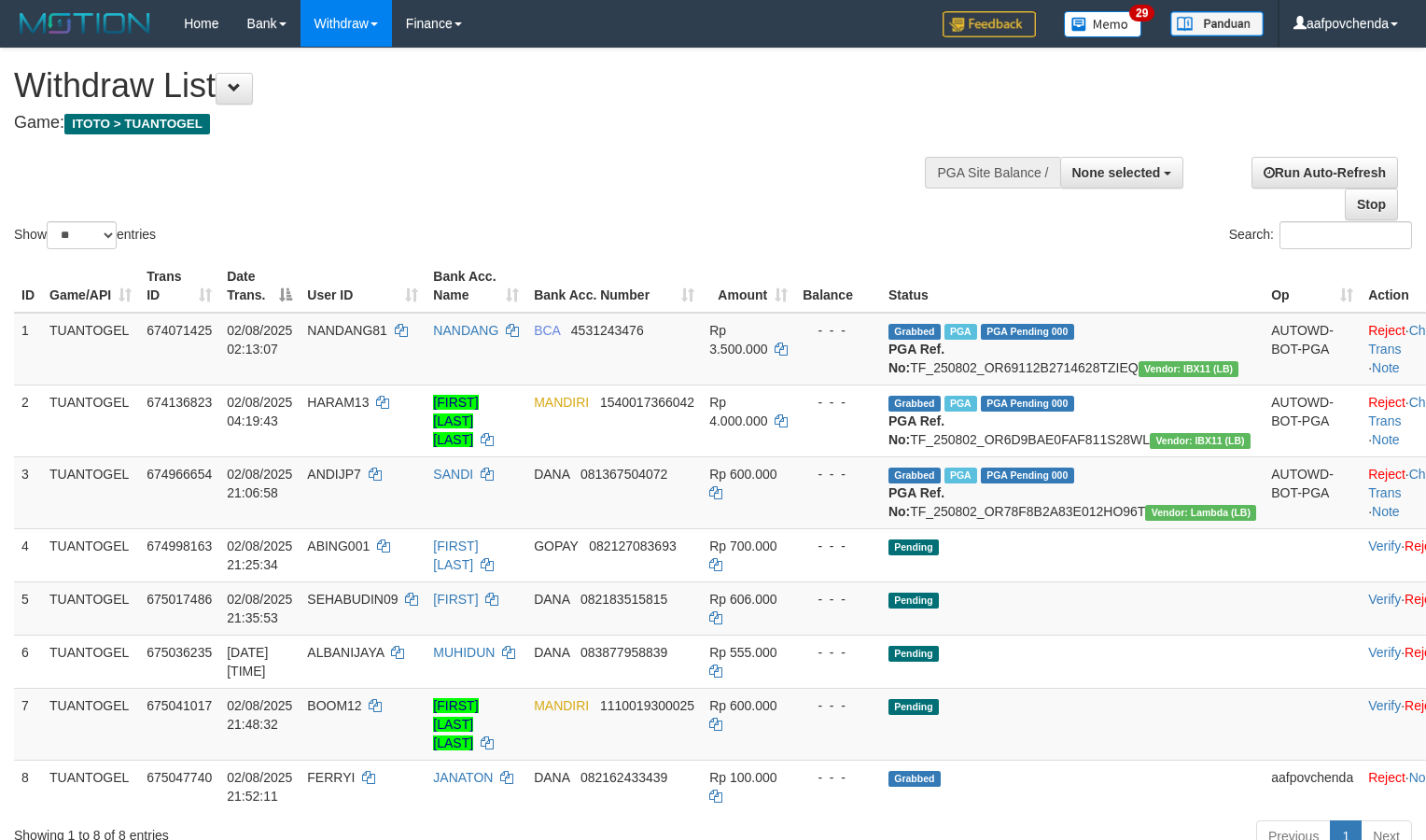 select 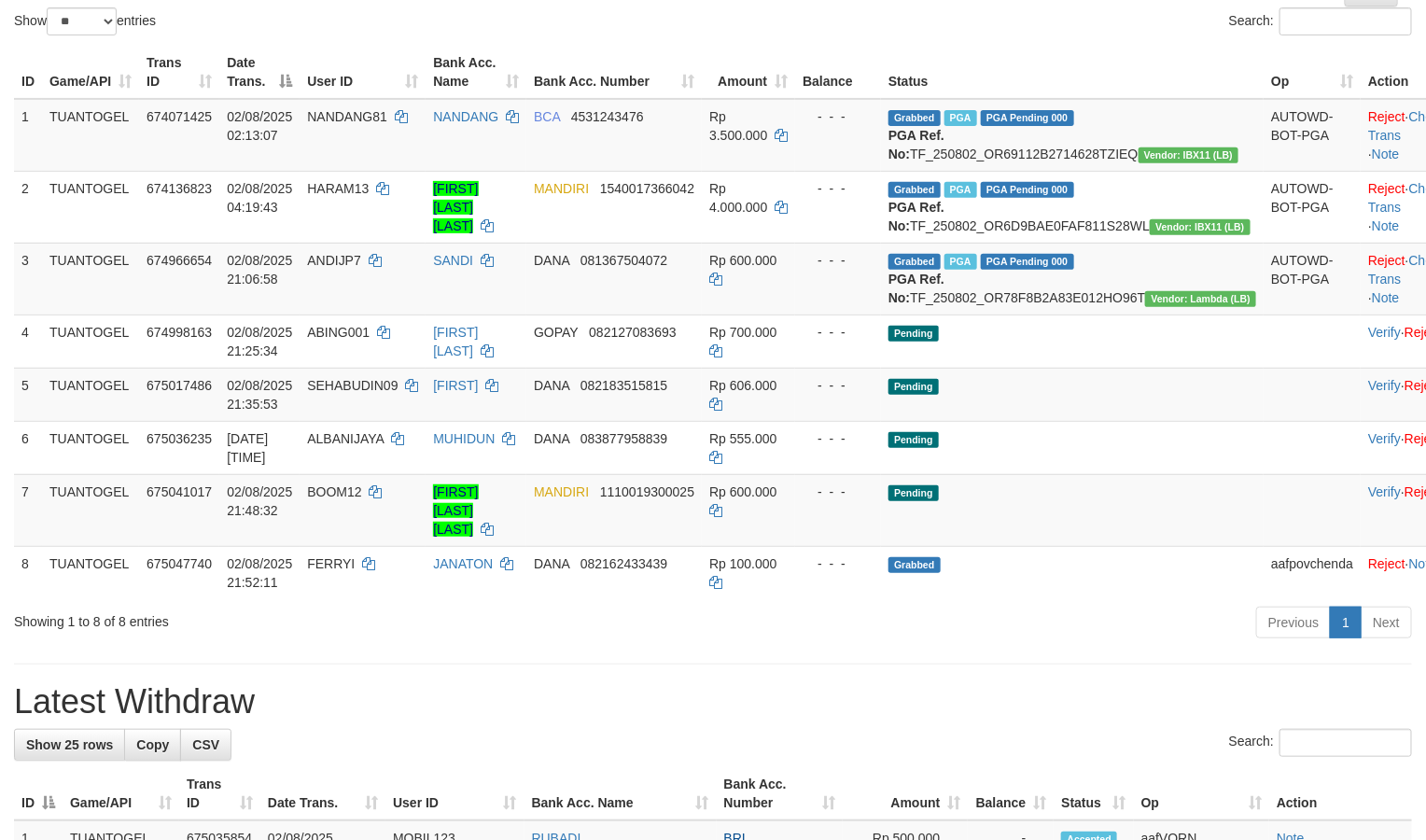 scroll, scrollTop: 280, scrollLeft: 0, axis: vertical 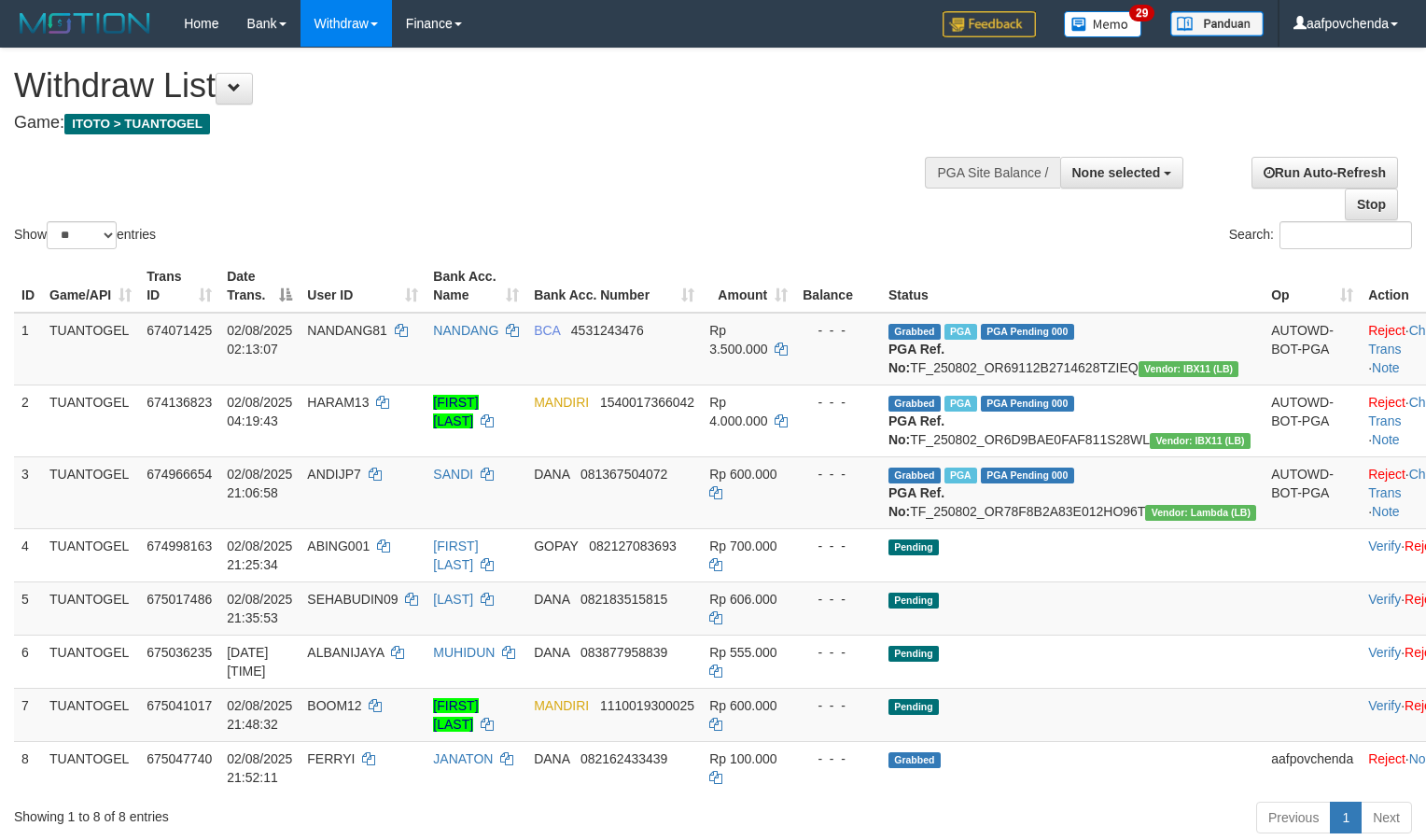 select 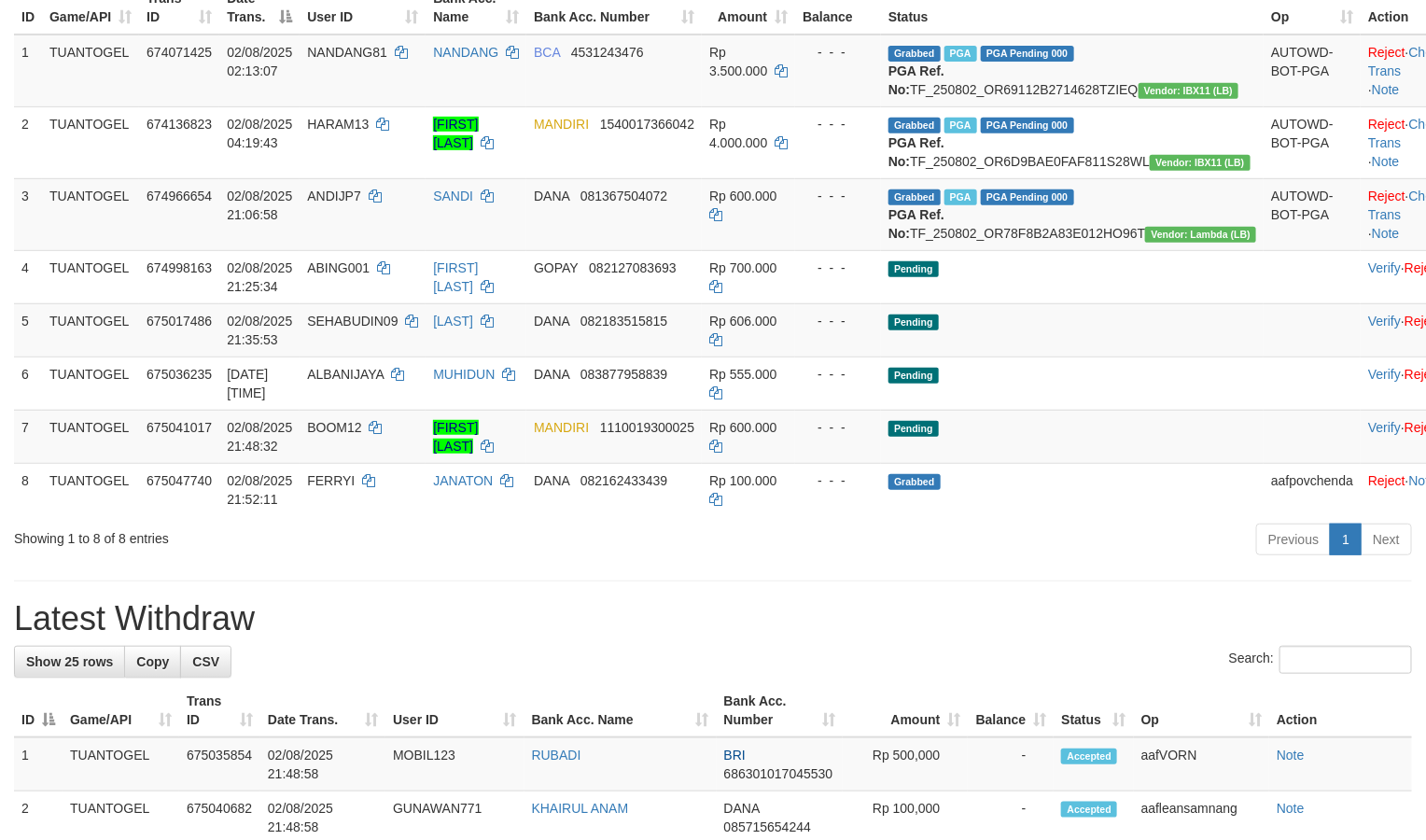 scroll, scrollTop: 280, scrollLeft: 0, axis: vertical 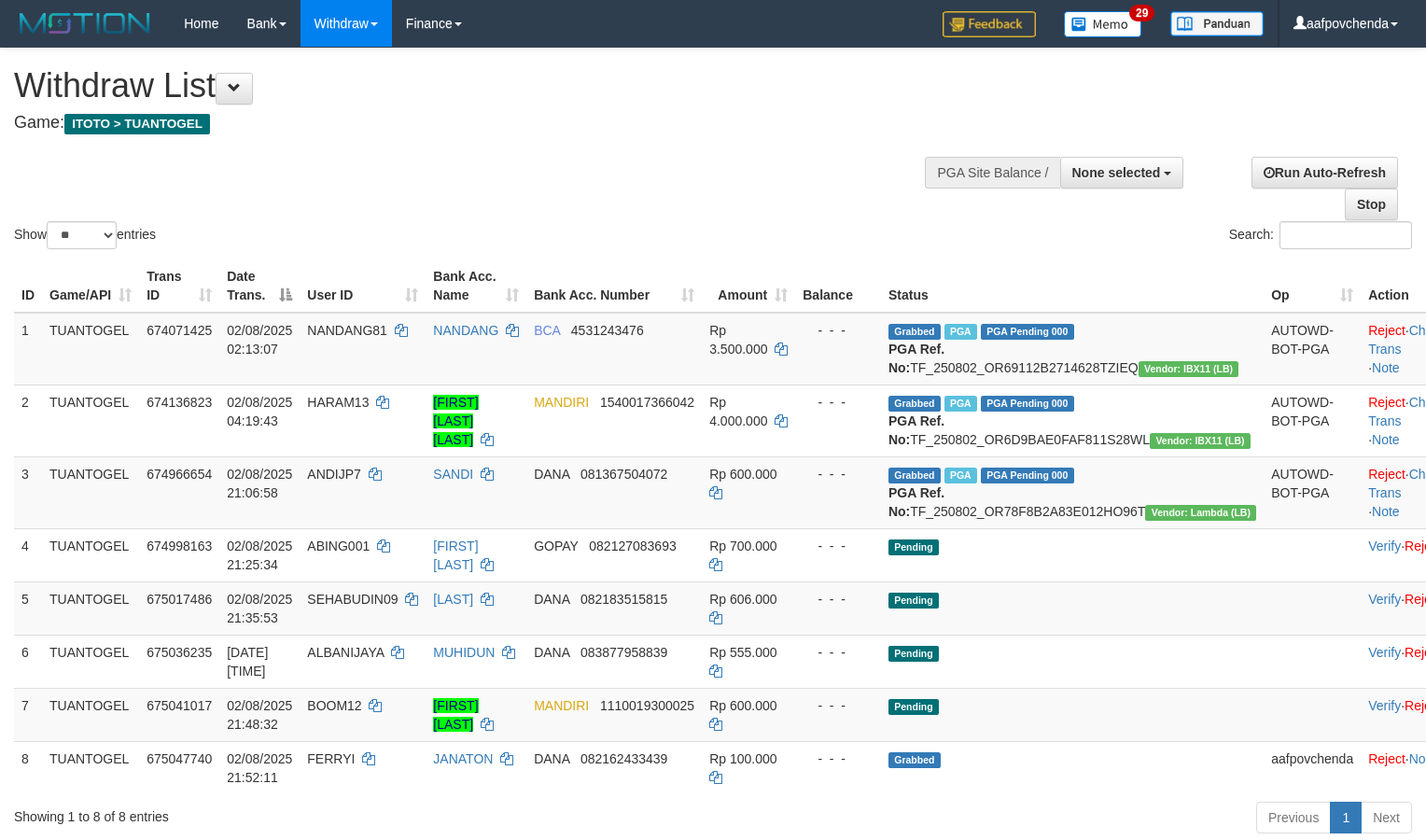 select 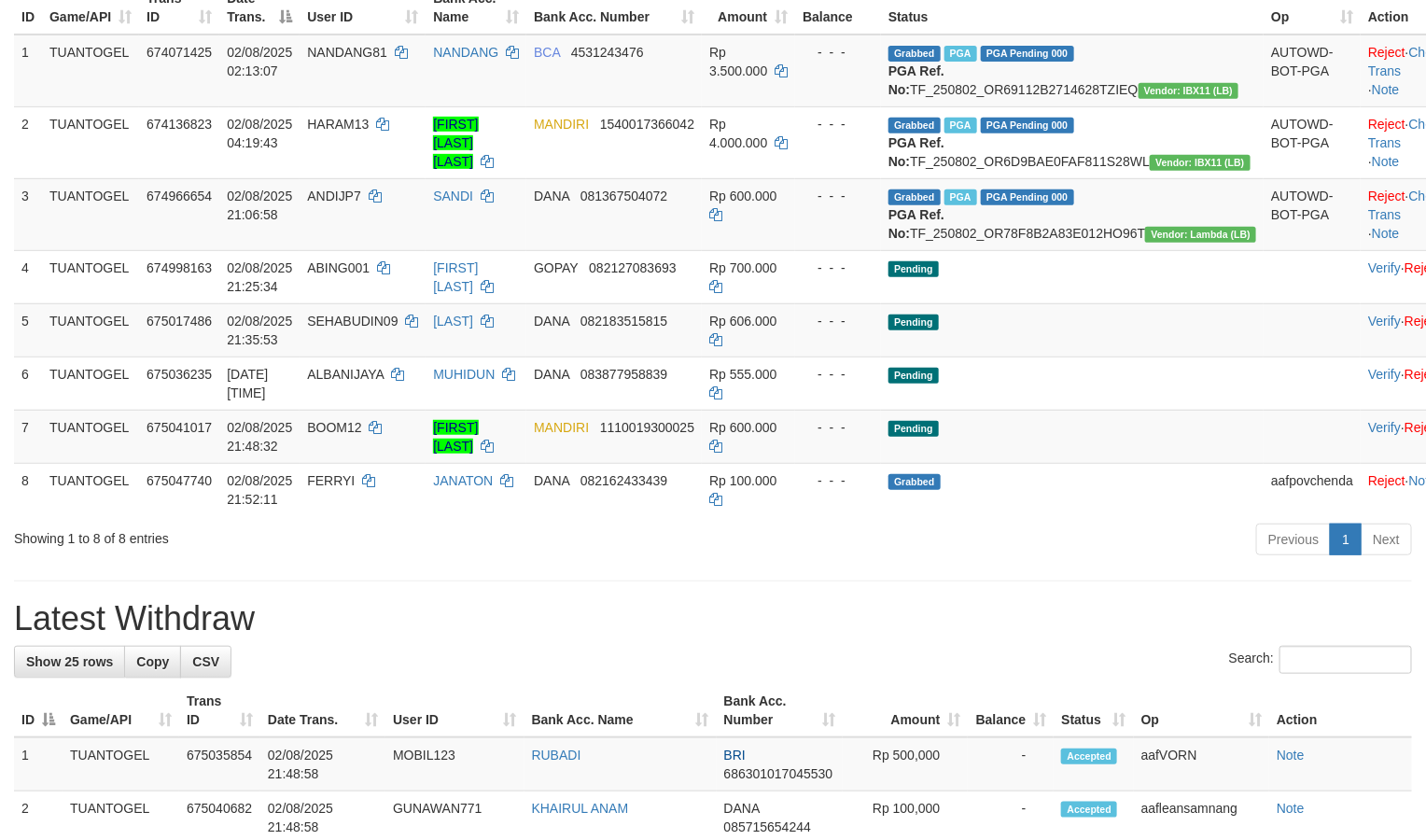 scroll, scrollTop: 280, scrollLeft: 0, axis: vertical 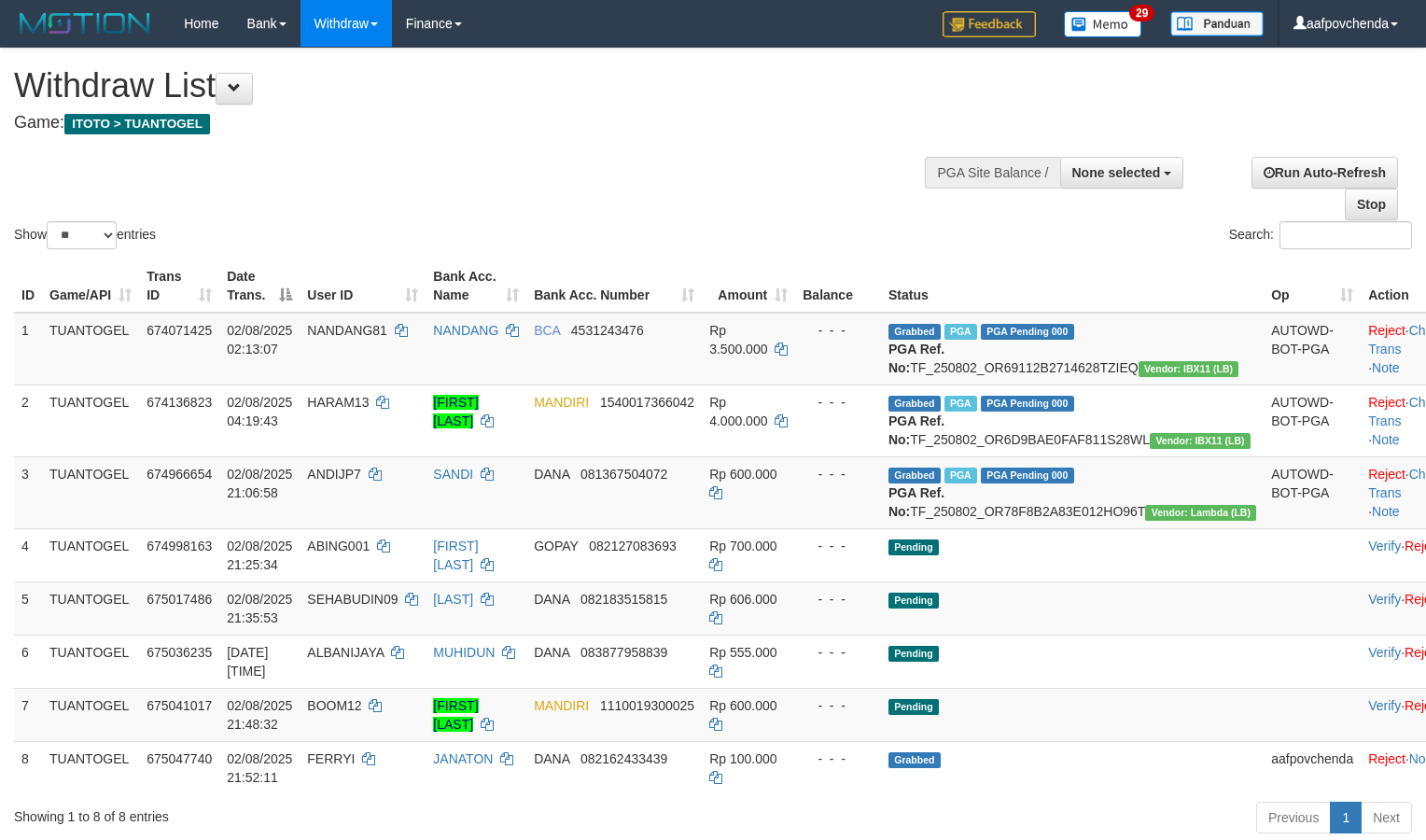 select 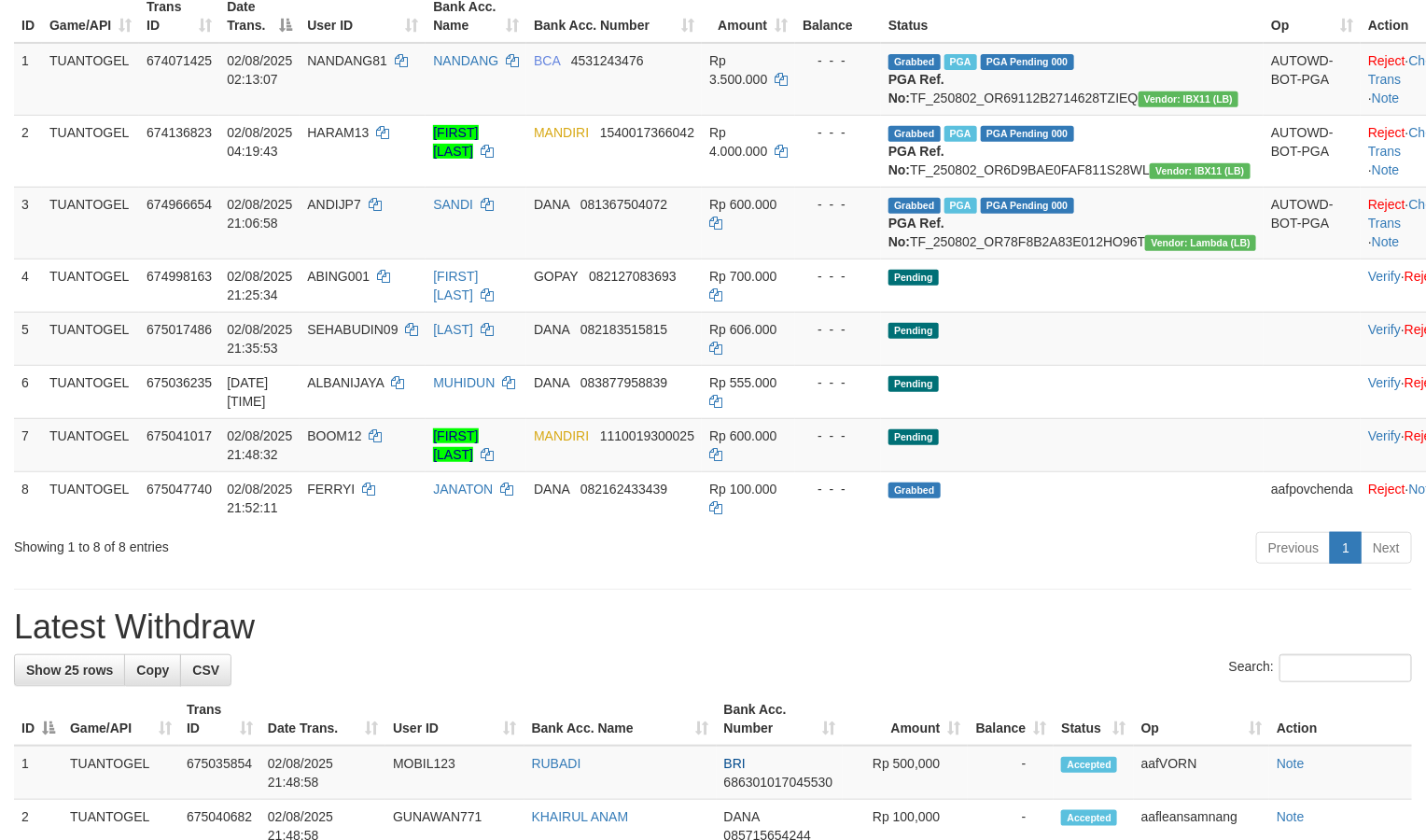 scroll, scrollTop: 280, scrollLeft: 0, axis: vertical 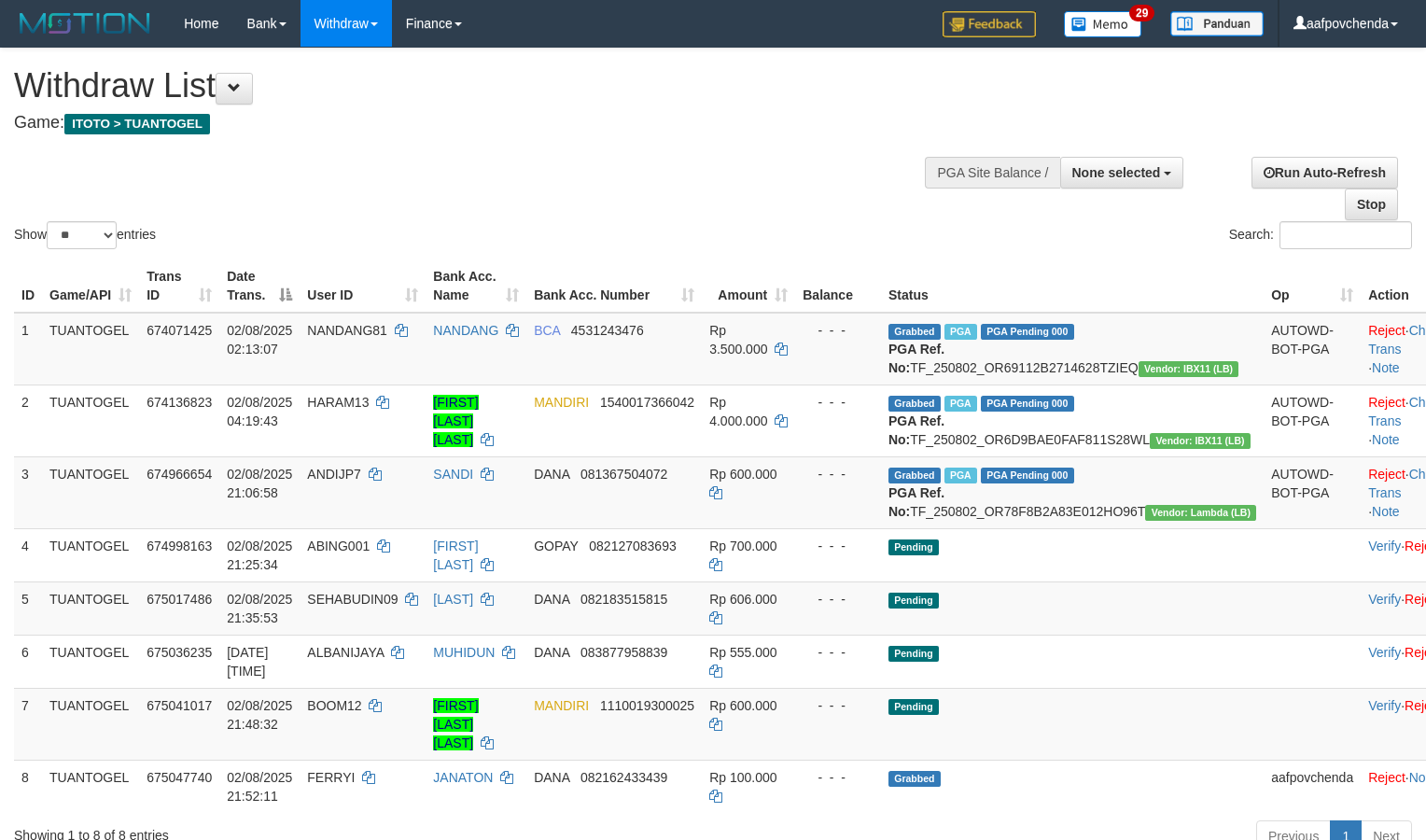 select 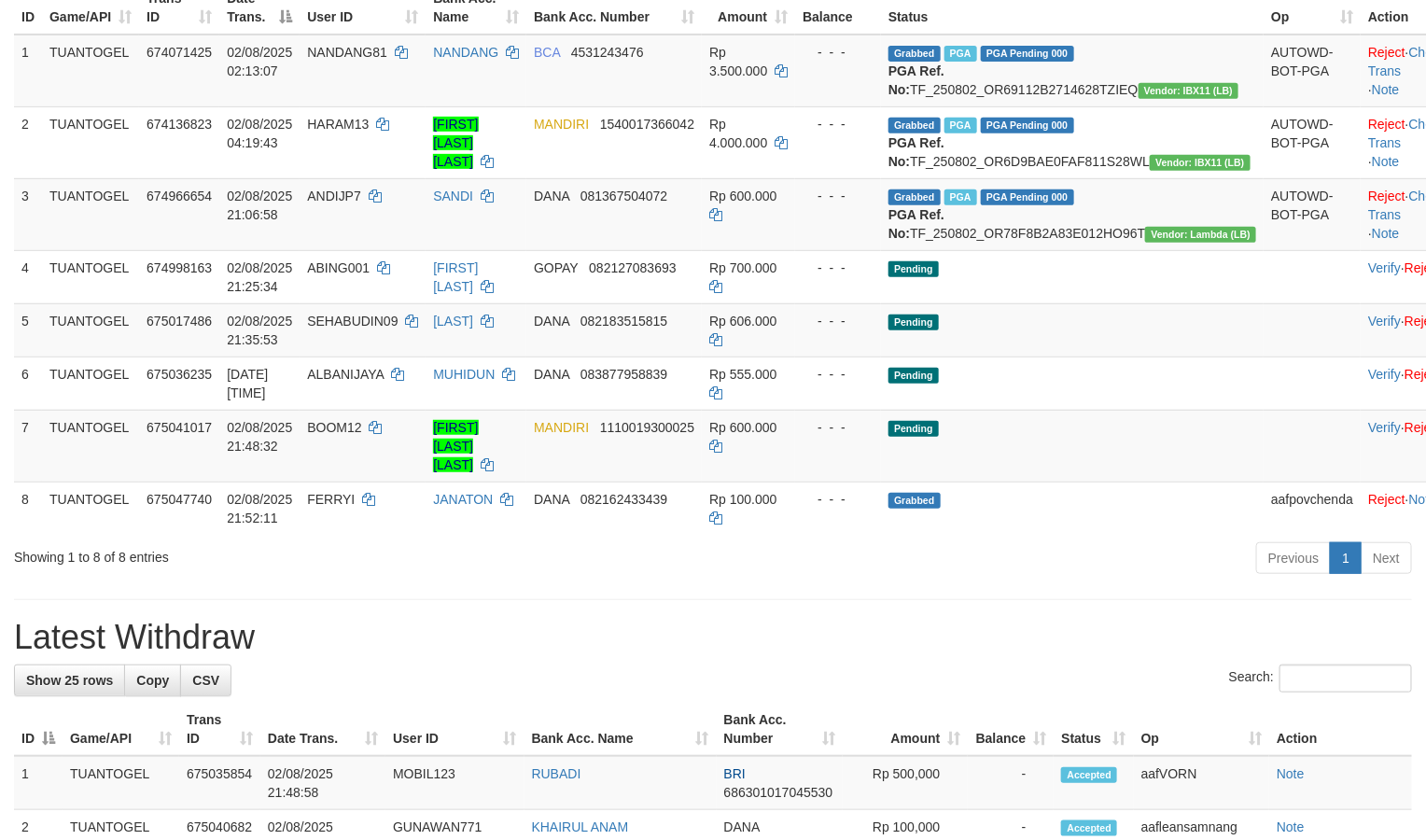 scroll, scrollTop: 280, scrollLeft: 0, axis: vertical 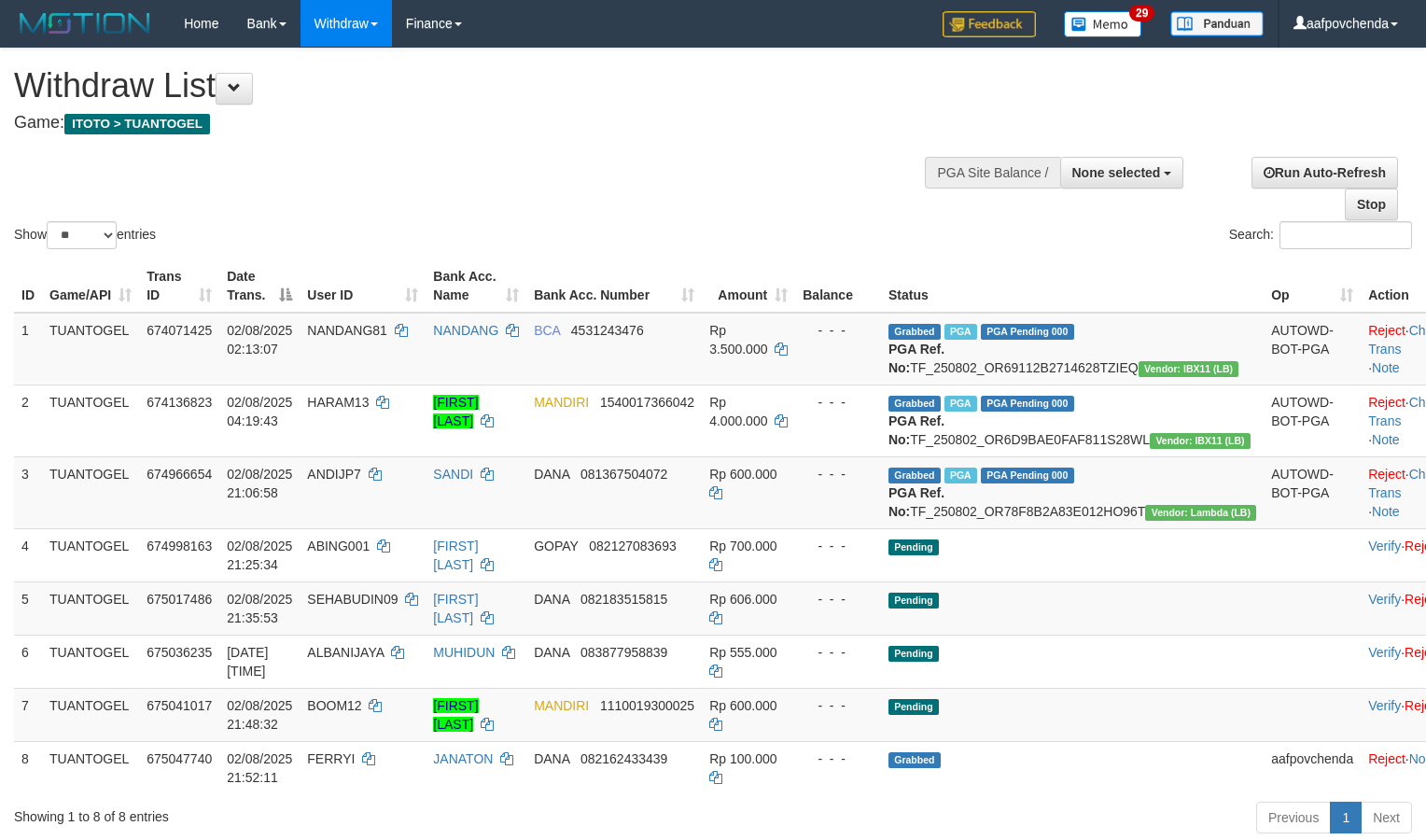 select 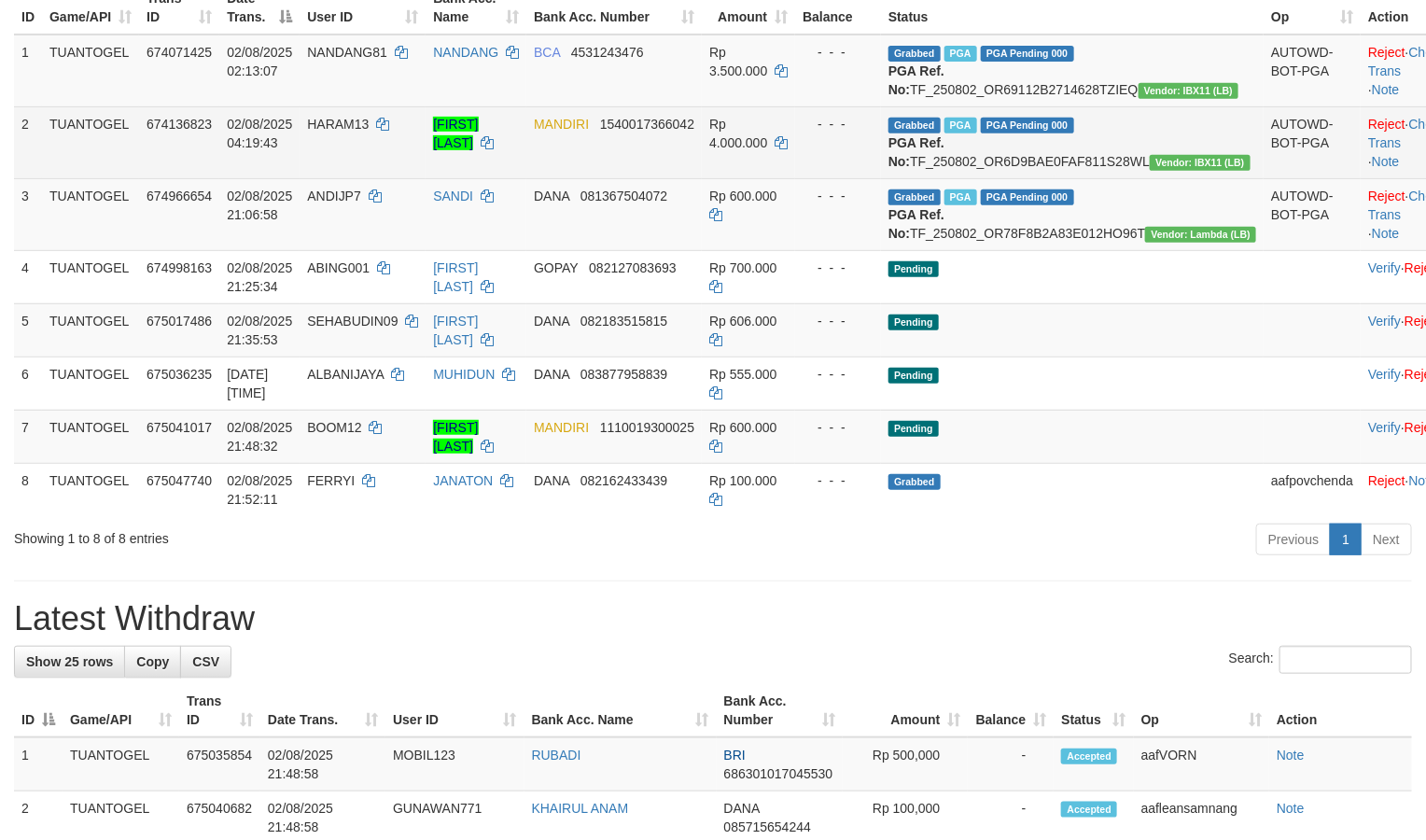scroll, scrollTop: 280, scrollLeft: 0, axis: vertical 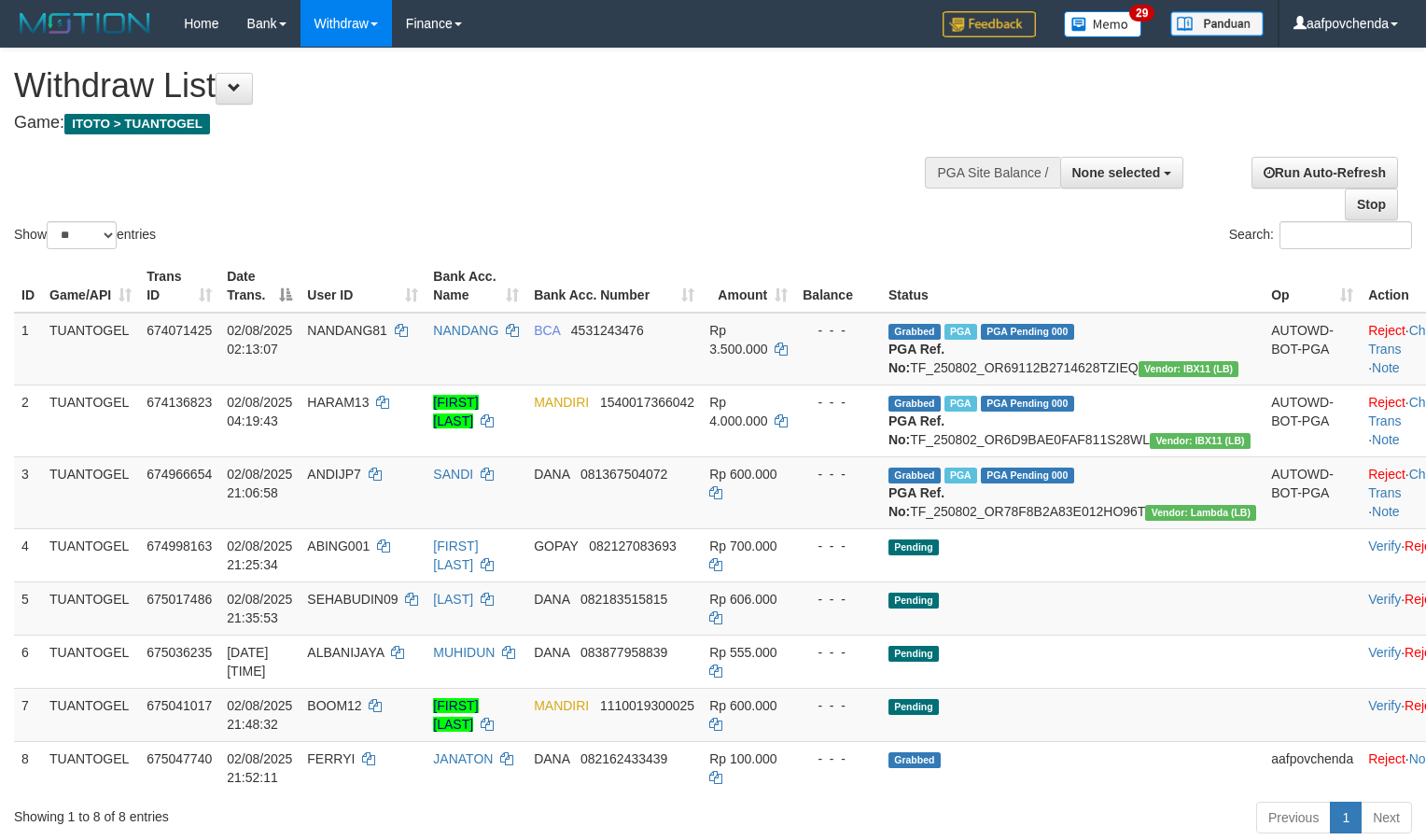 select 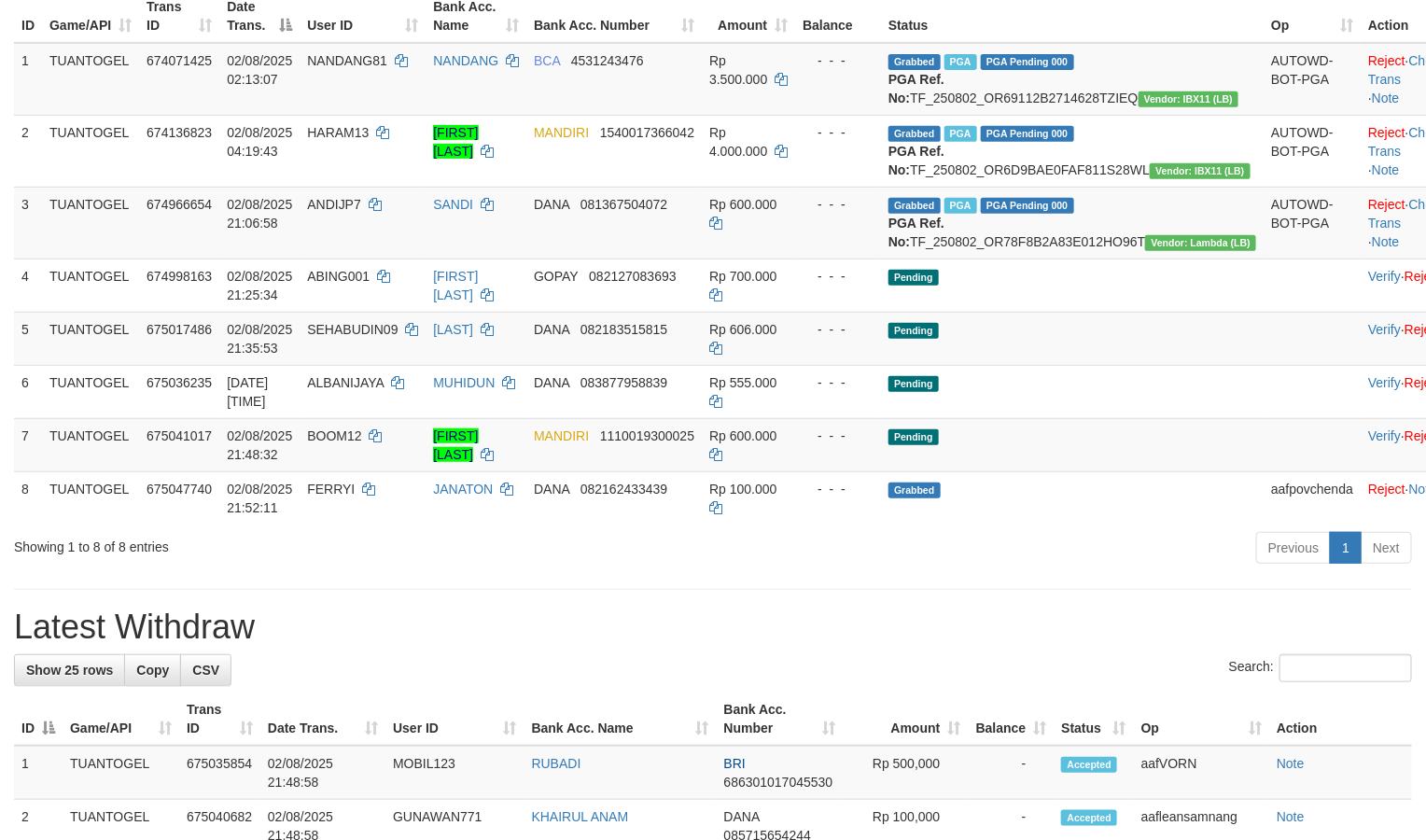 scroll, scrollTop: 280, scrollLeft: 0, axis: vertical 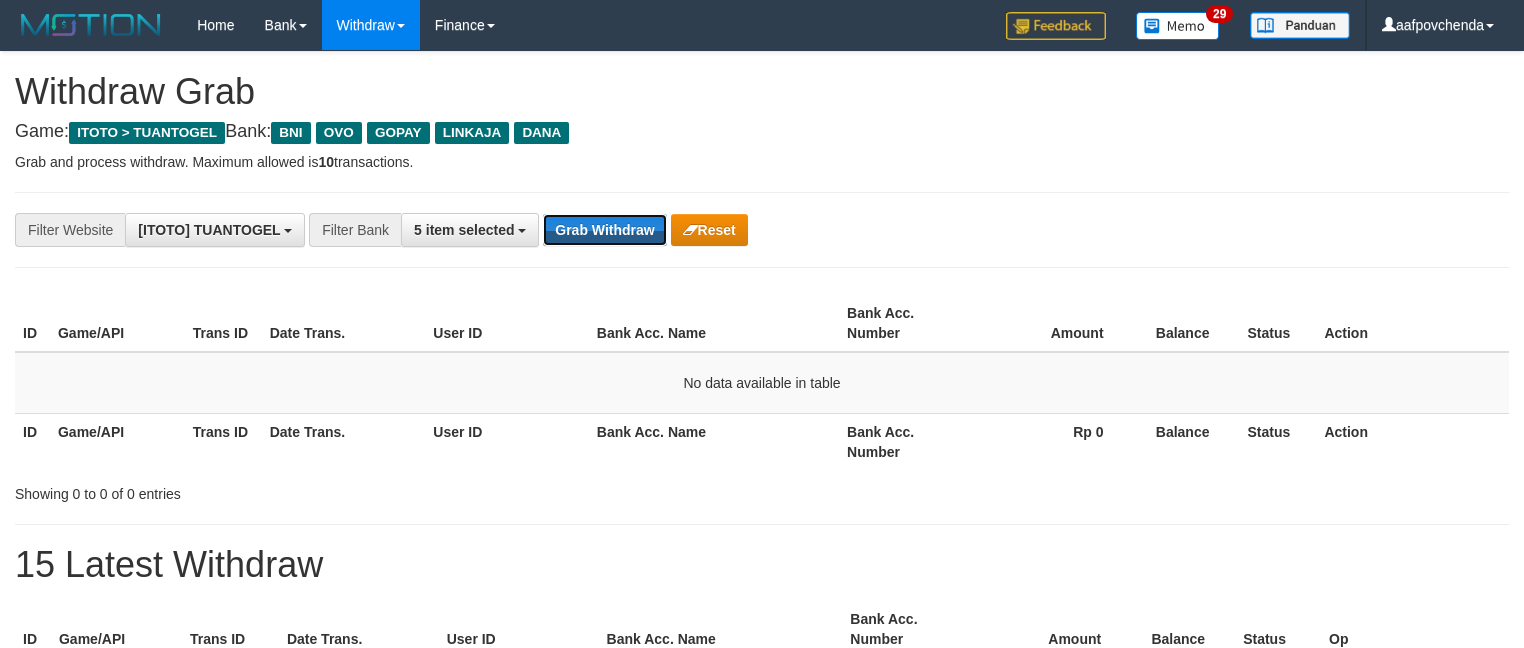 click on "Grab Withdraw" at bounding box center [604, 230] 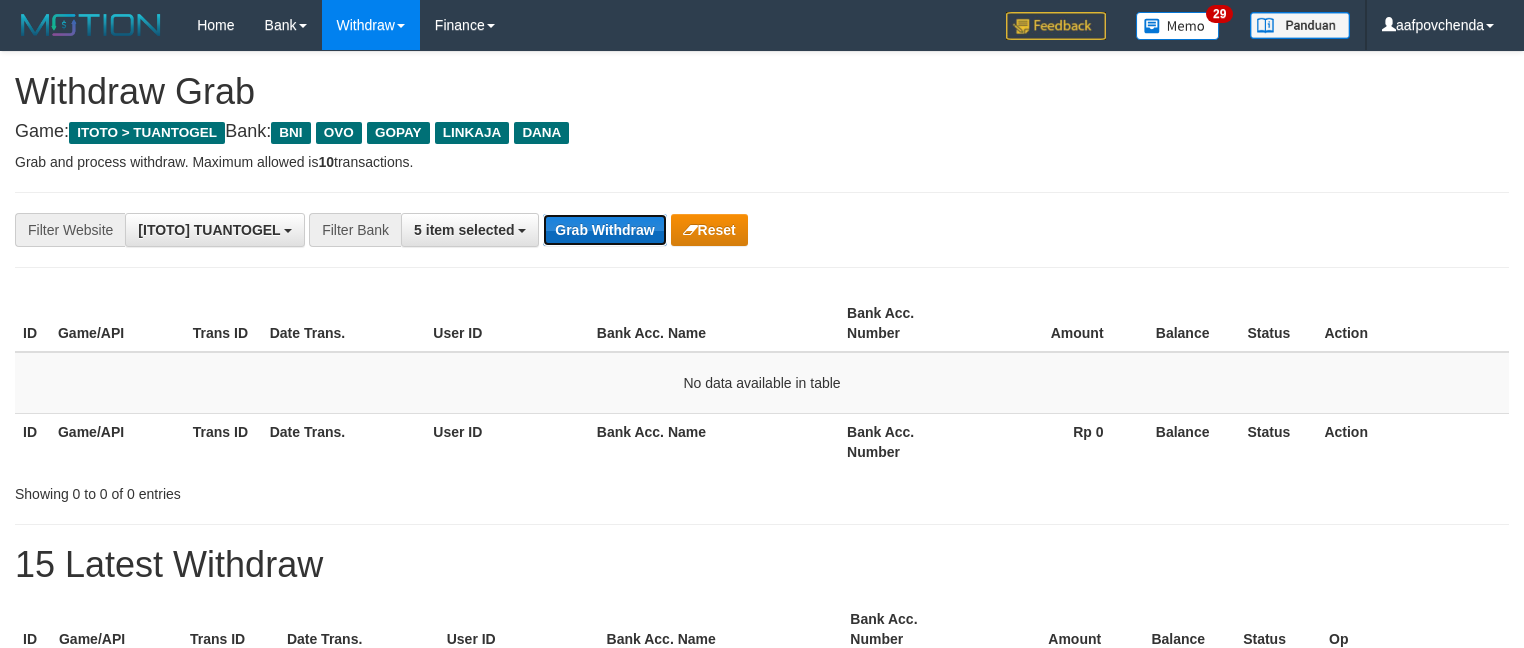 drag, startPoint x: 0, startPoint y: 0, endPoint x: 616, endPoint y: 222, distance: 654.7824 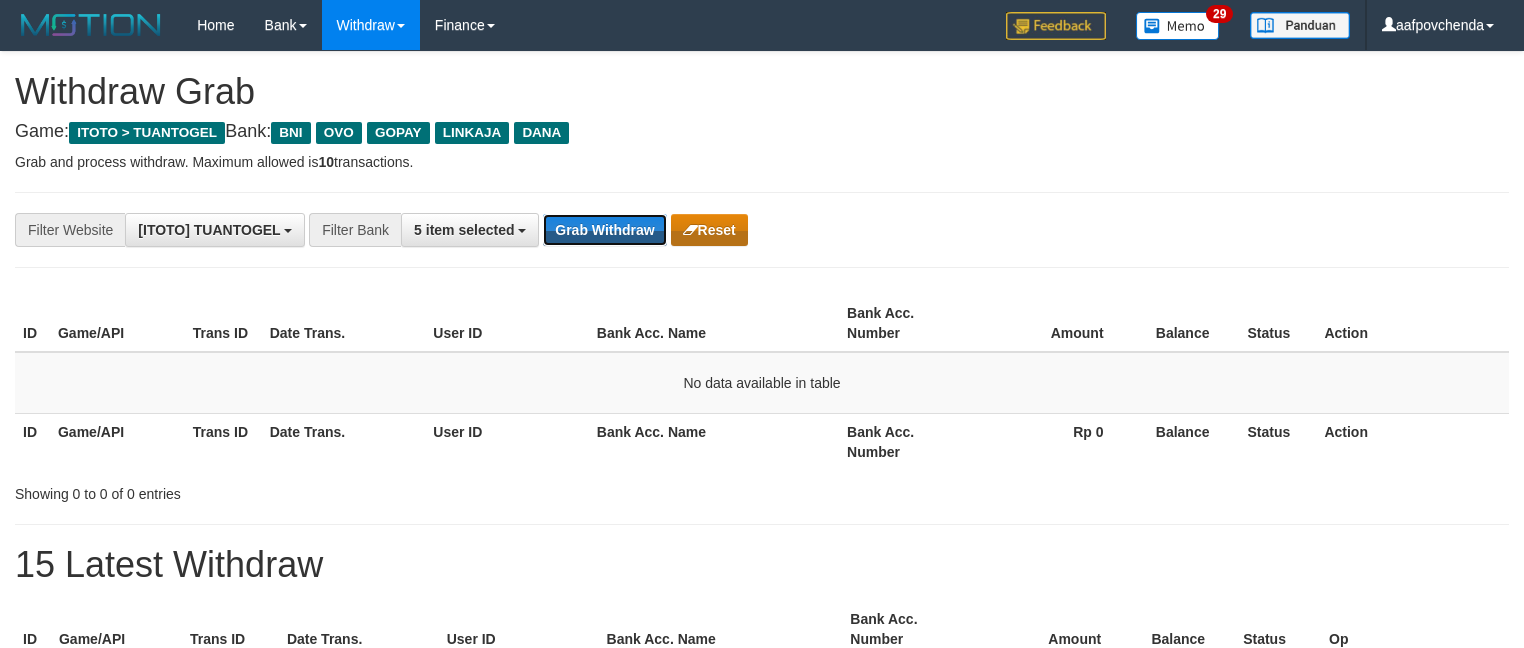 click on "Grab Withdraw" at bounding box center [604, 230] 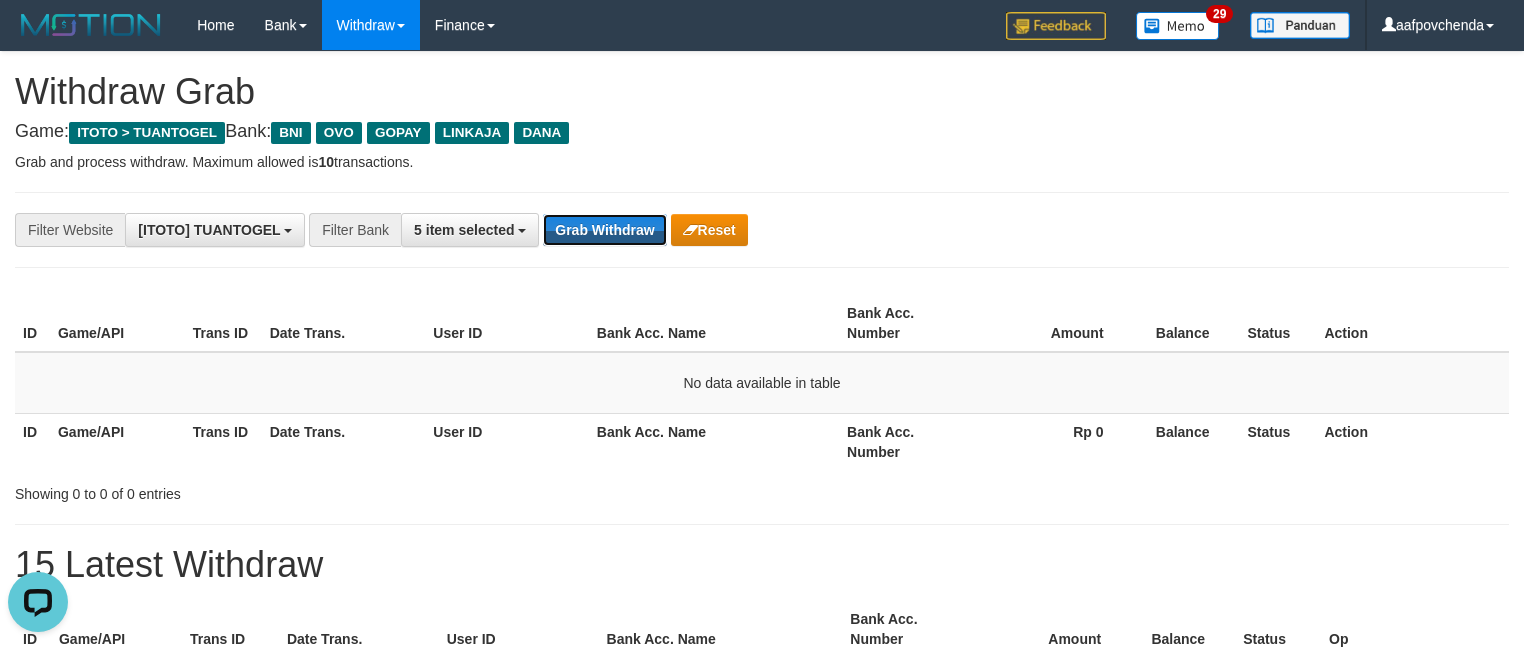 scroll, scrollTop: 0, scrollLeft: 0, axis: both 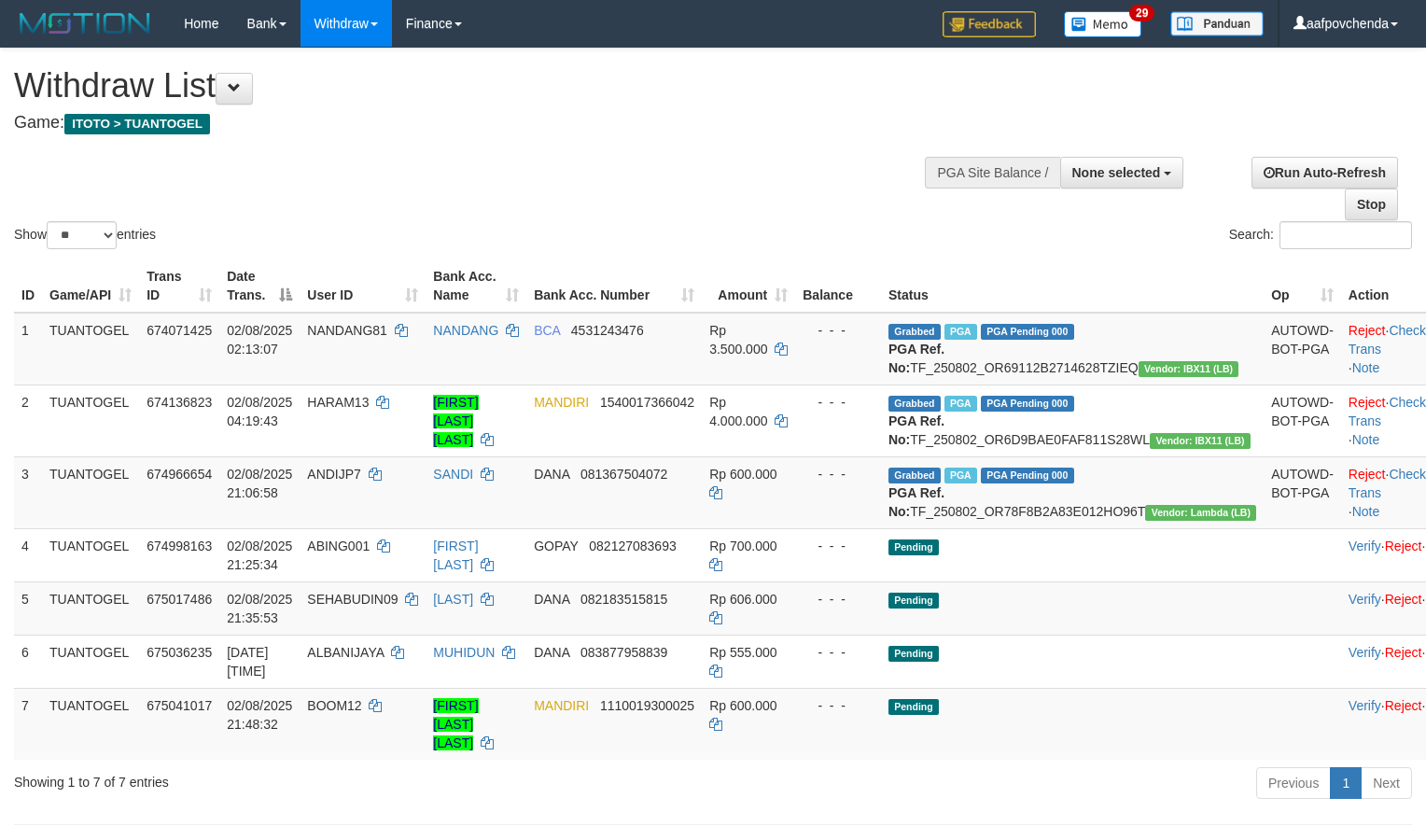 select 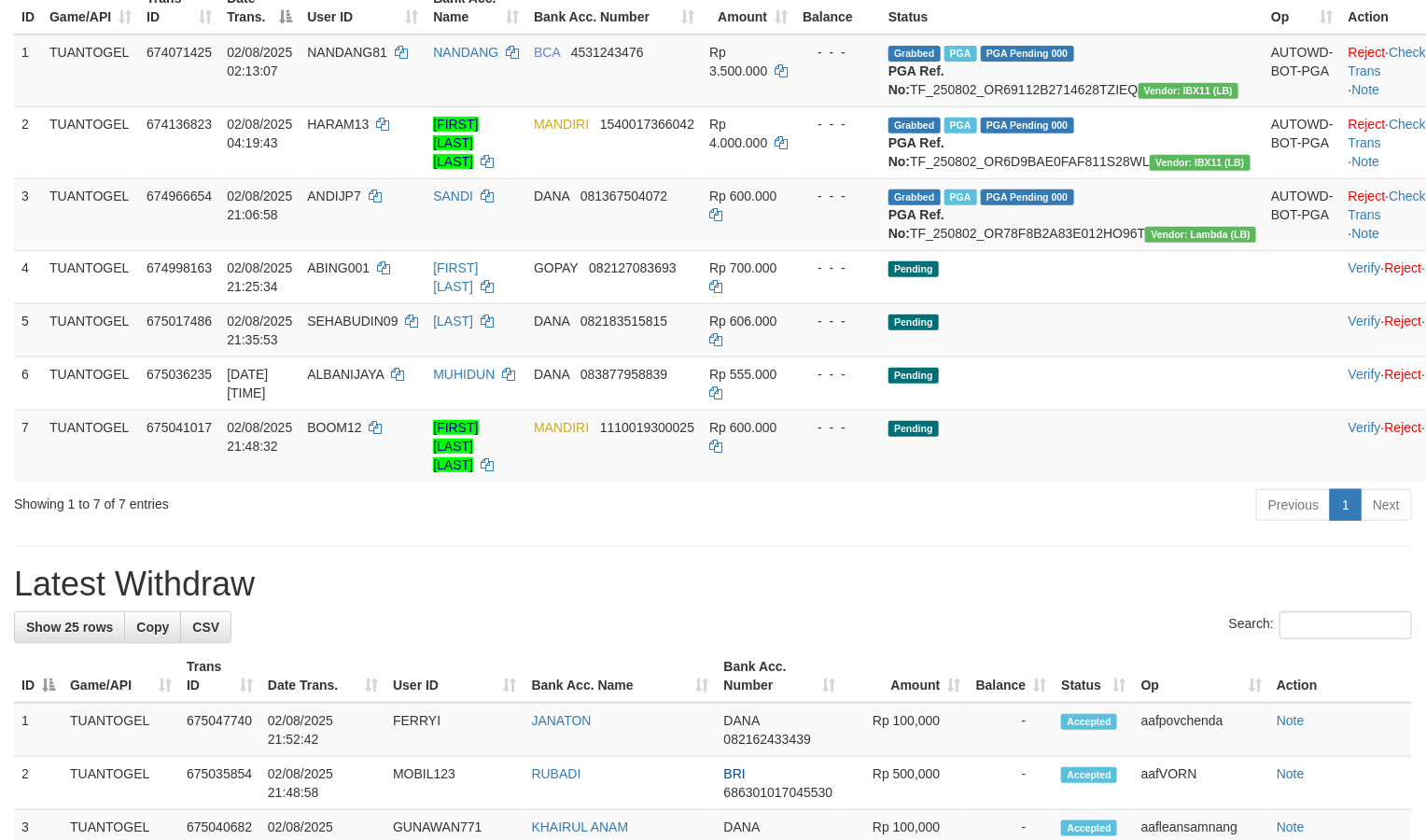 scroll, scrollTop: 280, scrollLeft: 0, axis: vertical 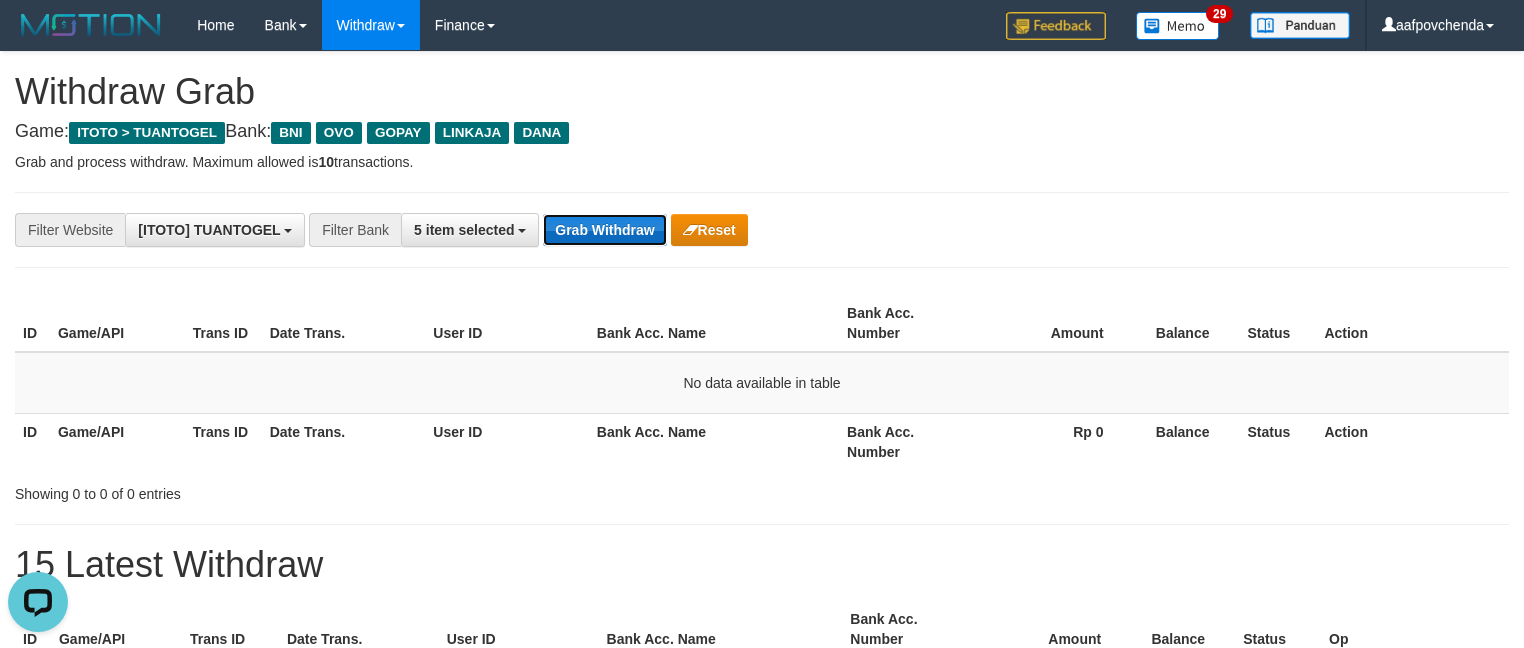 click on "Grab Withdraw" at bounding box center [604, 230] 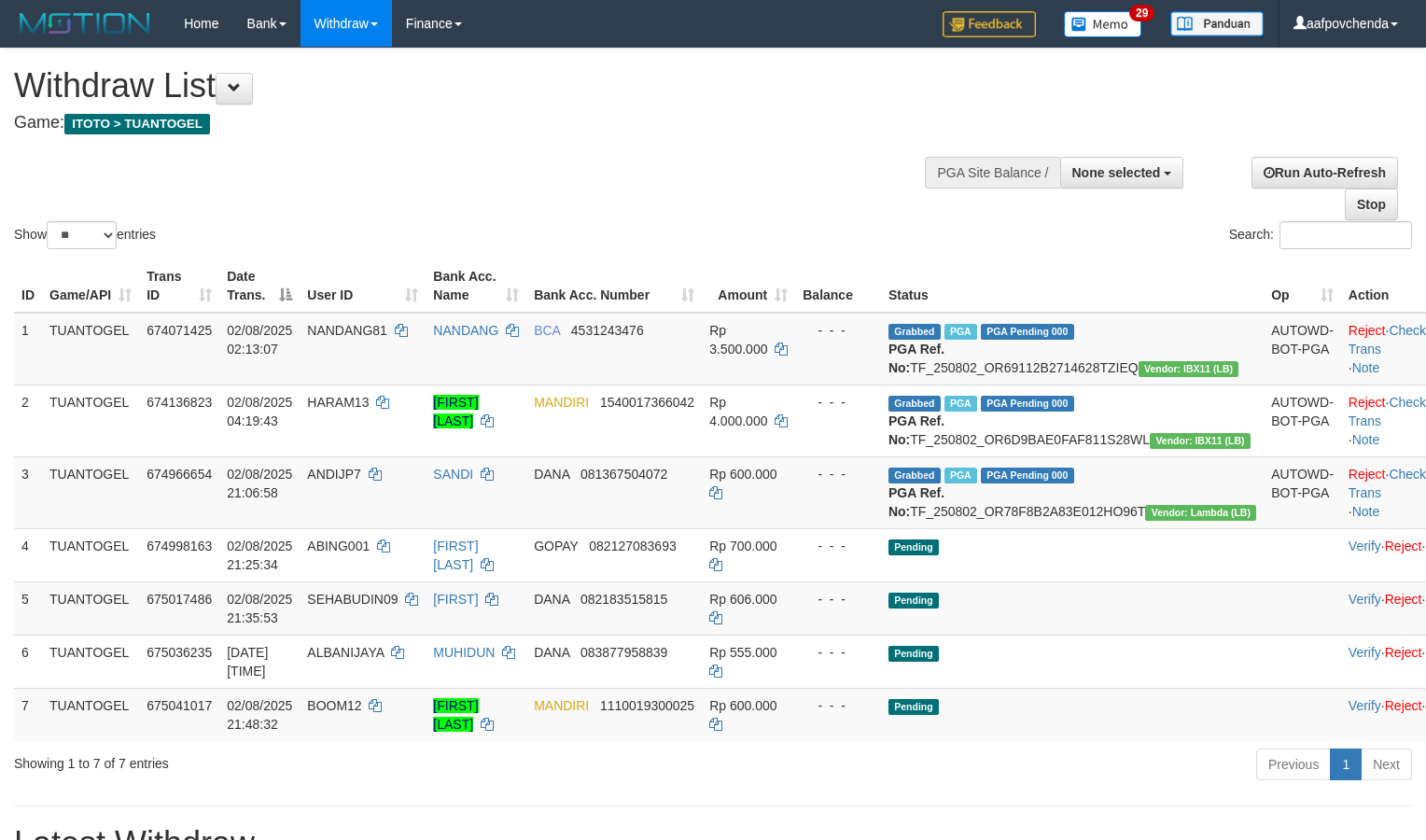 select 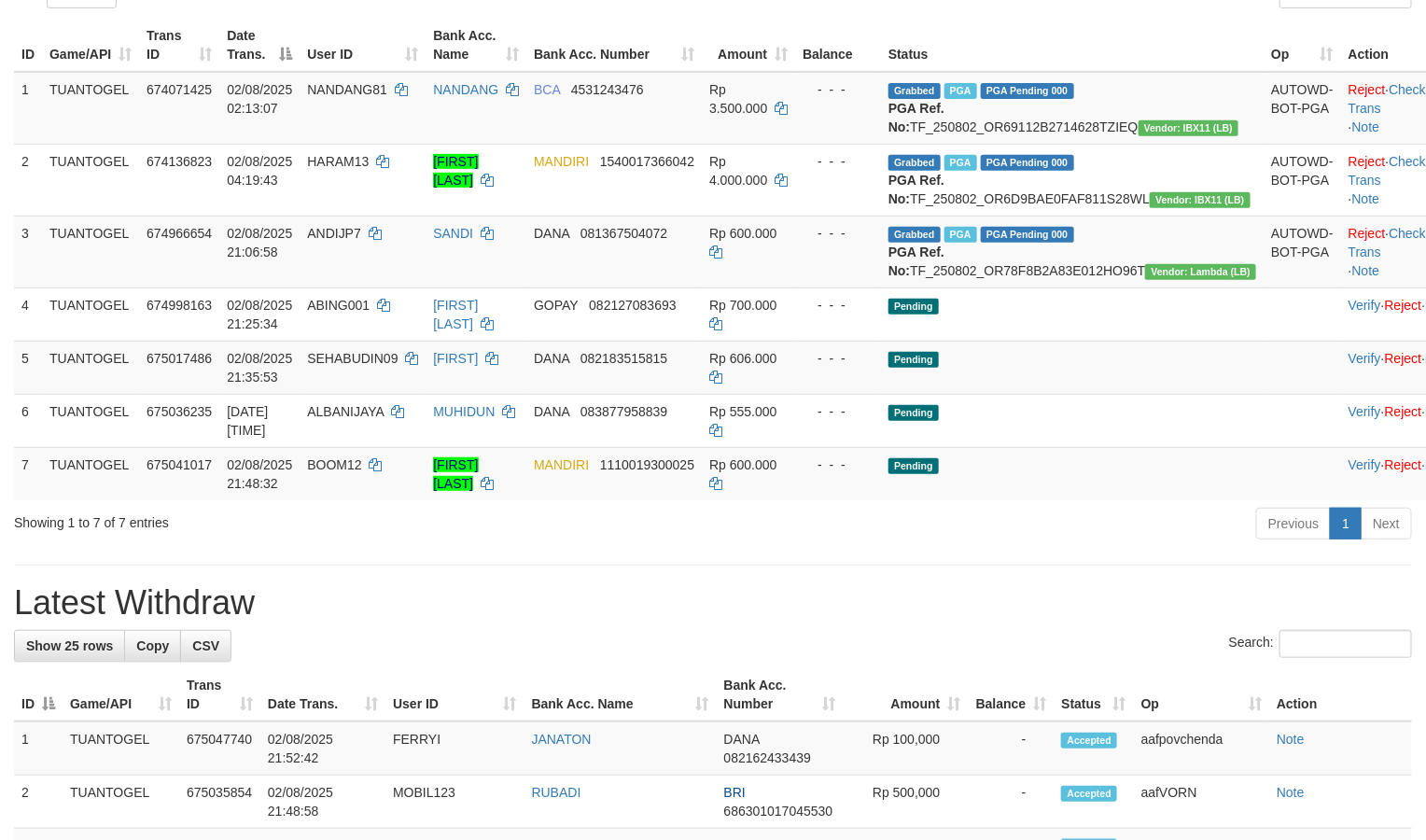 scroll, scrollTop: 280, scrollLeft: 0, axis: vertical 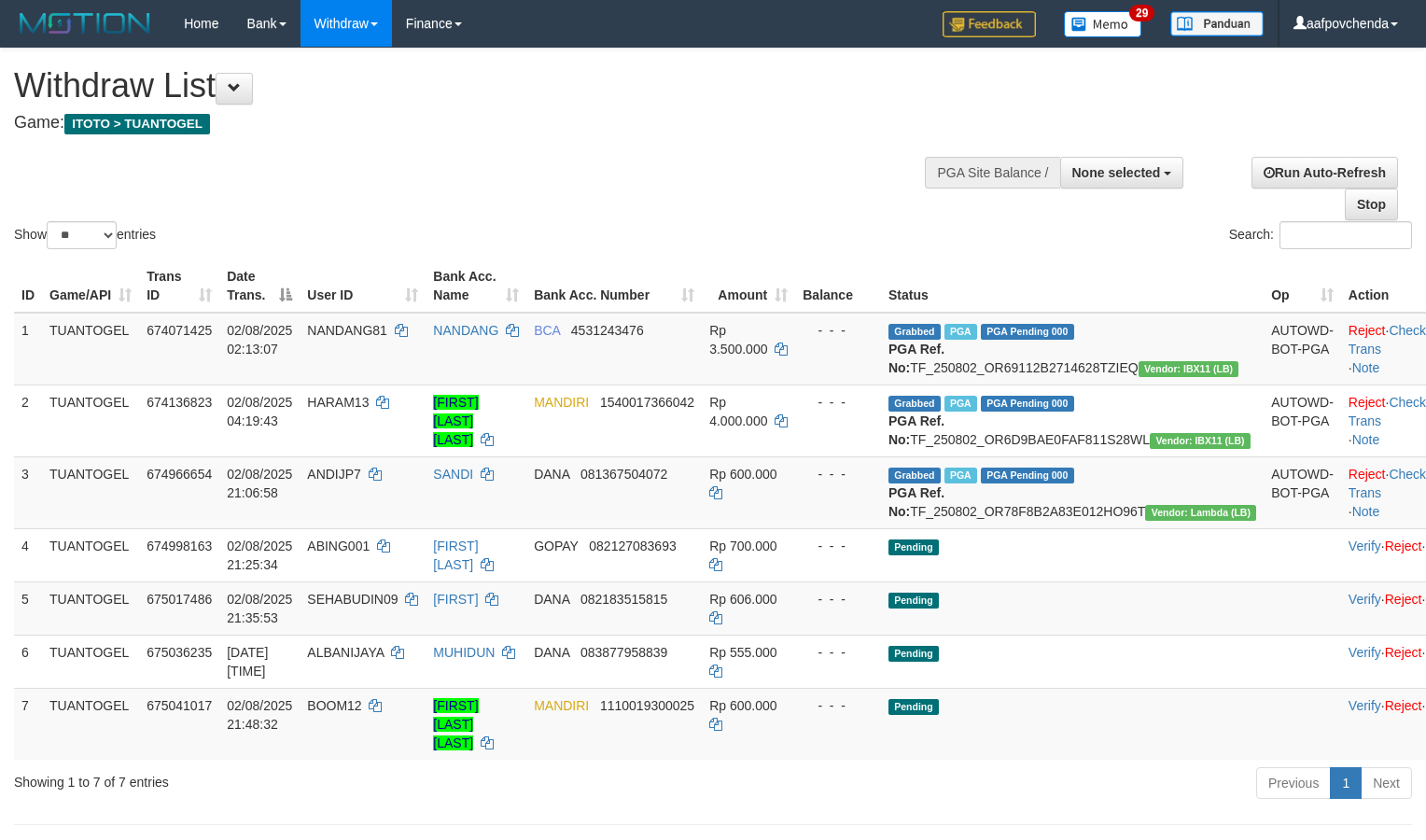 select 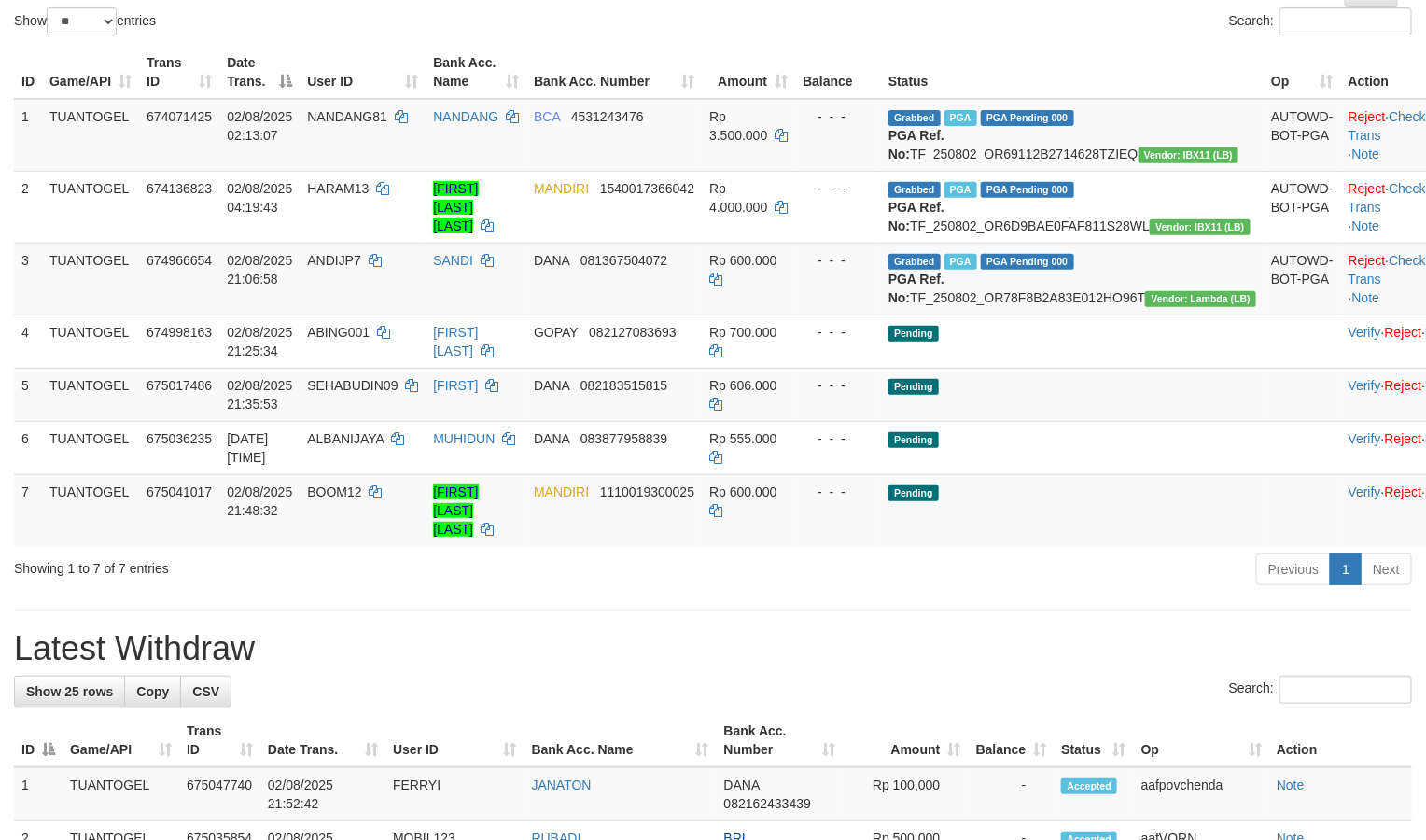 scroll, scrollTop: 280, scrollLeft: 0, axis: vertical 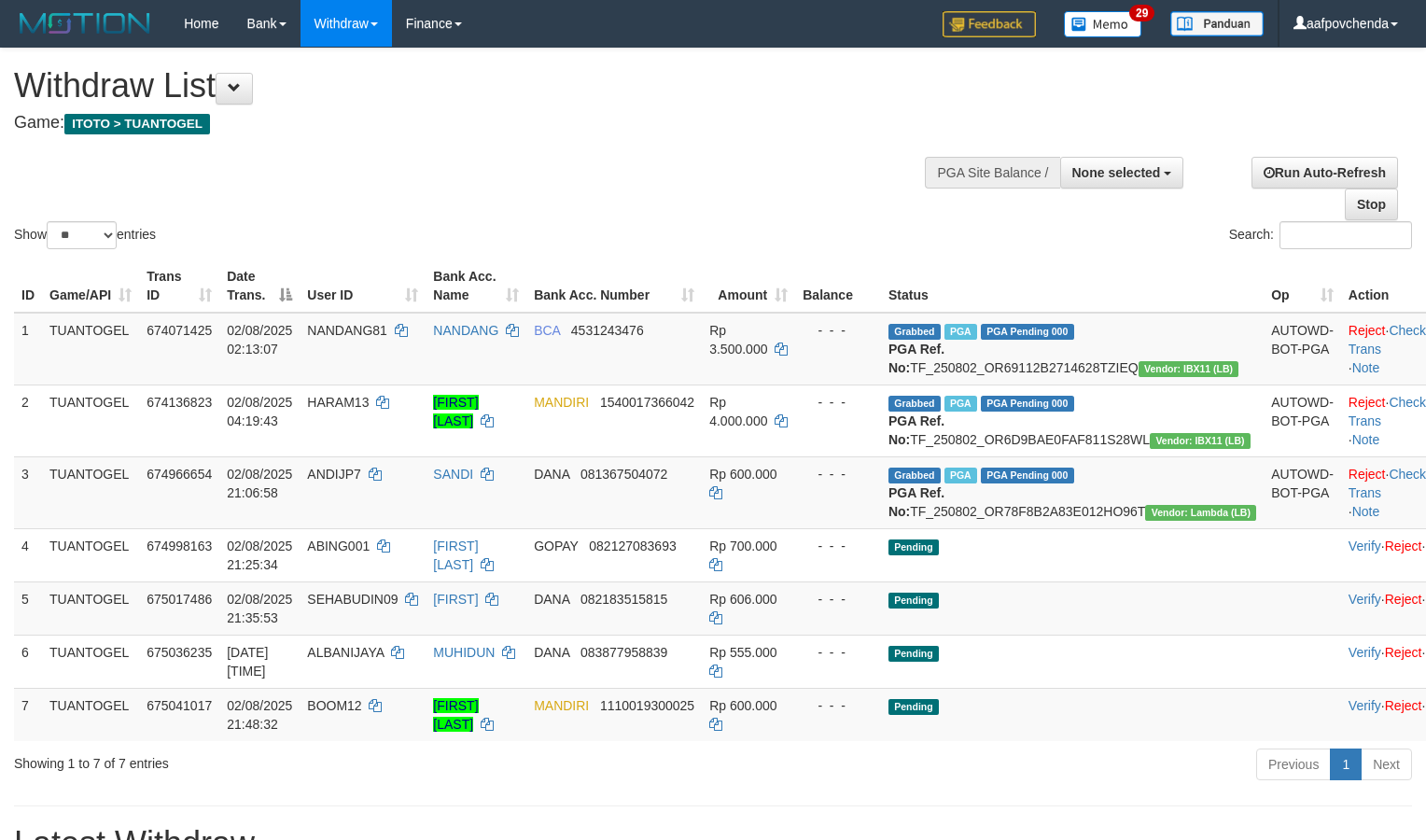 select 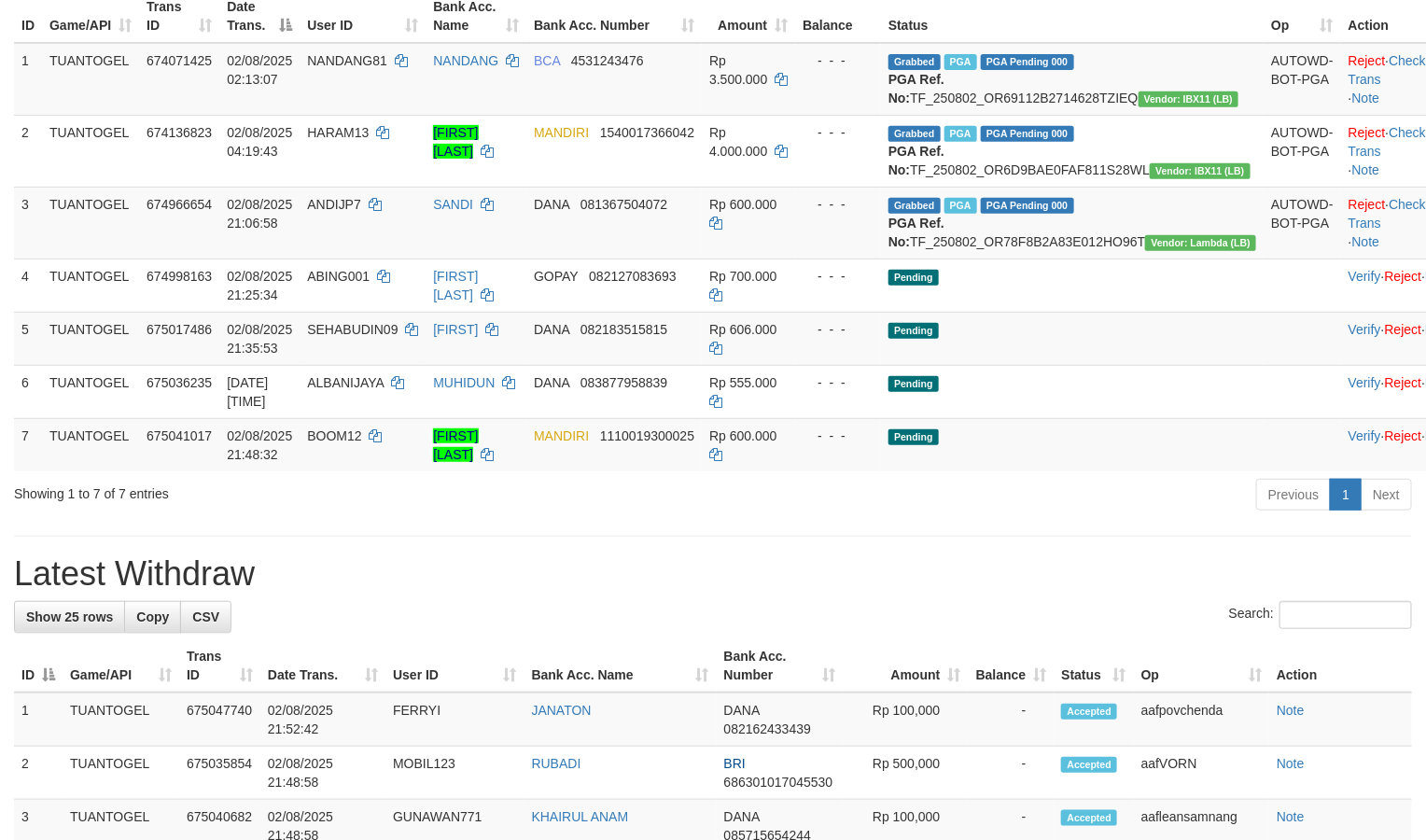 scroll, scrollTop: 280, scrollLeft: 0, axis: vertical 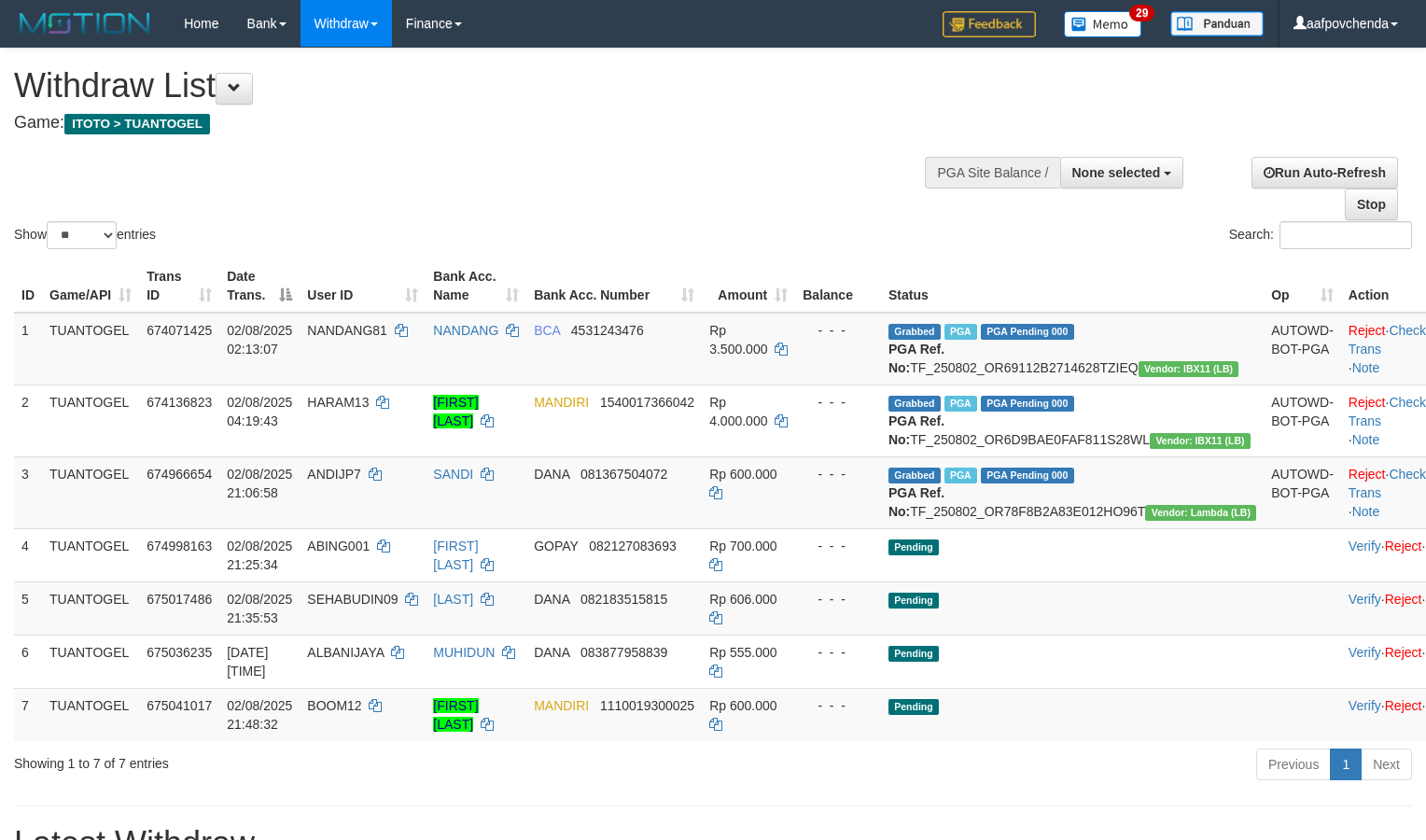 select 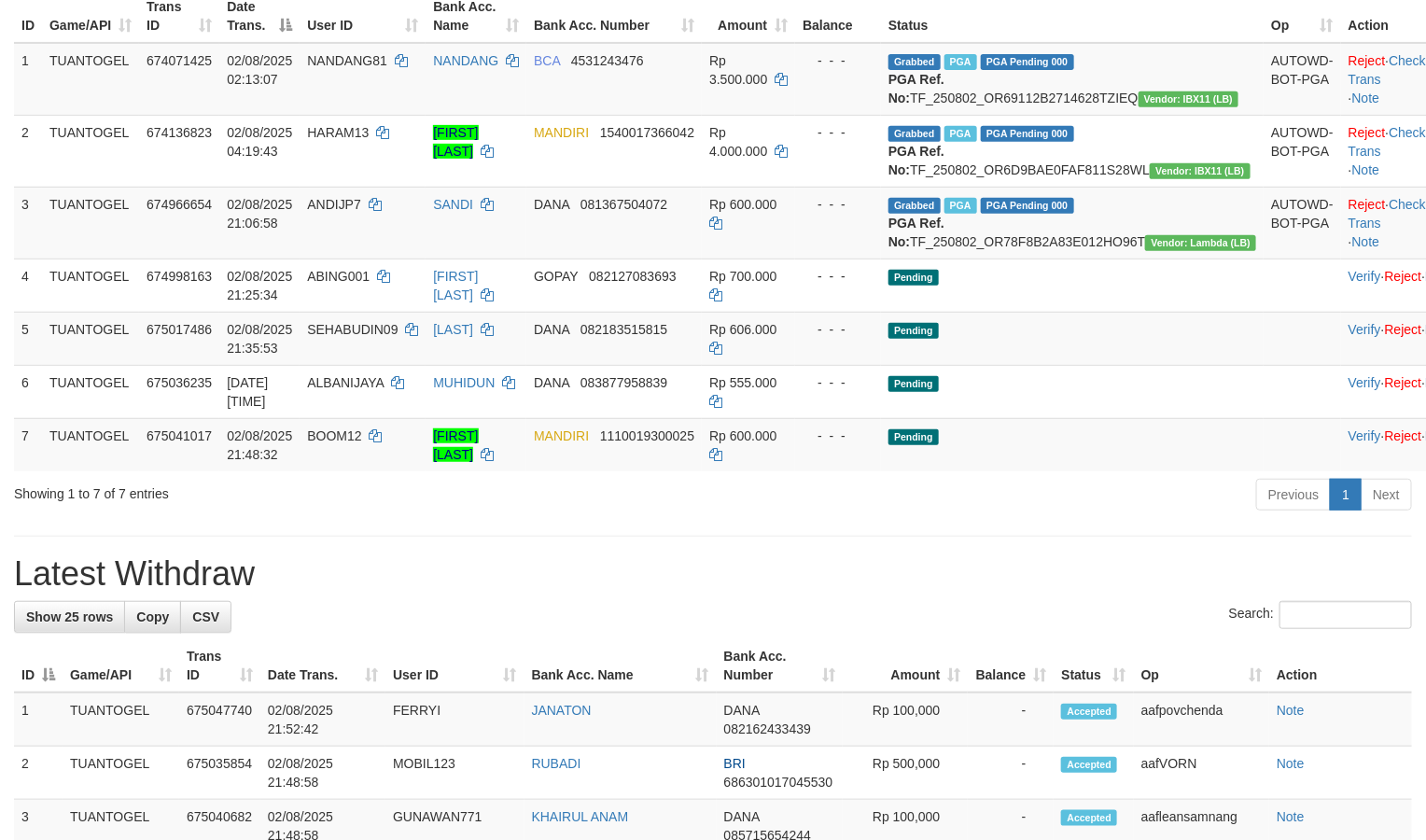 scroll, scrollTop: 280, scrollLeft: 0, axis: vertical 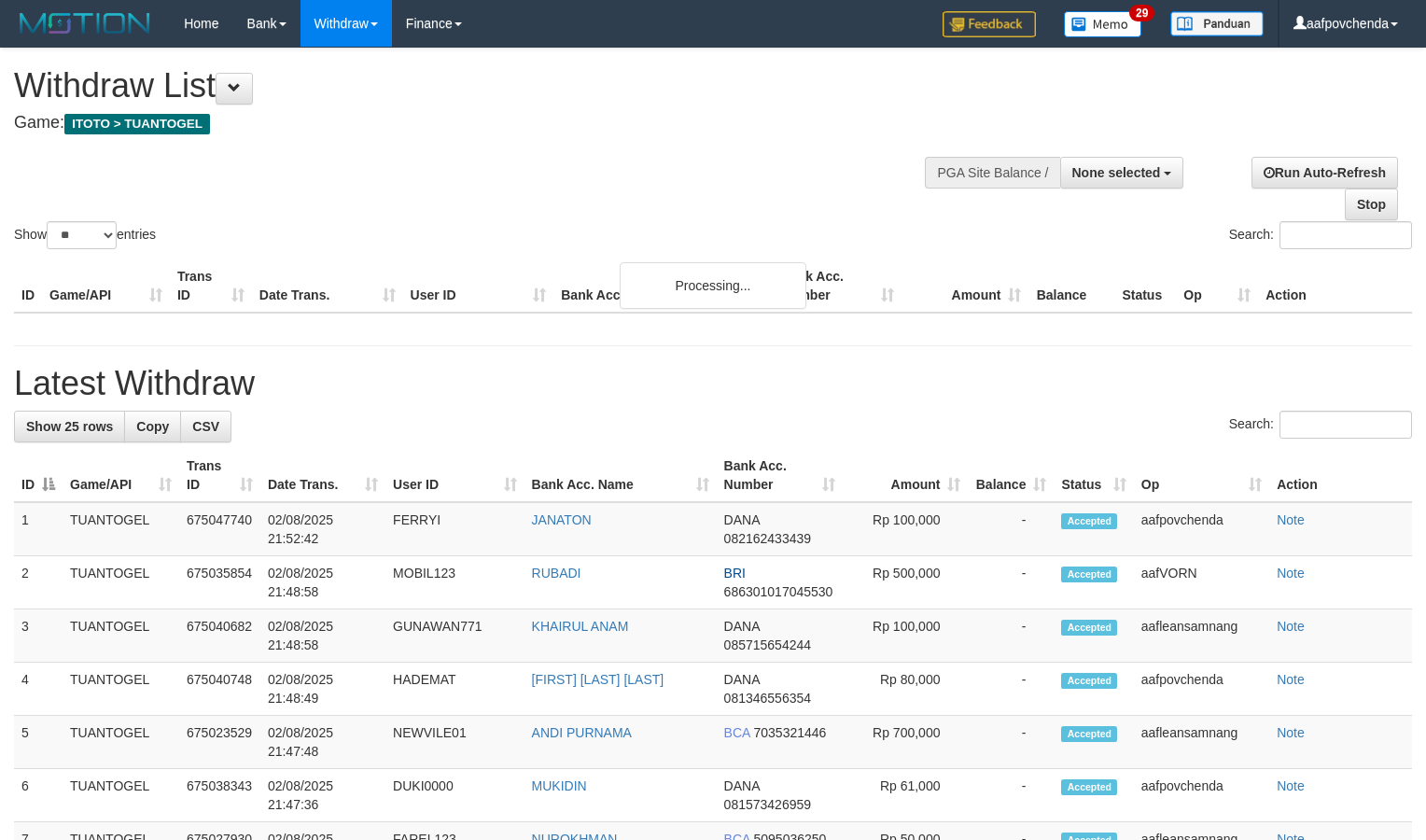 select 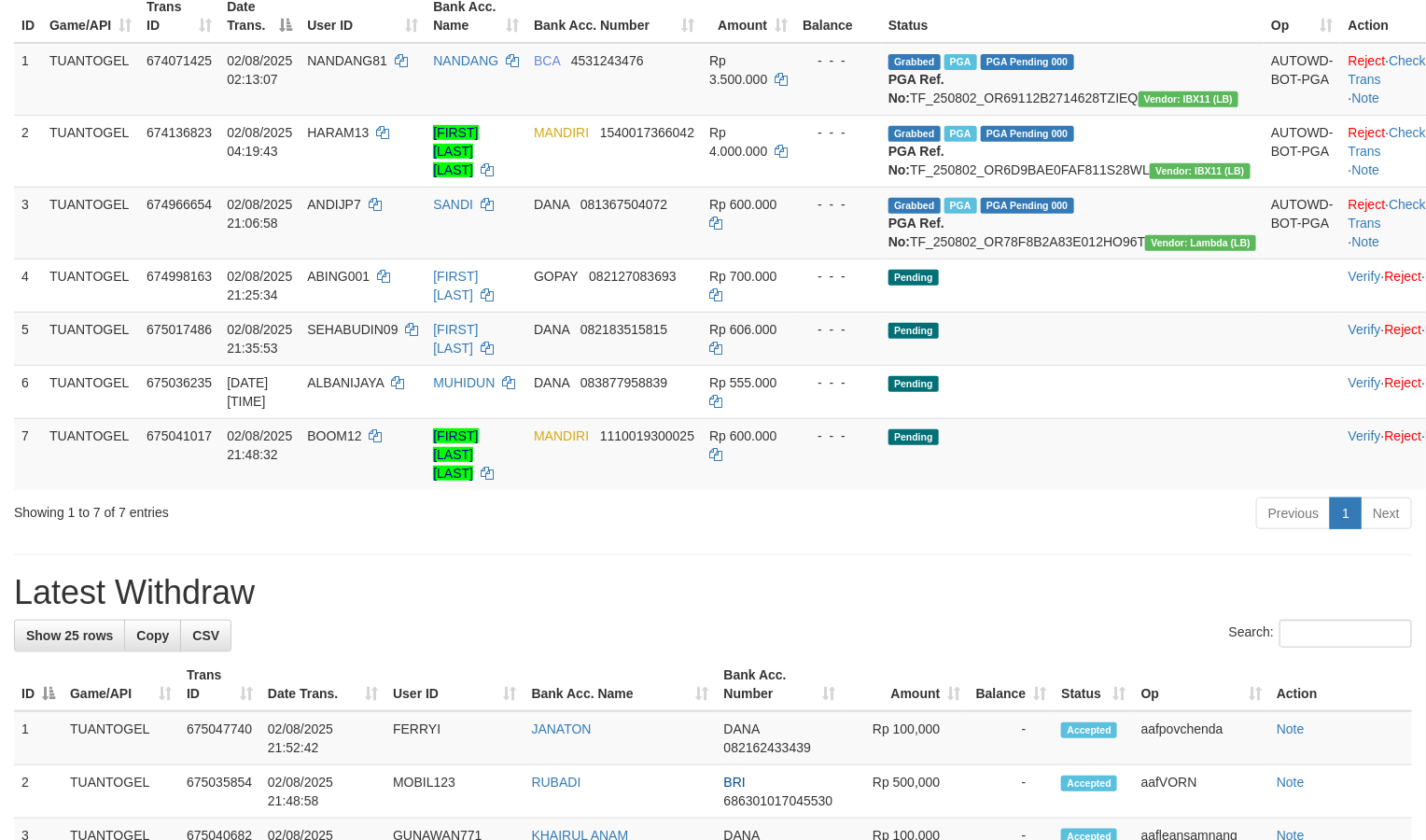 scroll, scrollTop: 280, scrollLeft: 0, axis: vertical 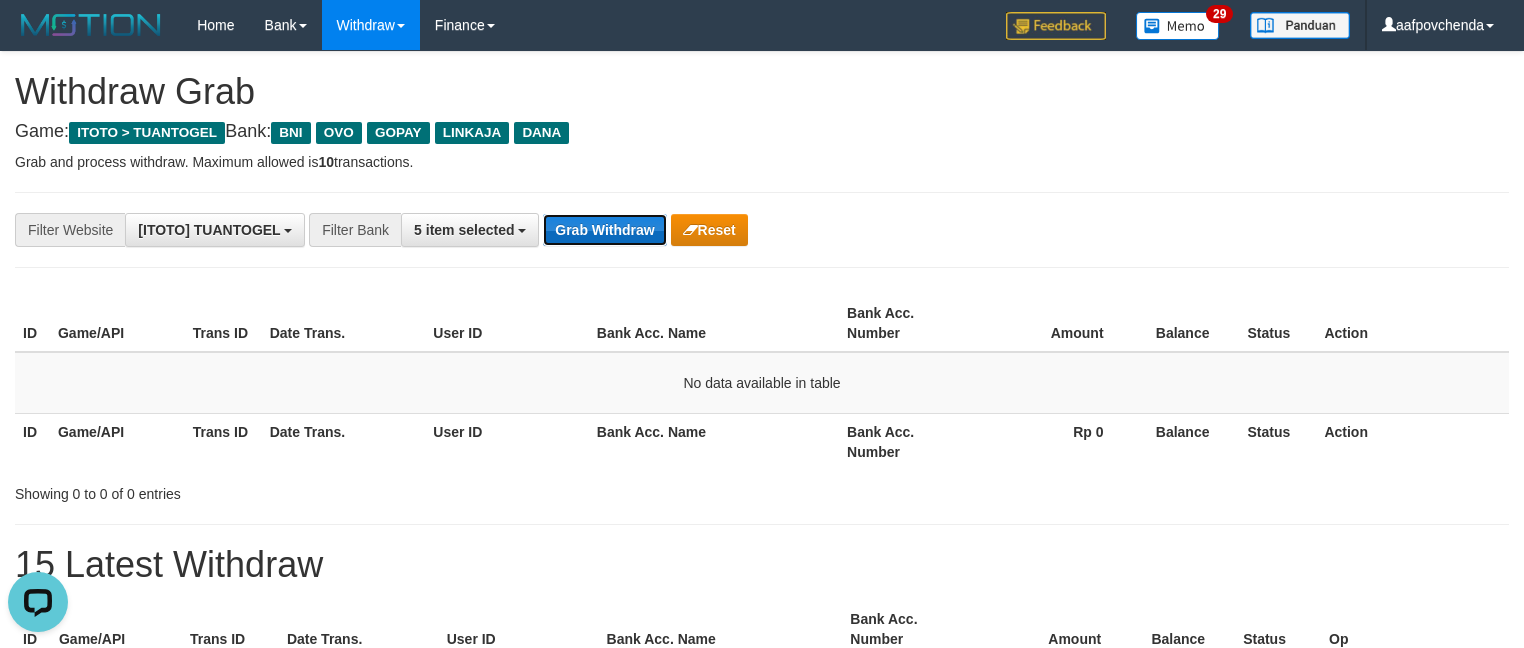 click on "Grab Withdraw" at bounding box center (604, 230) 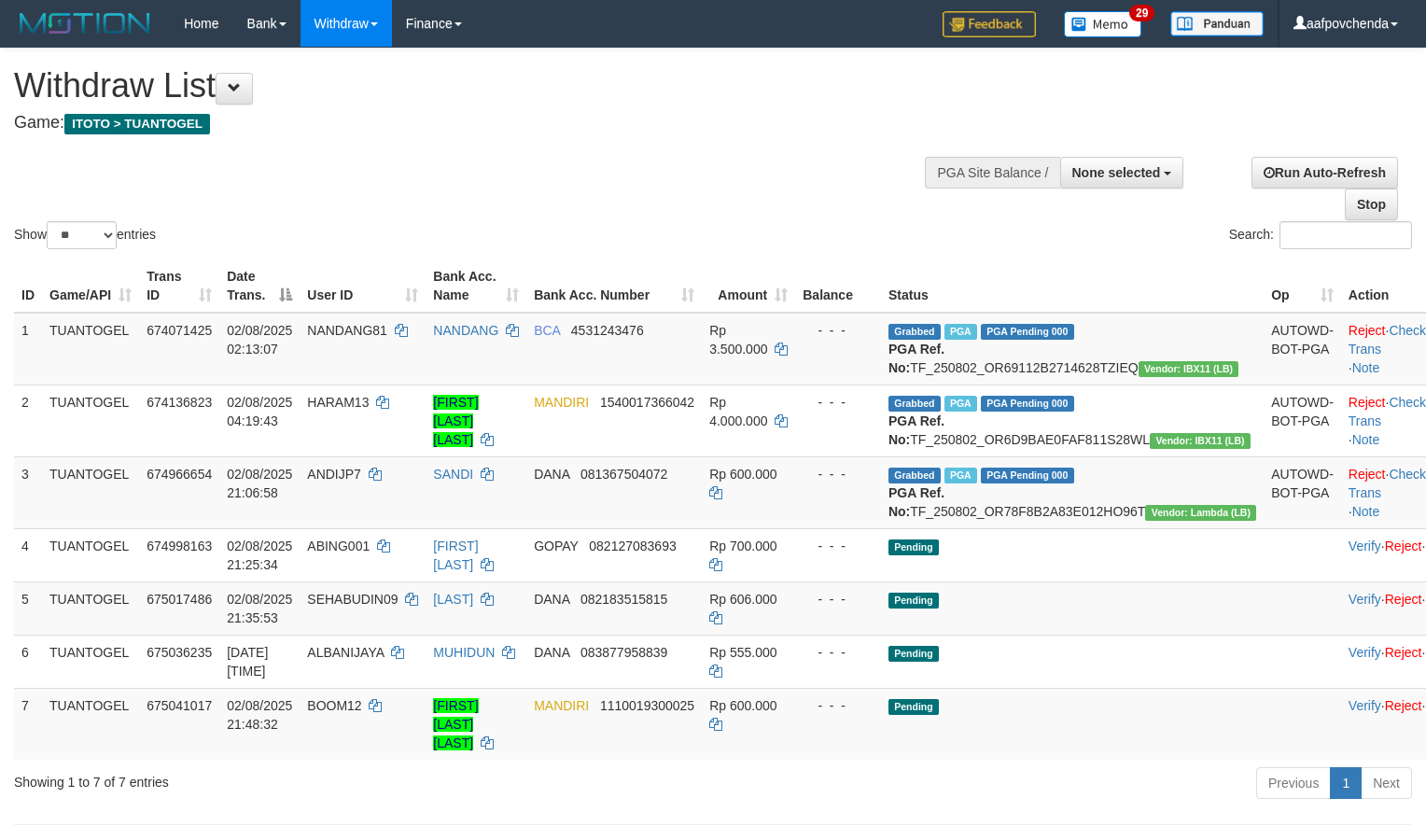 select 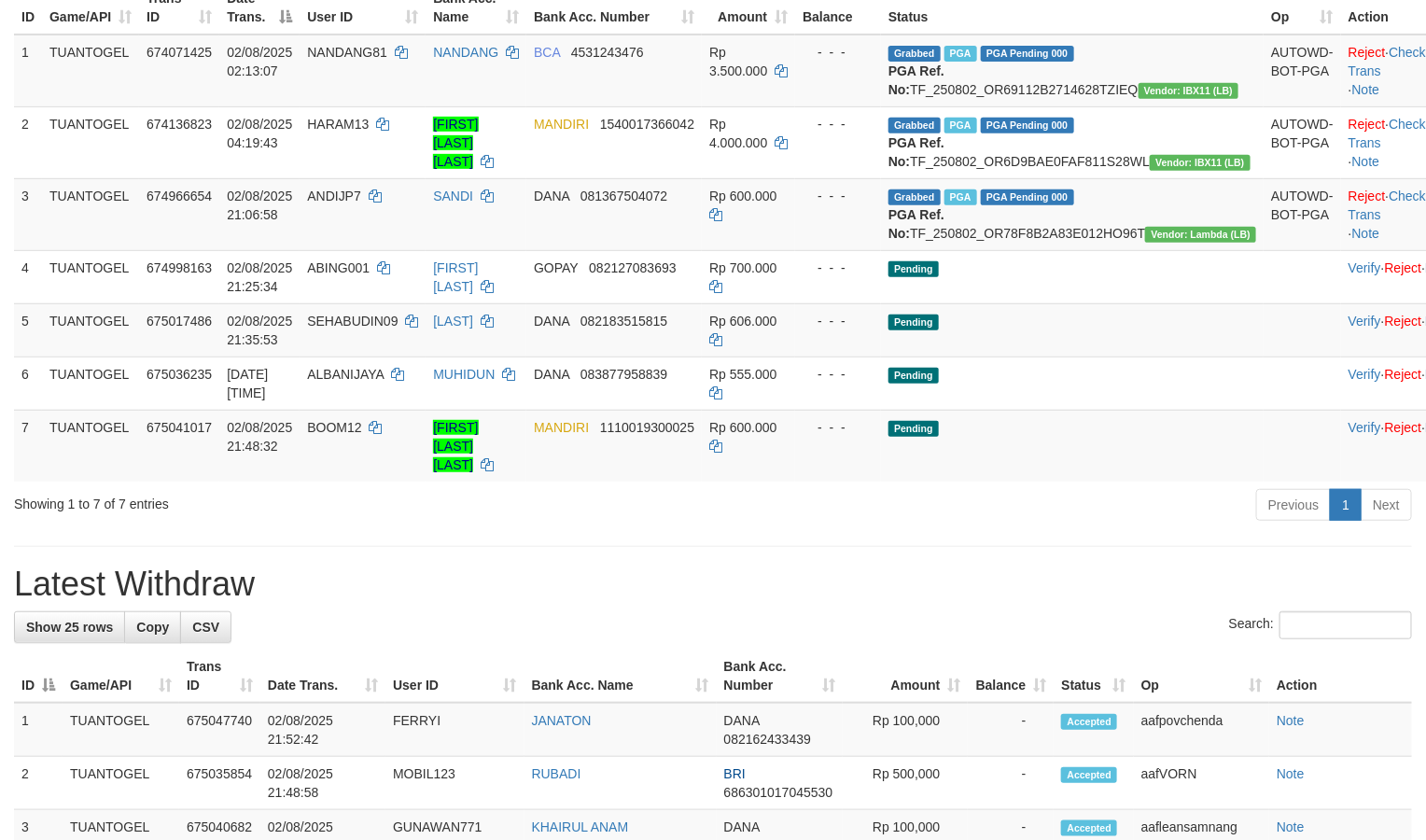 scroll, scrollTop: 280, scrollLeft: 0, axis: vertical 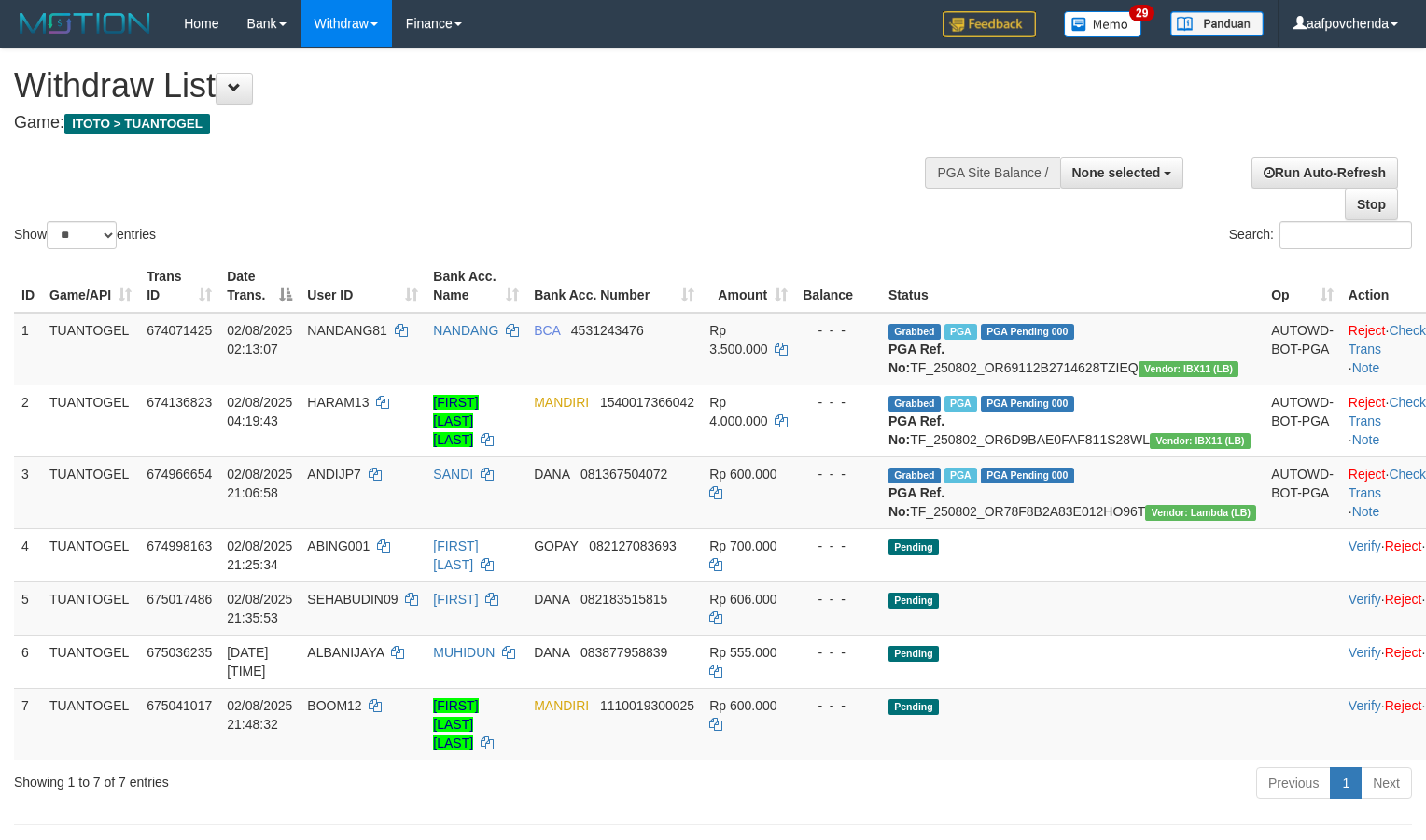 select 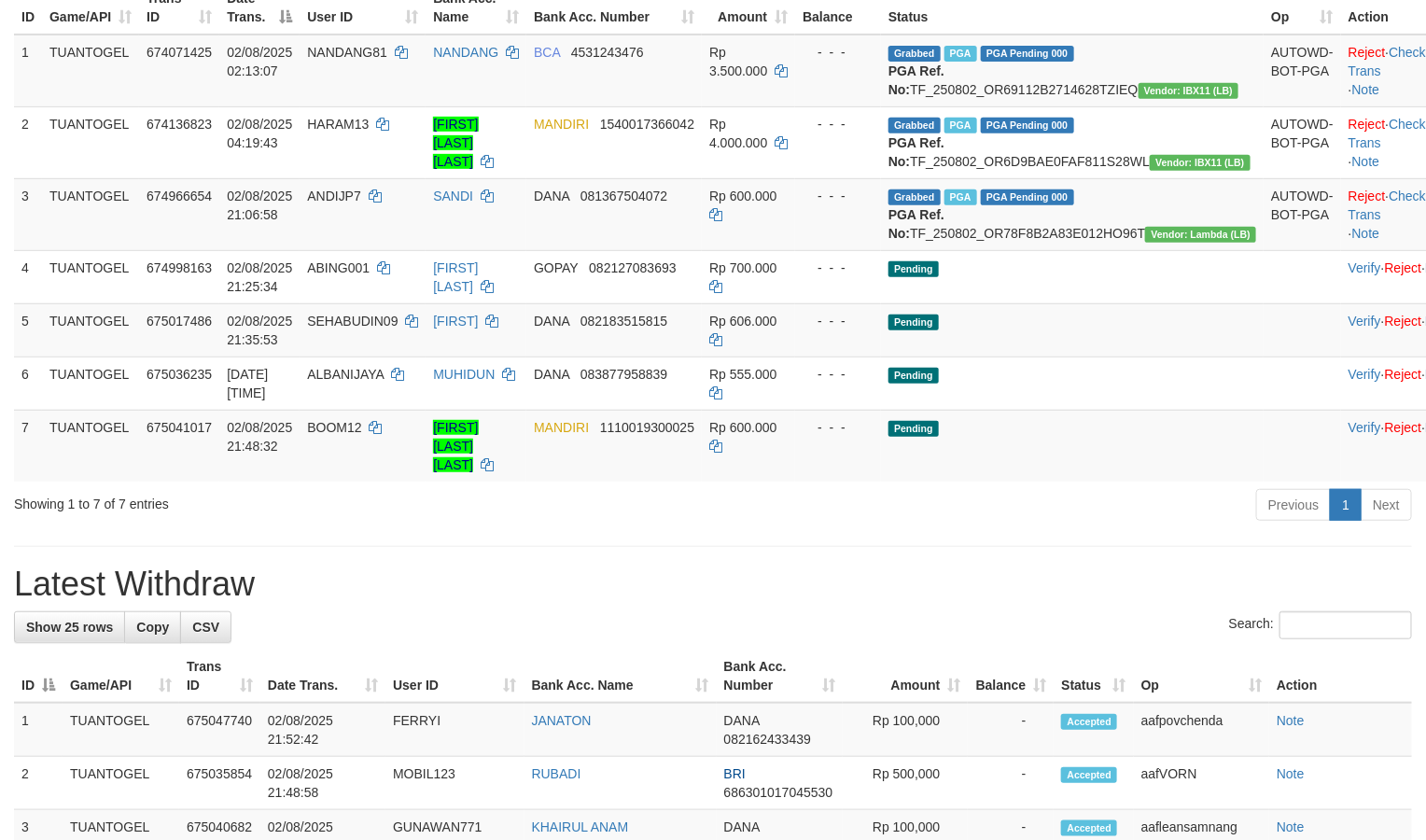 scroll, scrollTop: 280, scrollLeft: 0, axis: vertical 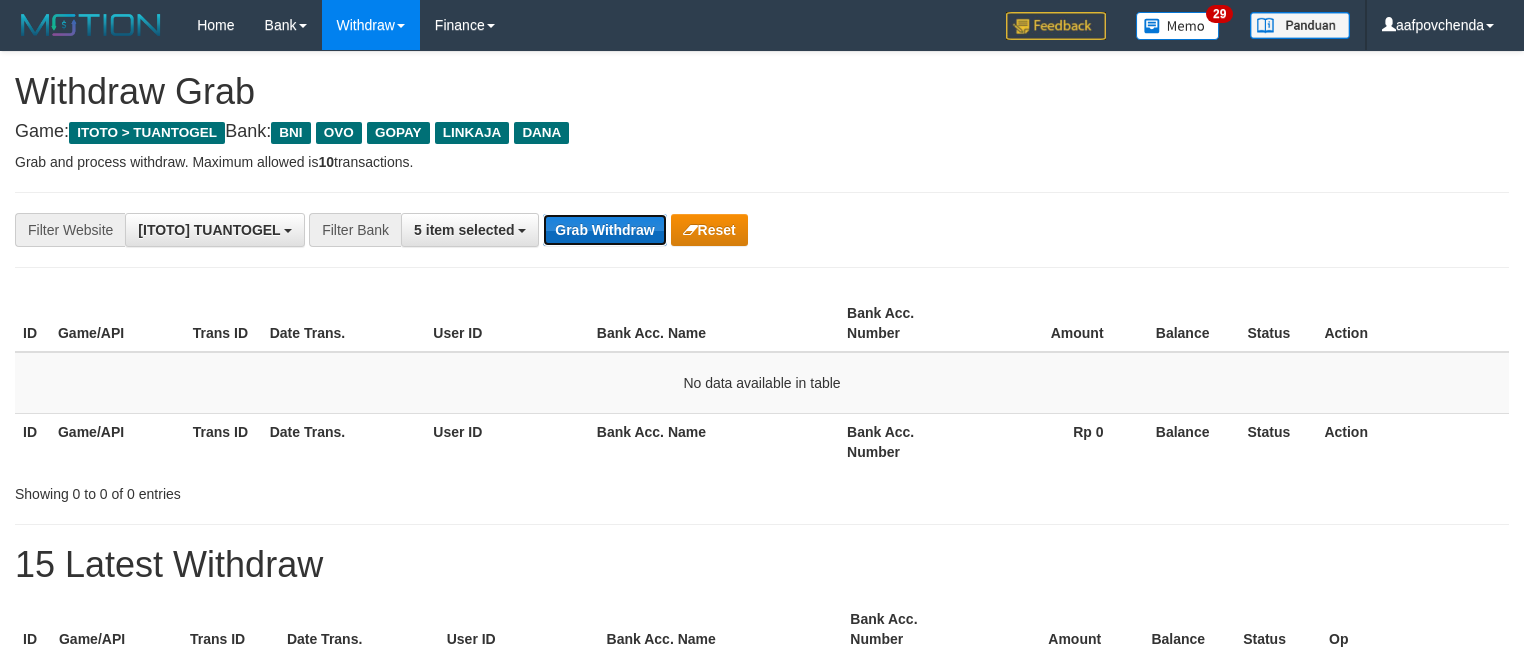 click on "Grab Withdraw" at bounding box center (604, 230) 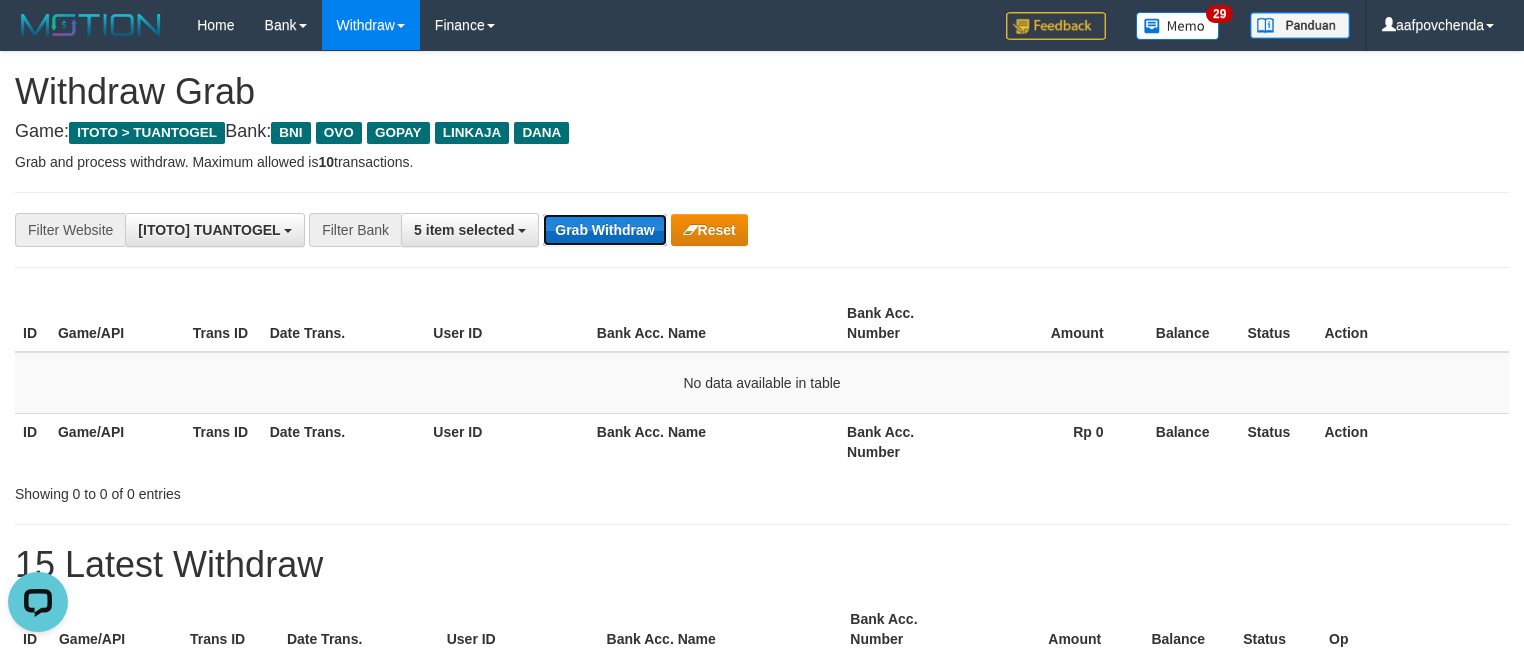 scroll, scrollTop: 0, scrollLeft: 0, axis: both 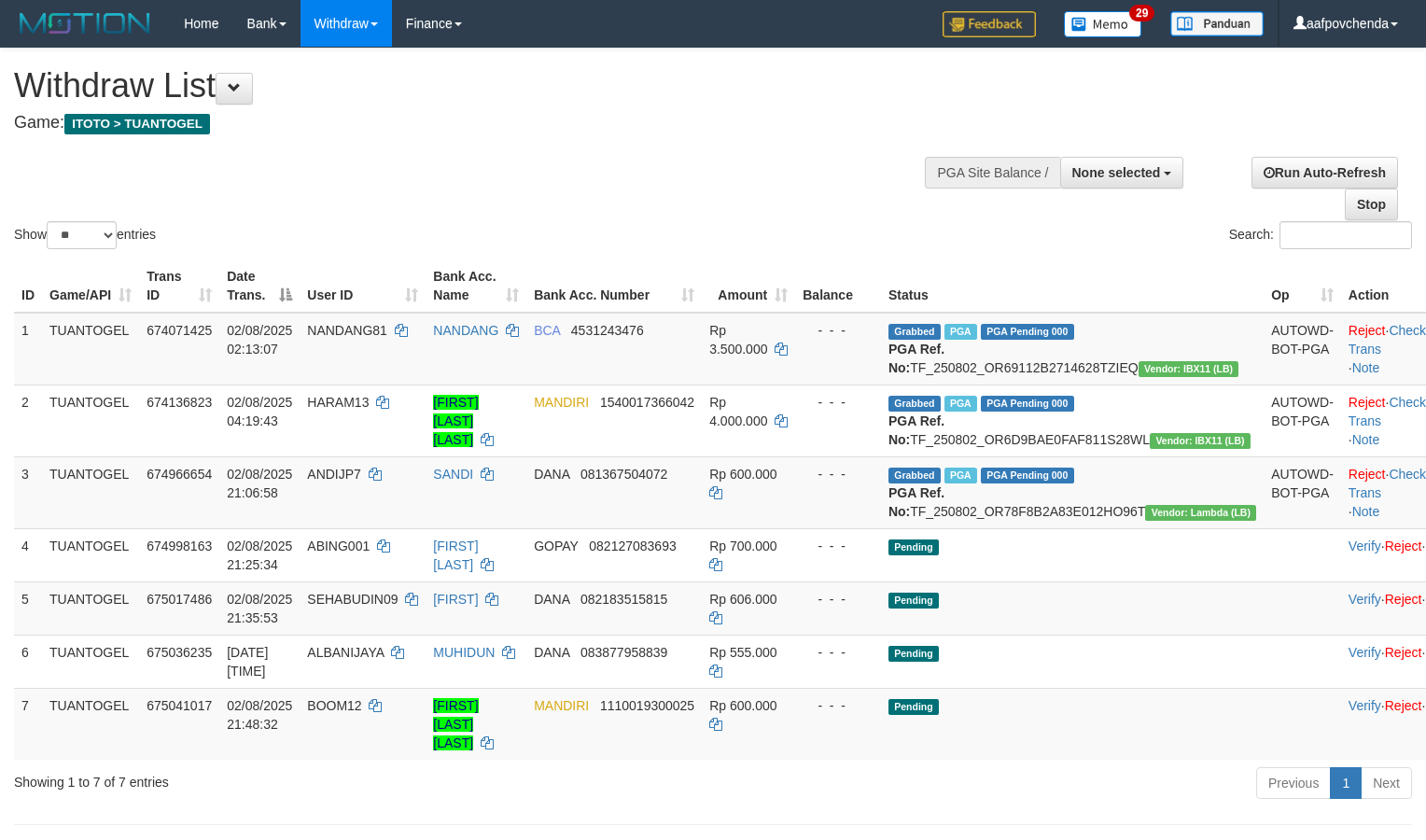 select 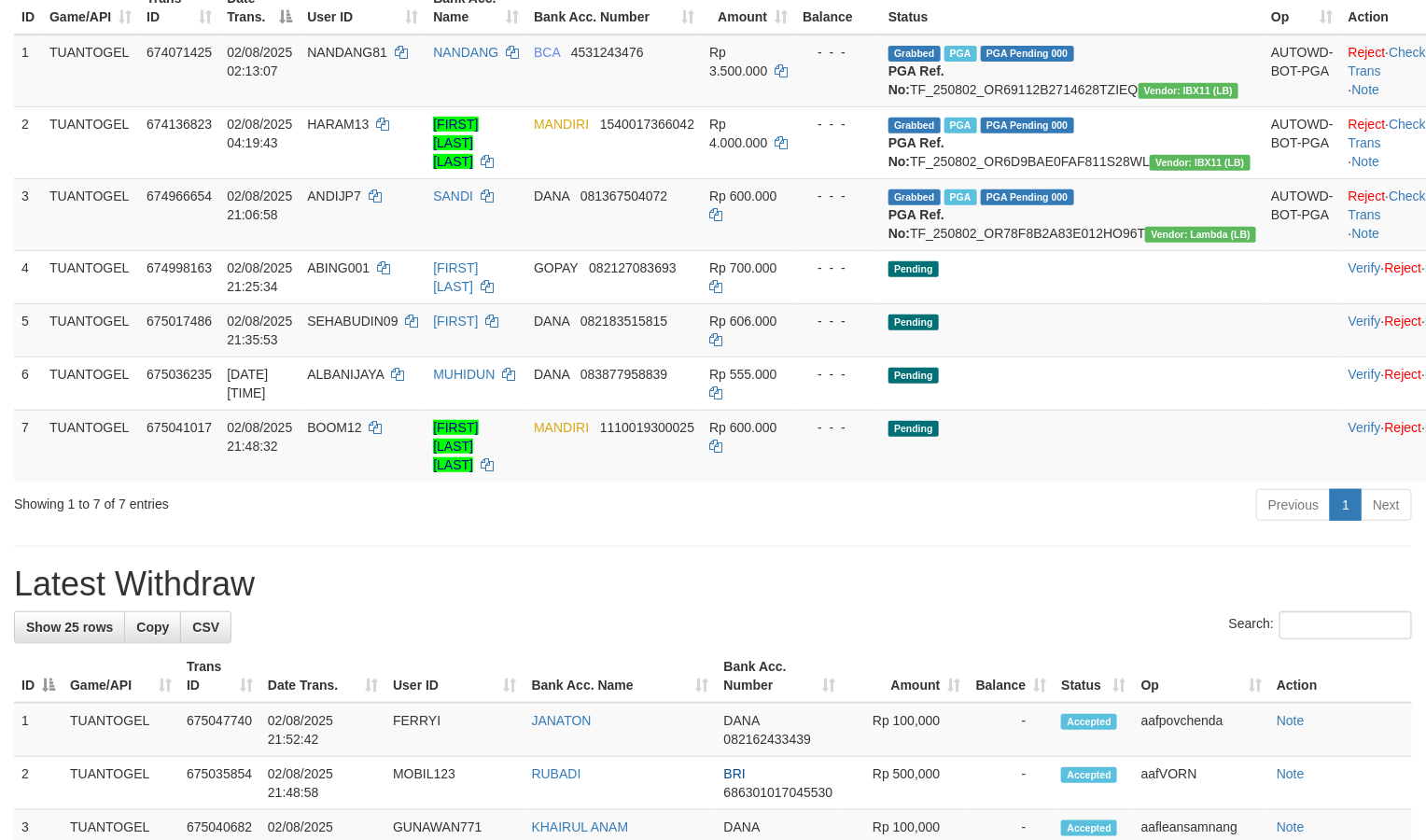 scroll, scrollTop: 280, scrollLeft: 0, axis: vertical 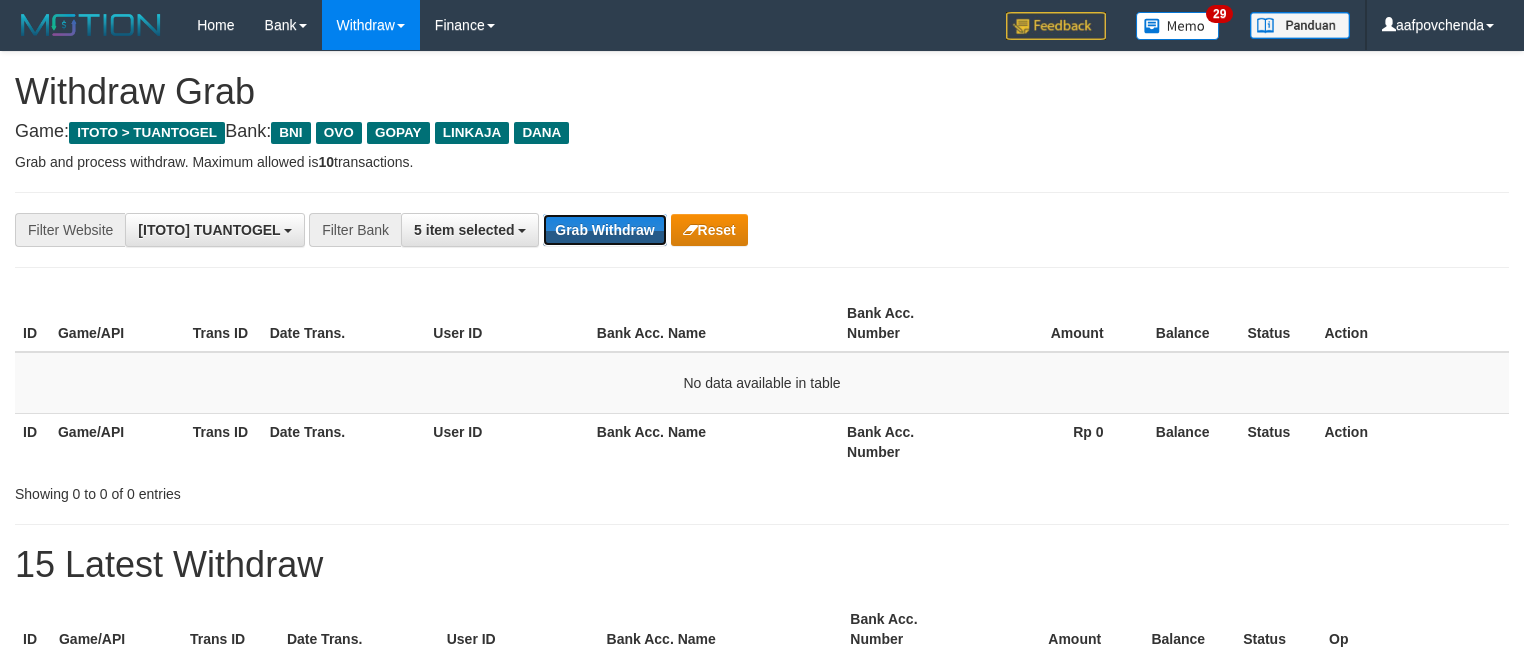 click on "Grab Withdraw" at bounding box center [604, 230] 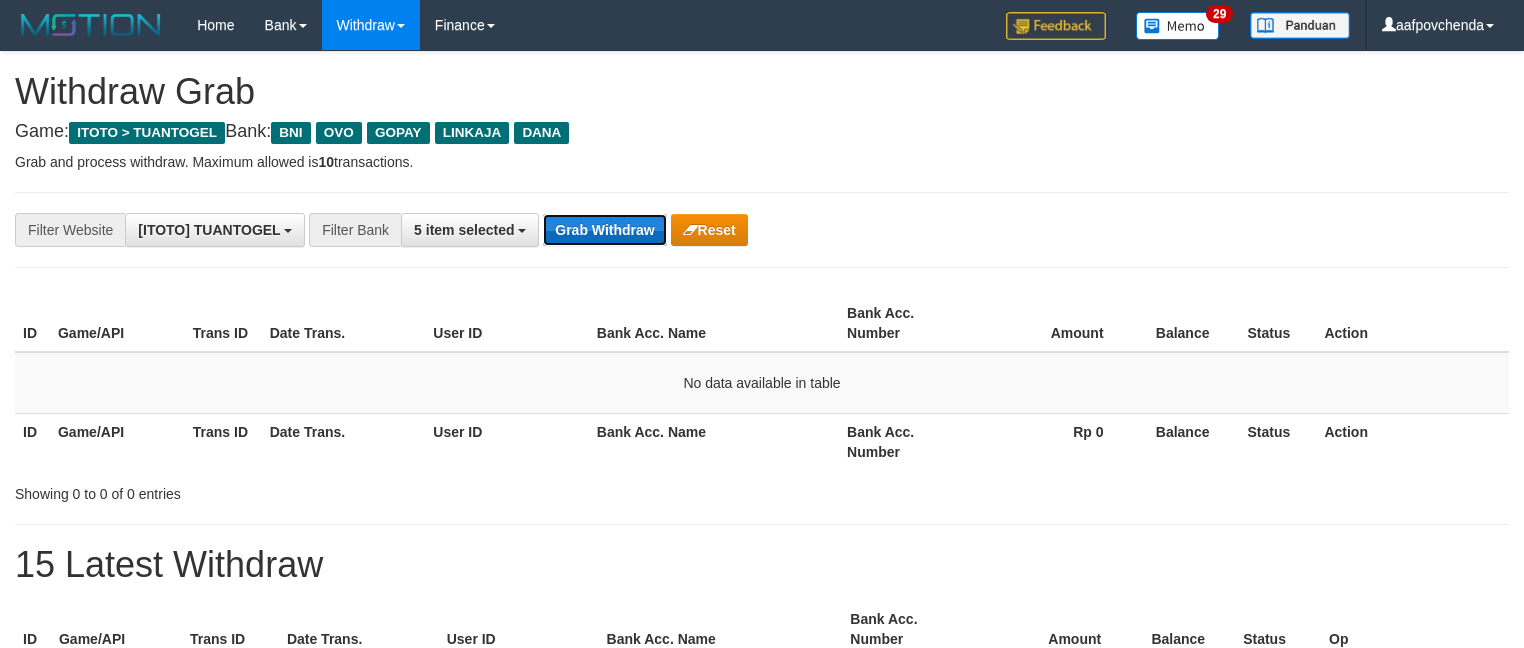 drag, startPoint x: 0, startPoint y: 0, endPoint x: 613, endPoint y: 229, distance: 654.37756 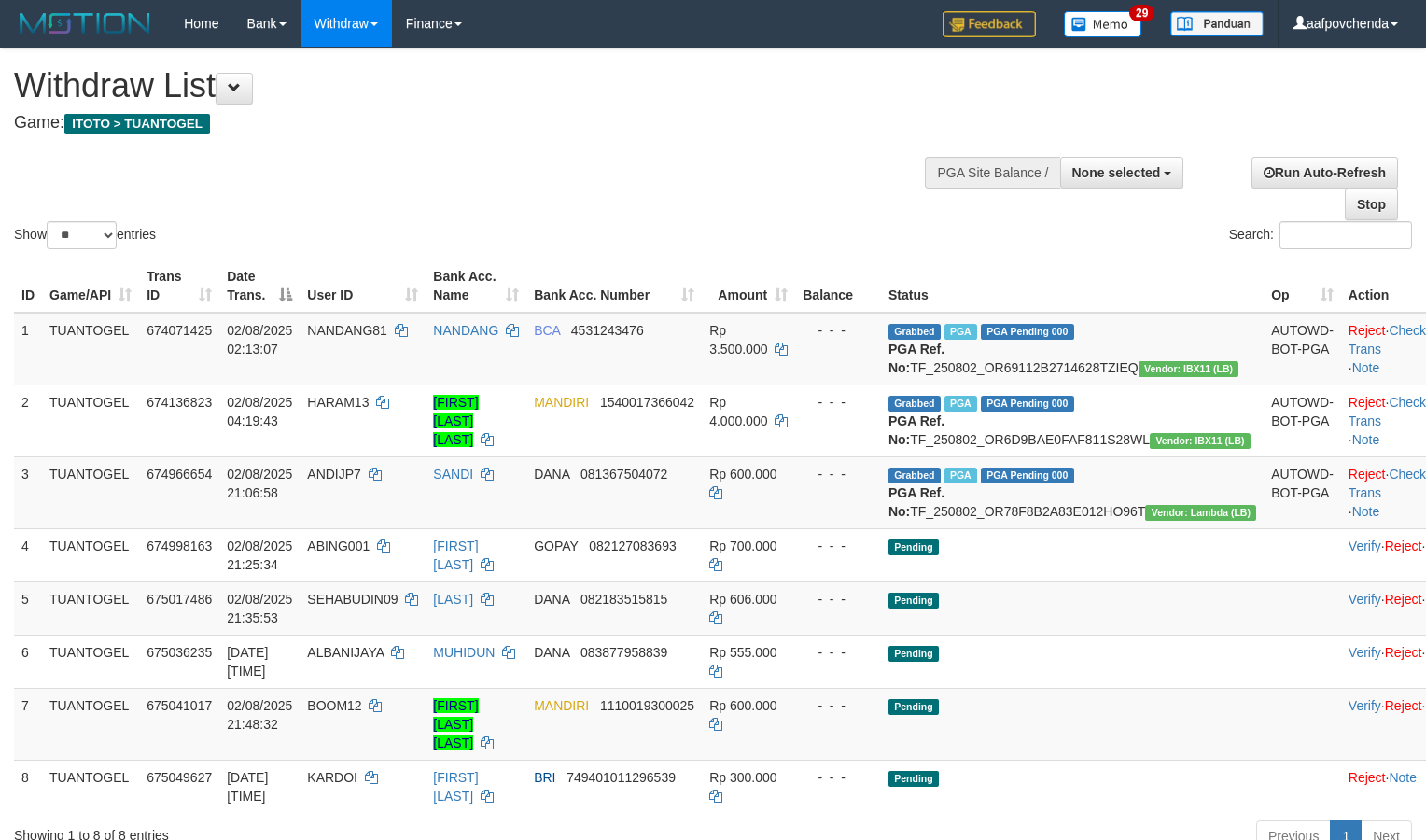 select 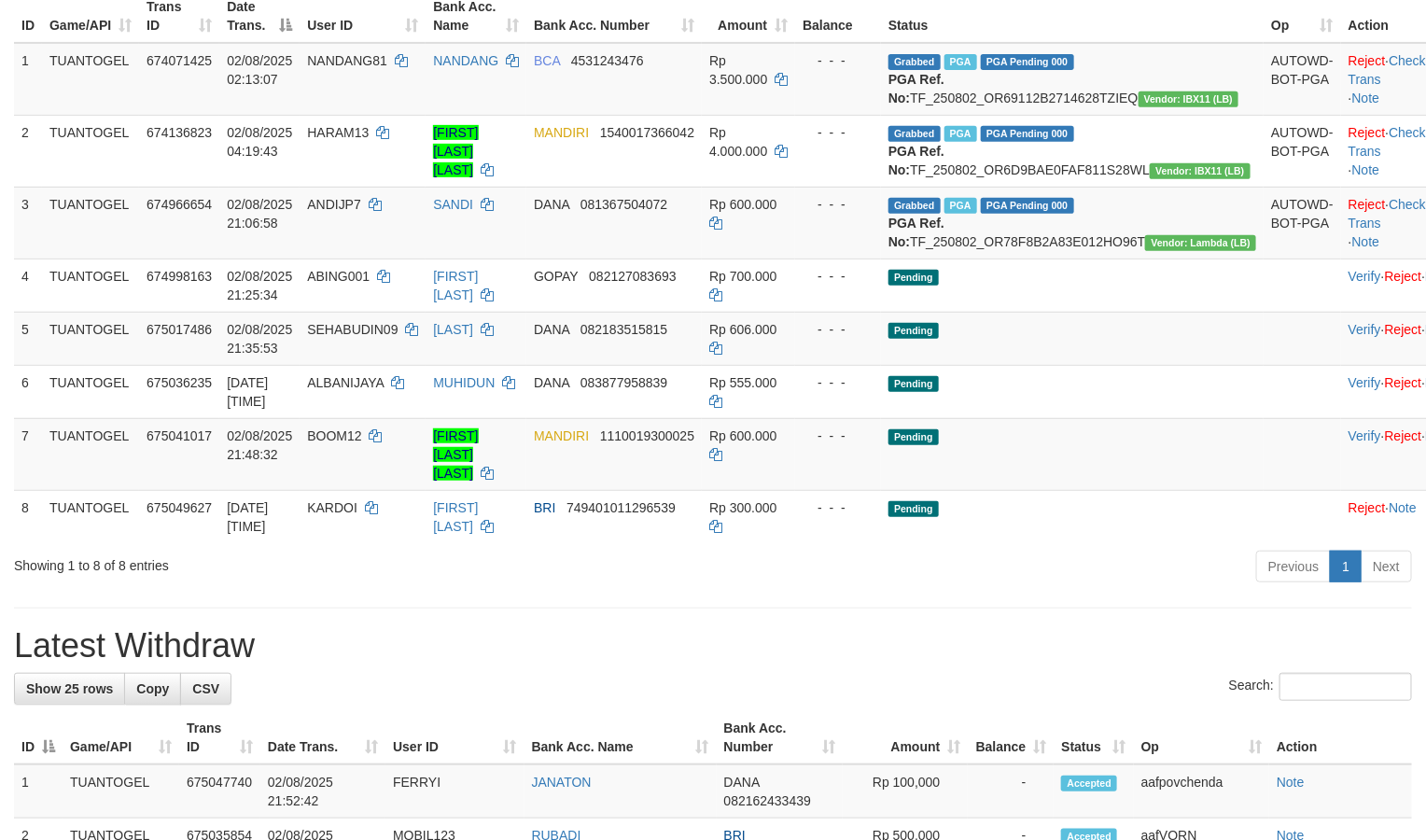 scroll, scrollTop: 280, scrollLeft: 0, axis: vertical 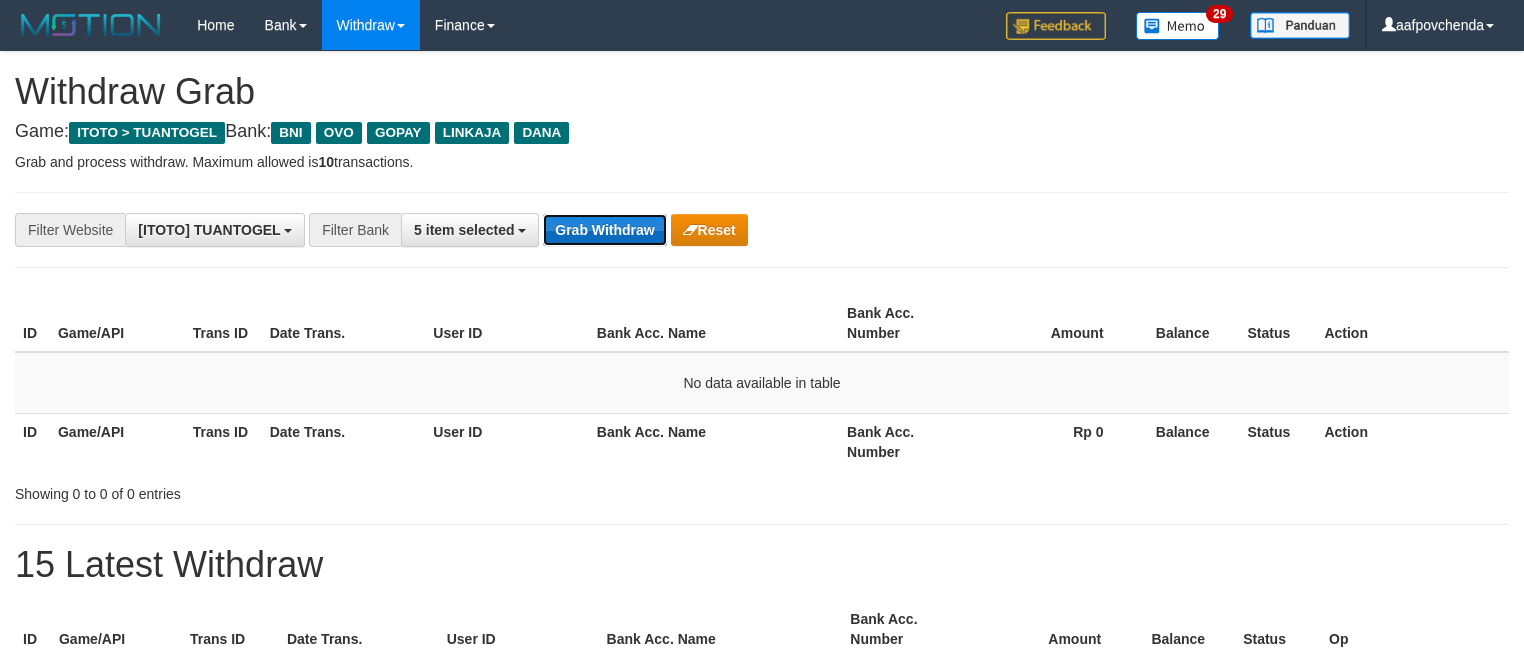 click on "Grab Withdraw" at bounding box center (604, 230) 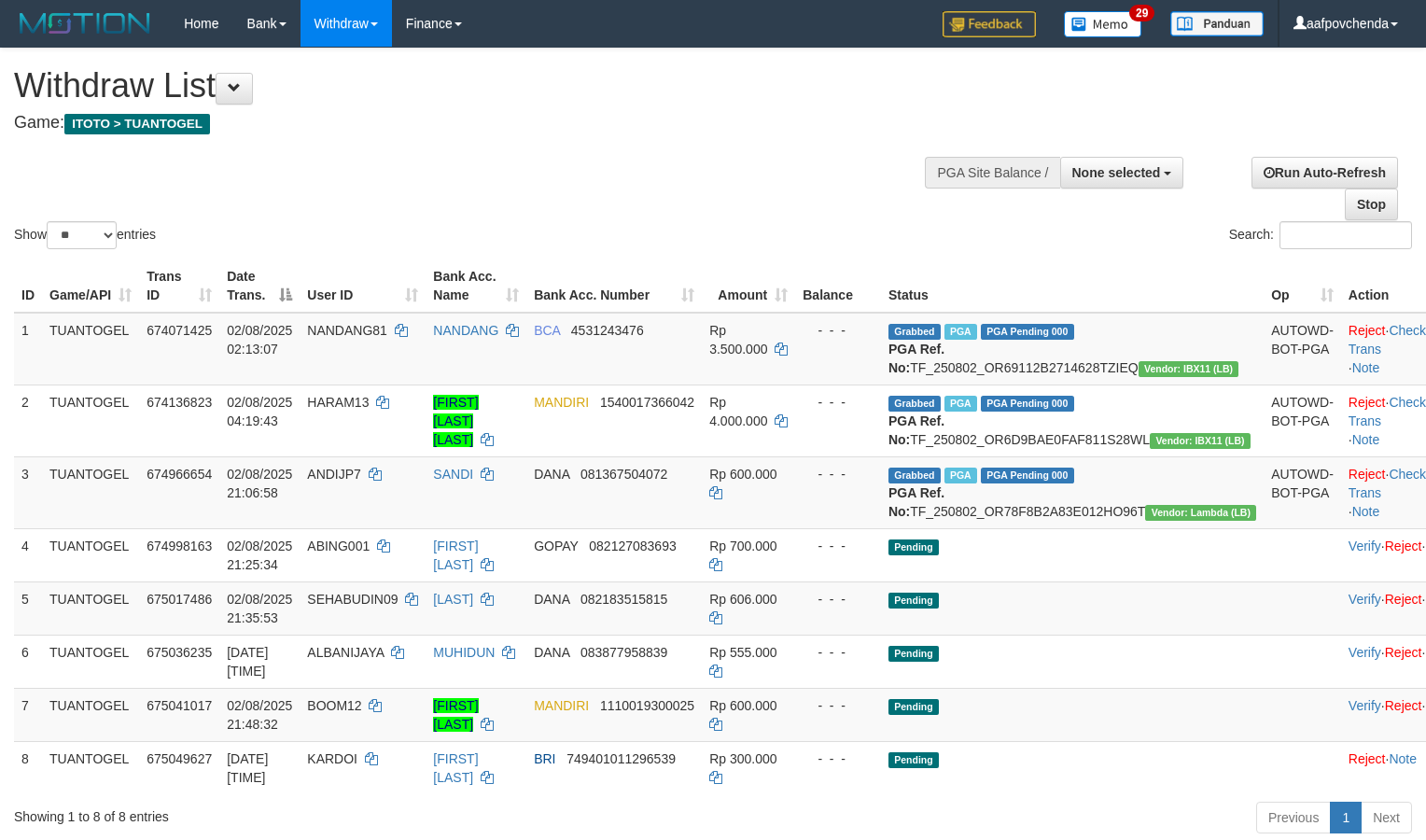select 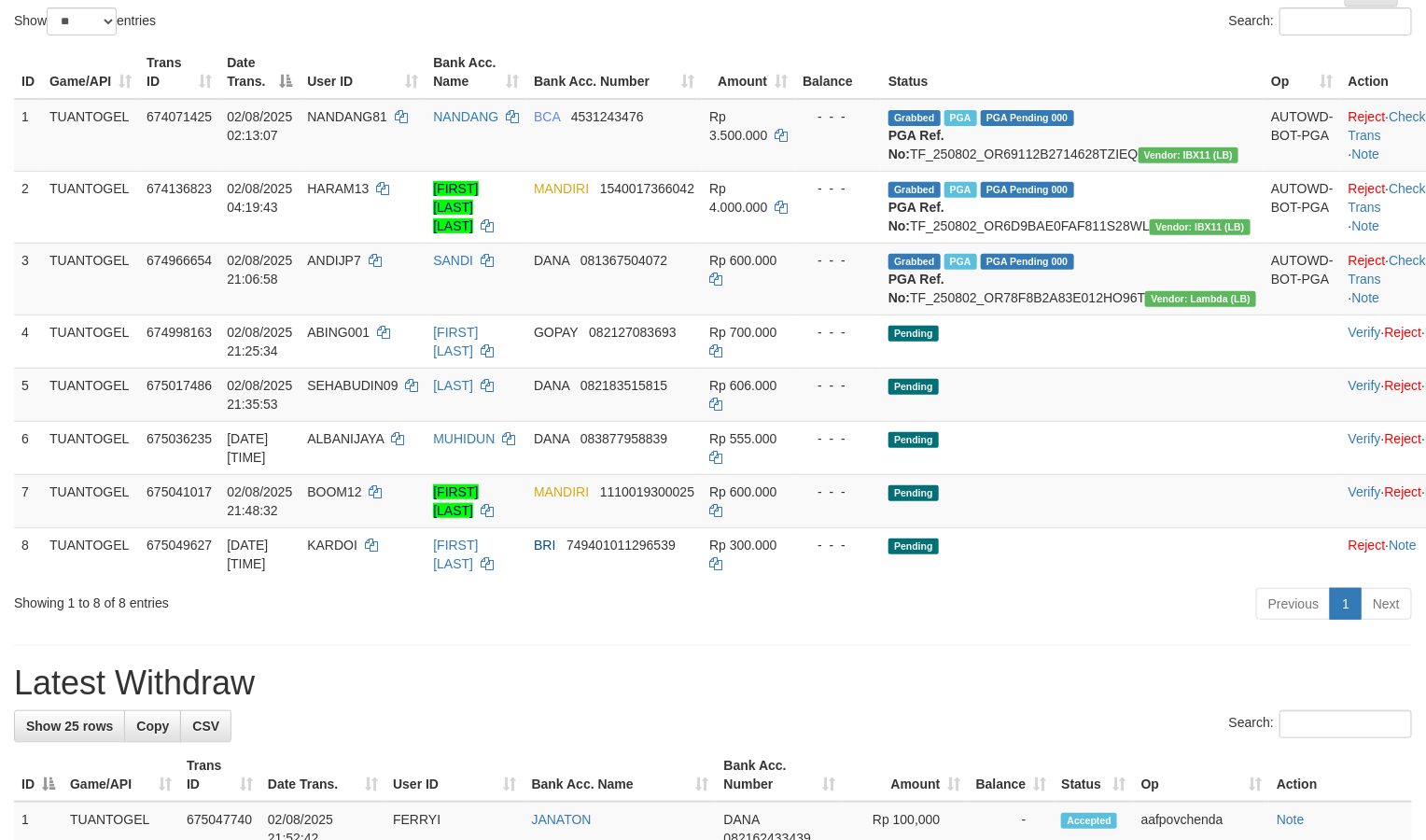 scroll, scrollTop: 280, scrollLeft: 0, axis: vertical 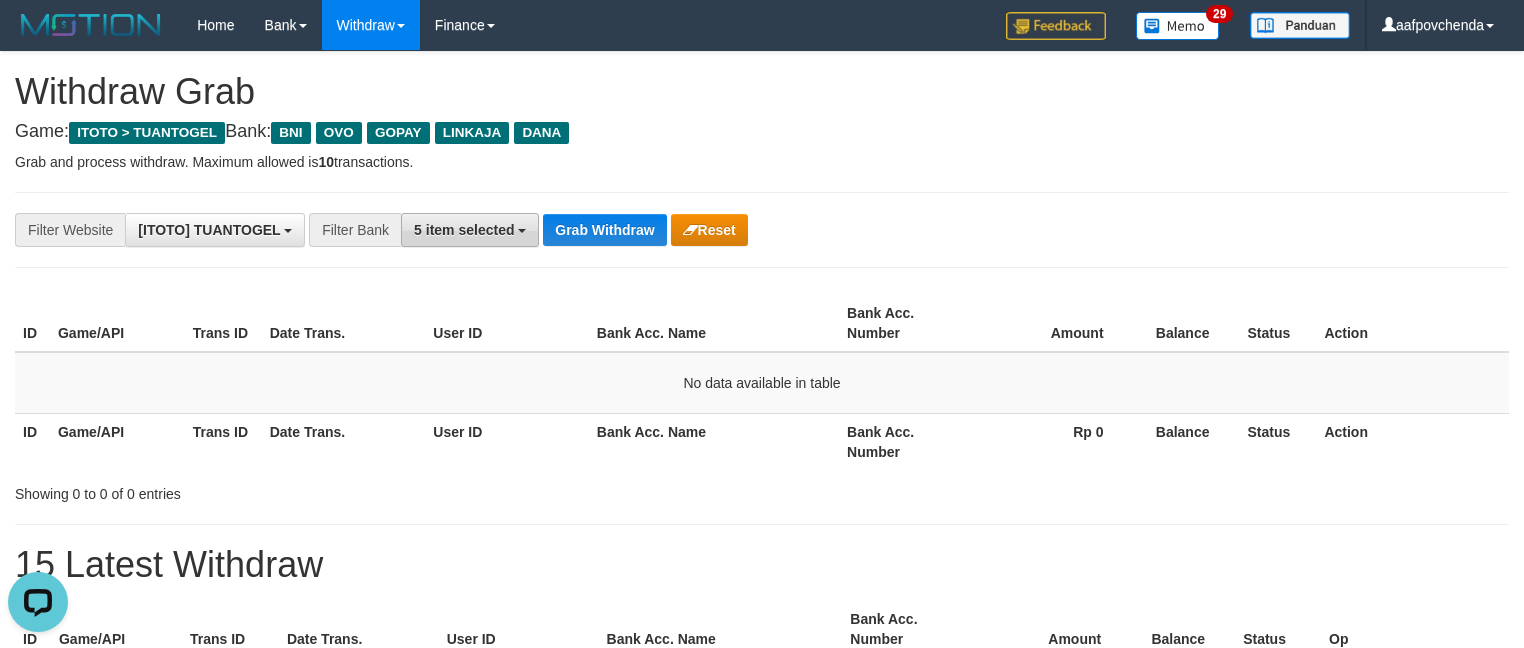 click on "5 item selected" at bounding box center (470, 230) 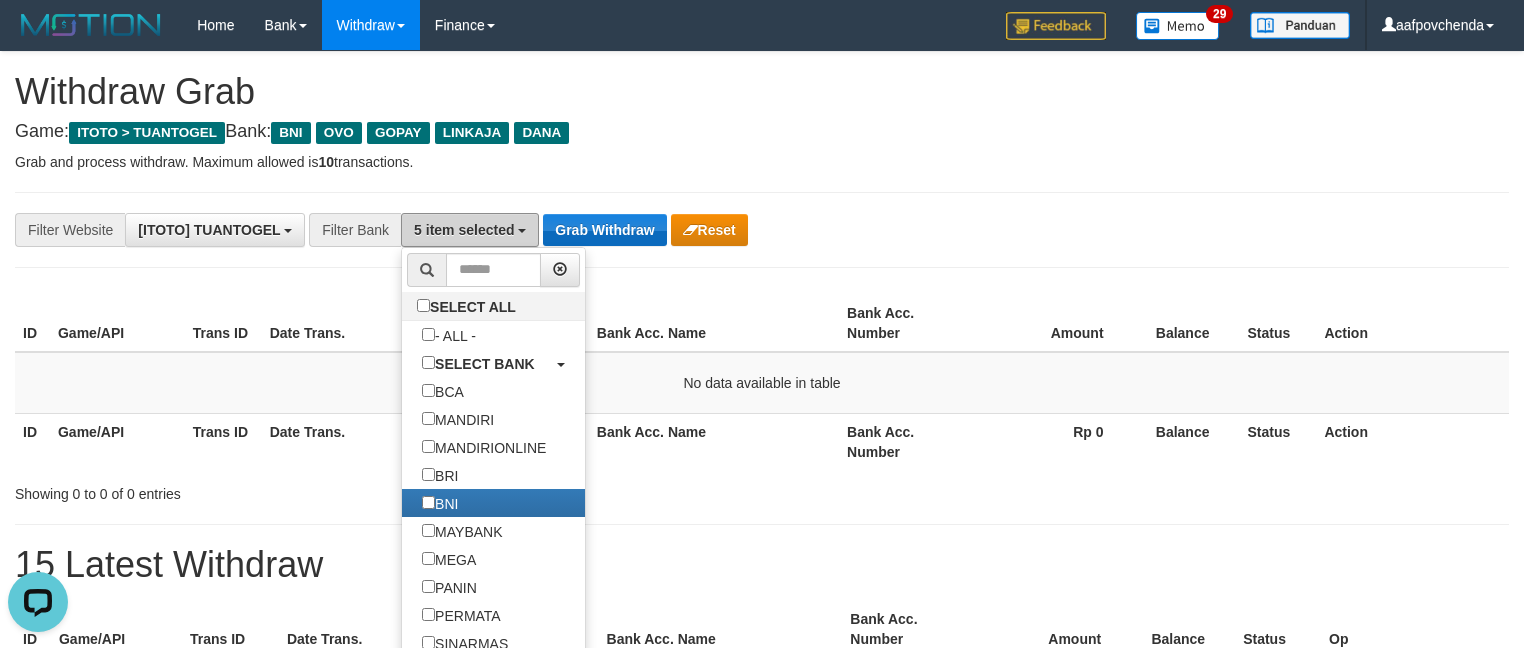 drag, startPoint x: 523, startPoint y: 225, endPoint x: 577, endPoint y: 226, distance: 54.00926 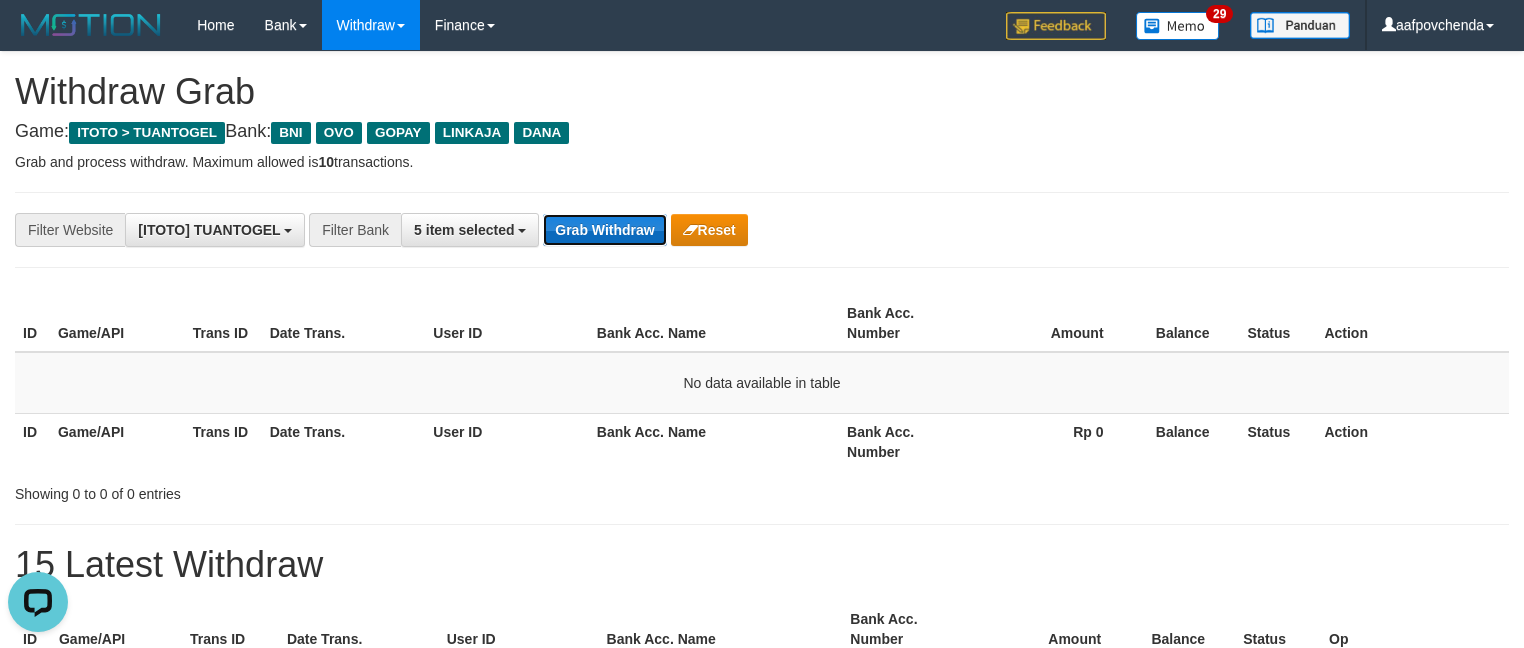 click on "Grab Withdraw" at bounding box center [604, 230] 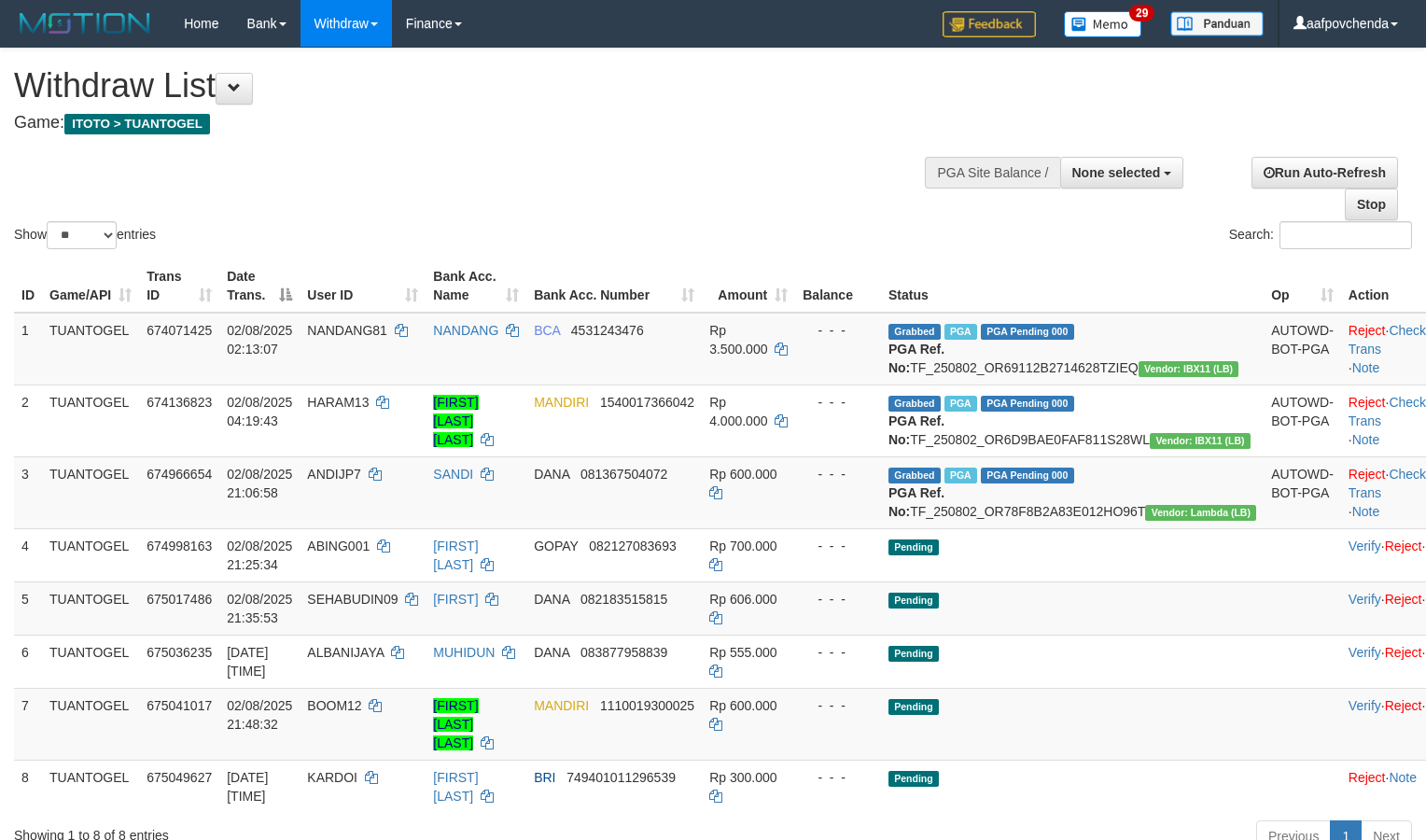 select 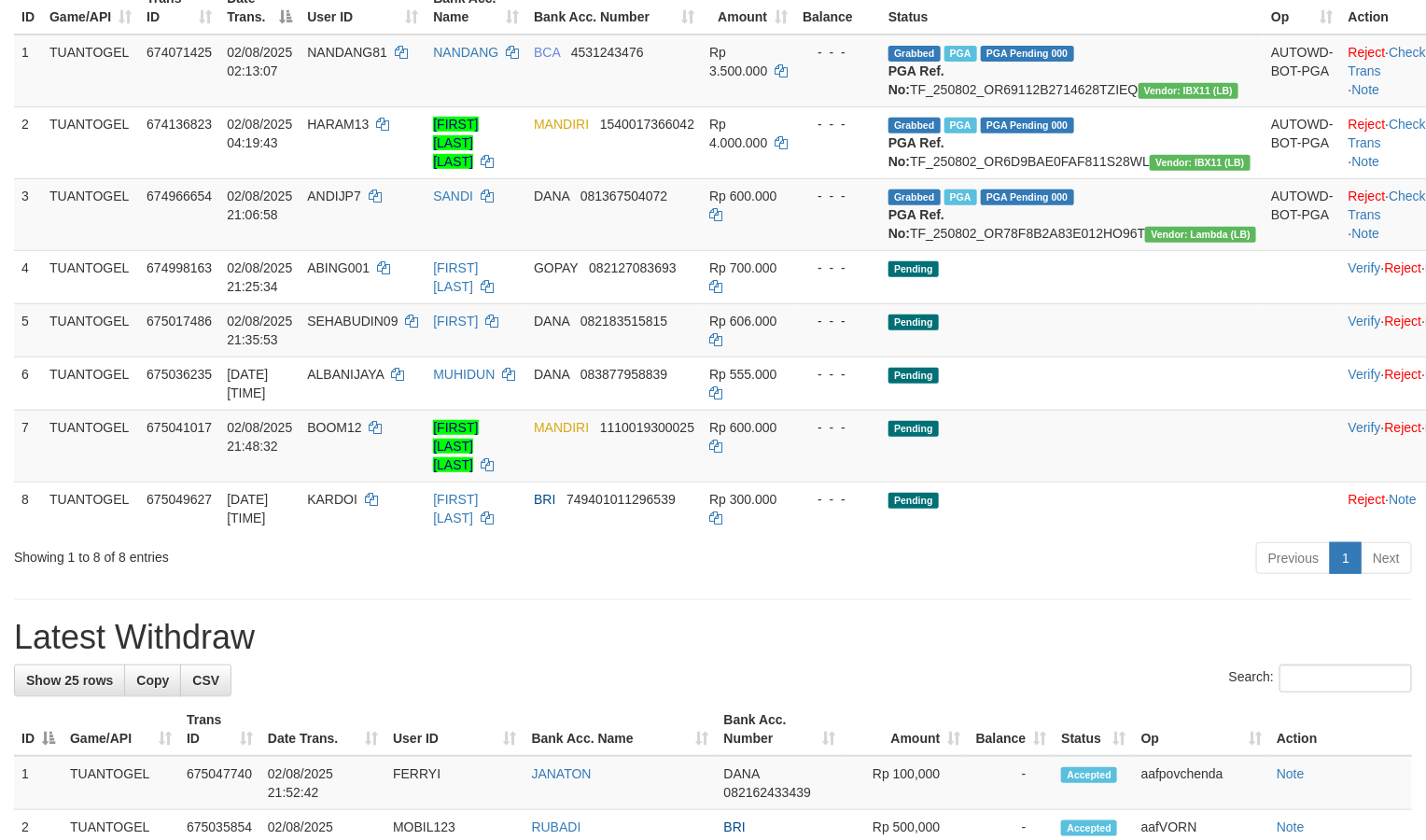 scroll, scrollTop: 280, scrollLeft: 0, axis: vertical 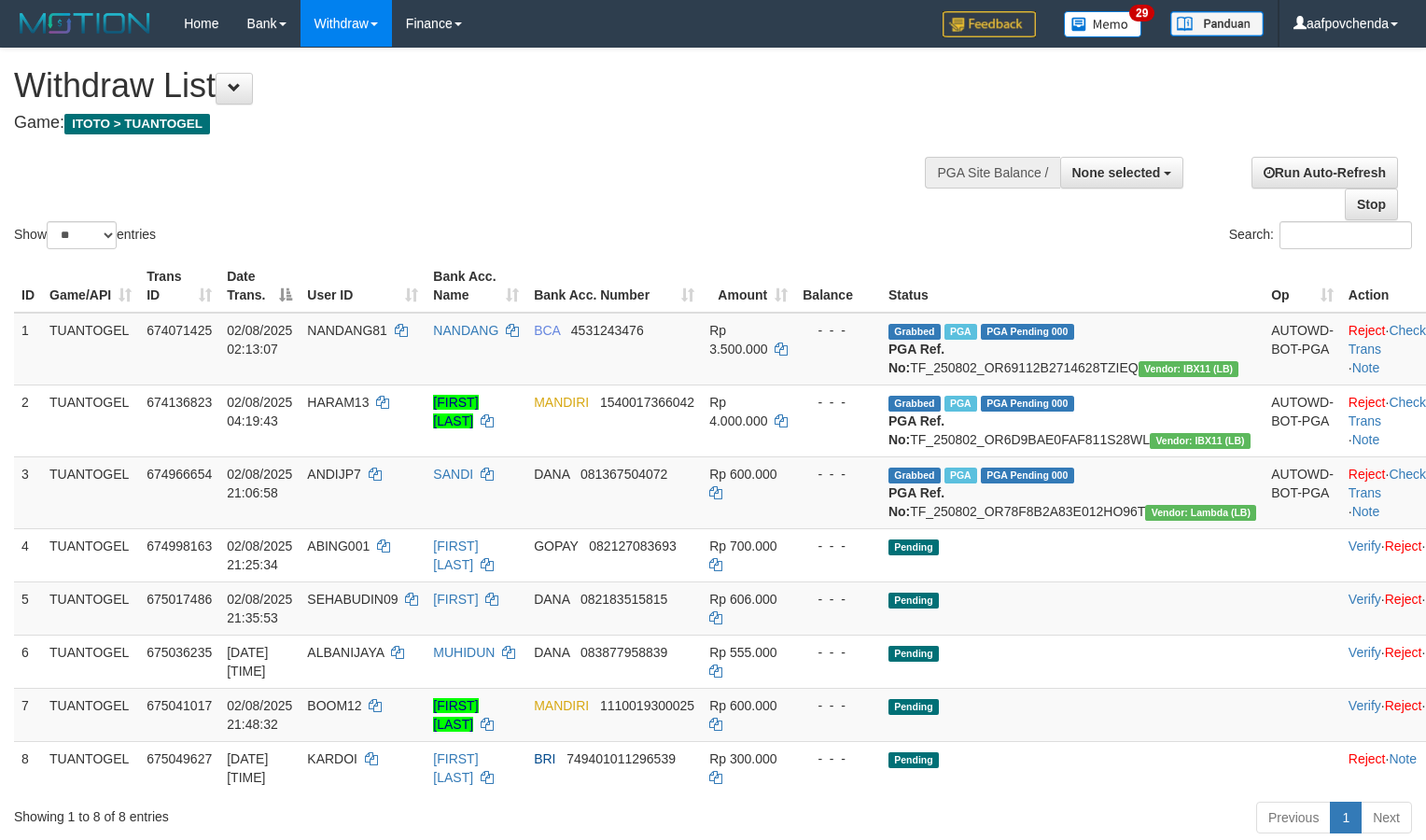 select 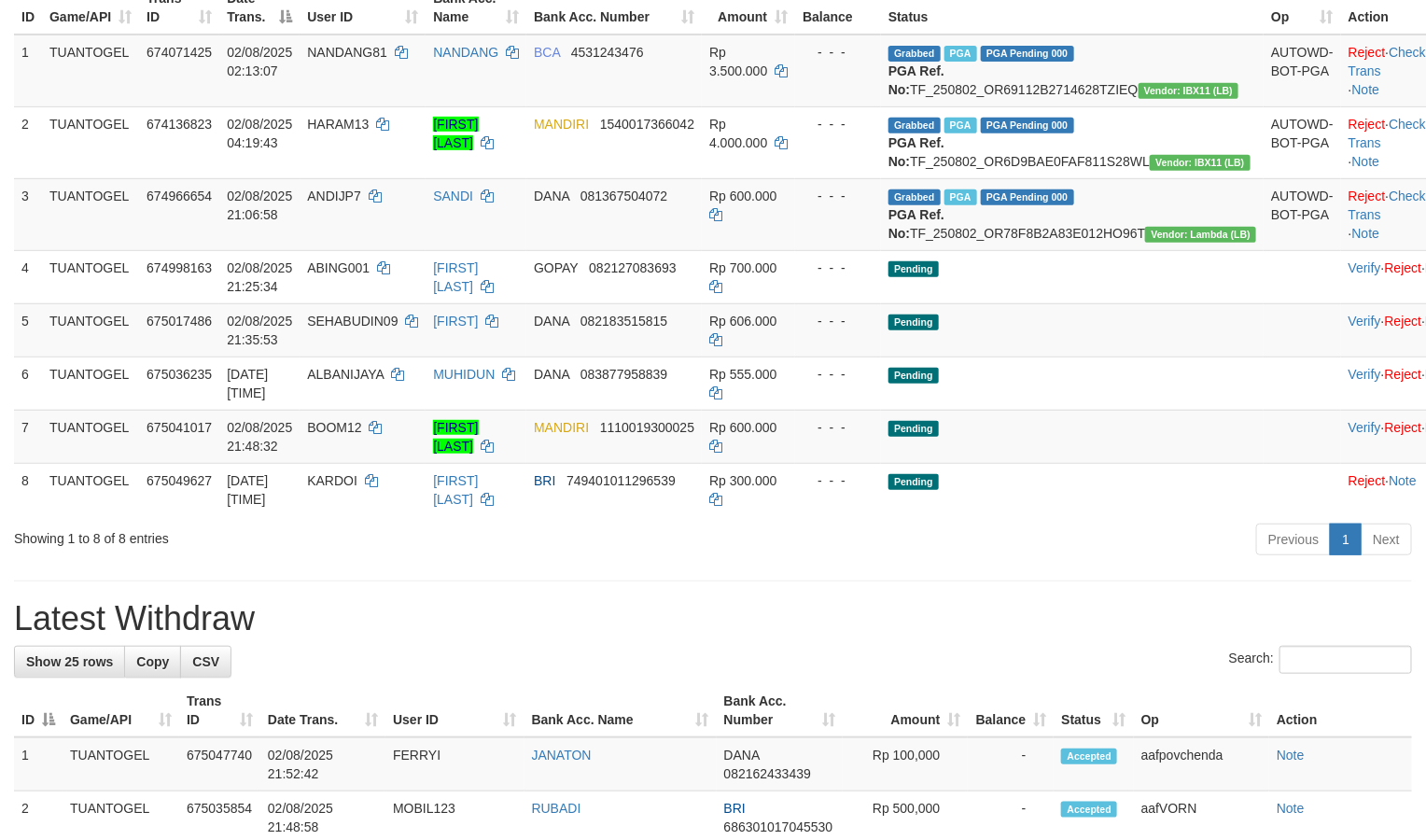 scroll, scrollTop: 280, scrollLeft: 0, axis: vertical 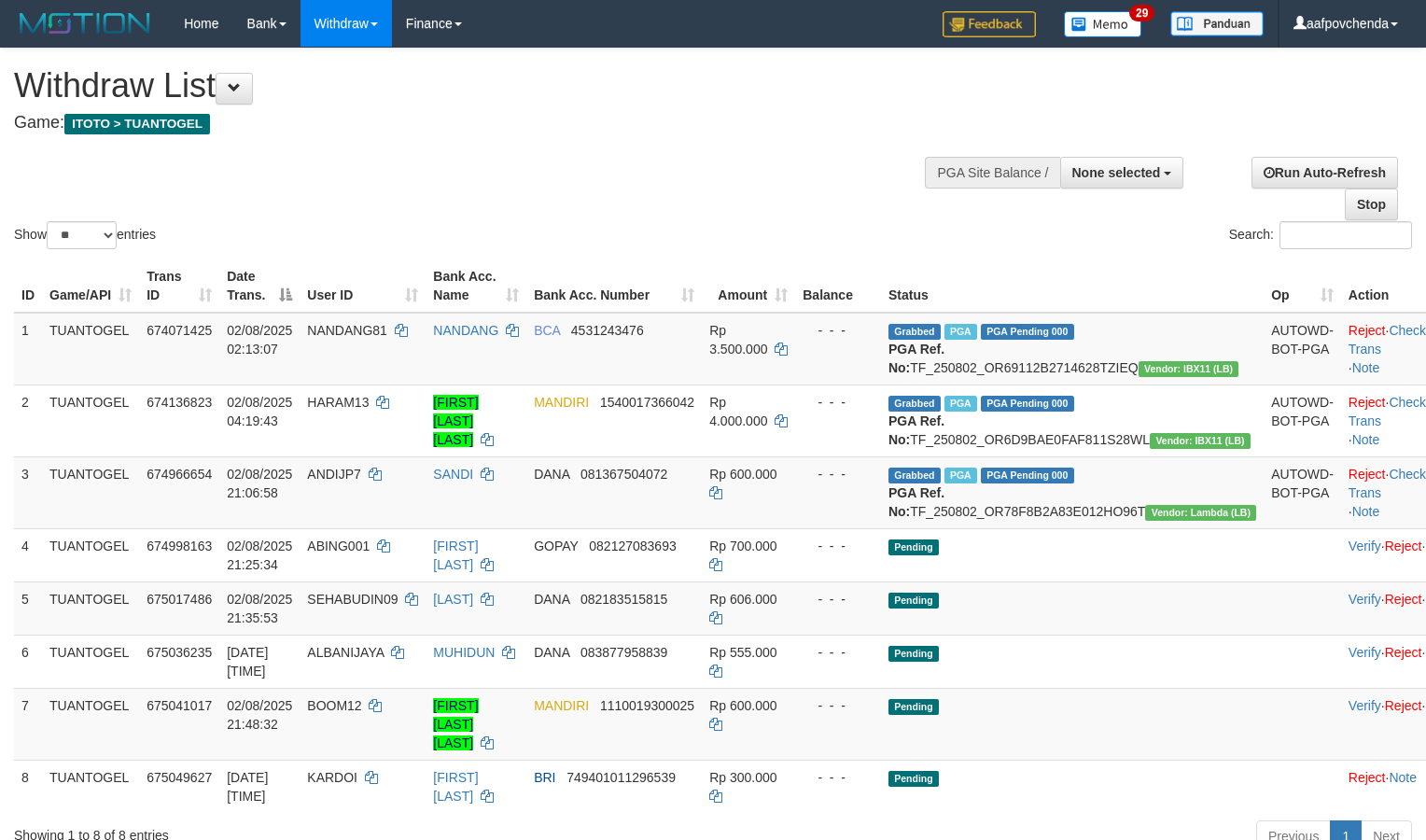select 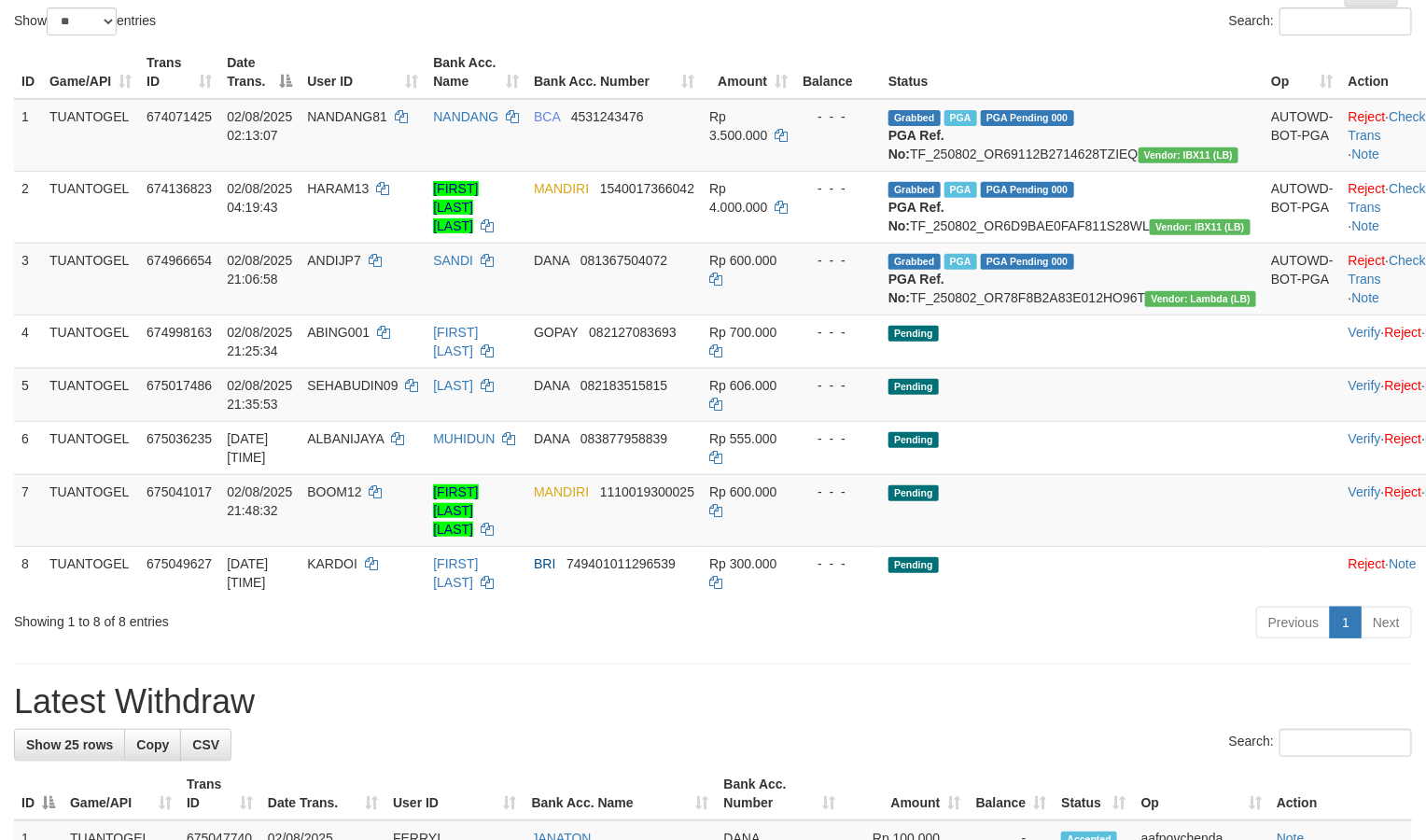 scroll, scrollTop: 280, scrollLeft: 0, axis: vertical 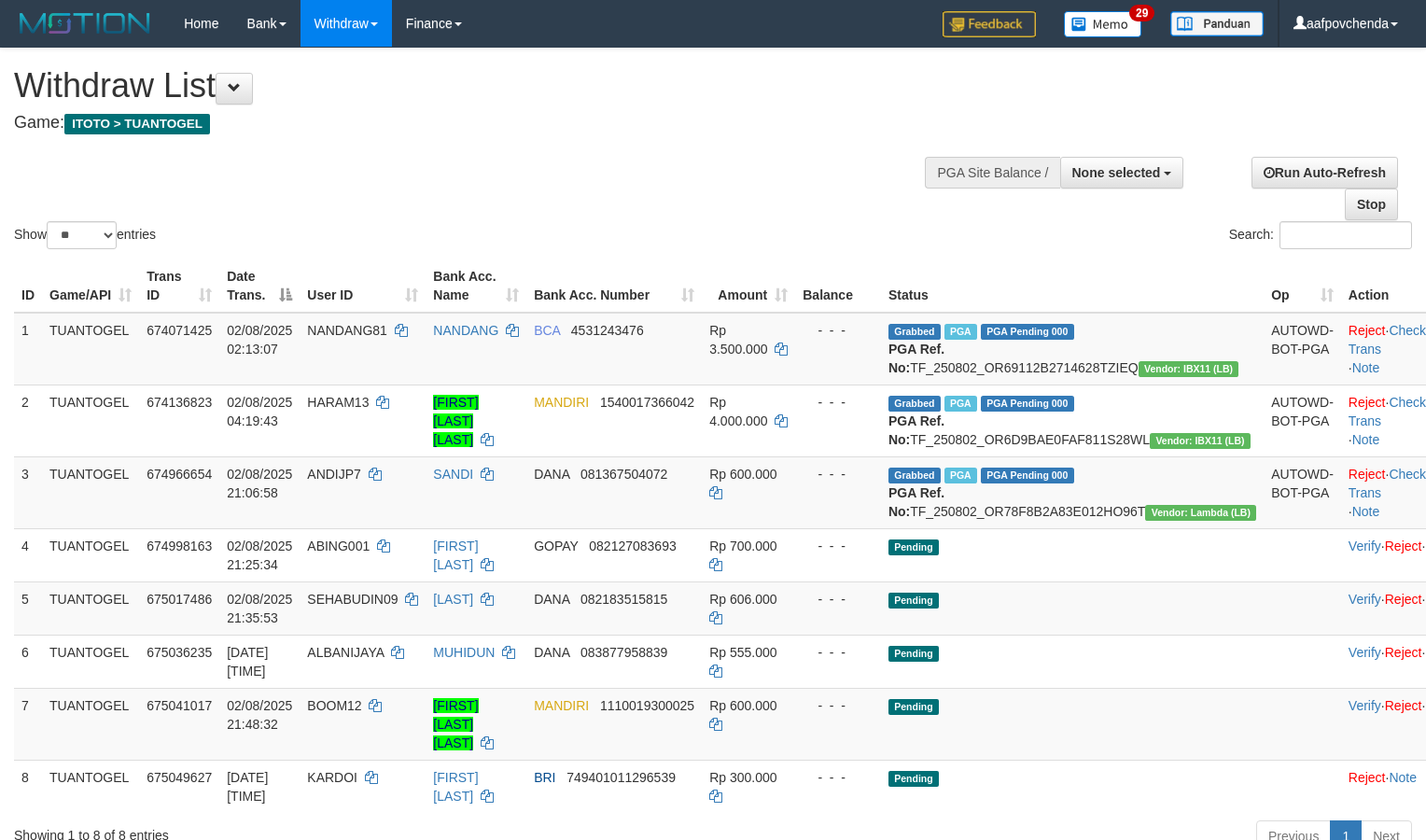 select 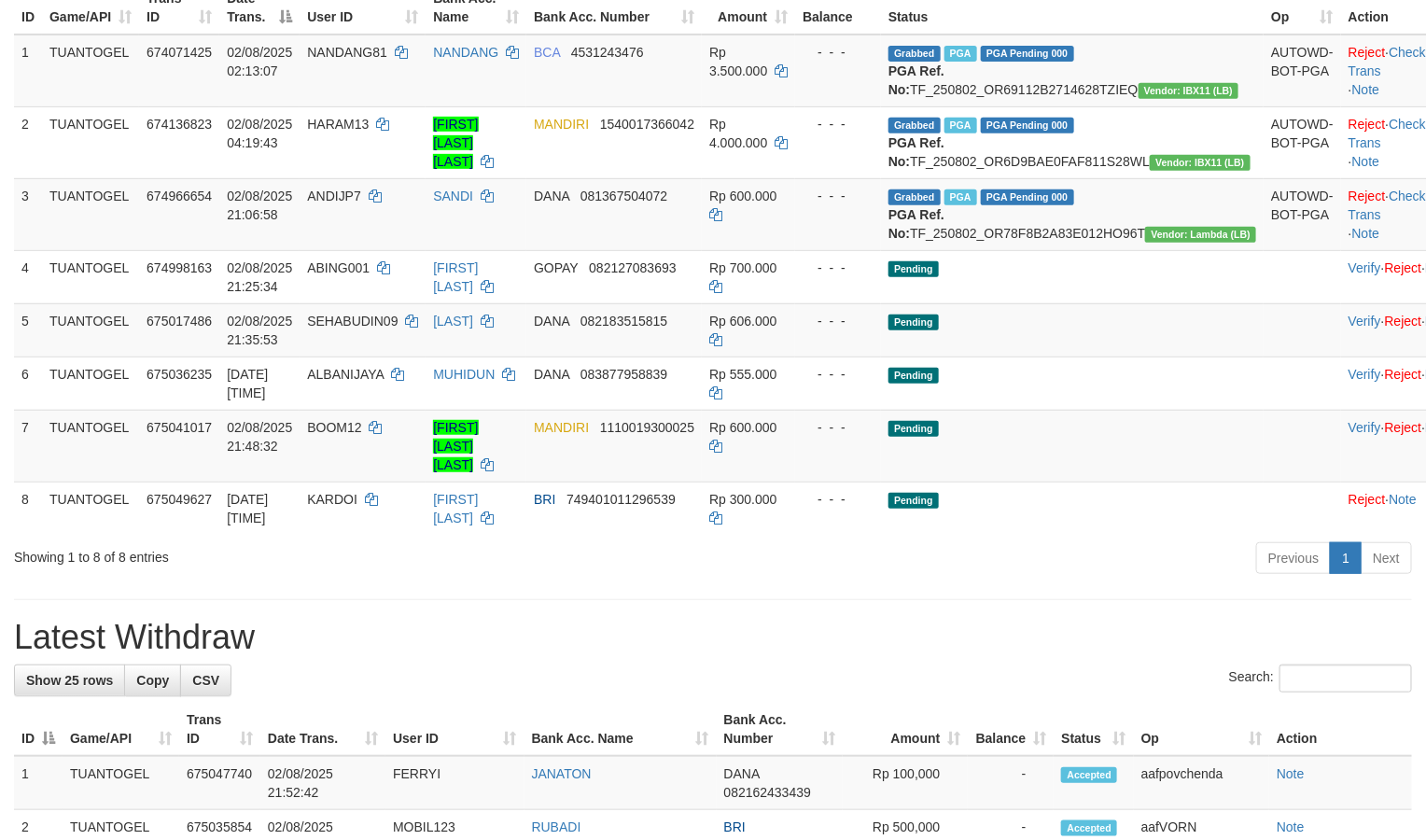 scroll, scrollTop: 280, scrollLeft: 0, axis: vertical 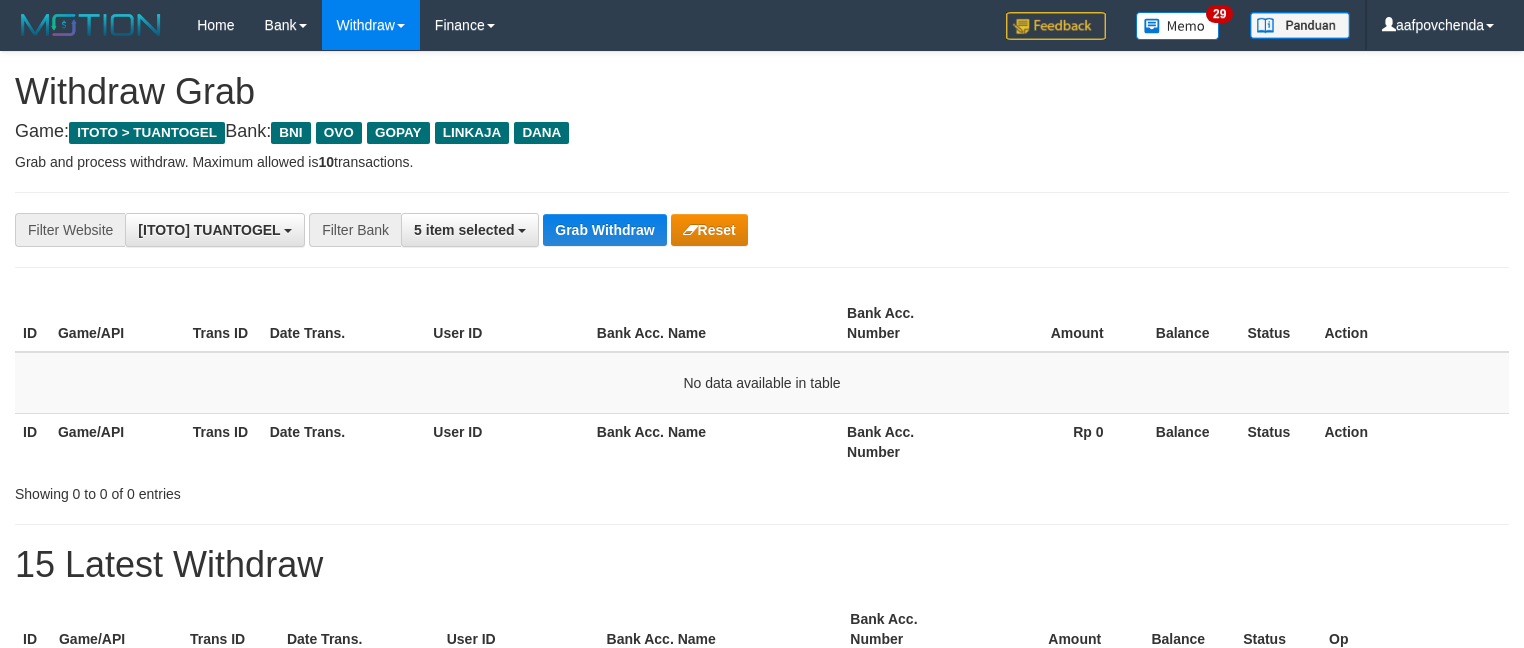 click on "Grab Withdraw" at bounding box center (604, 230) 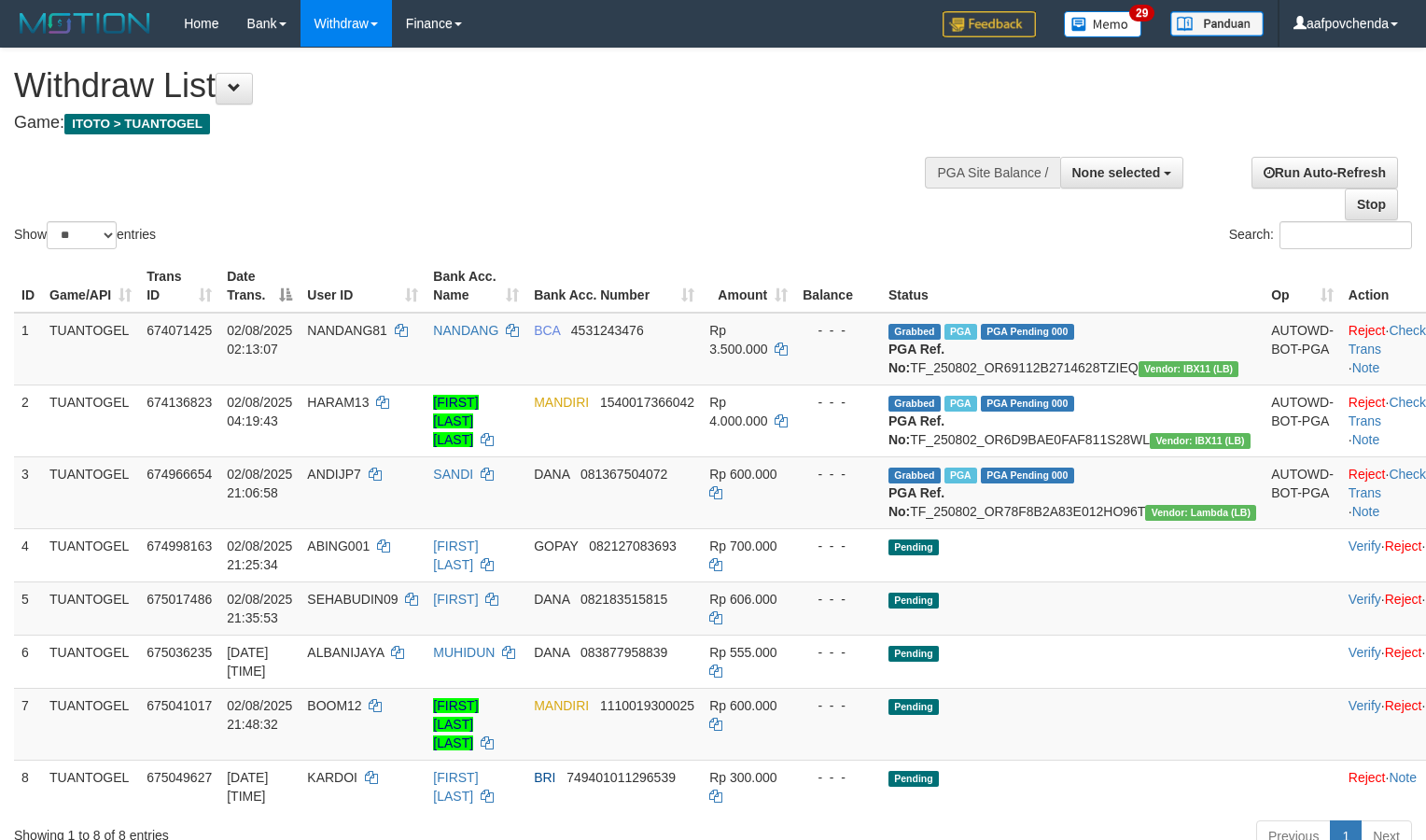 select 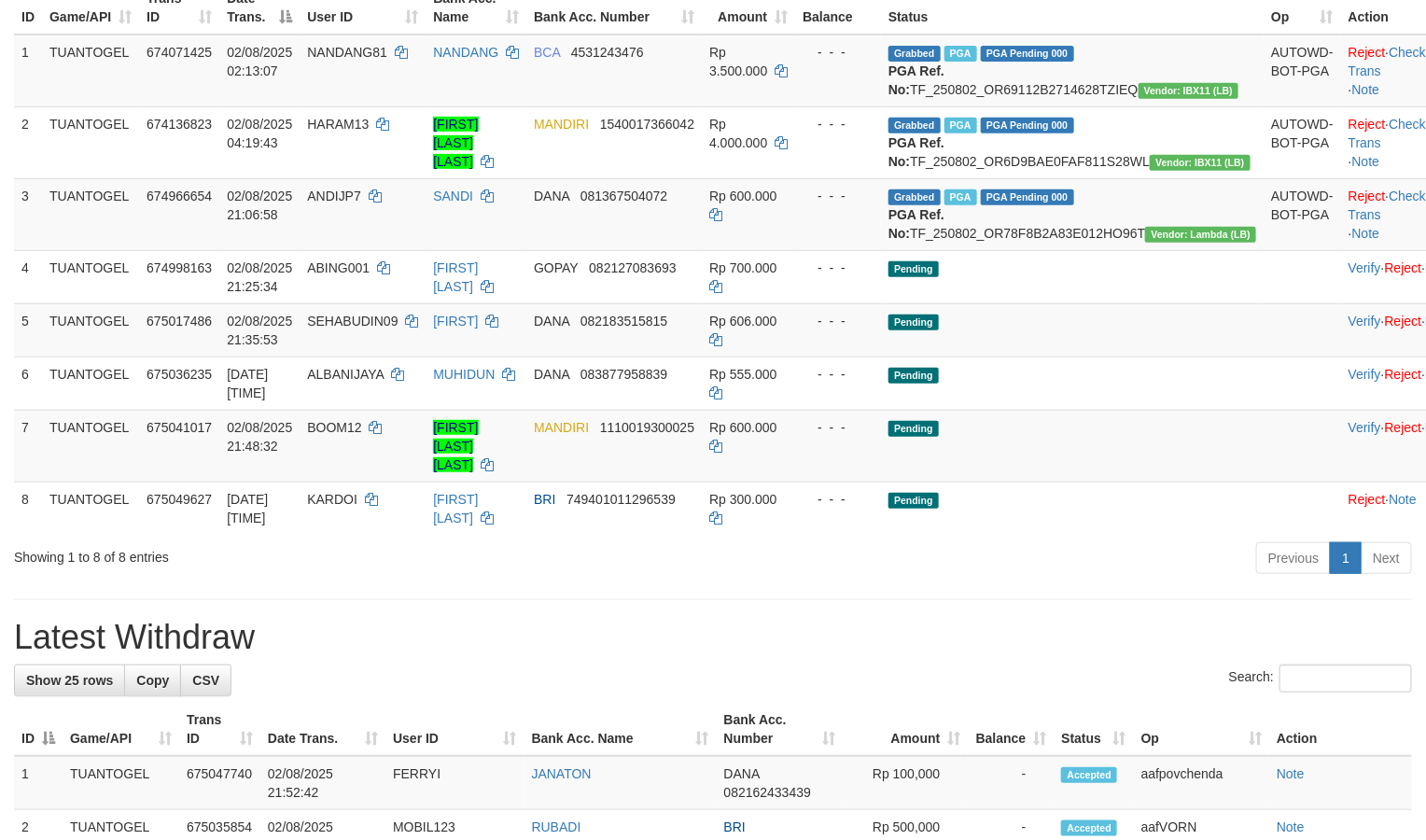 scroll, scrollTop: 280, scrollLeft: 0, axis: vertical 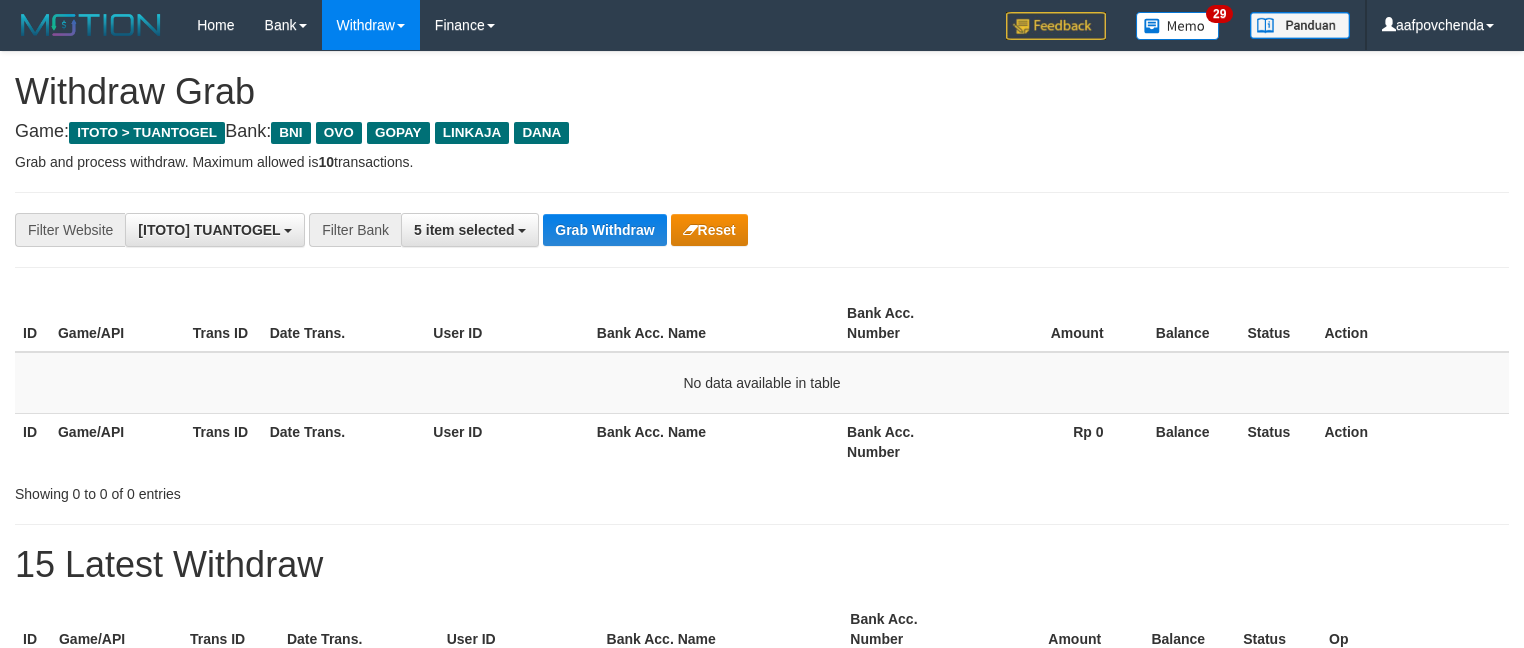 click on "Grab Withdraw" at bounding box center [604, 230] 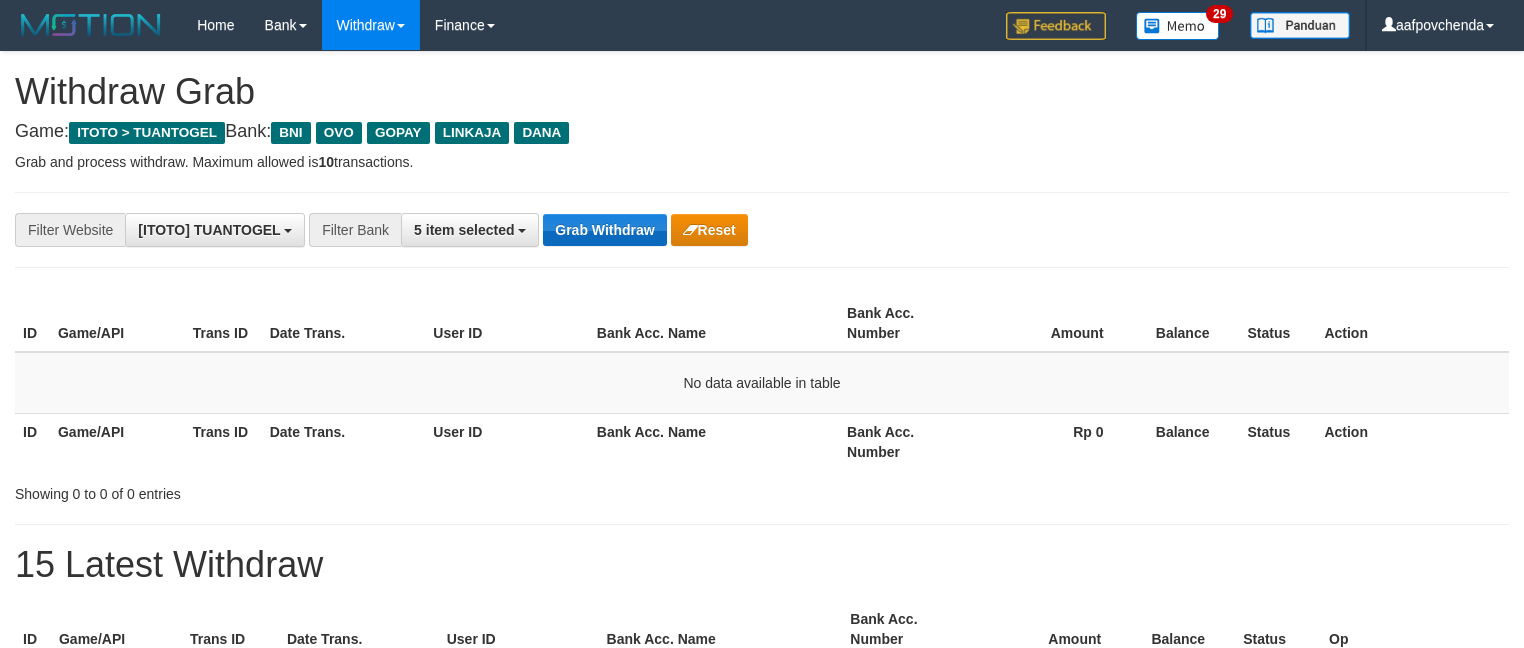 drag, startPoint x: 0, startPoint y: 0, endPoint x: 580, endPoint y: 226, distance: 622.4757 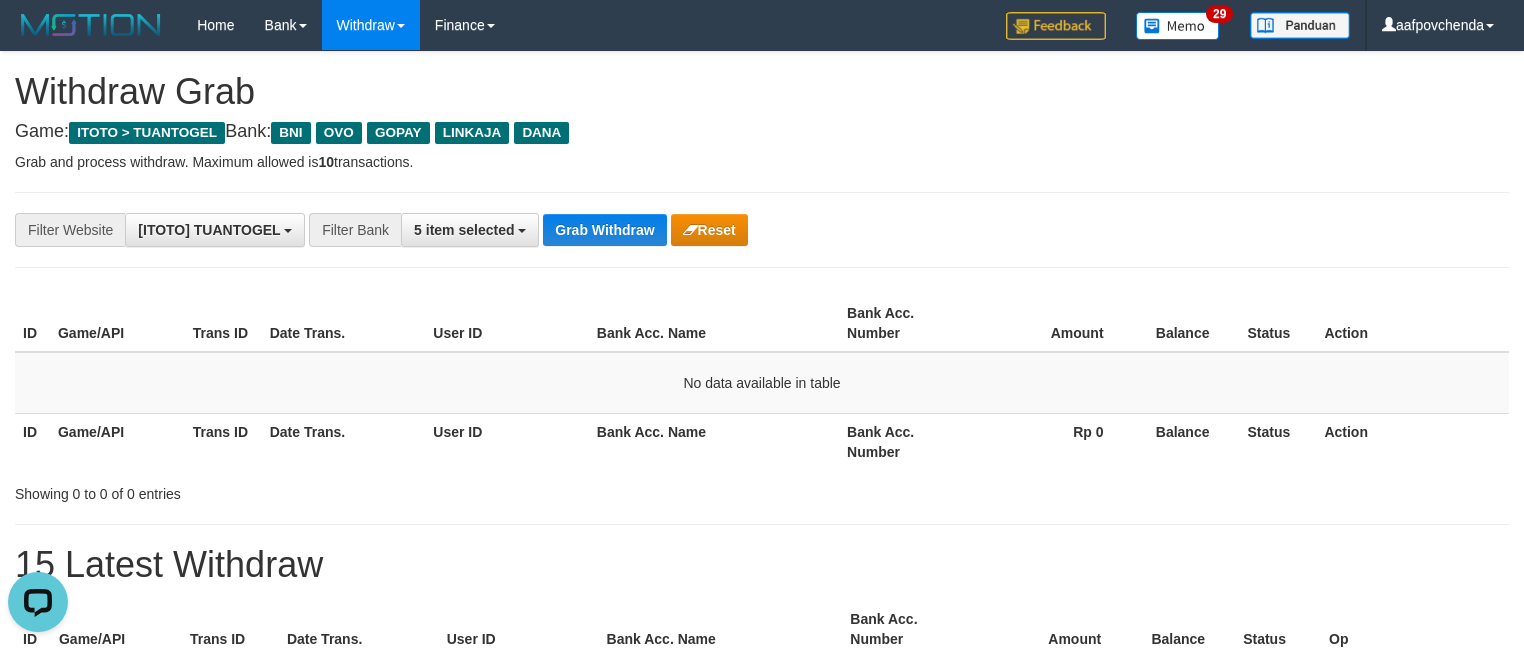 scroll, scrollTop: 0, scrollLeft: 0, axis: both 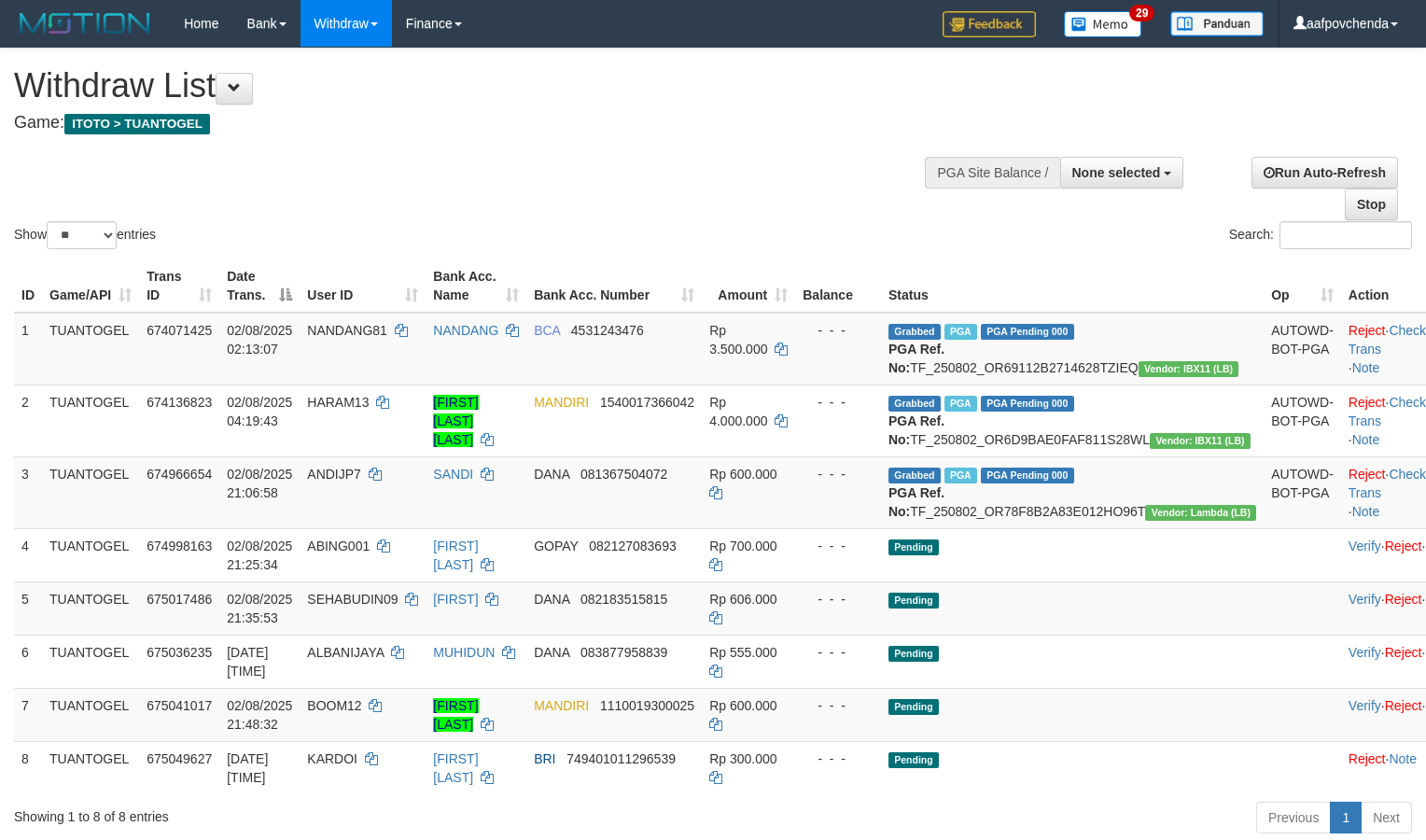 select 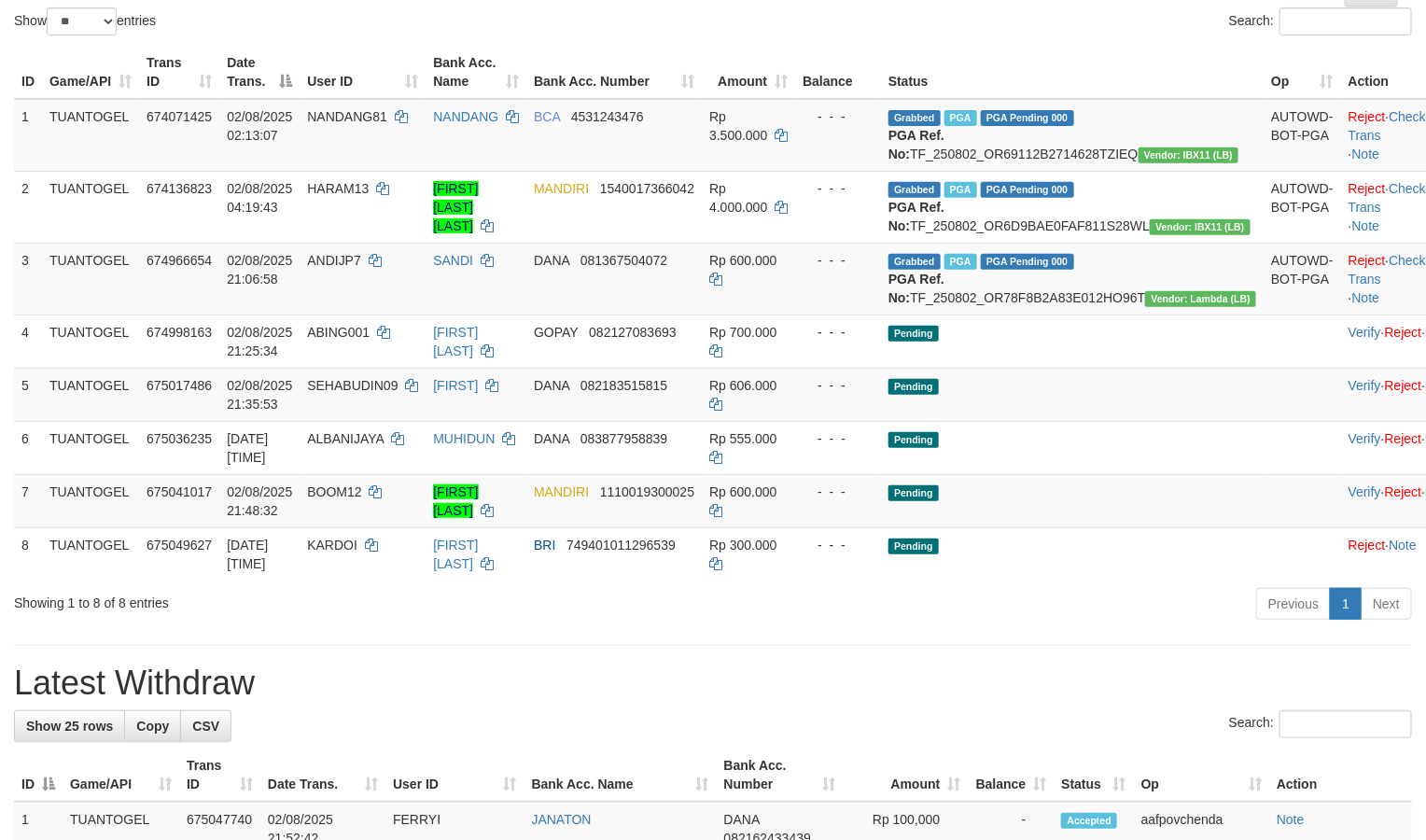 scroll, scrollTop: 280, scrollLeft: 0, axis: vertical 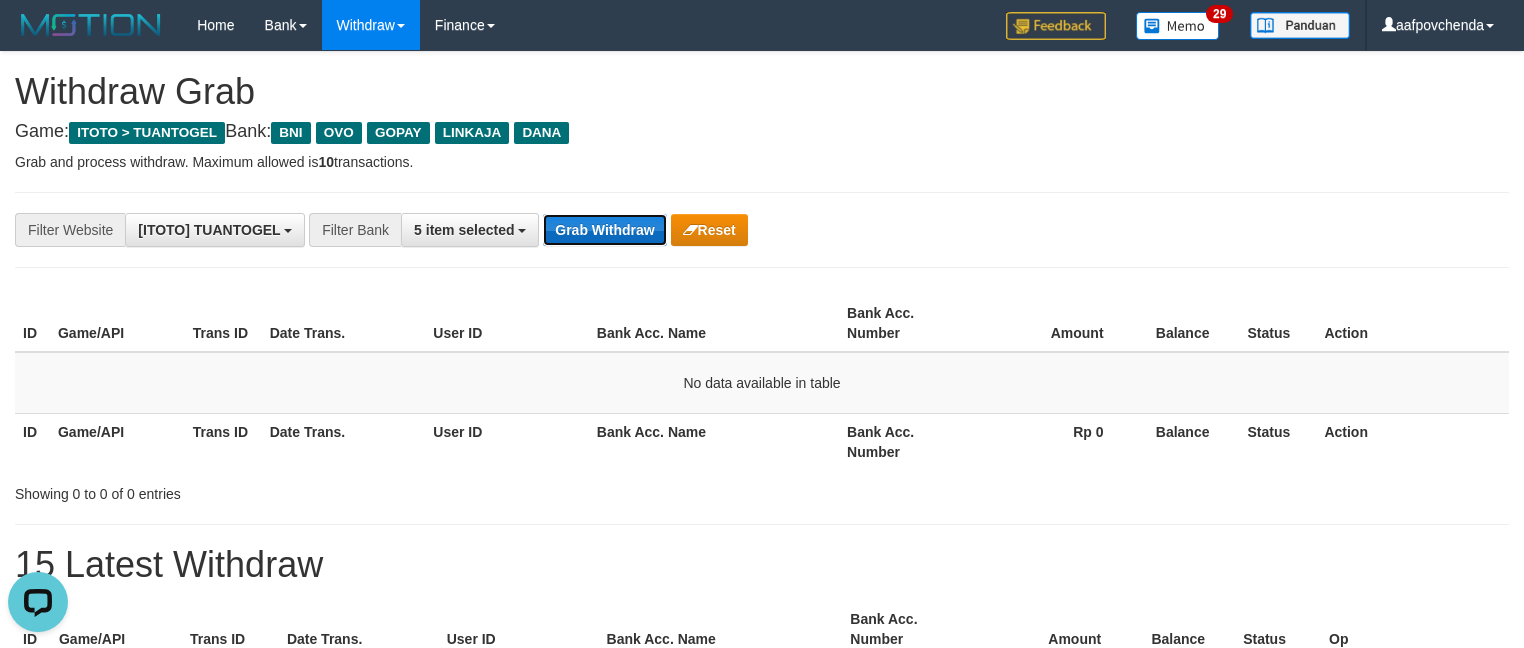 click on "Grab Withdraw" at bounding box center [604, 230] 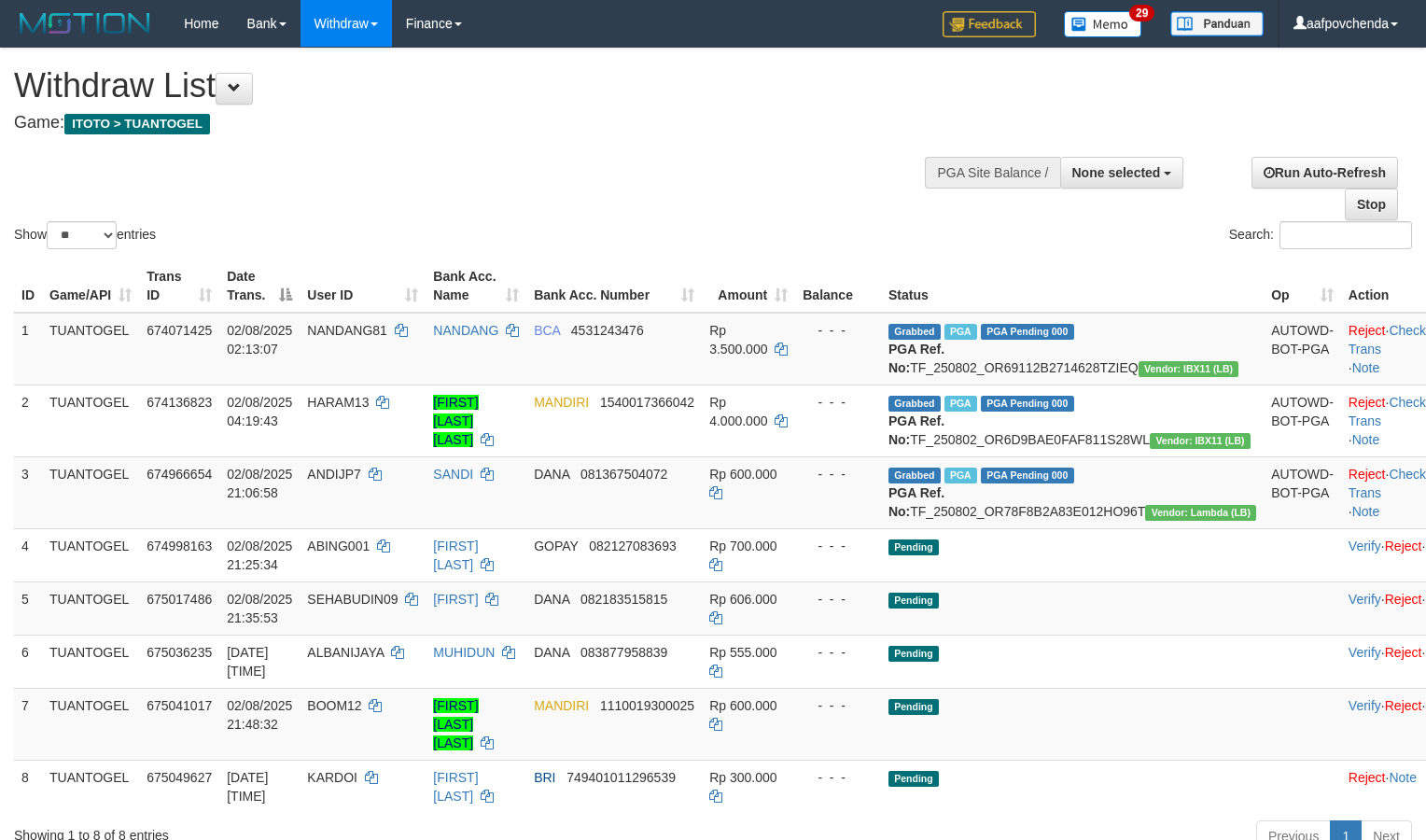 select 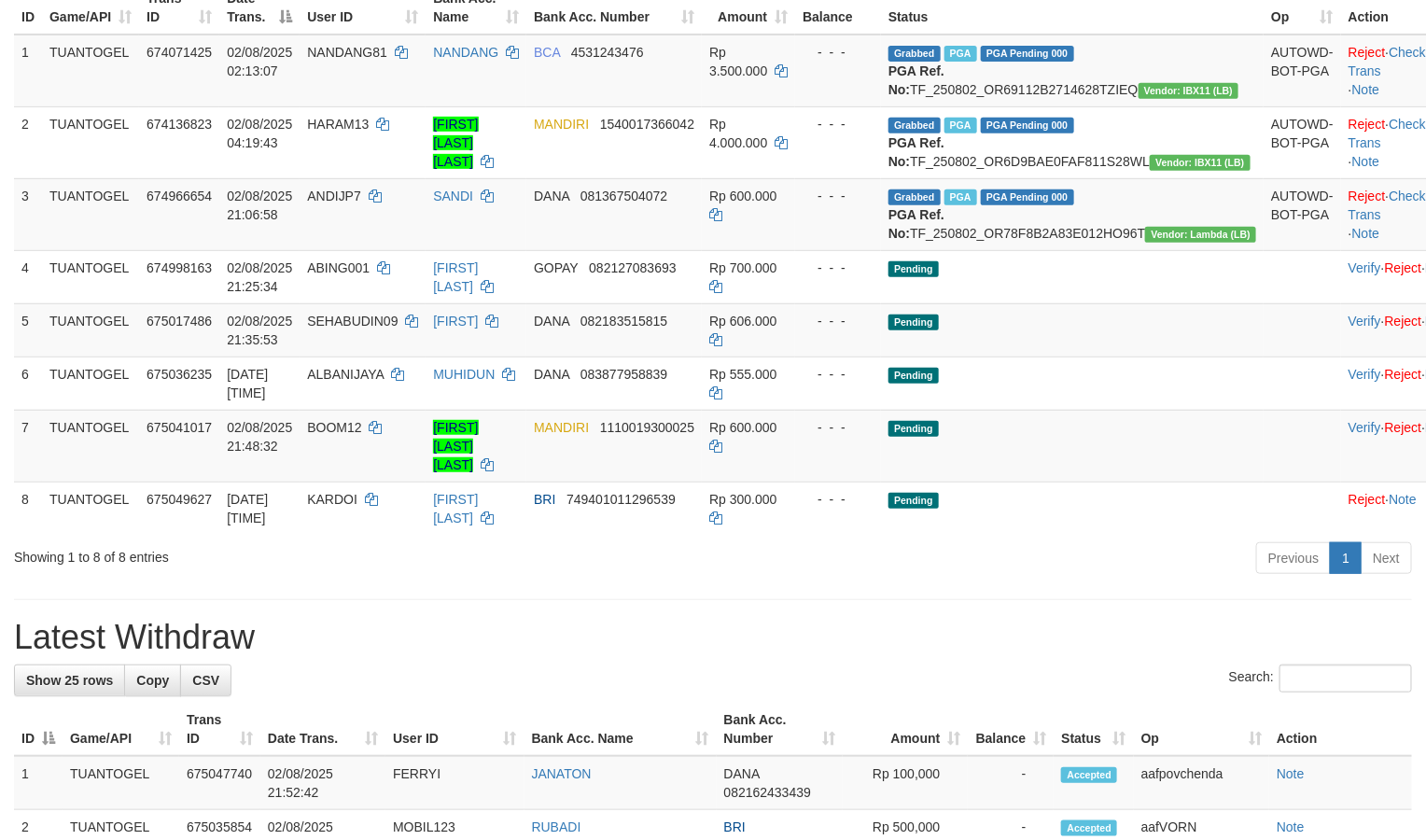 scroll, scrollTop: 280, scrollLeft: 0, axis: vertical 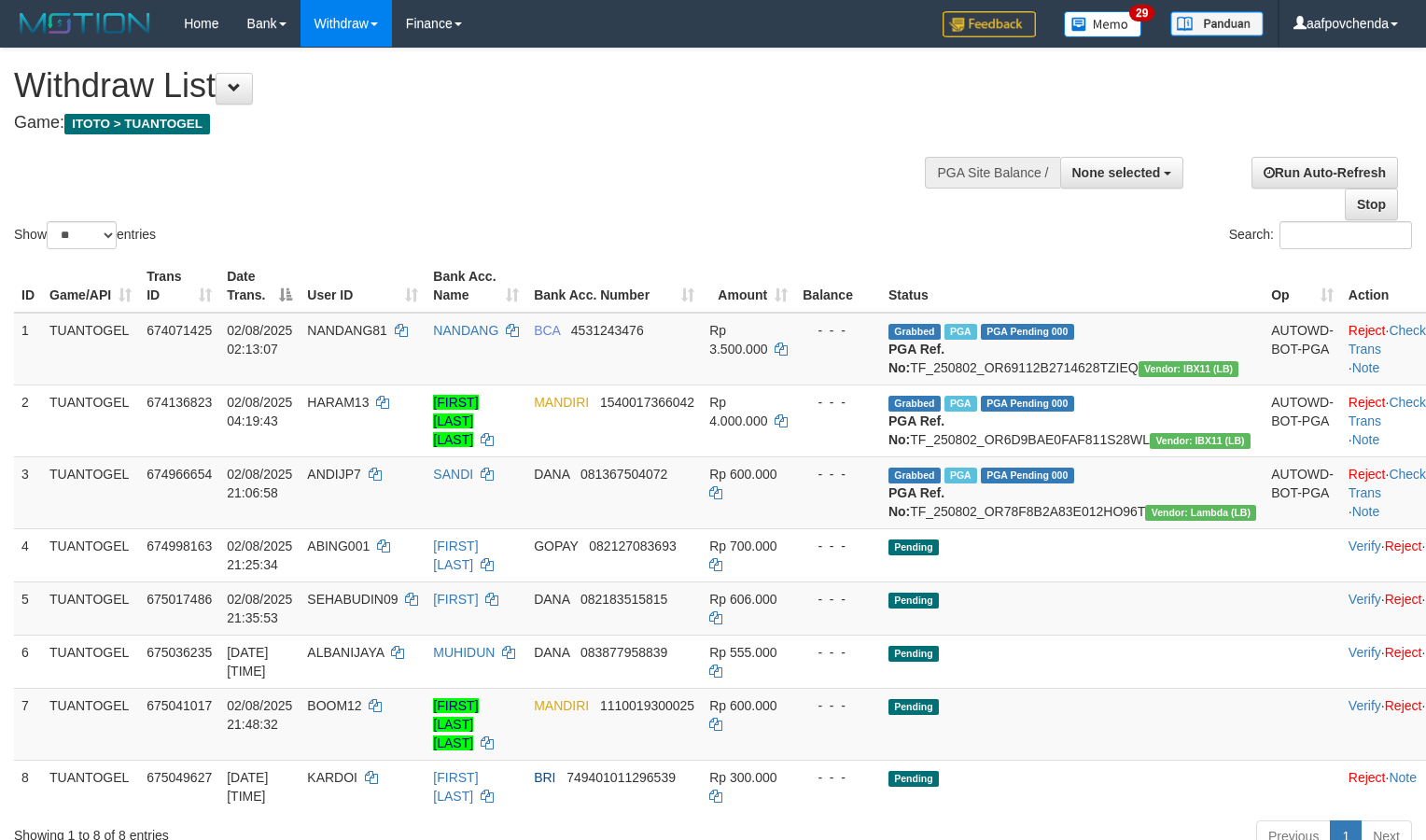 select 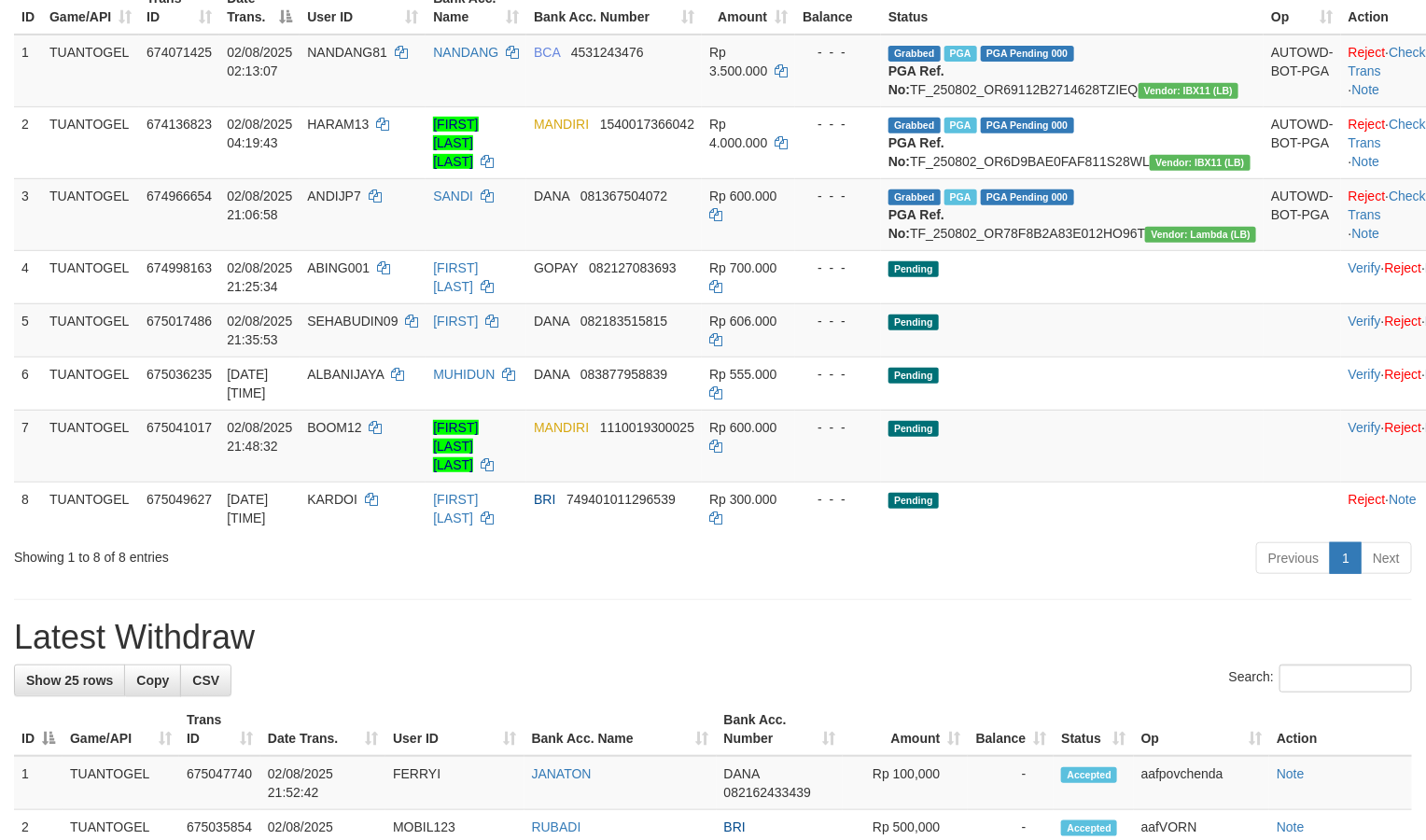 scroll, scrollTop: 280, scrollLeft: 0, axis: vertical 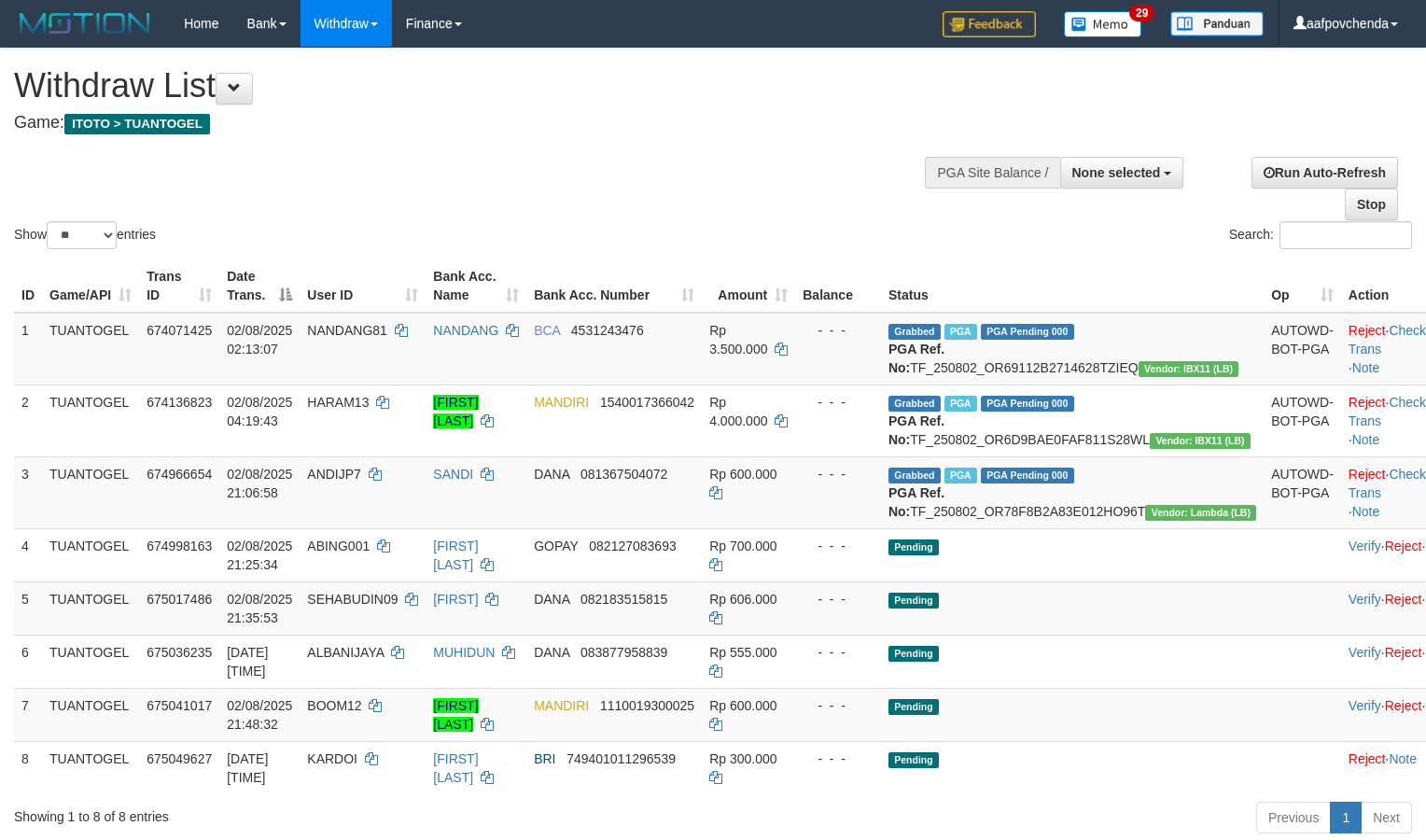 select 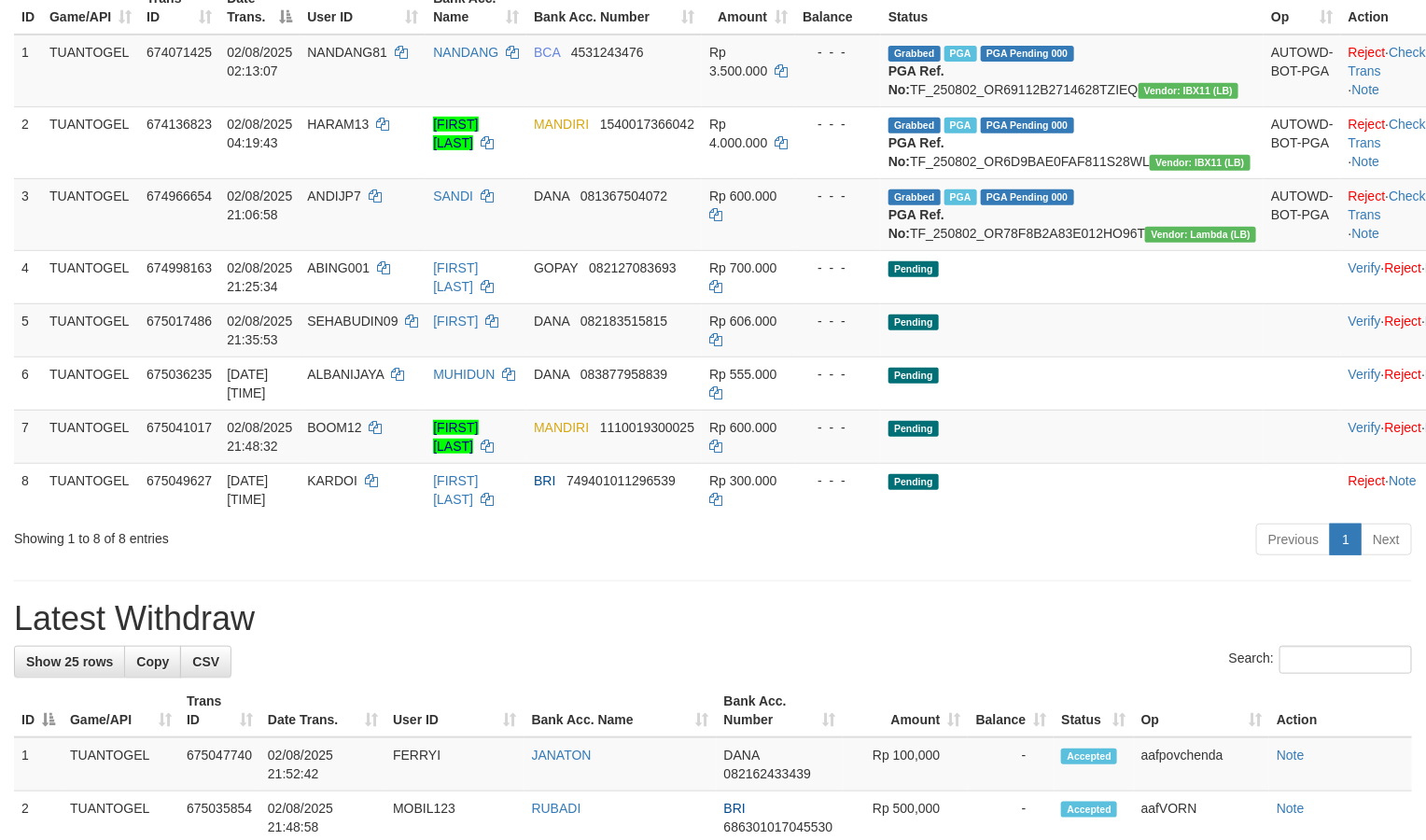 scroll, scrollTop: 280, scrollLeft: 0, axis: vertical 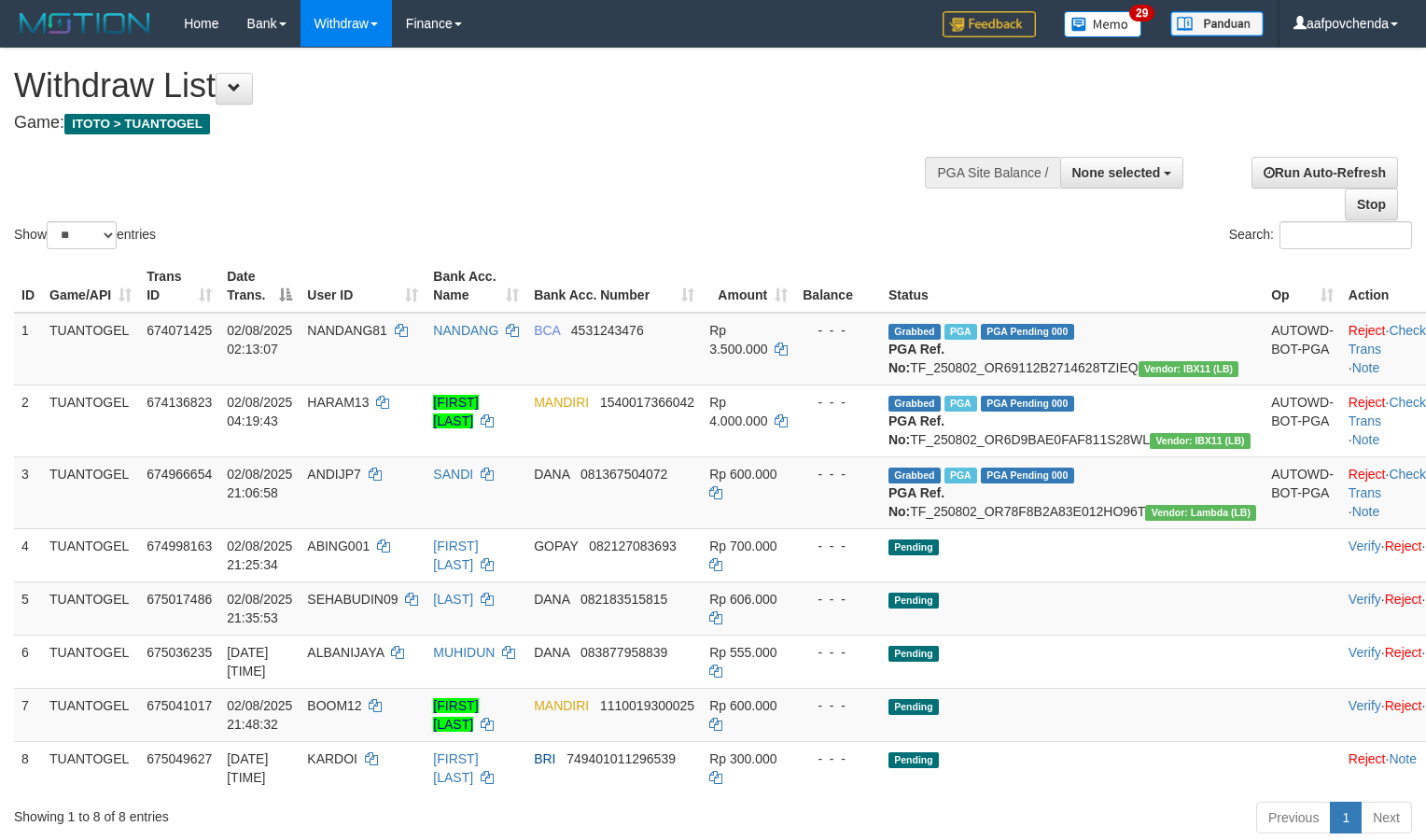 select 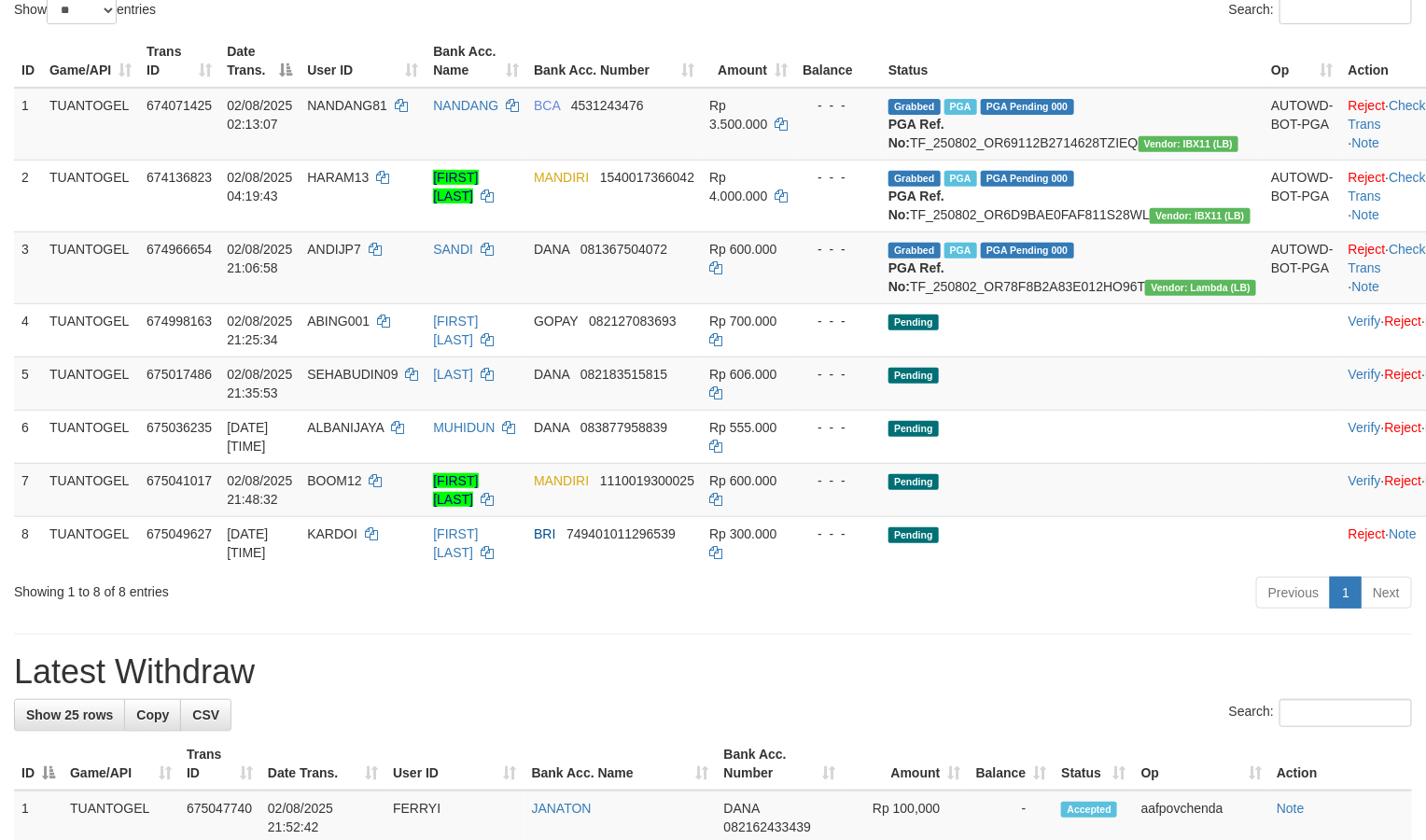 scroll, scrollTop: 280, scrollLeft: 0, axis: vertical 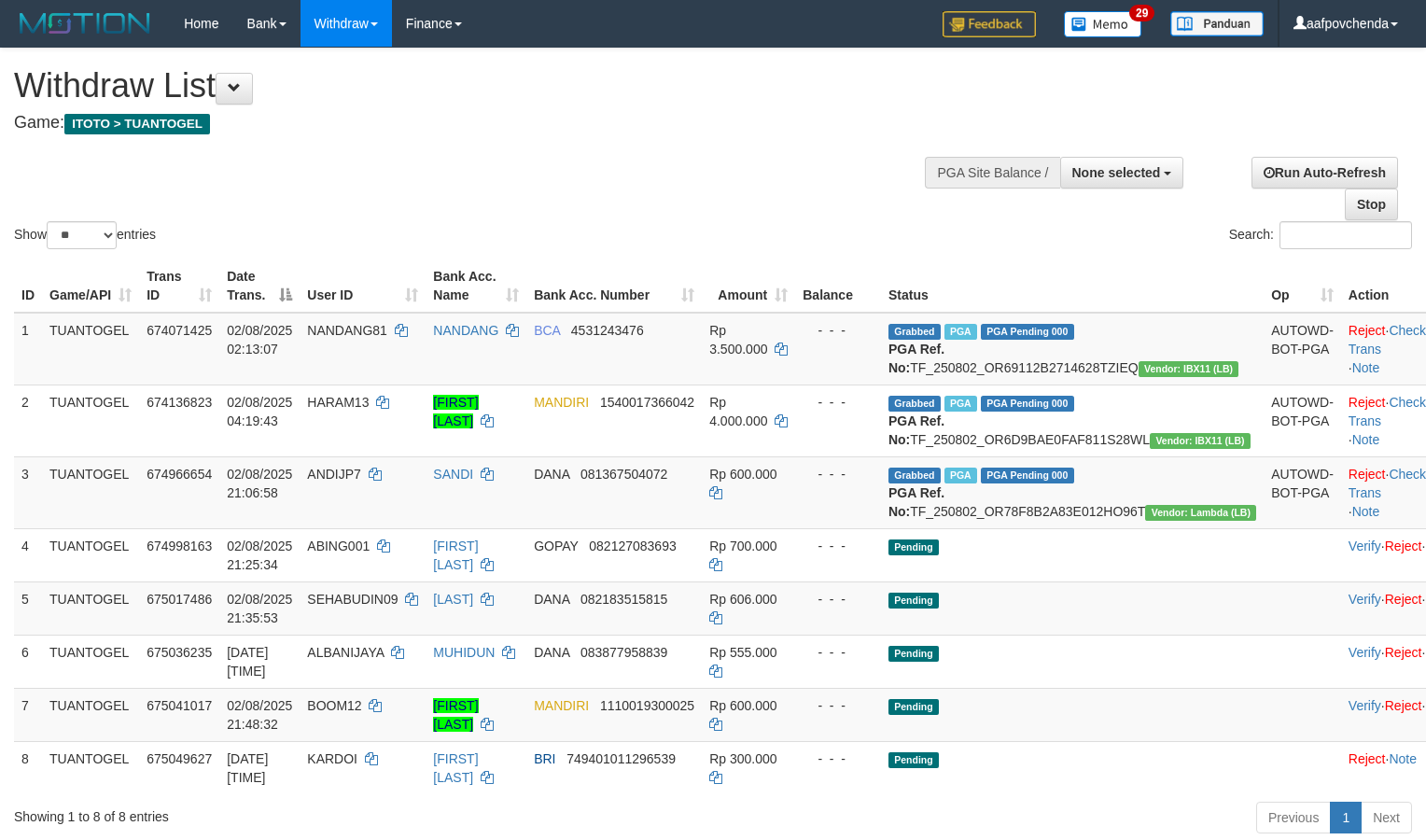 select 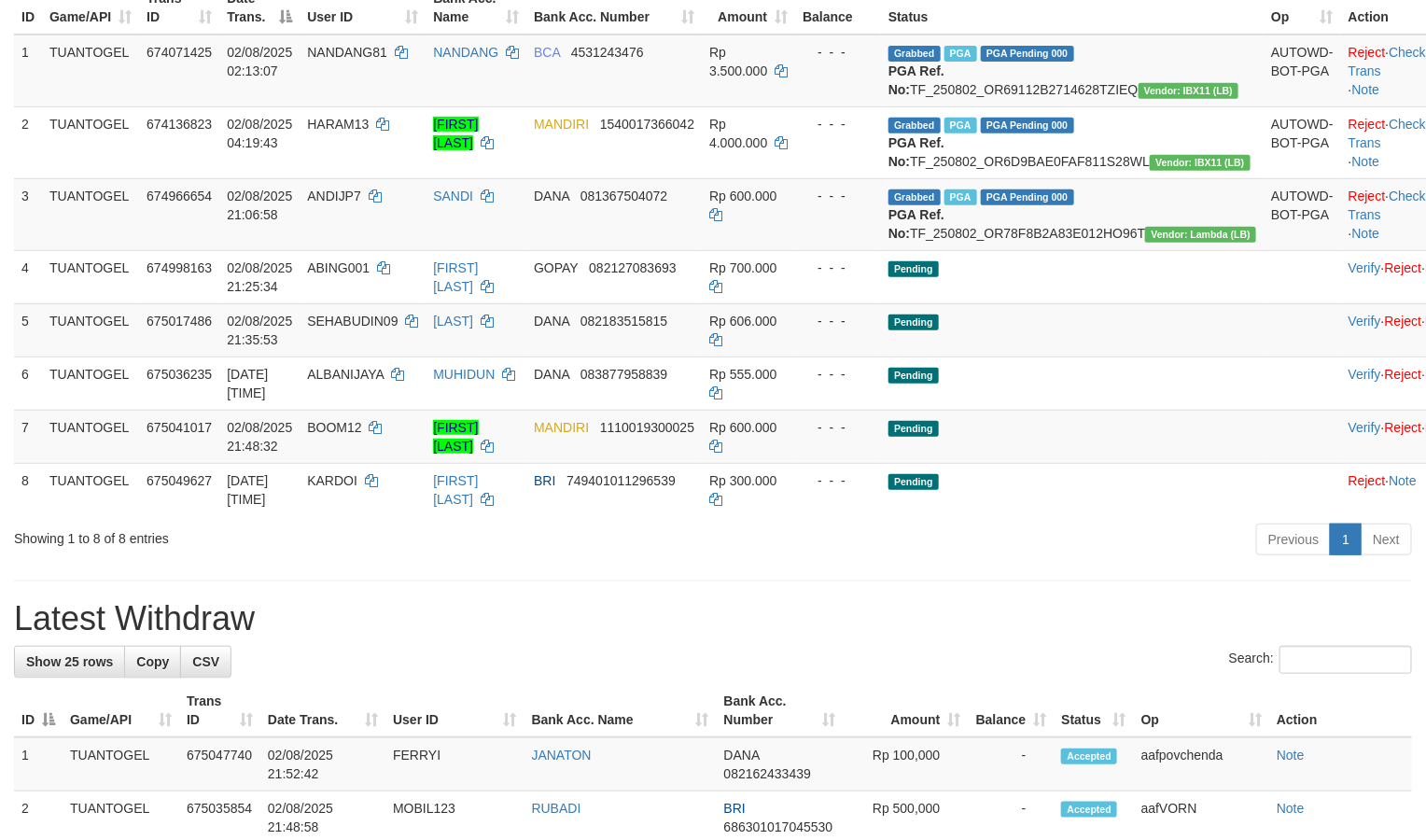 scroll, scrollTop: 280, scrollLeft: 0, axis: vertical 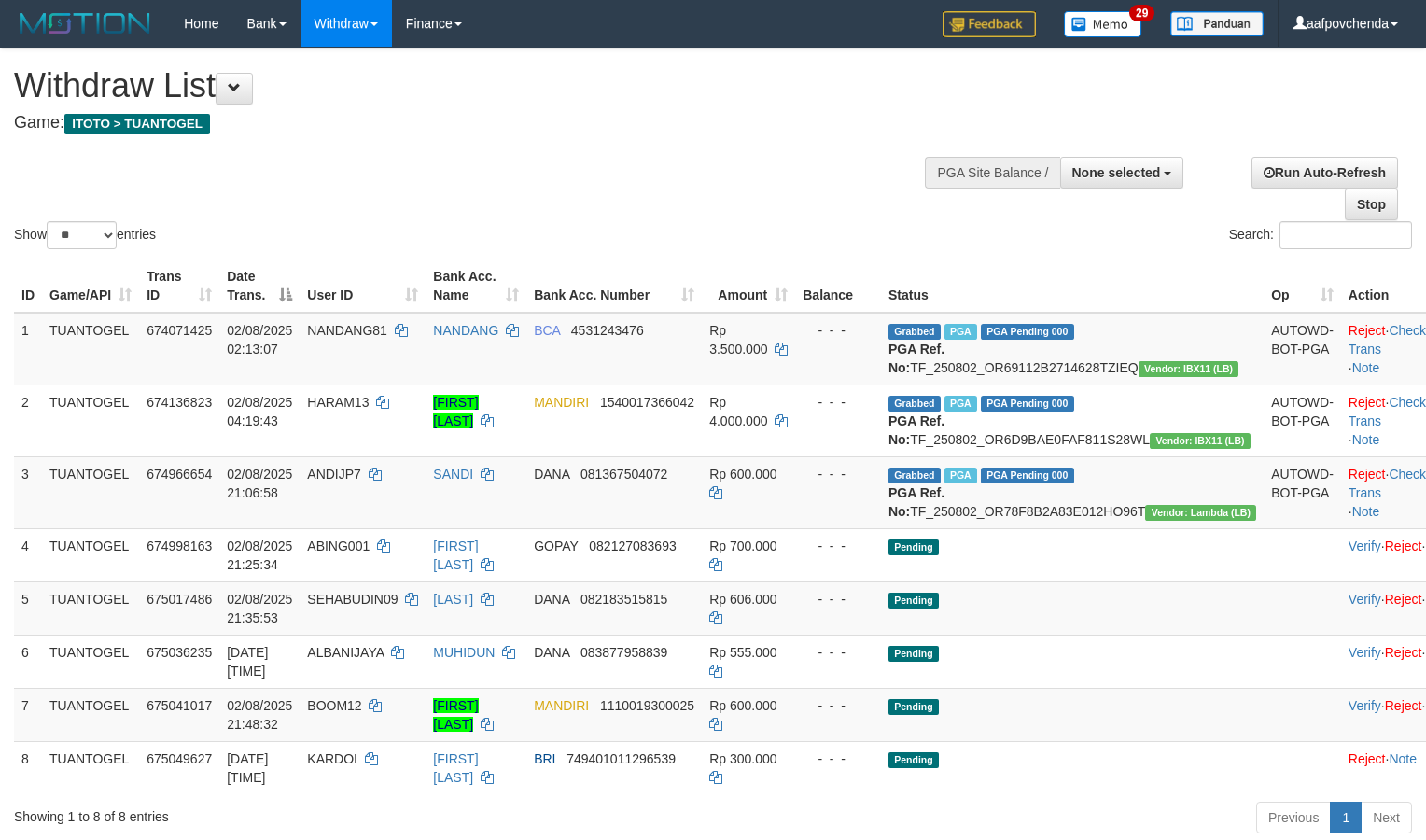 select 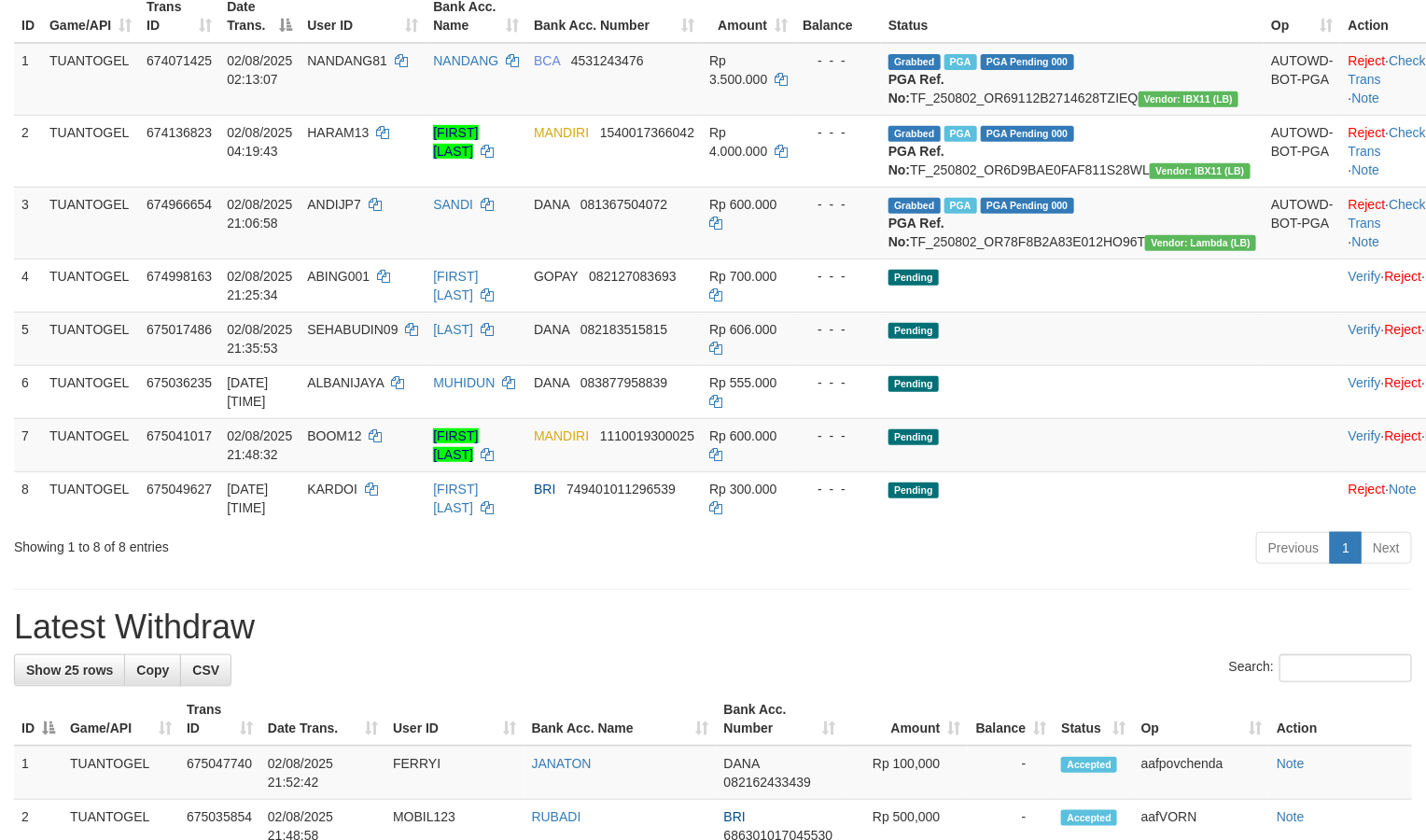 scroll, scrollTop: 280, scrollLeft: 0, axis: vertical 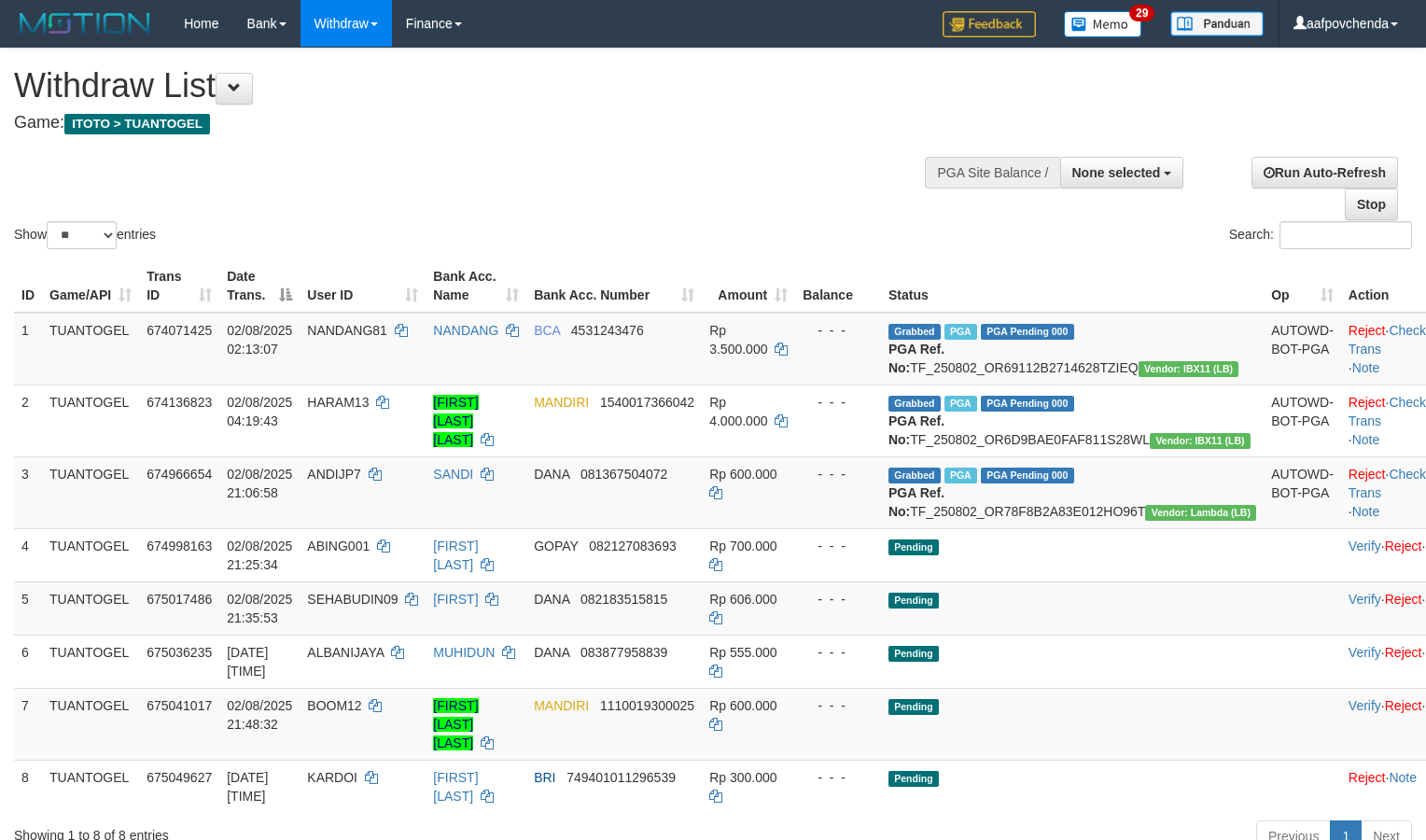 select 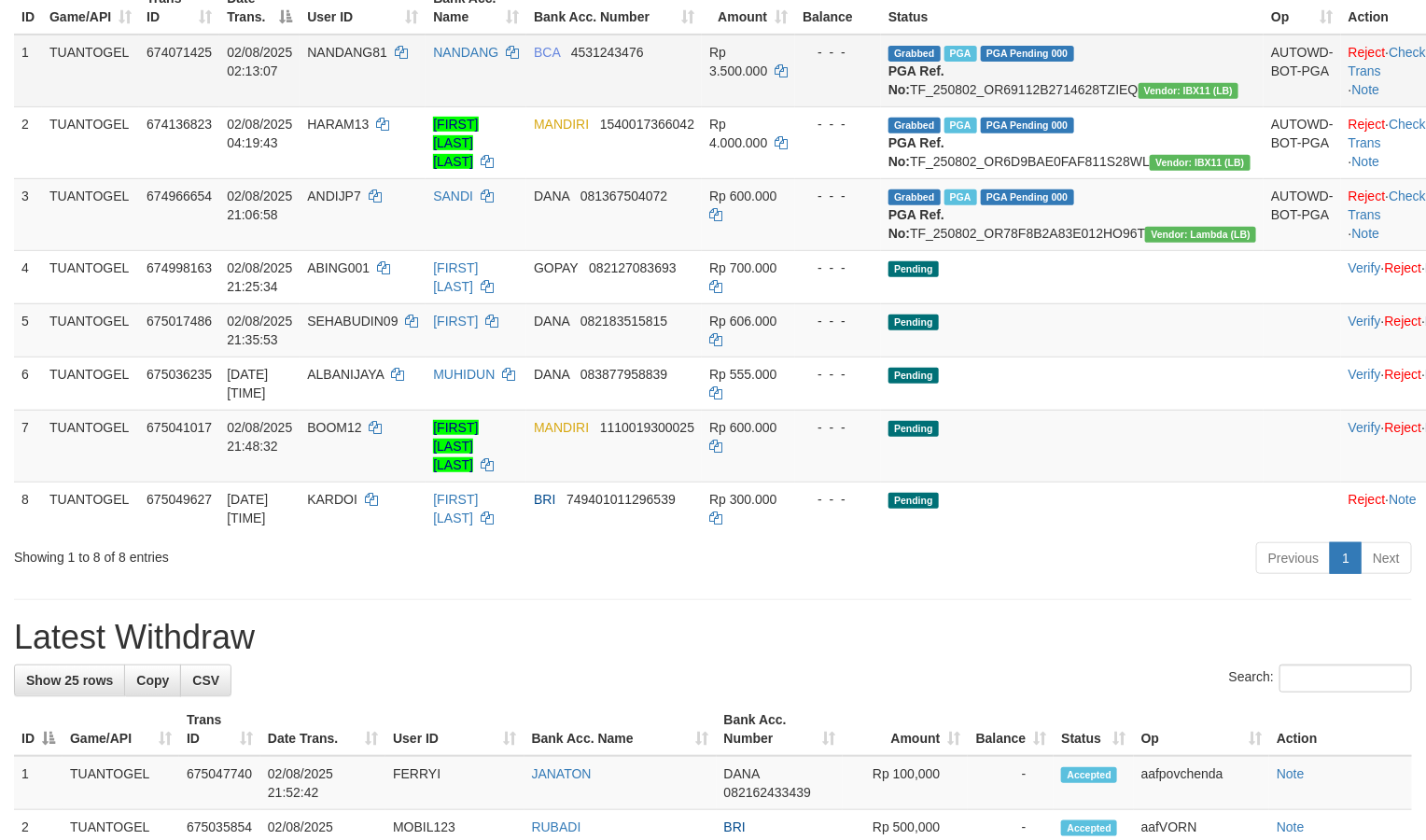 scroll, scrollTop: 280, scrollLeft: 0, axis: vertical 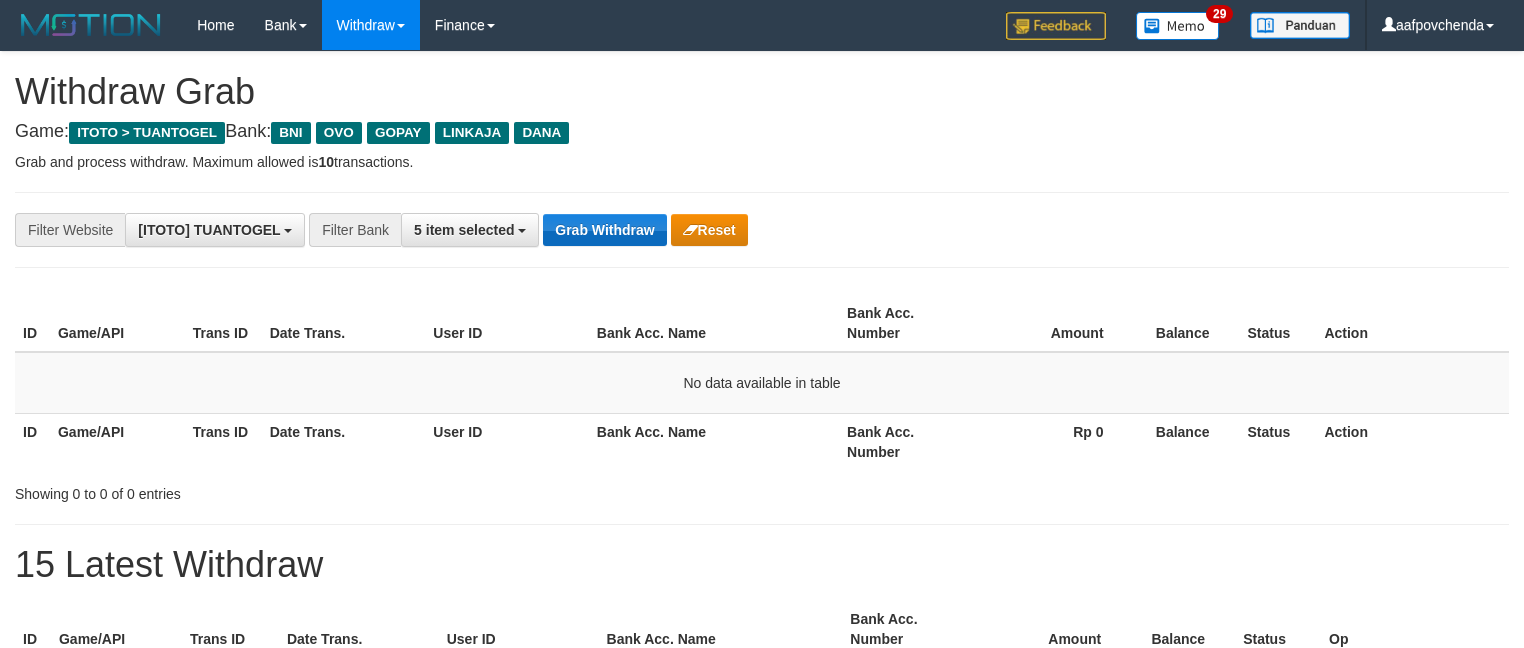 click on "Grab Withdraw" at bounding box center [604, 230] 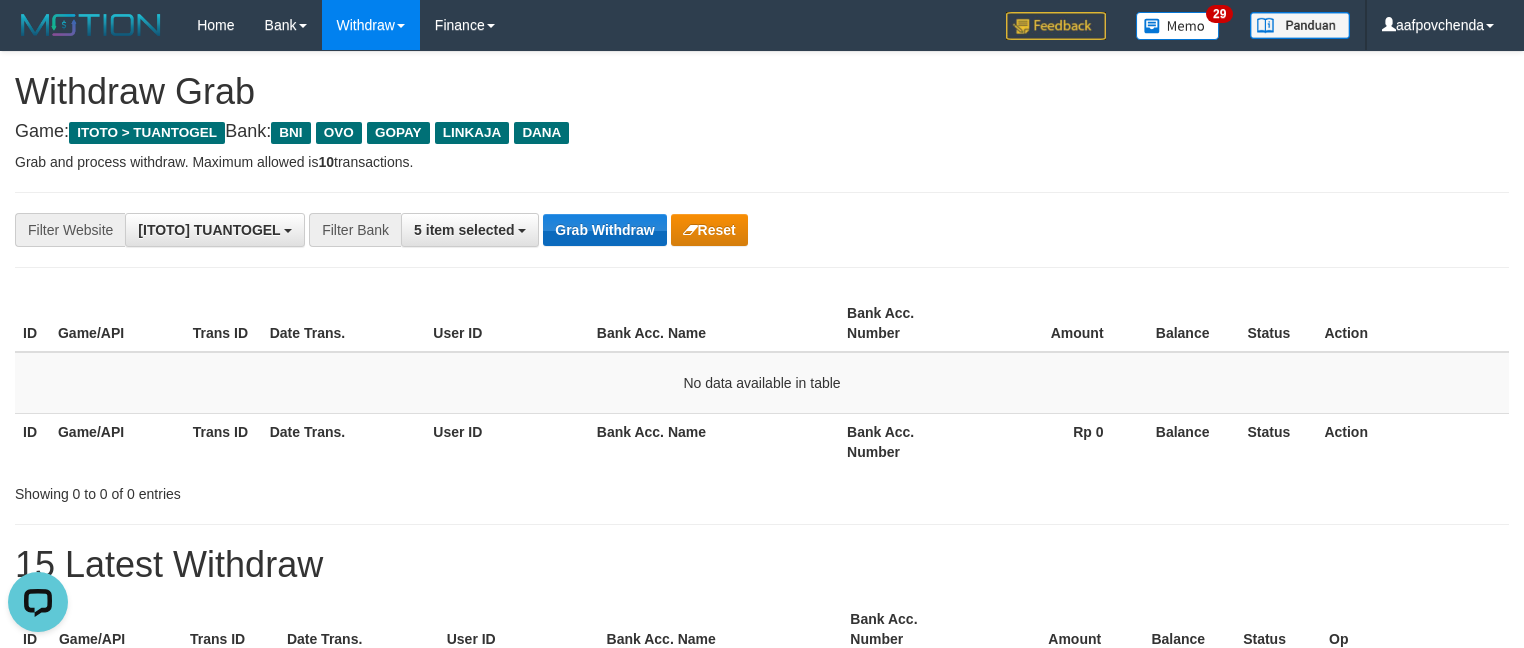 scroll, scrollTop: 0, scrollLeft: 0, axis: both 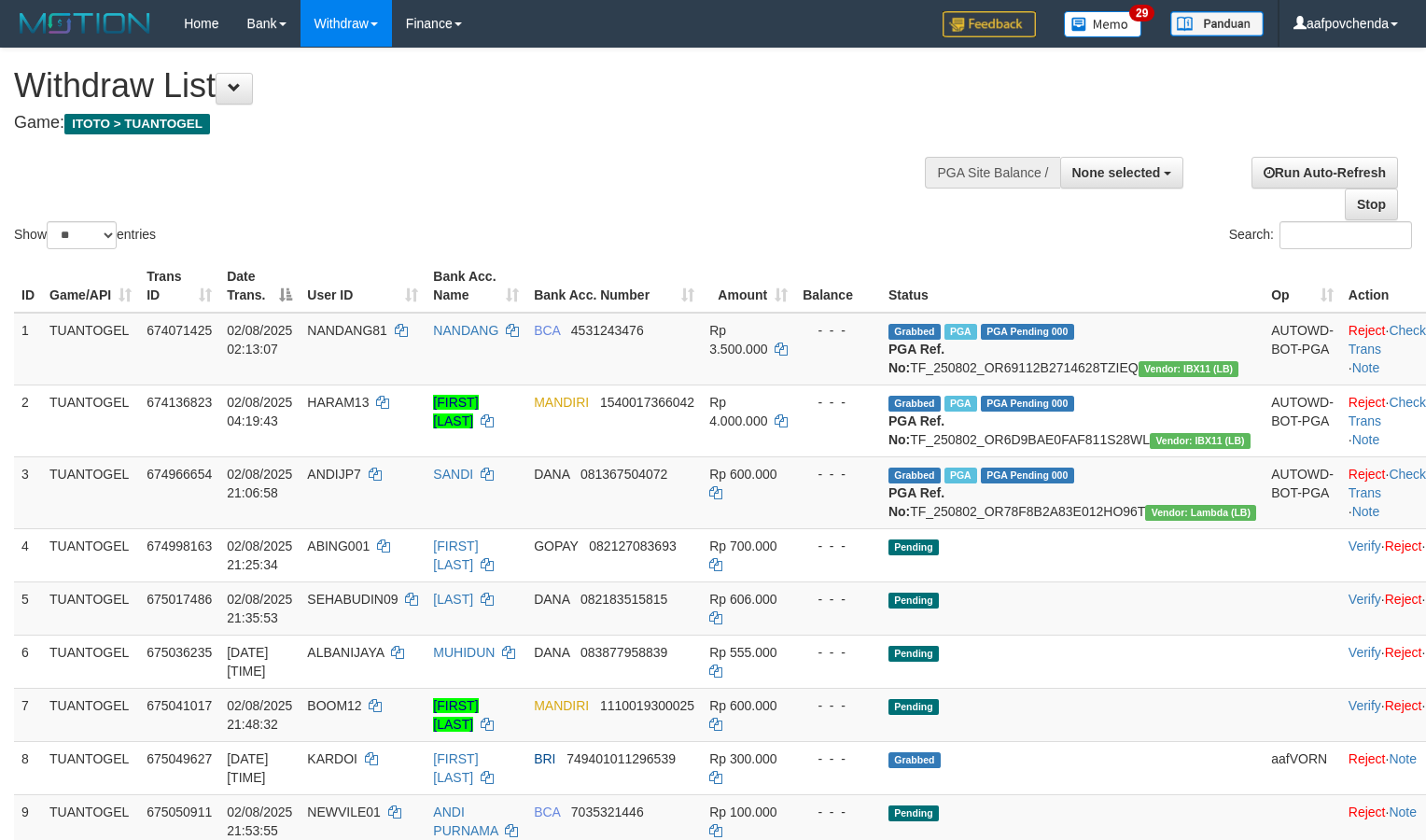 select 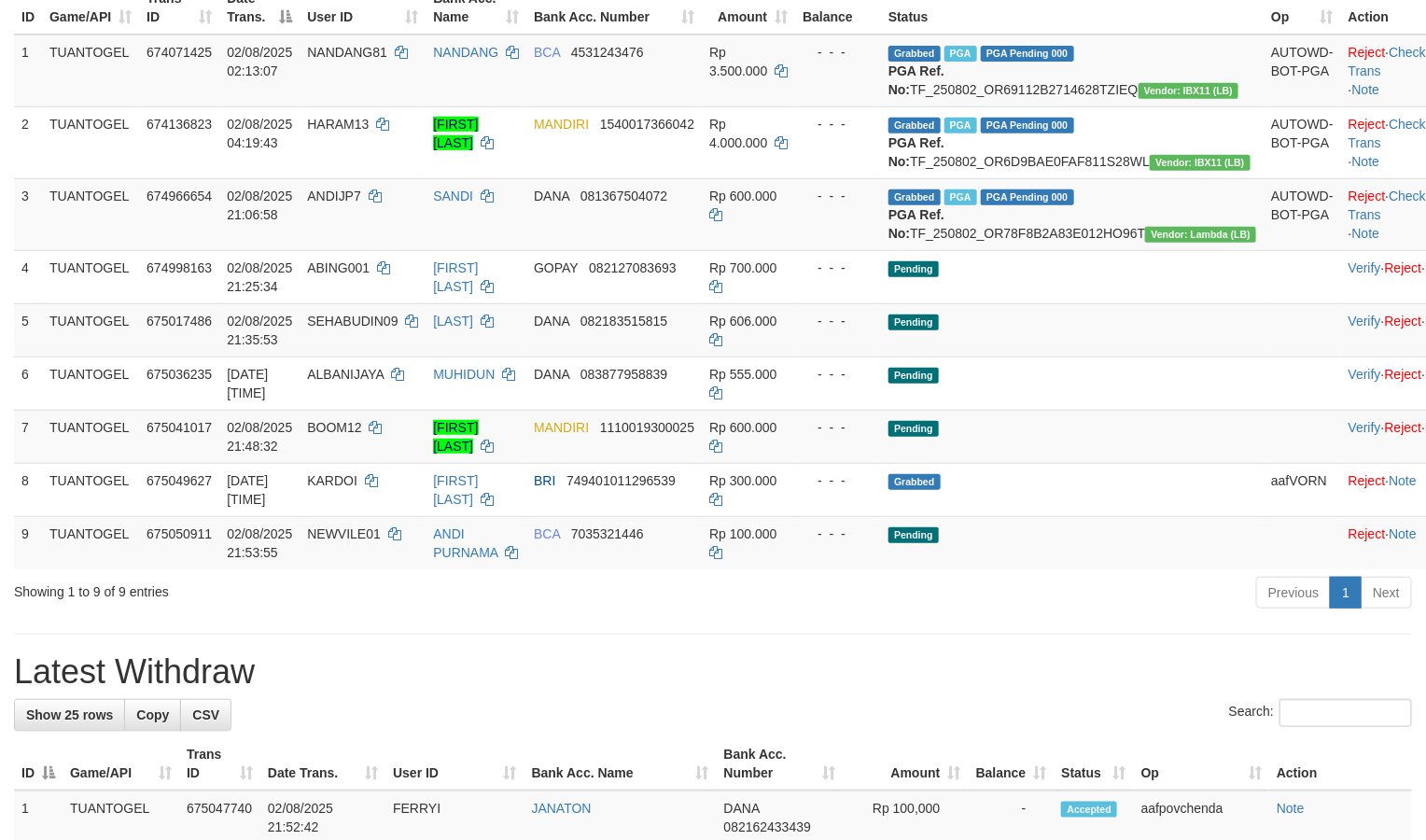 scroll, scrollTop: 280, scrollLeft: 0, axis: vertical 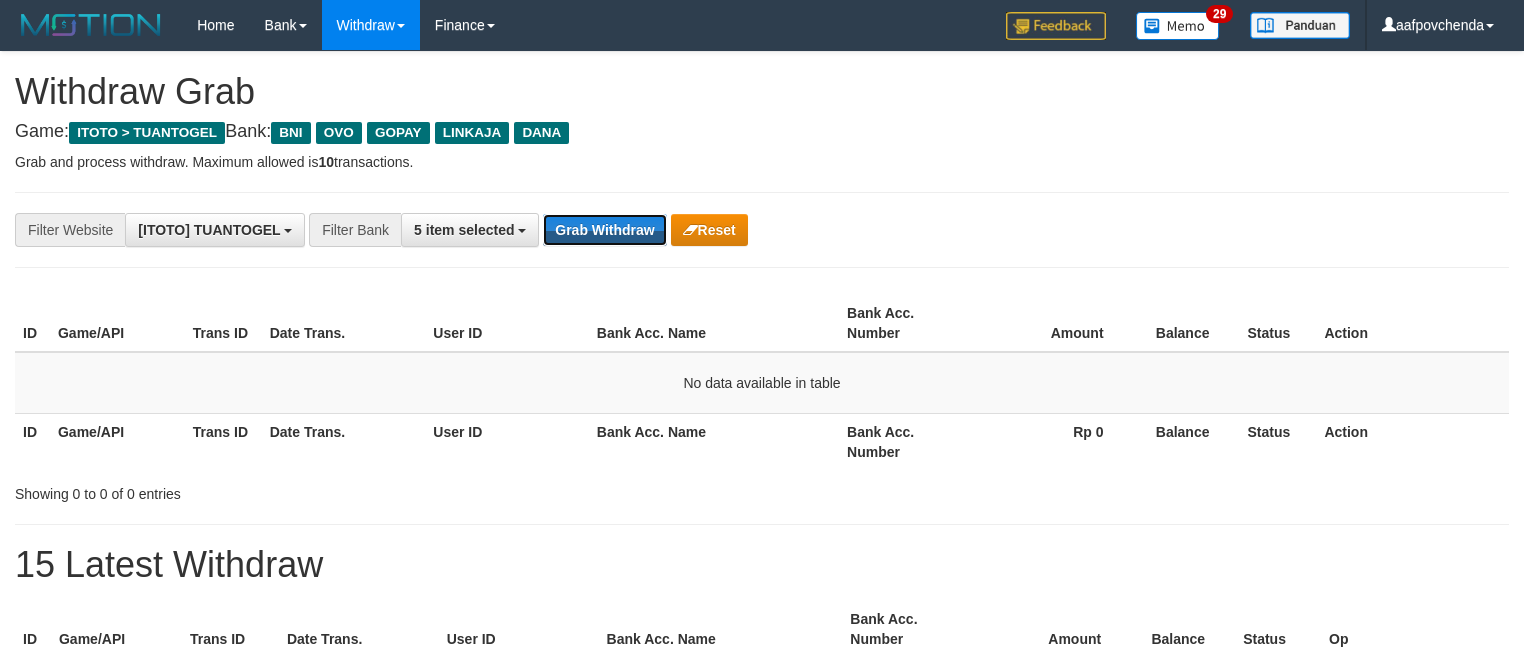 click on "Grab Withdraw" at bounding box center [604, 230] 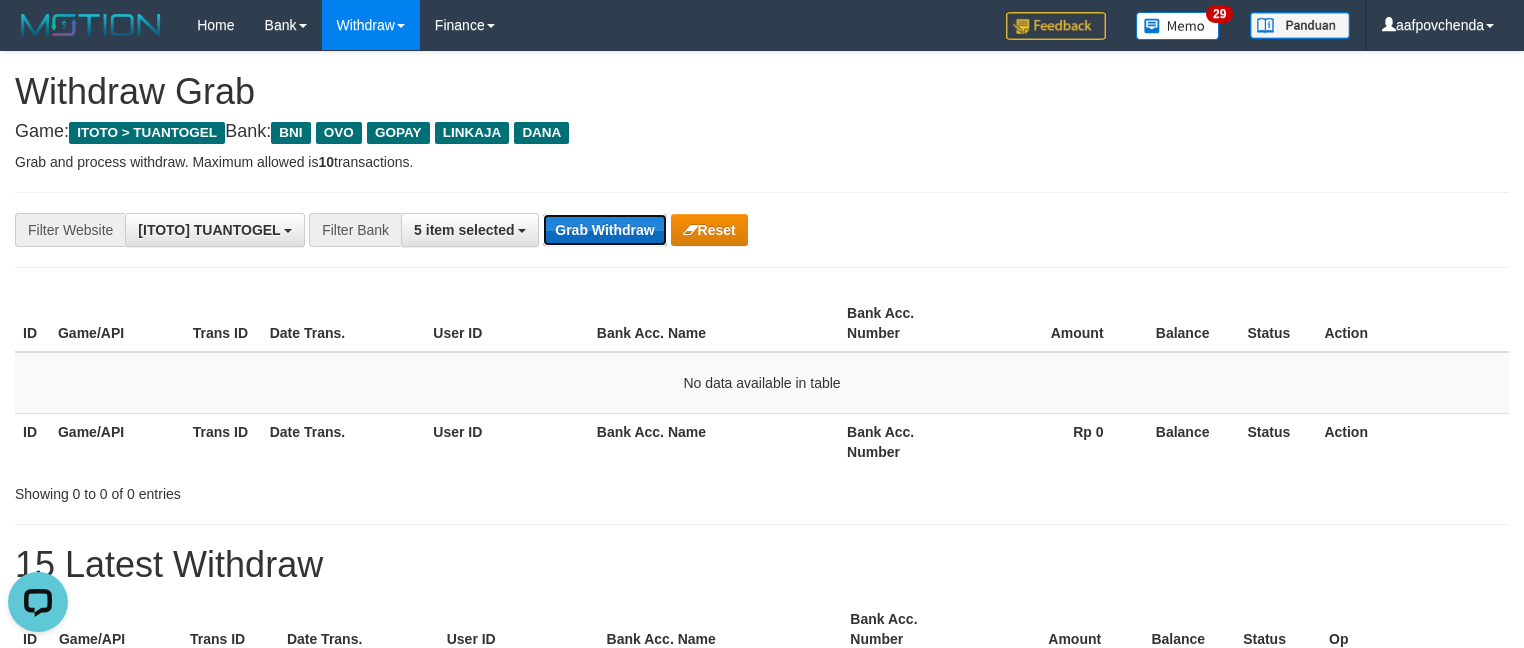 scroll, scrollTop: 0, scrollLeft: 0, axis: both 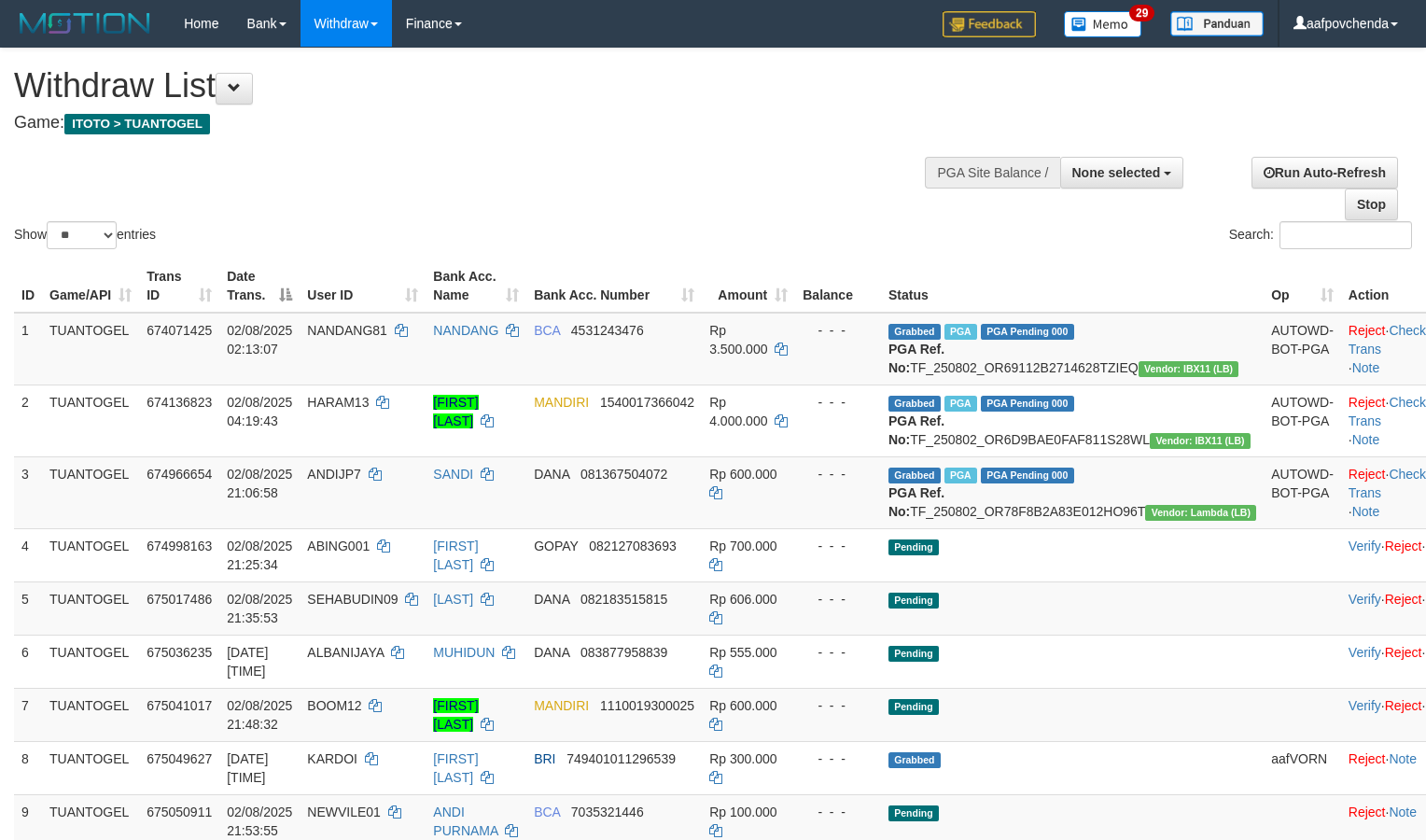 select 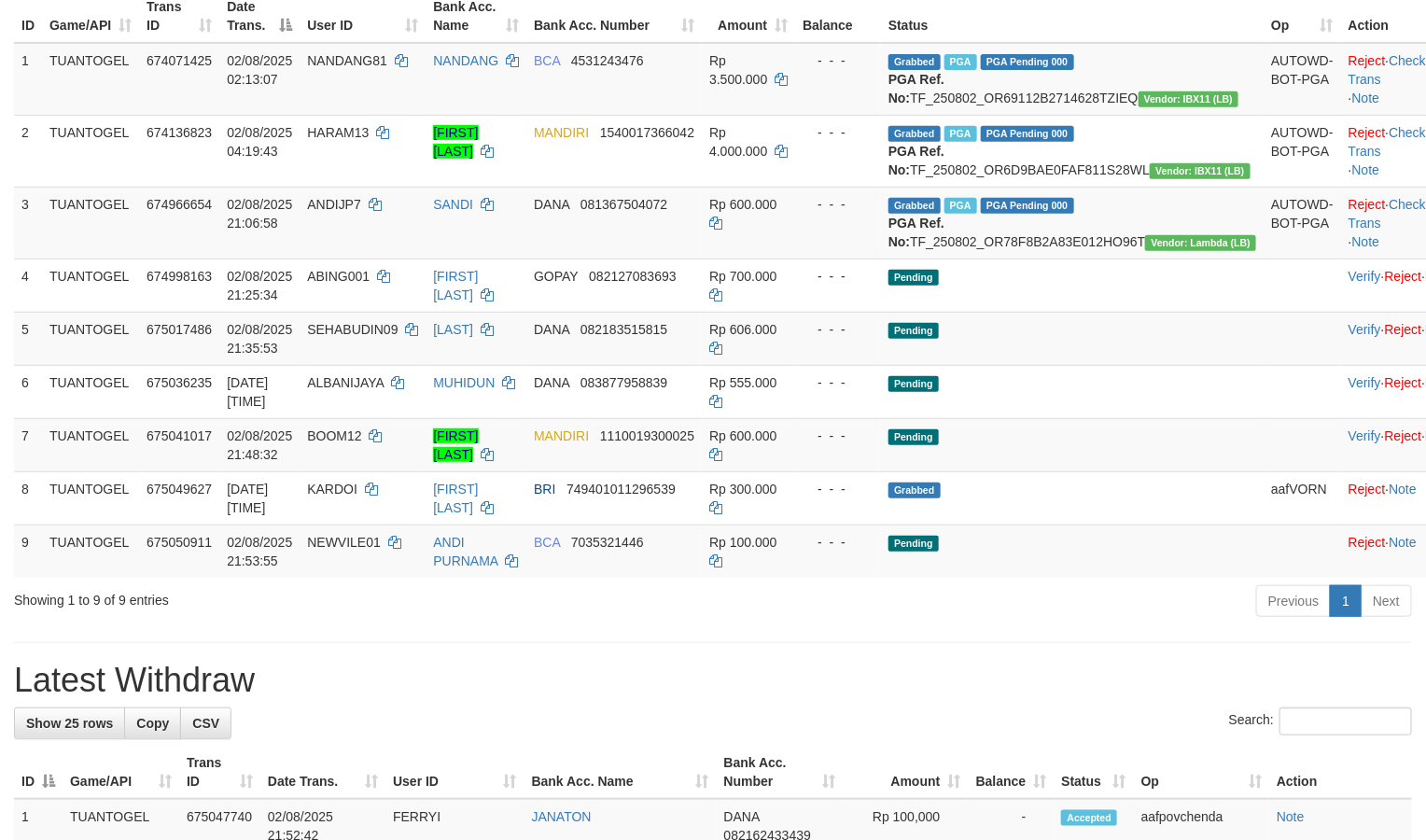scroll, scrollTop: 280, scrollLeft: 0, axis: vertical 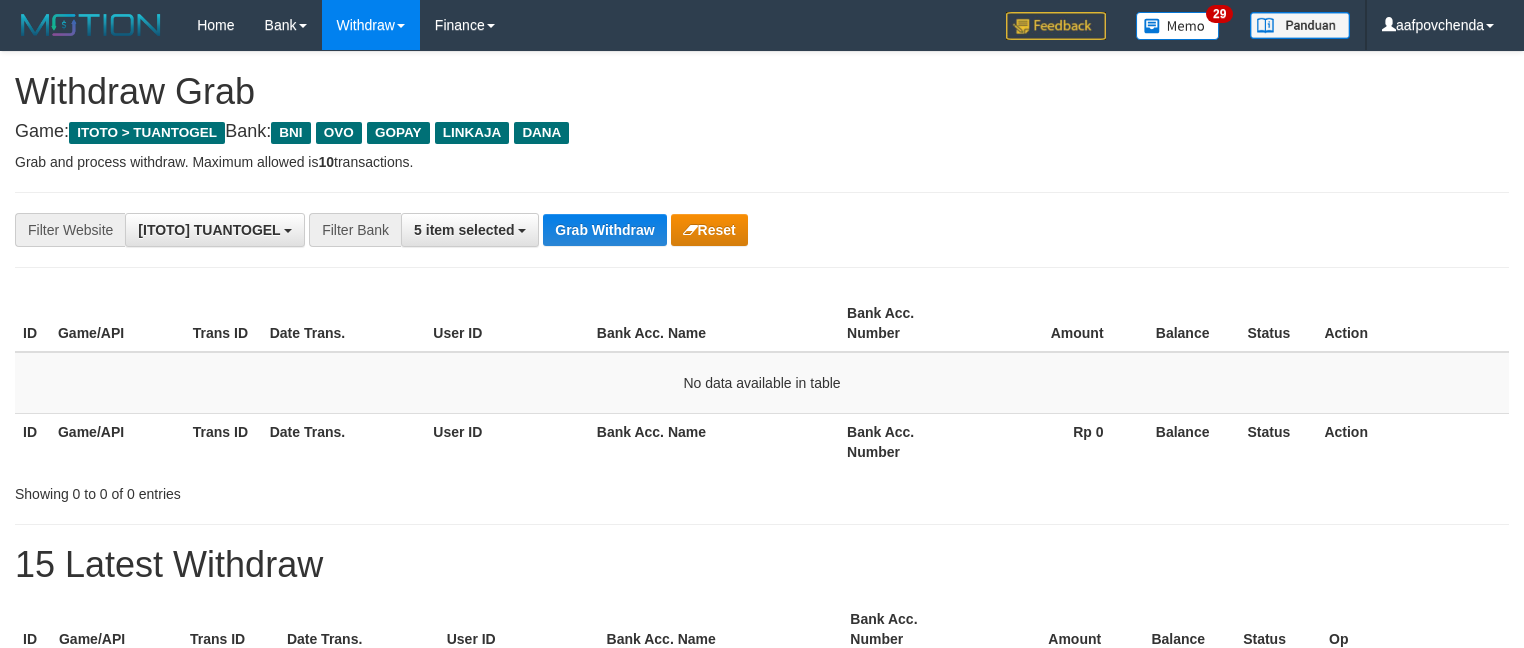 click on "Grab Withdraw" at bounding box center (604, 230) 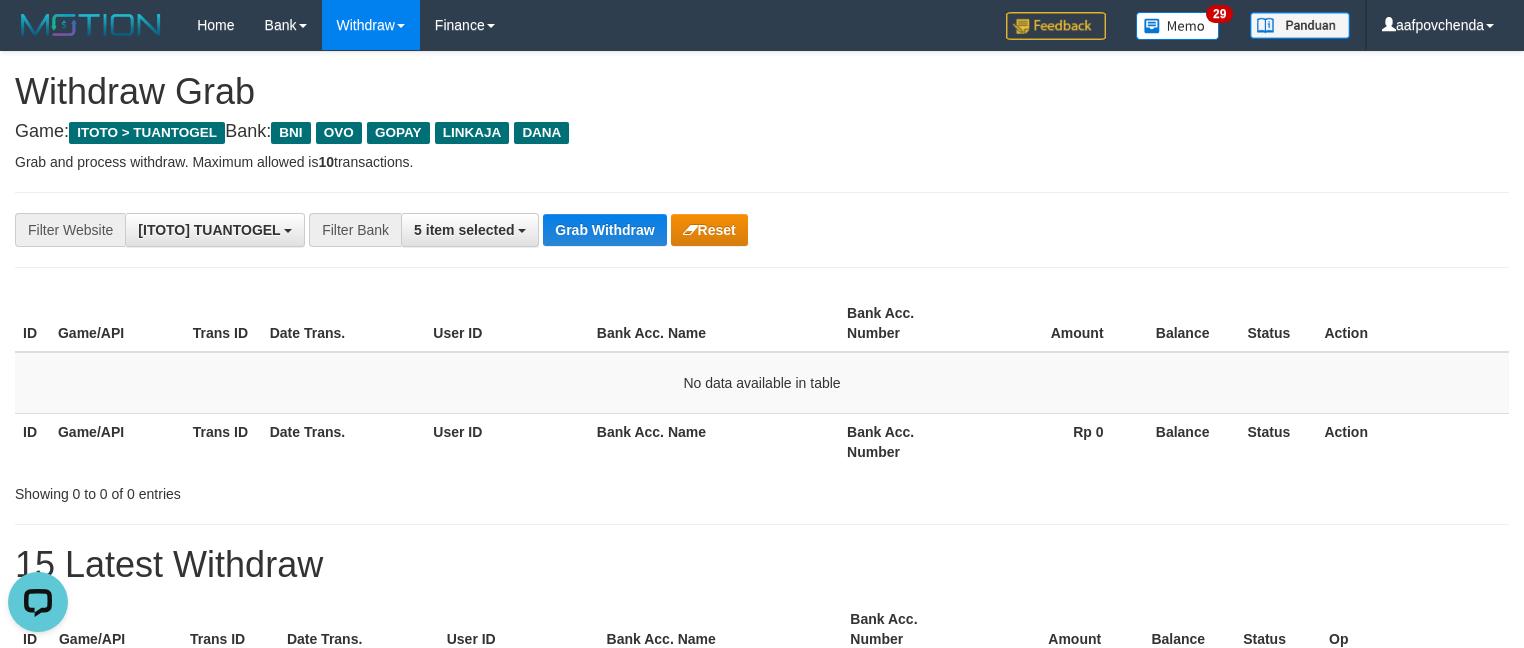 scroll, scrollTop: 0, scrollLeft: 0, axis: both 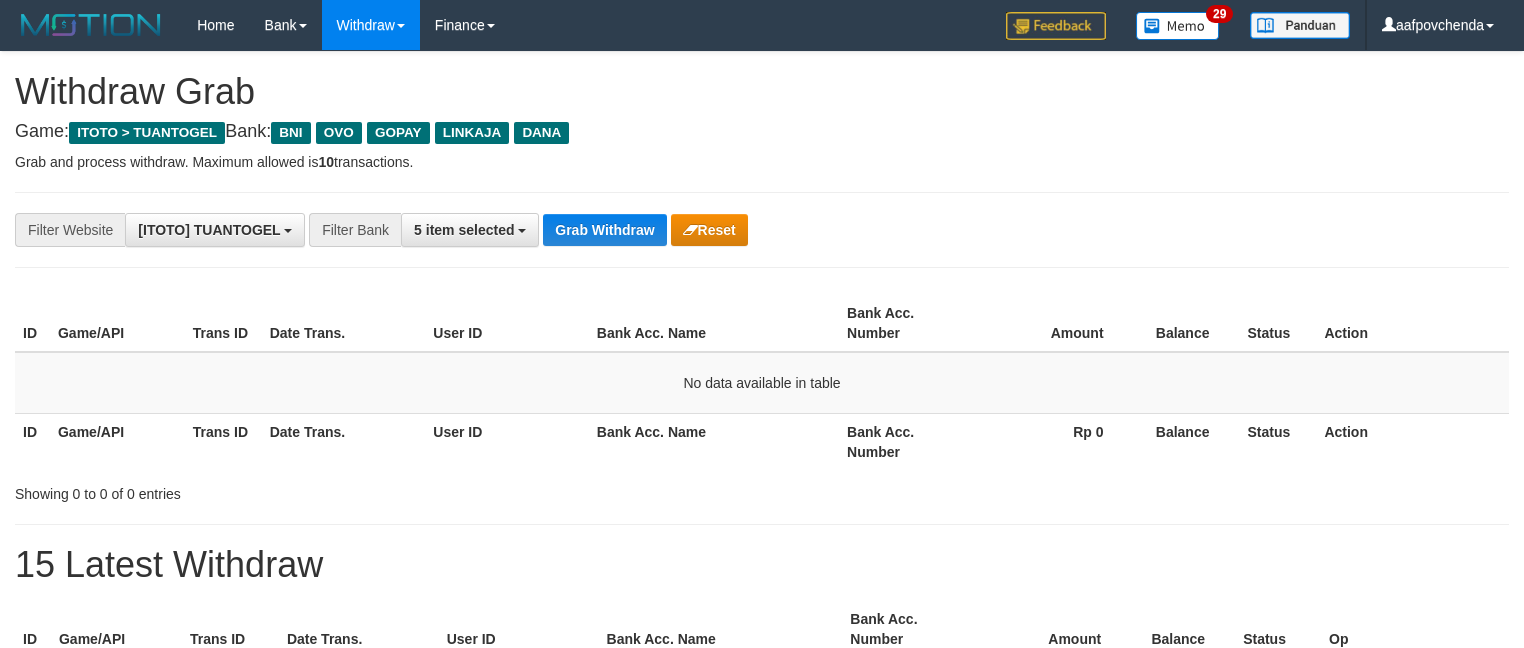 click on "Grab Withdraw" at bounding box center [604, 230] 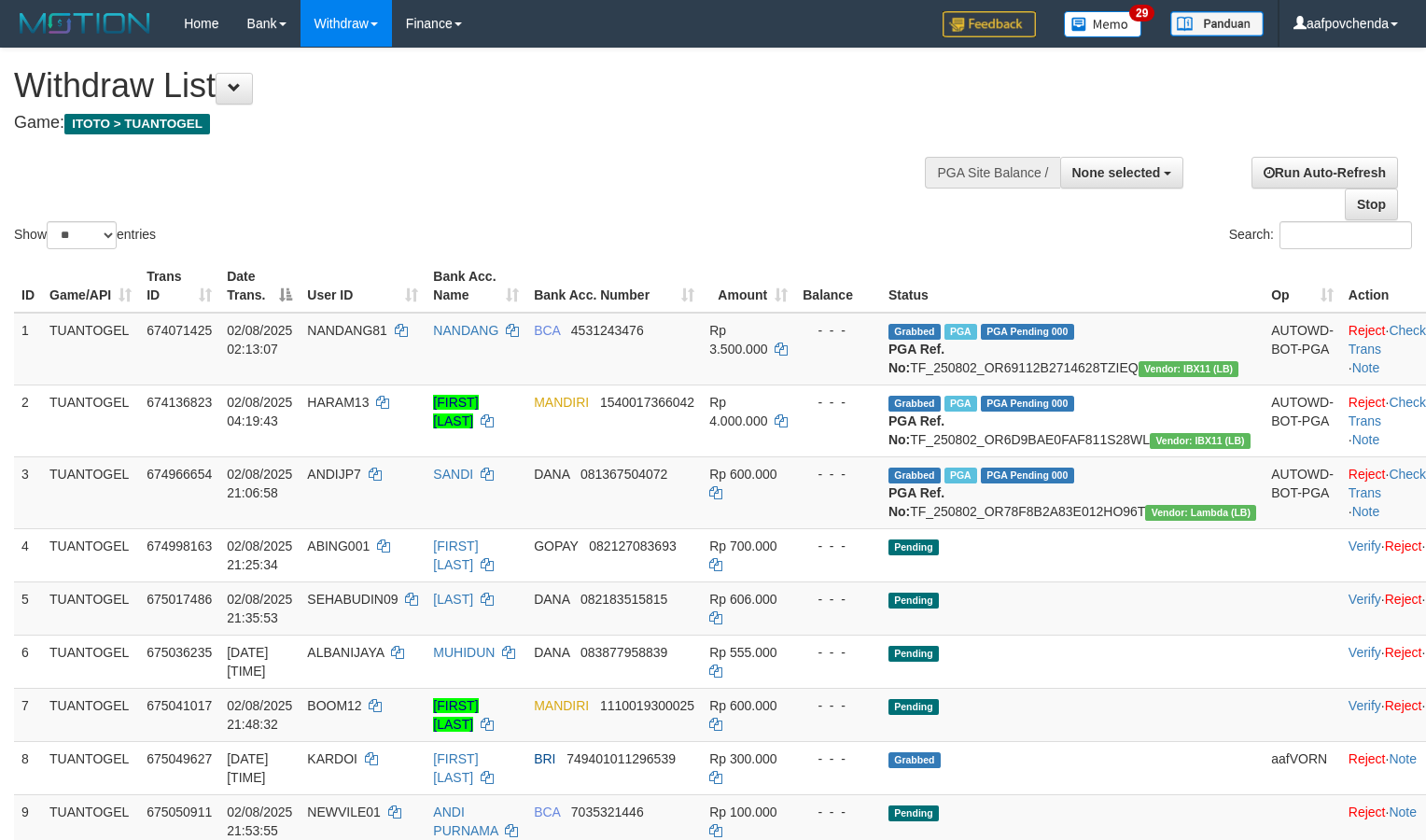 select 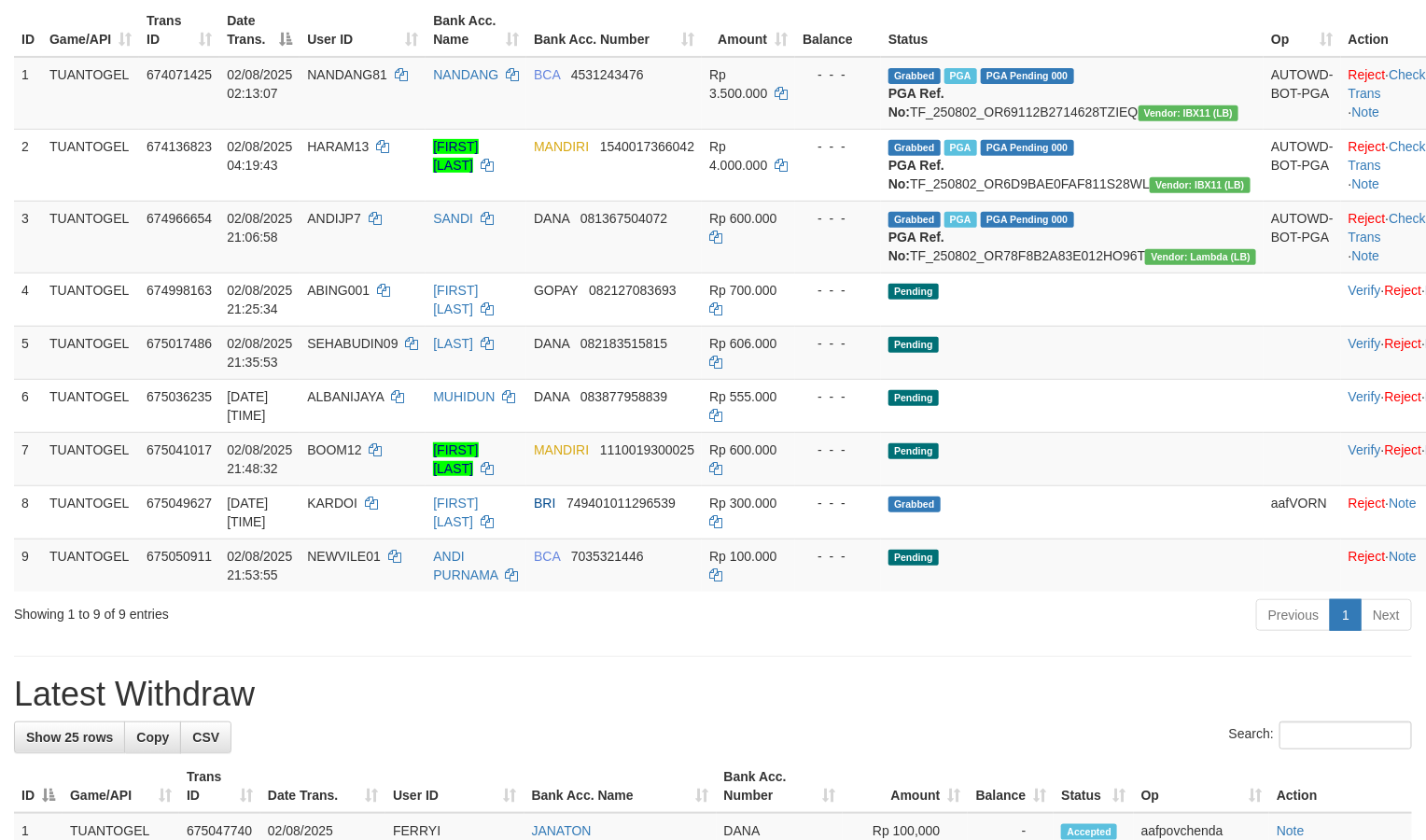 scroll, scrollTop: 280, scrollLeft: 0, axis: vertical 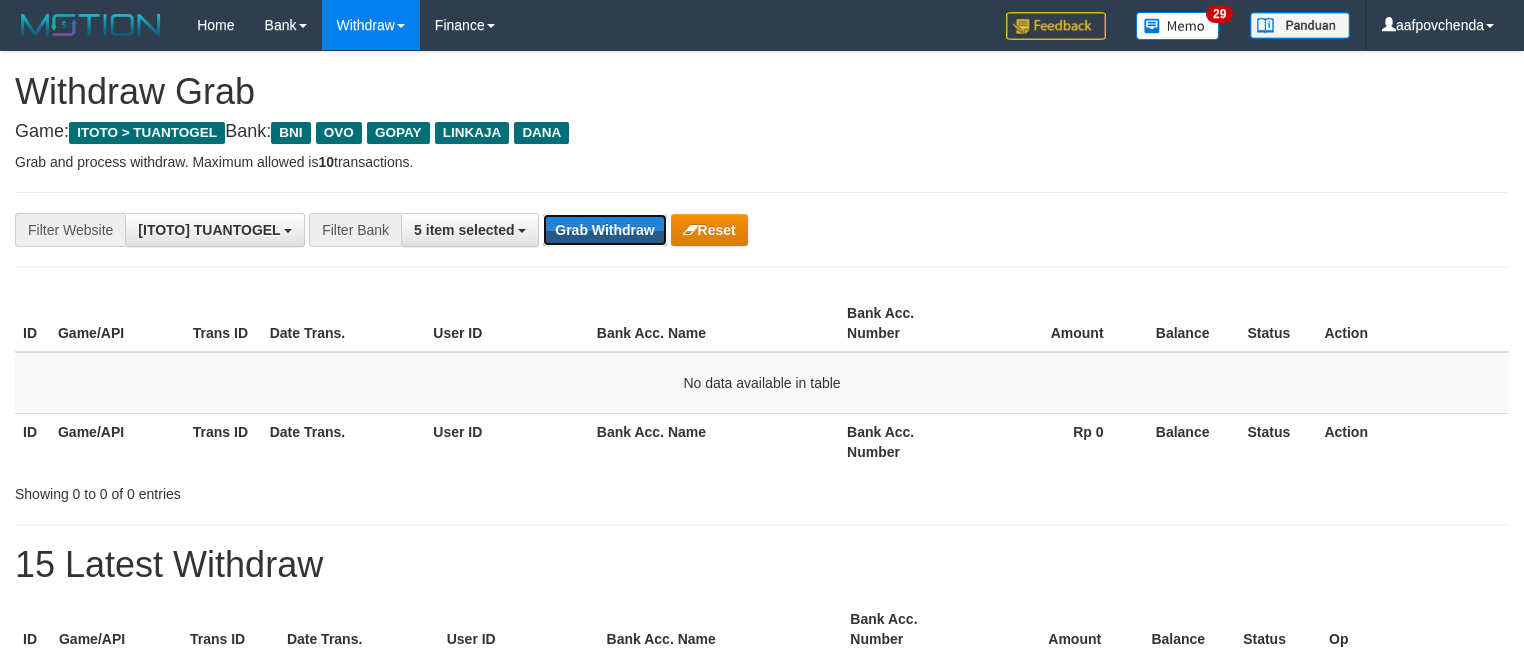click on "Grab Withdraw" at bounding box center (604, 230) 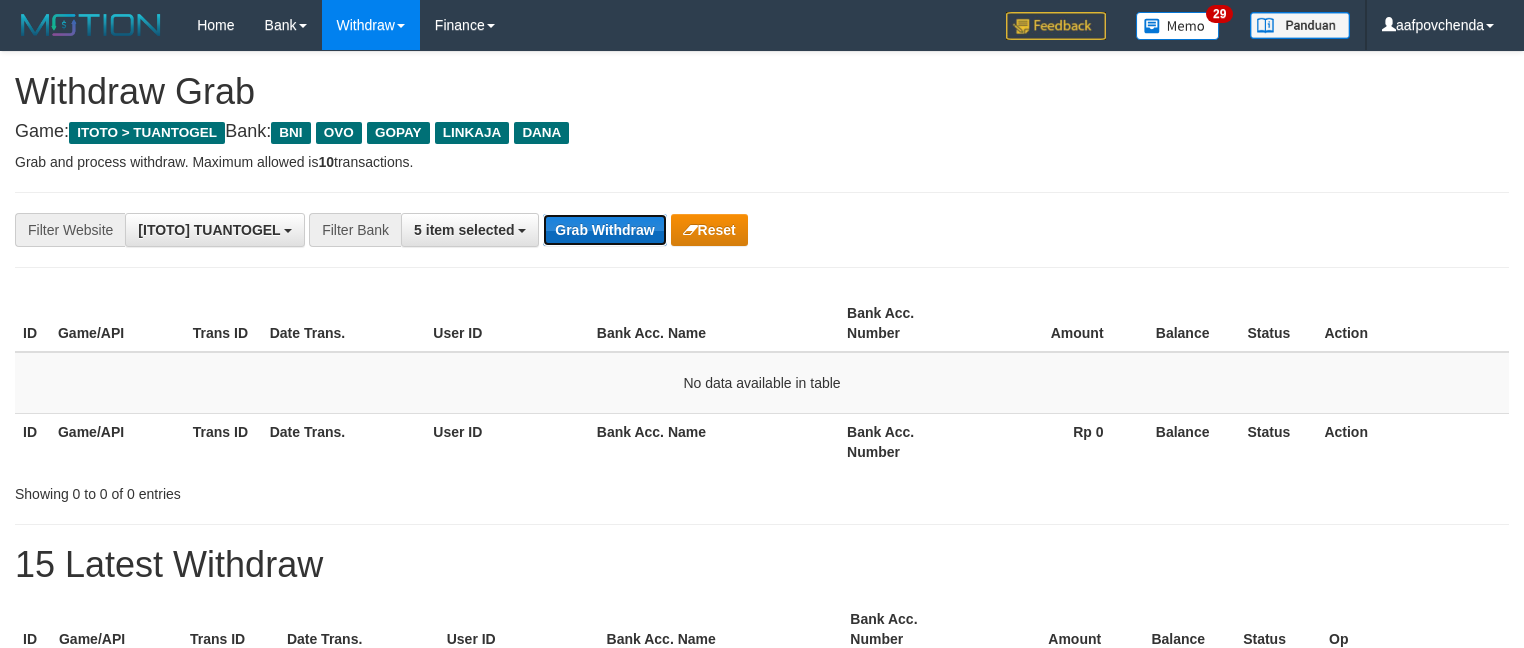 drag, startPoint x: 0, startPoint y: 0, endPoint x: 631, endPoint y: 234, distance: 672.9911 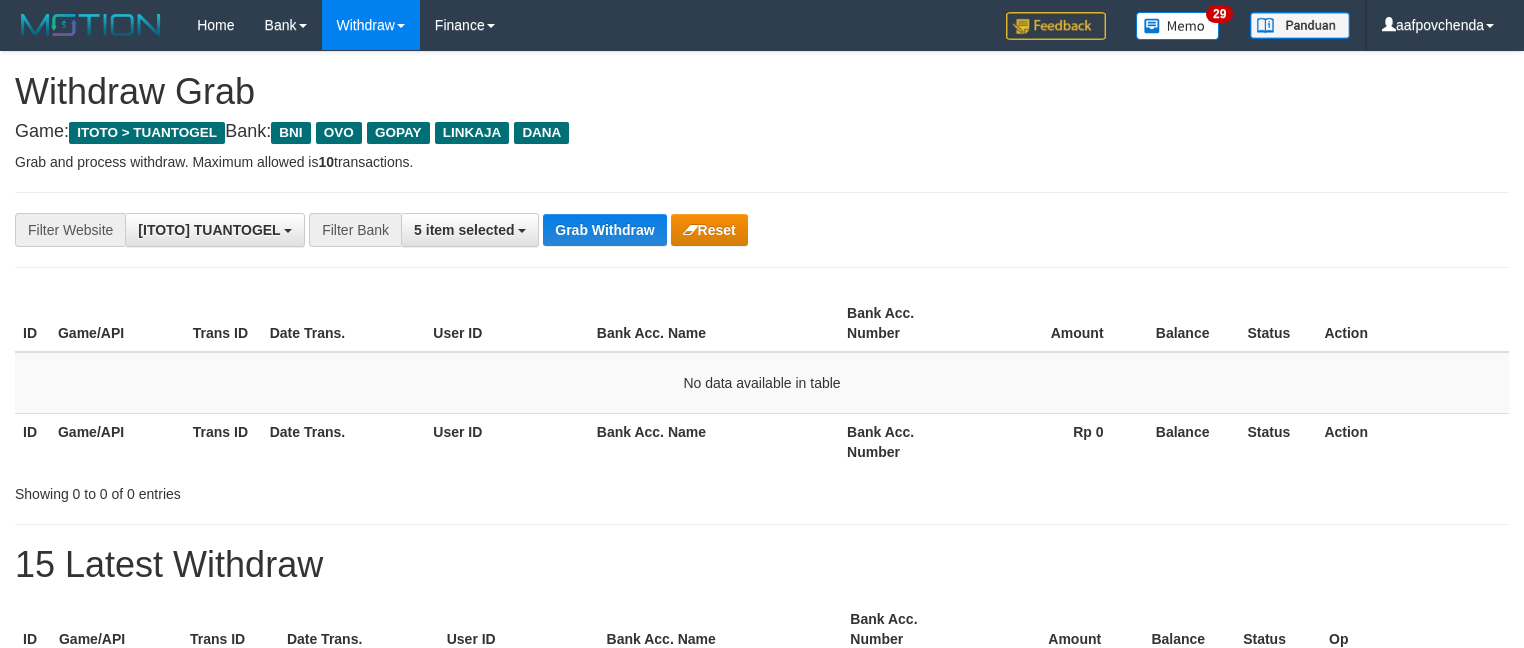 scroll, scrollTop: 0, scrollLeft: 0, axis: both 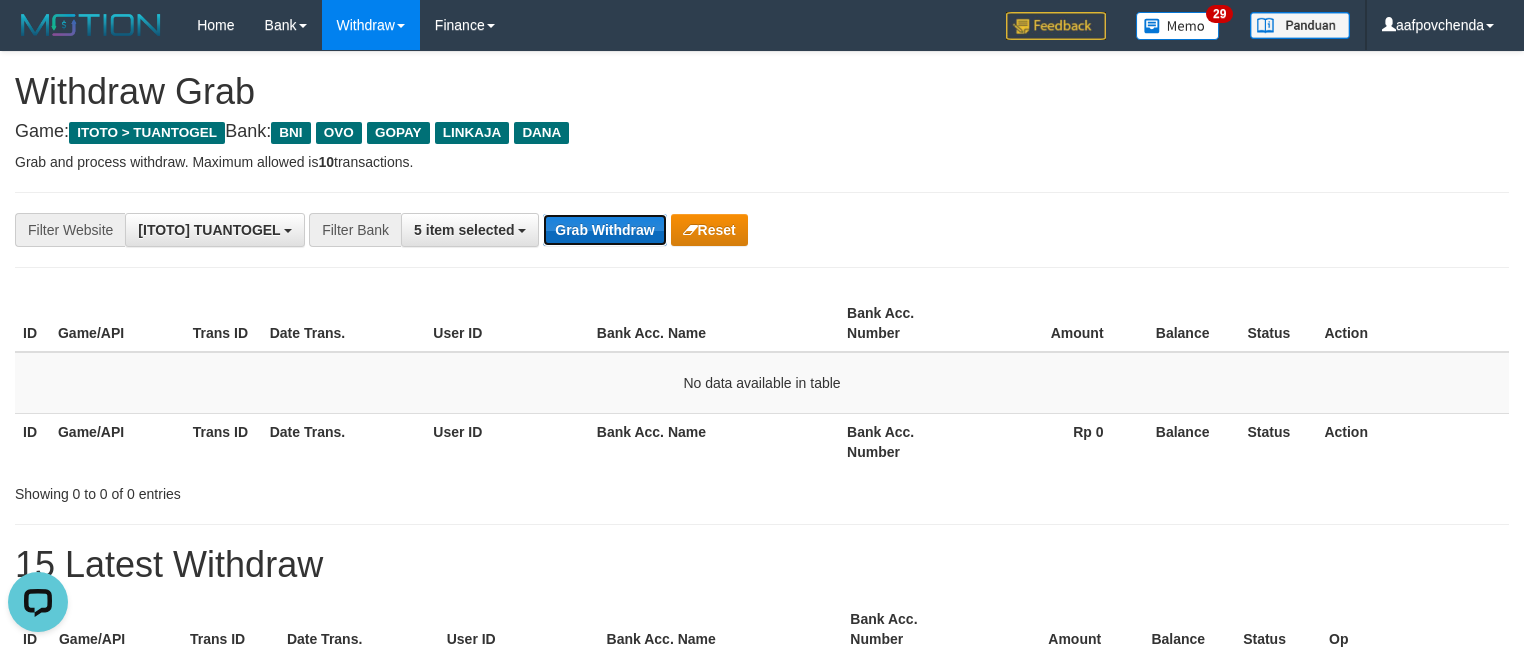 click on "Grab Withdraw" at bounding box center (604, 230) 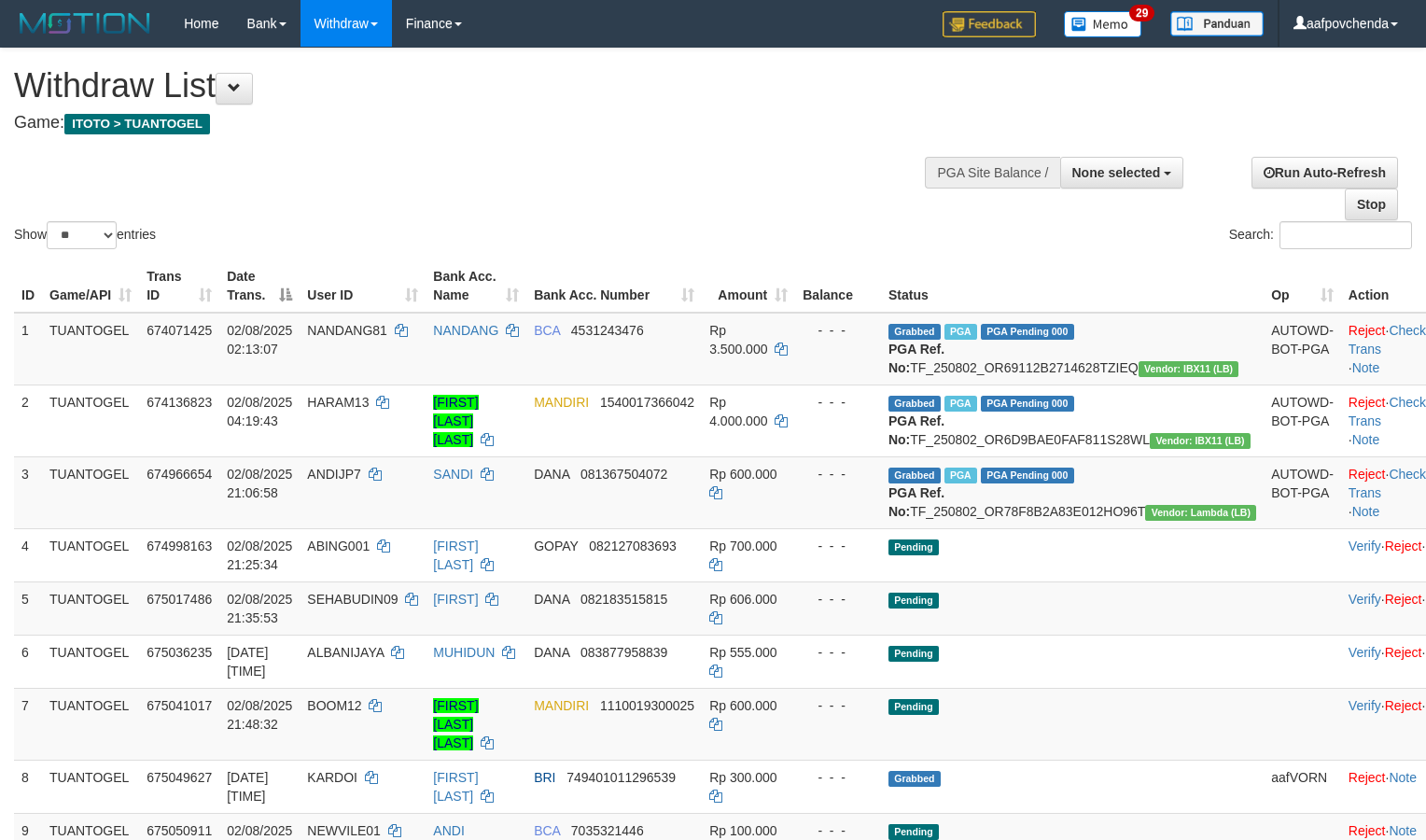 select 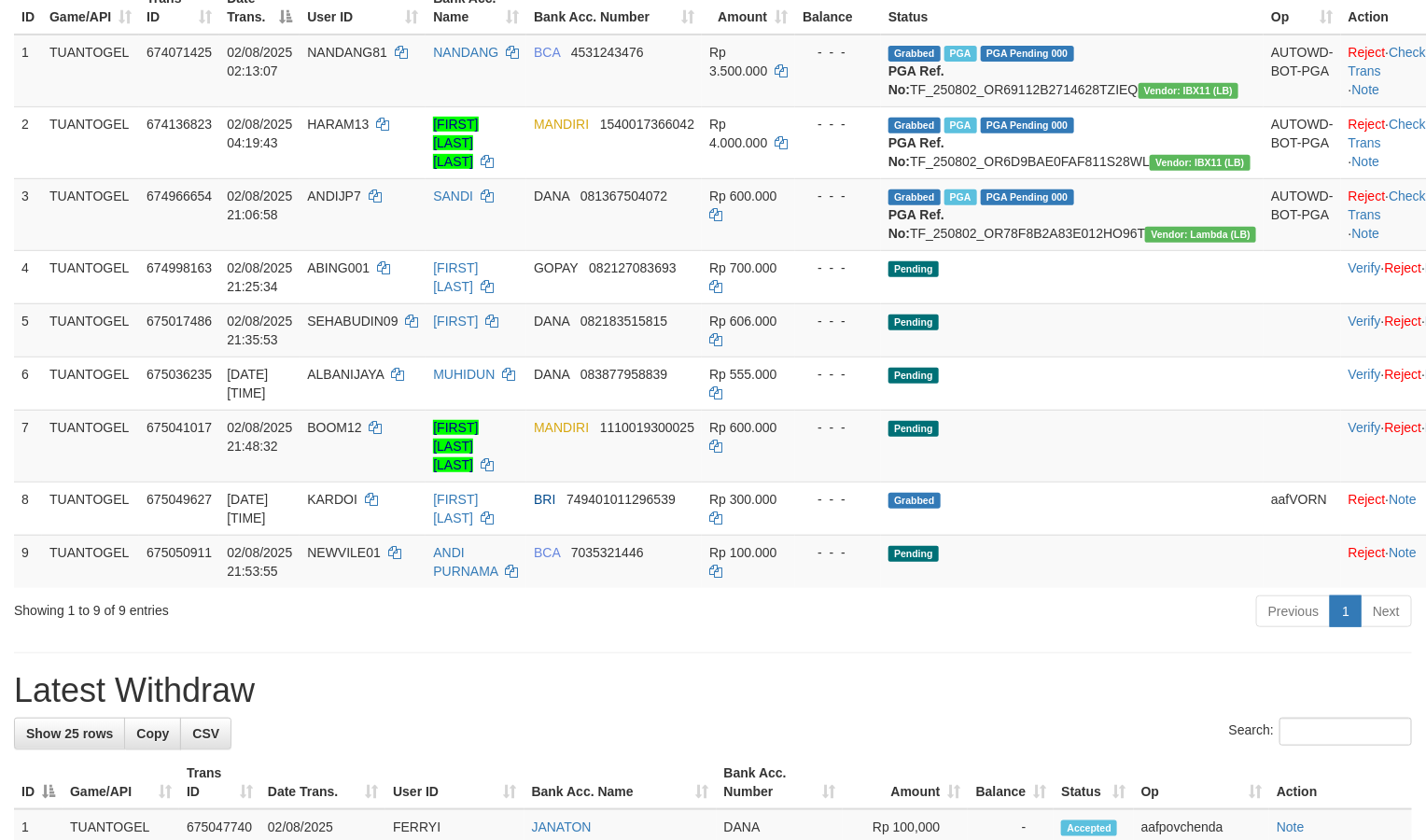 scroll, scrollTop: 280, scrollLeft: 0, axis: vertical 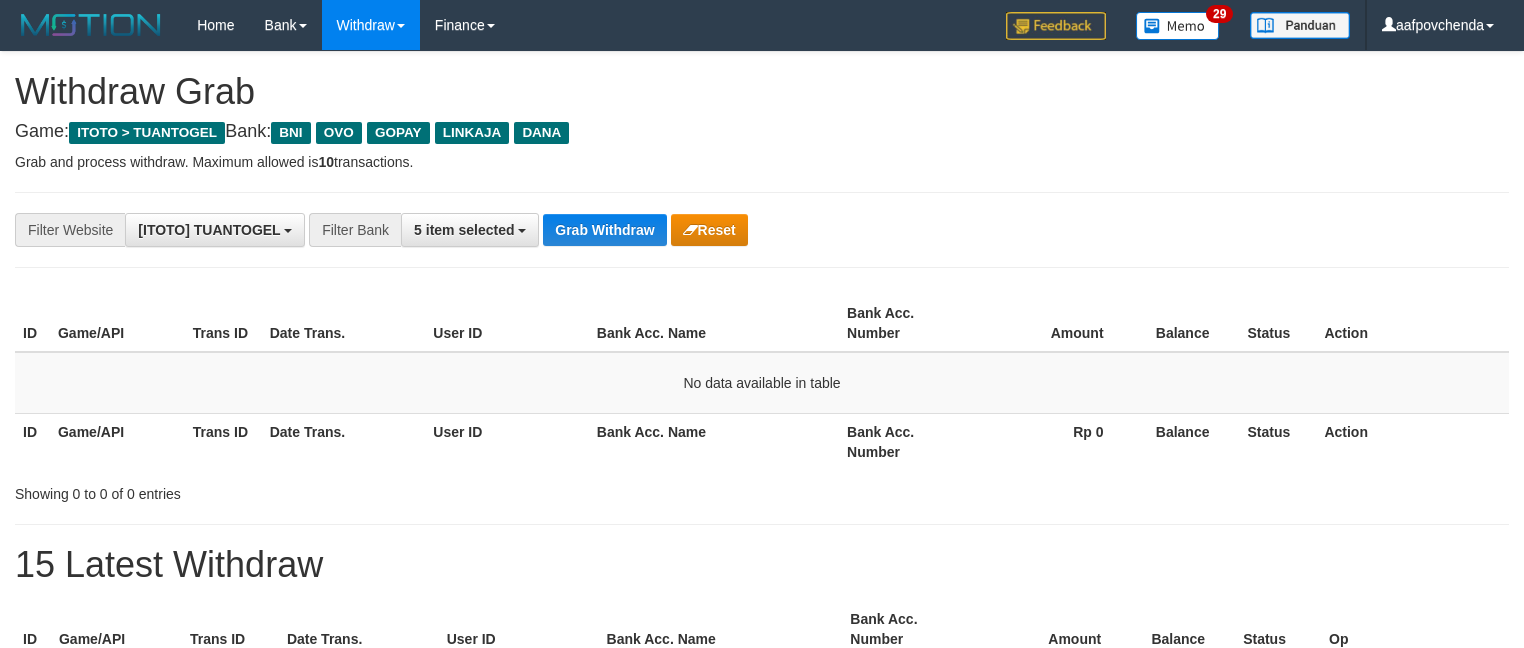 click on "Grab Withdraw" at bounding box center [604, 230] 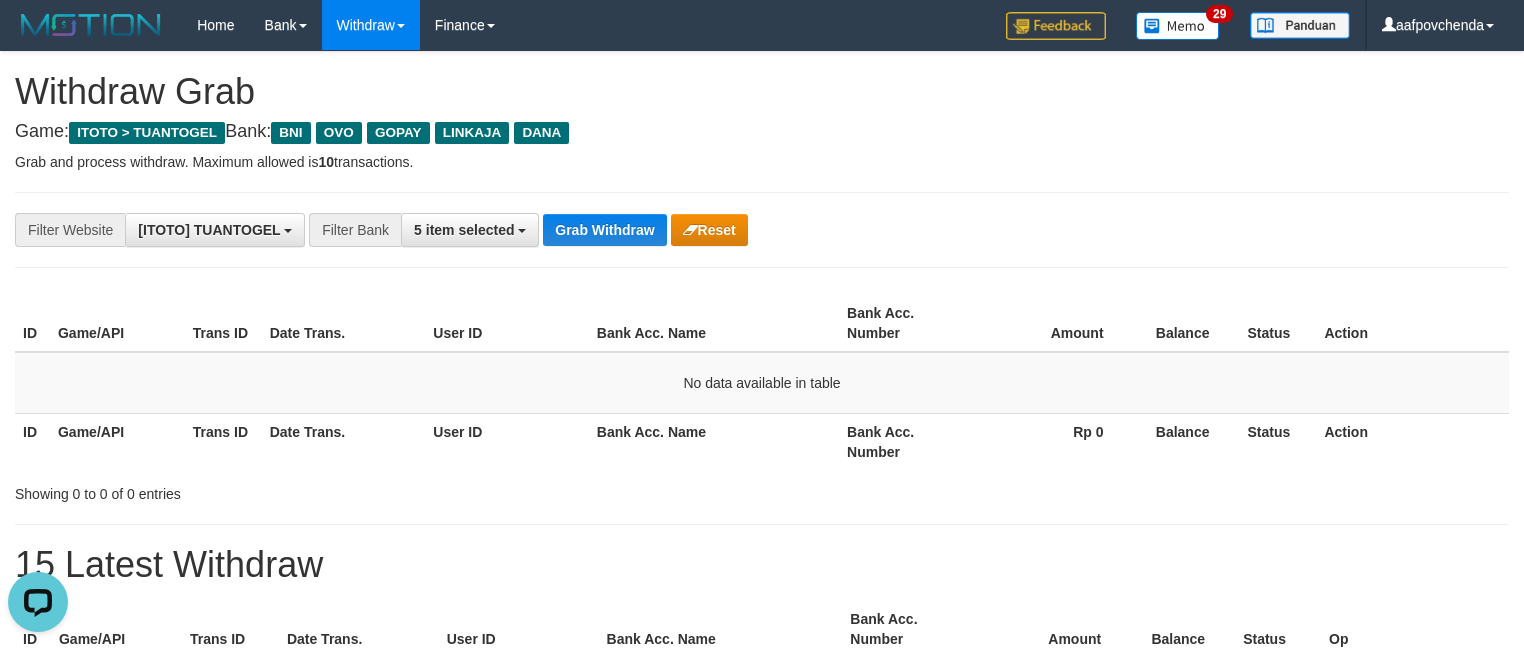 scroll, scrollTop: 0, scrollLeft: 0, axis: both 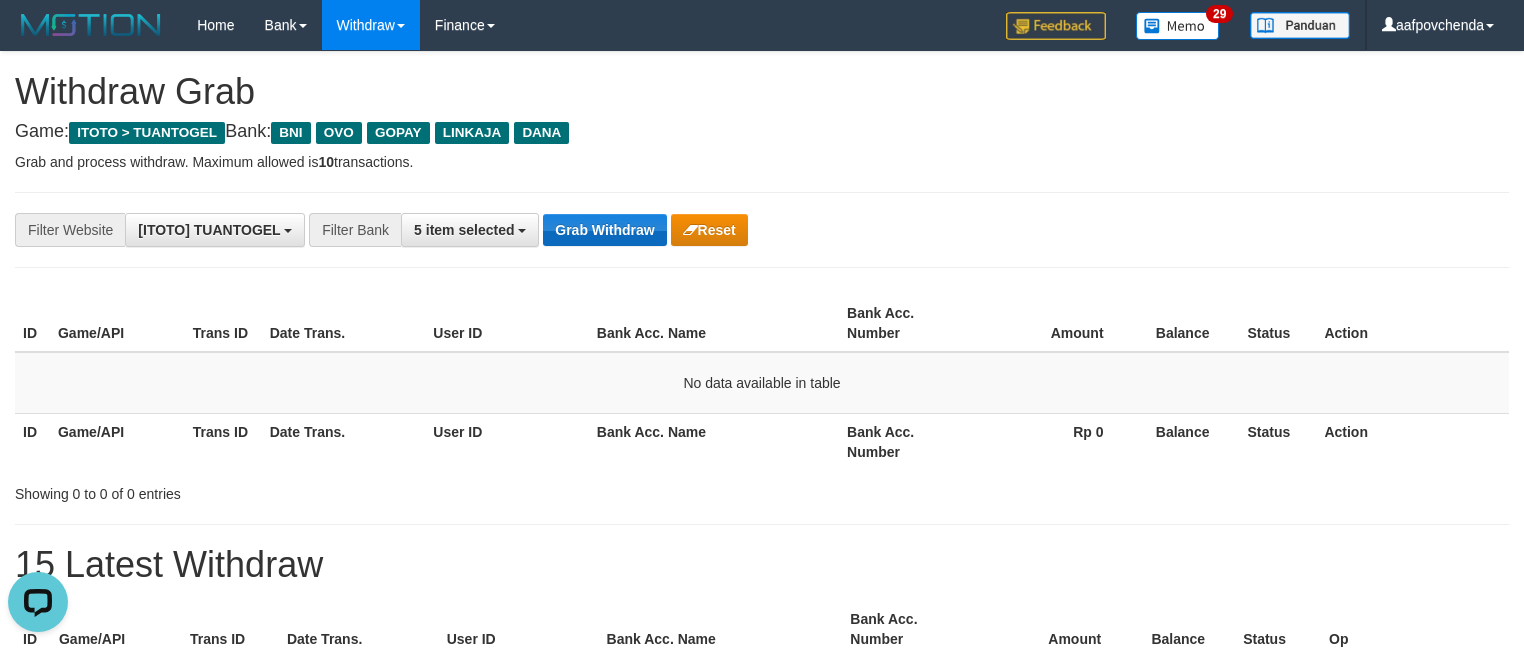 drag, startPoint x: 0, startPoint y: 0, endPoint x: 636, endPoint y: 235, distance: 678.0273 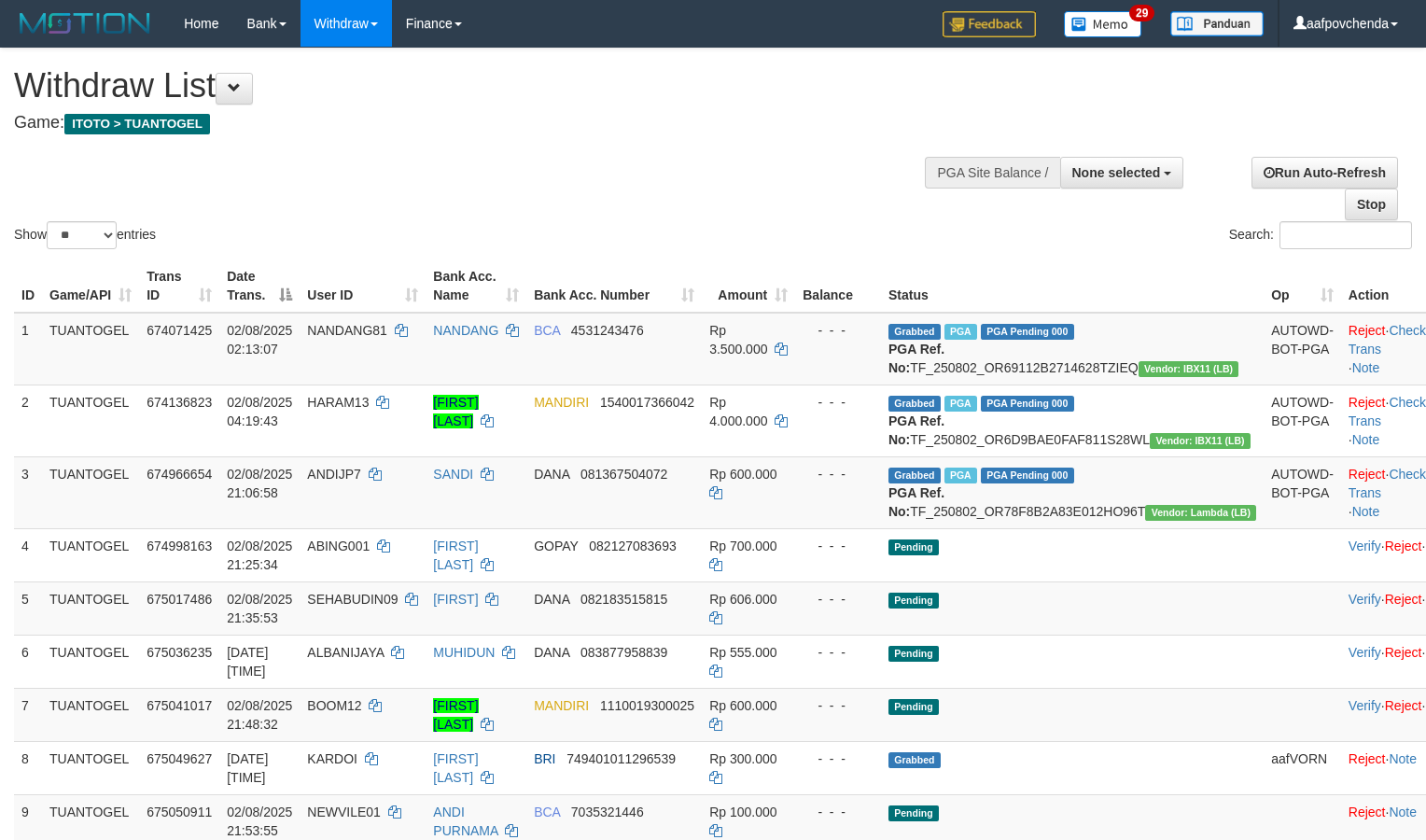 select 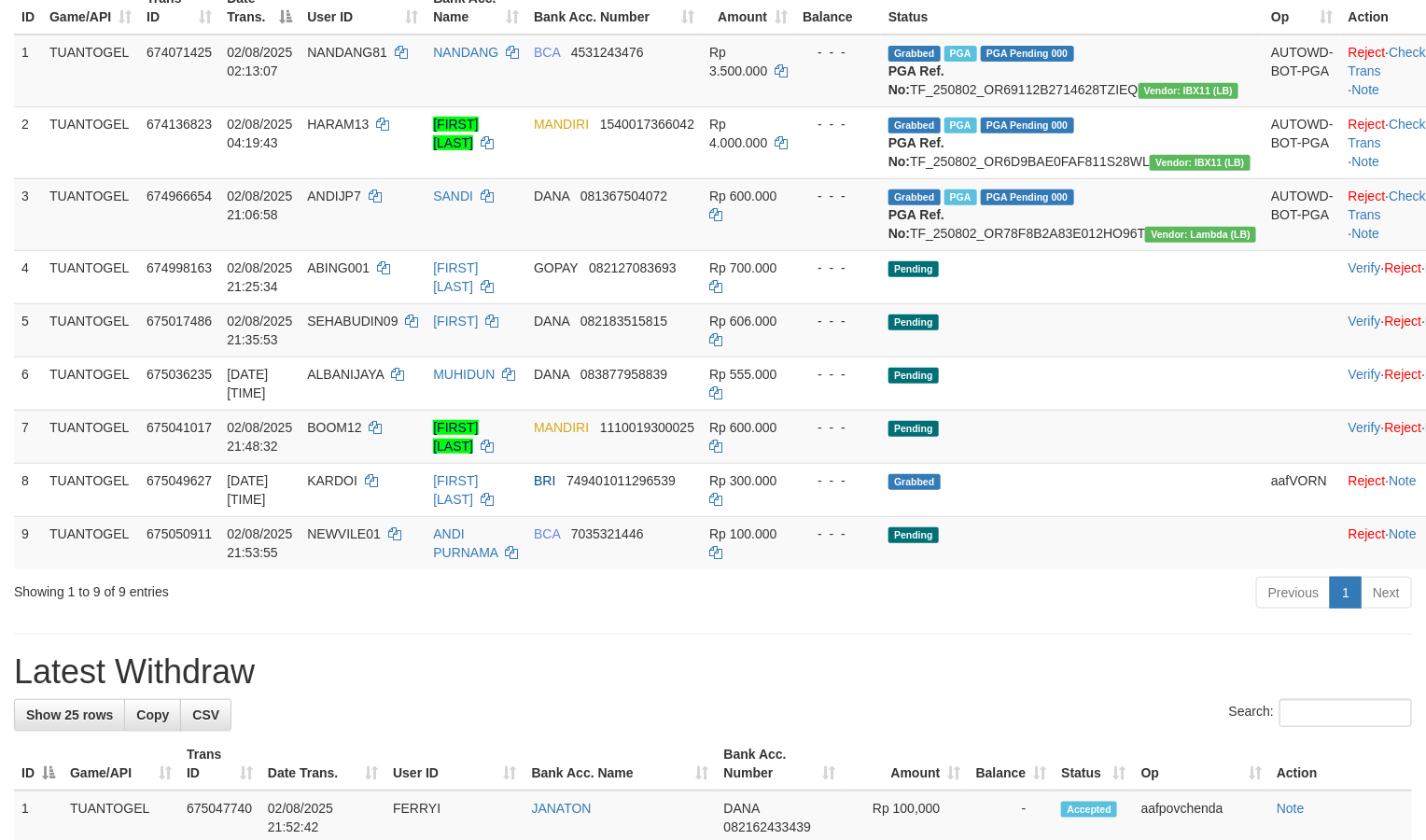 scroll, scrollTop: 280, scrollLeft: 0, axis: vertical 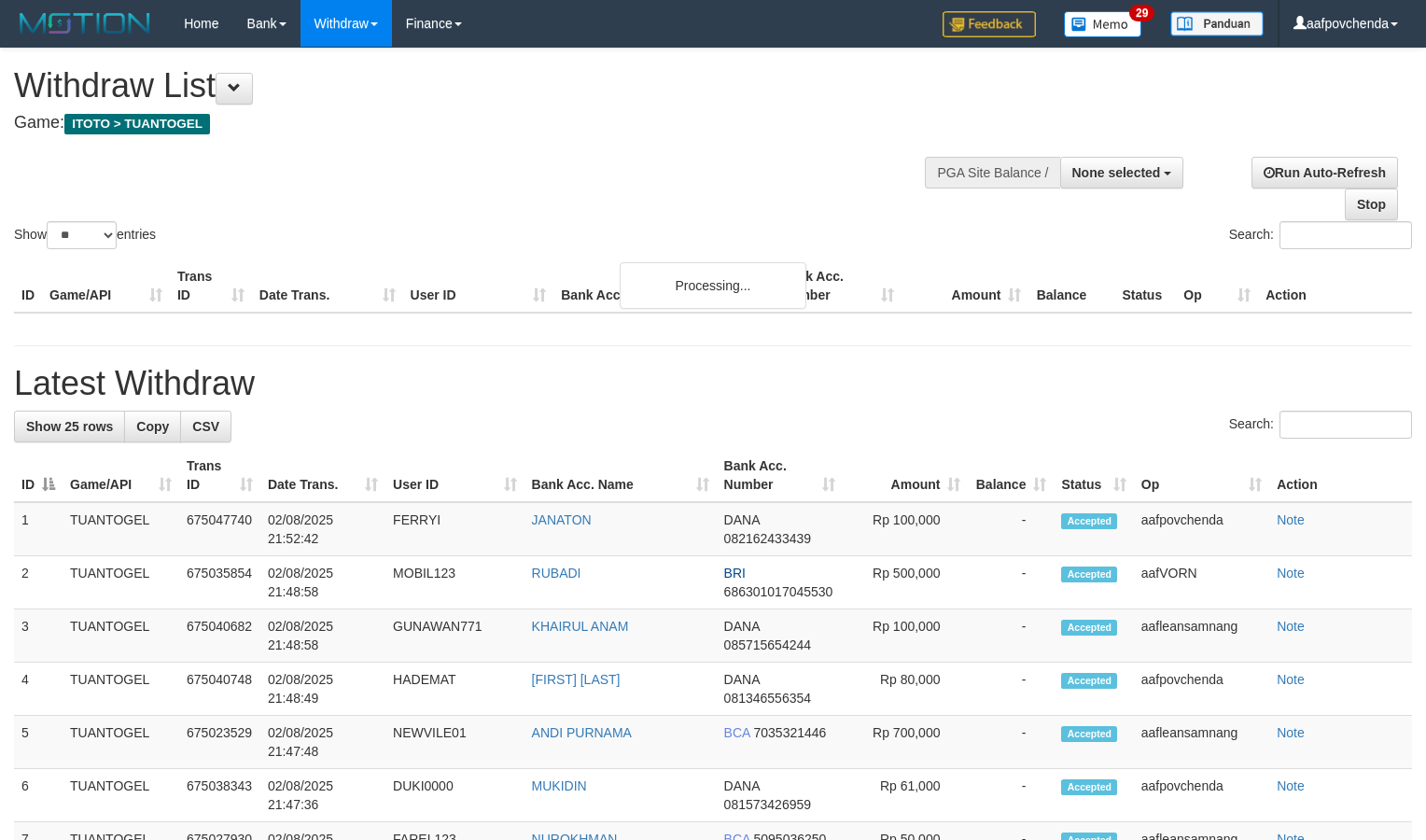 select 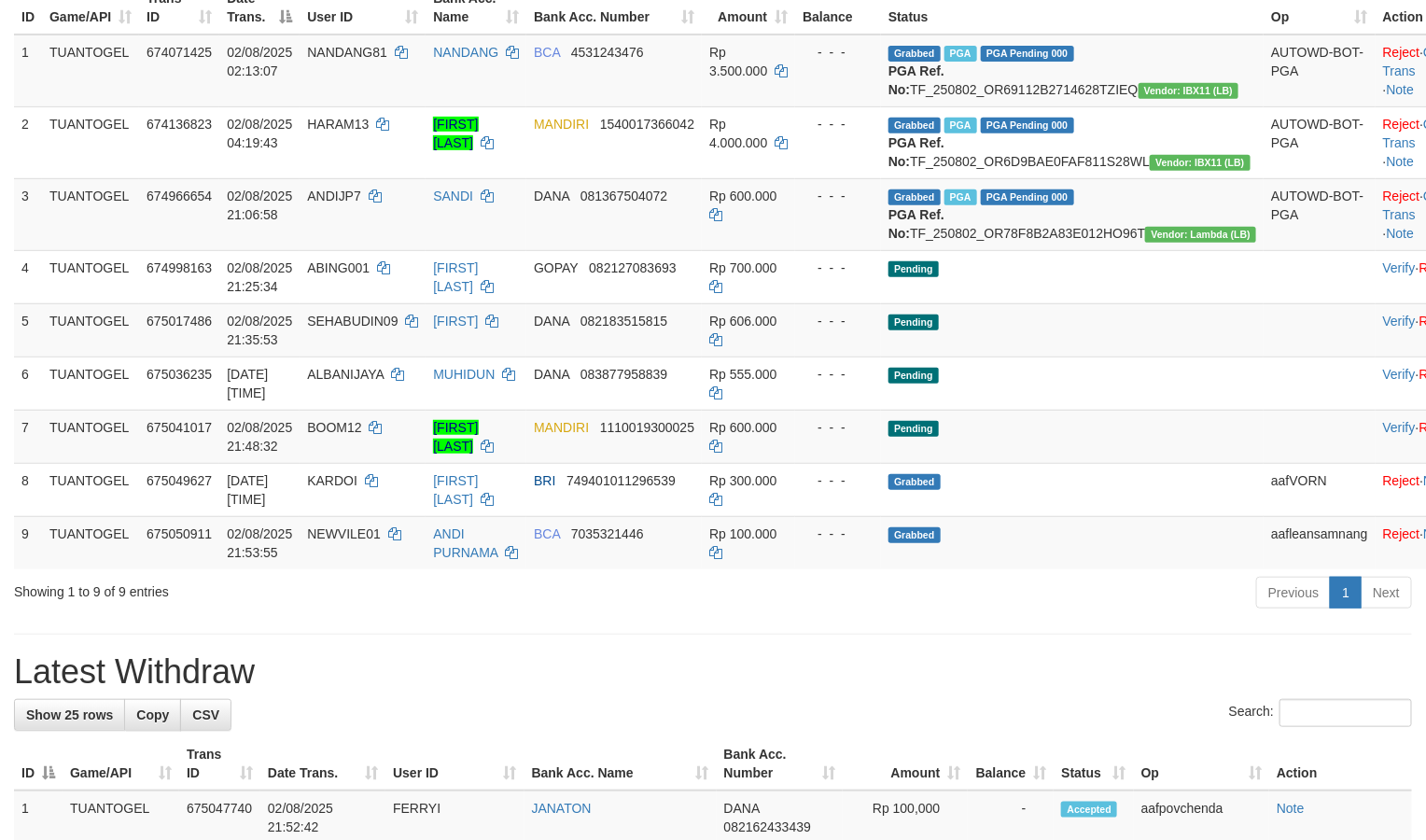 scroll, scrollTop: 280, scrollLeft: 0, axis: vertical 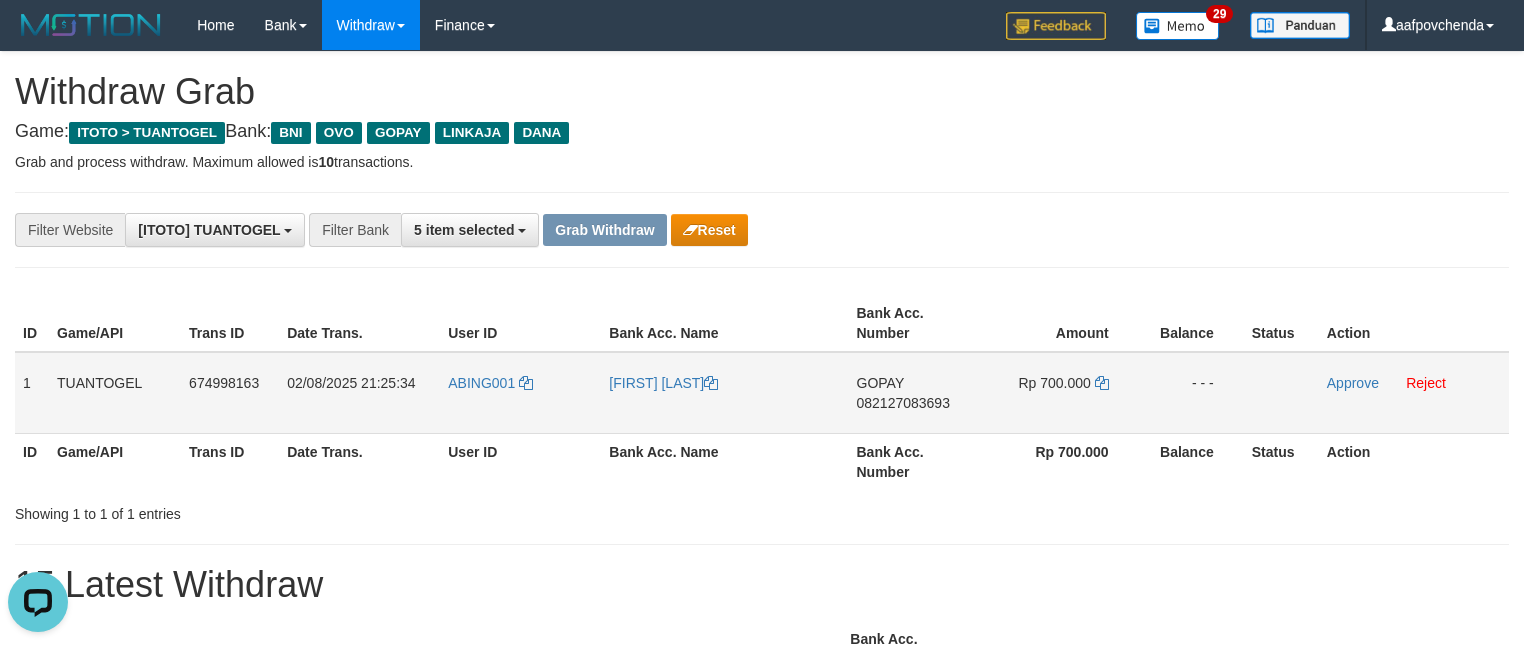 click on "082127083693" at bounding box center (903, 403) 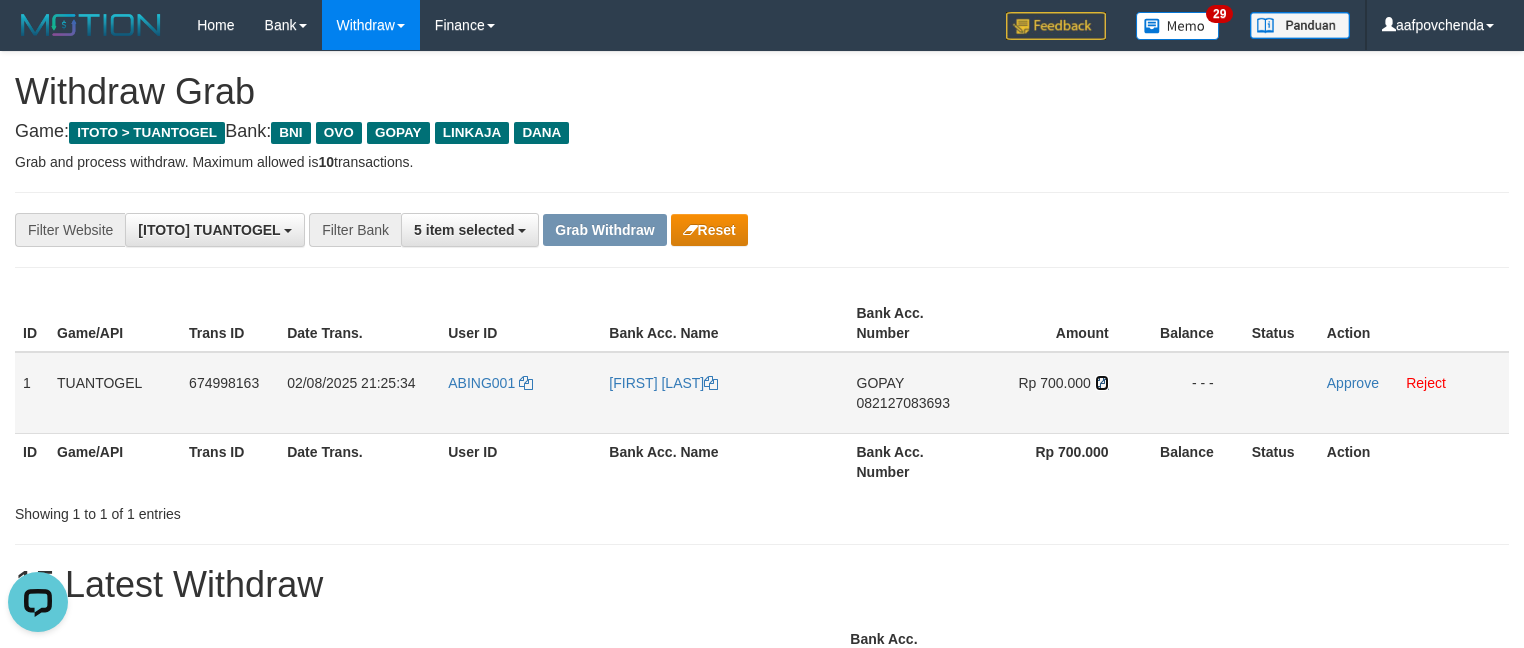 click at bounding box center (1102, 383) 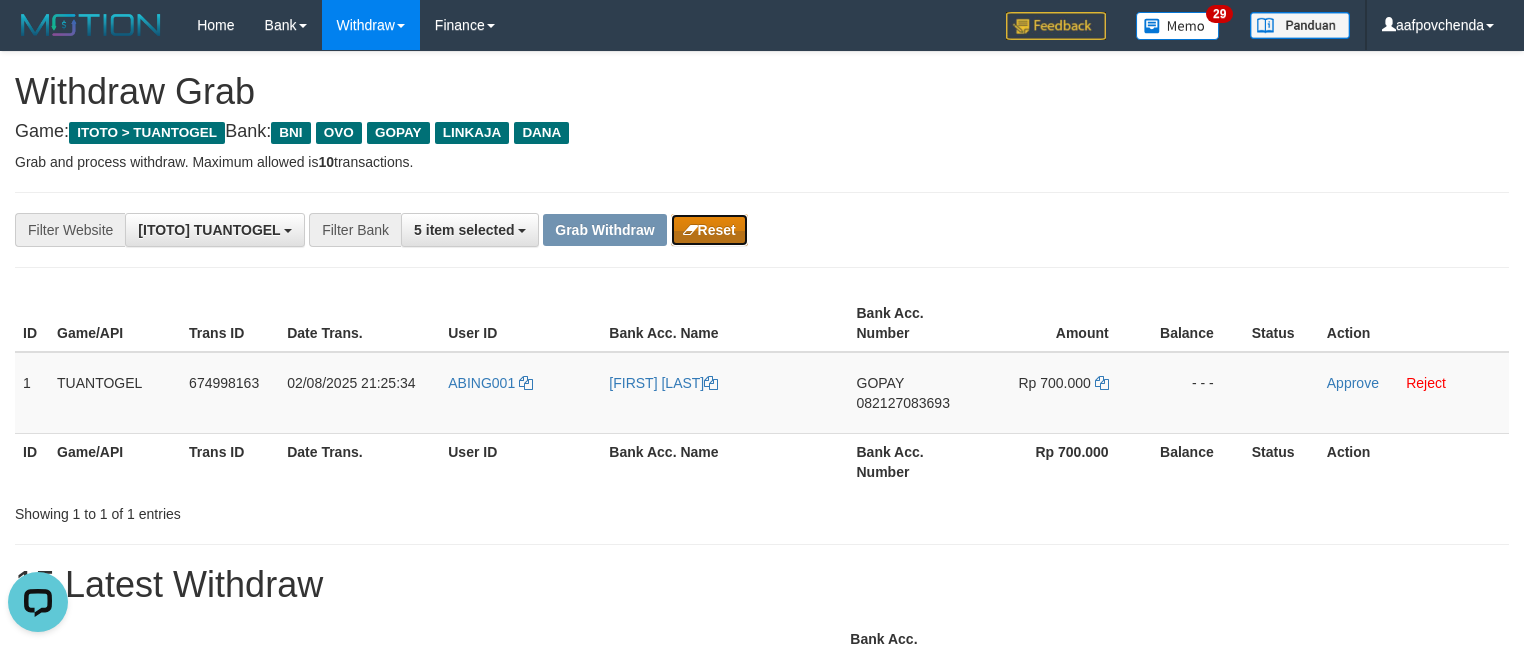 click on "Reset" at bounding box center (709, 230) 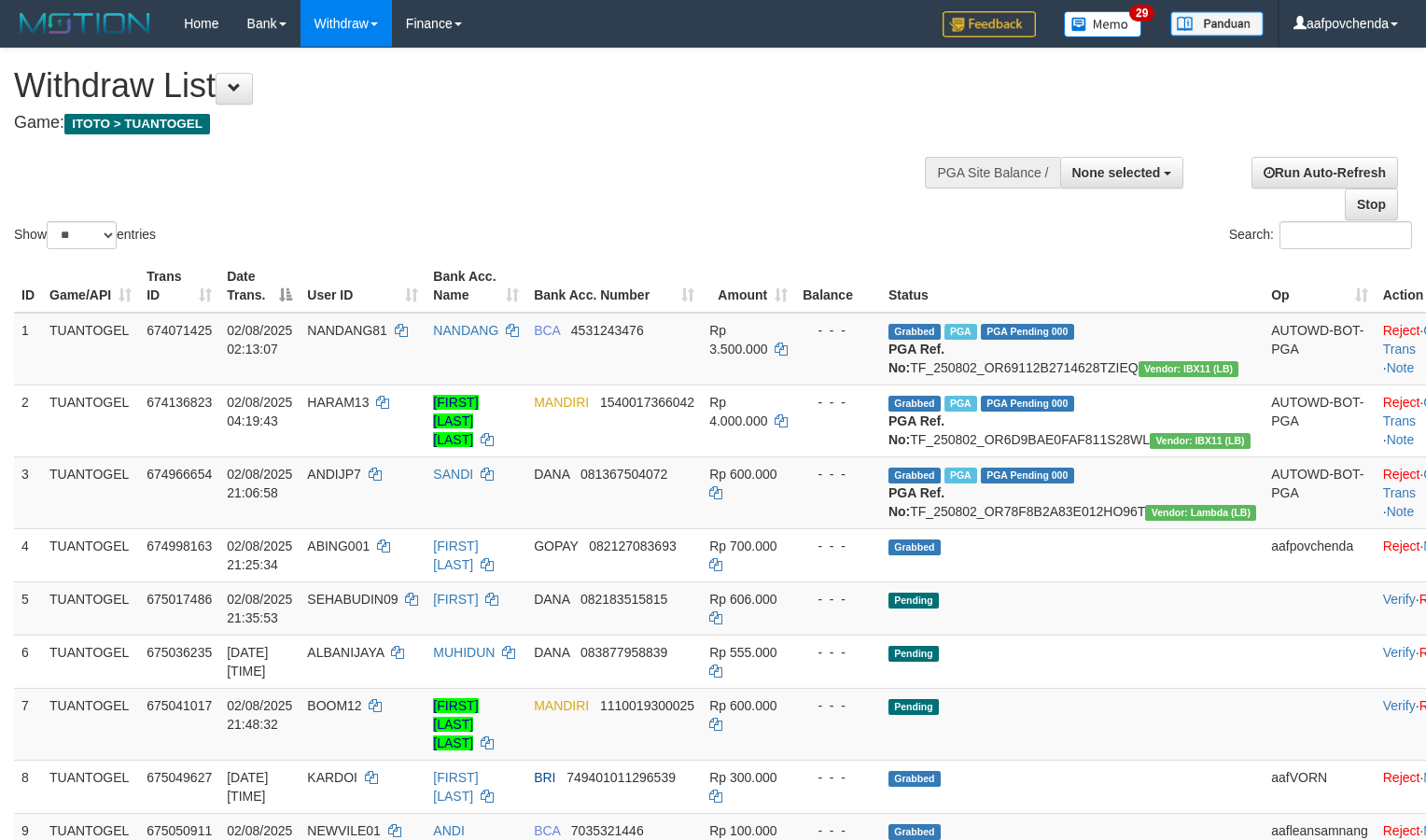 select 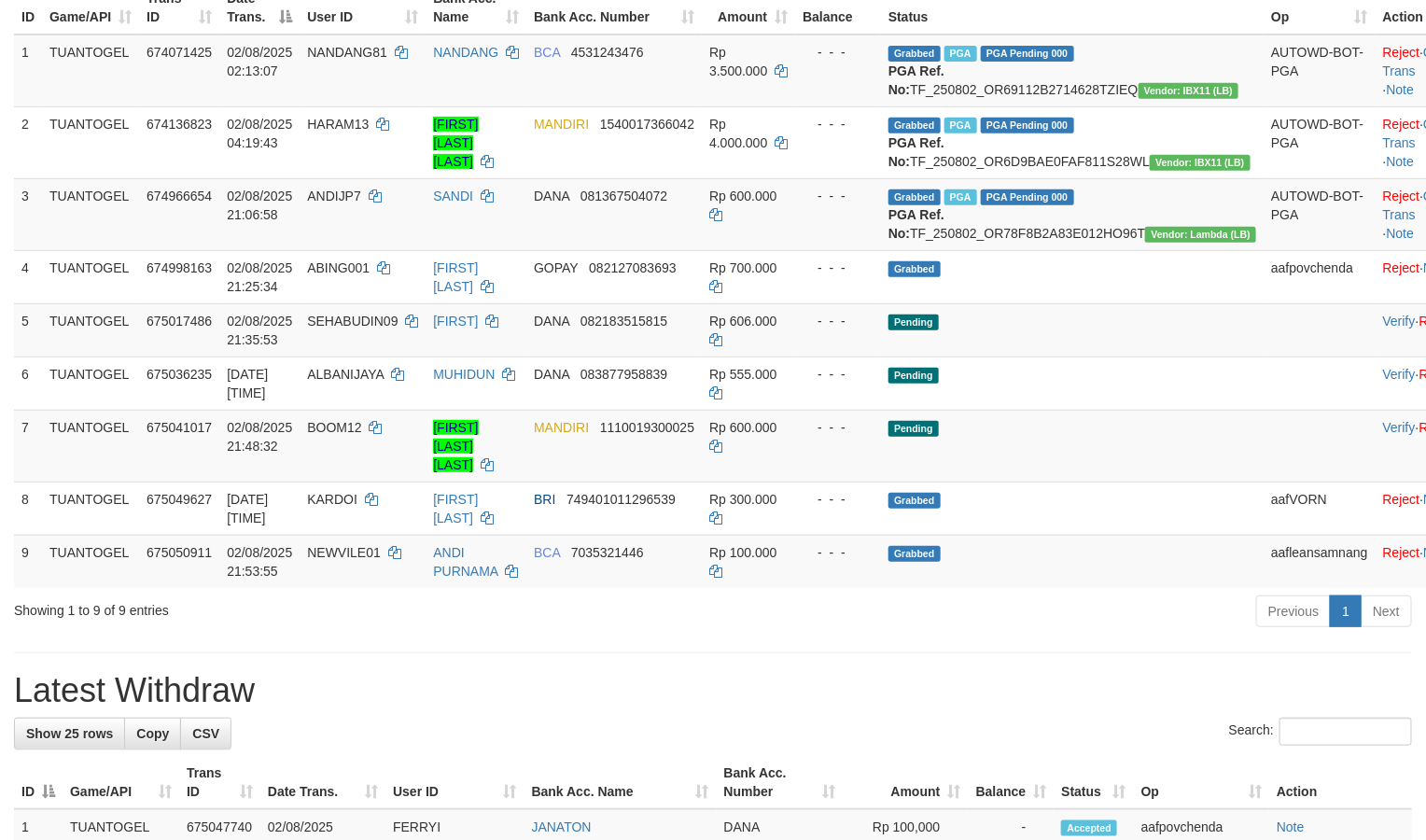 scroll, scrollTop: 280, scrollLeft: 0, axis: vertical 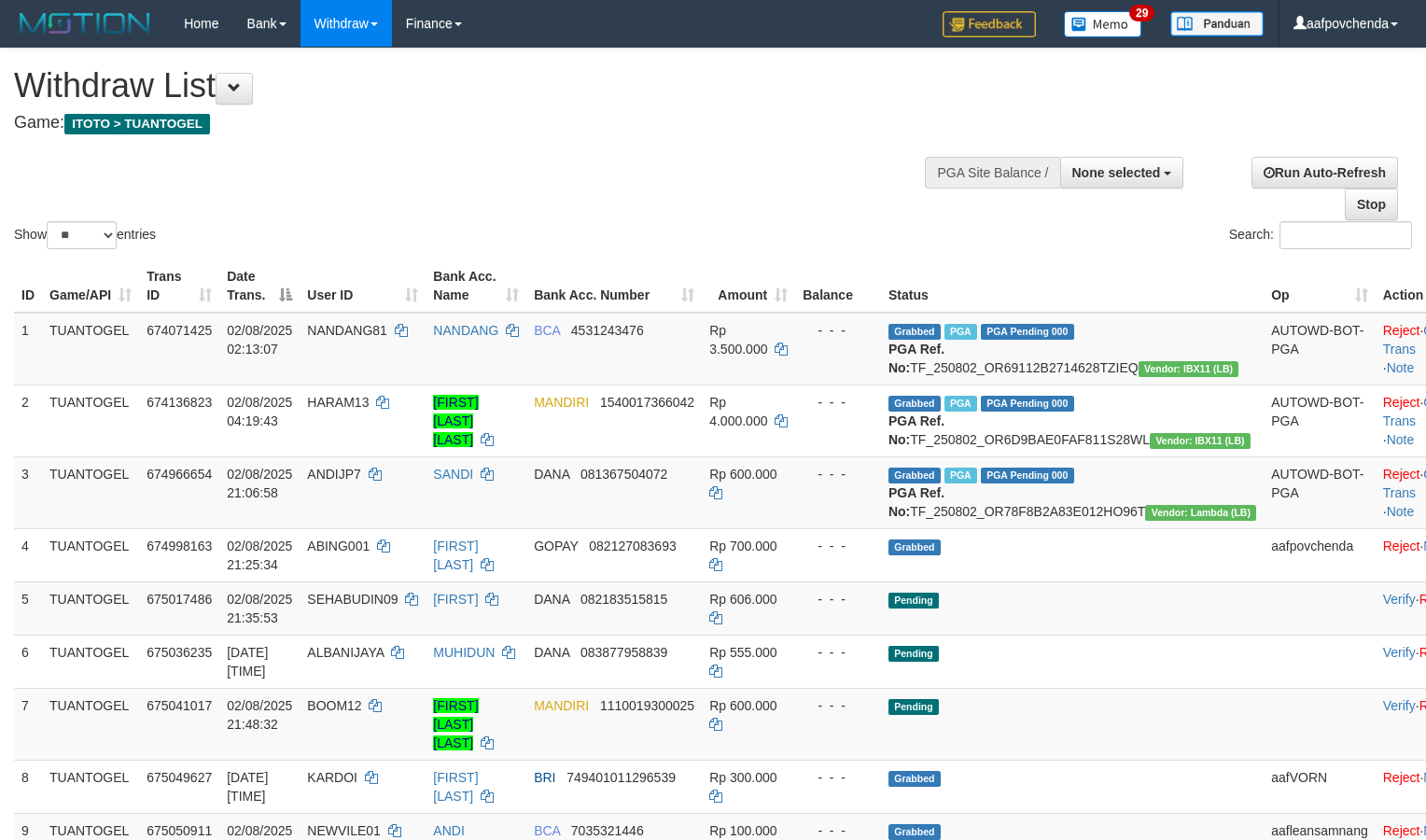 select 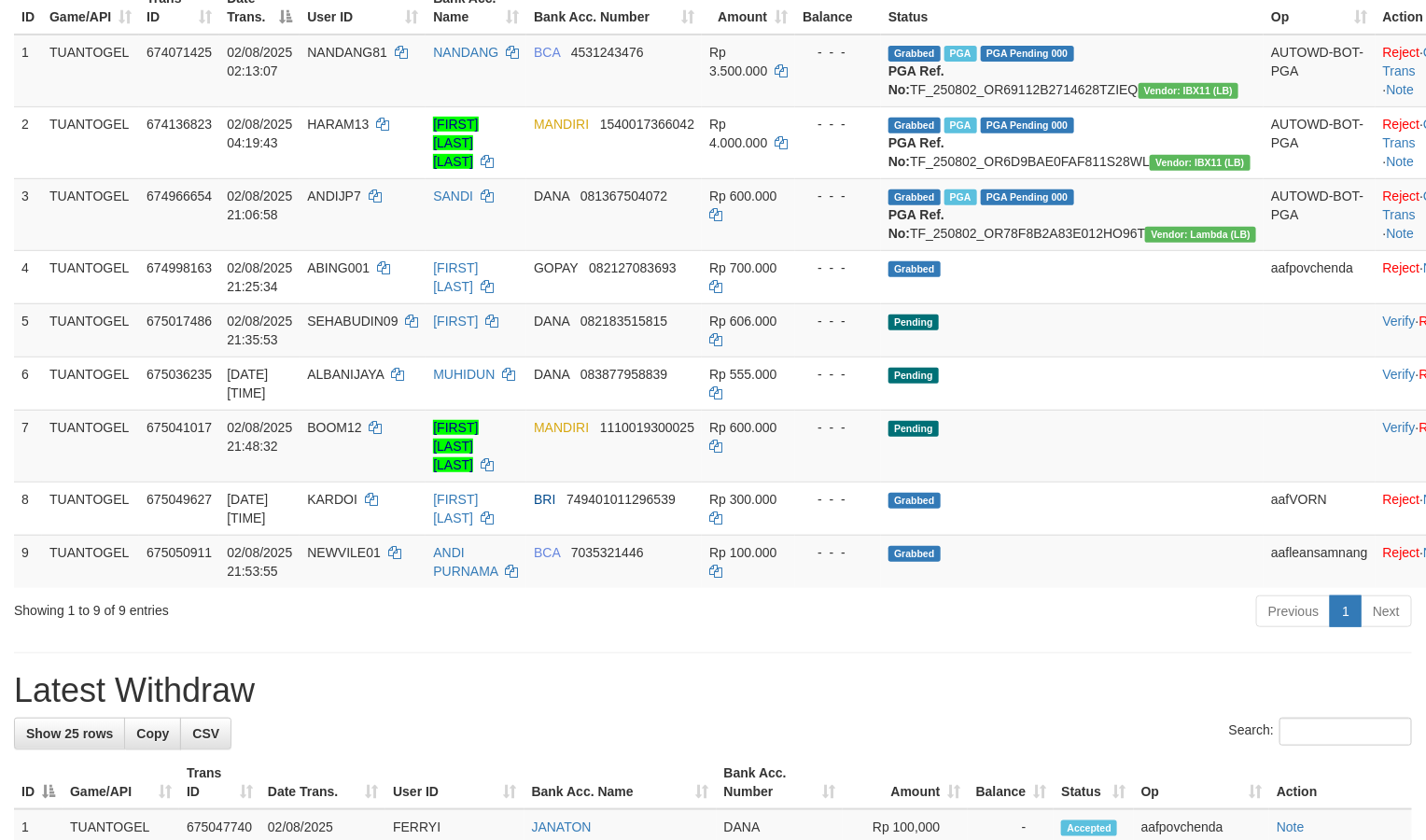 scroll, scrollTop: 280, scrollLeft: 0, axis: vertical 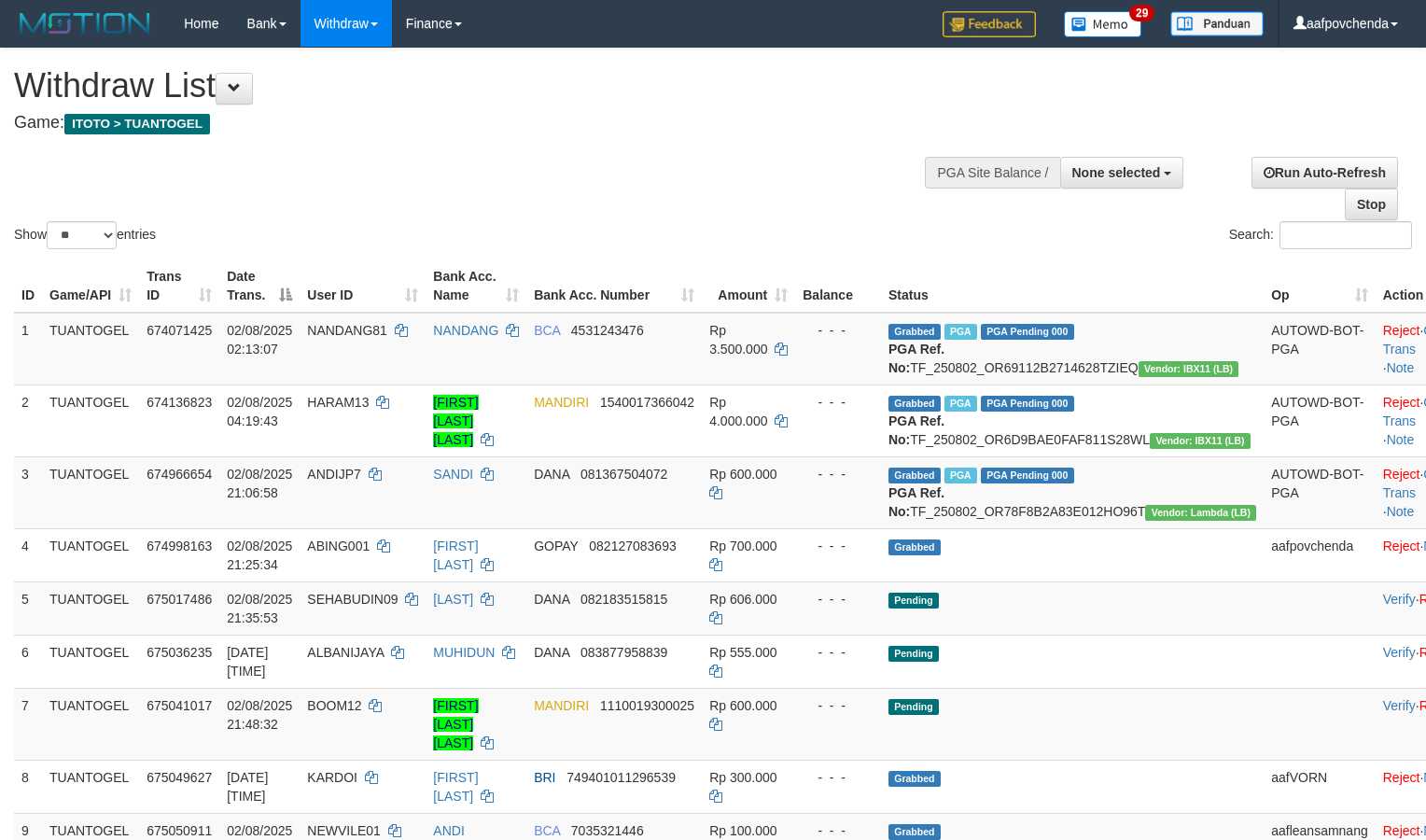 select 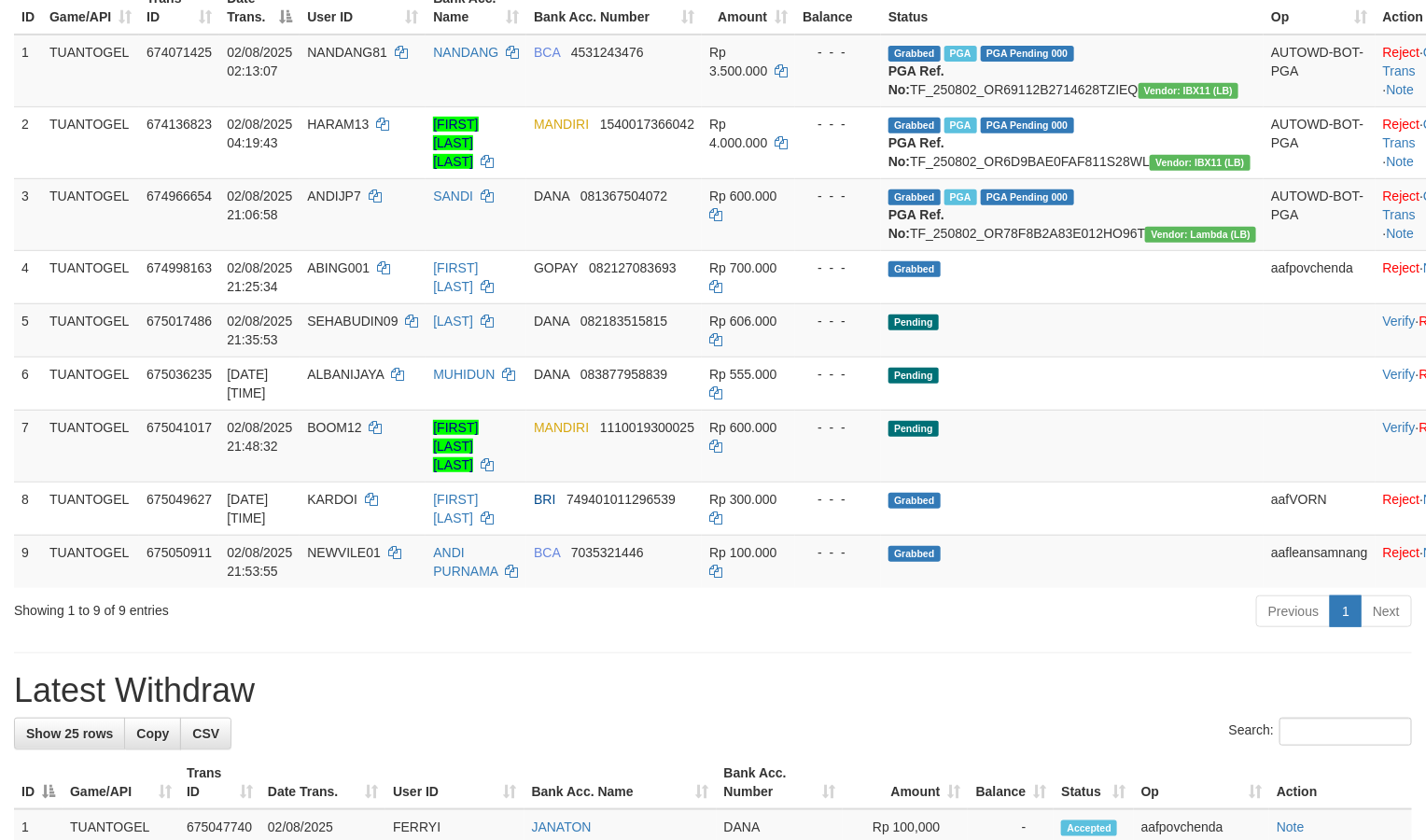 scroll, scrollTop: 280, scrollLeft: 0, axis: vertical 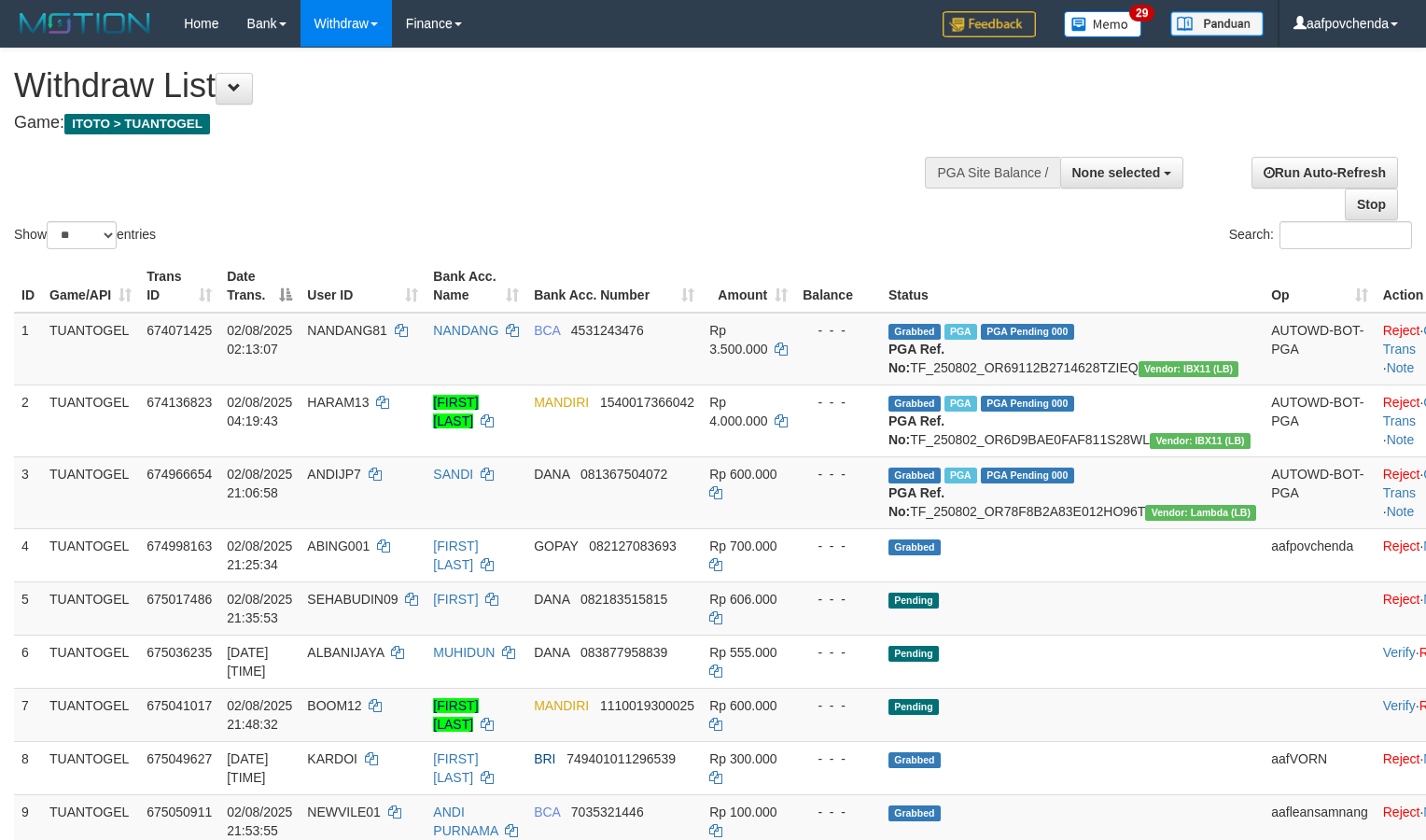 select 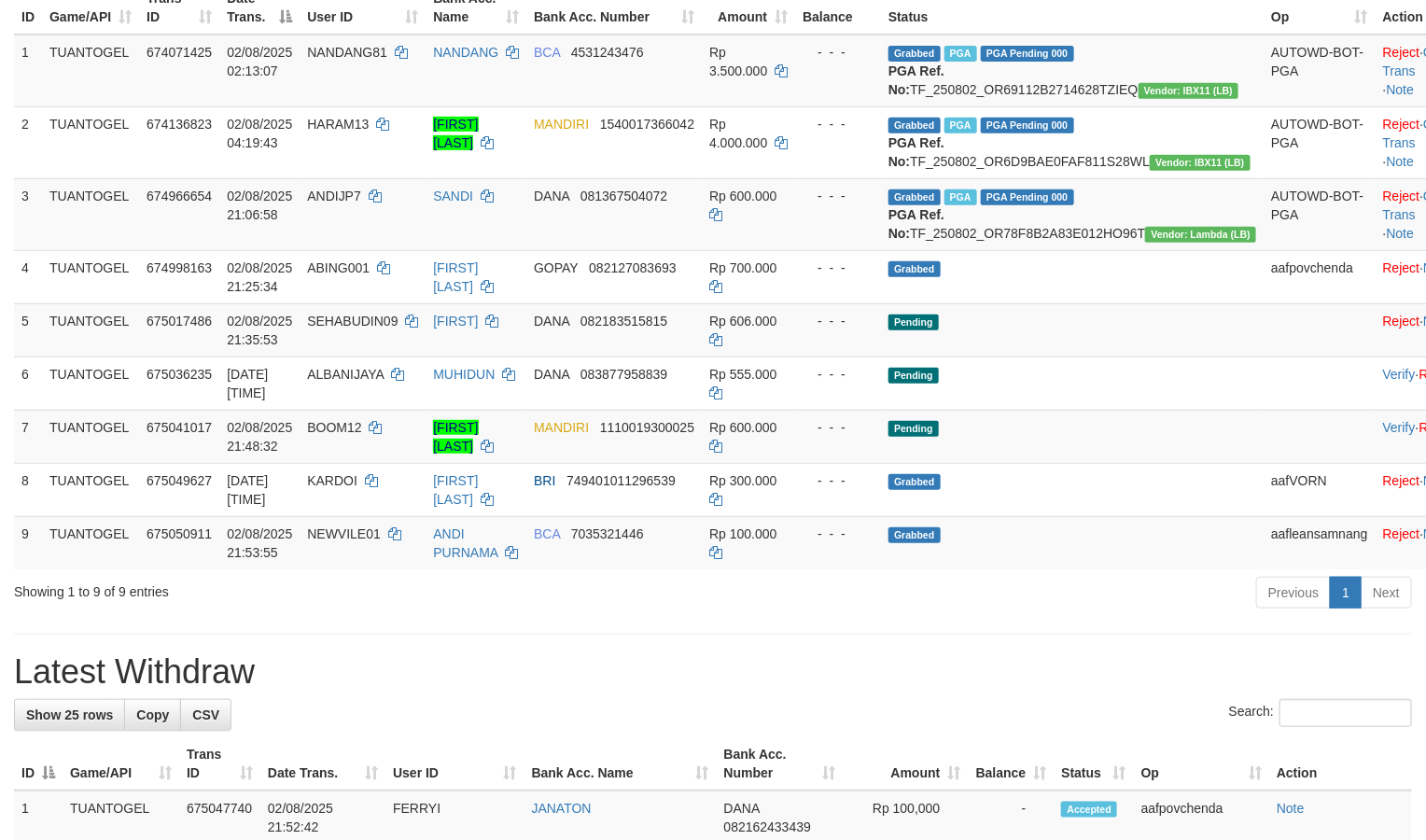 scroll, scrollTop: 280, scrollLeft: 0, axis: vertical 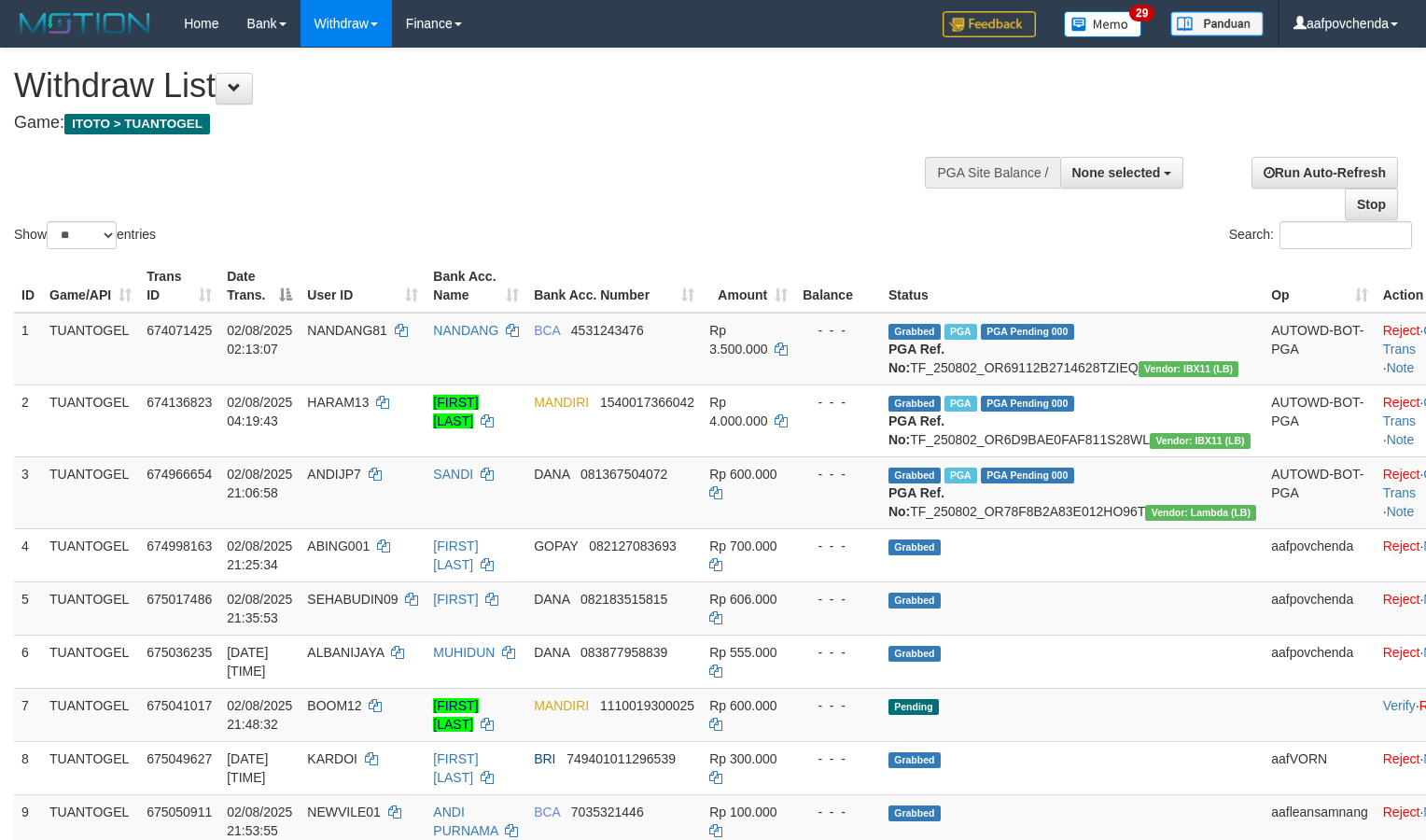 select 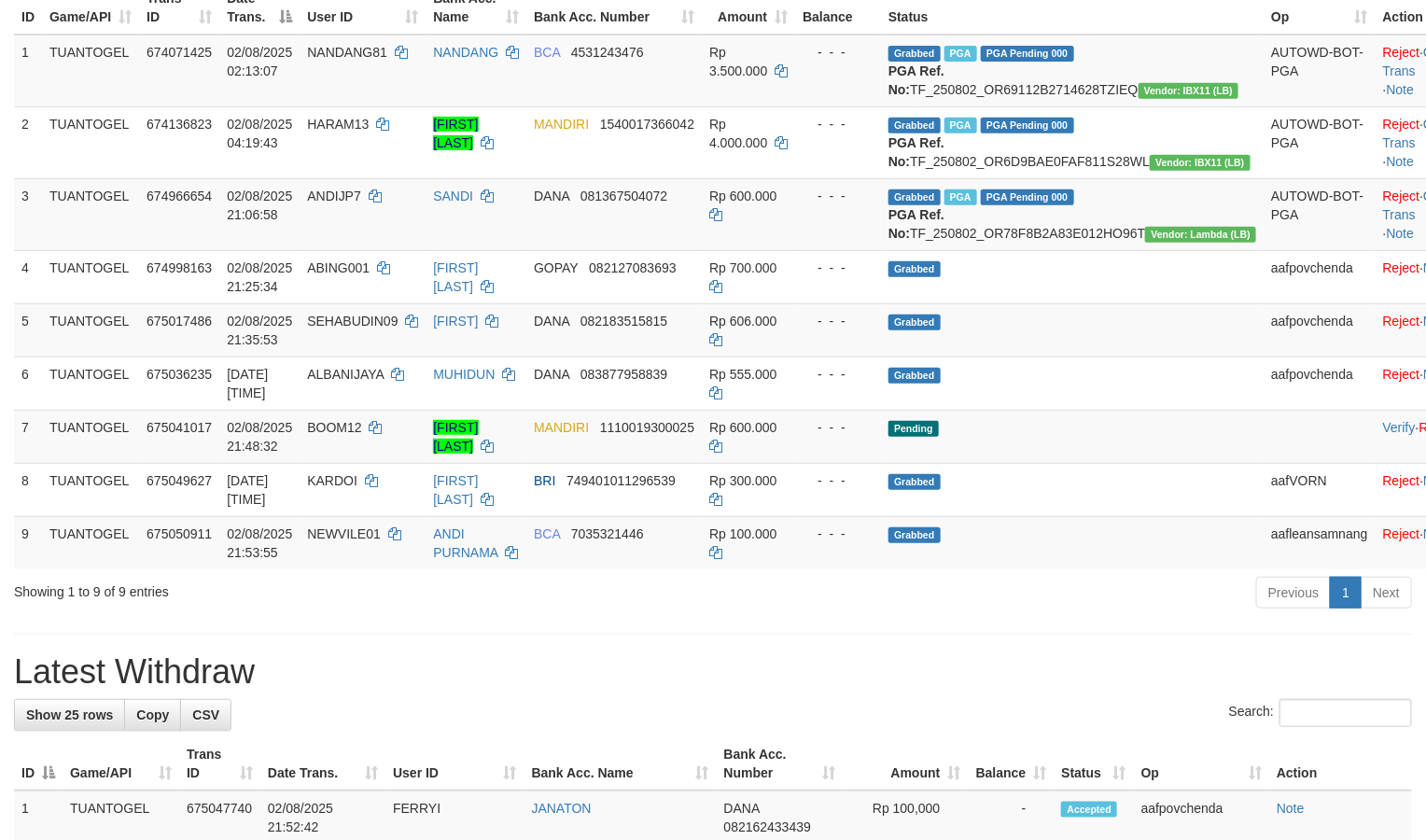 scroll, scrollTop: 280, scrollLeft: 0, axis: vertical 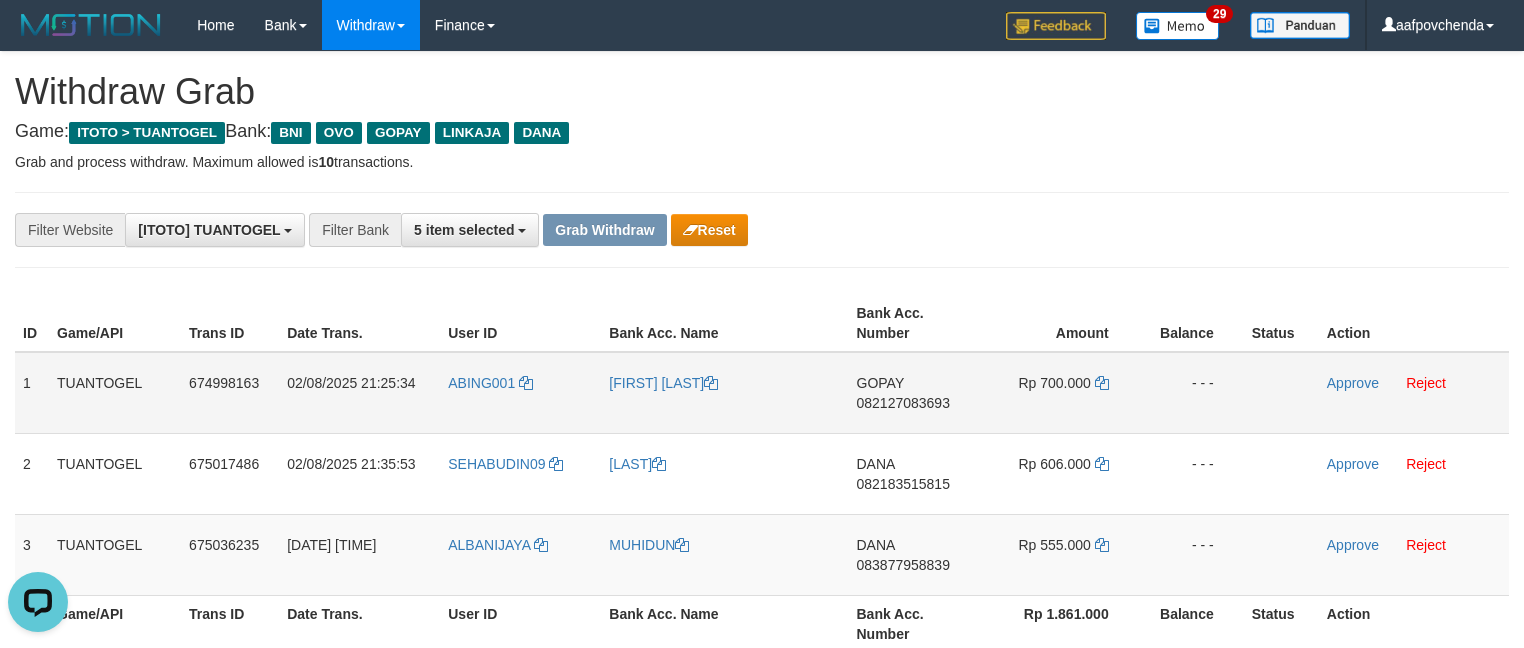 drag, startPoint x: 915, startPoint y: 415, endPoint x: 915, endPoint y: 402, distance: 13 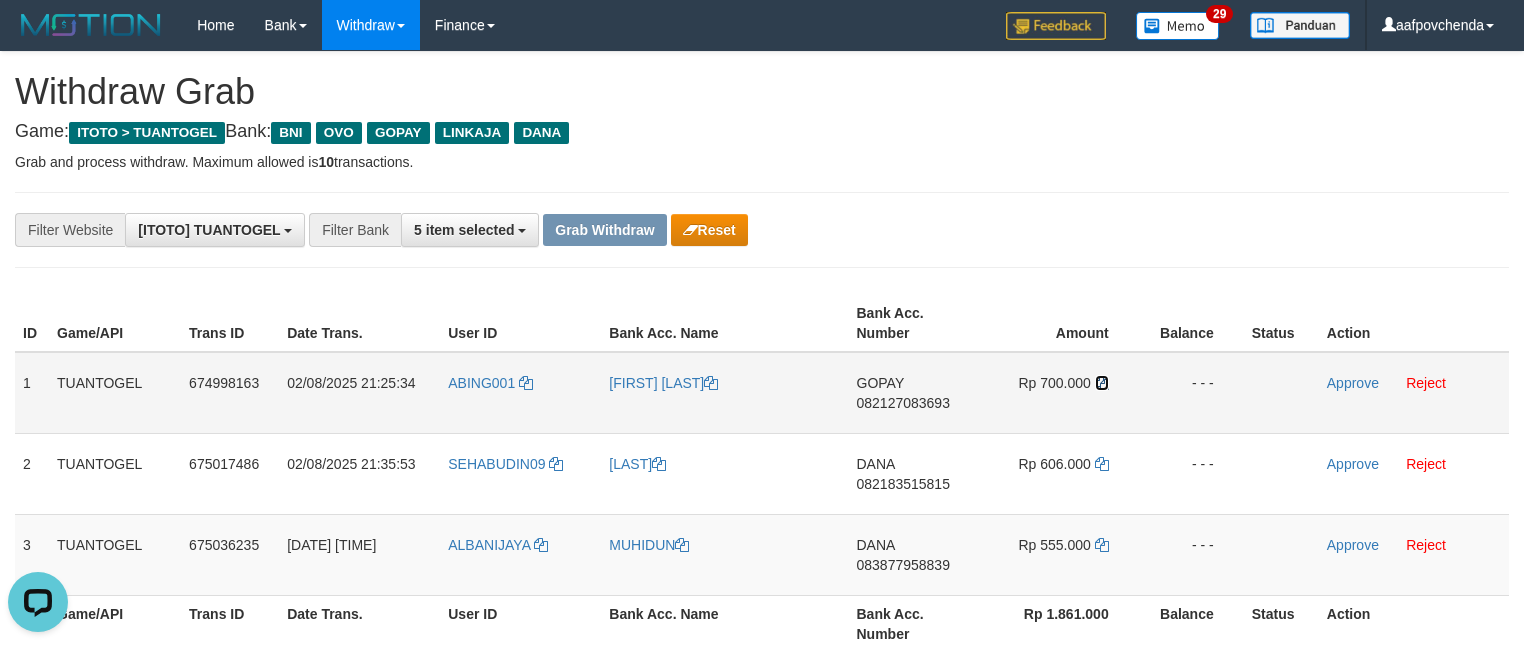 click at bounding box center [1102, 383] 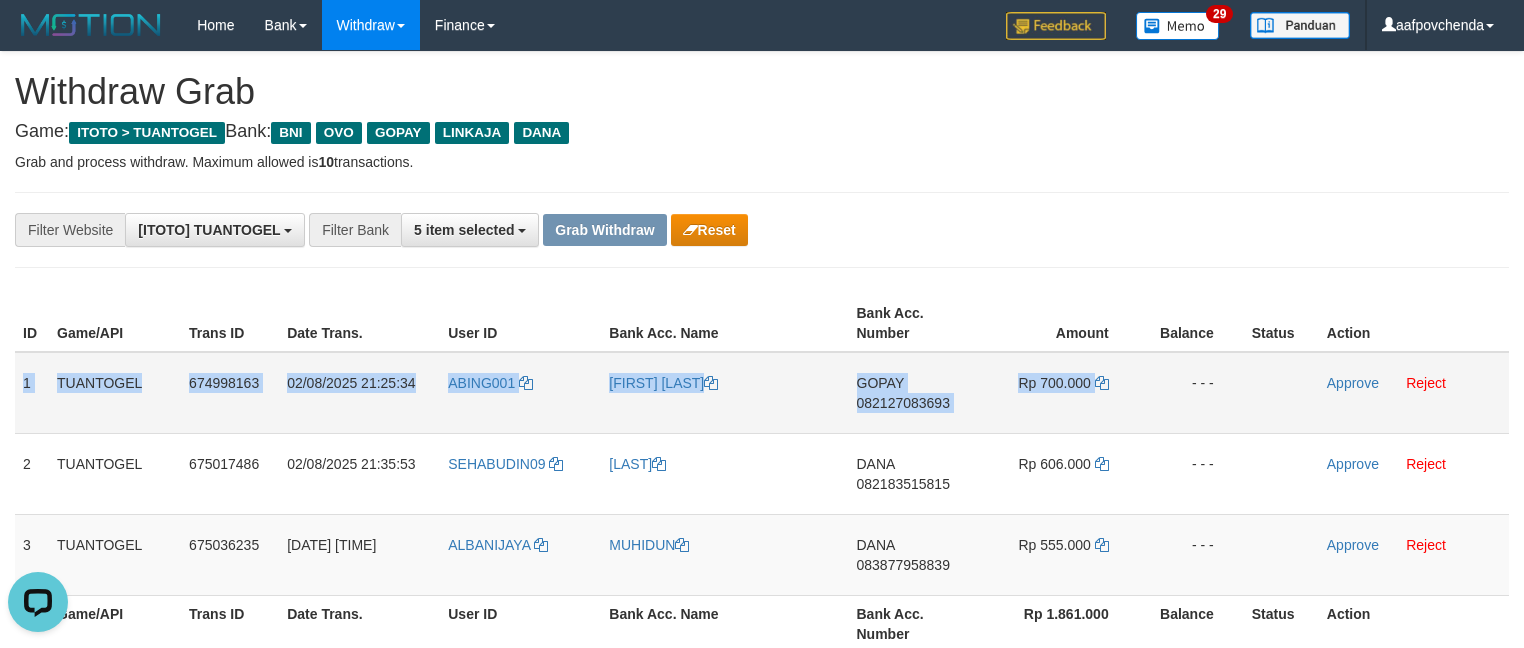 drag, startPoint x: 21, startPoint y: 373, endPoint x: 1153, endPoint y: 387, distance: 1132.0865 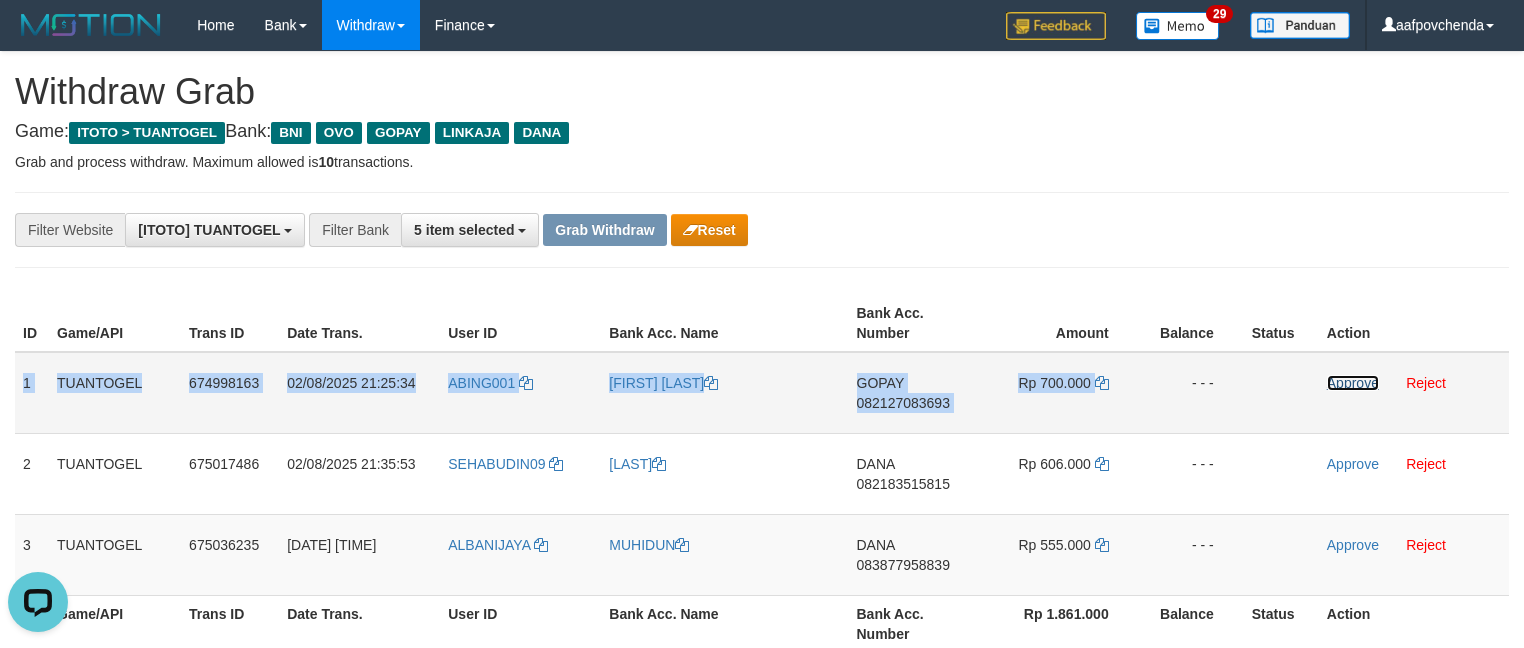 click on "Approve" at bounding box center [1353, 383] 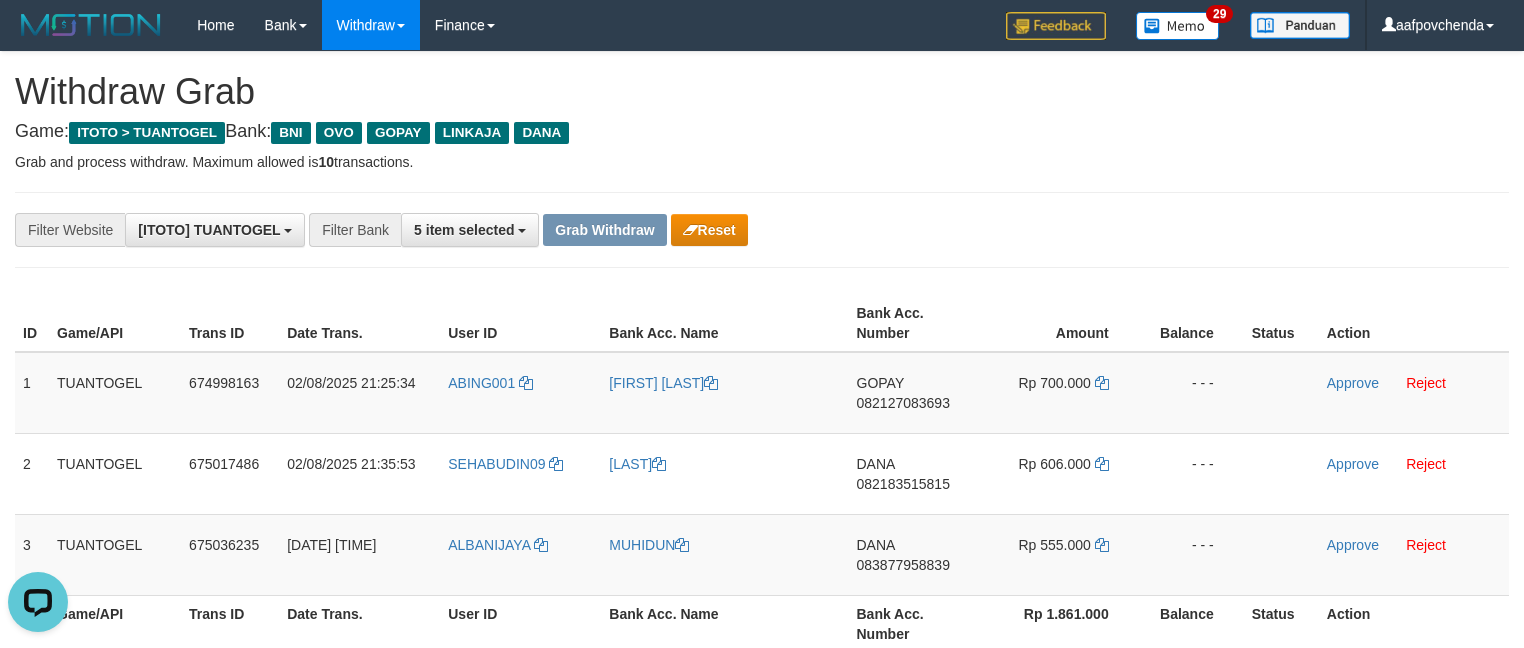 click on "**********" at bounding box center [635, 230] 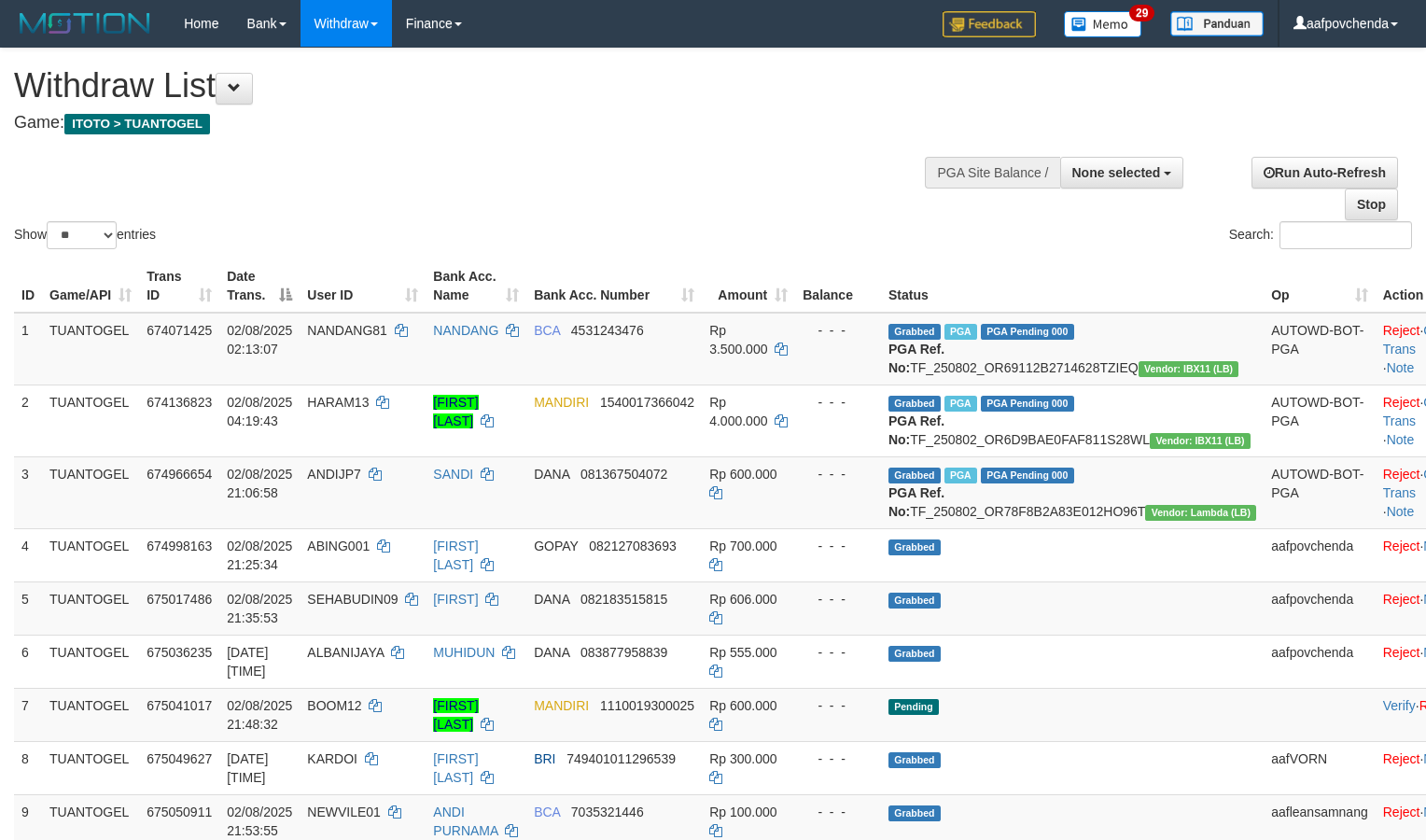 select 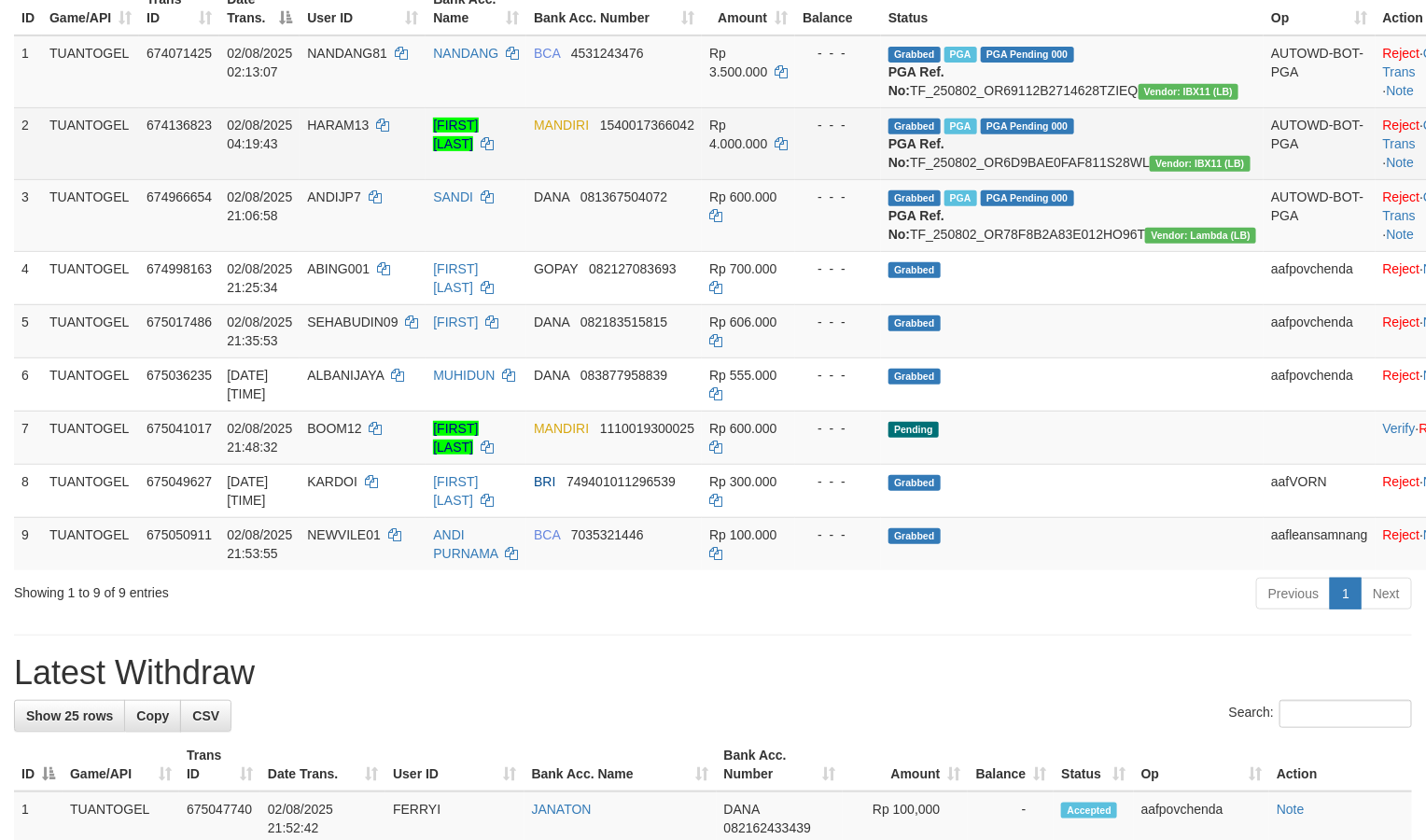 scroll, scrollTop: 280, scrollLeft: 0, axis: vertical 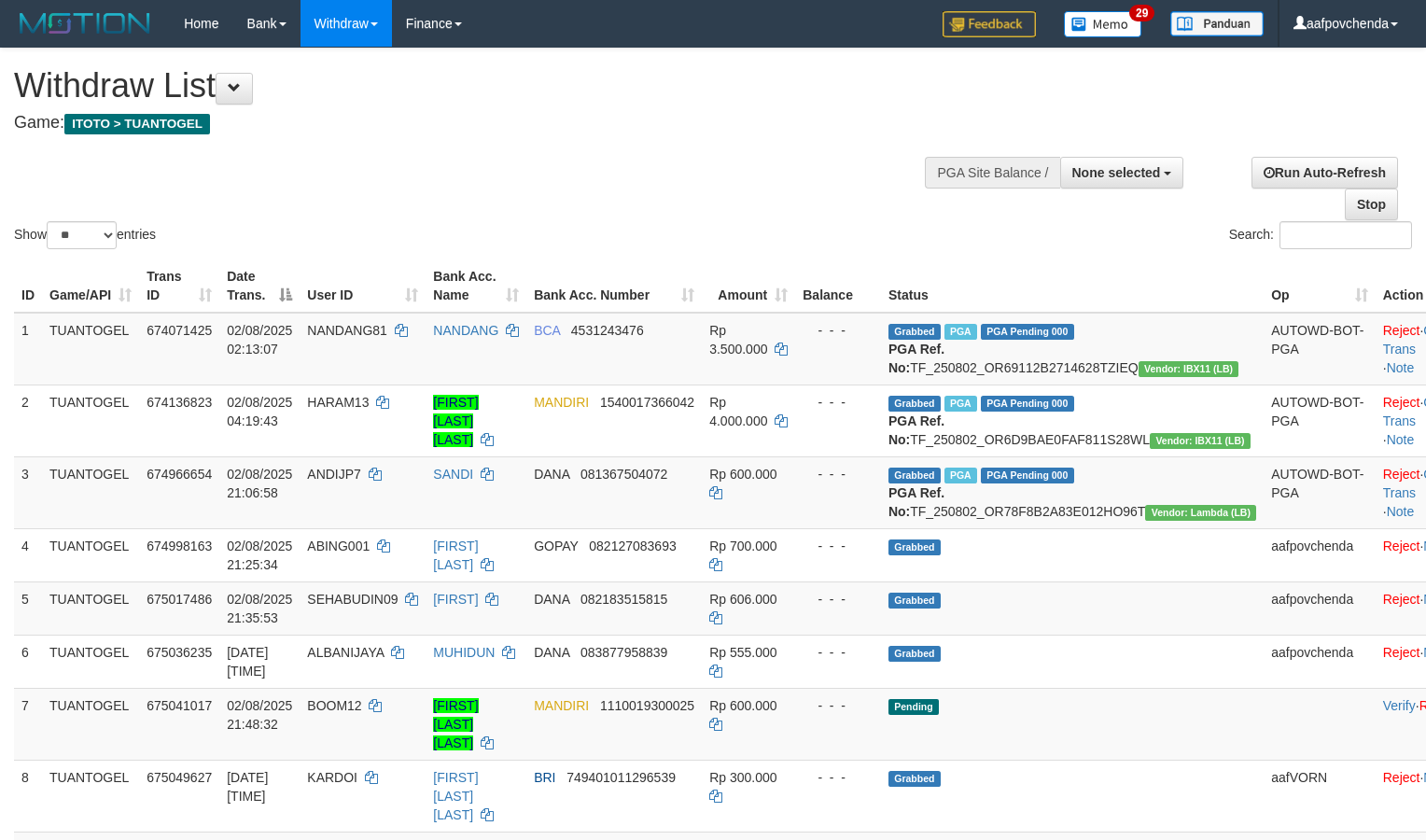 select 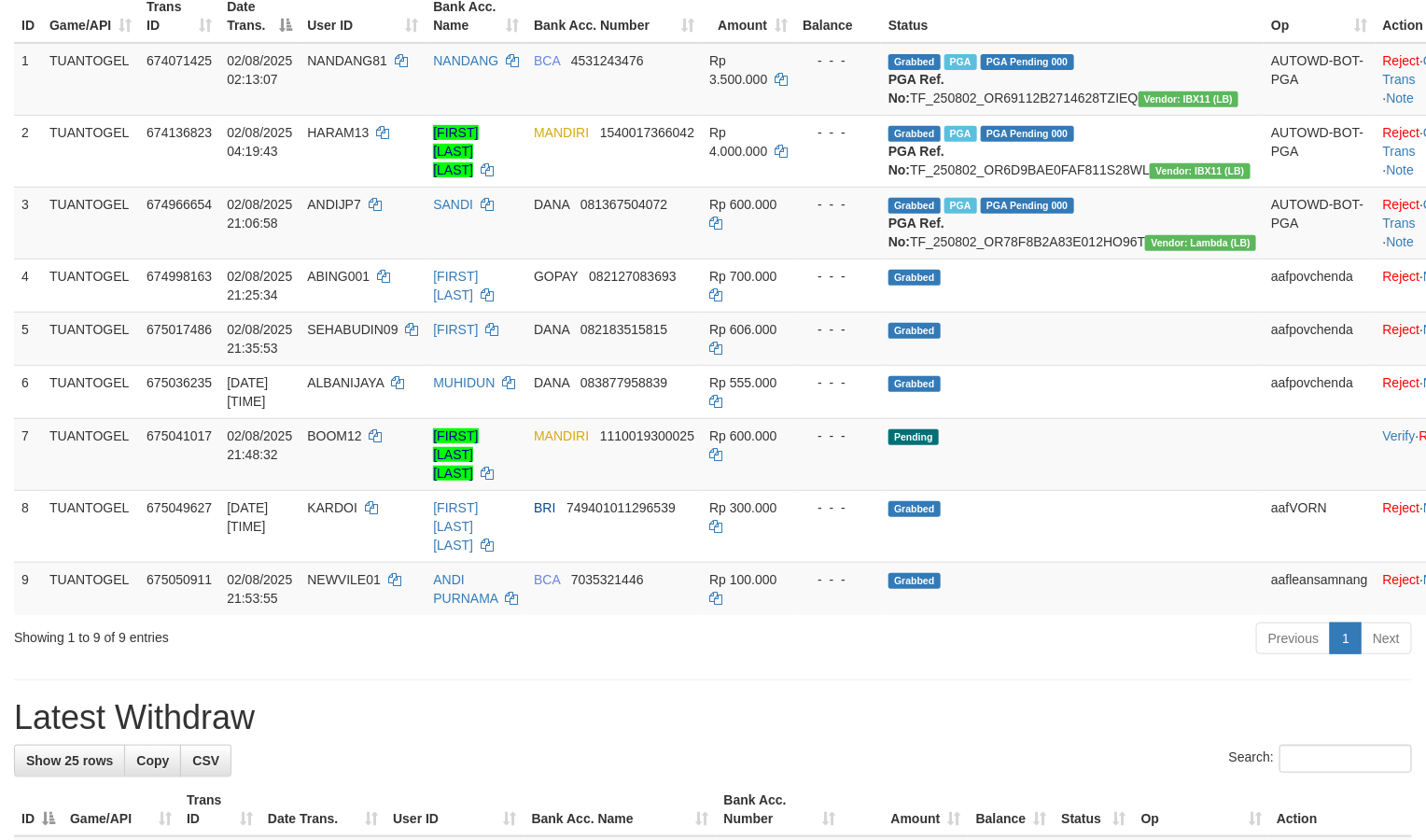 scroll, scrollTop: 280, scrollLeft: 0, axis: vertical 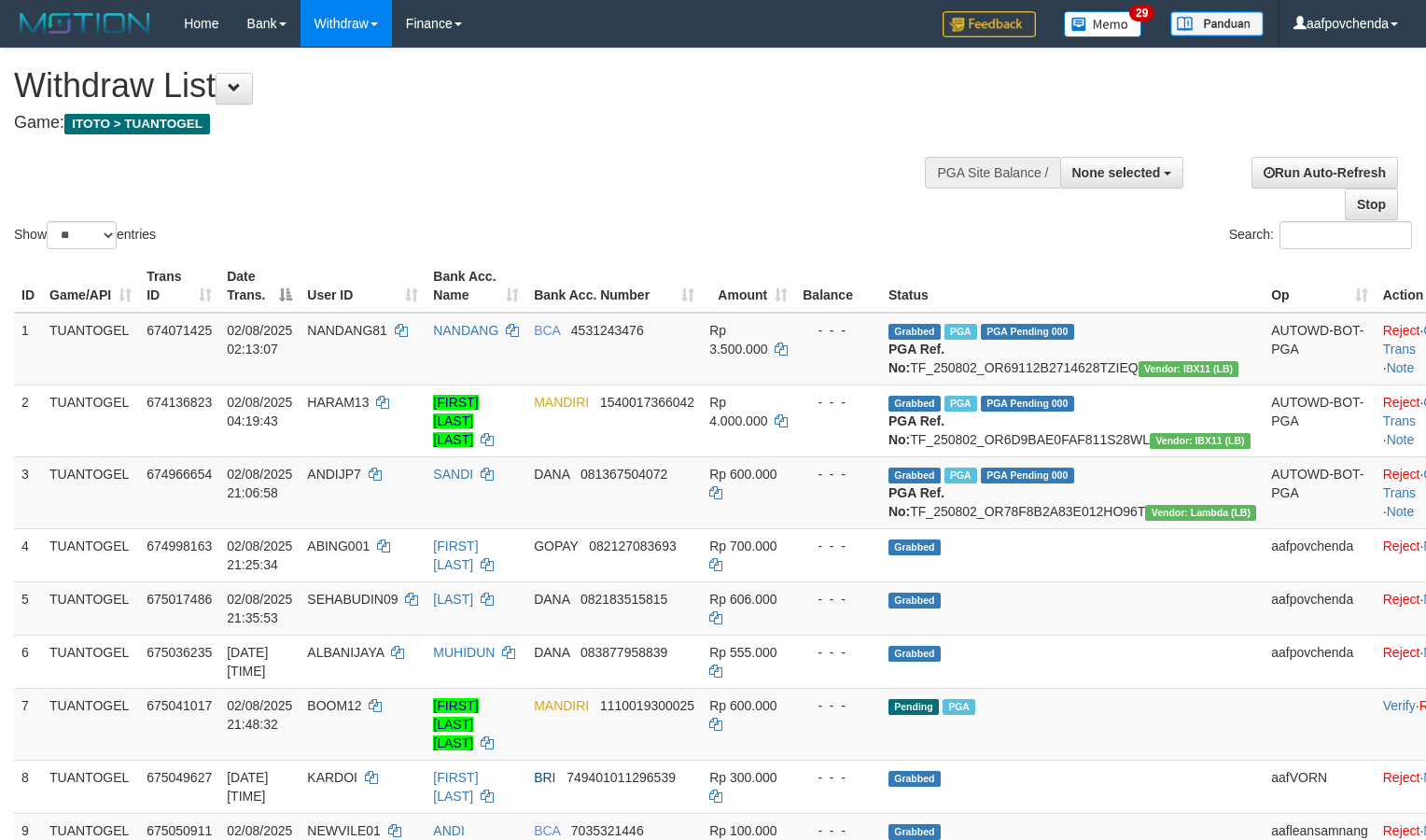 select 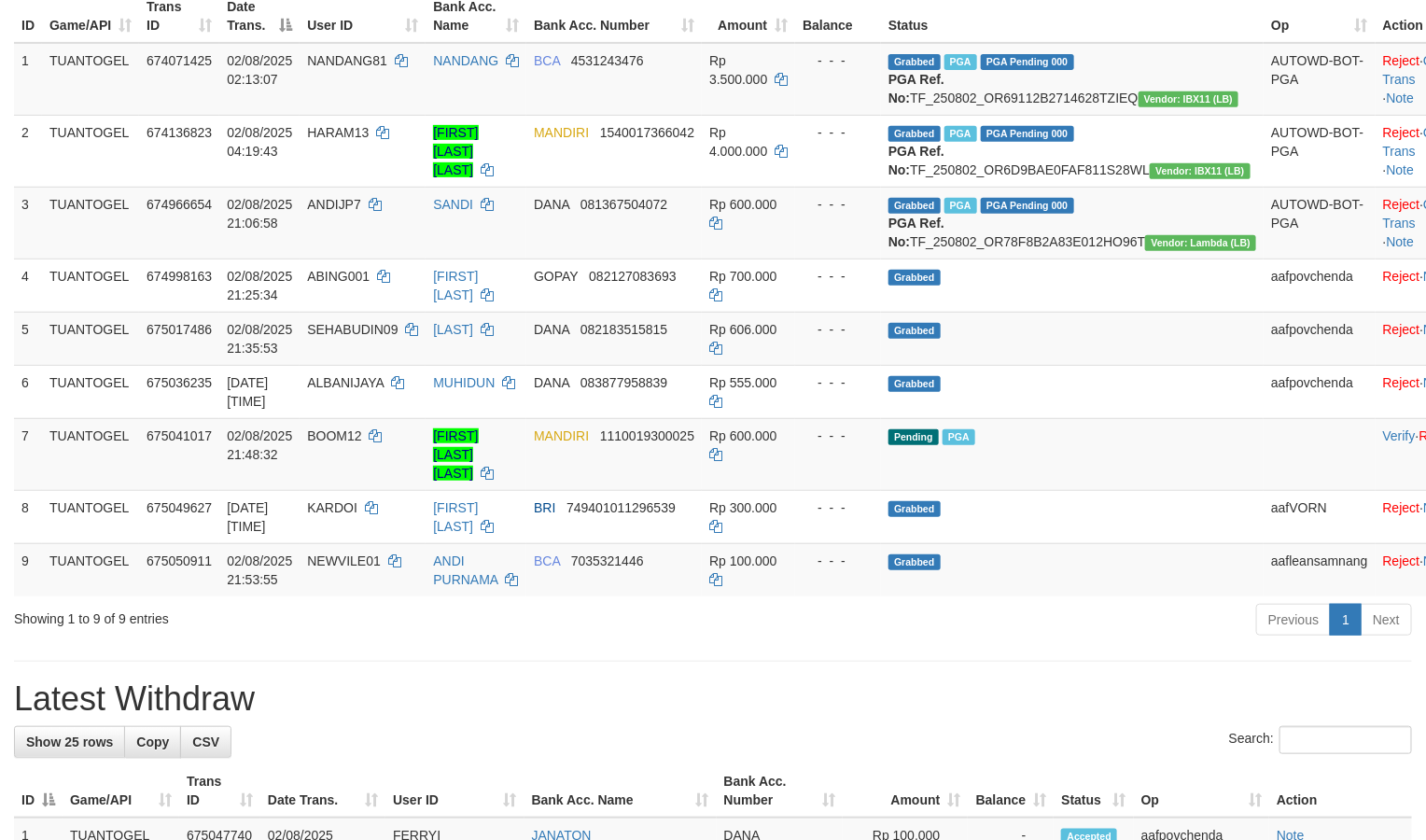 scroll, scrollTop: 280, scrollLeft: 0, axis: vertical 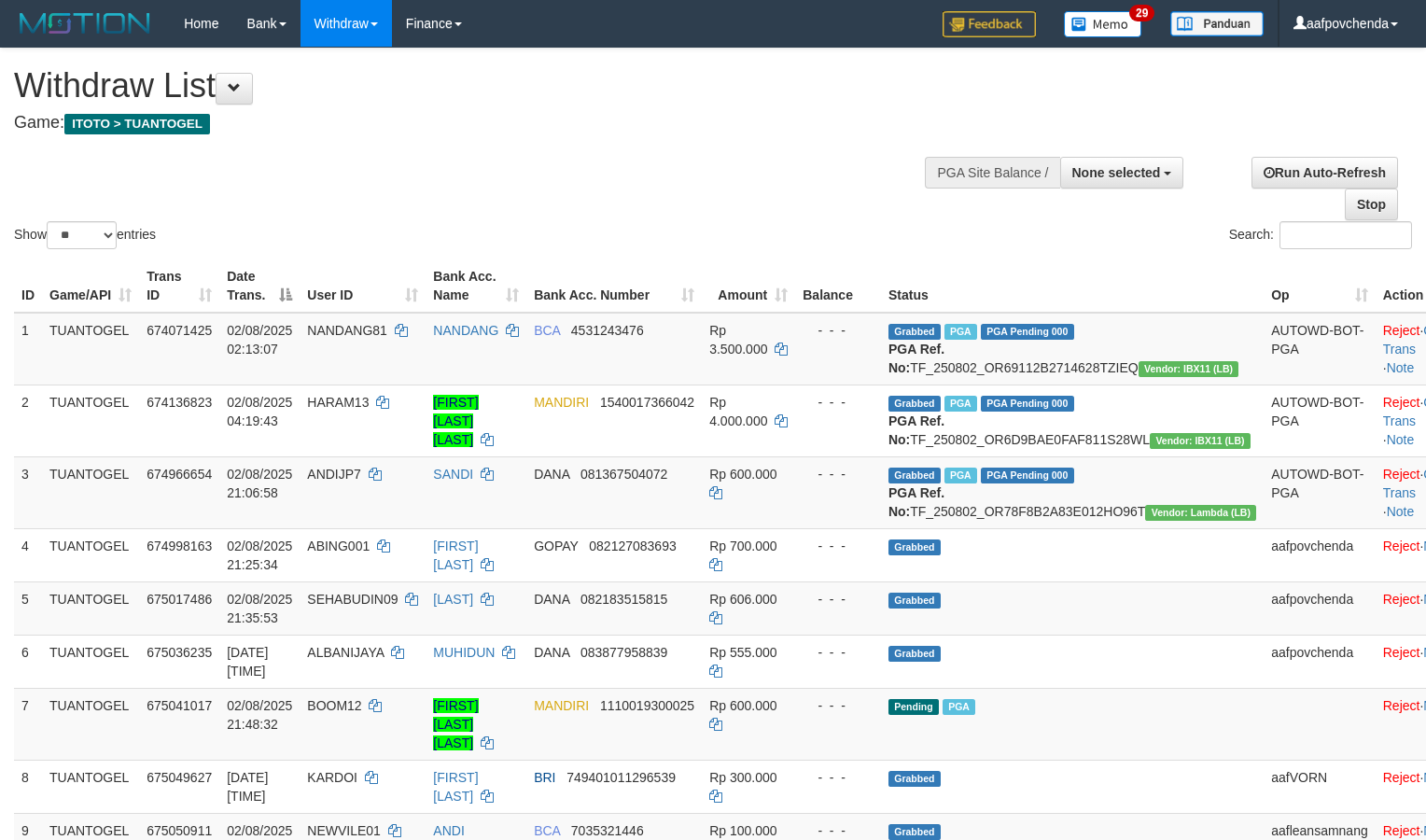 select 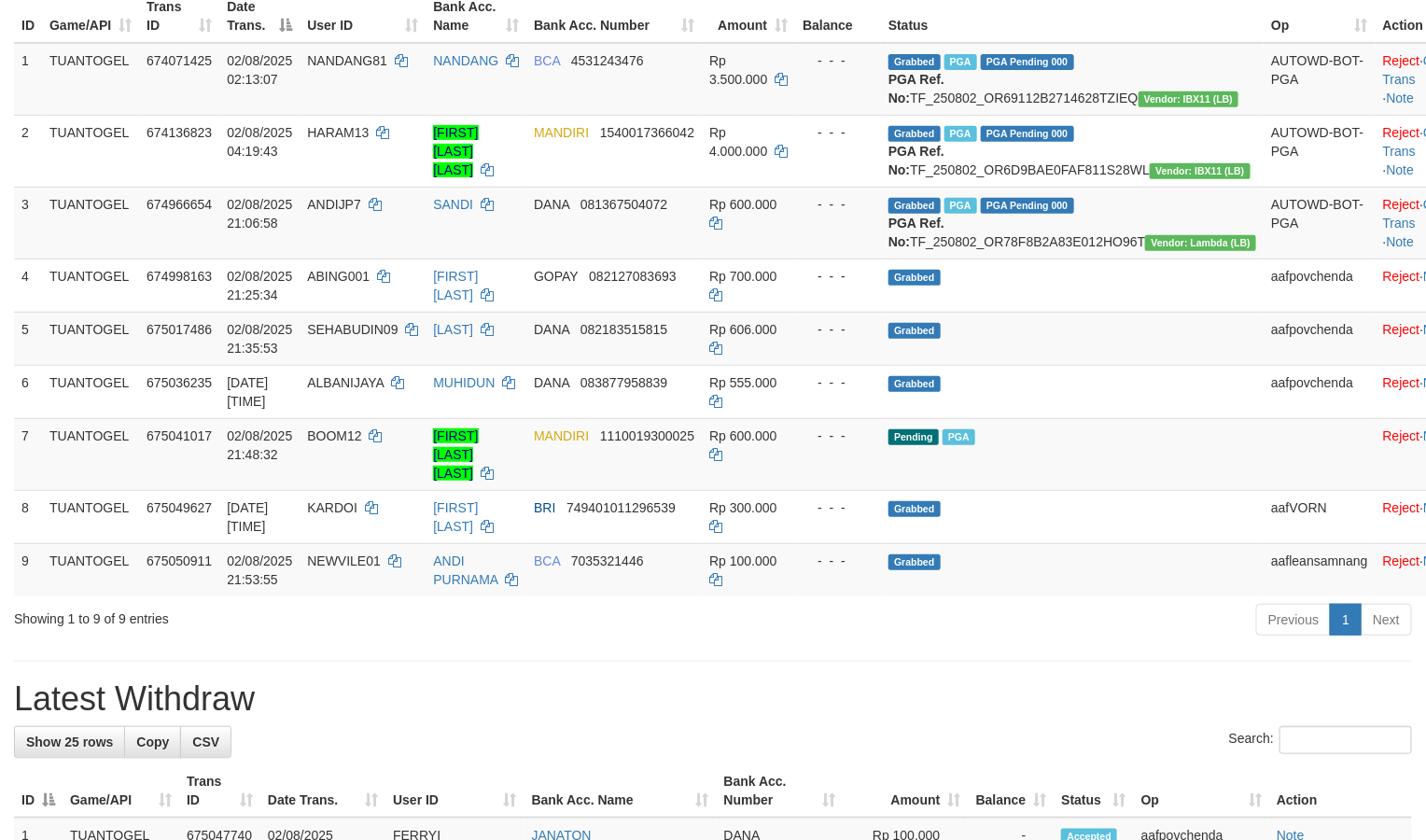 scroll, scrollTop: 280, scrollLeft: 0, axis: vertical 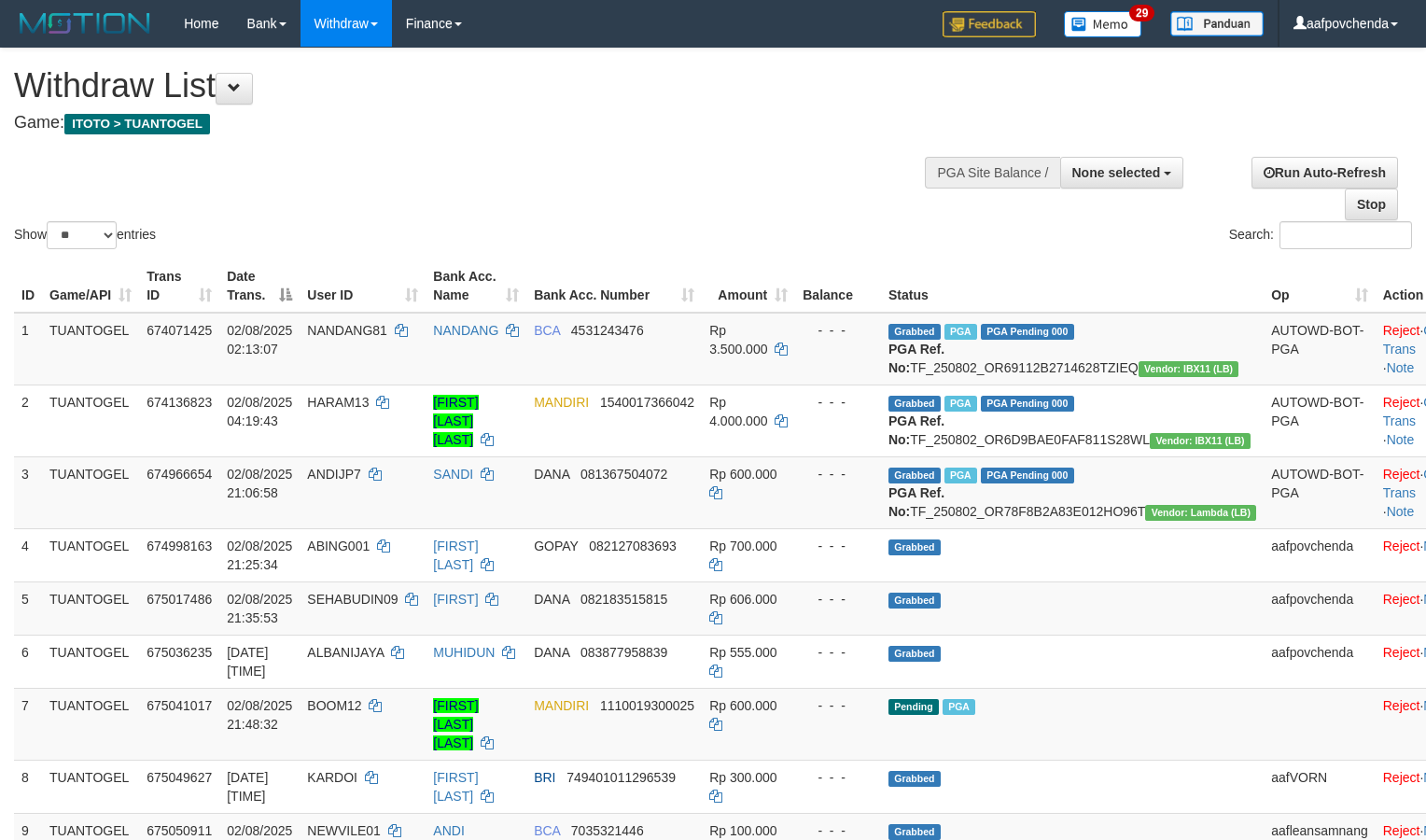 select 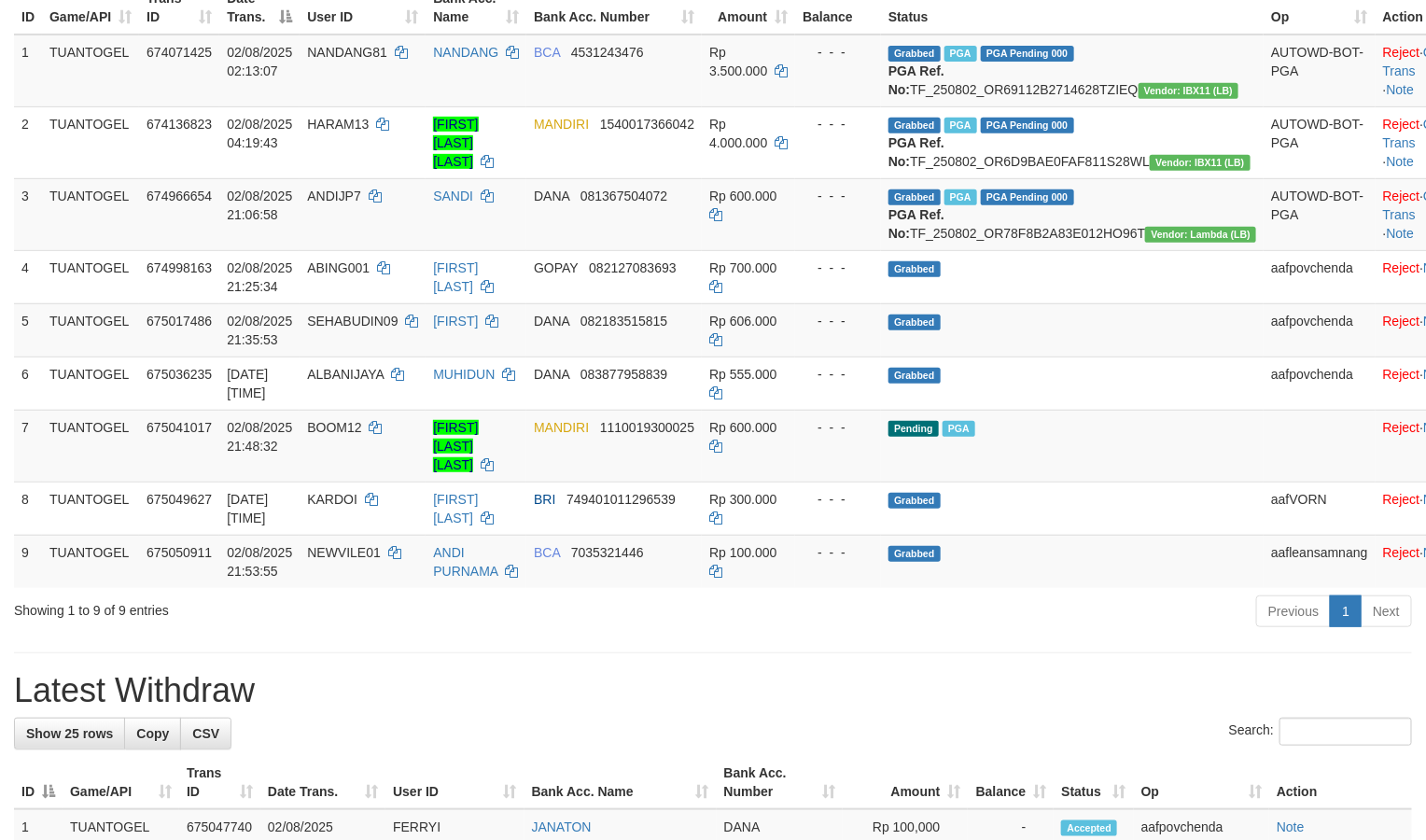 scroll, scrollTop: 280, scrollLeft: 0, axis: vertical 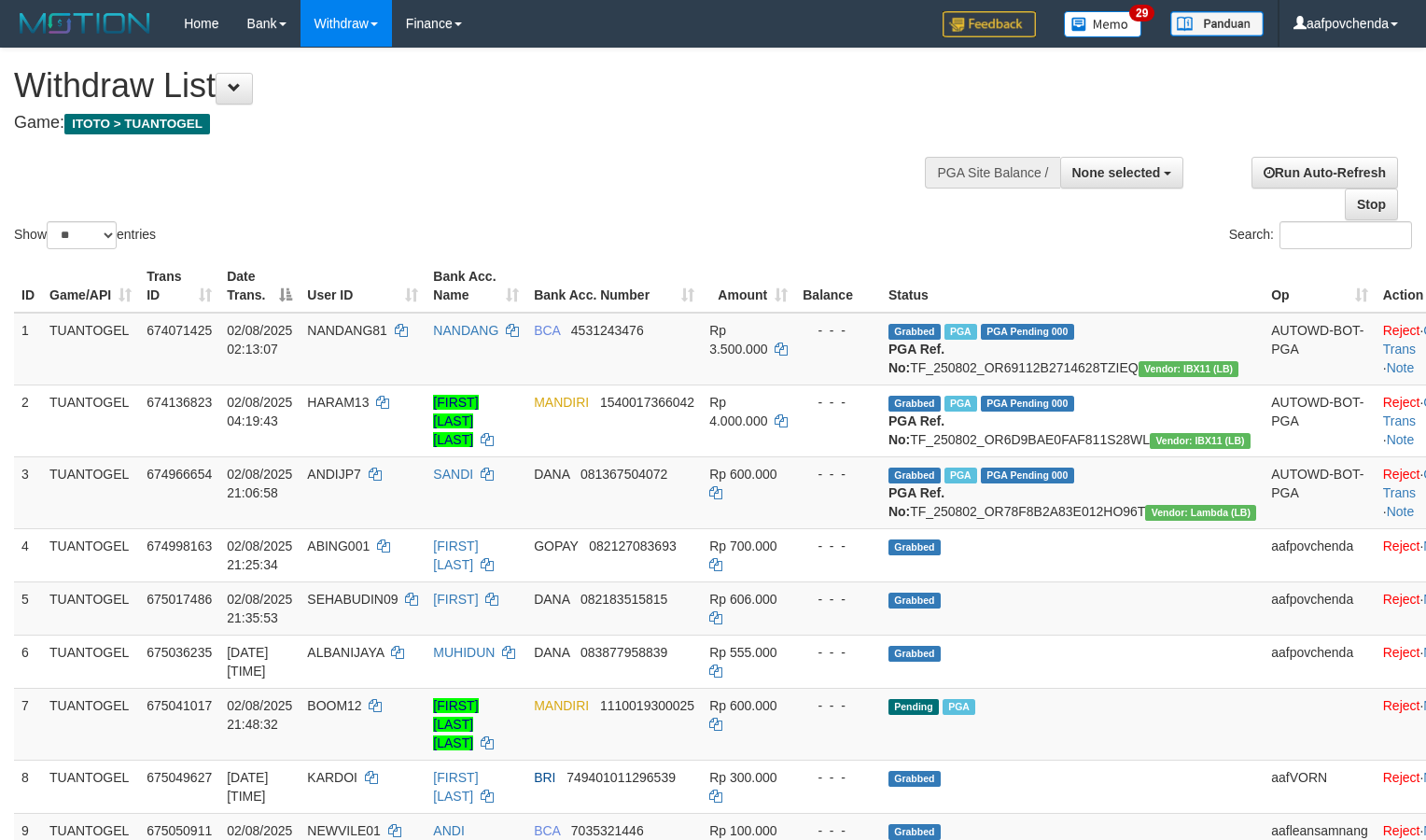 select 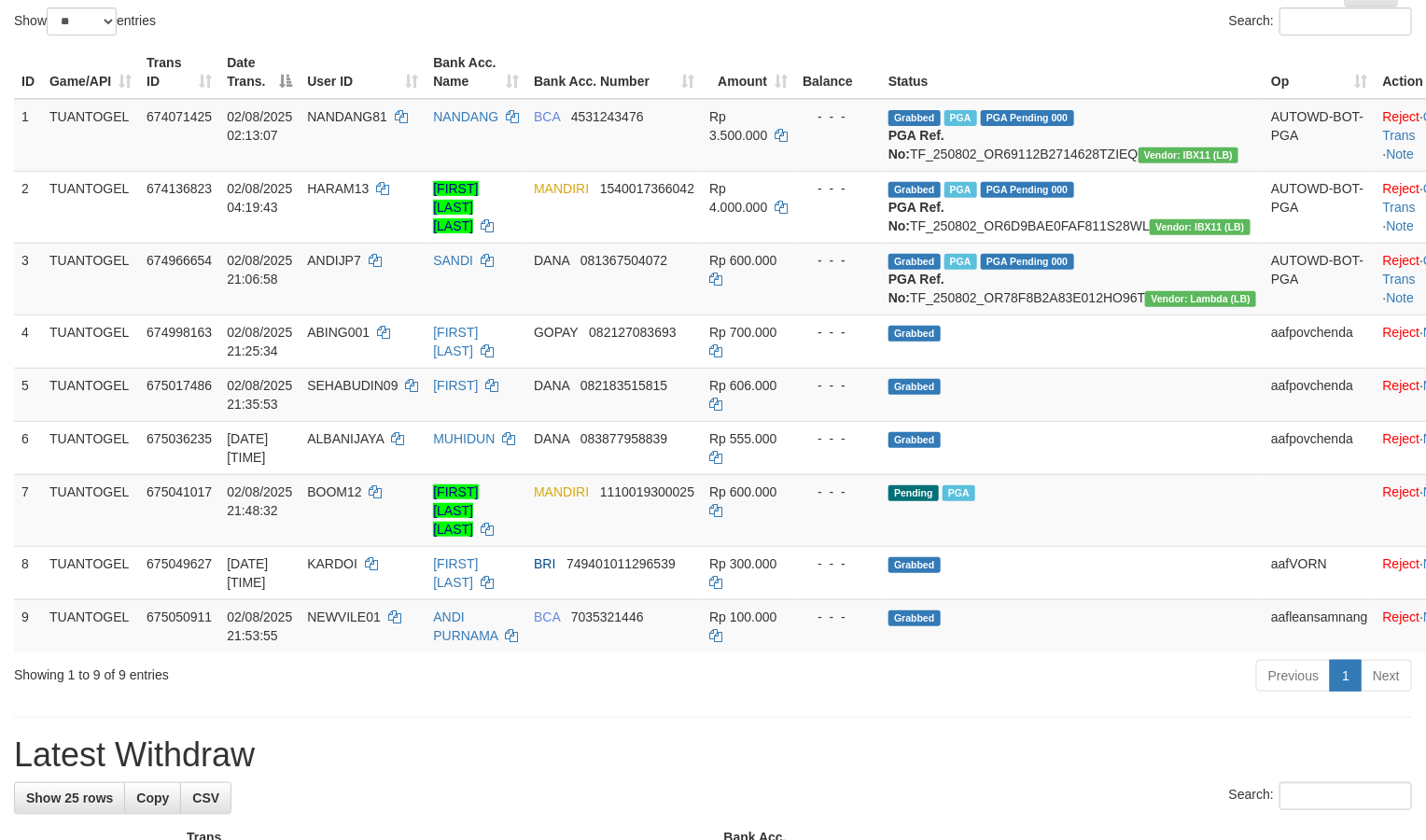 scroll, scrollTop: 280, scrollLeft: 0, axis: vertical 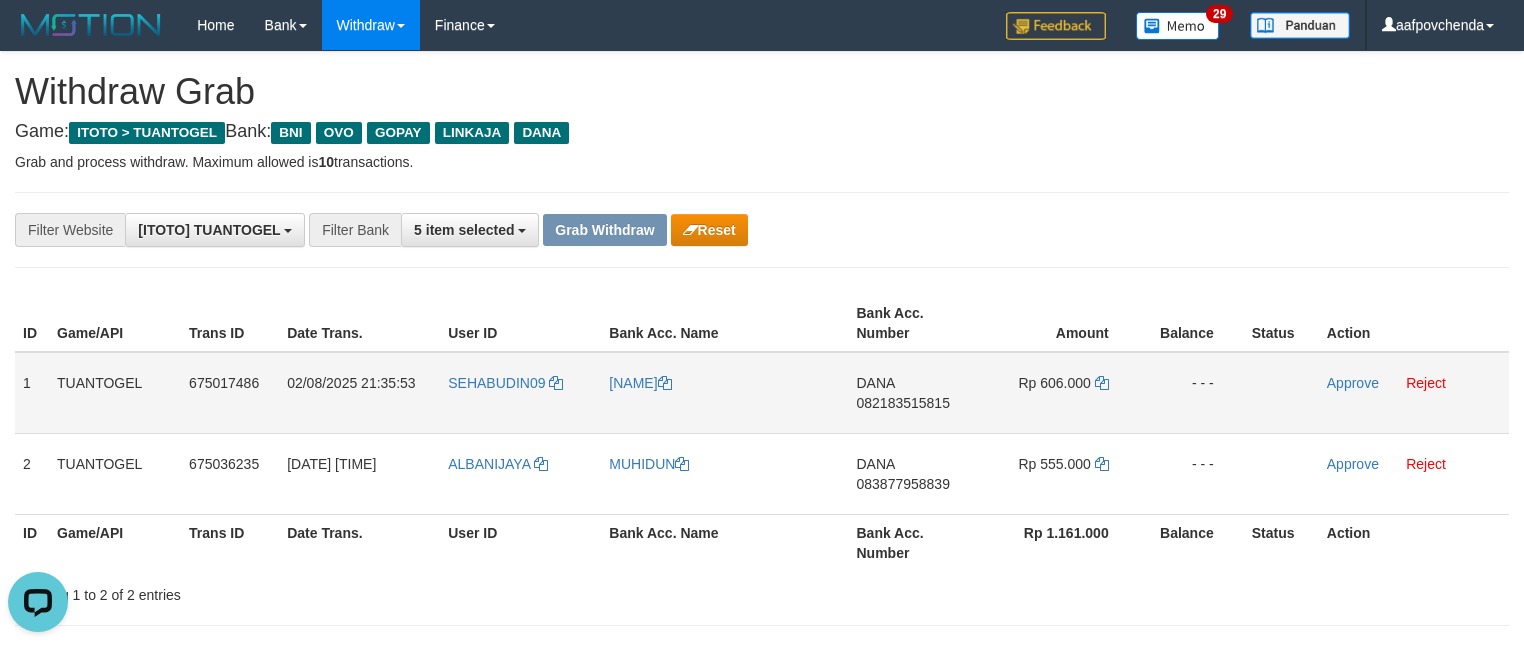 click on "082183515815" at bounding box center (903, 403) 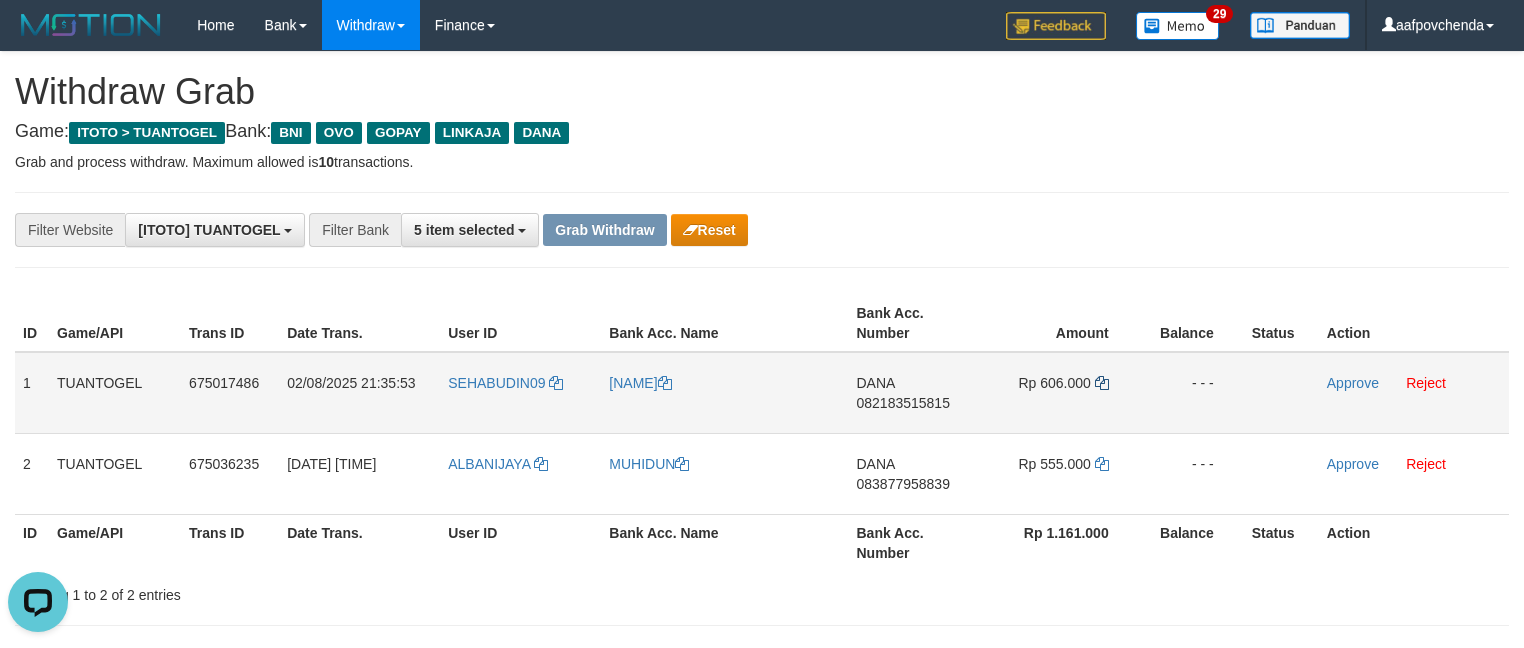 drag, startPoint x: 1116, startPoint y: 376, endPoint x: 1104, endPoint y: 381, distance: 13 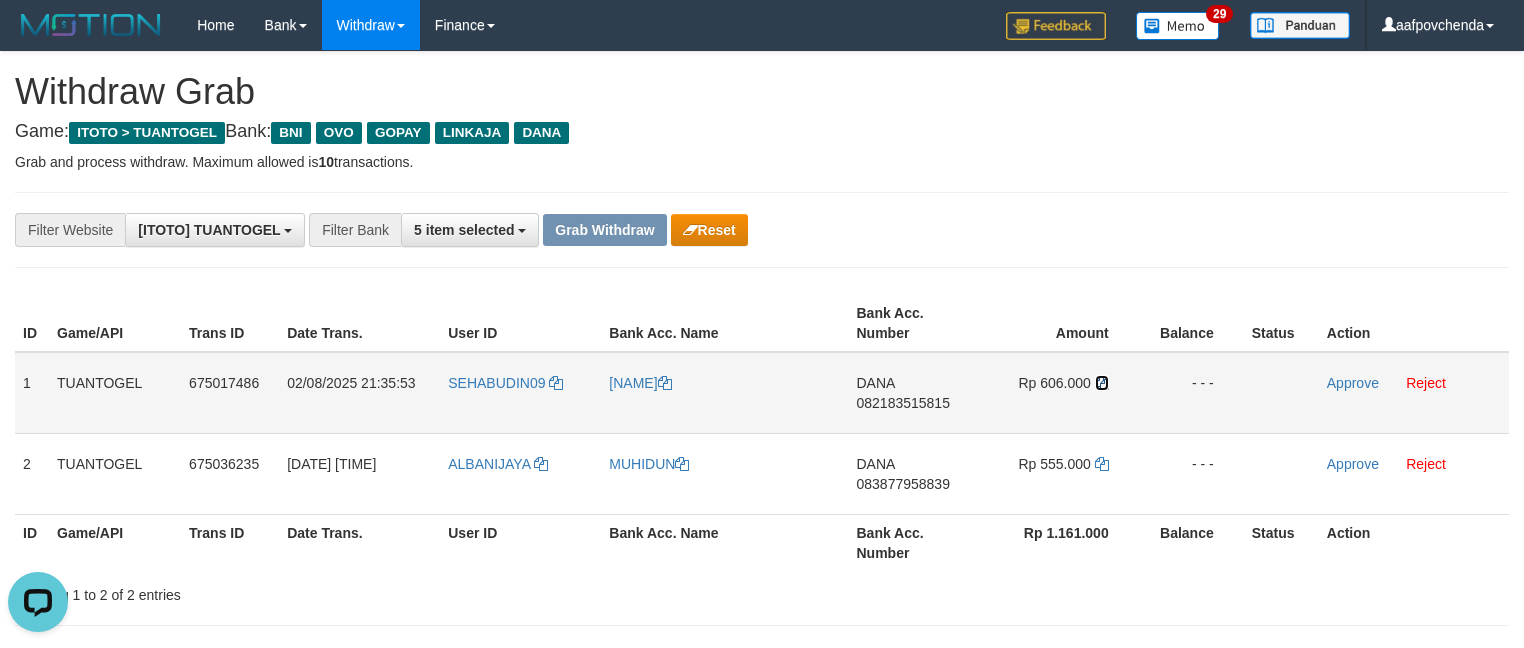 click at bounding box center (1102, 383) 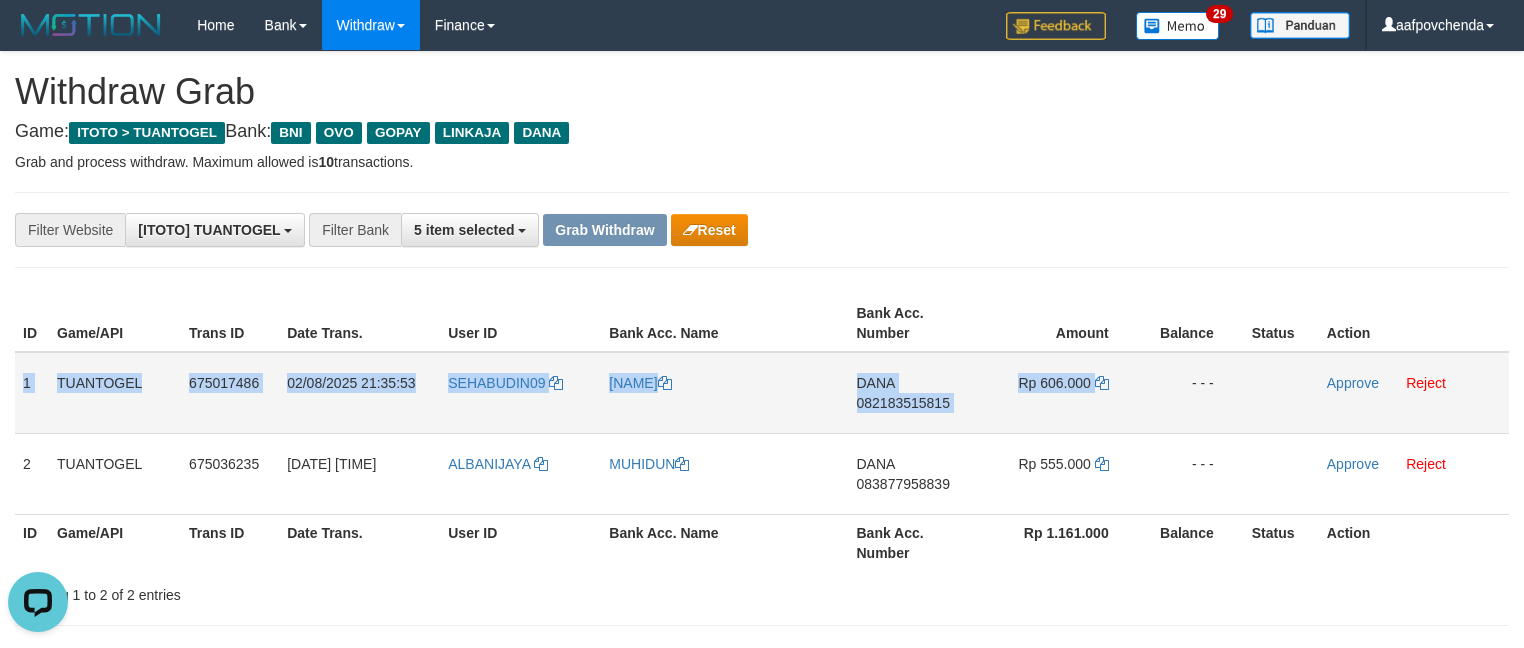 drag, startPoint x: 21, startPoint y: 367, endPoint x: 1140, endPoint y: 390, distance: 1119.2363 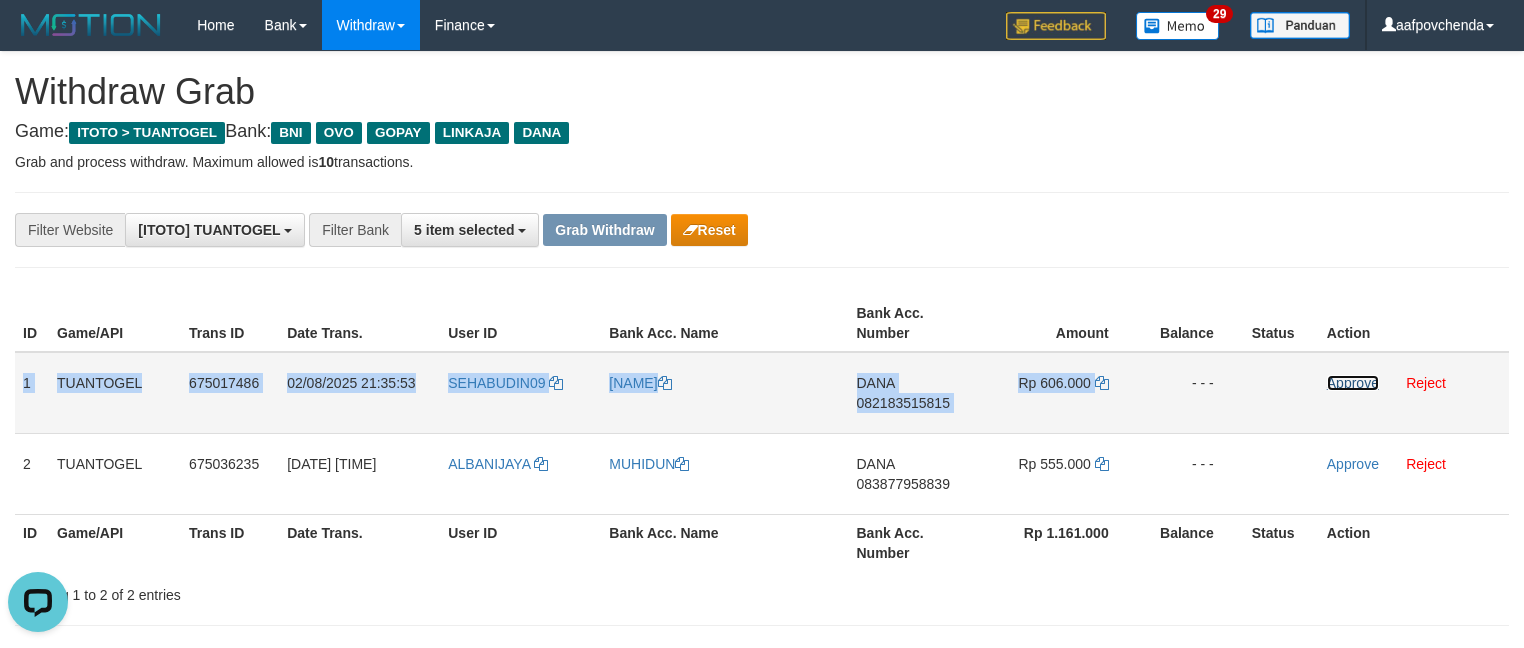 click on "Approve" at bounding box center (1353, 383) 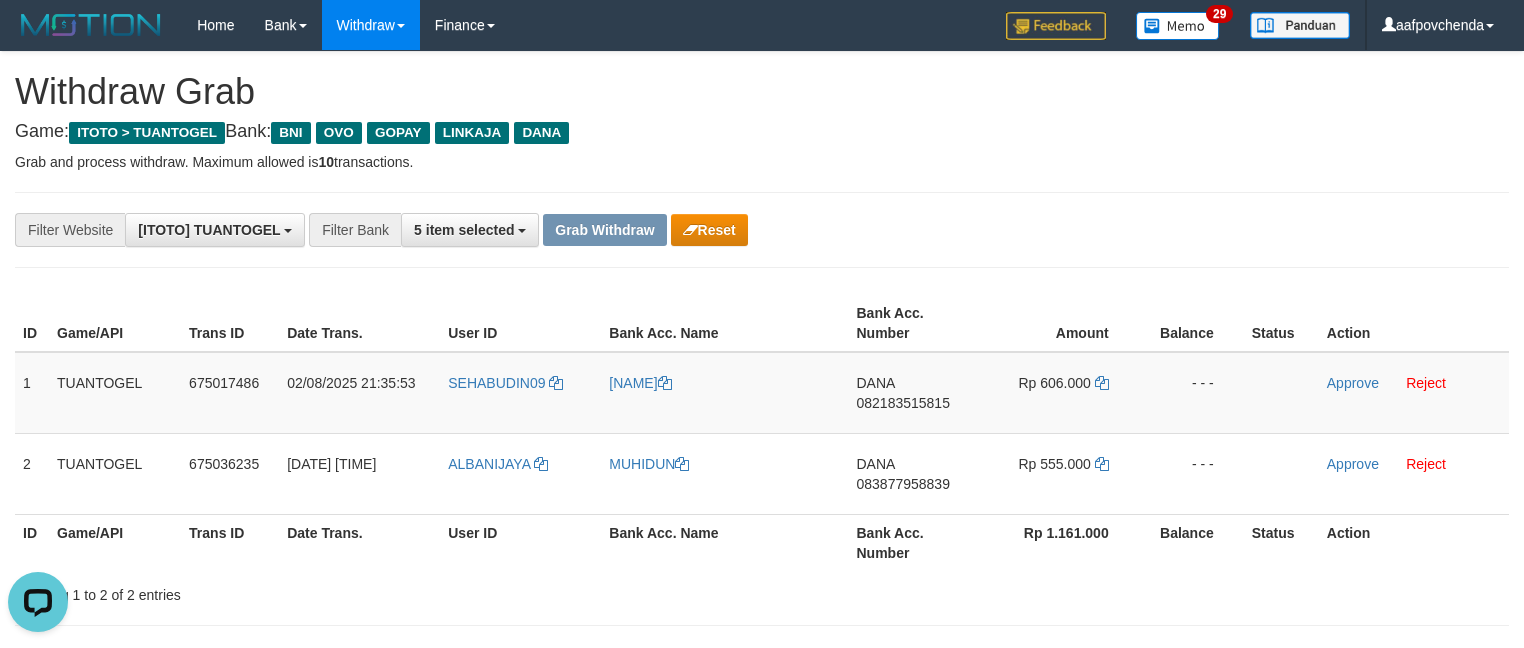 click on "**********" at bounding box center [762, 1153] 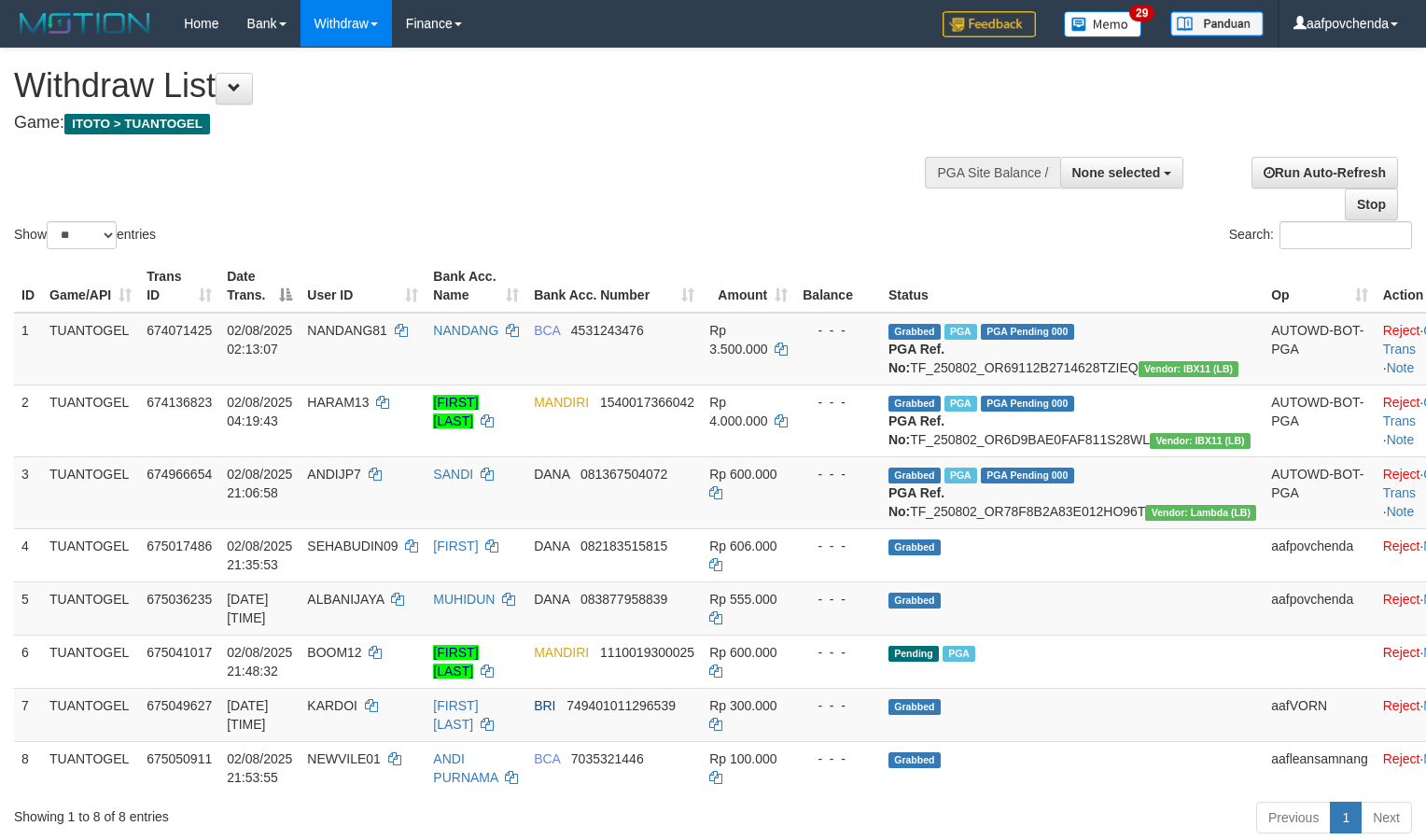 select 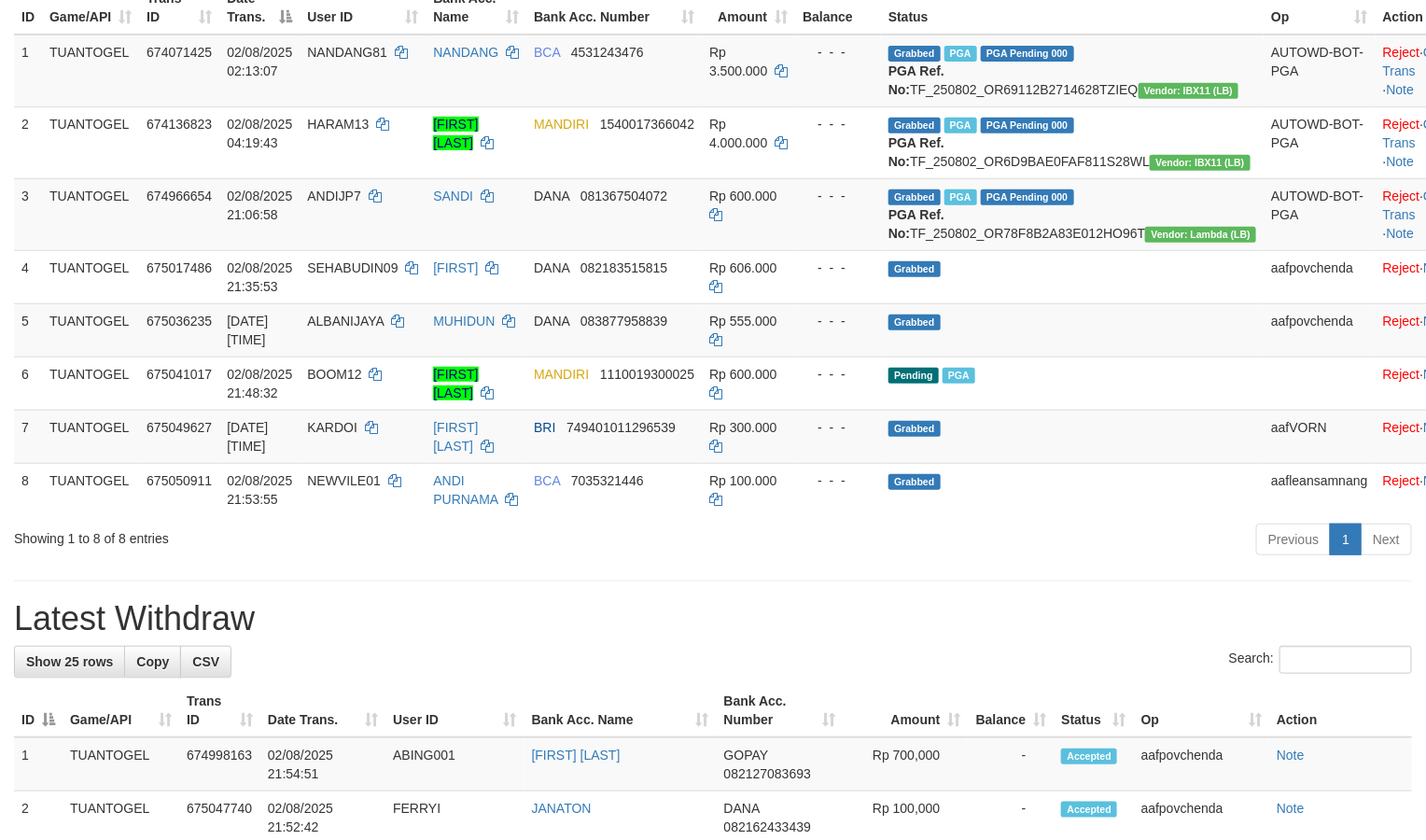 scroll, scrollTop: 280, scrollLeft: 0, axis: vertical 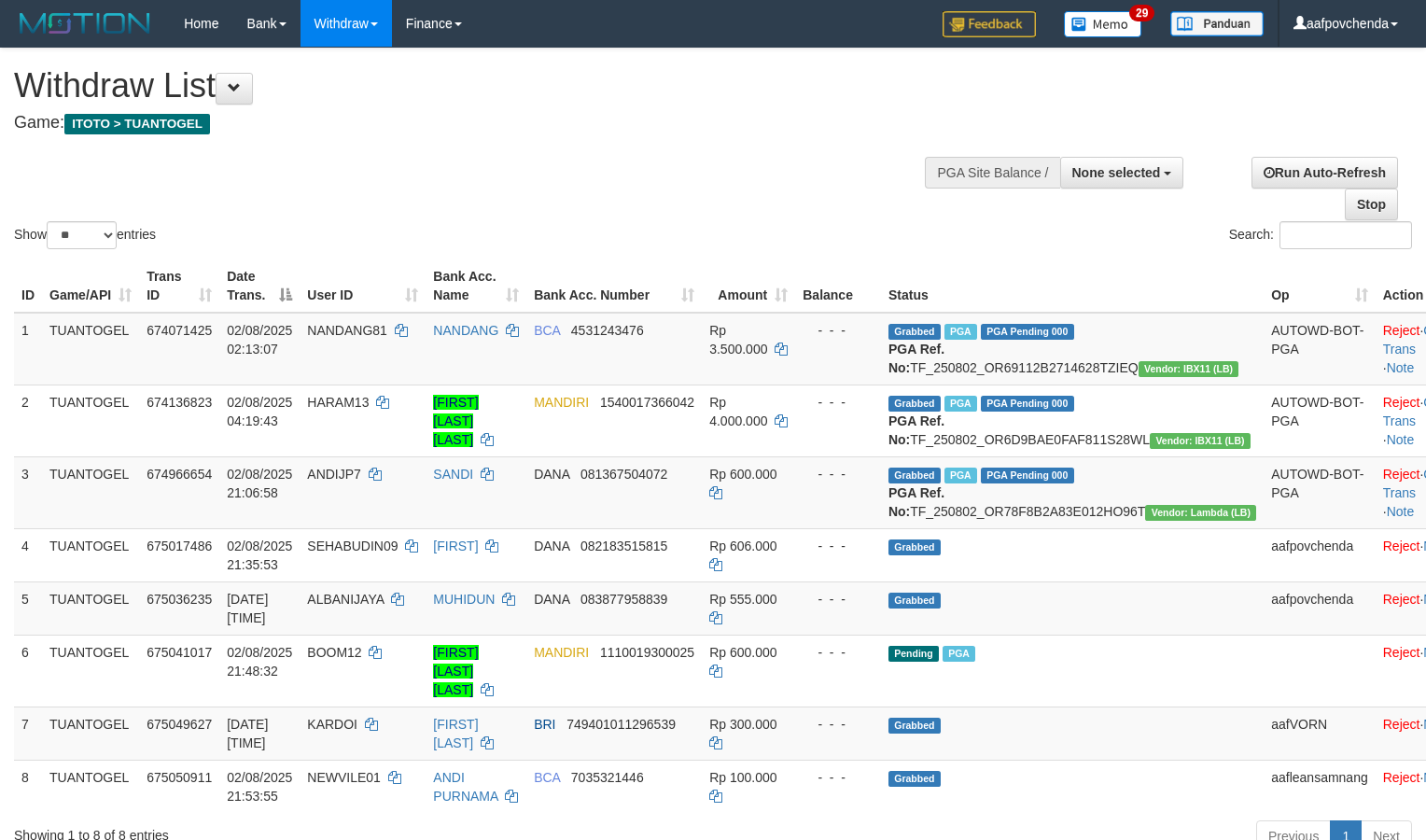 select 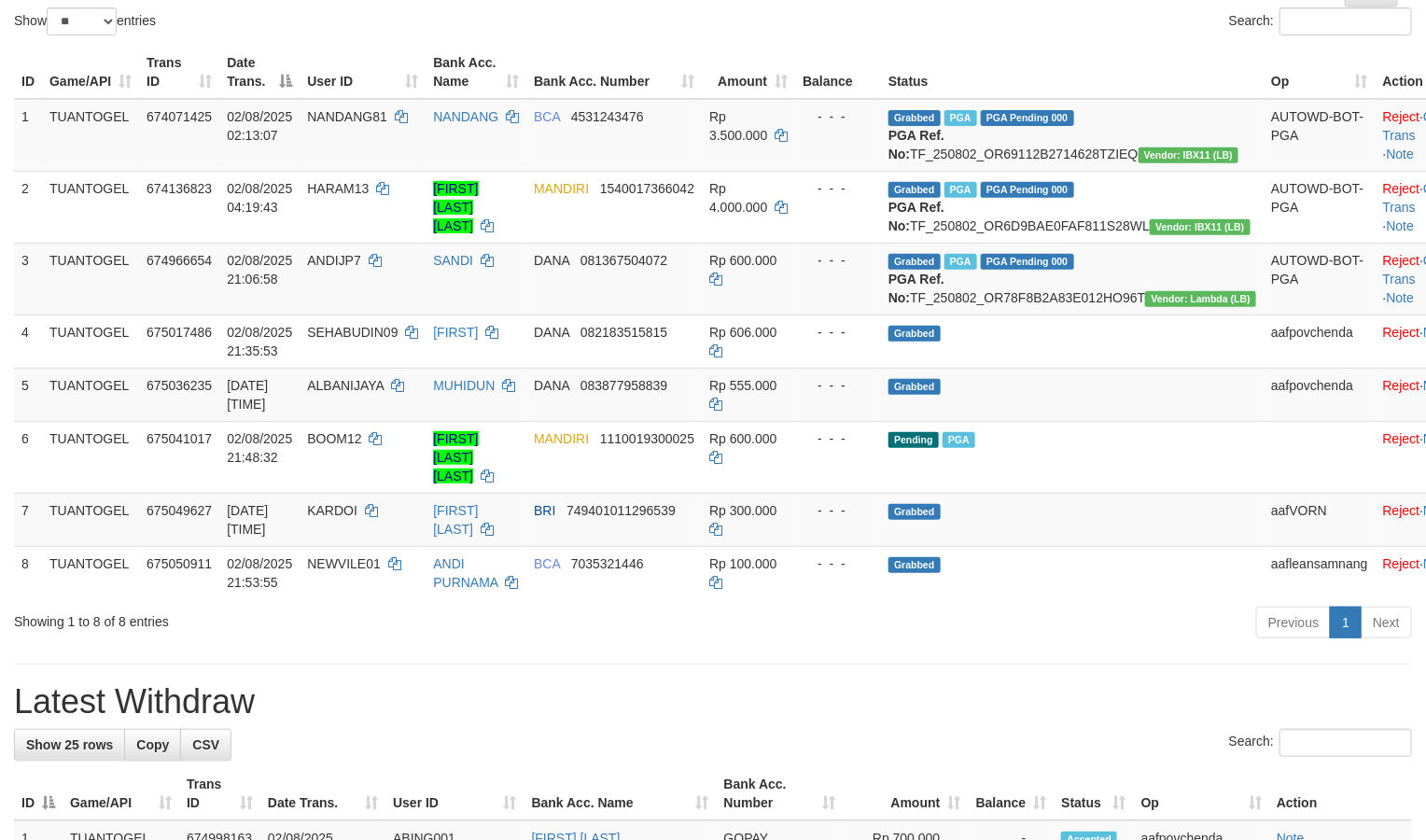 scroll, scrollTop: 280, scrollLeft: 0, axis: vertical 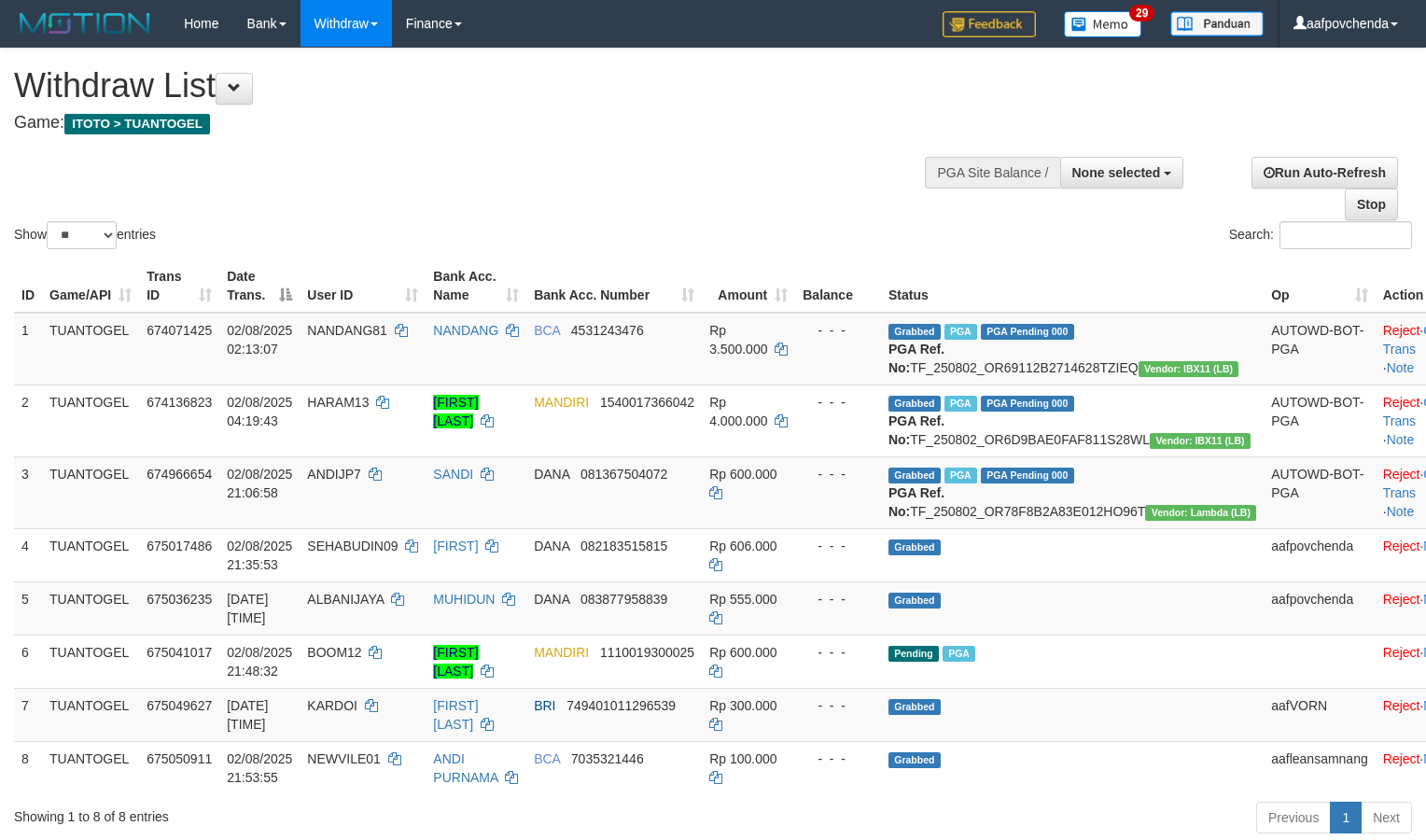 select 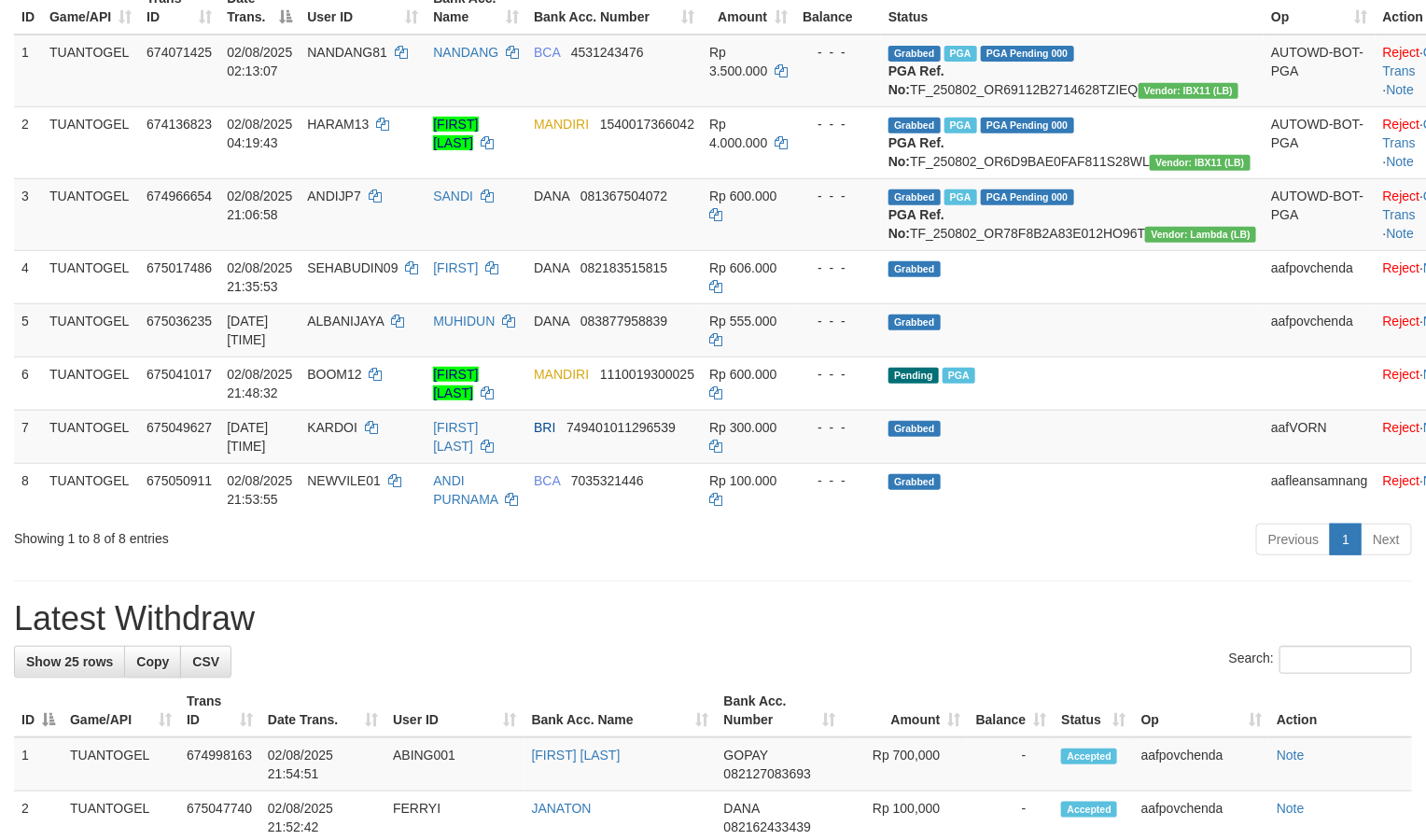 scroll, scrollTop: 280, scrollLeft: 0, axis: vertical 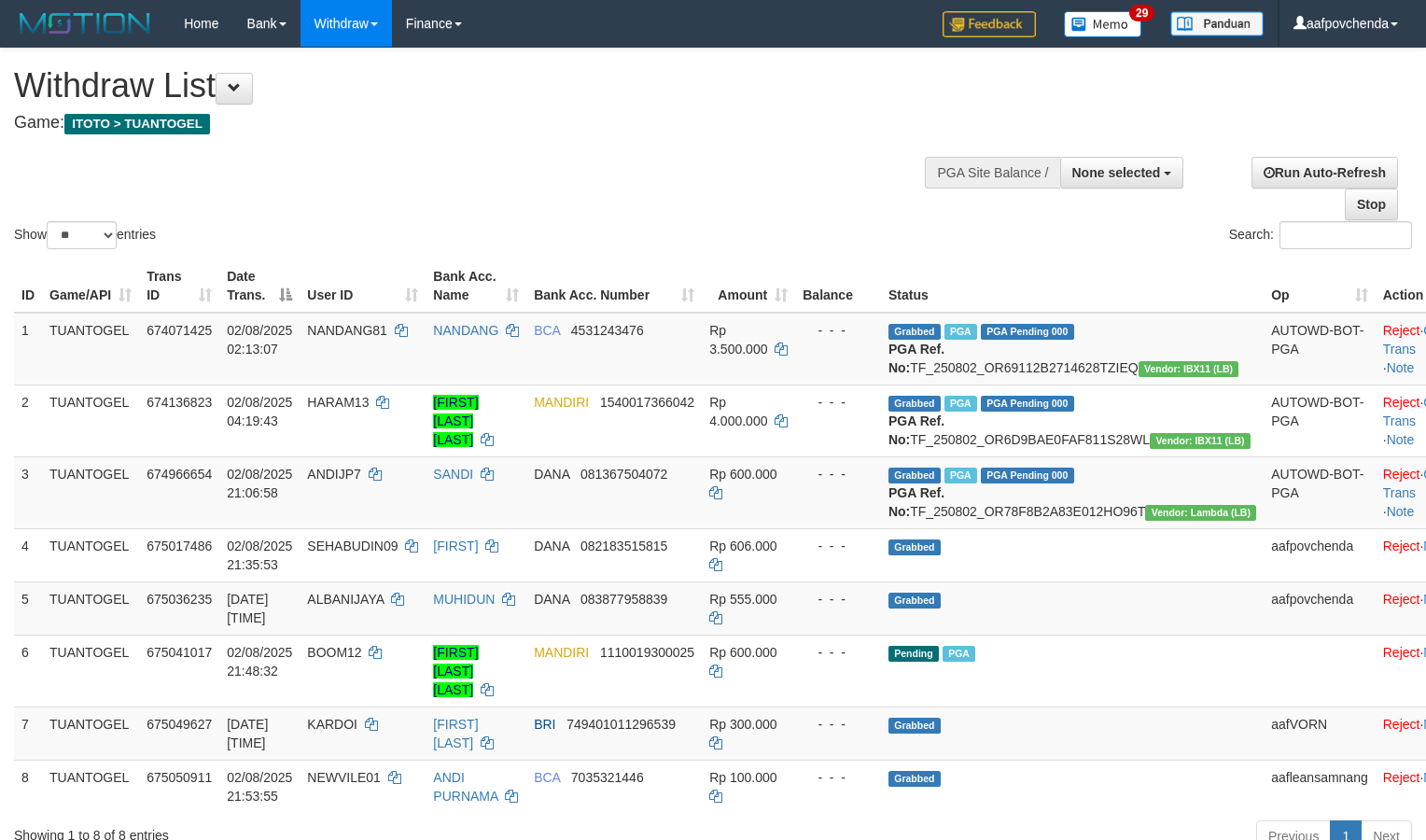 select 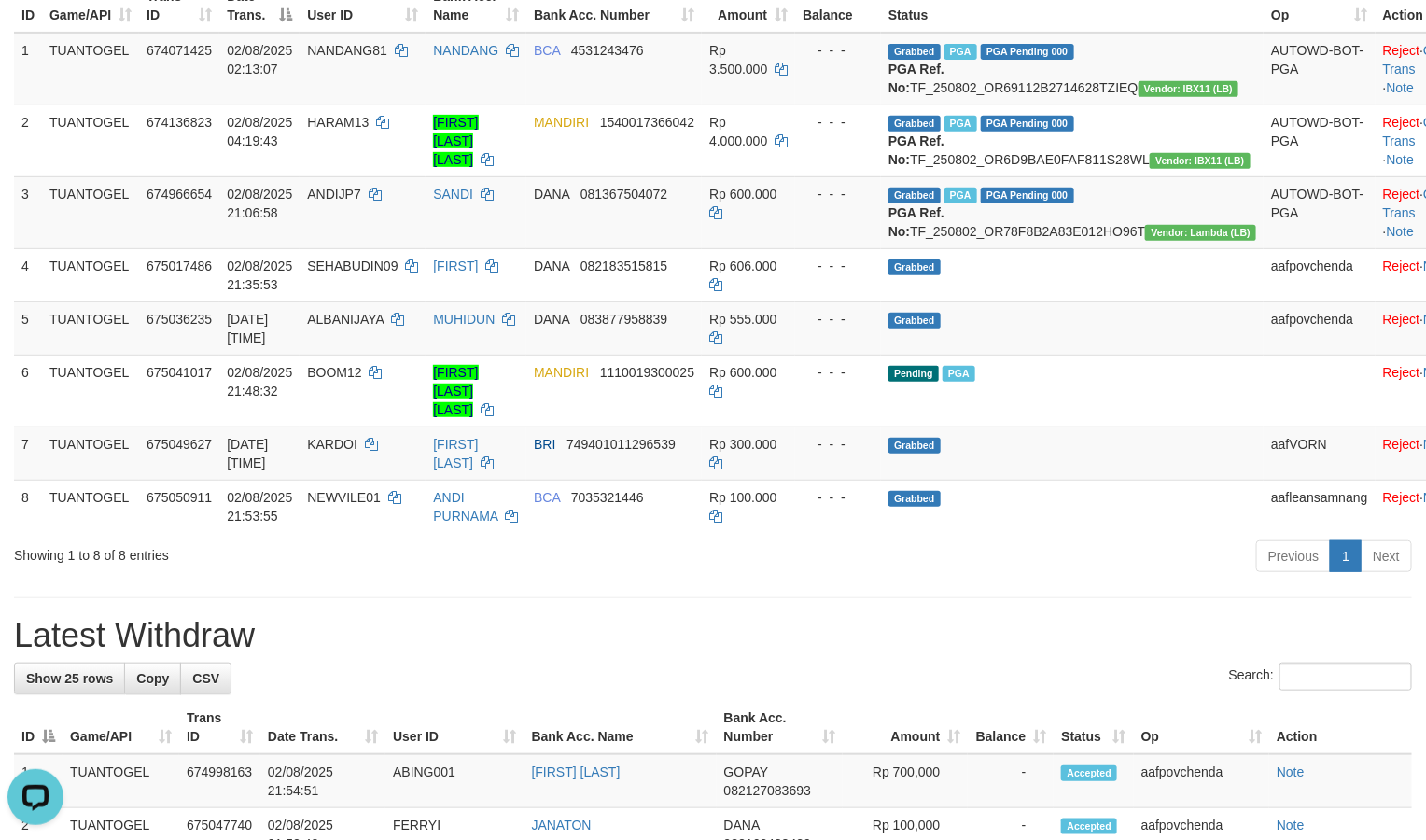 scroll, scrollTop: 0, scrollLeft: 0, axis: both 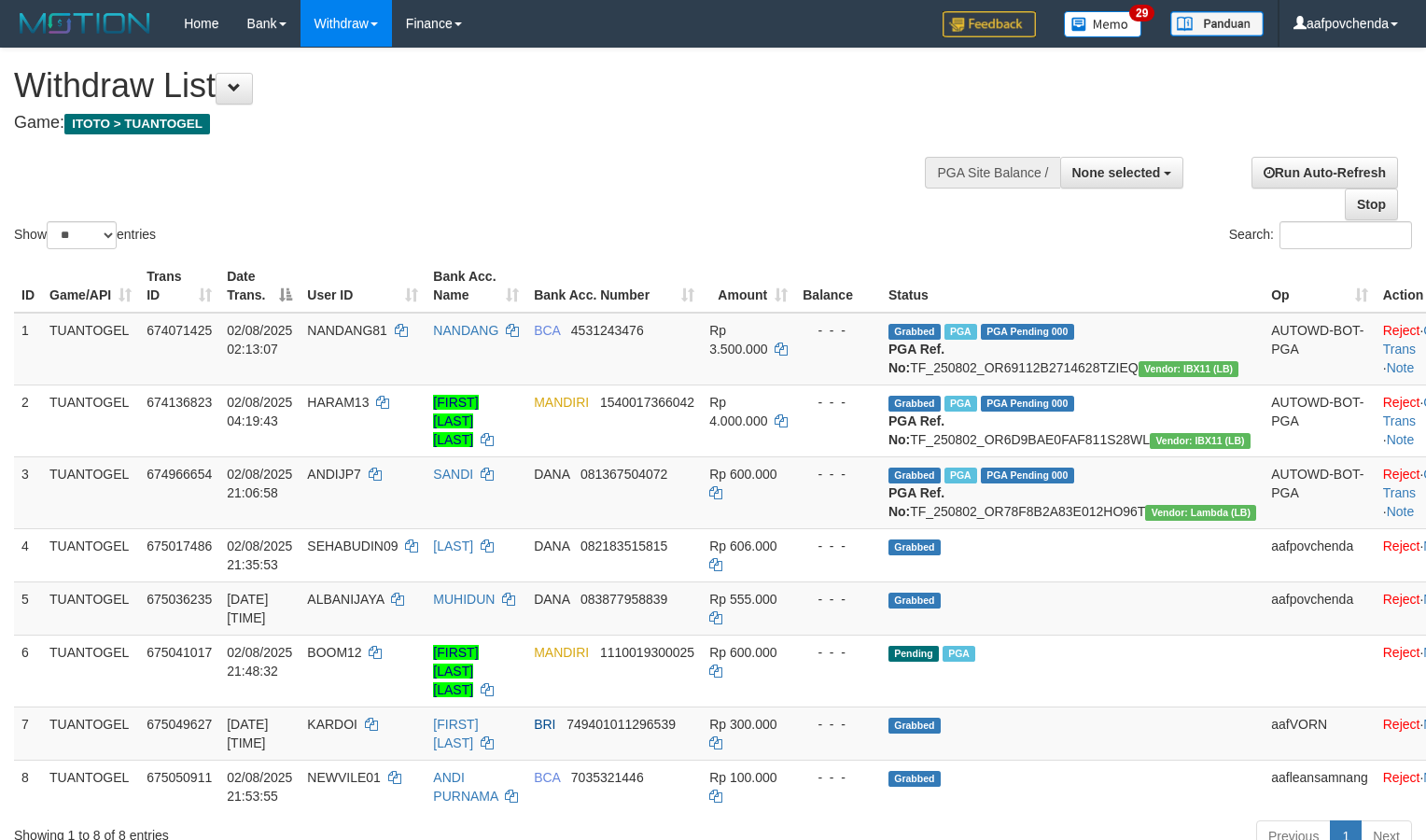 select 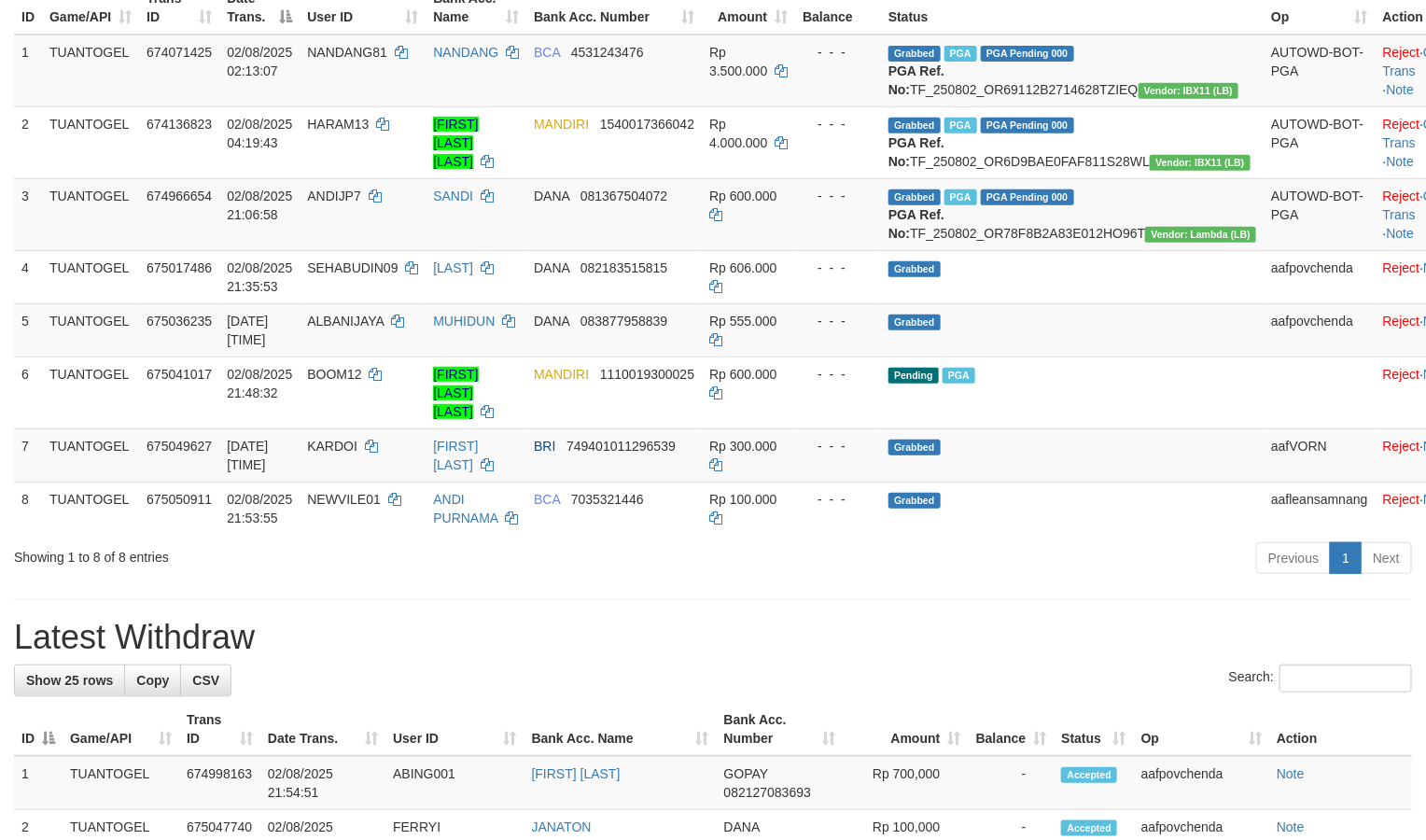 scroll, scrollTop: 280, scrollLeft: 0, axis: vertical 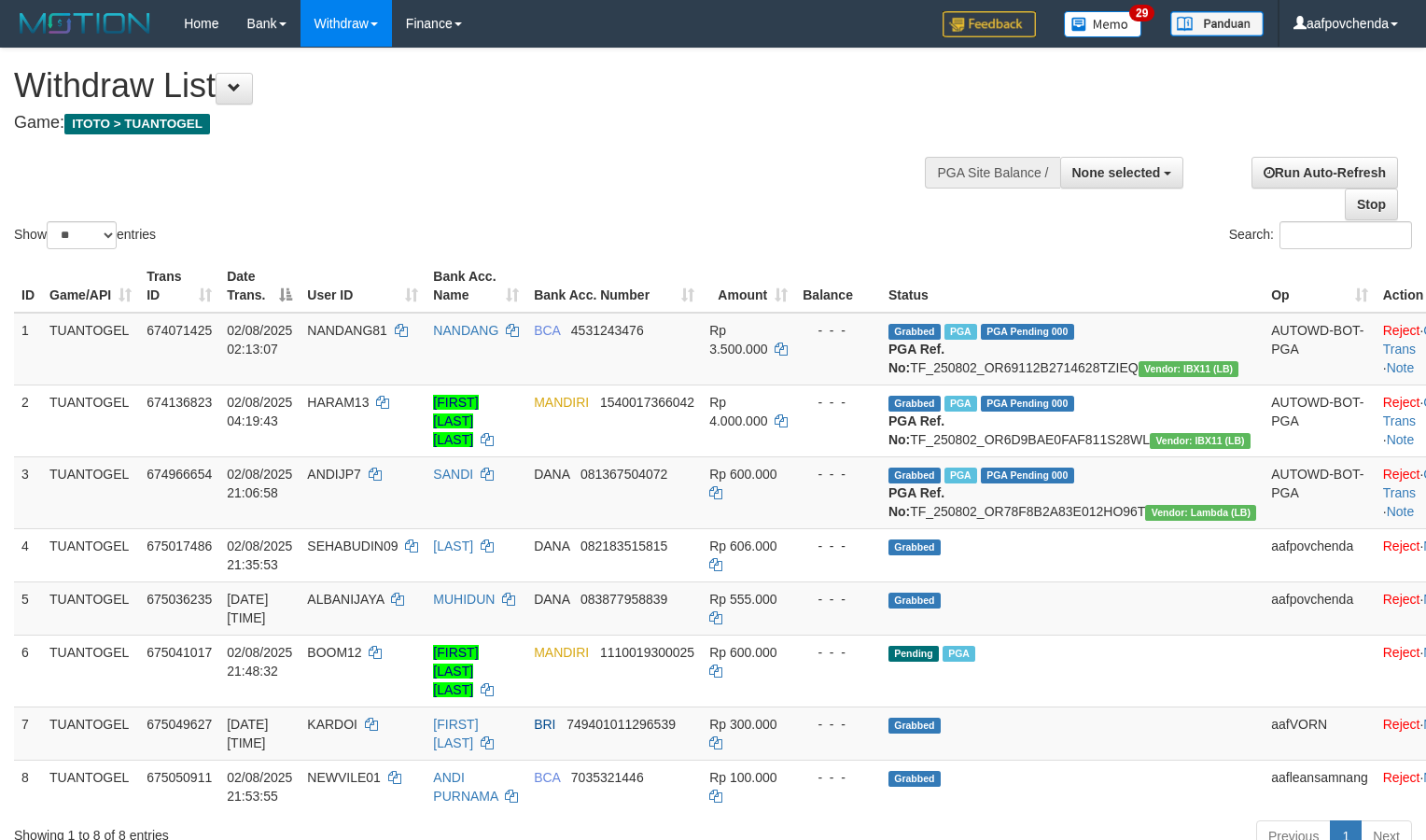 select 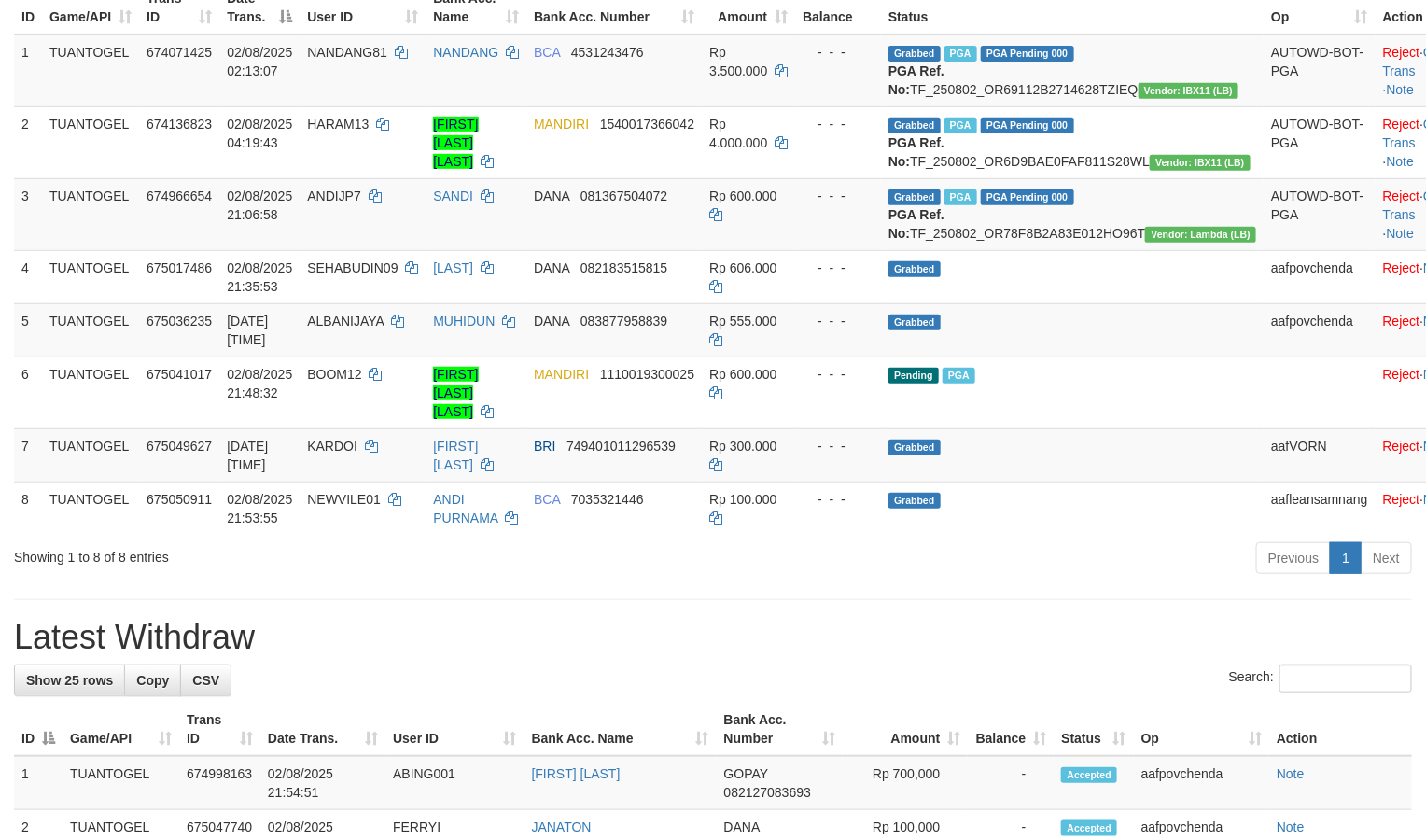 scroll, scrollTop: 280, scrollLeft: 0, axis: vertical 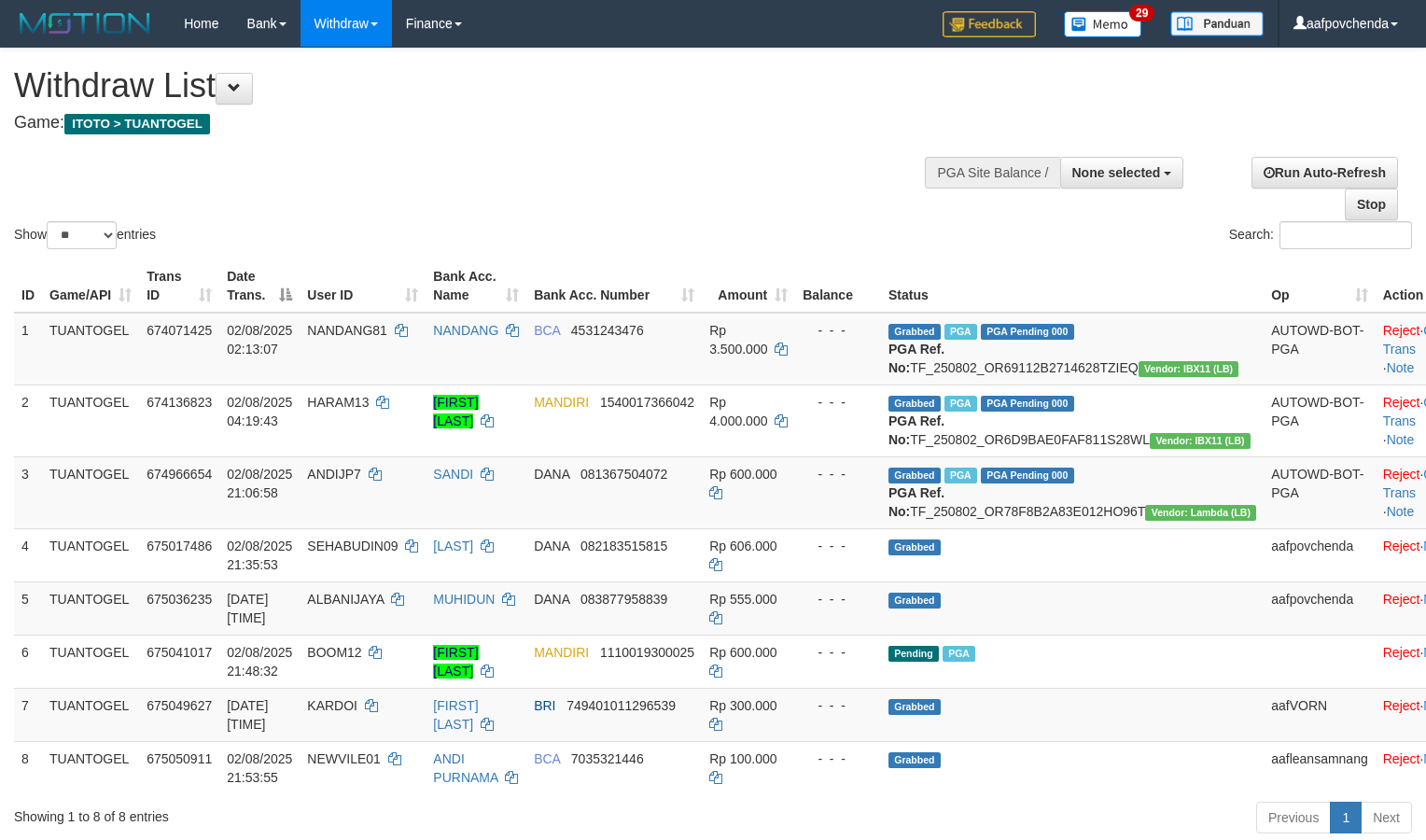 select 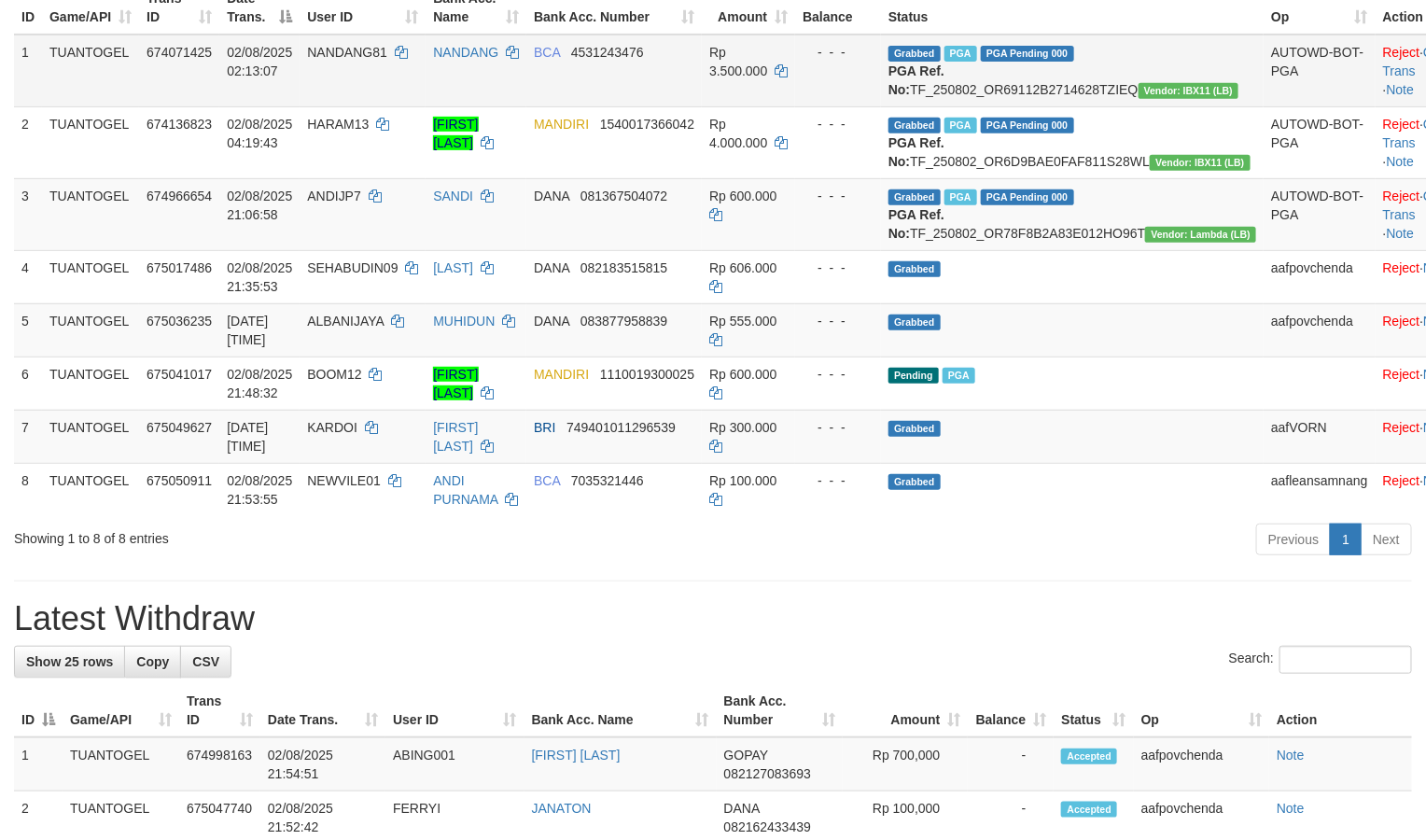 scroll, scrollTop: 280, scrollLeft: 0, axis: vertical 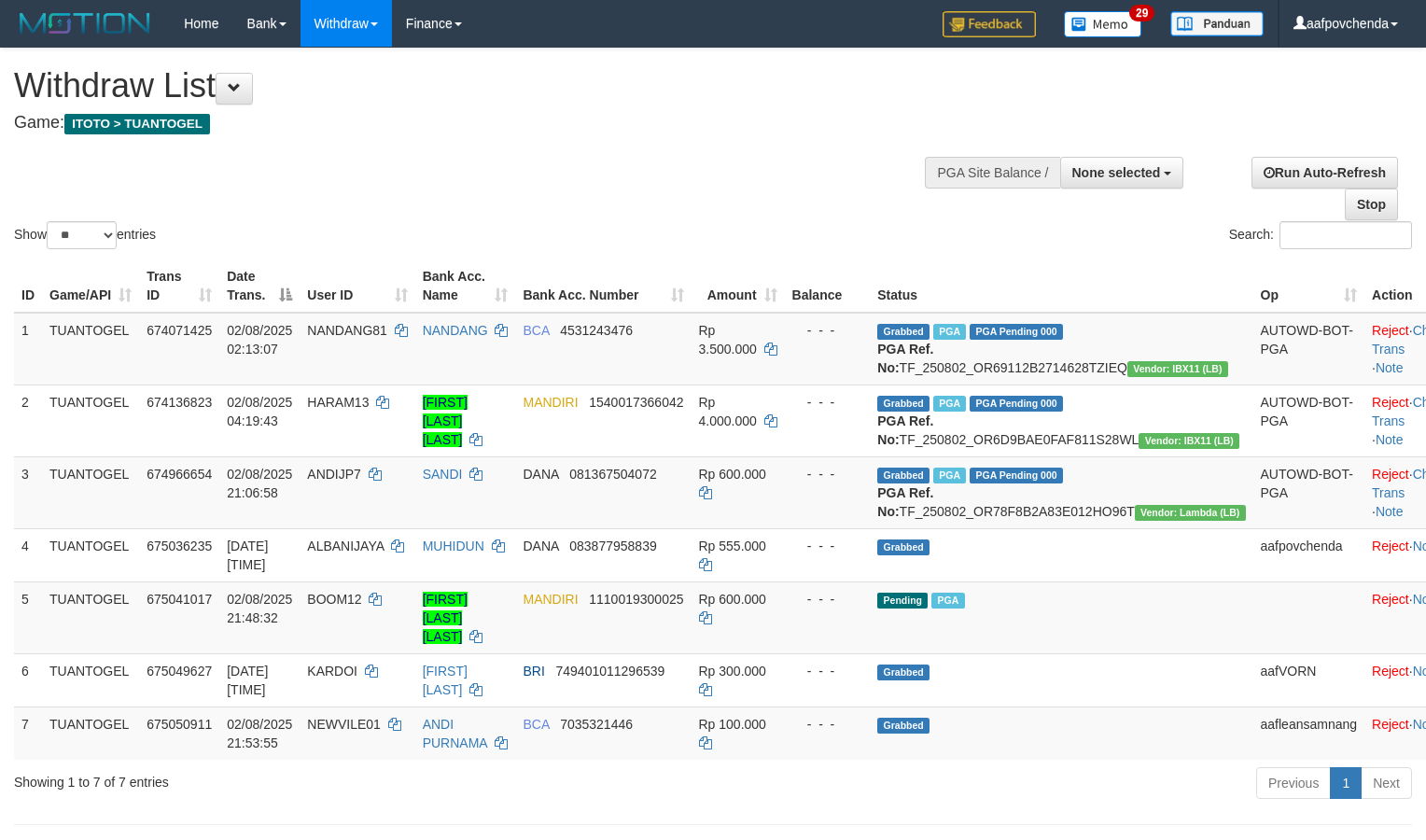 select 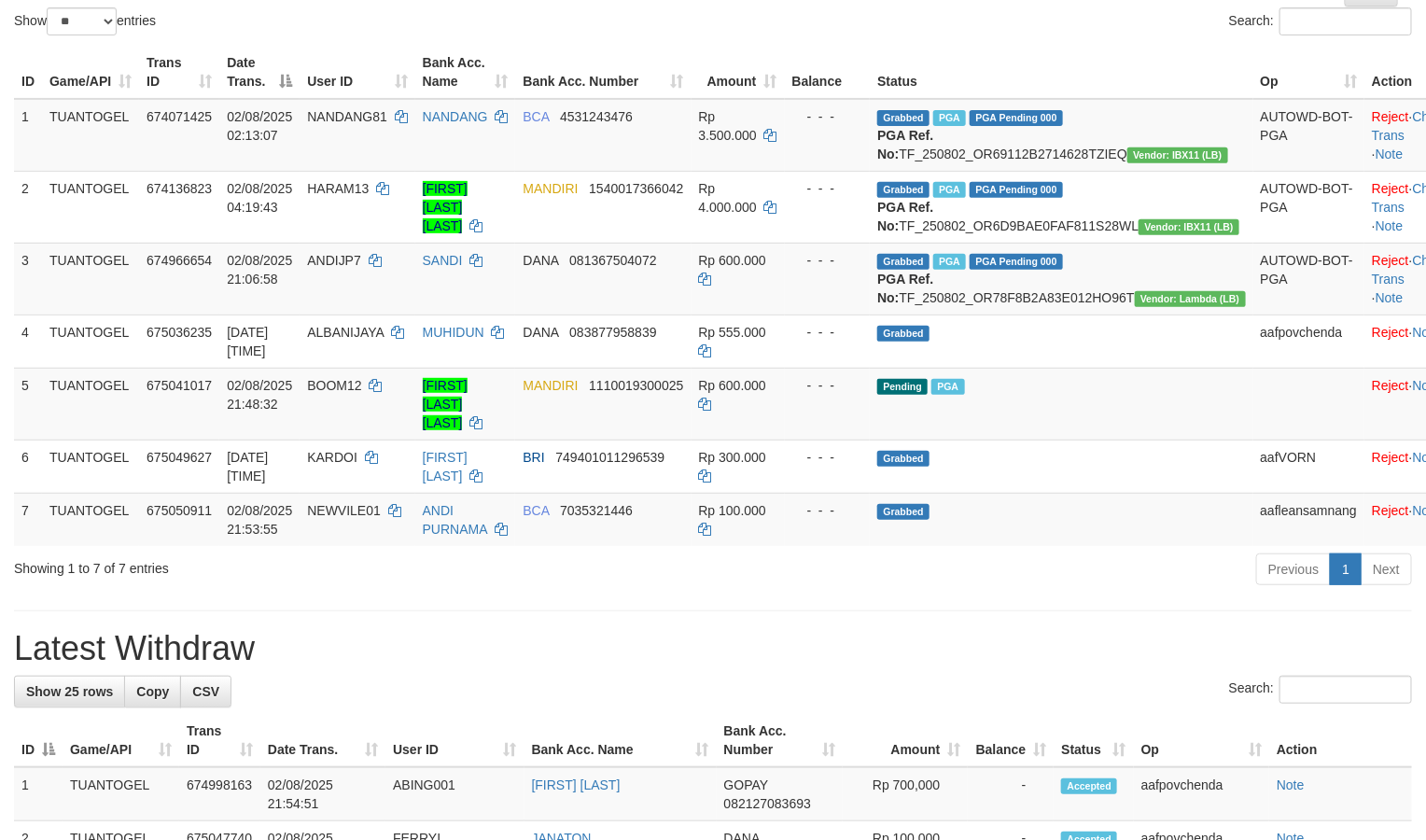 scroll, scrollTop: 280, scrollLeft: 0, axis: vertical 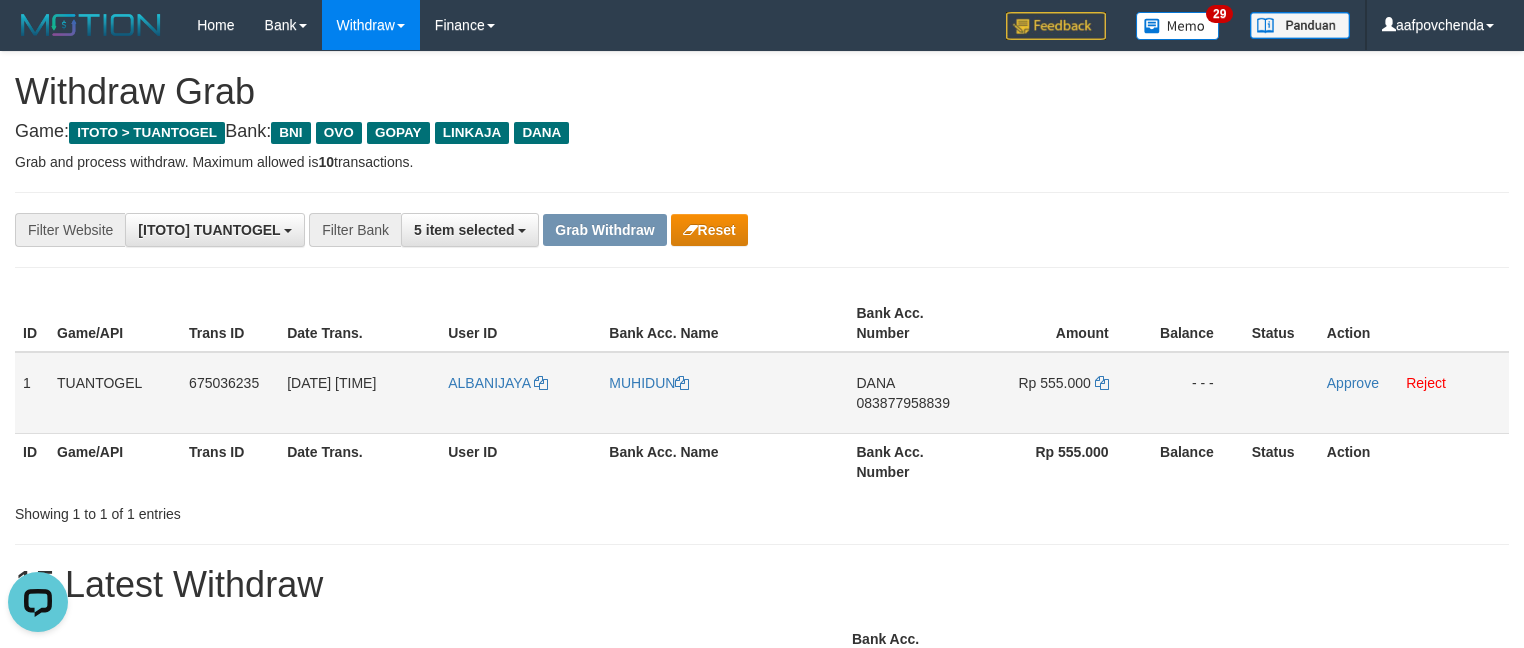 drag, startPoint x: 915, startPoint y: 405, endPoint x: 1087, endPoint y: 397, distance: 172.18594 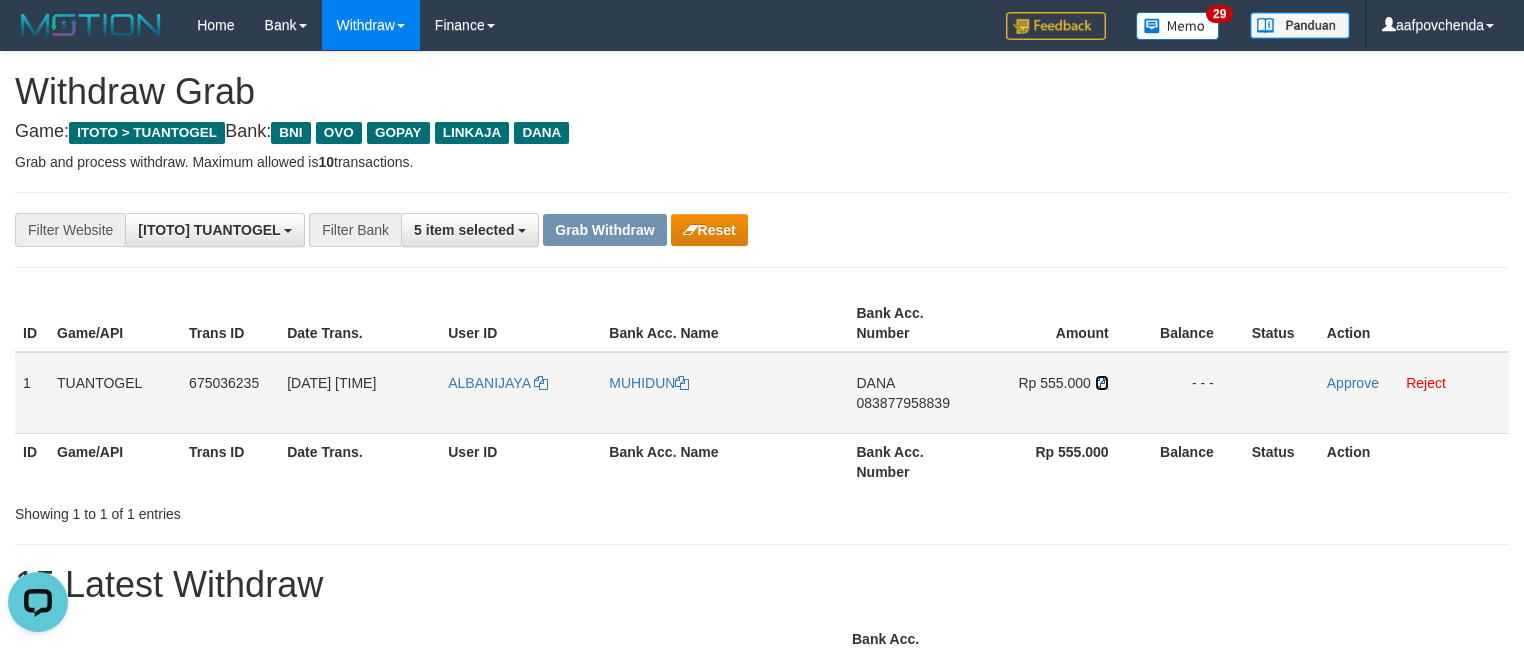 click at bounding box center (1102, 383) 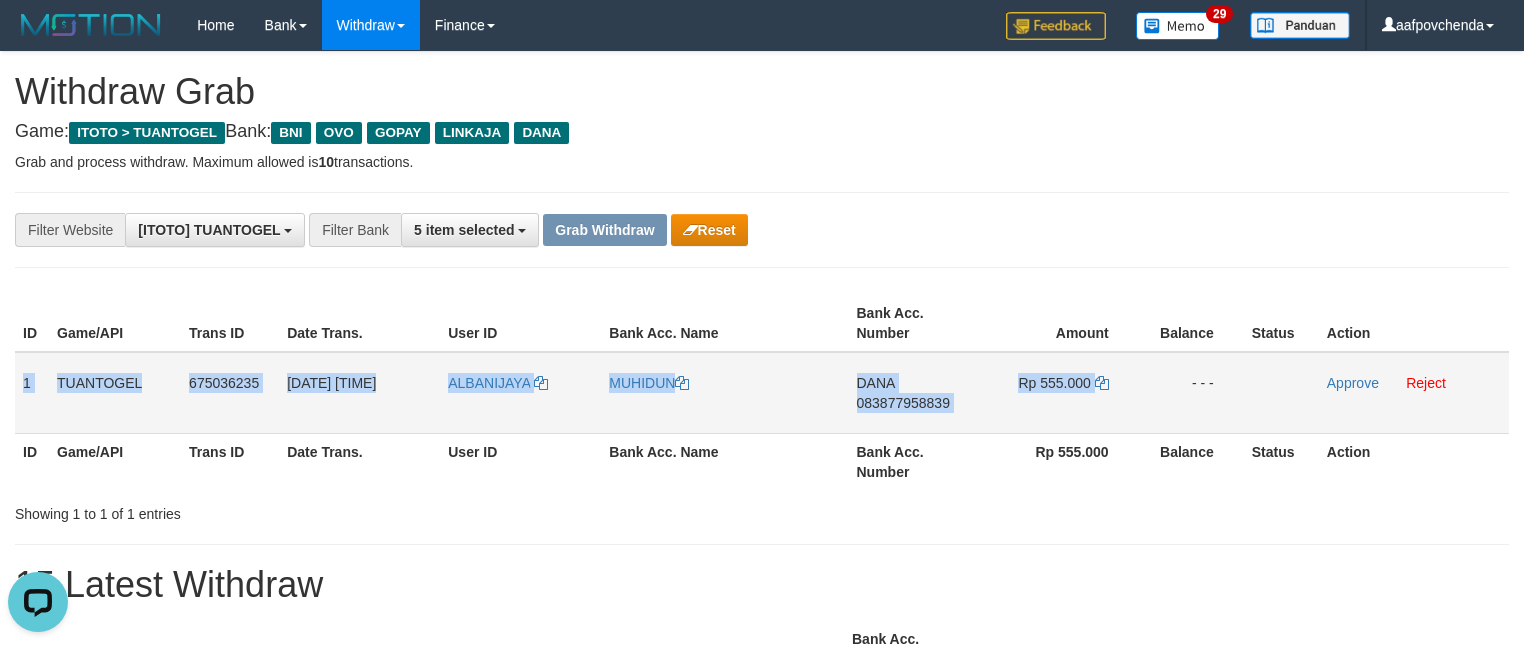 drag, startPoint x: 18, startPoint y: 375, endPoint x: 1126, endPoint y: 408, distance: 1108.4913 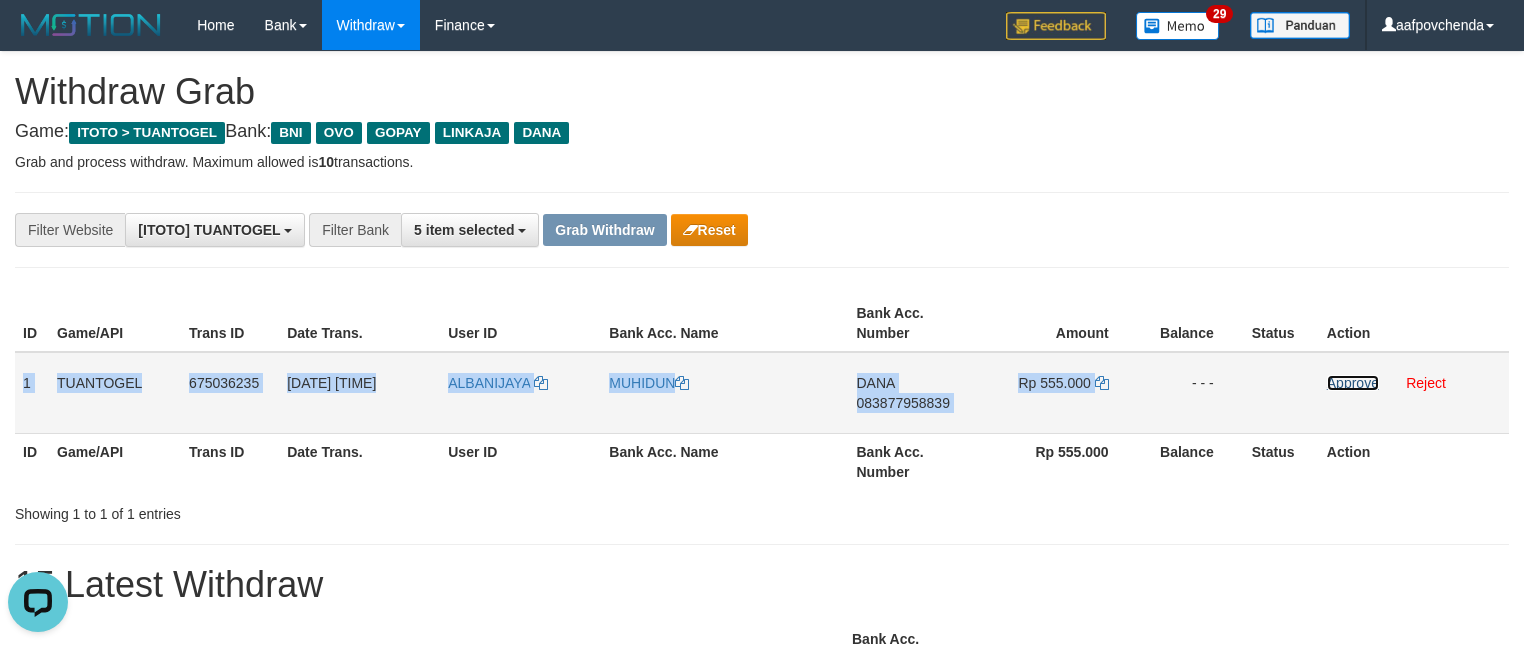 click on "Approve" at bounding box center (1353, 383) 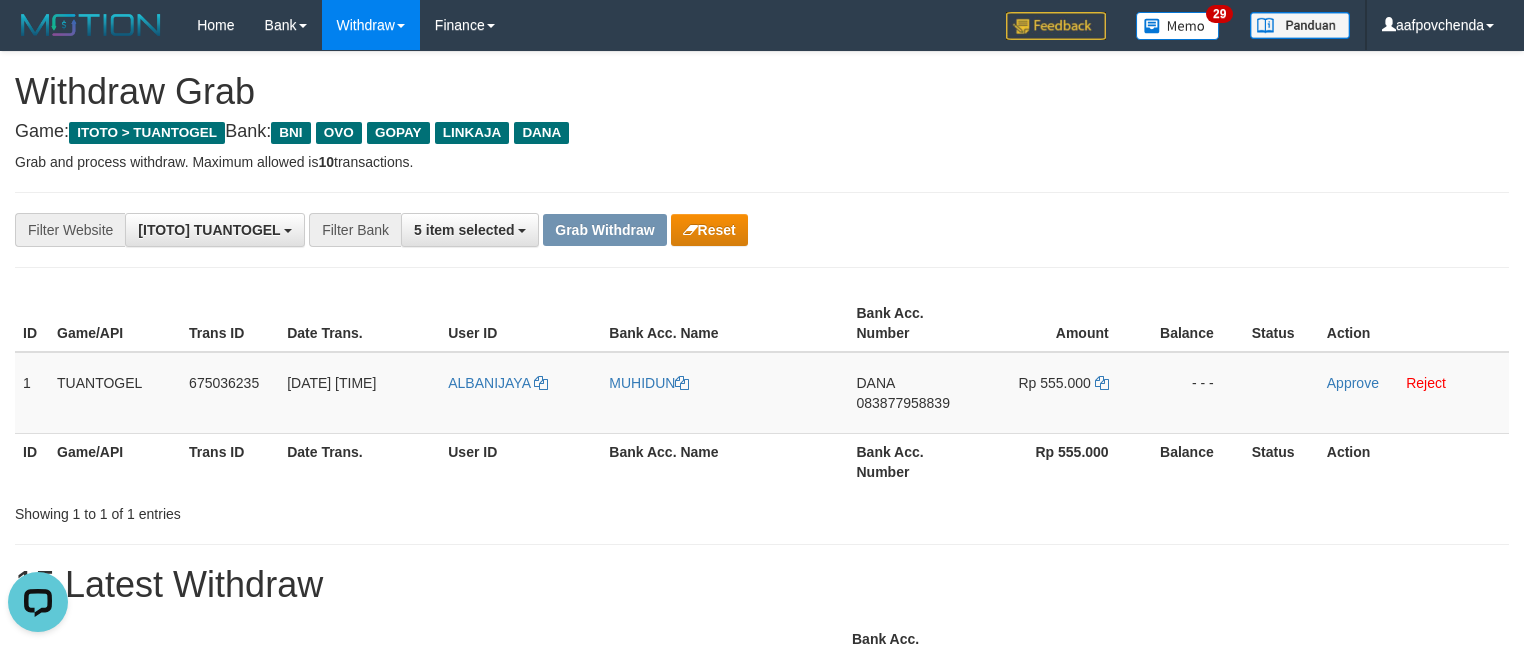 click on "Showing 1 to 1 of 1 entries" at bounding box center (762, 510) 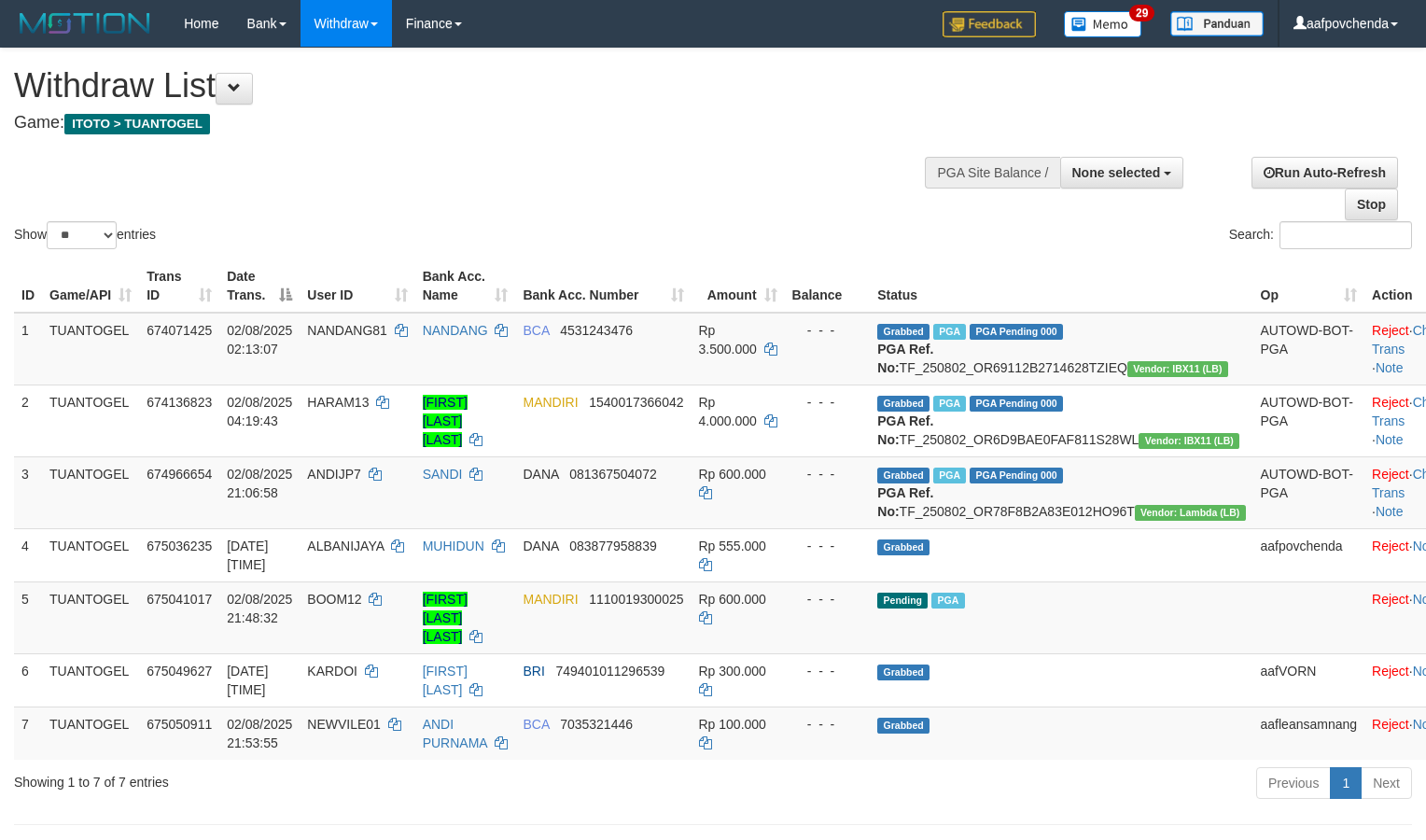 select 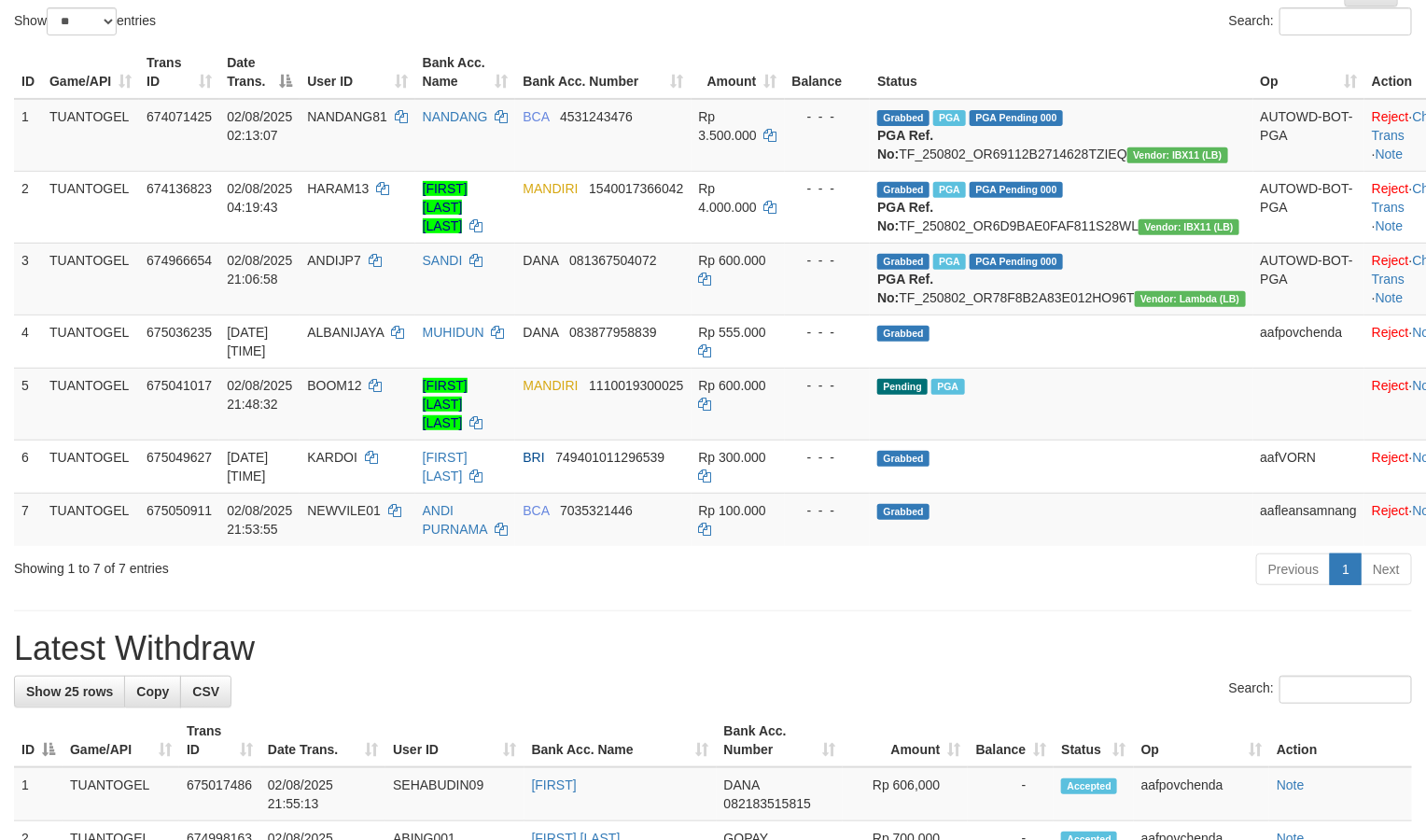 scroll, scrollTop: 280, scrollLeft: 0, axis: vertical 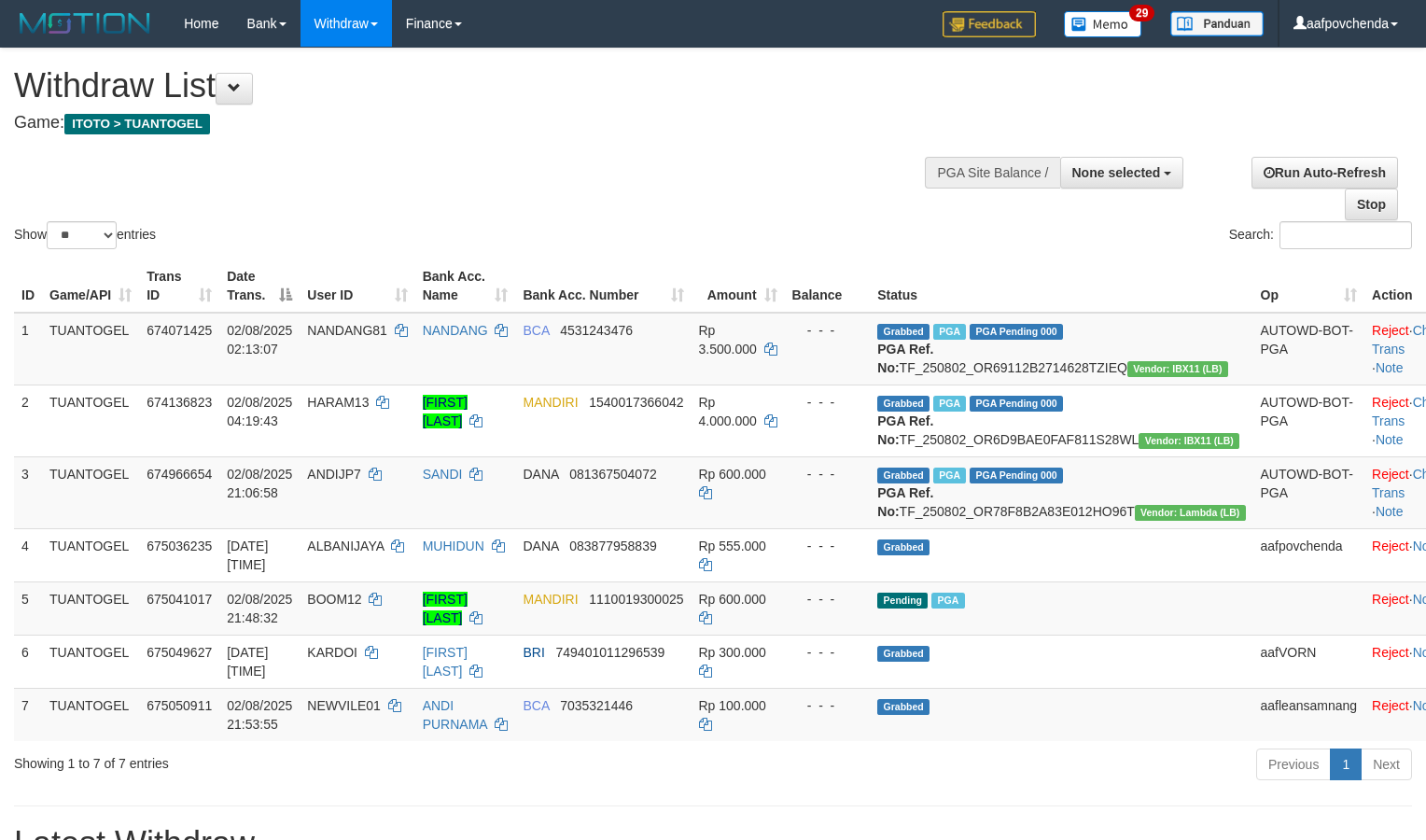 select 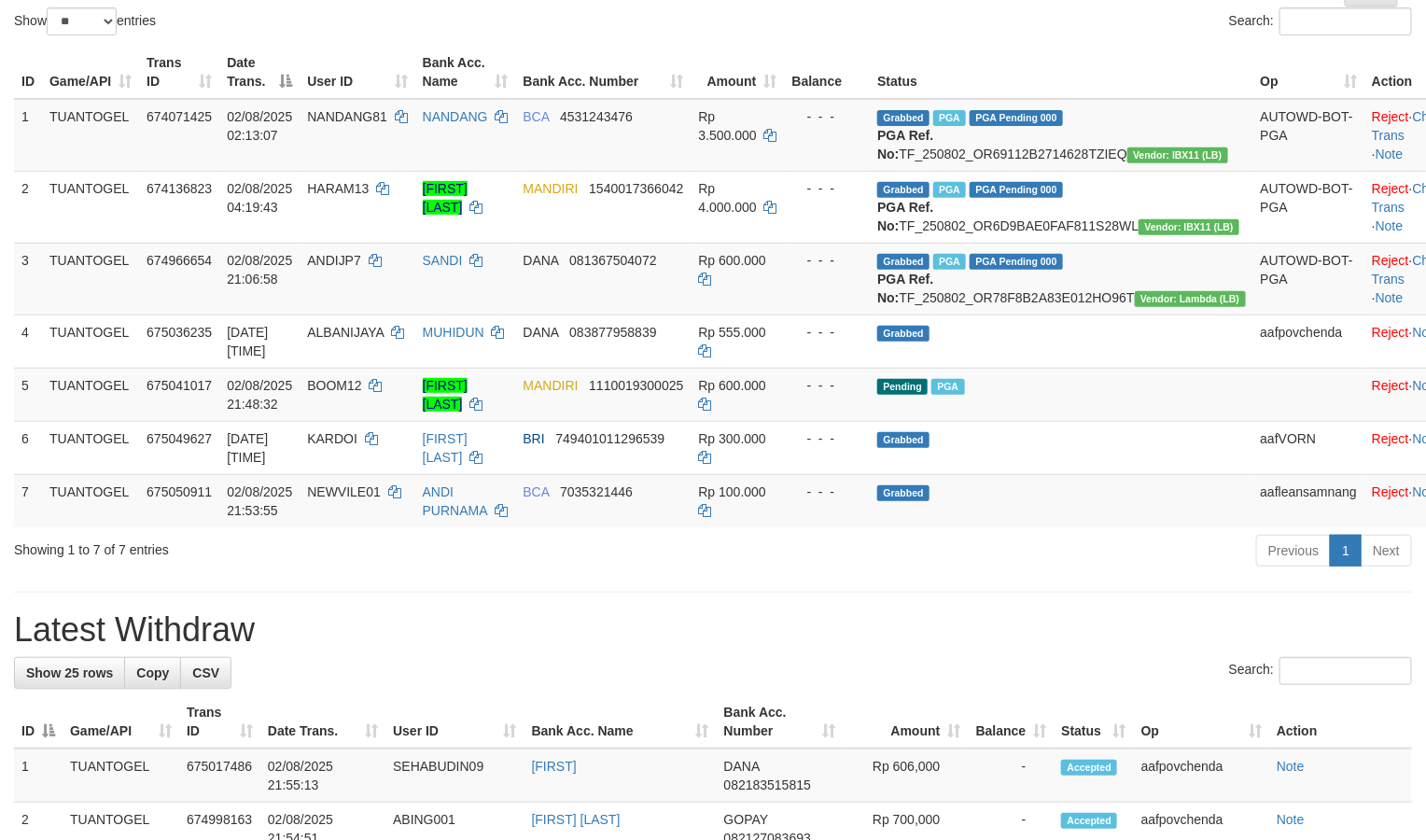 scroll, scrollTop: 280, scrollLeft: 0, axis: vertical 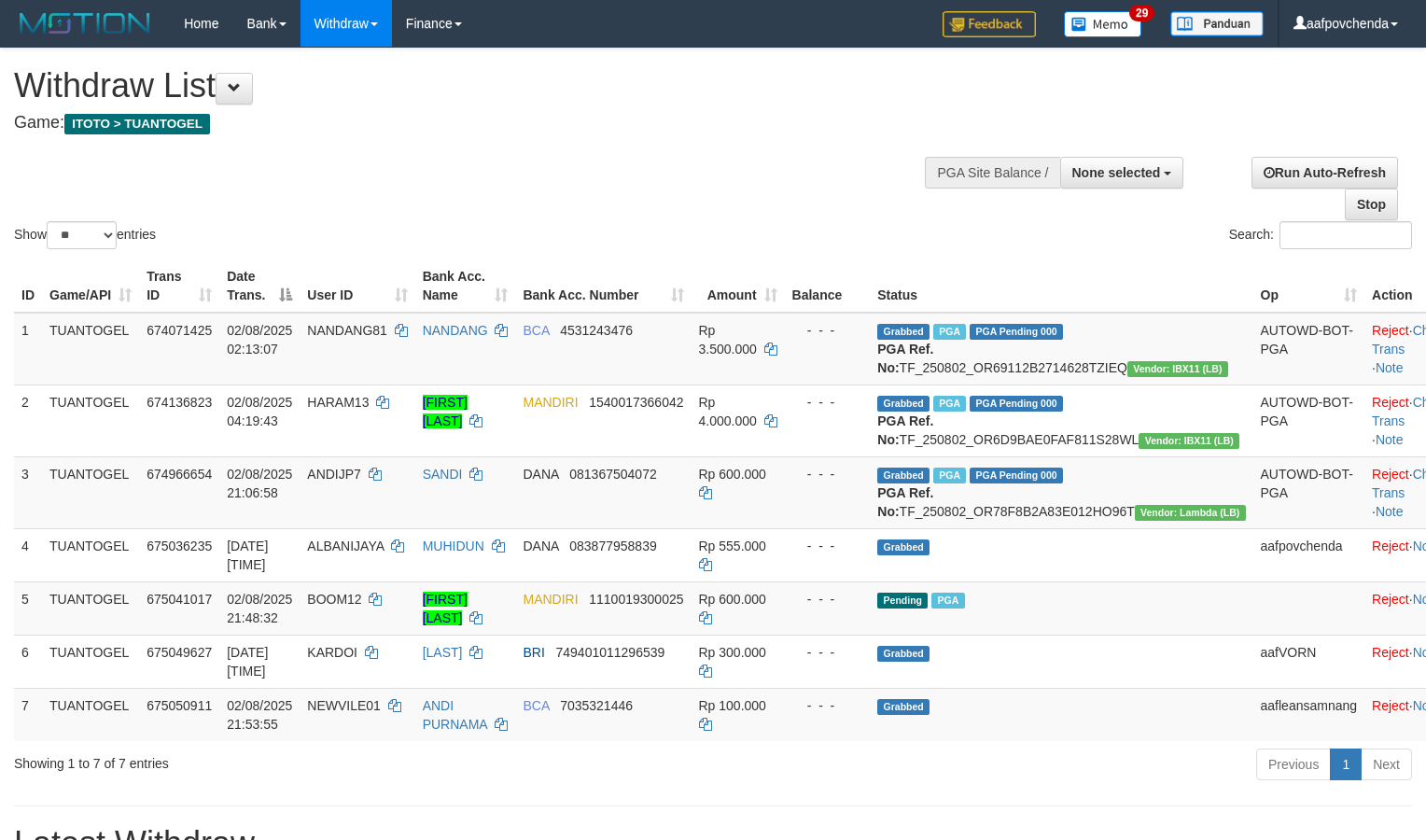 select 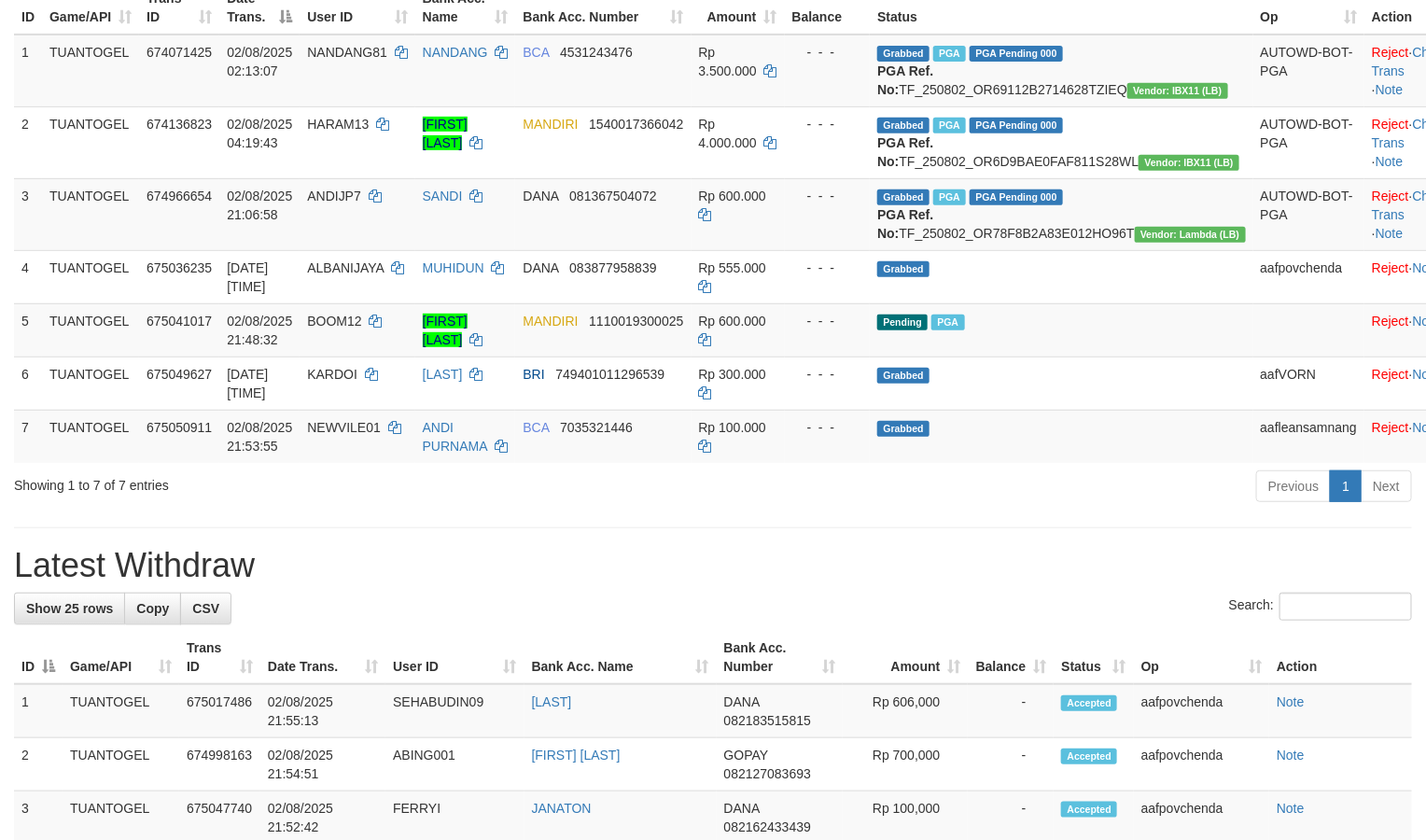 scroll, scrollTop: 280, scrollLeft: 0, axis: vertical 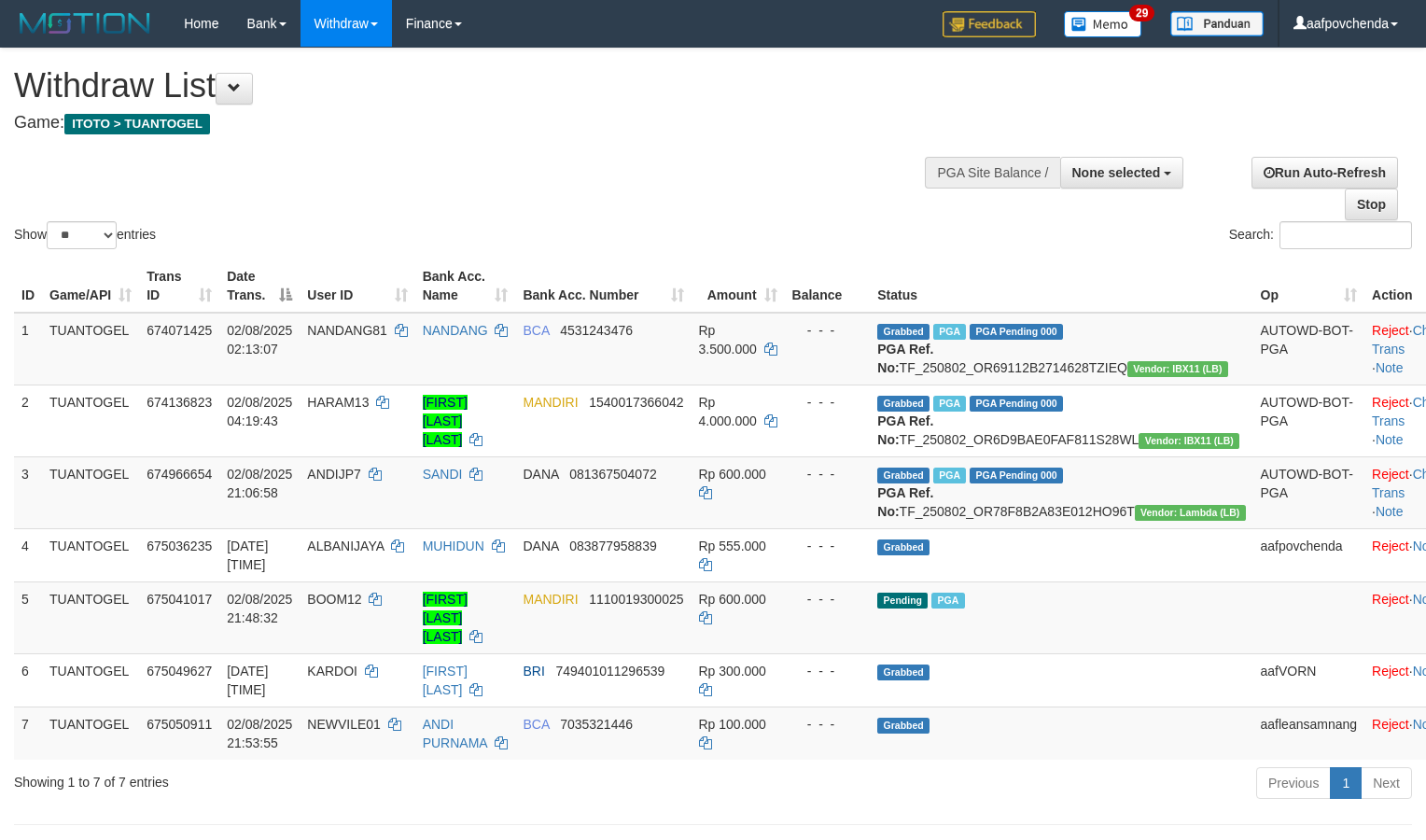 select 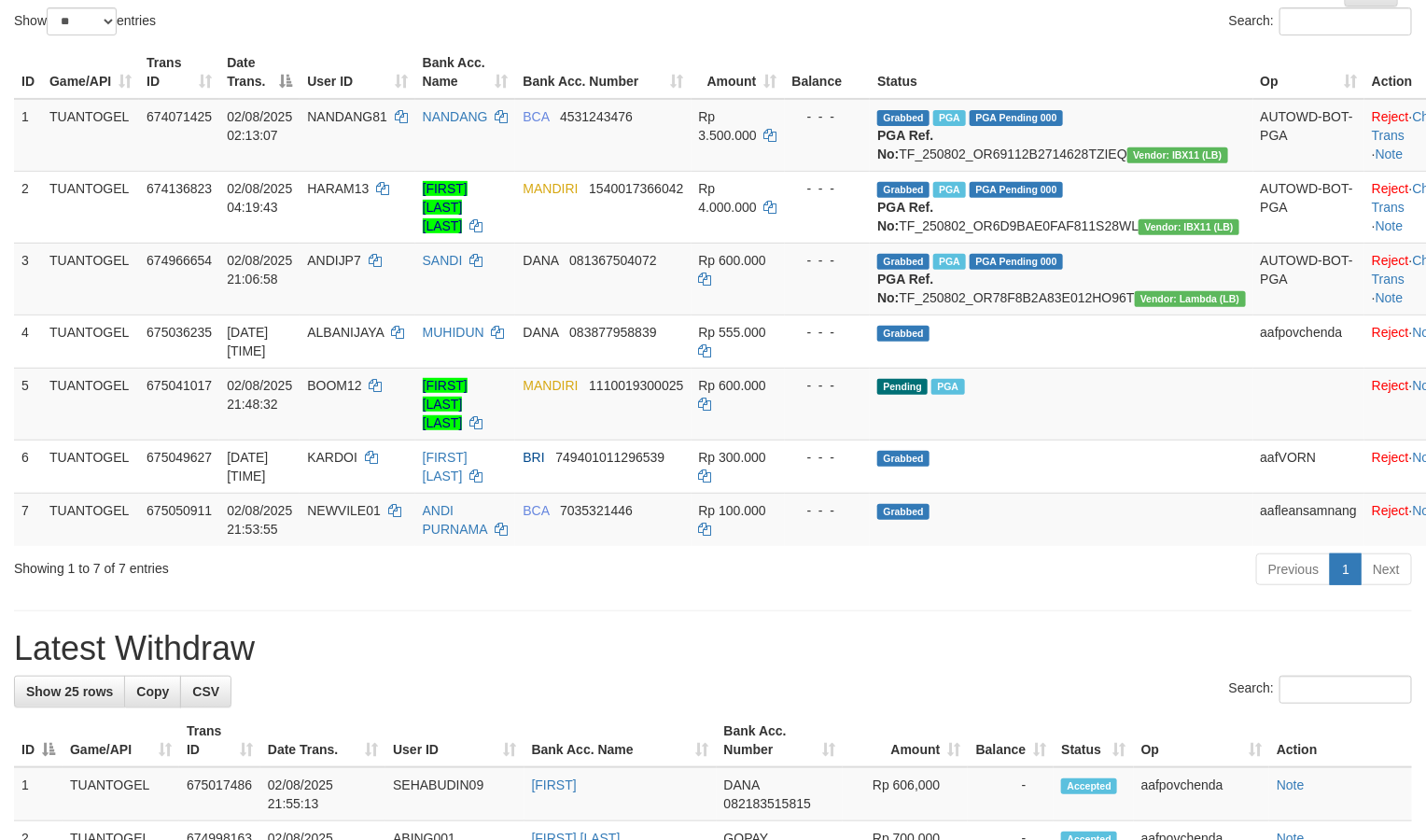 scroll, scrollTop: 280, scrollLeft: 0, axis: vertical 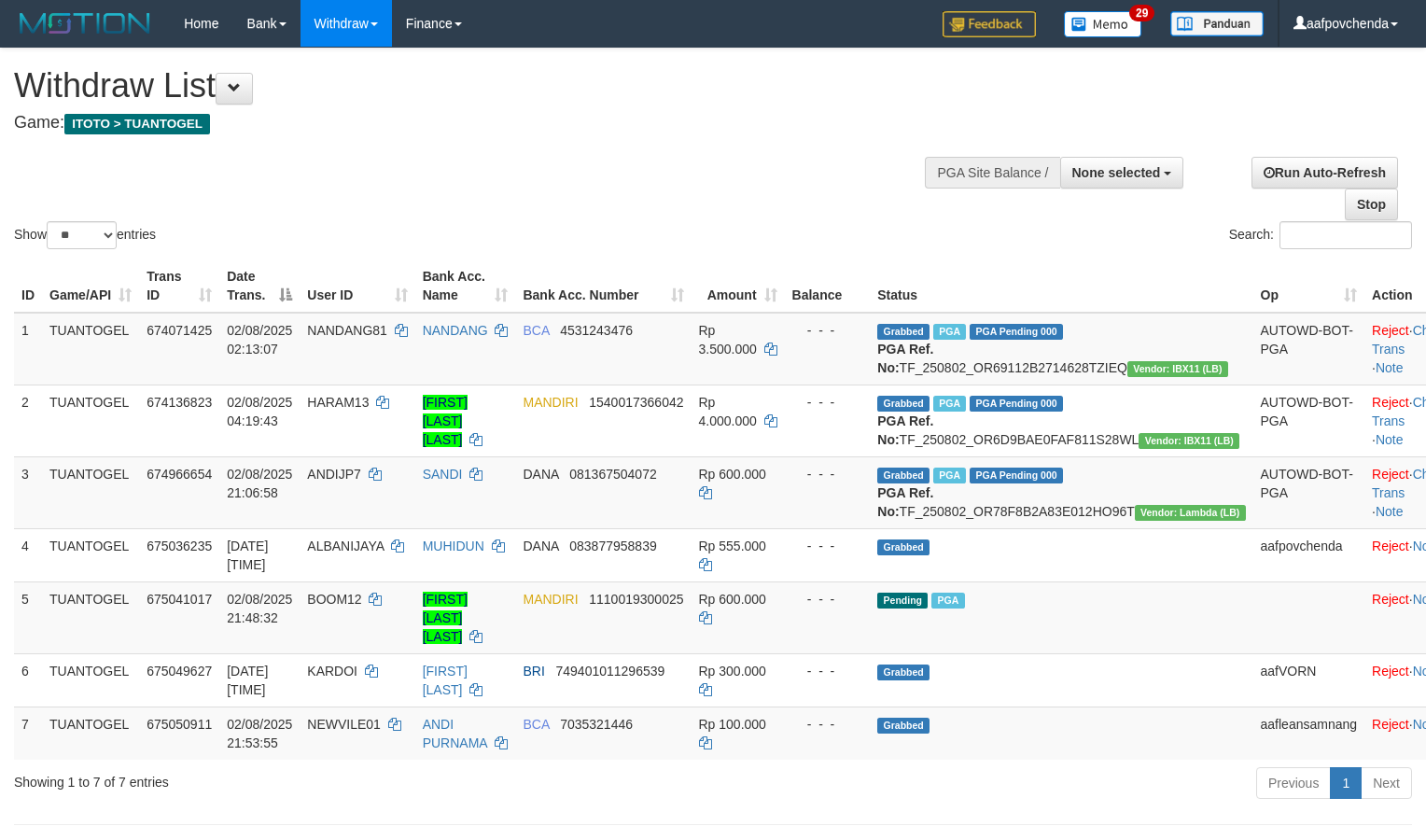 select 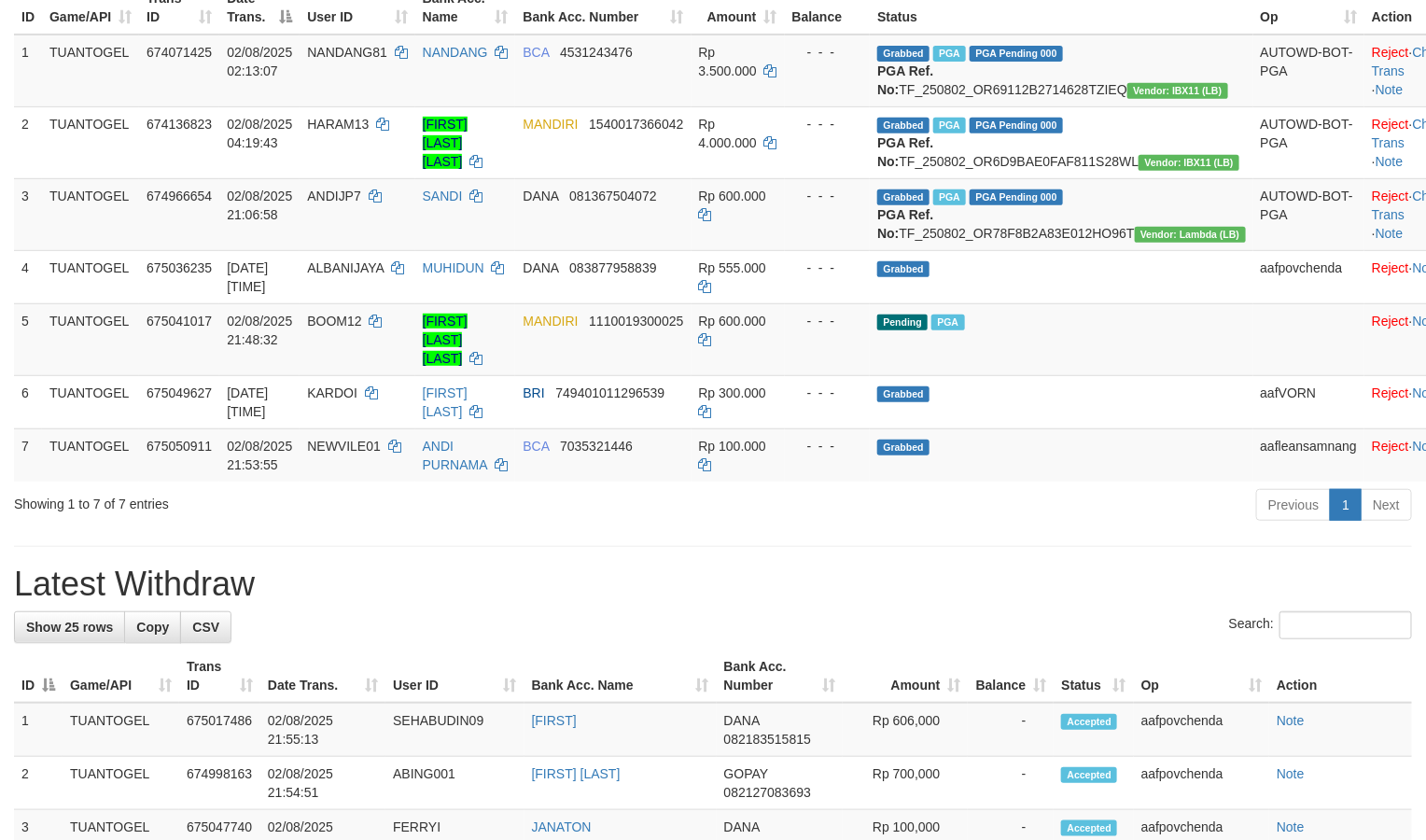 scroll, scrollTop: 280, scrollLeft: 0, axis: vertical 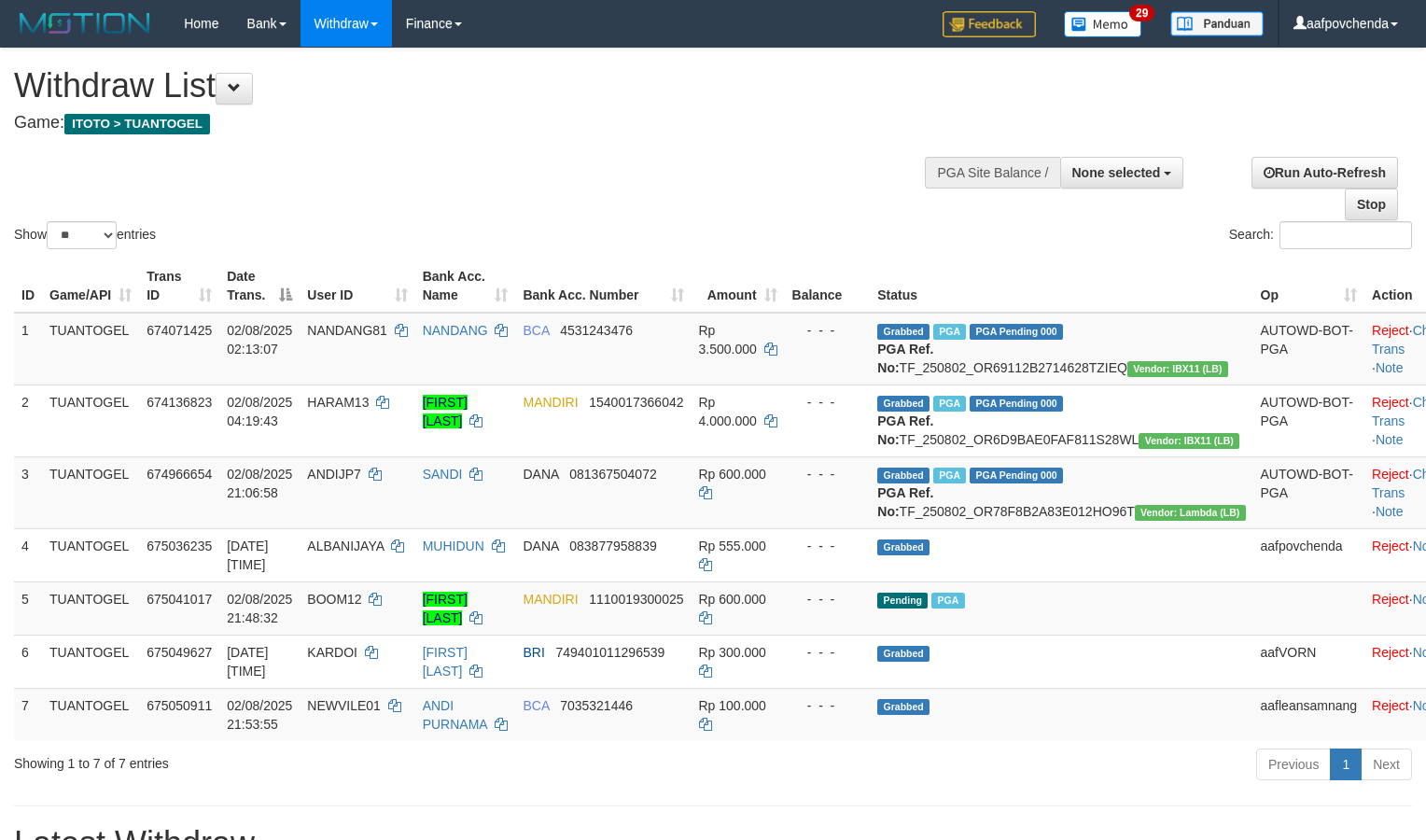 select 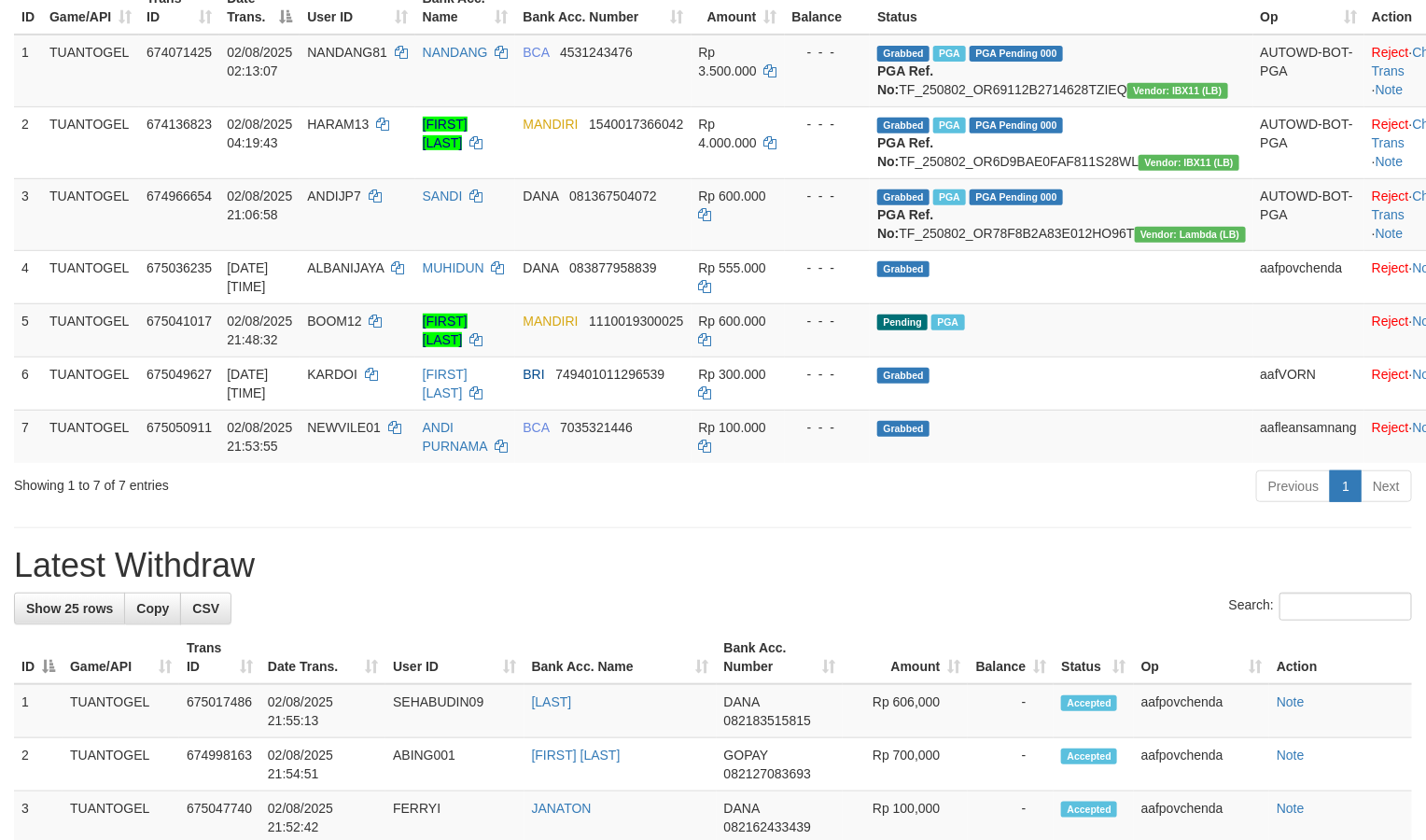 scroll, scrollTop: 280, scrollLeft: 0, axis: vertical 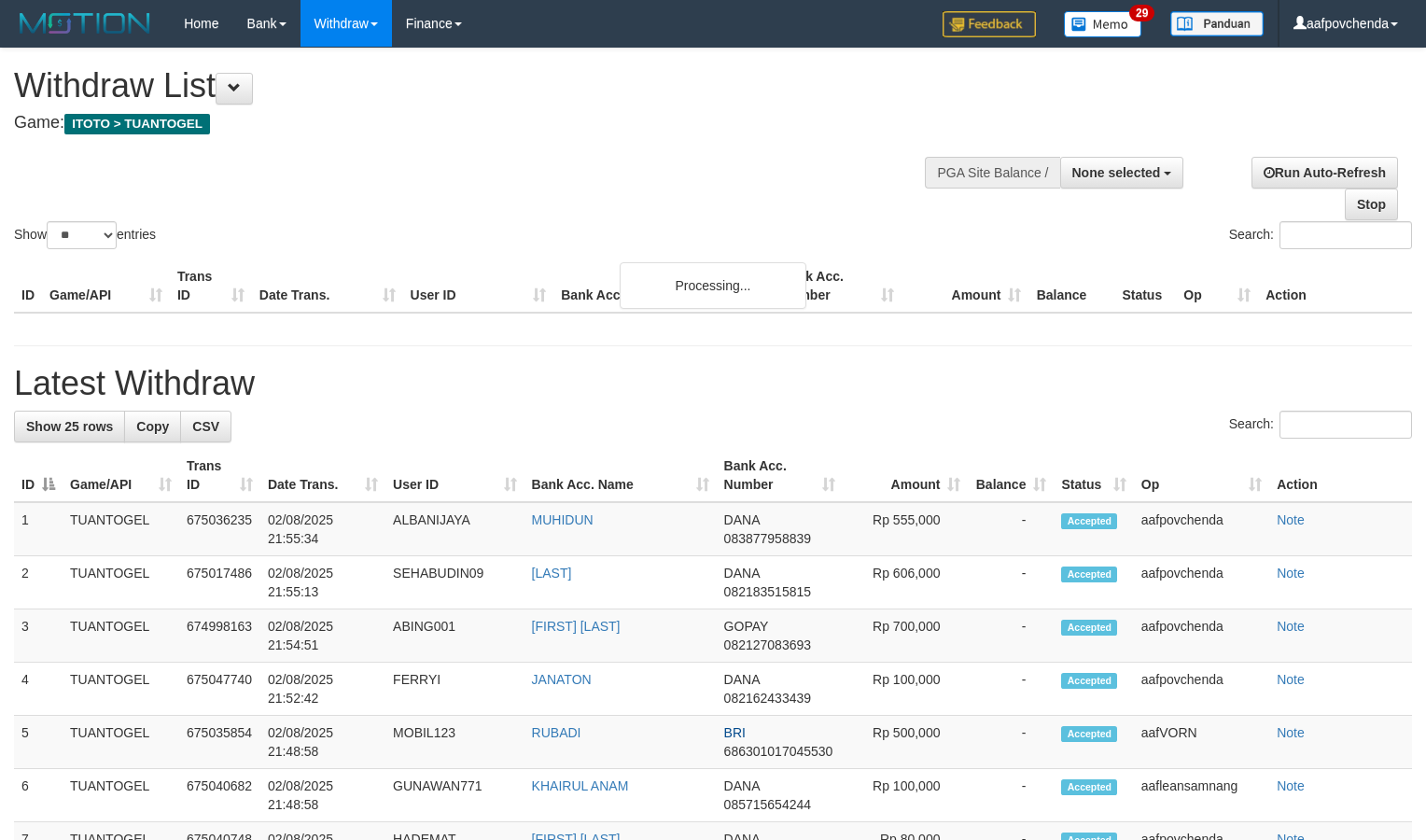select 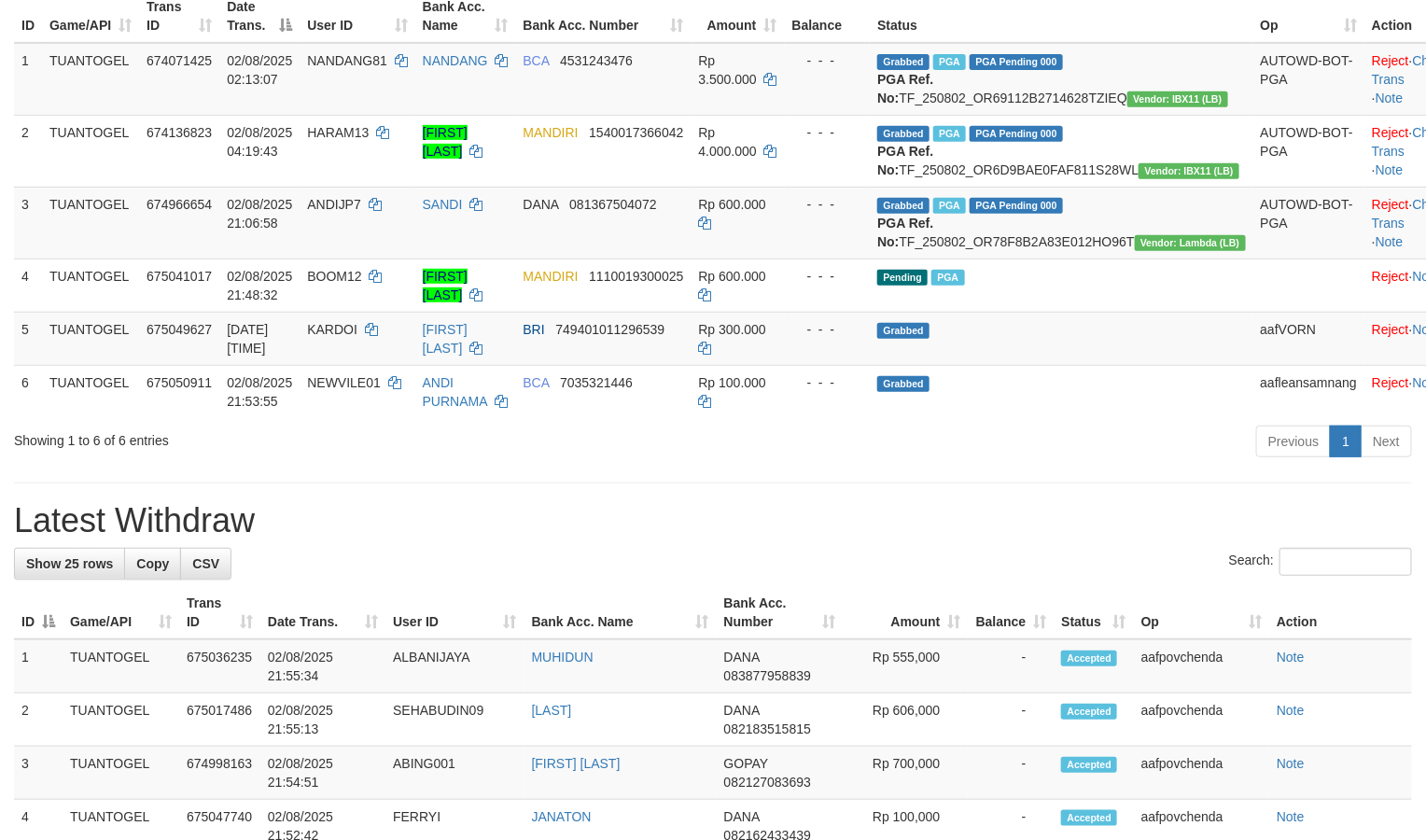 scroll, scrollTop: 280, scrollLeft: 0, axis: vertical 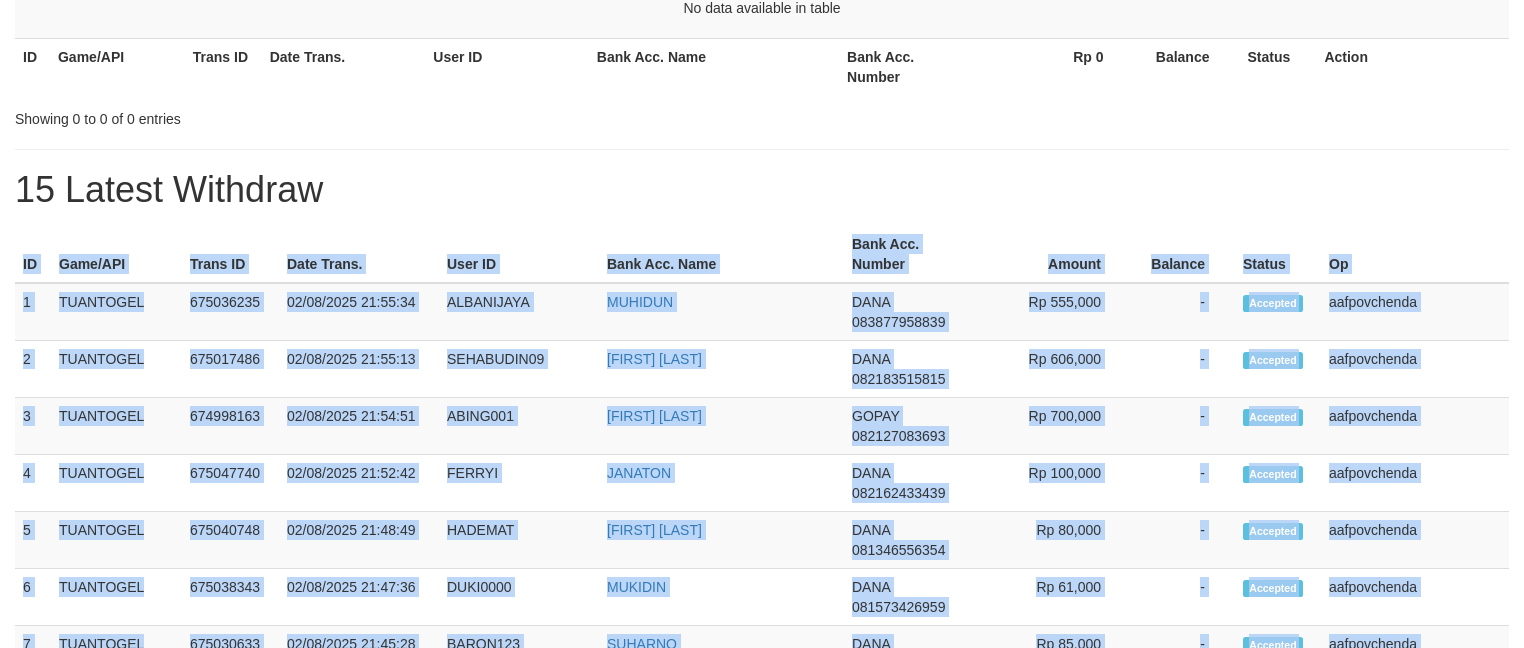 drag, startPoint x: 0, startPoint y: 0, endPoint x: 628, endPoint y: 225, distance: 667.08997 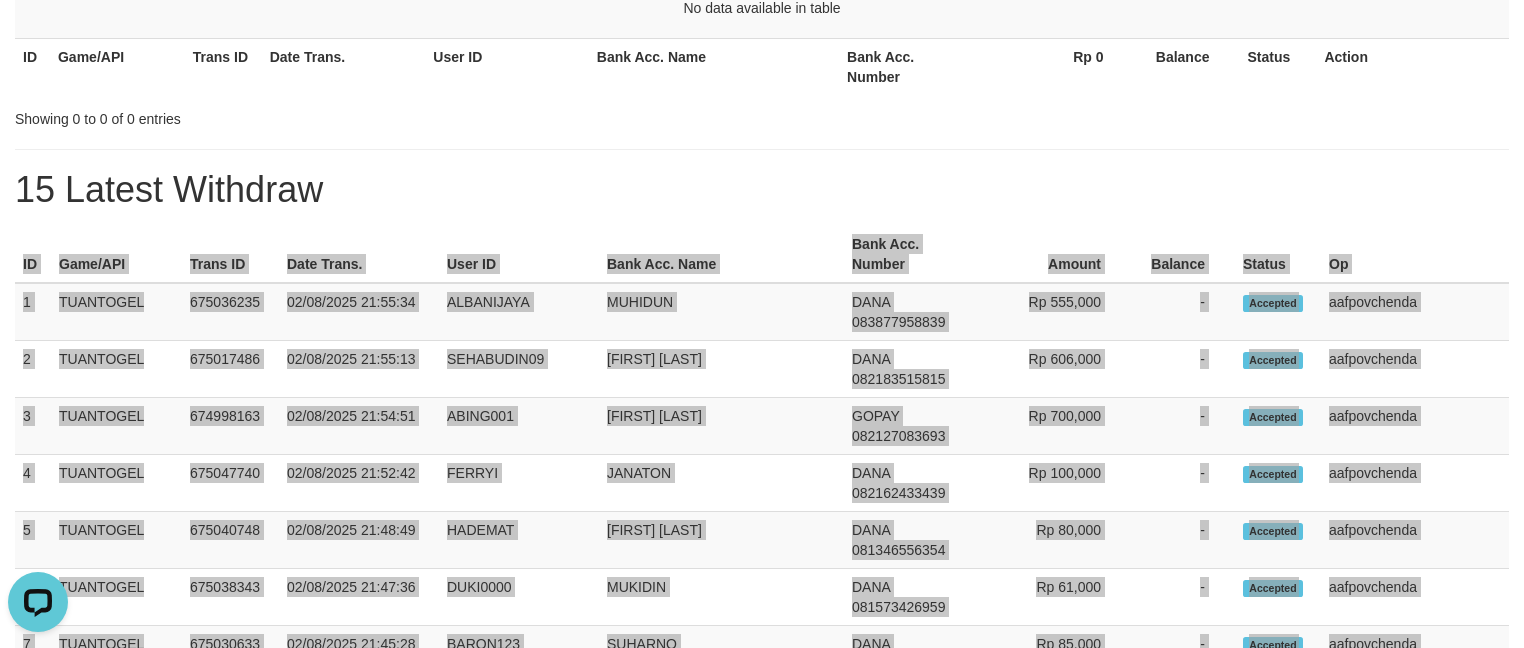 scroll, scrollTop: 0, scrollLeft: 0, axis: both 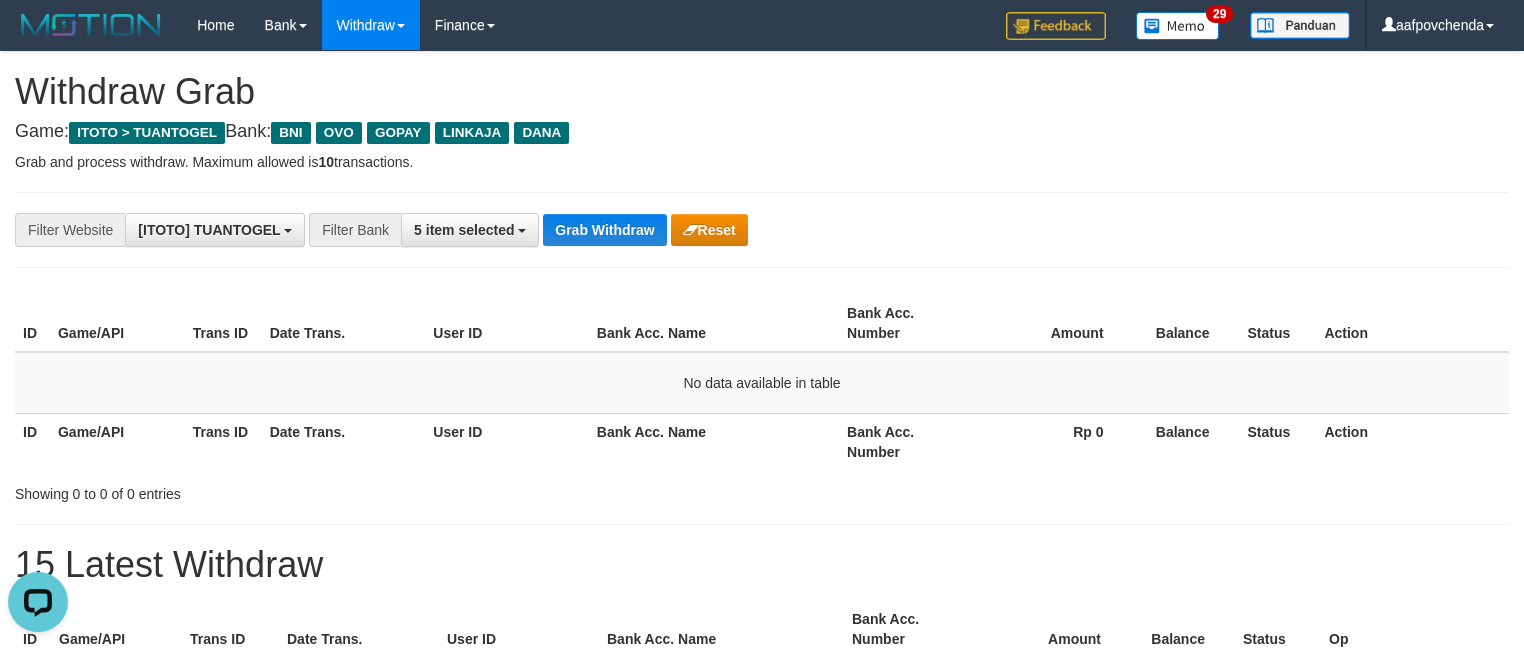 click on "**********" at bounding box center [762, 1103] 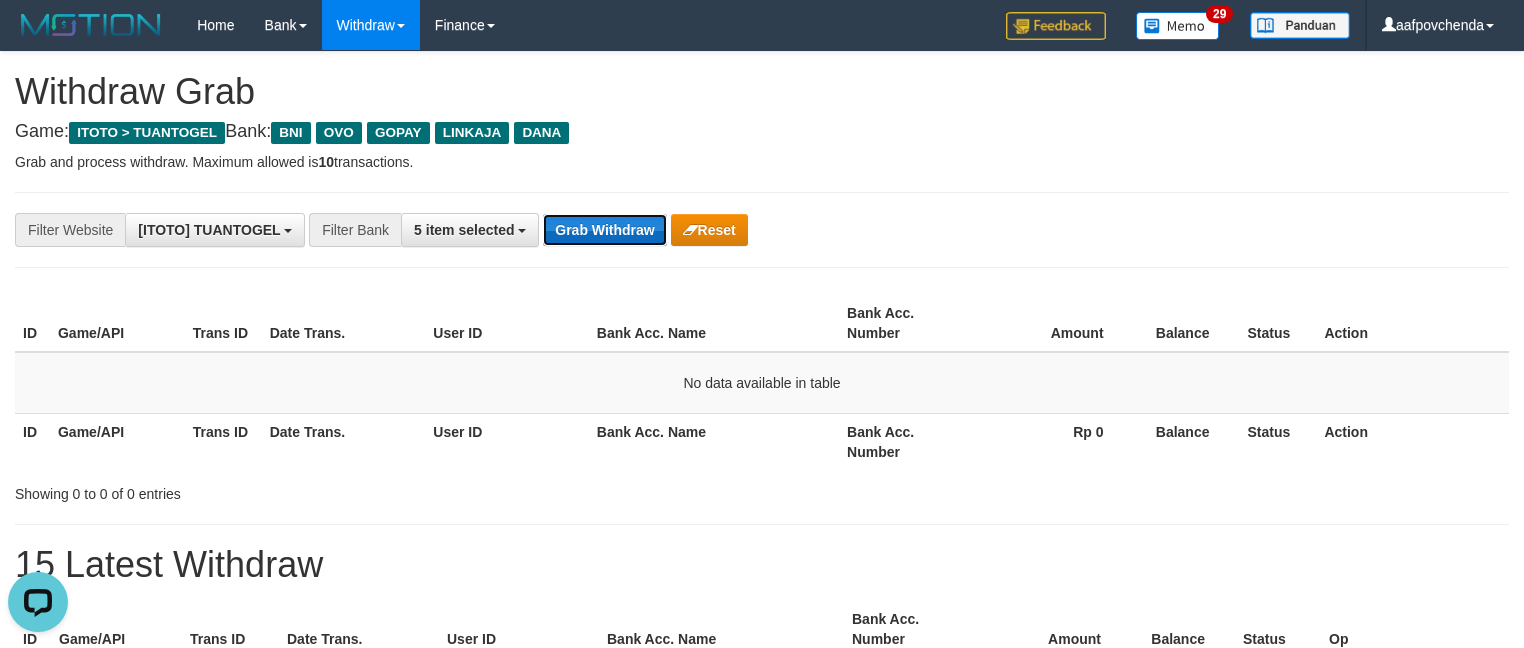 click on "Grab Withdraw" at bounding box center (604, 230) 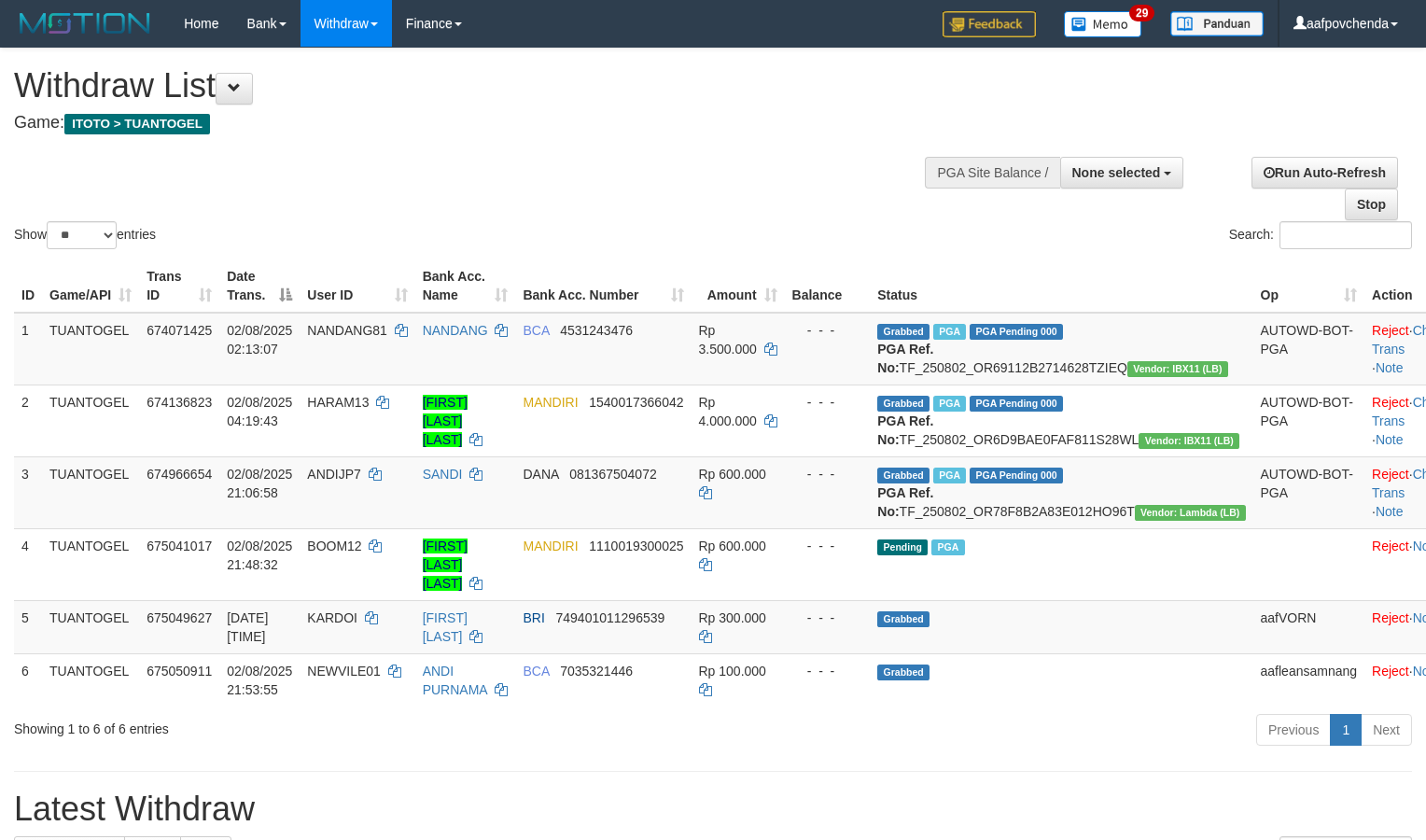 select 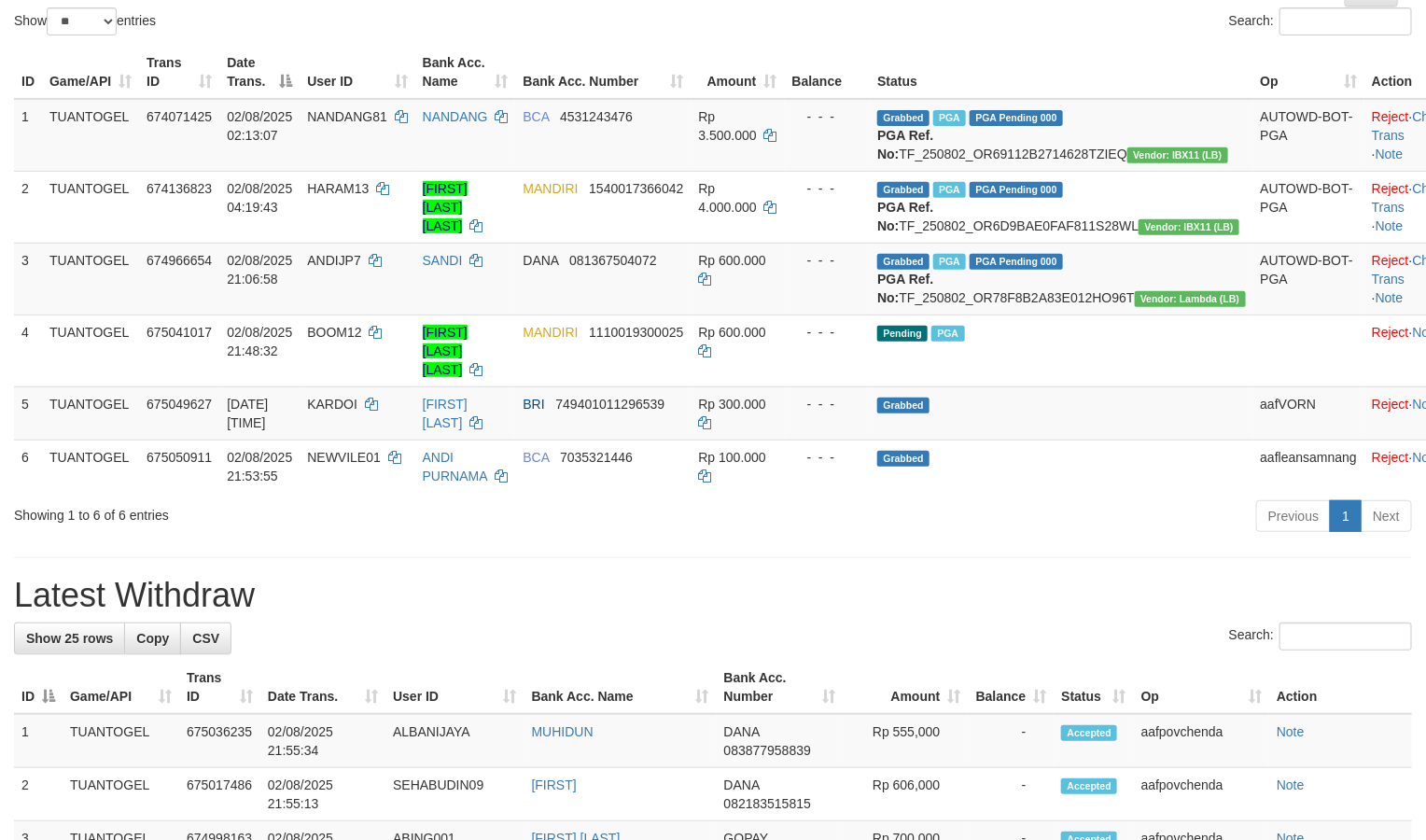 scroll, scrollTop: 280, scrollLeft: 0, axis: vertical 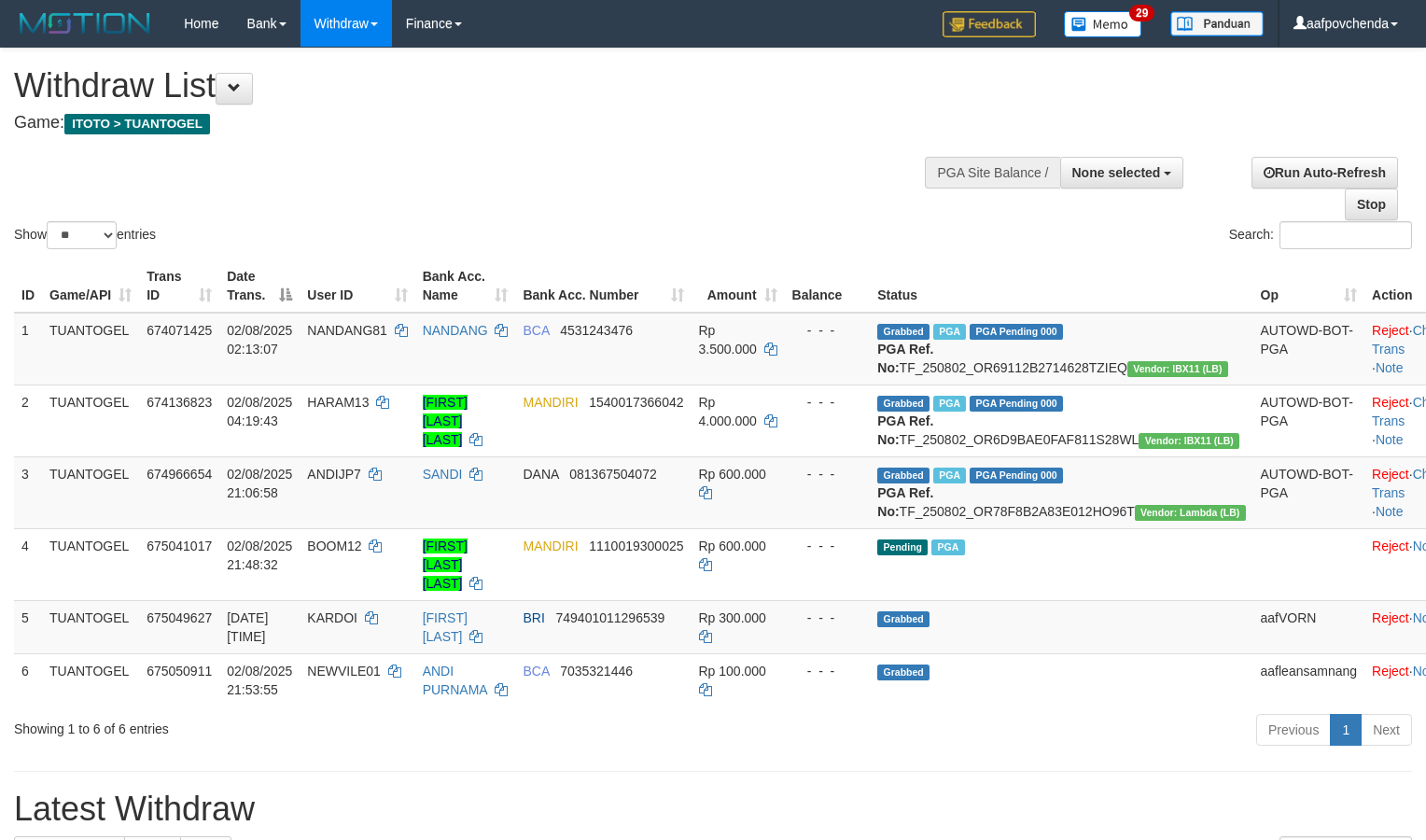 select 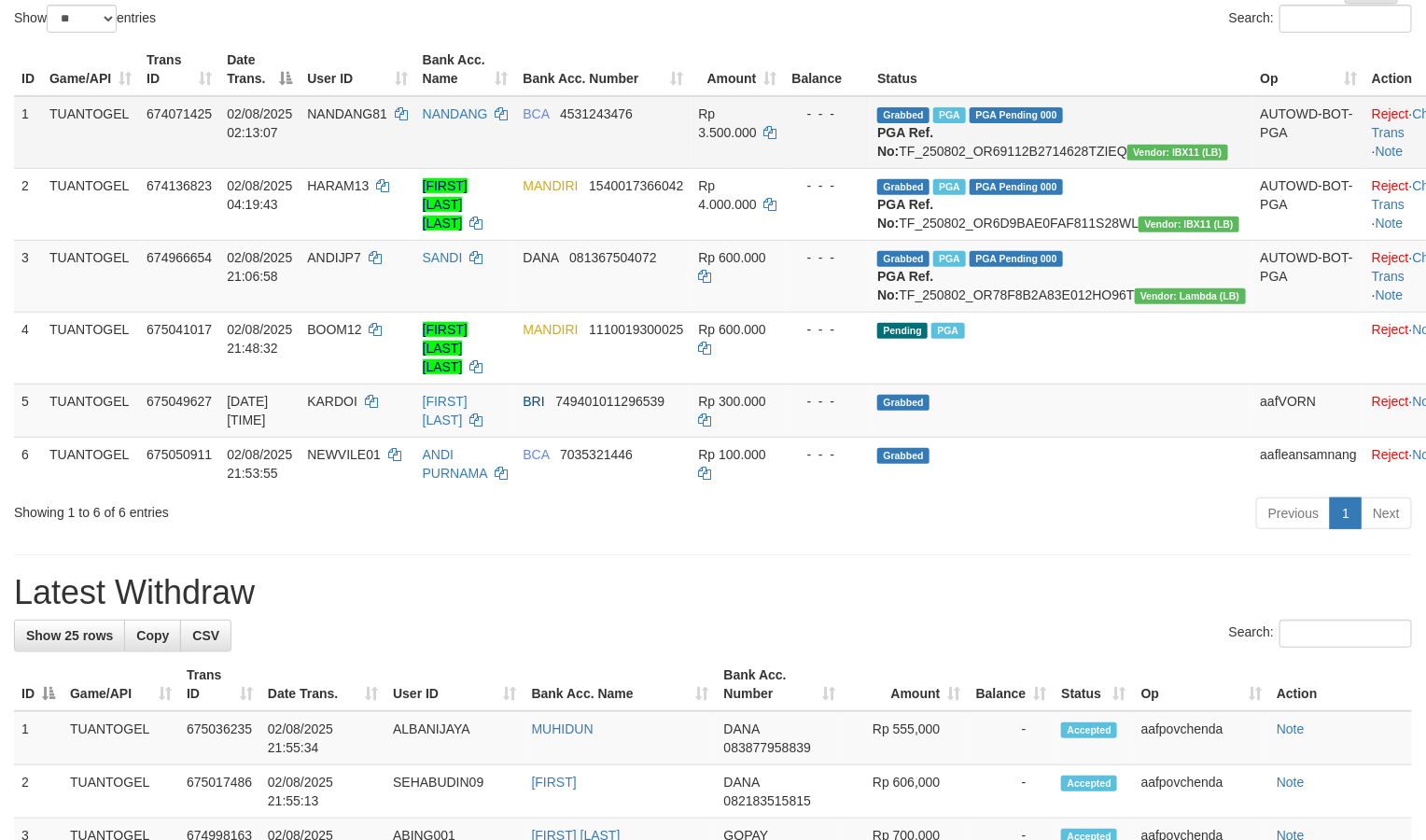 scroll, scrollTop: 280, scrollLeft: 0, axis: vertical 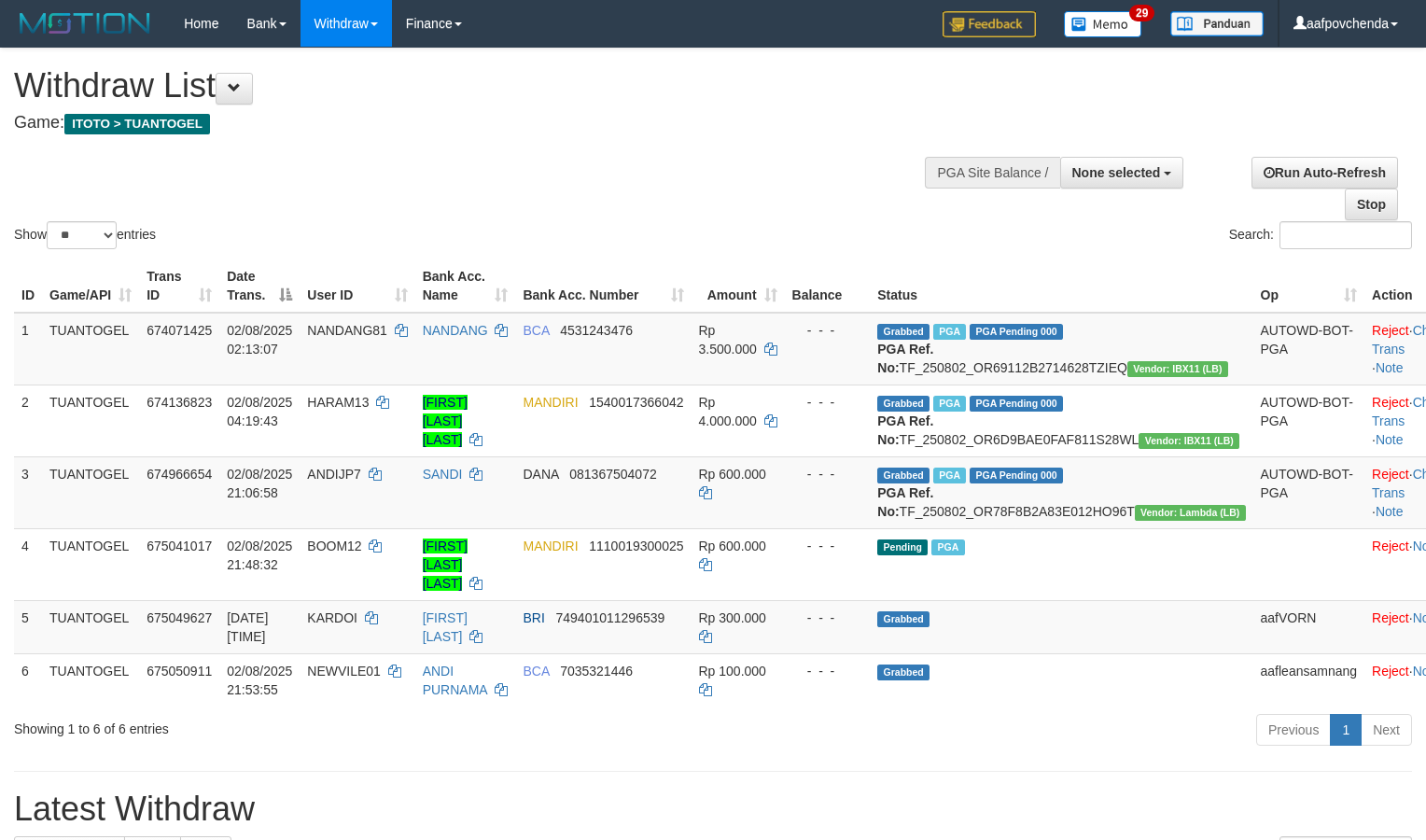 select 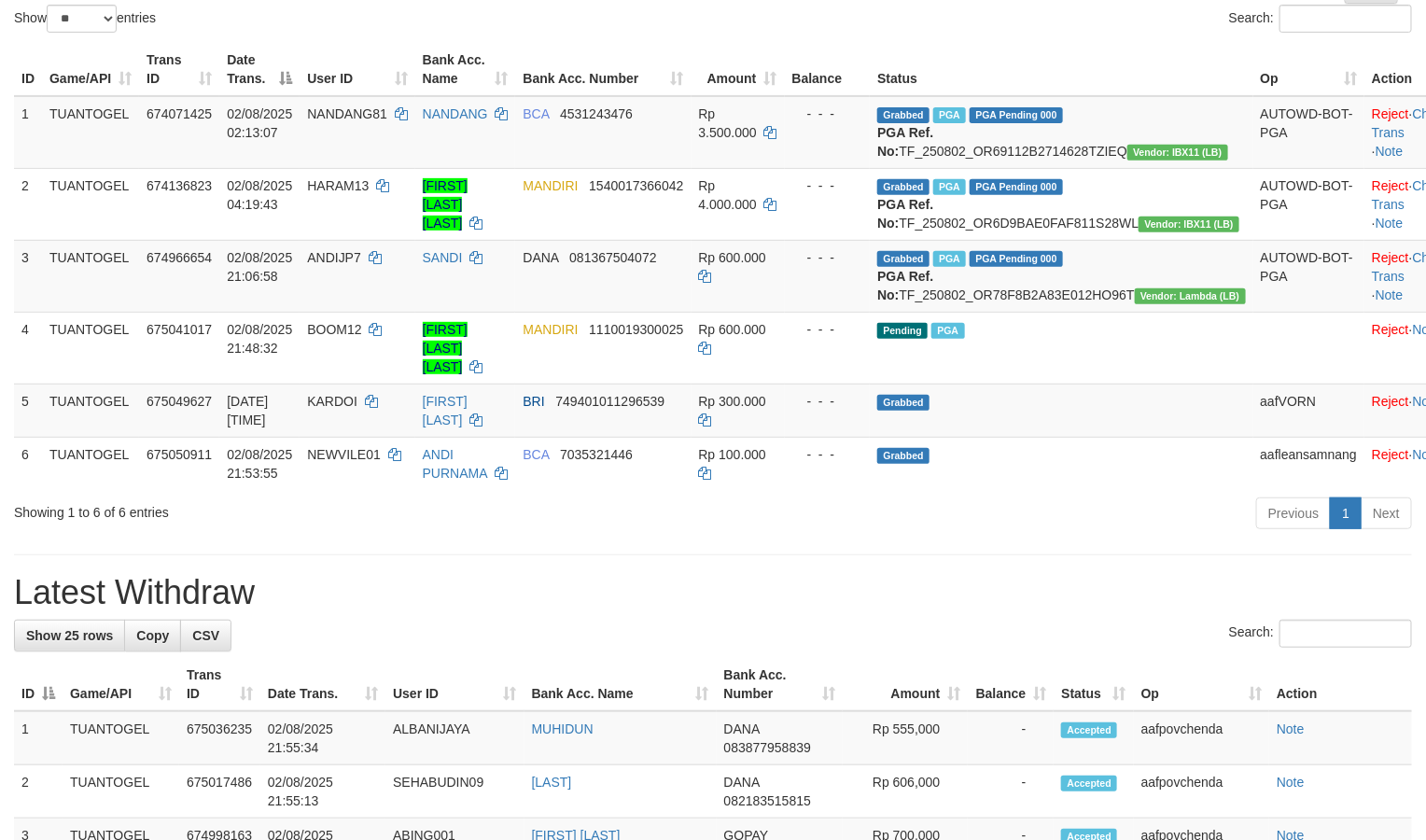 scroll, scrollTop: 280, scrollLeft: 0, axis: vertical 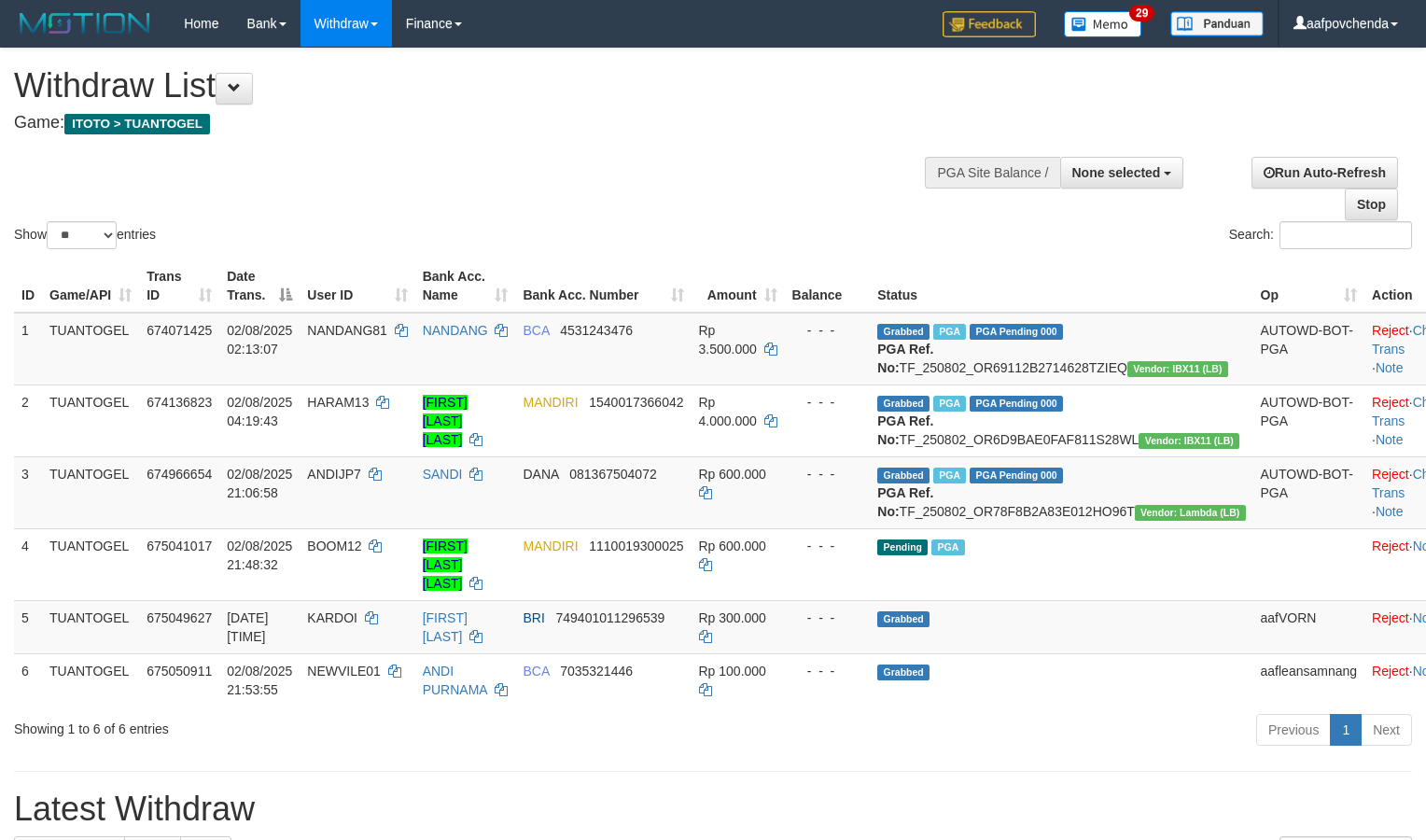 select 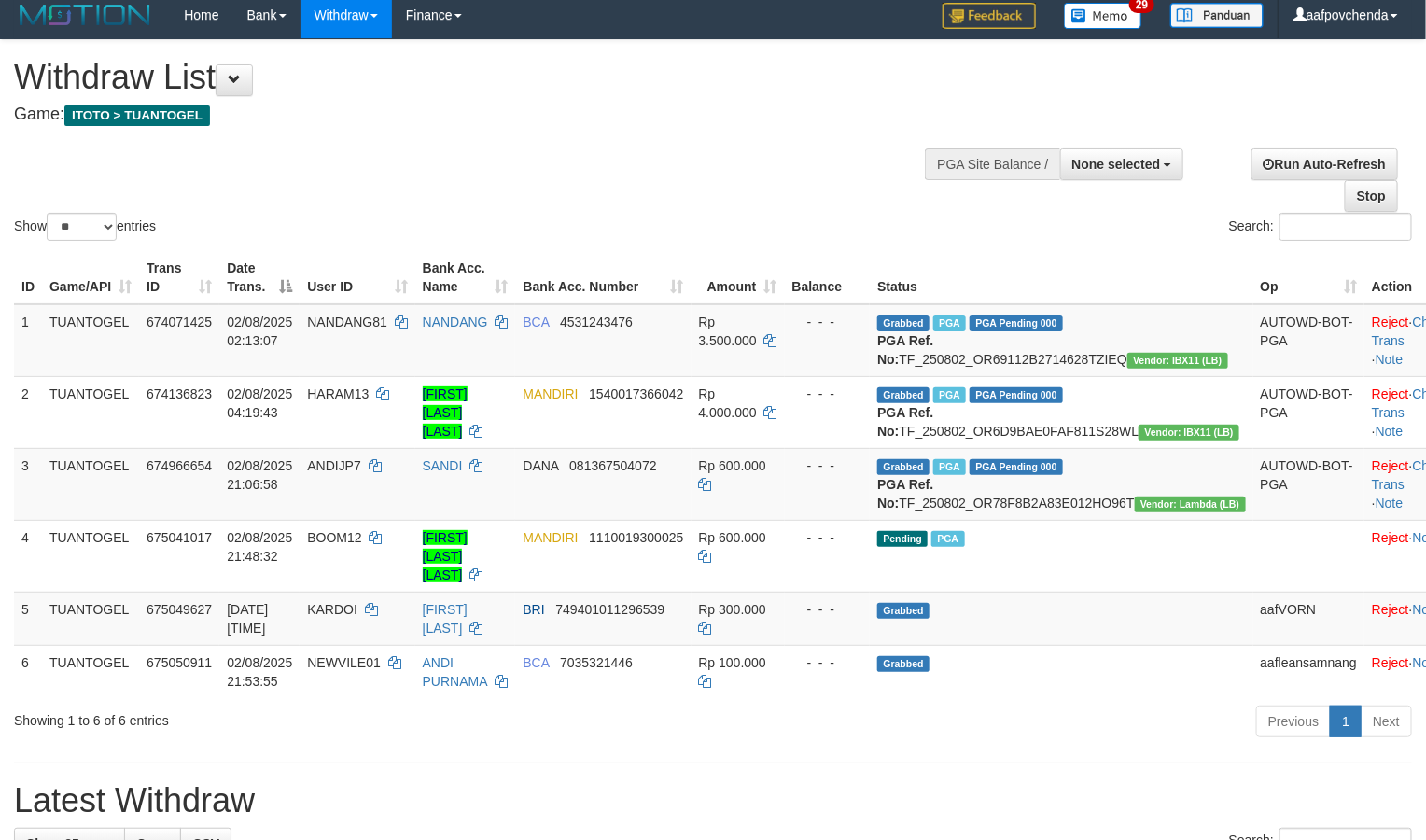 scroll, scrollTop: 0, scrollLeft: 0, axis: both 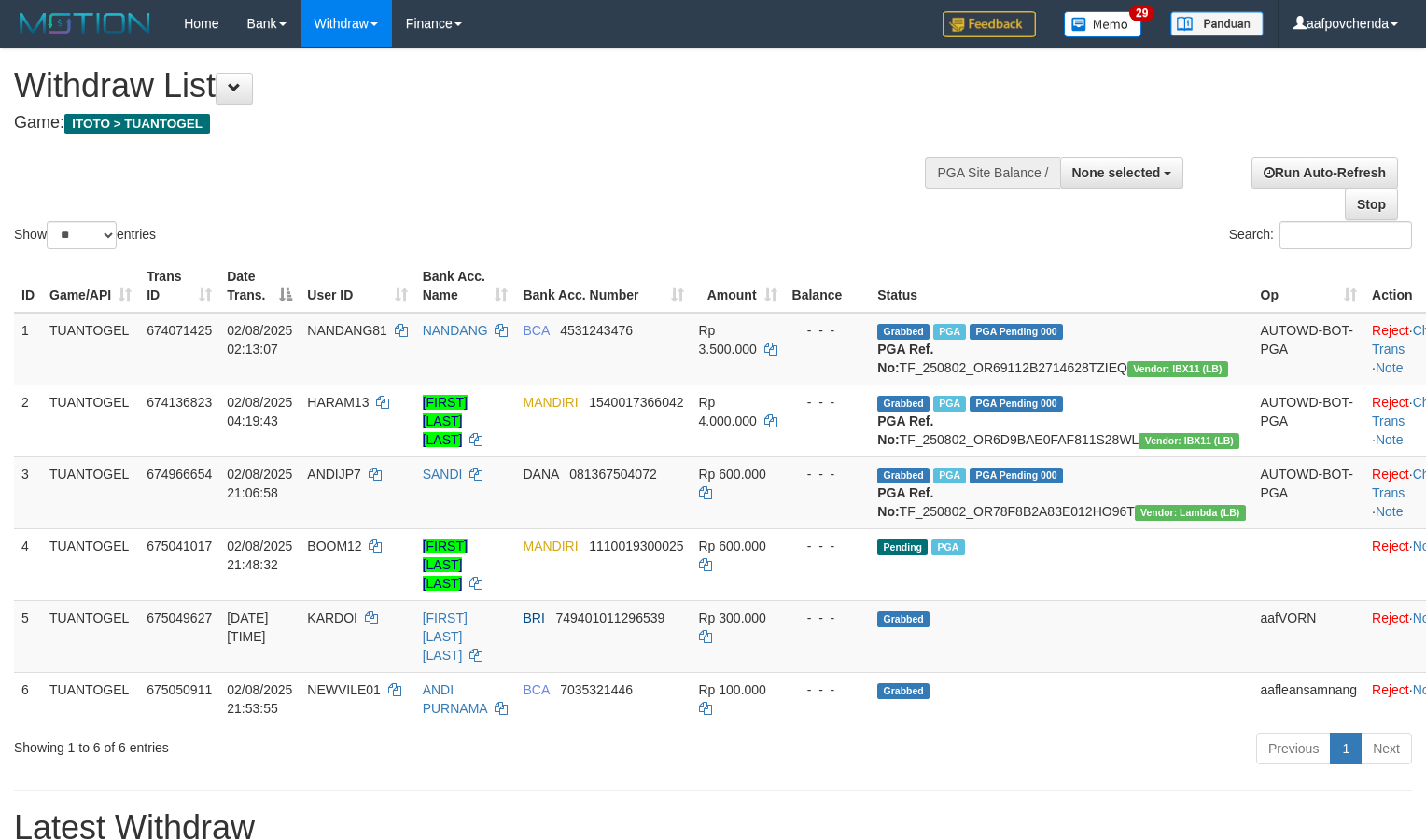 select 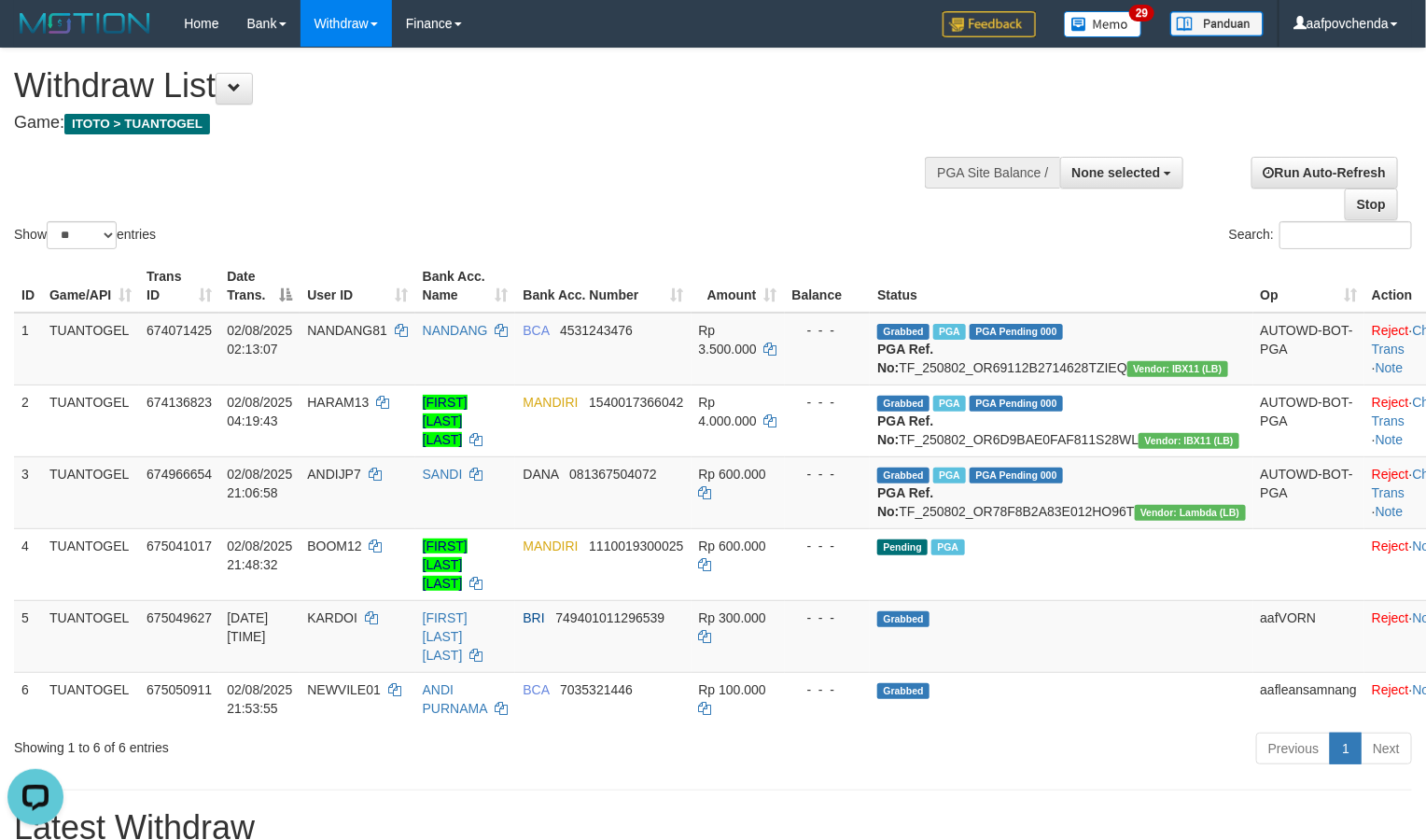 scroll, scrollTop: 0, scrollLeft: 0, axis: both 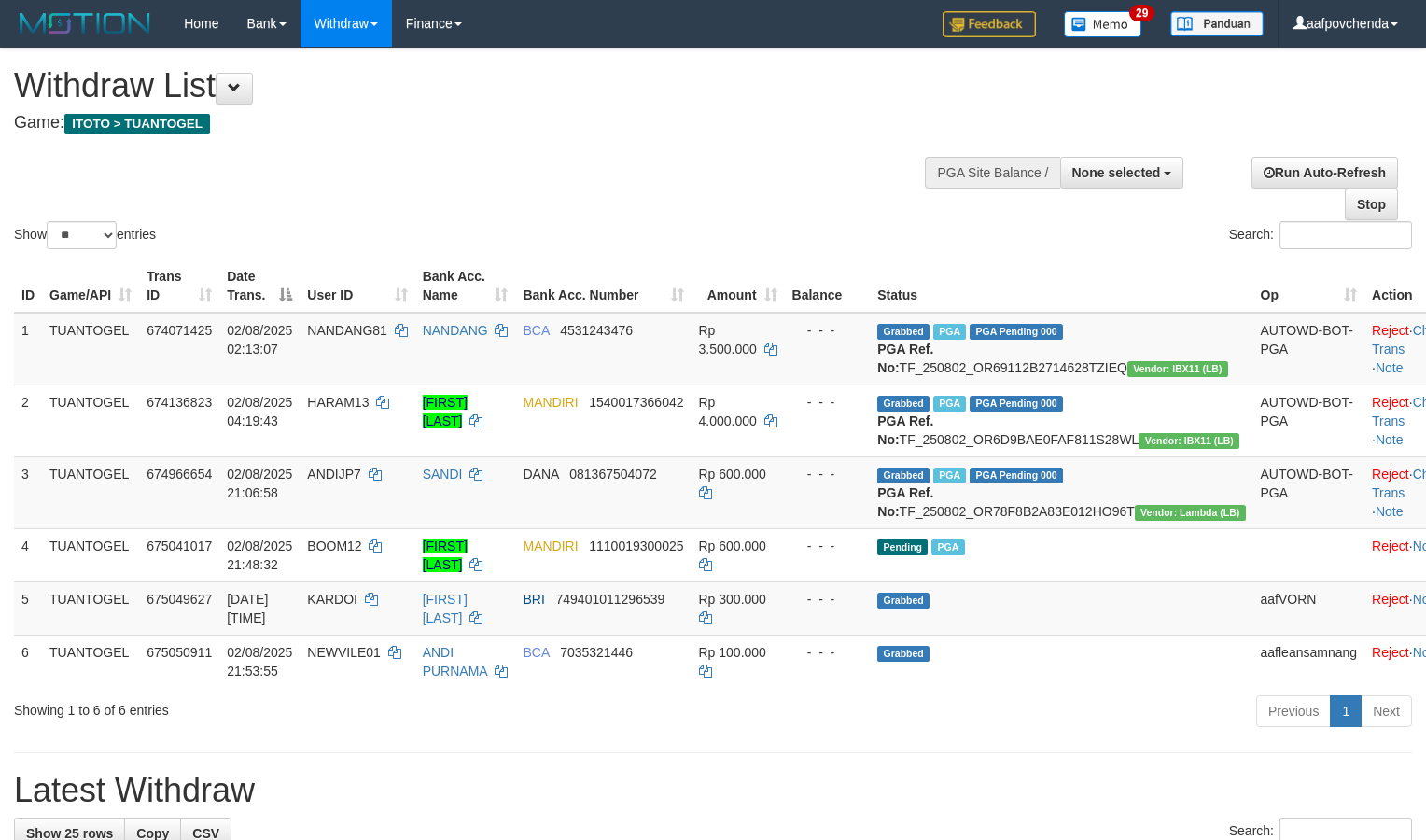 select 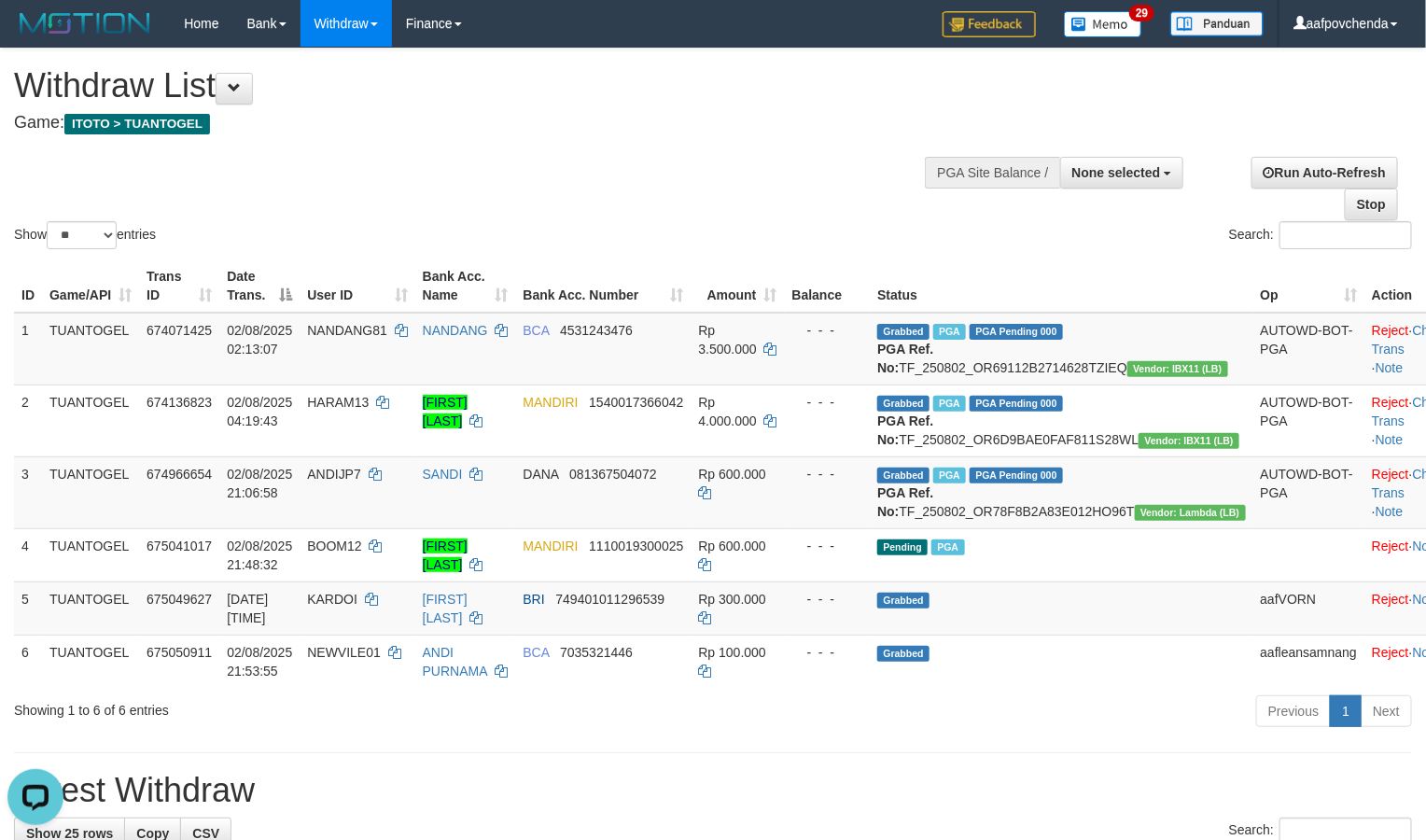 scroll, scrollTop: 0, scrollLeft: 0, axis: both 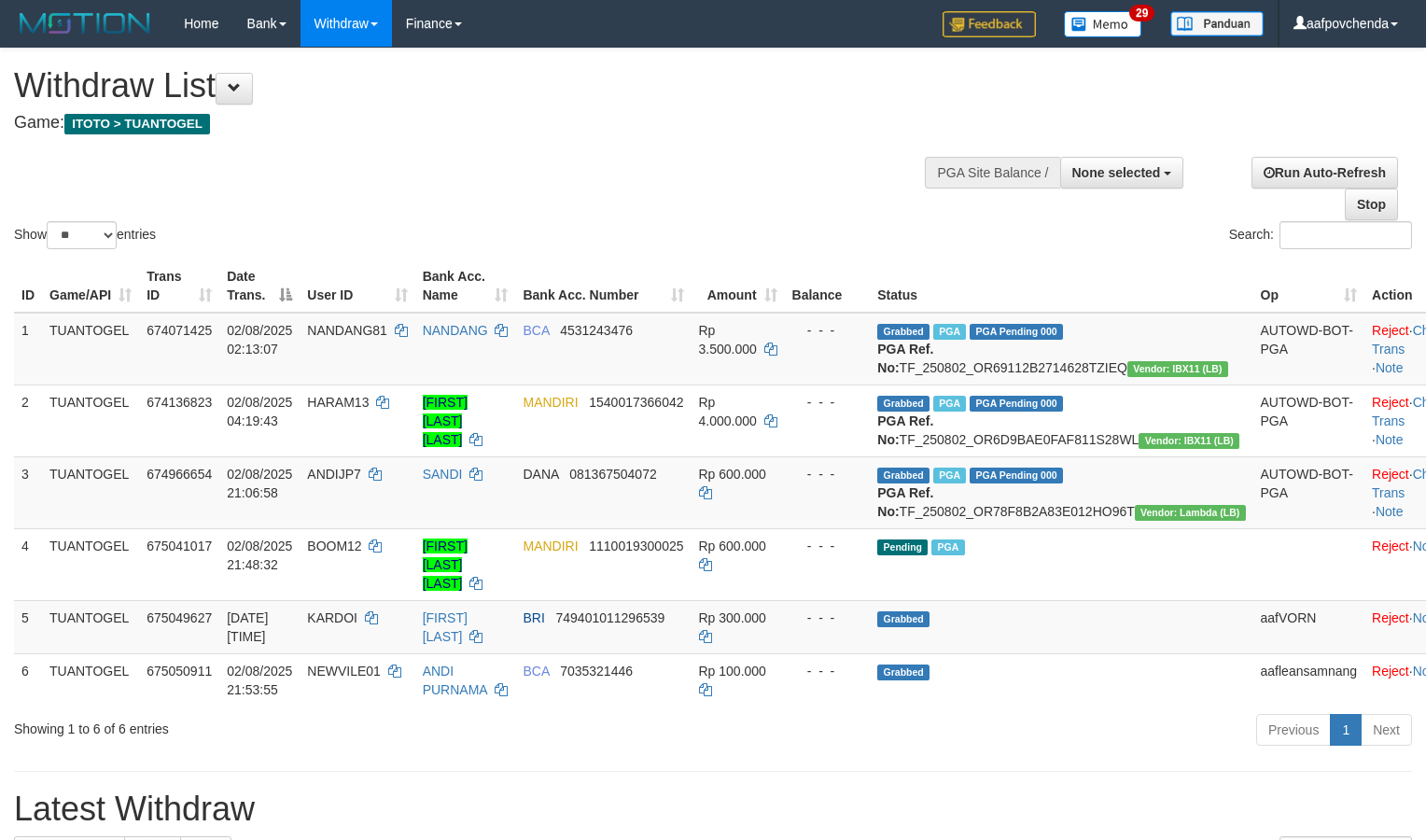 select 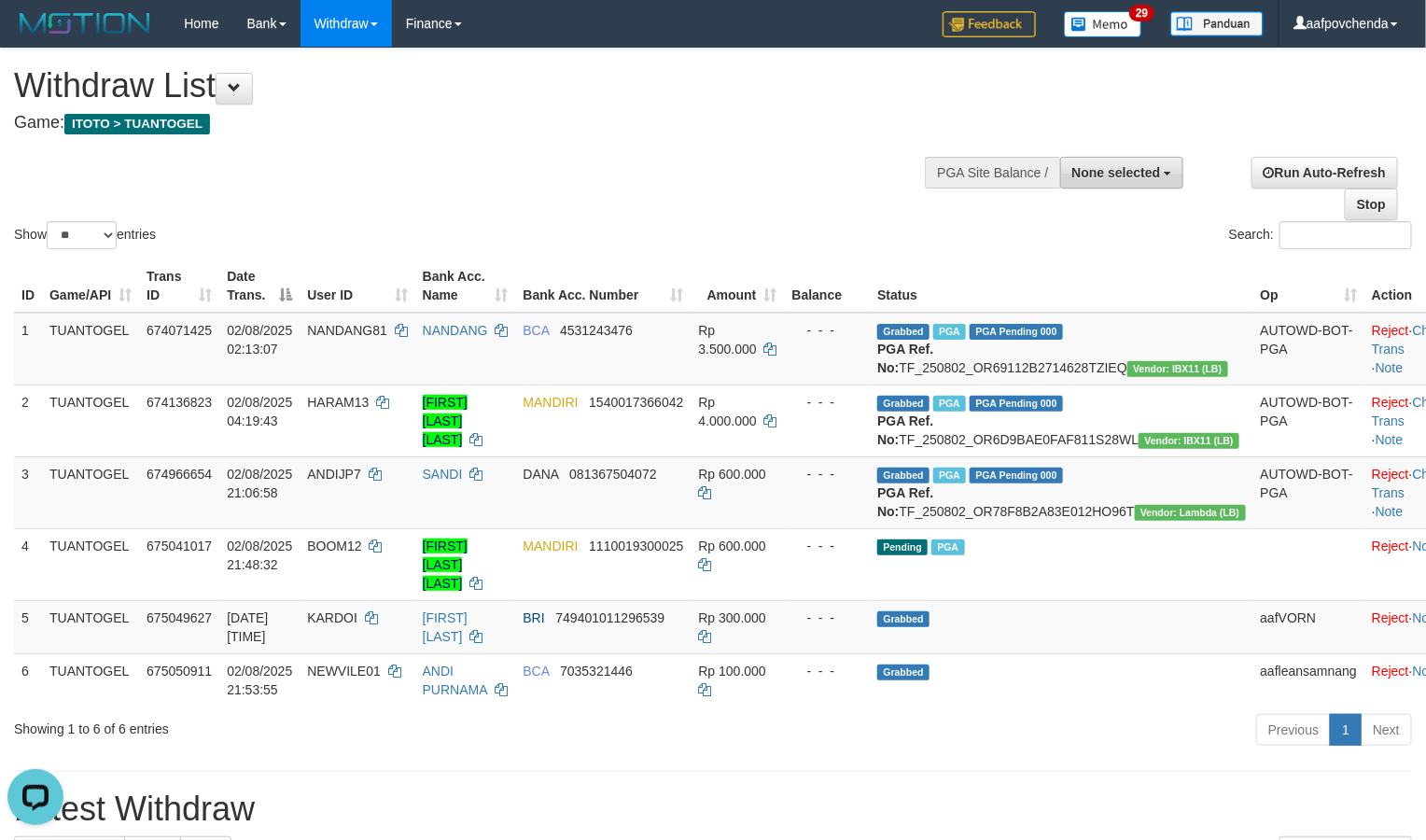 scroll, scrollTop: 0, scrollLeft: 0, axis: both 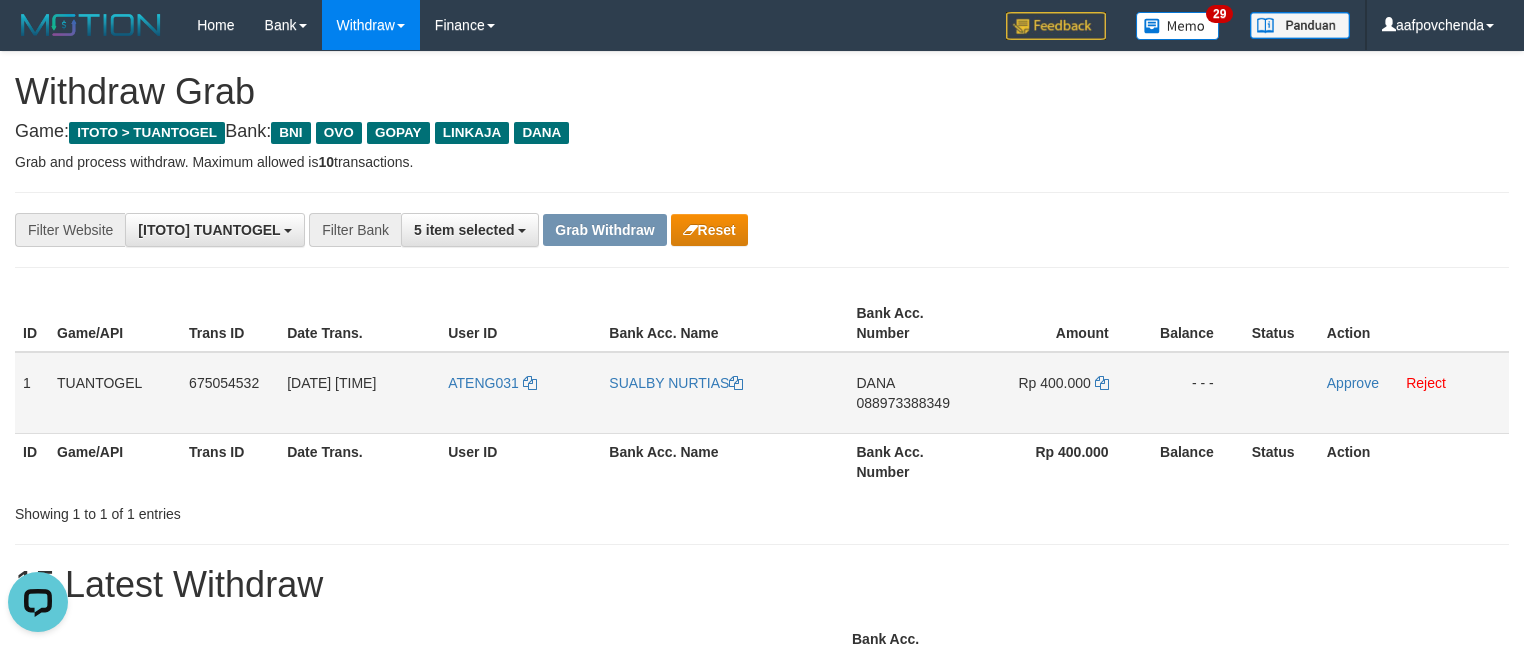 click on "088973388349" at bounding box center [903, 403] 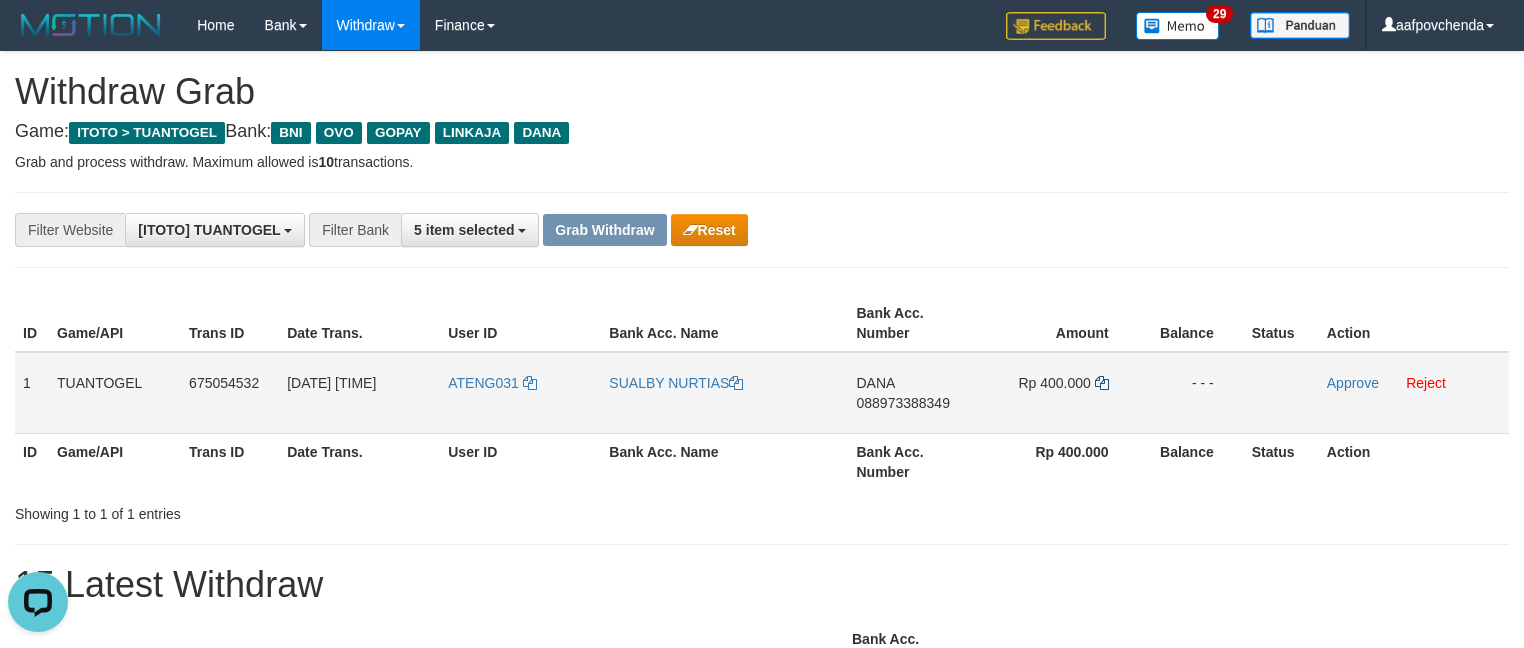 click on "Rp 400.000" at bounding box center (1060, 393) 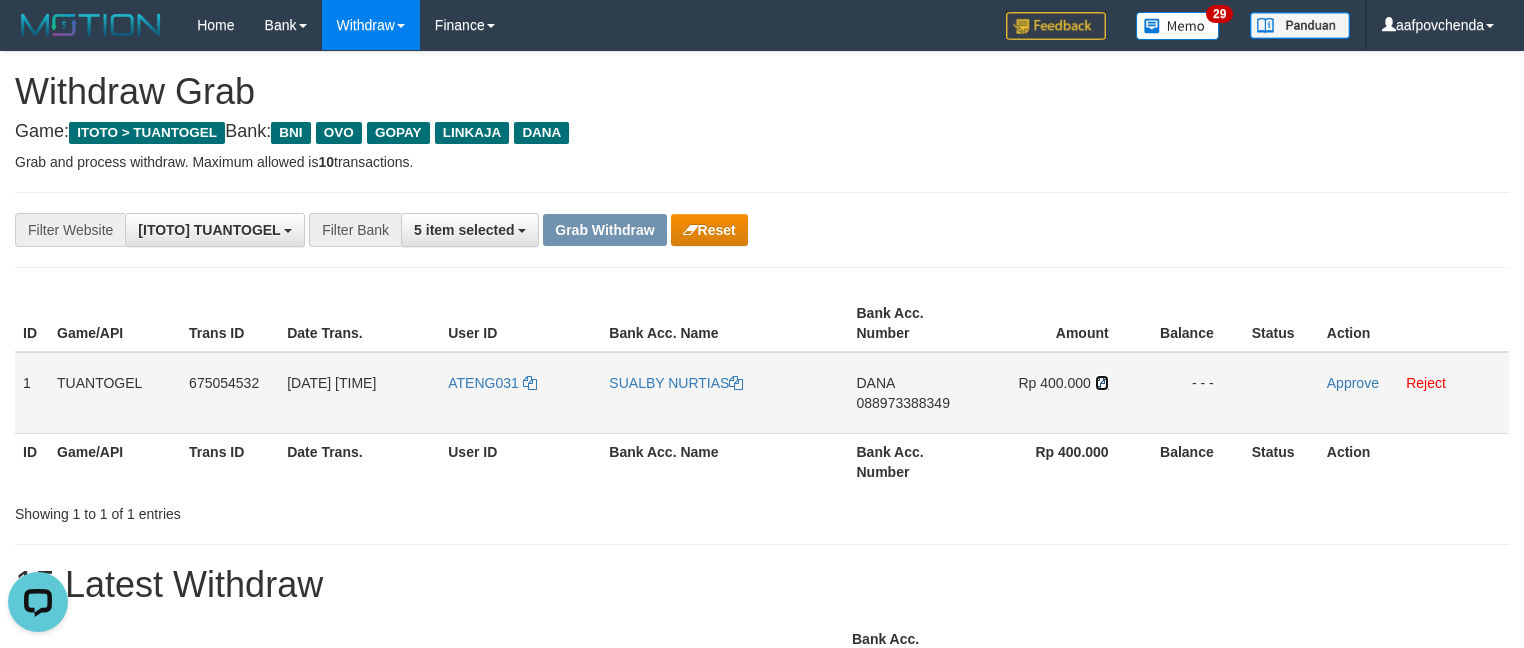 click at bounding box center [1102, 383] 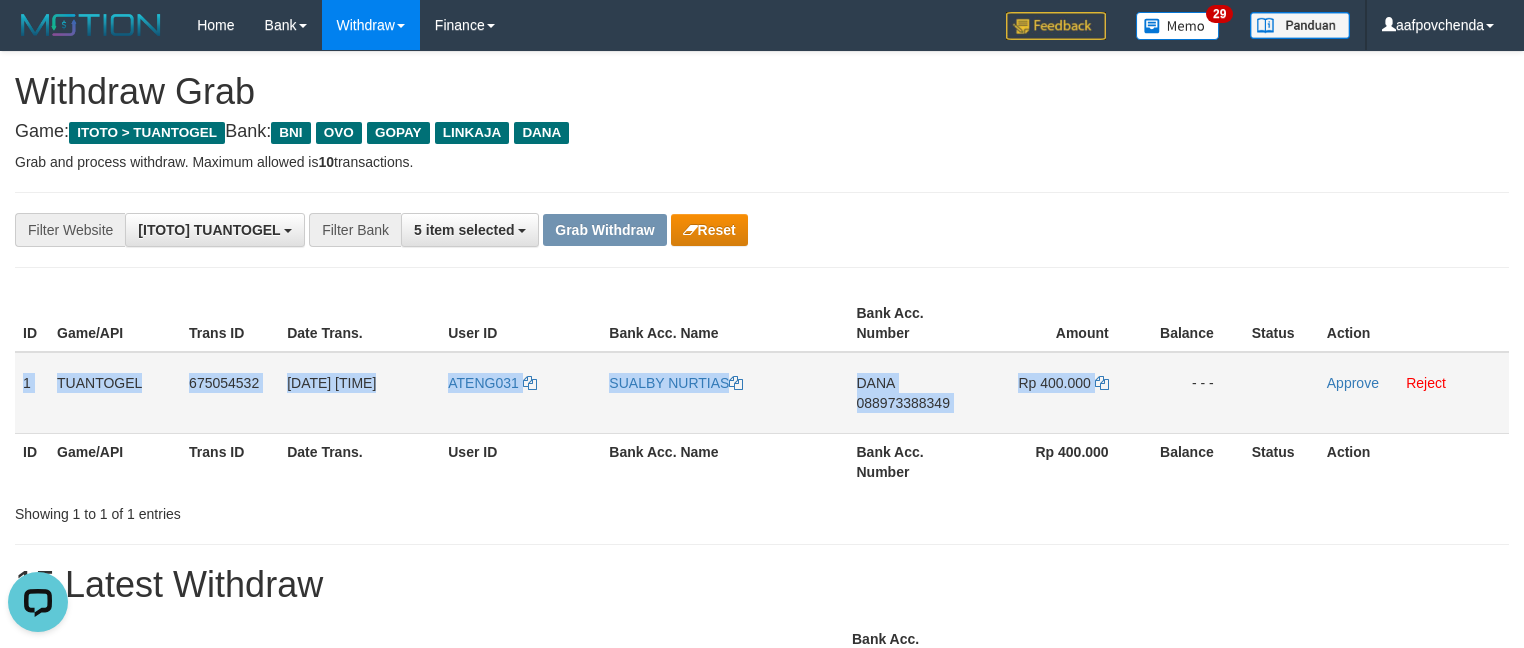 drag, startPoint x: 18, startPoint y: 369, endPoint x: 1179, endPoint y: 400, distance: 1161.4138 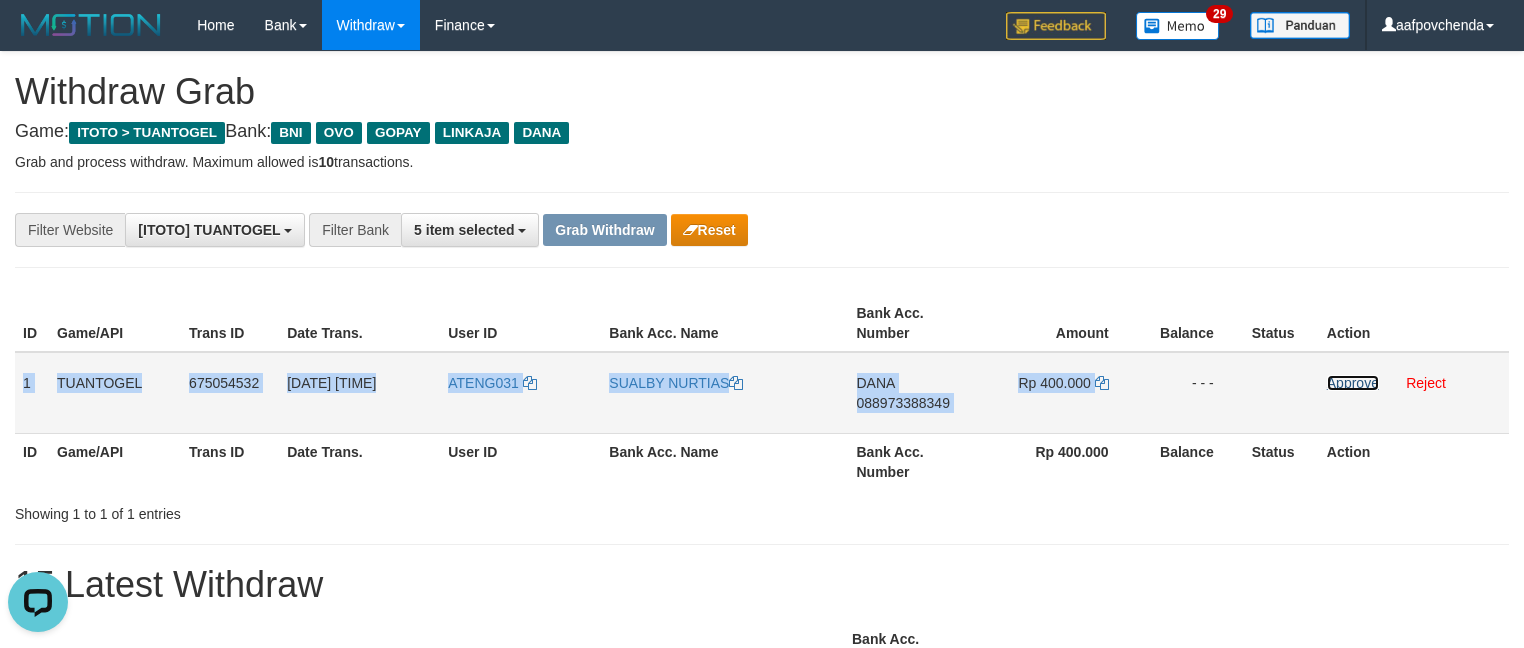 click on "Approve" at bounding box center (1353, 383) 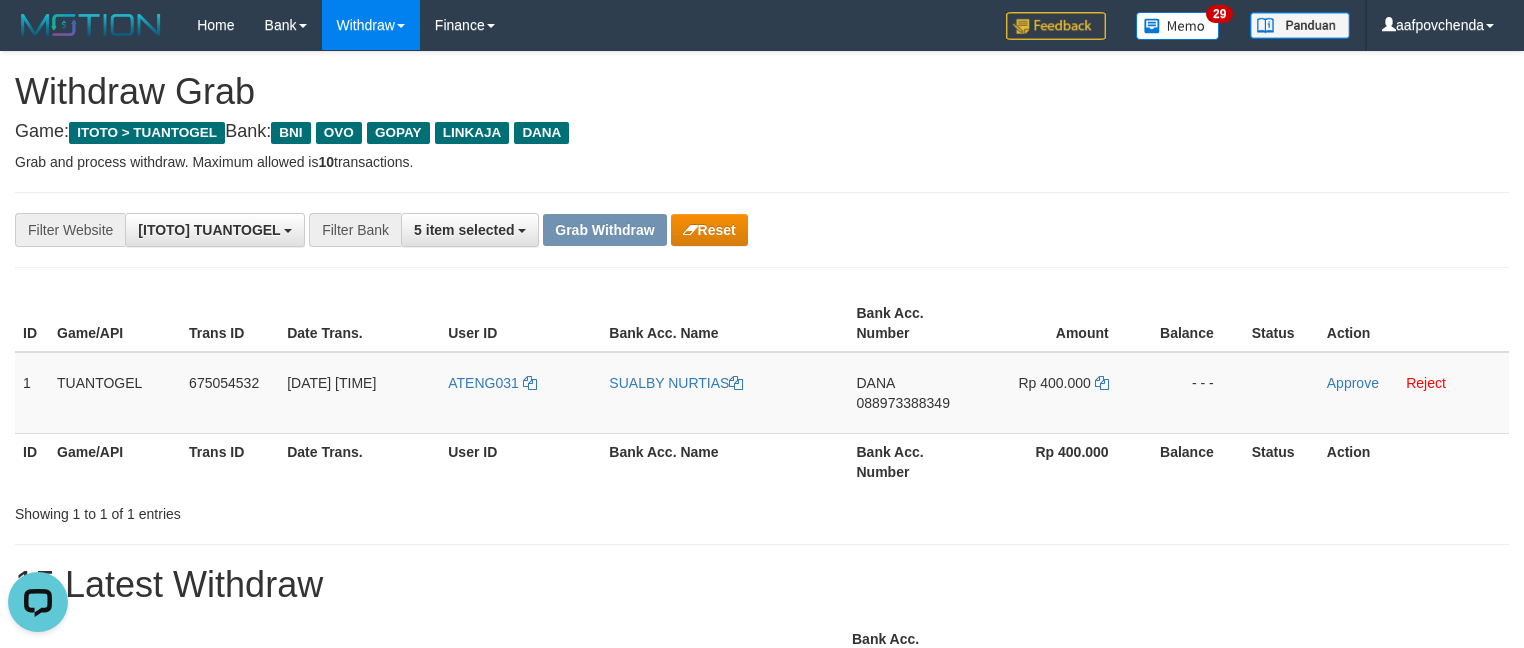 click on "Bank Acc. Number" at bounding box center (915, 461) 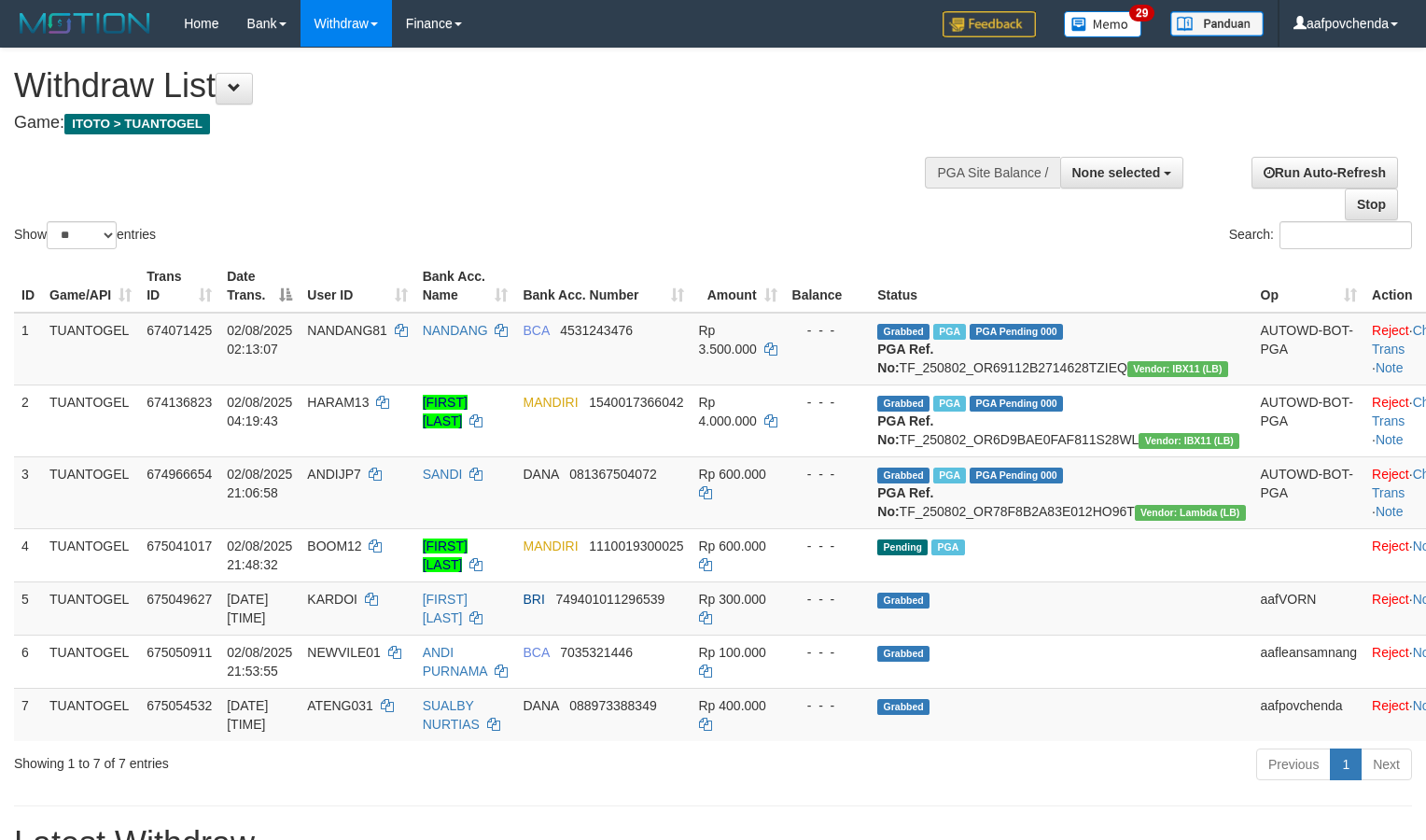 select 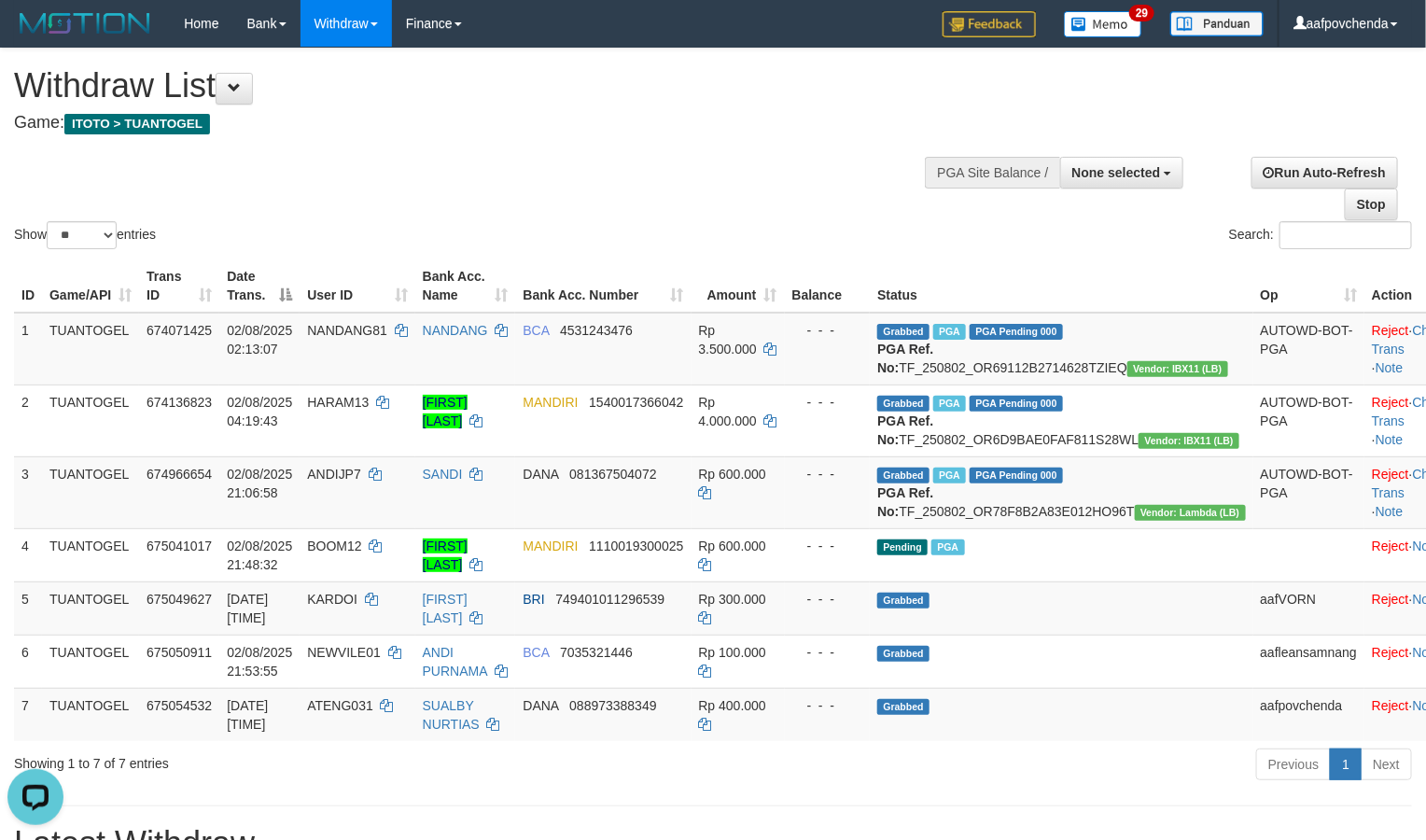 scroll, scrollTop: 0, scrollLeft: 0, axis: both 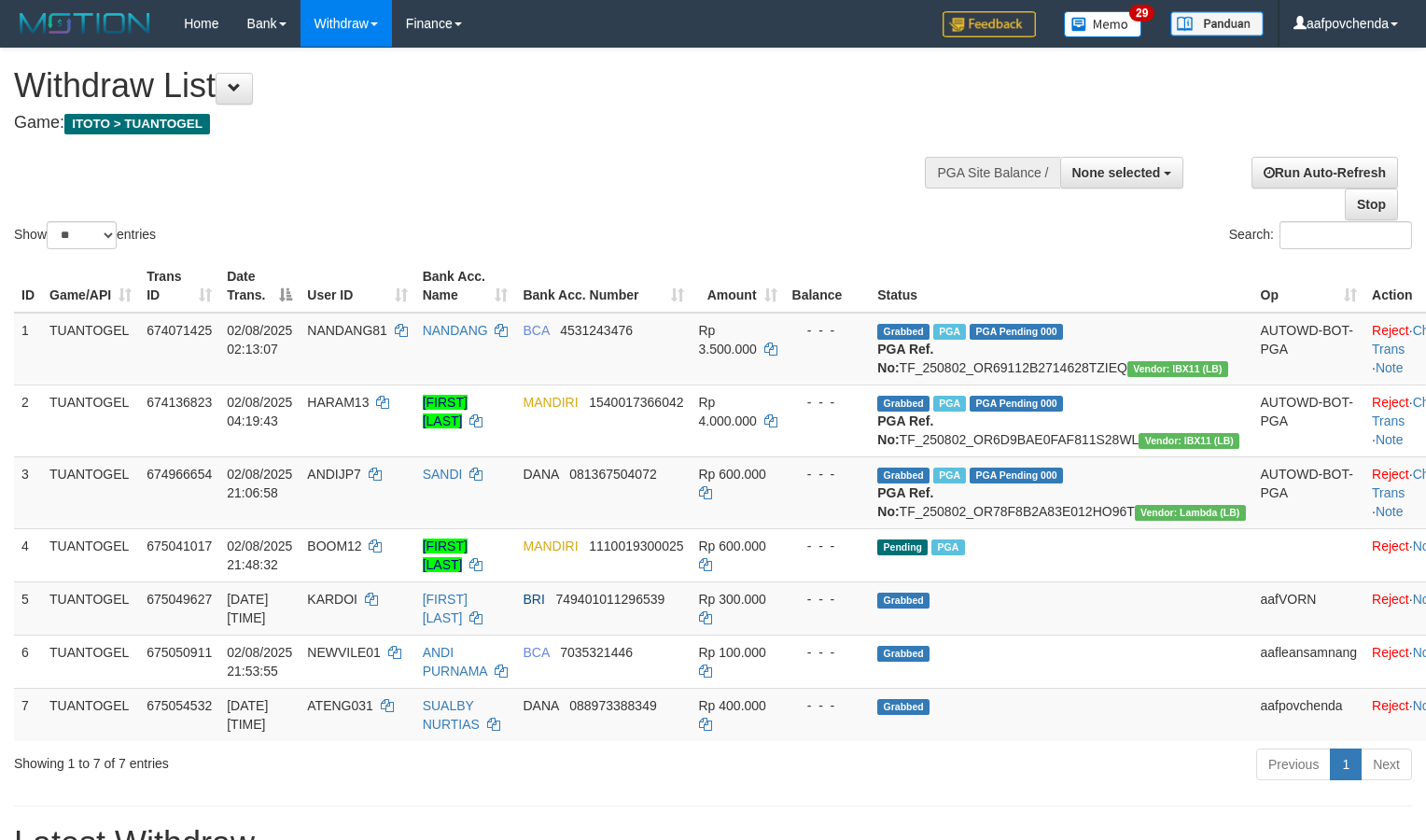 select 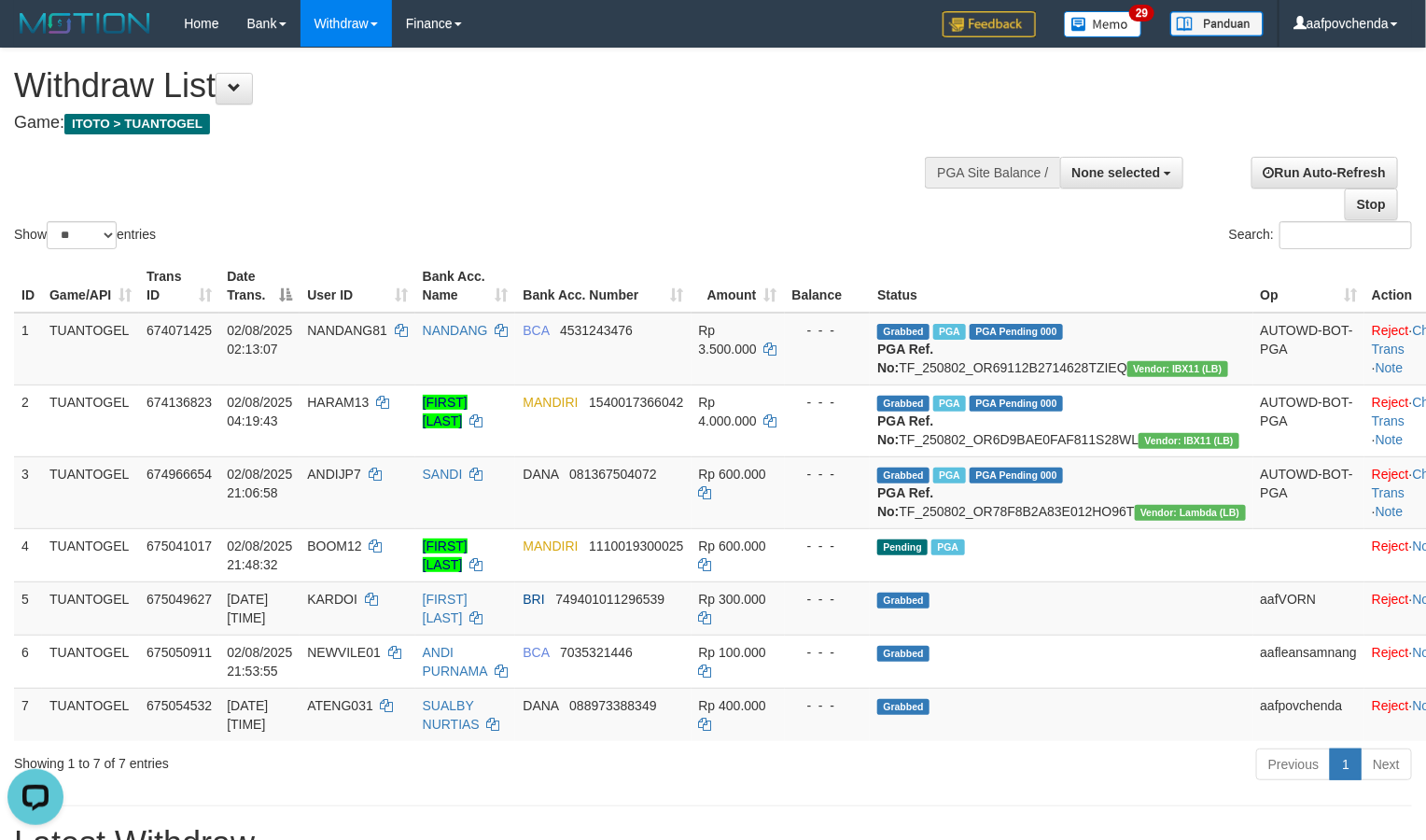 scroll, scrollTop: 0, scrollLeft: 0, axis: both 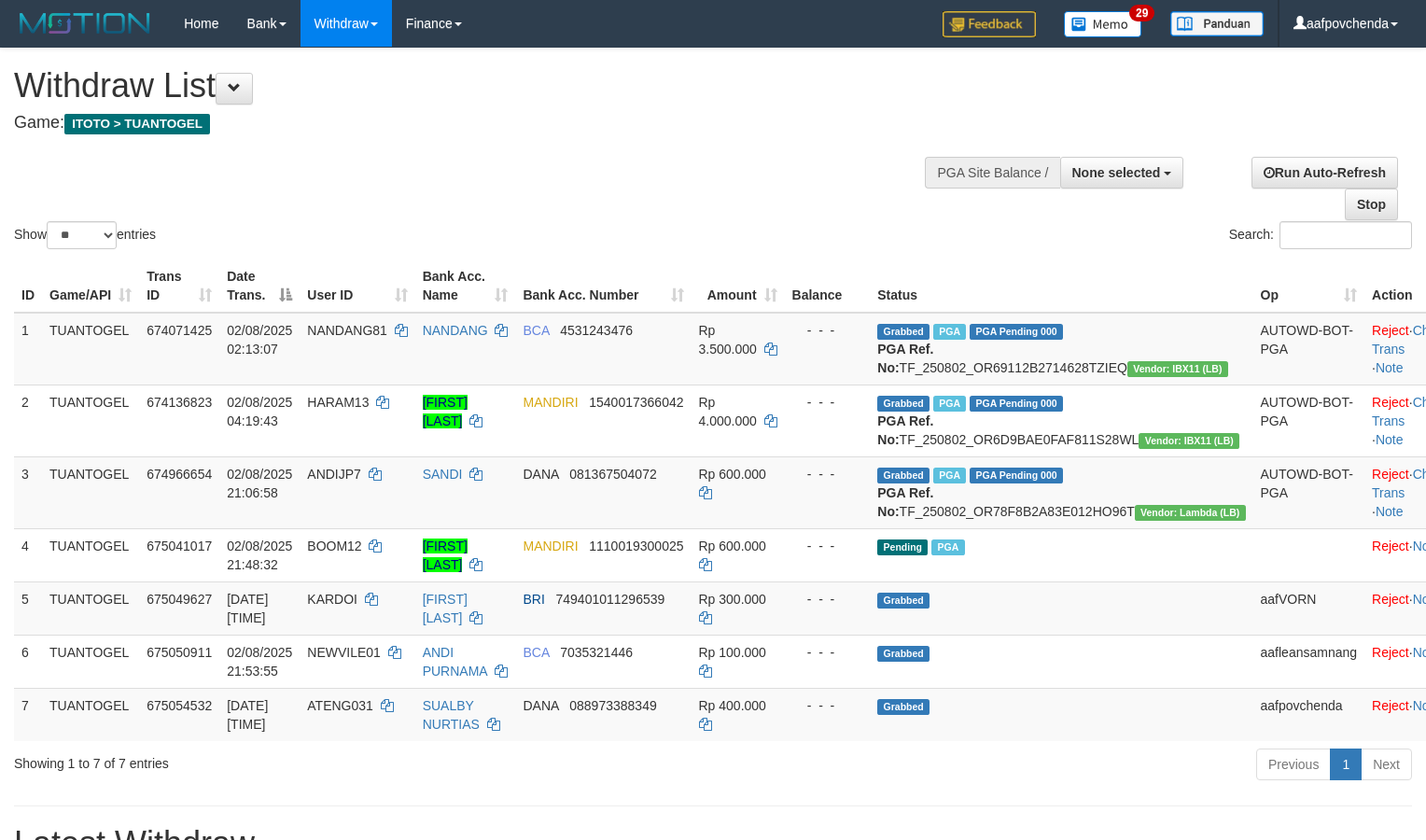select 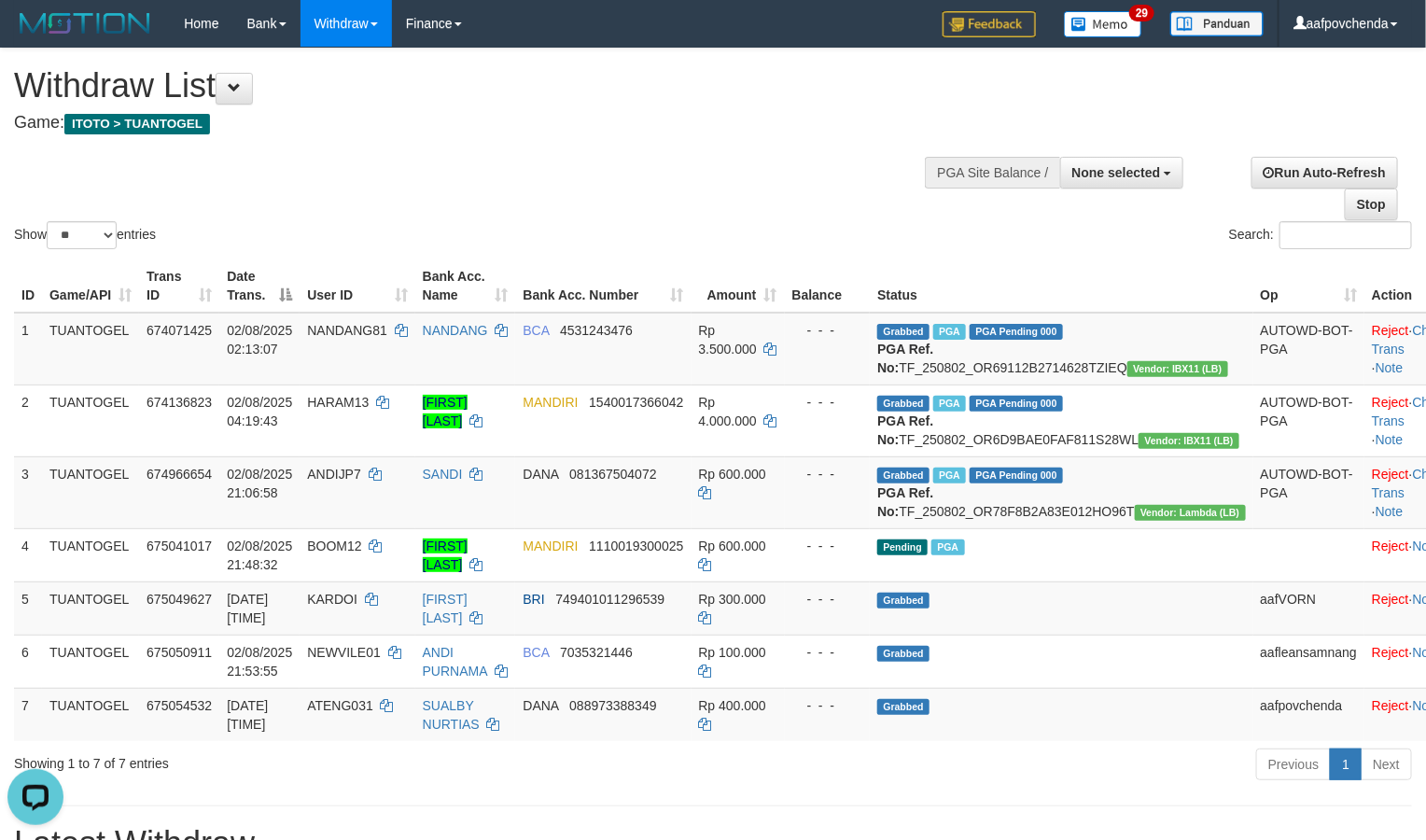 scroll, scrollTop: 0, scrollLeft: 0, axis: both 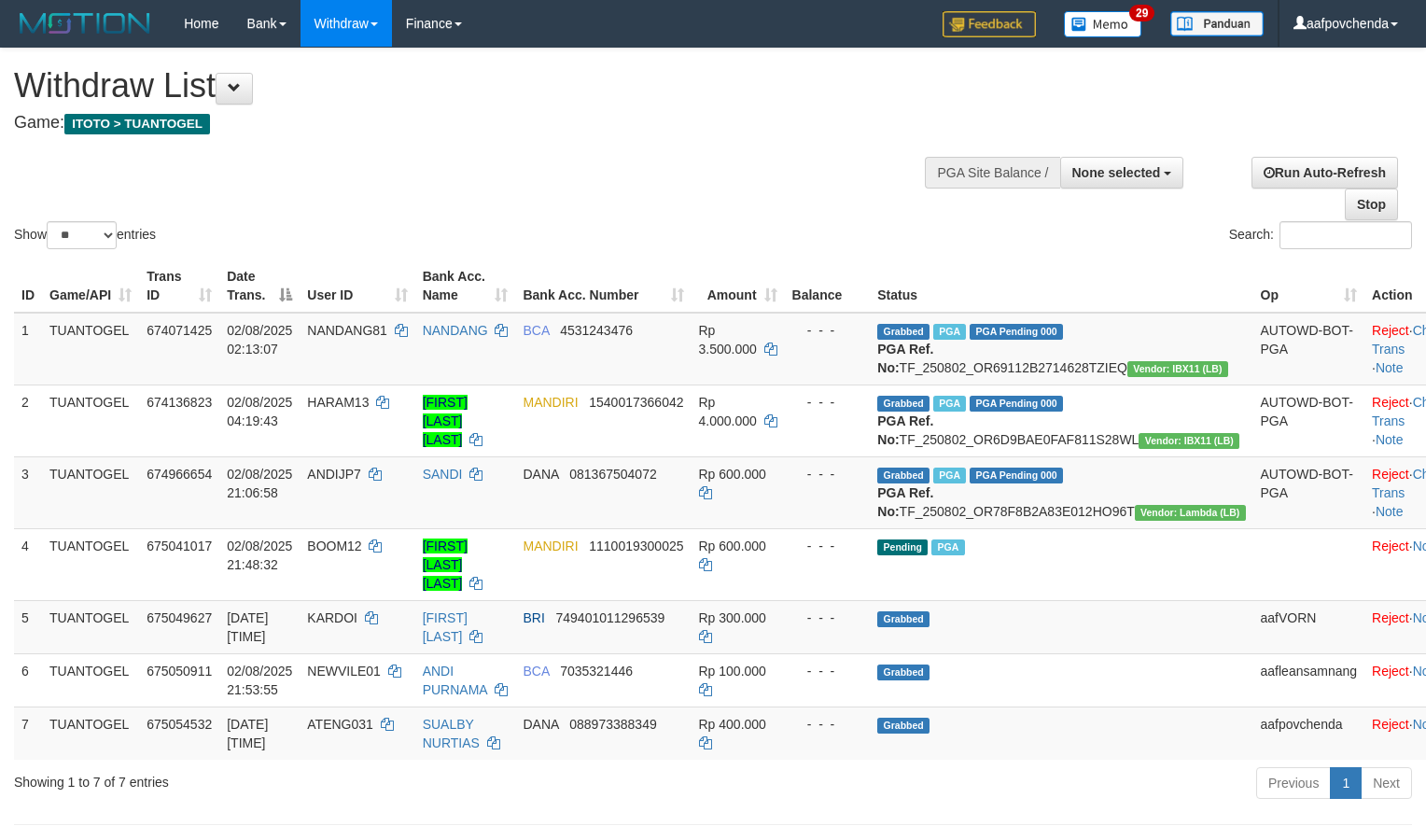 select 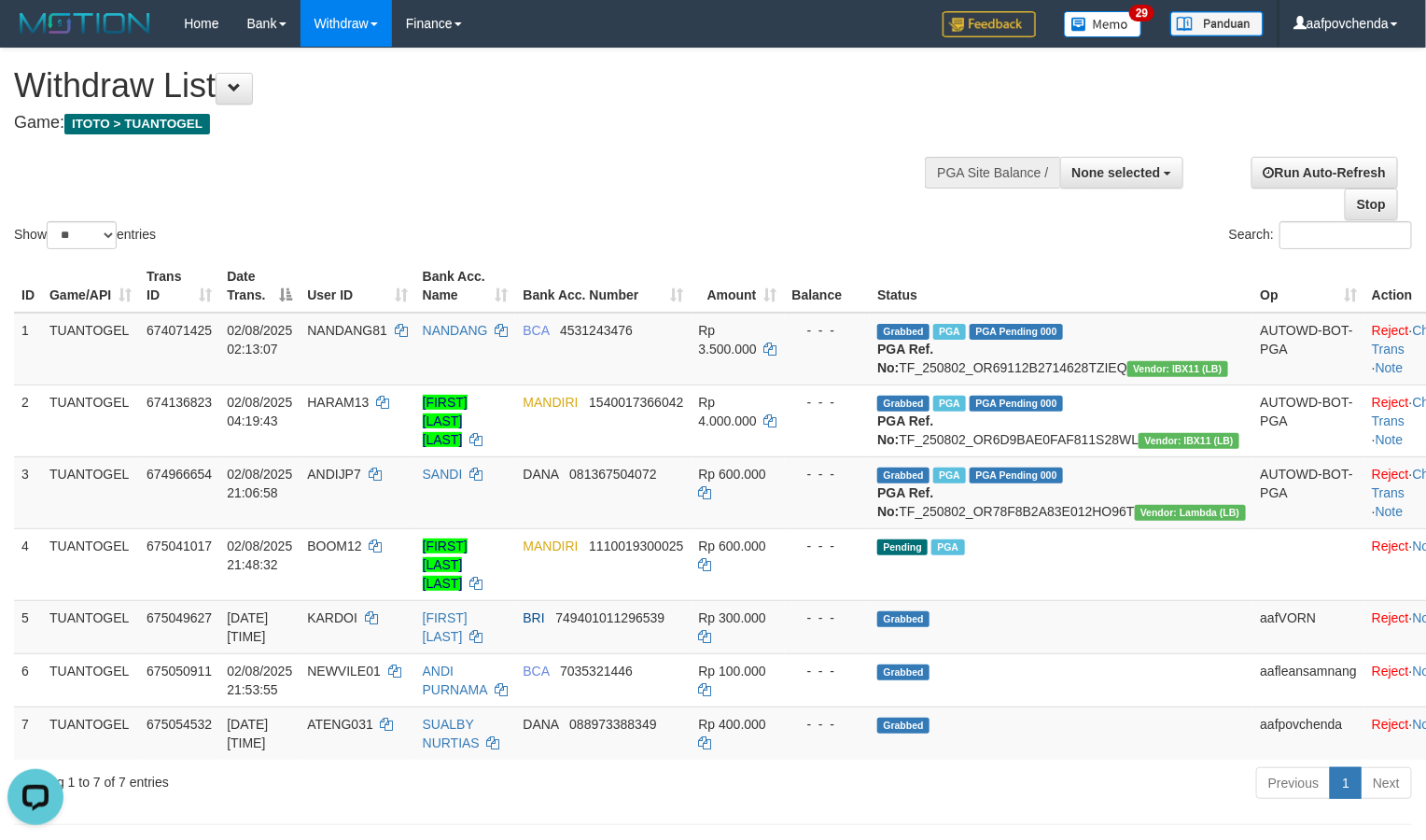scroll, scrollTop: 0, scrollLeft: 0, axis: both 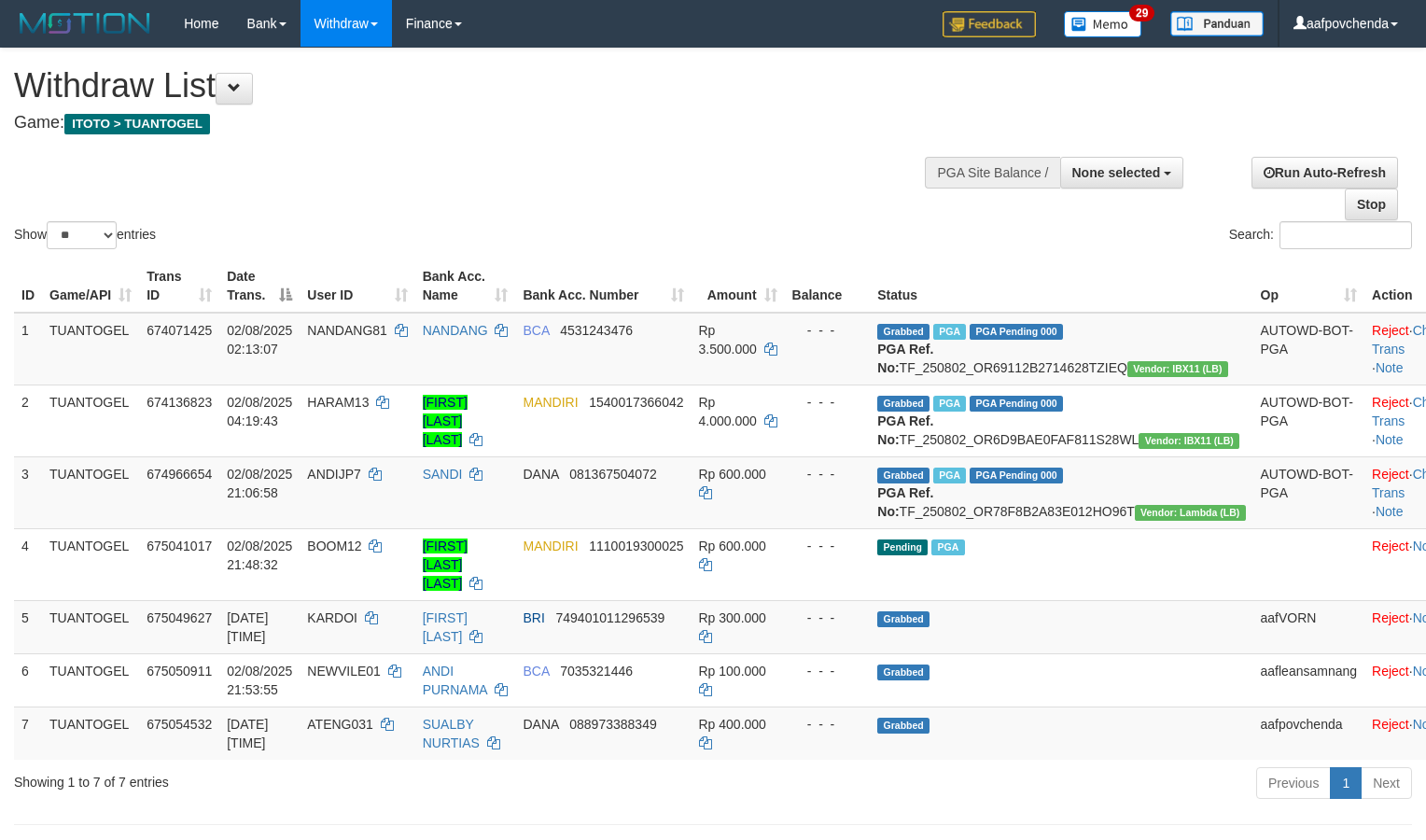 select 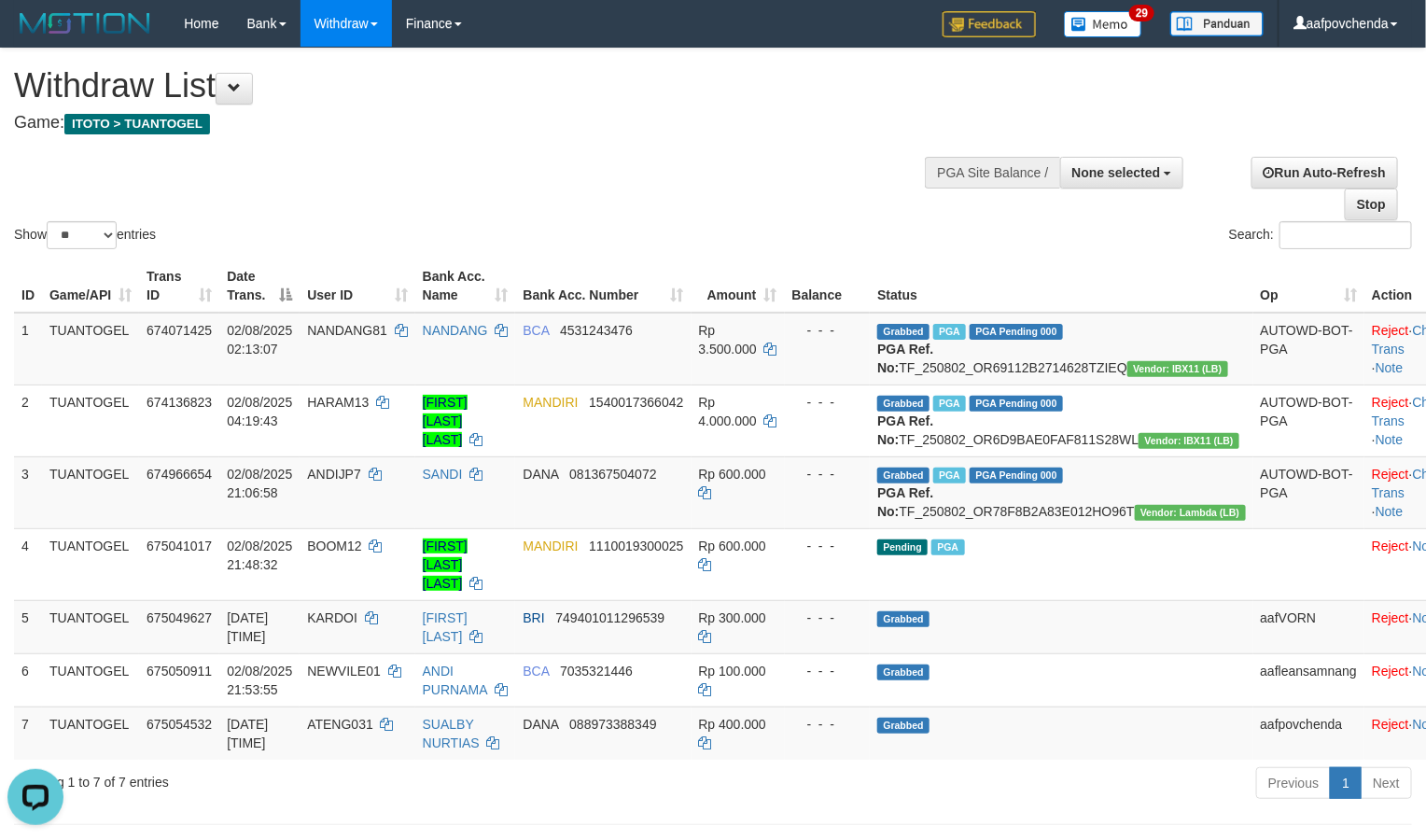 scroll, scrollTop: 0, scrollLeft: 0, axis: both 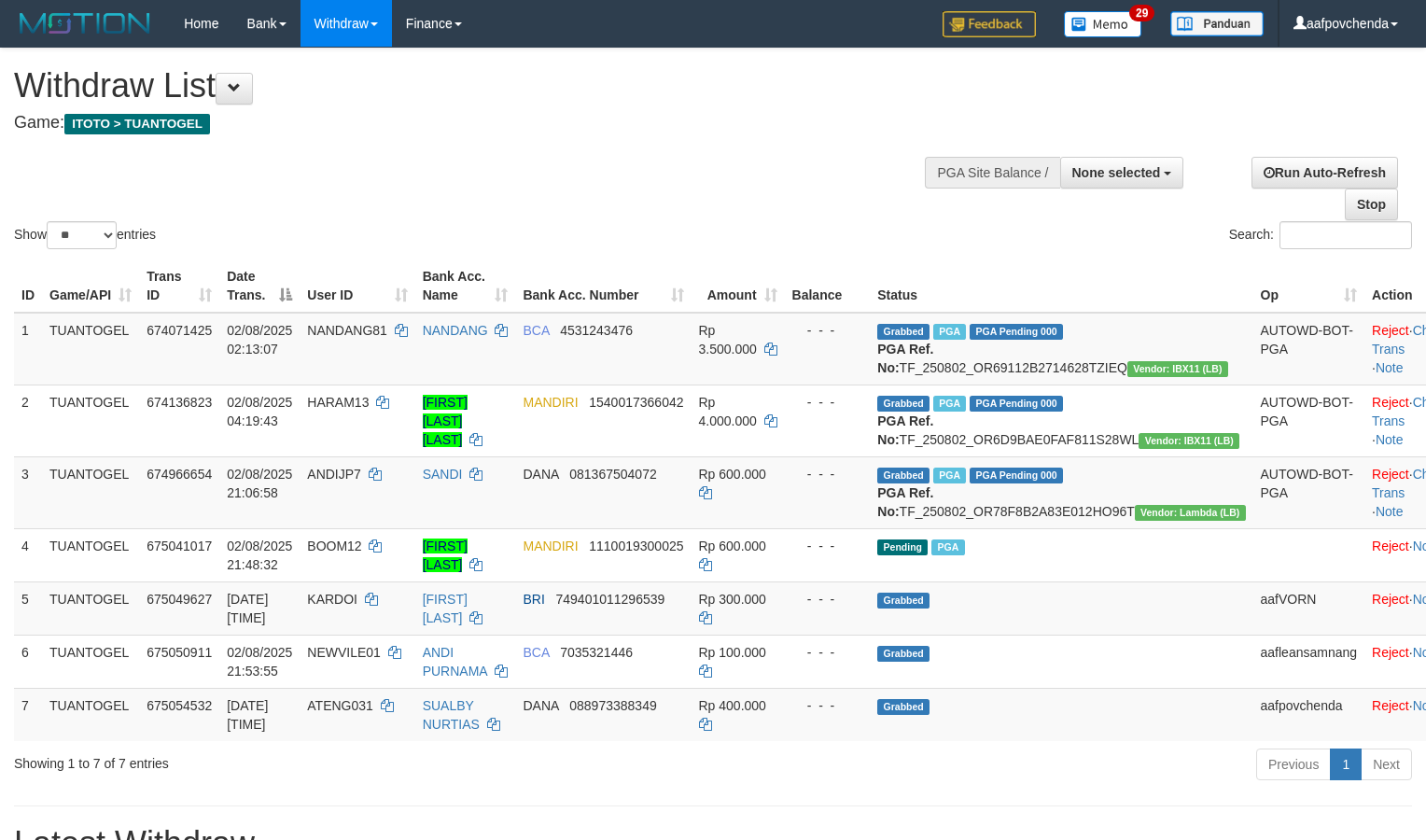 select 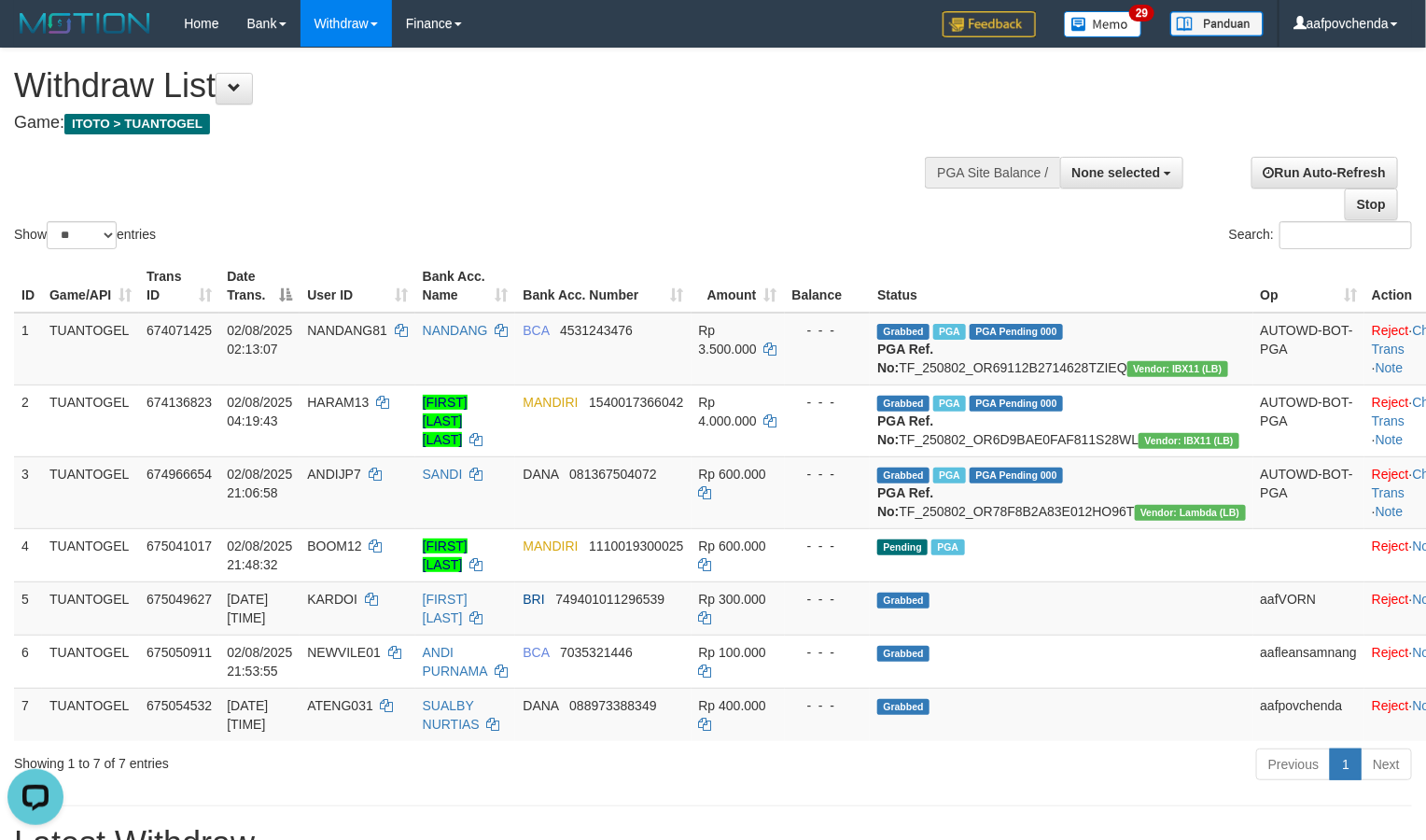scroll, scrollTop: 0, scrollLeft: 0, axis: both 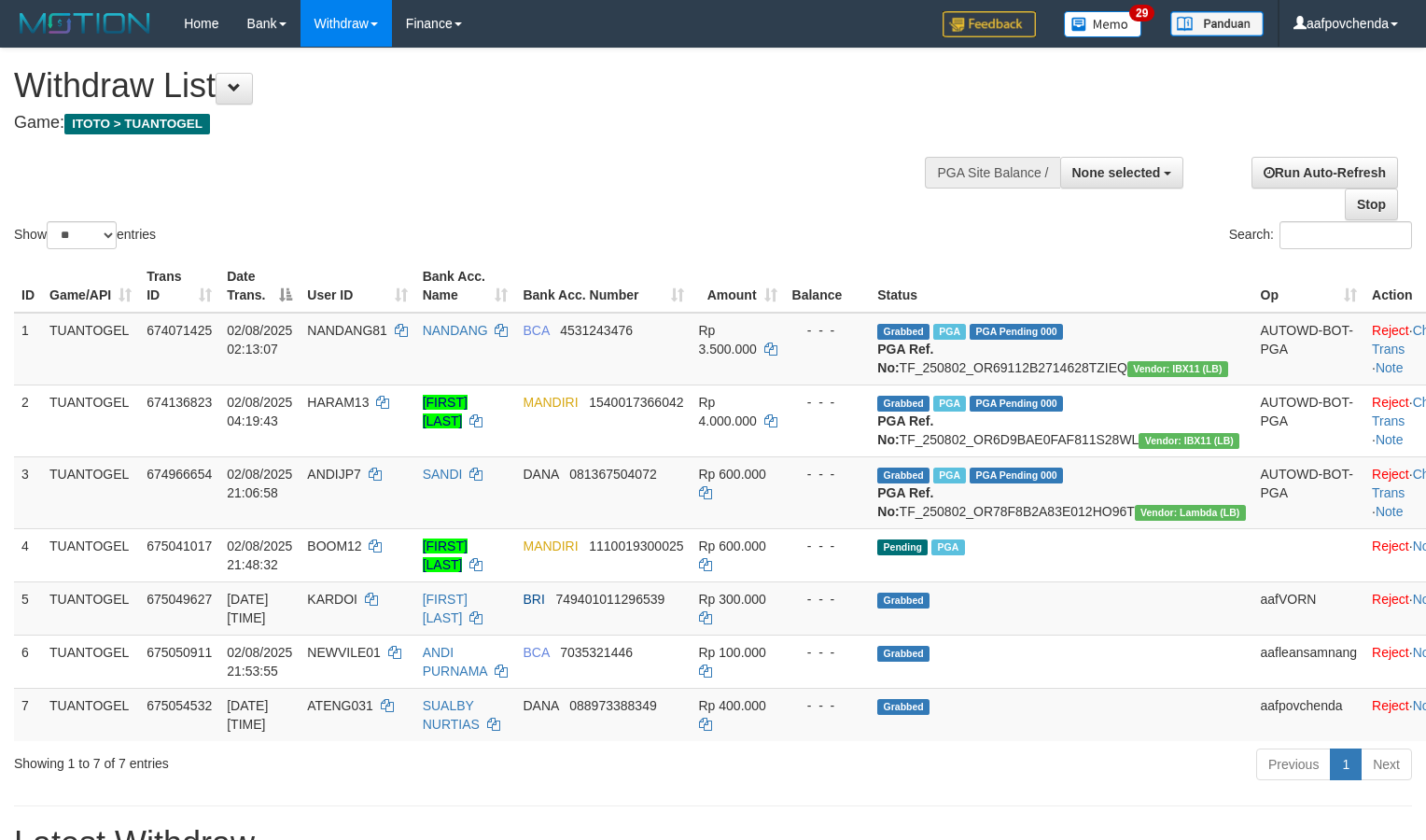 select 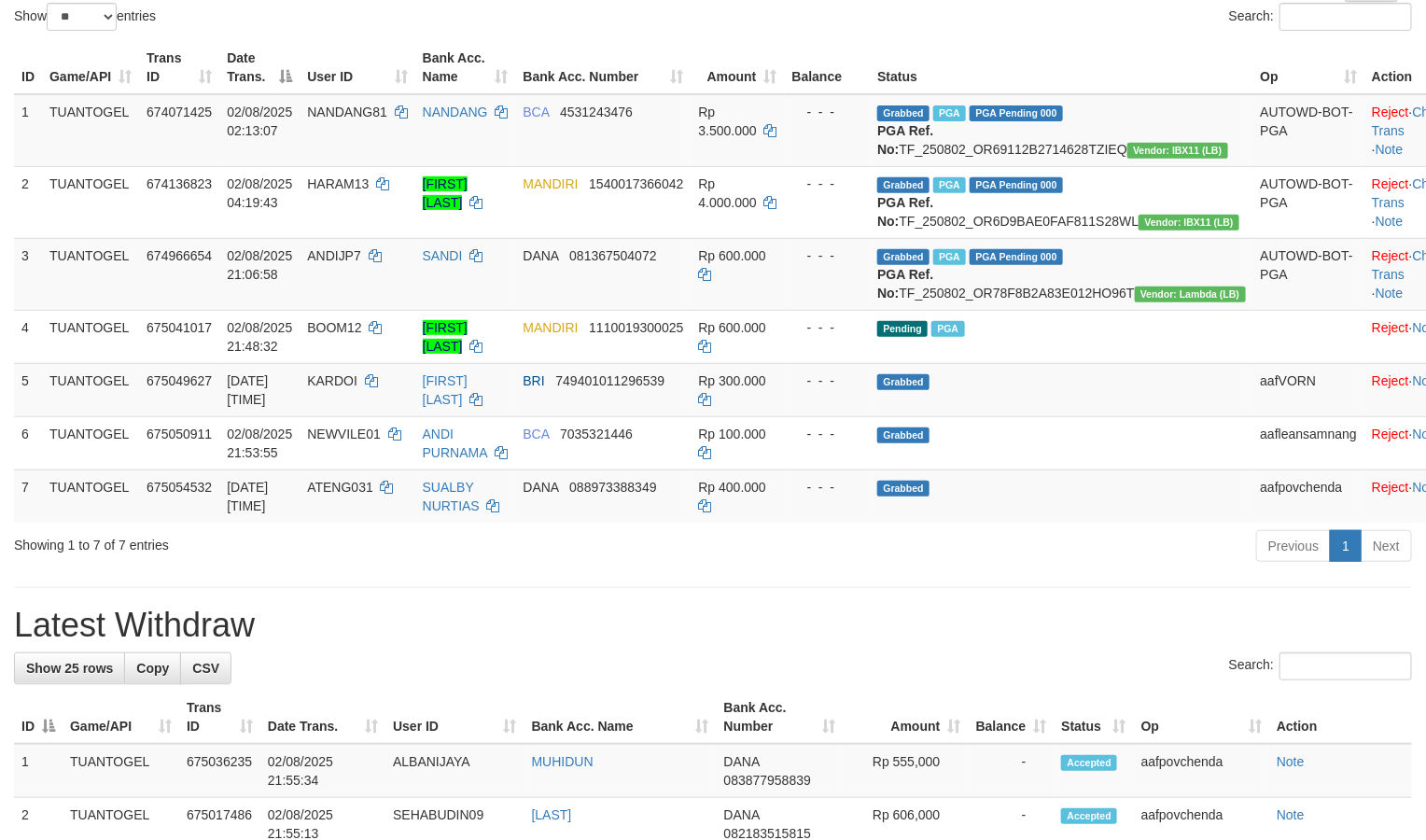 scroll, scrollTop: 233, scrollLeft: 0, axis: vertical 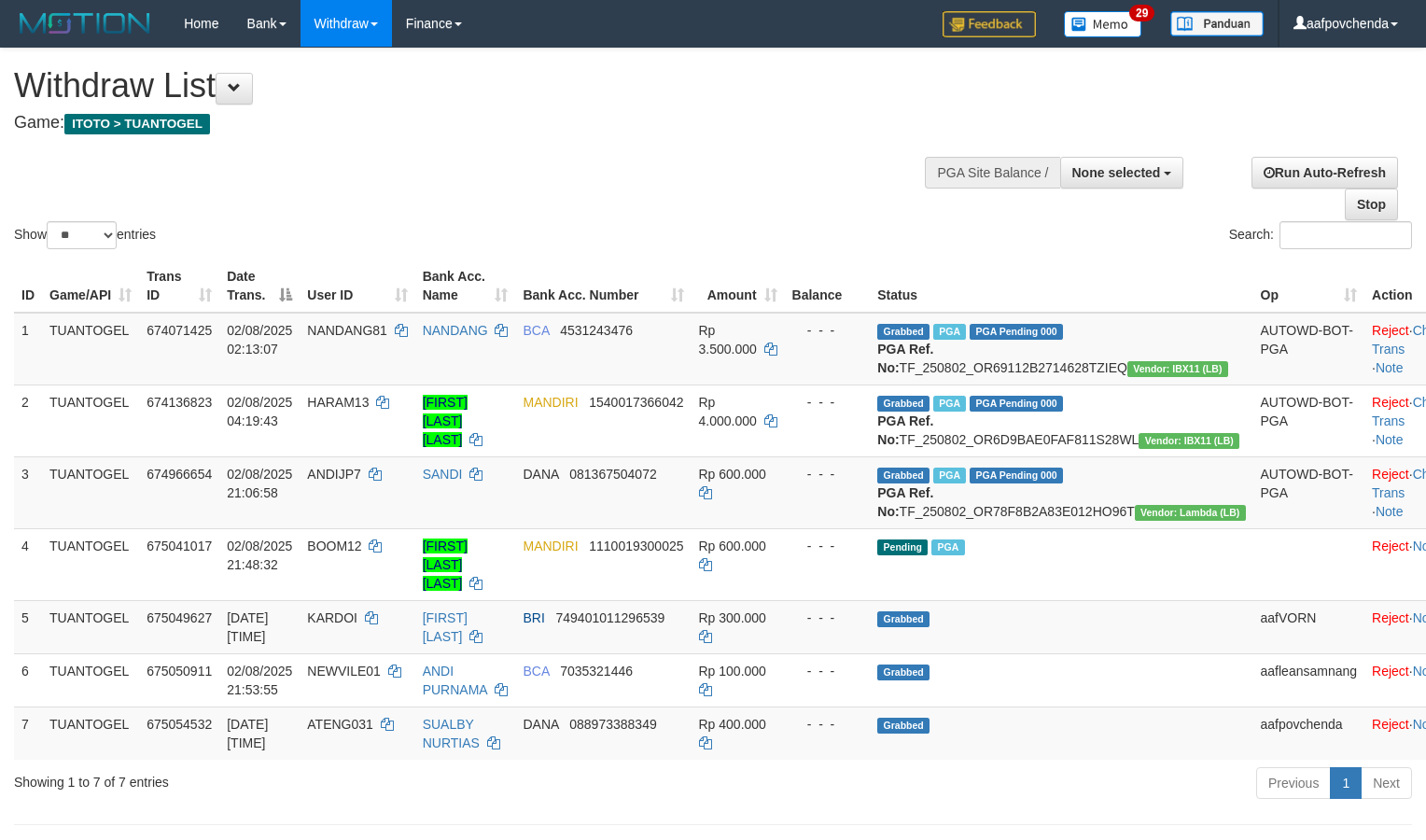 select 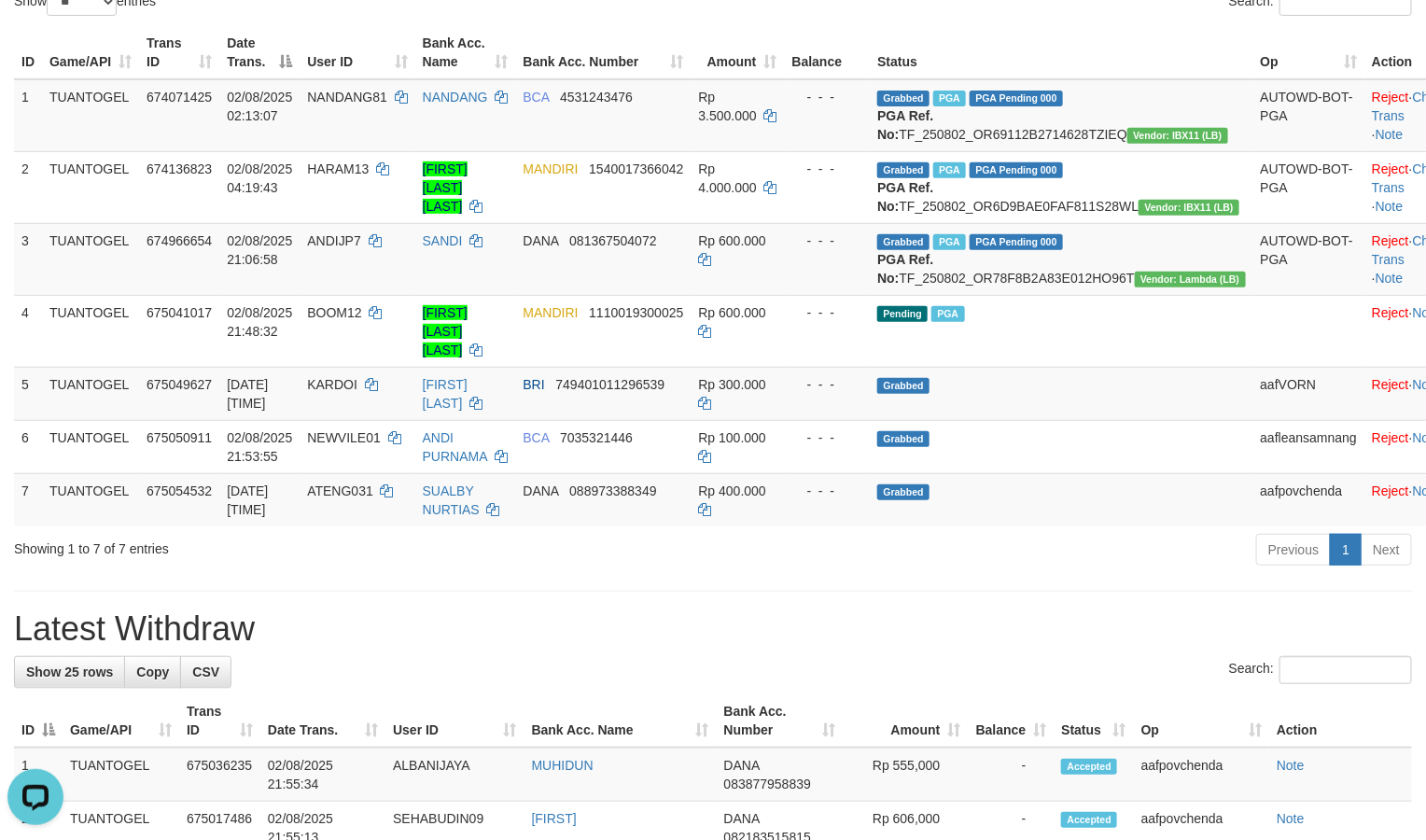 scroll, scrollTop: 0, scrollLeft: 0, axis: both 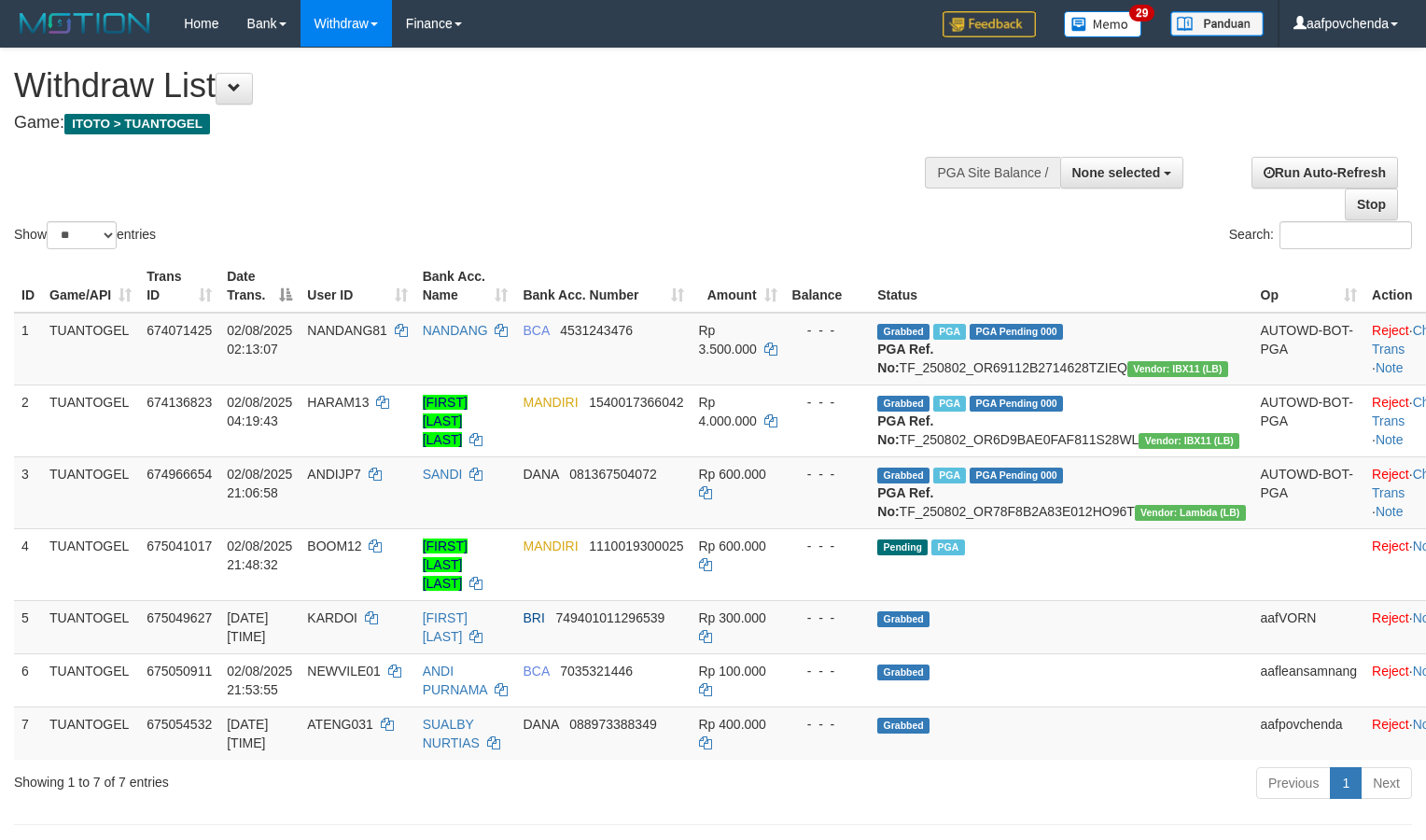 select 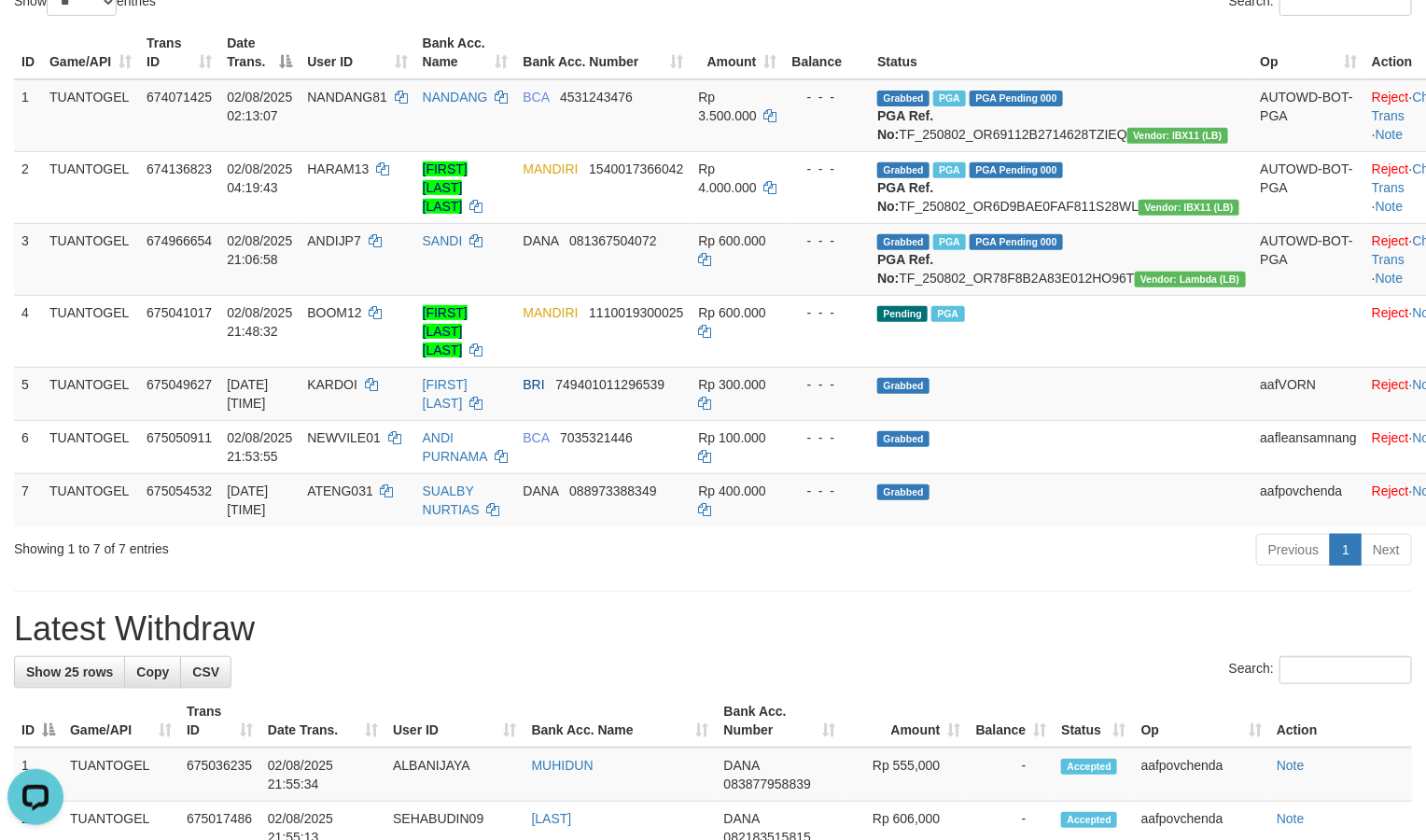 scroll, scrollTop: 0, scrollLeft: 0, axis: both 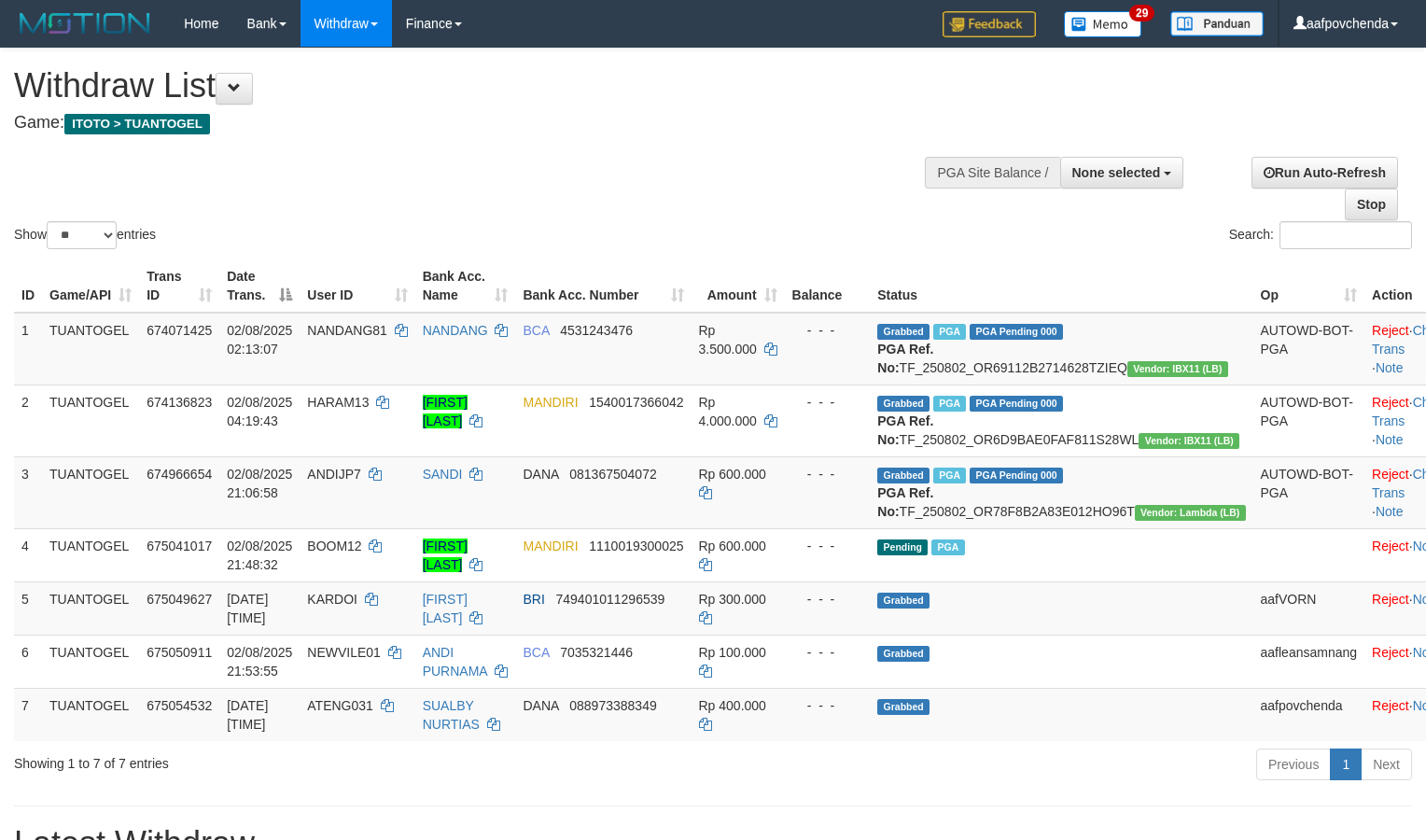 select 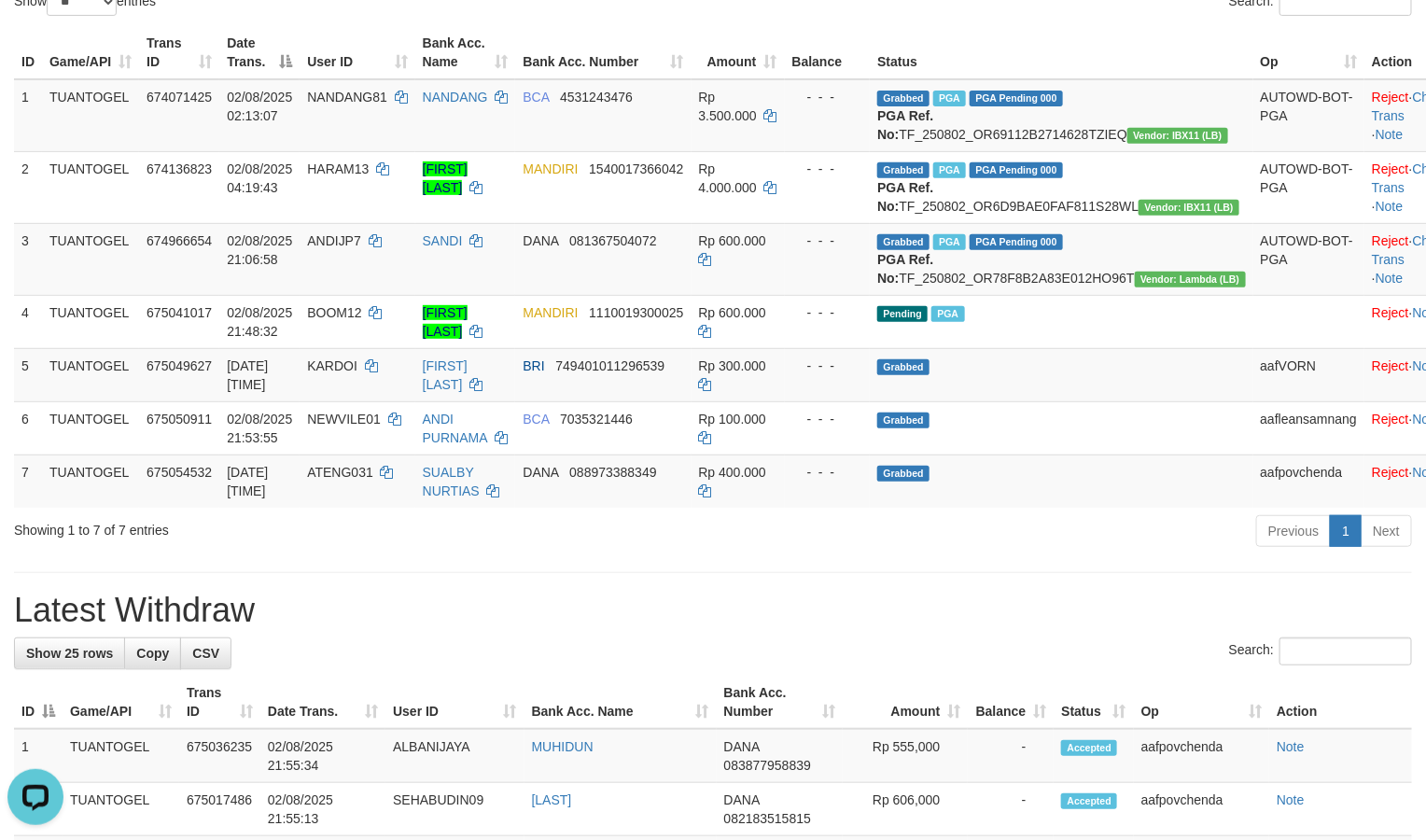 scroll, scrollTop: 0, scrollLeft: 0, axis: both 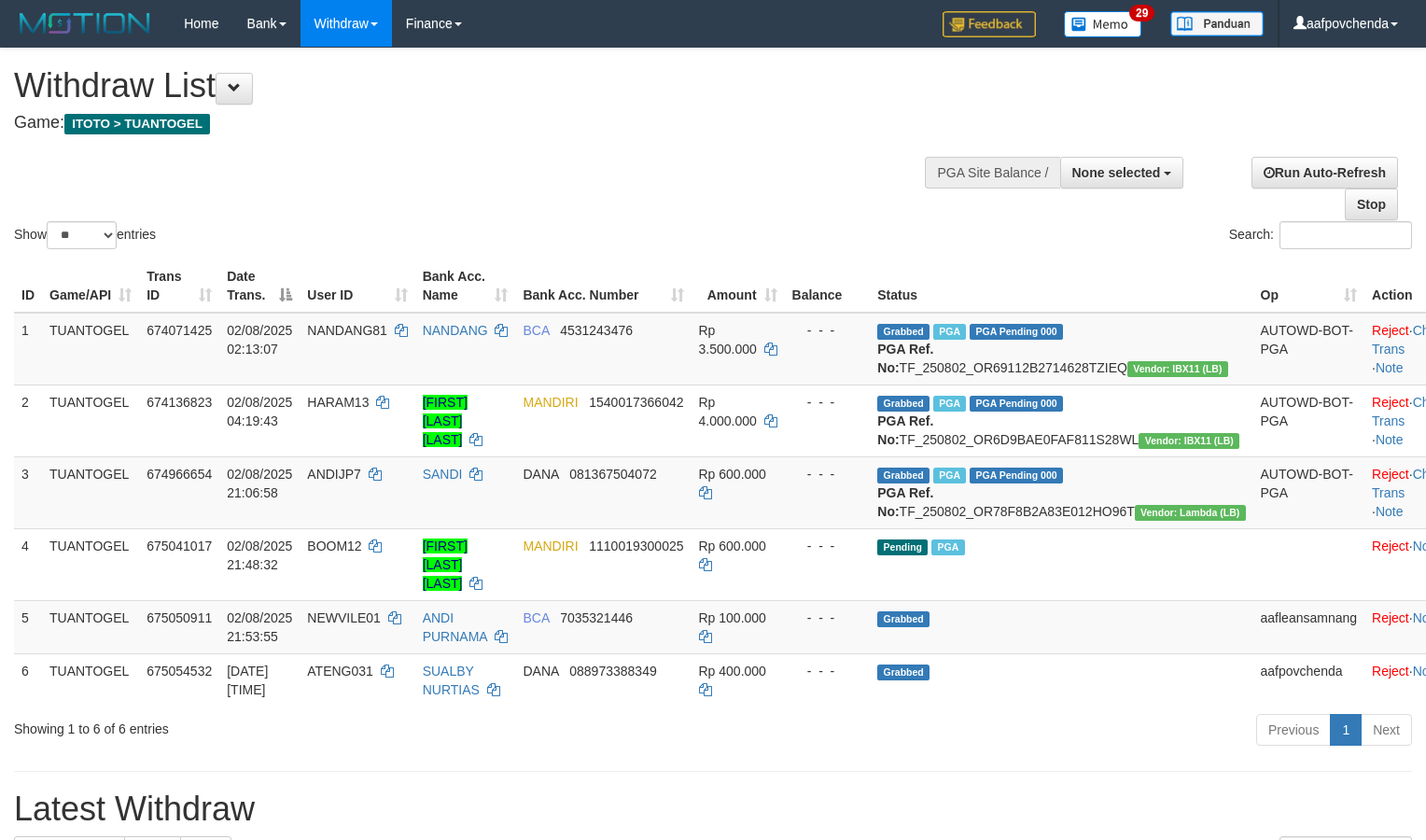 select 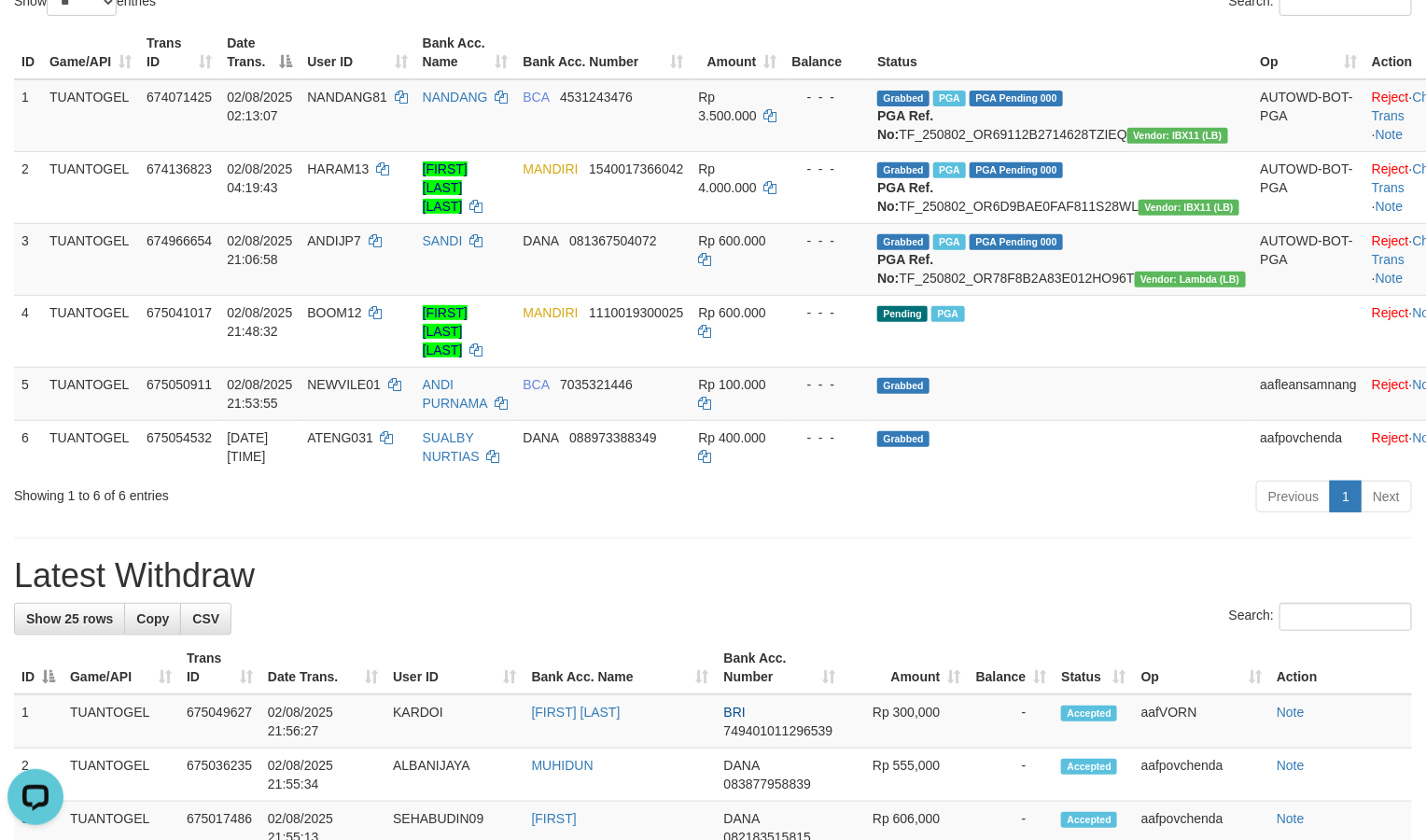 scroll, scrollTop: 0, scrollLeft: 0, axis: both 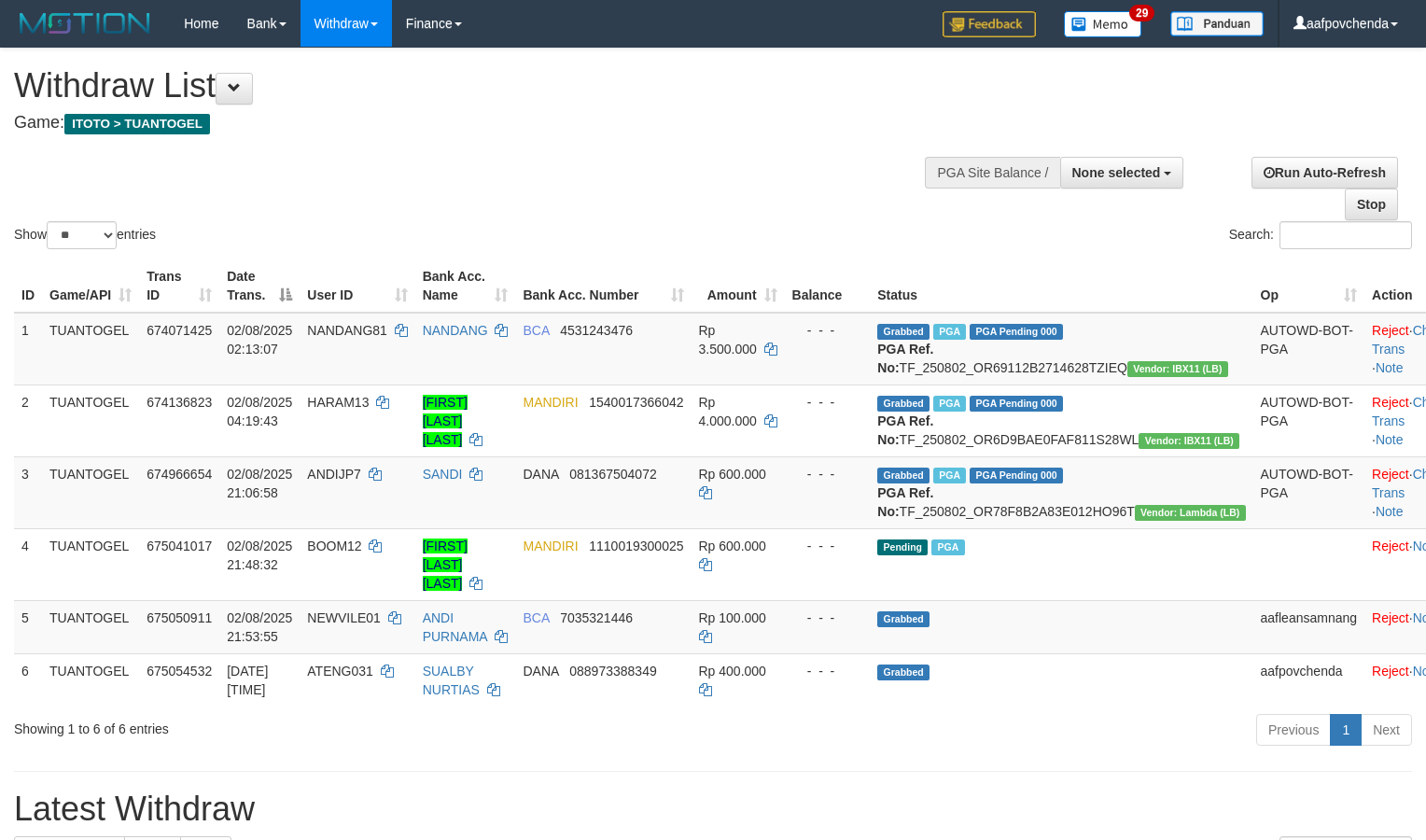 select 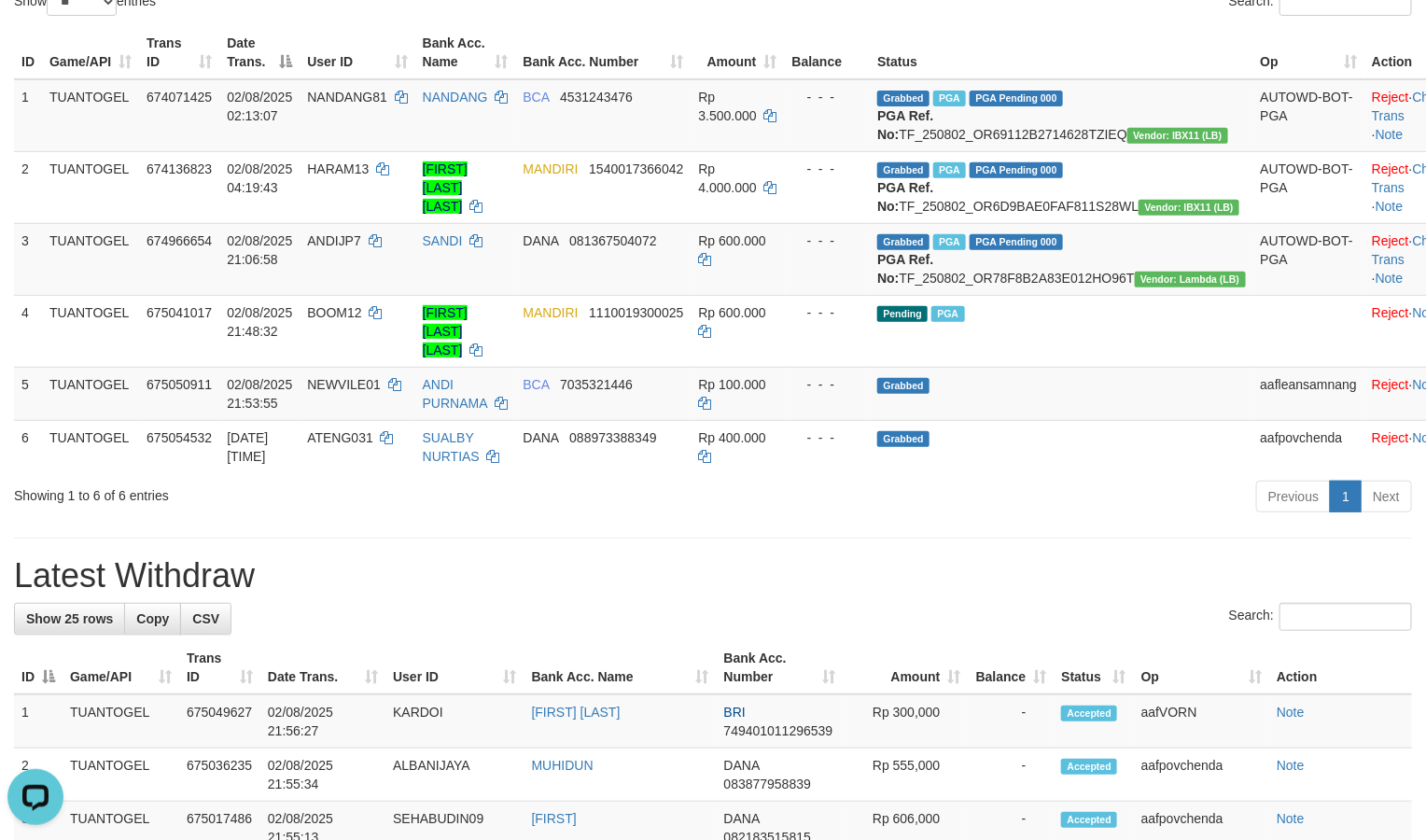 scroll, scrollTop: 0, scrollLeft: 0, axis: both 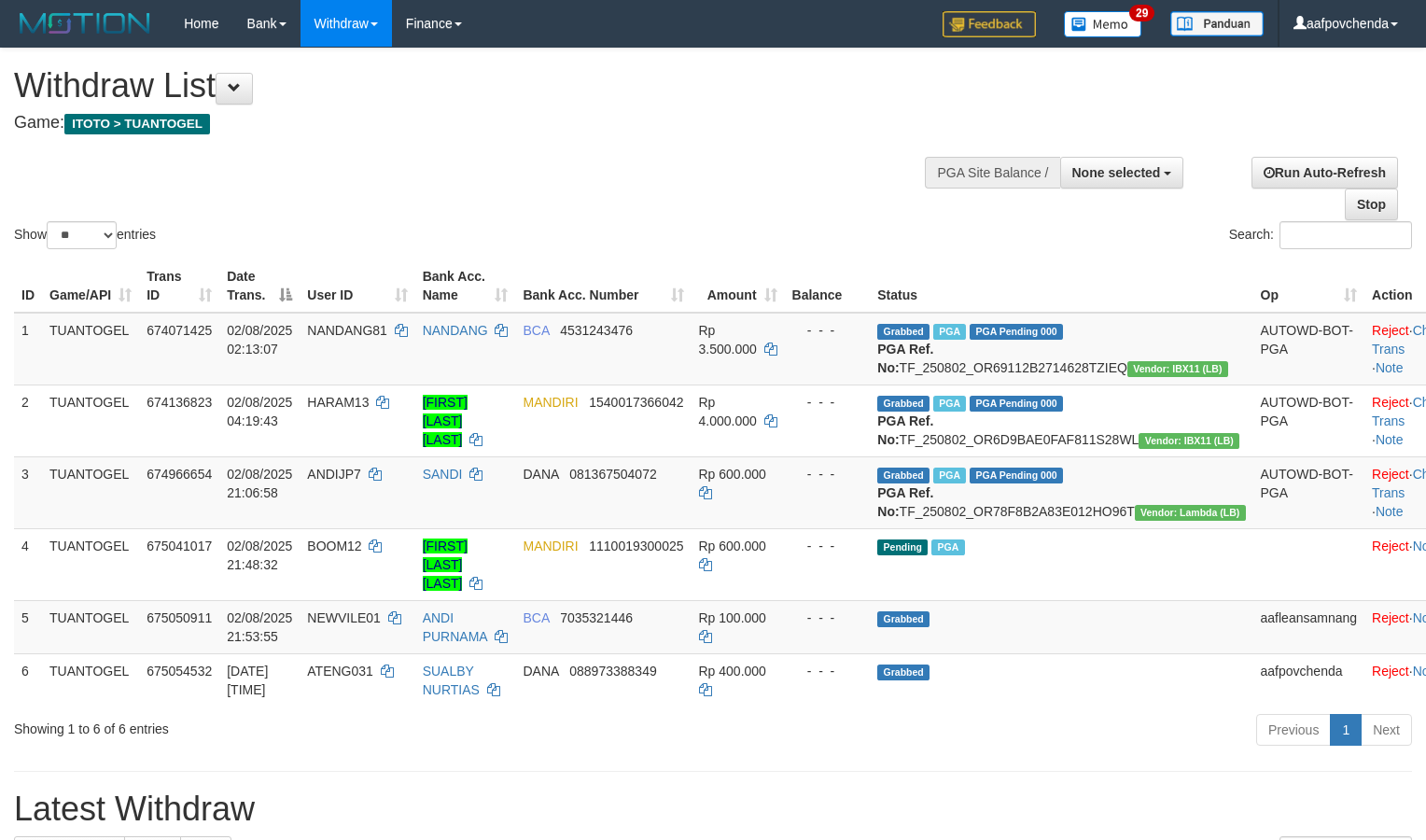 select 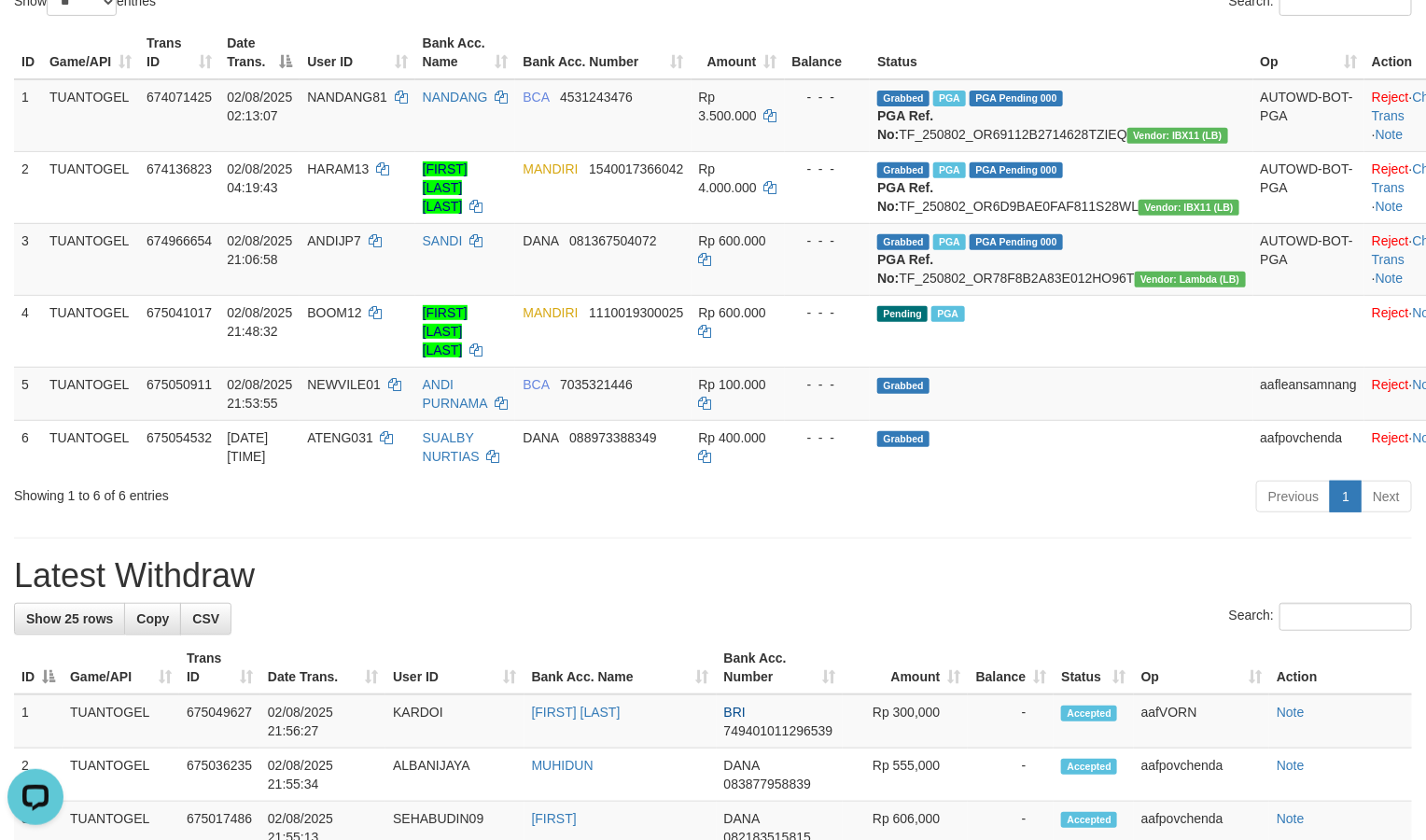 scroll, scrollTop: 0, scrollLeft: 0, axis: both 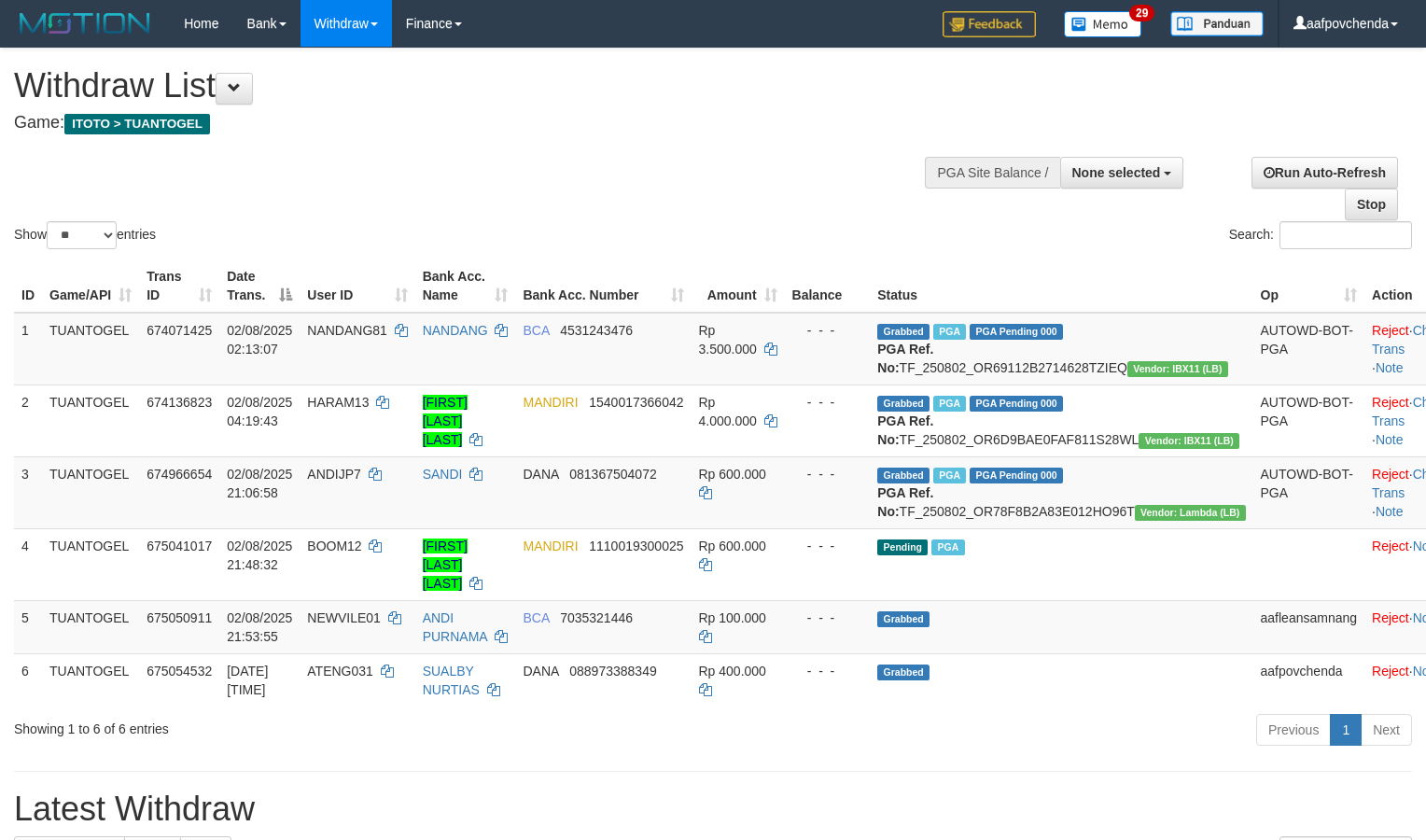 select 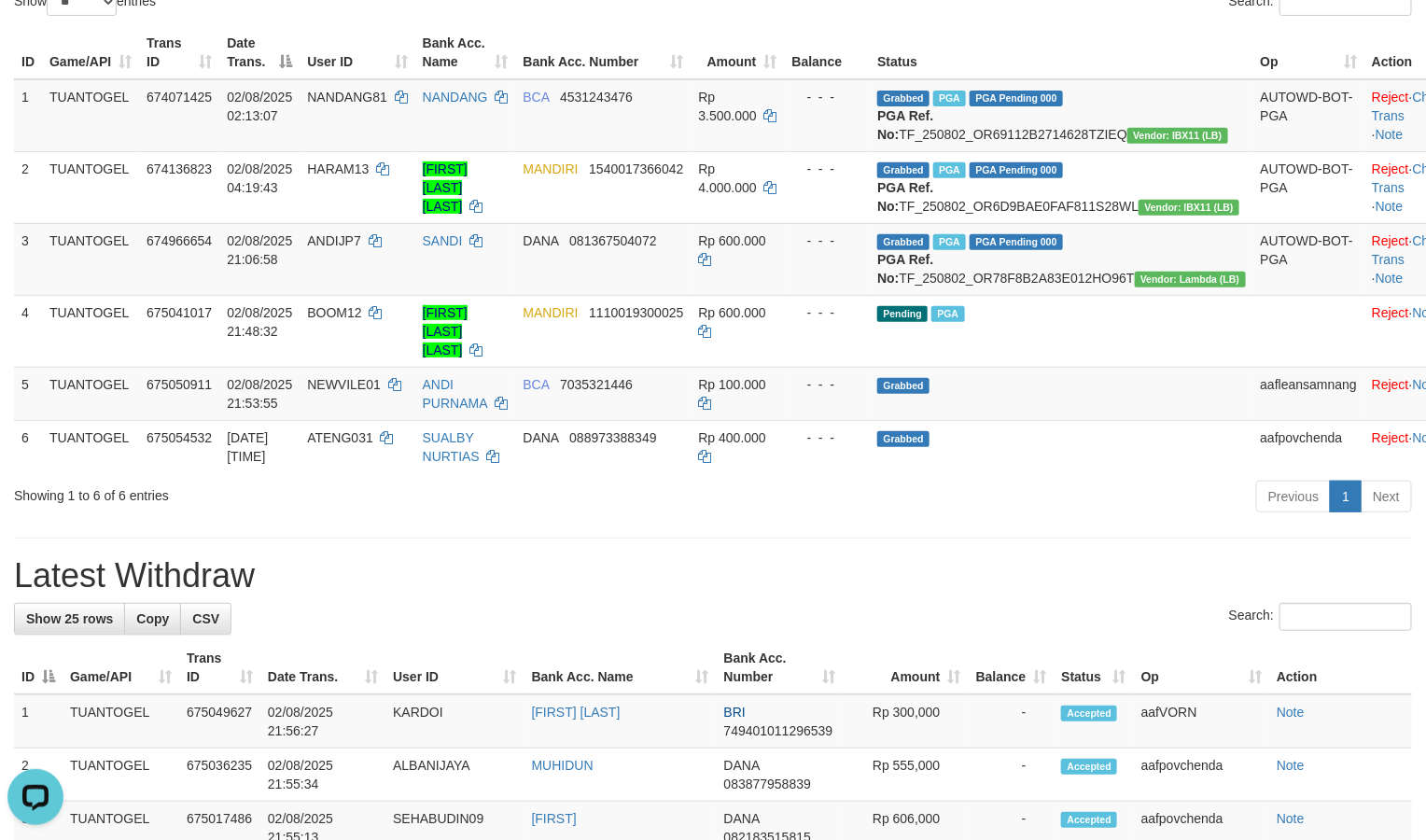 scroll, scrollTop: 0, scrollLeft: 0, axis: both 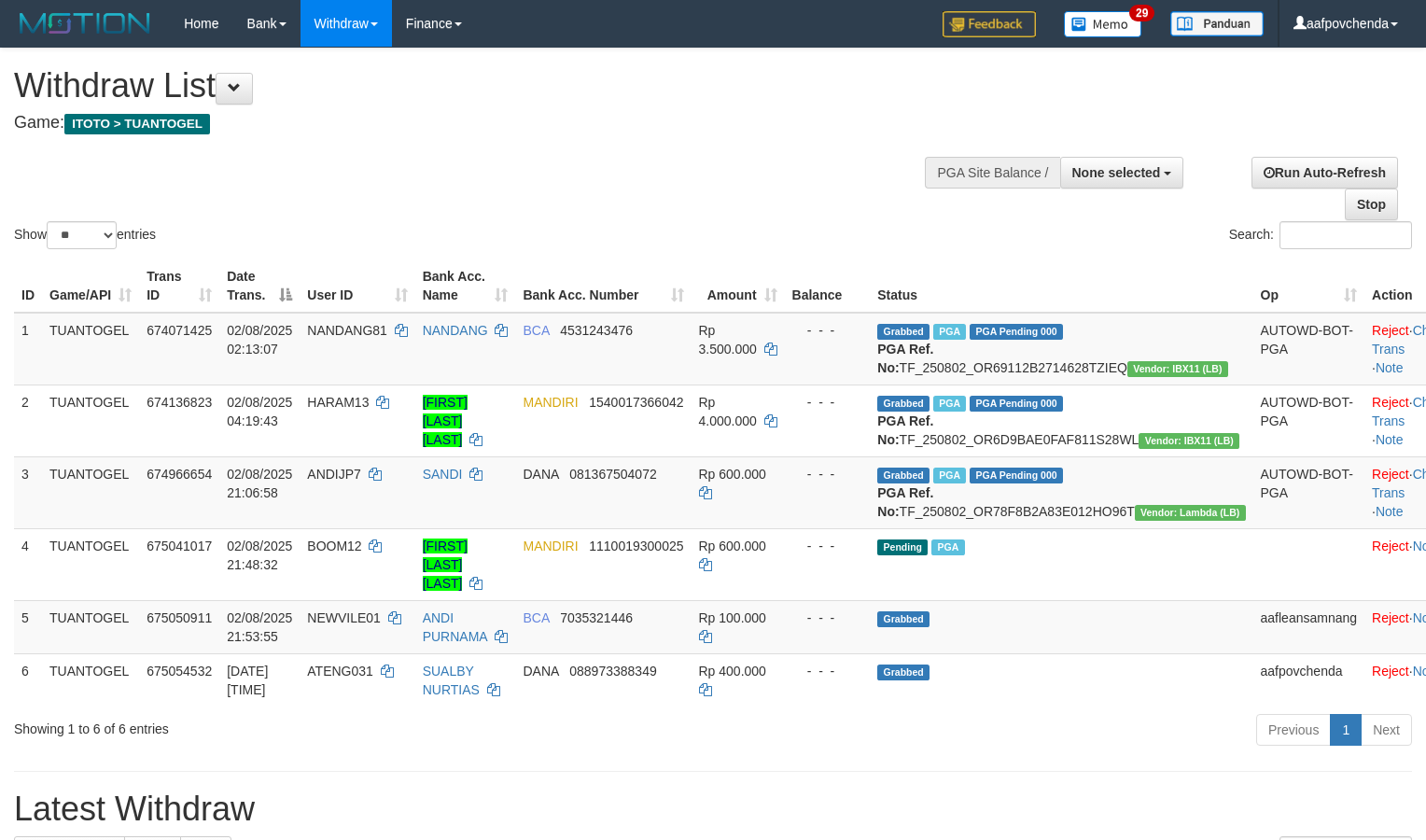 select 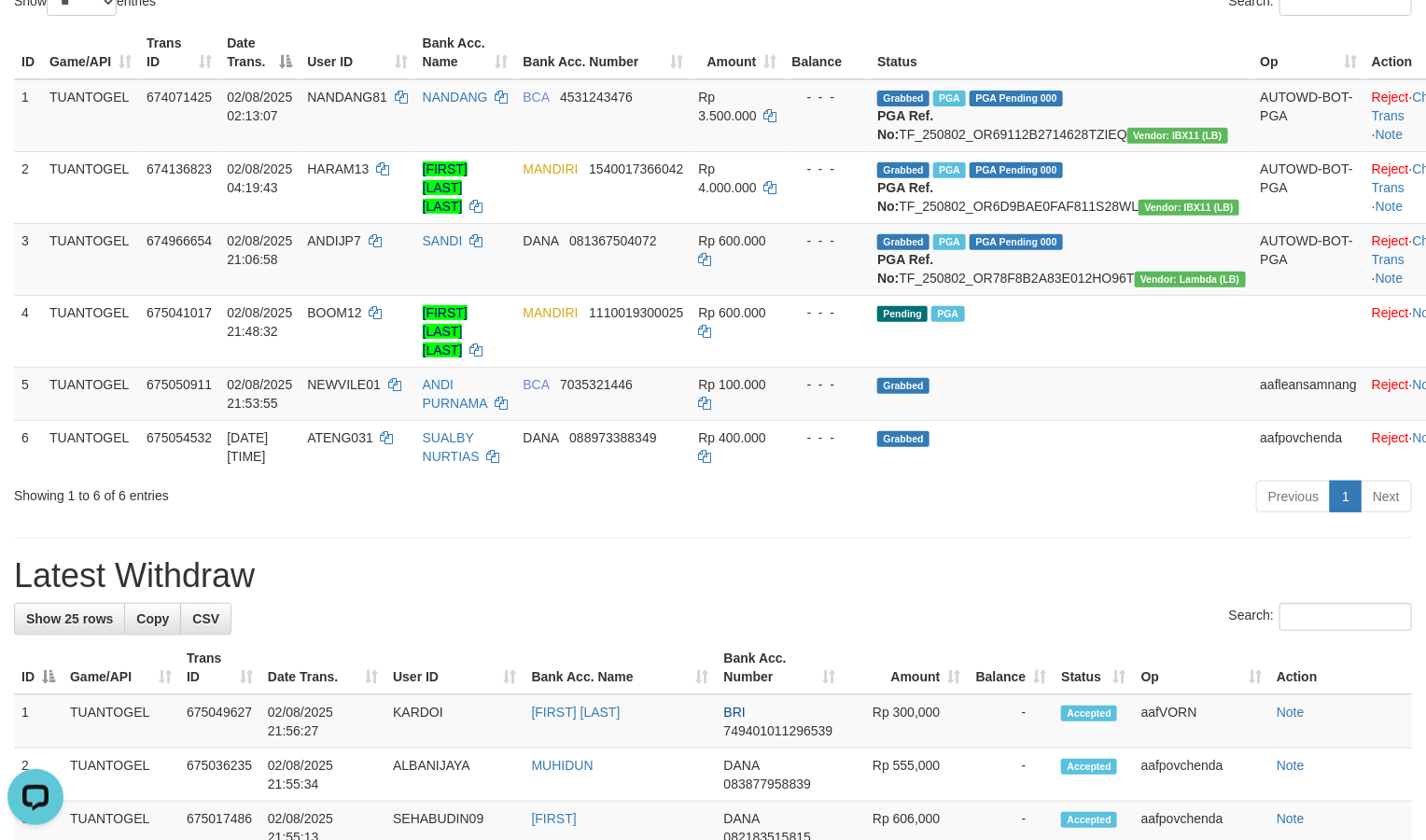scroll, scrollTop: 0, scrollLeft: 0, axis: both 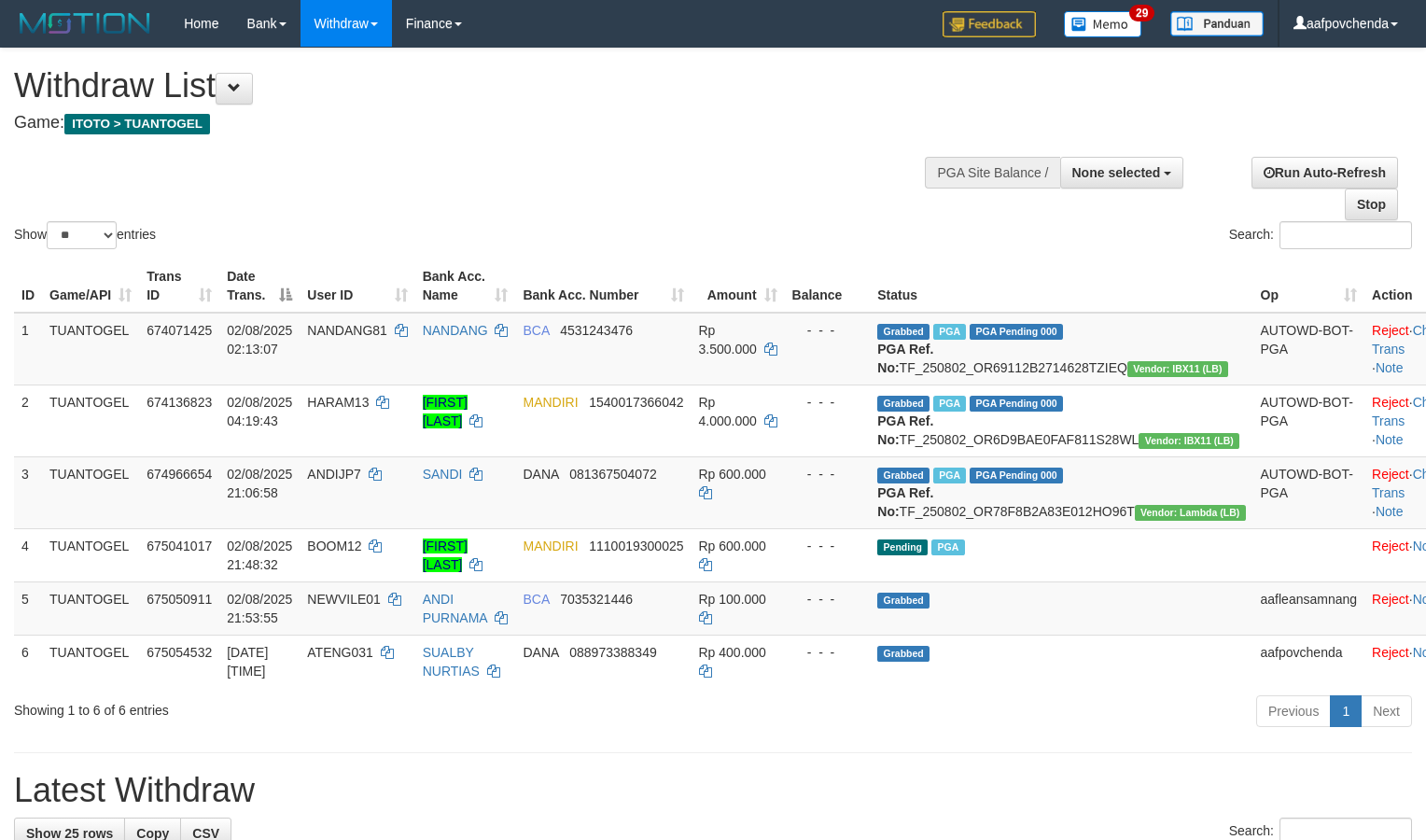 select 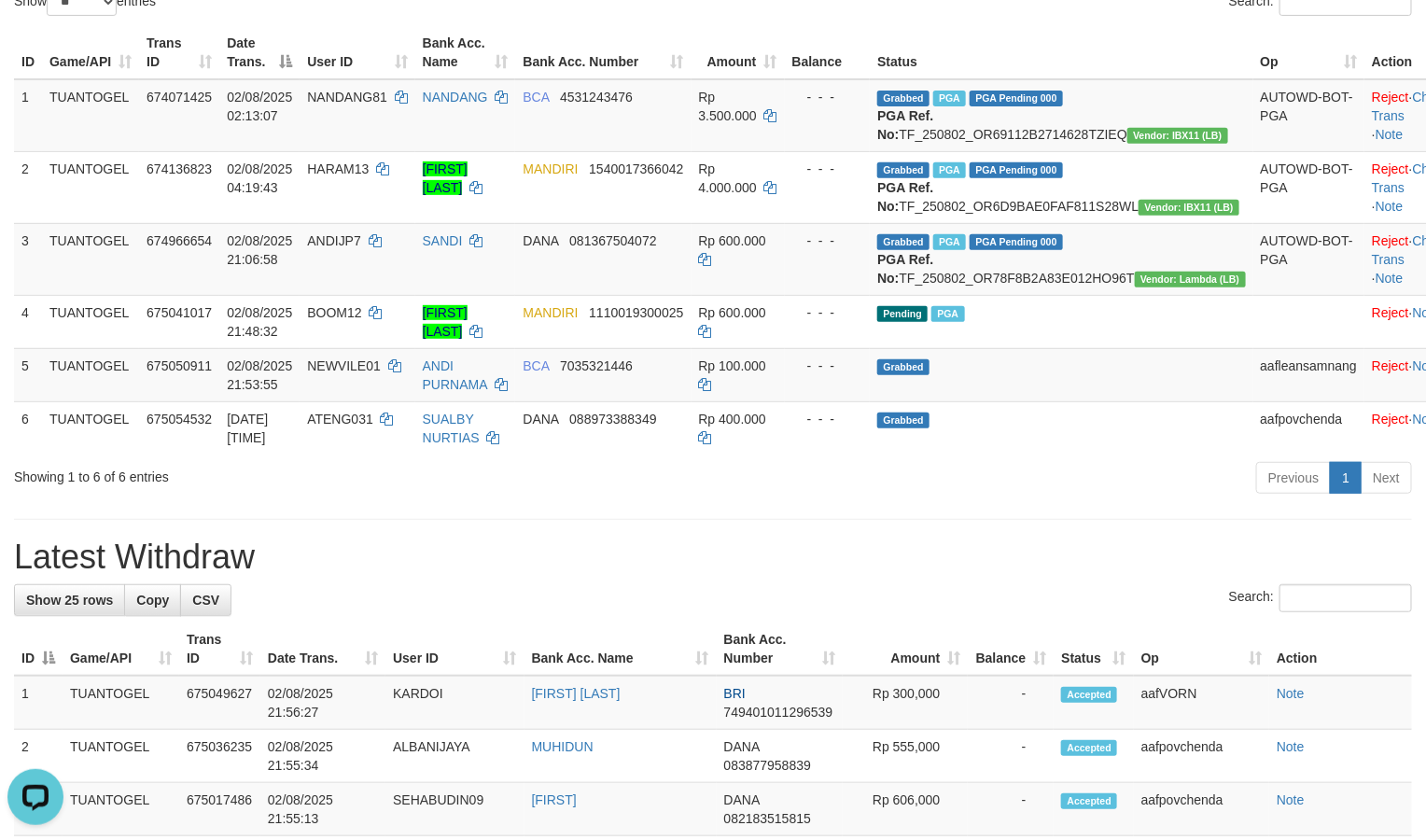 scroll, scrollTop: 0, scrollLeft: 0, axis: both 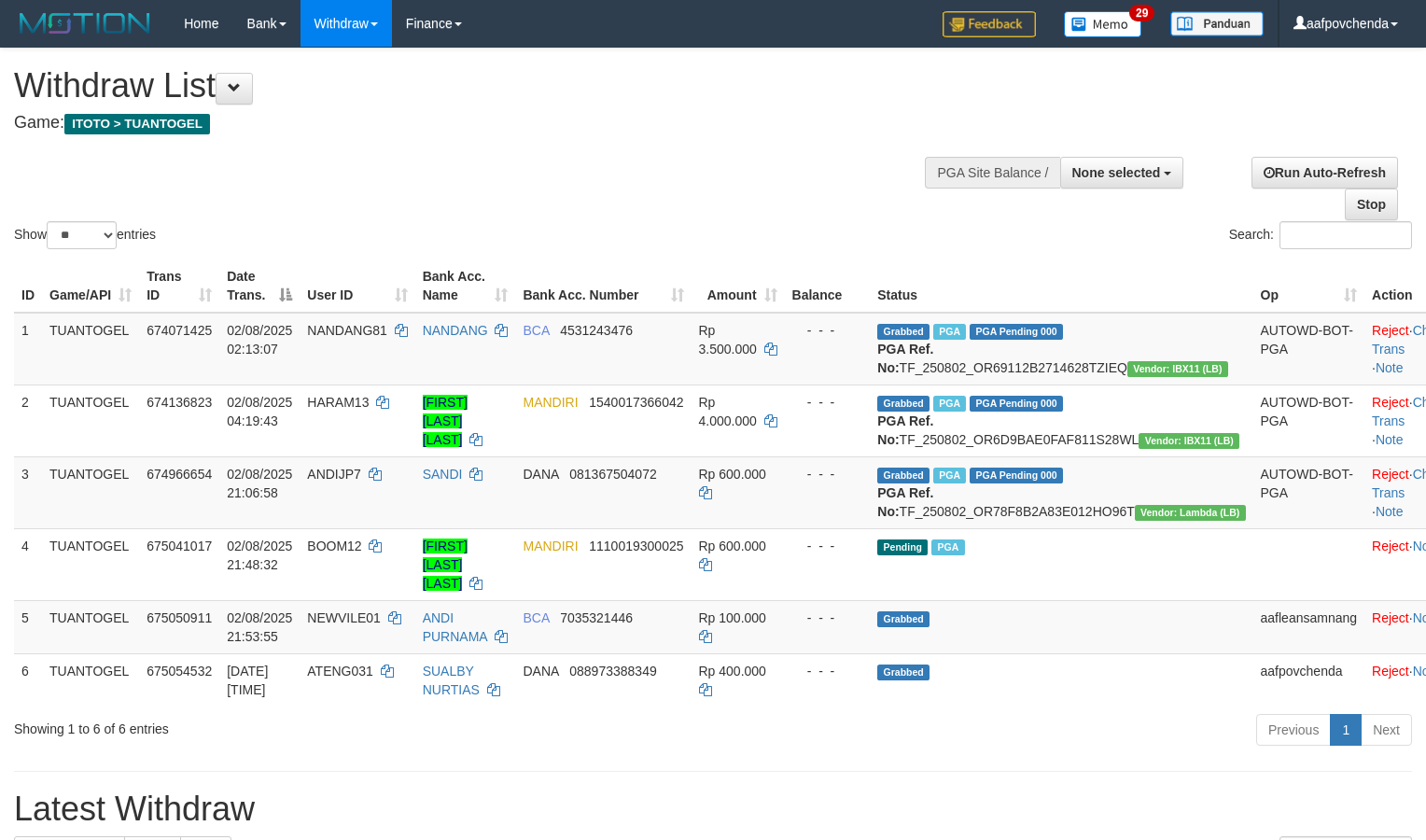 select 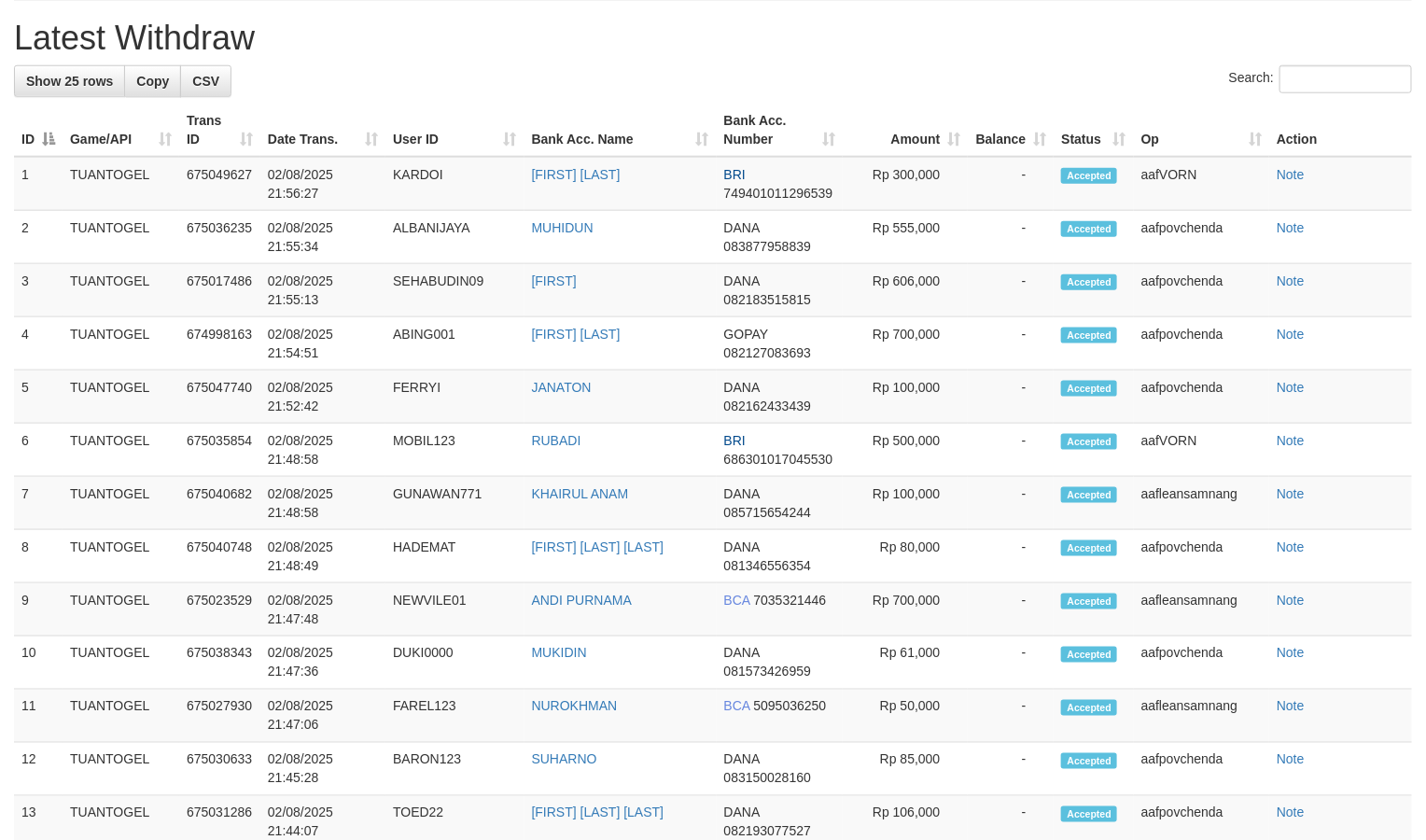 scroll, scrollTop: 233, scrollLeft: 0, axis: vertical 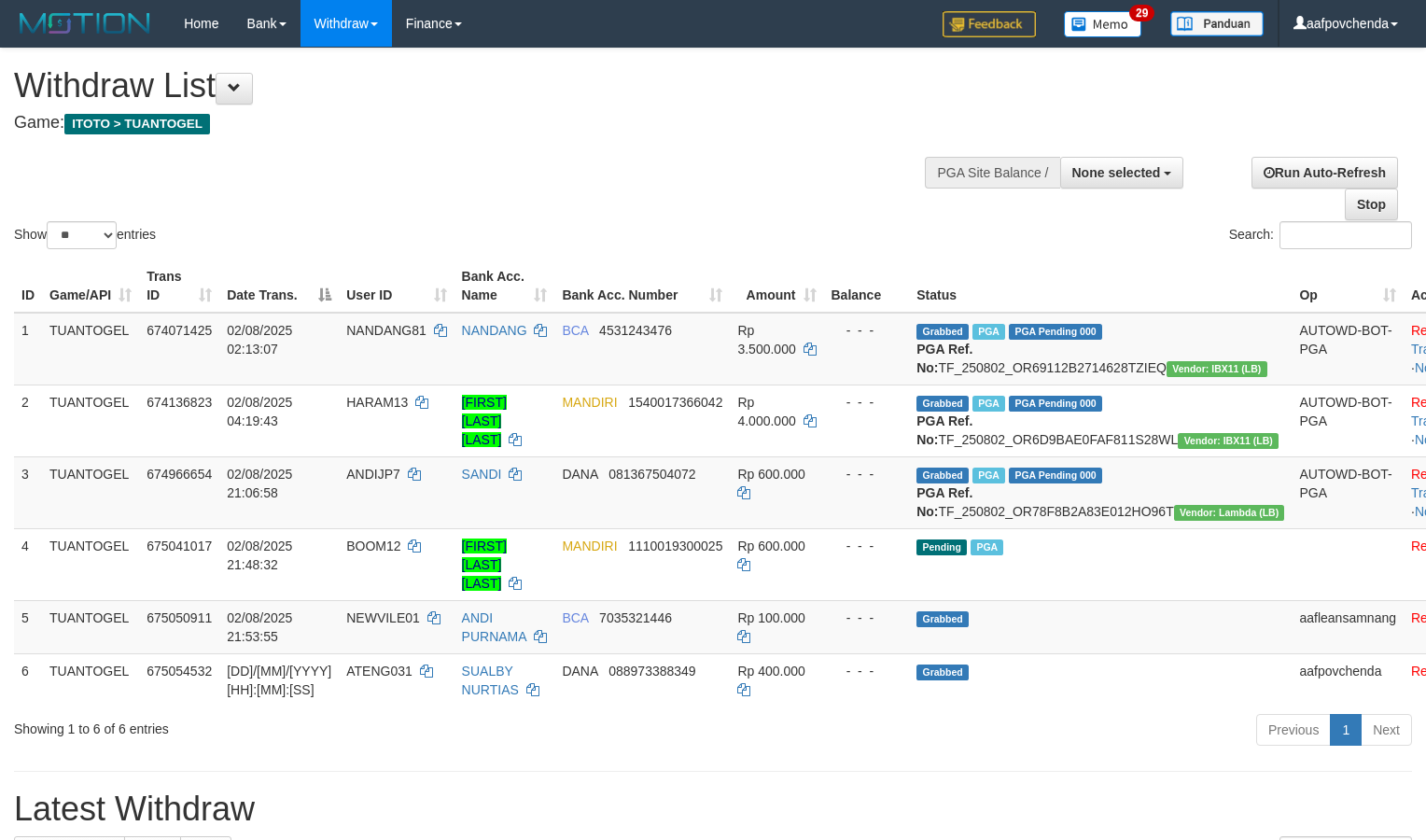 select 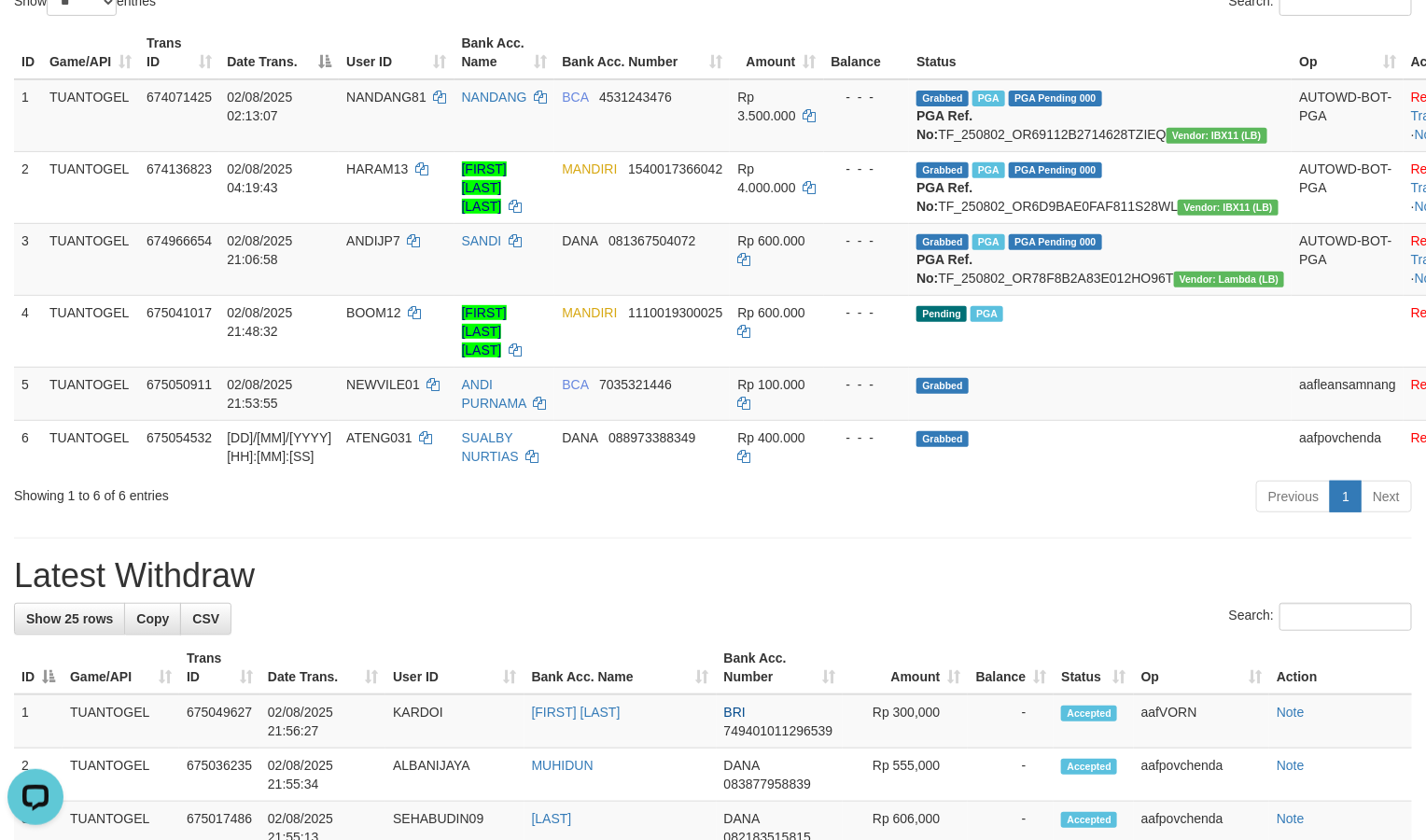 scroll, scrollTop: 0, scrollLeft: 0, axis: both 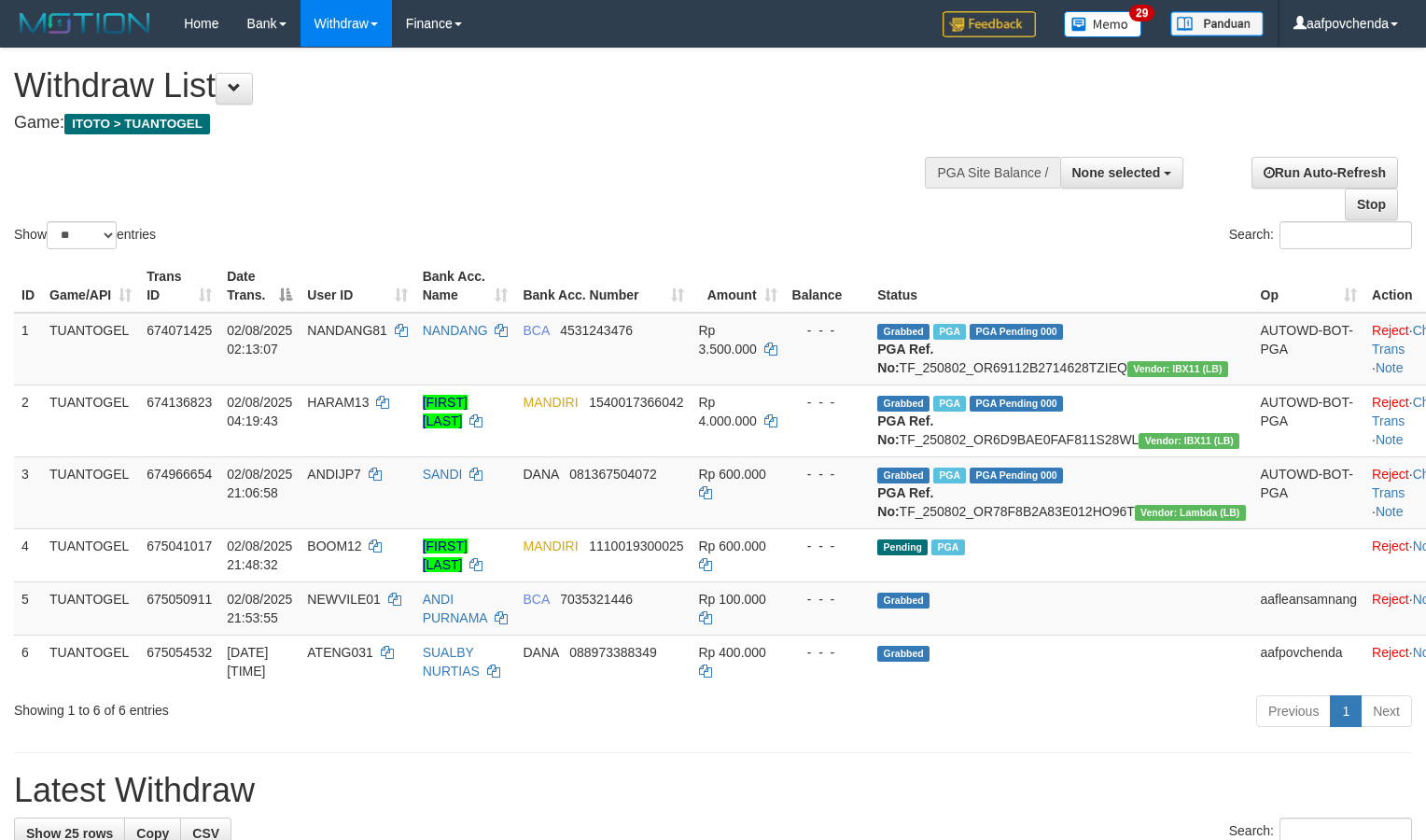 select 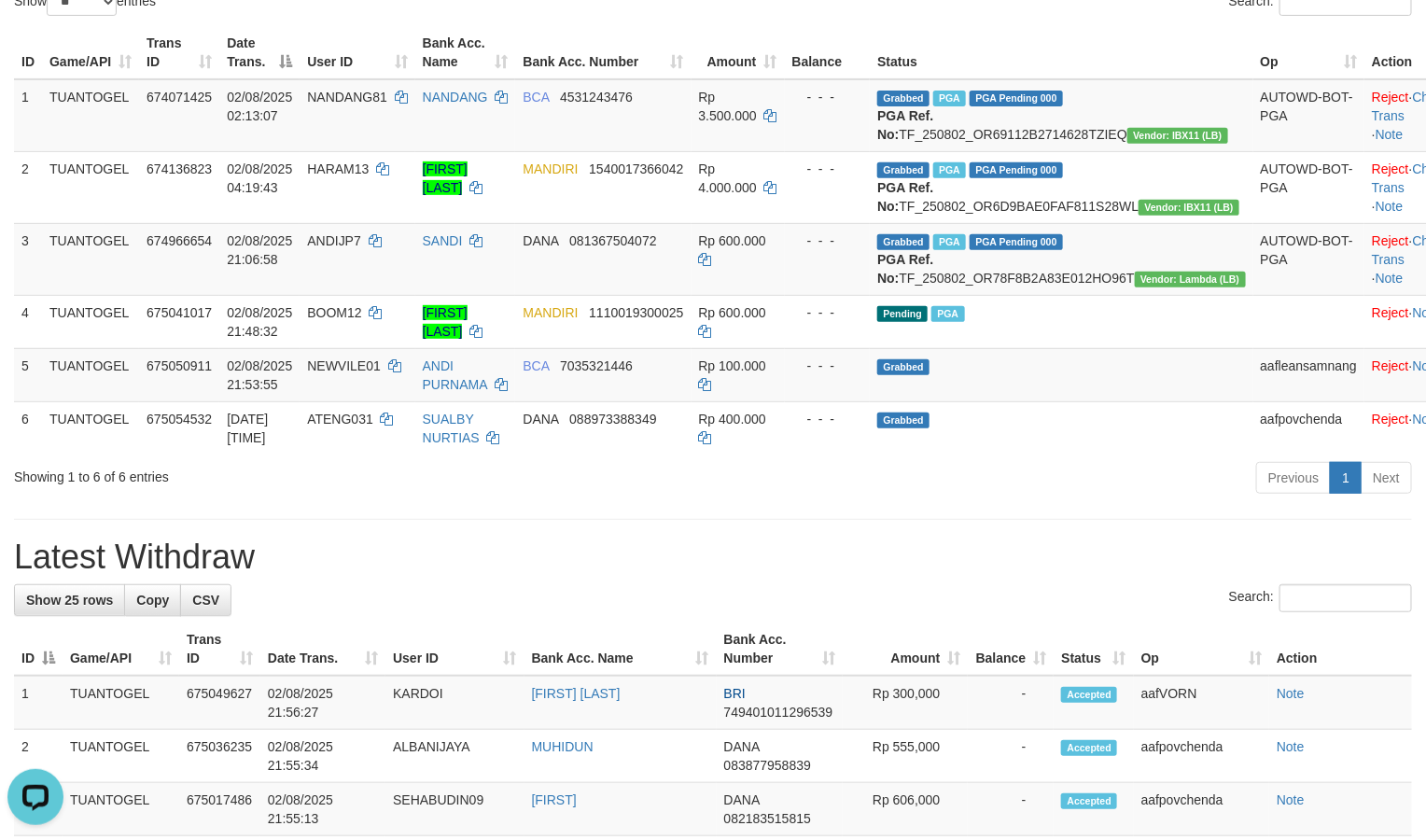 scroll, scrollTop: 0, scrollLeft: 0, axis: both 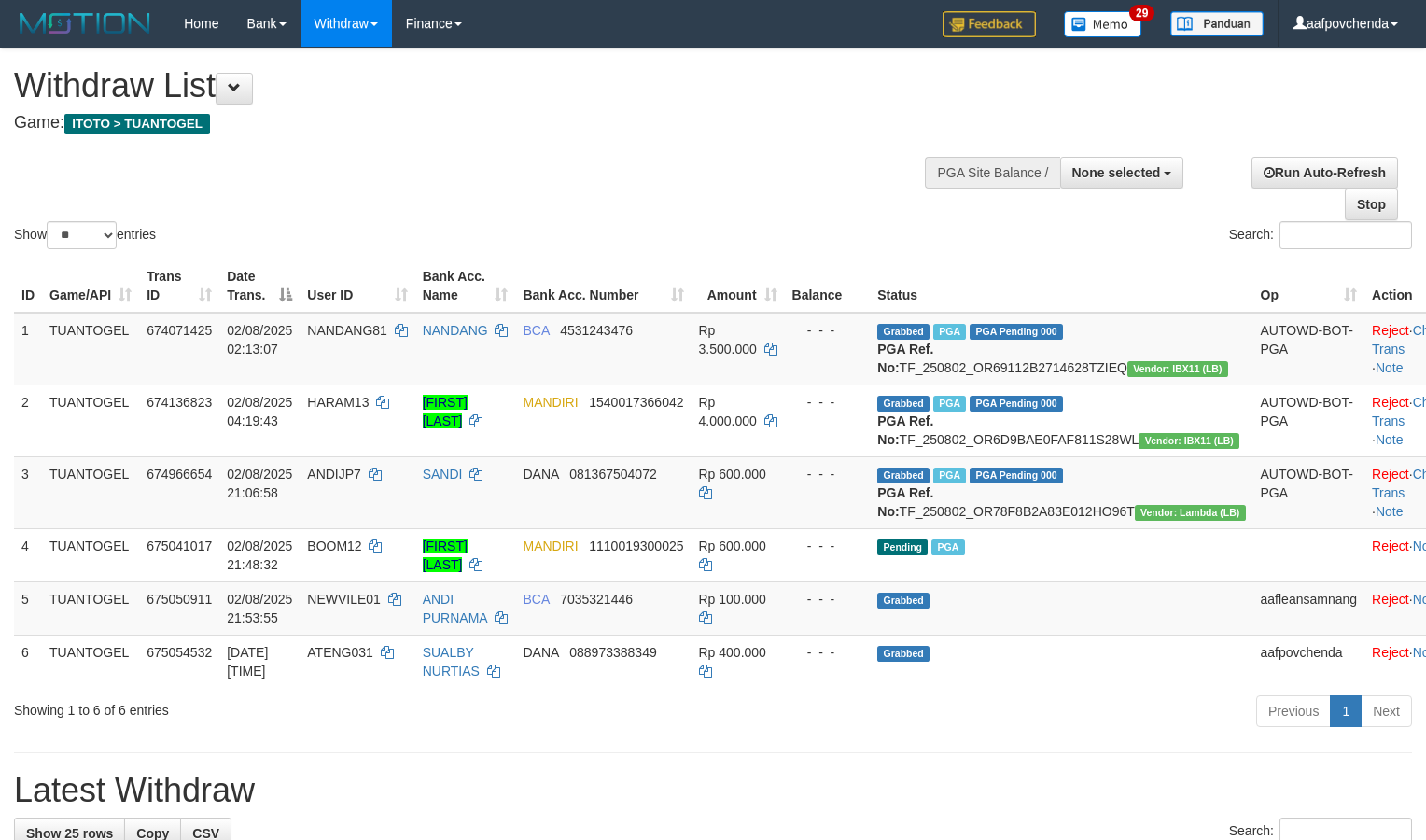 select 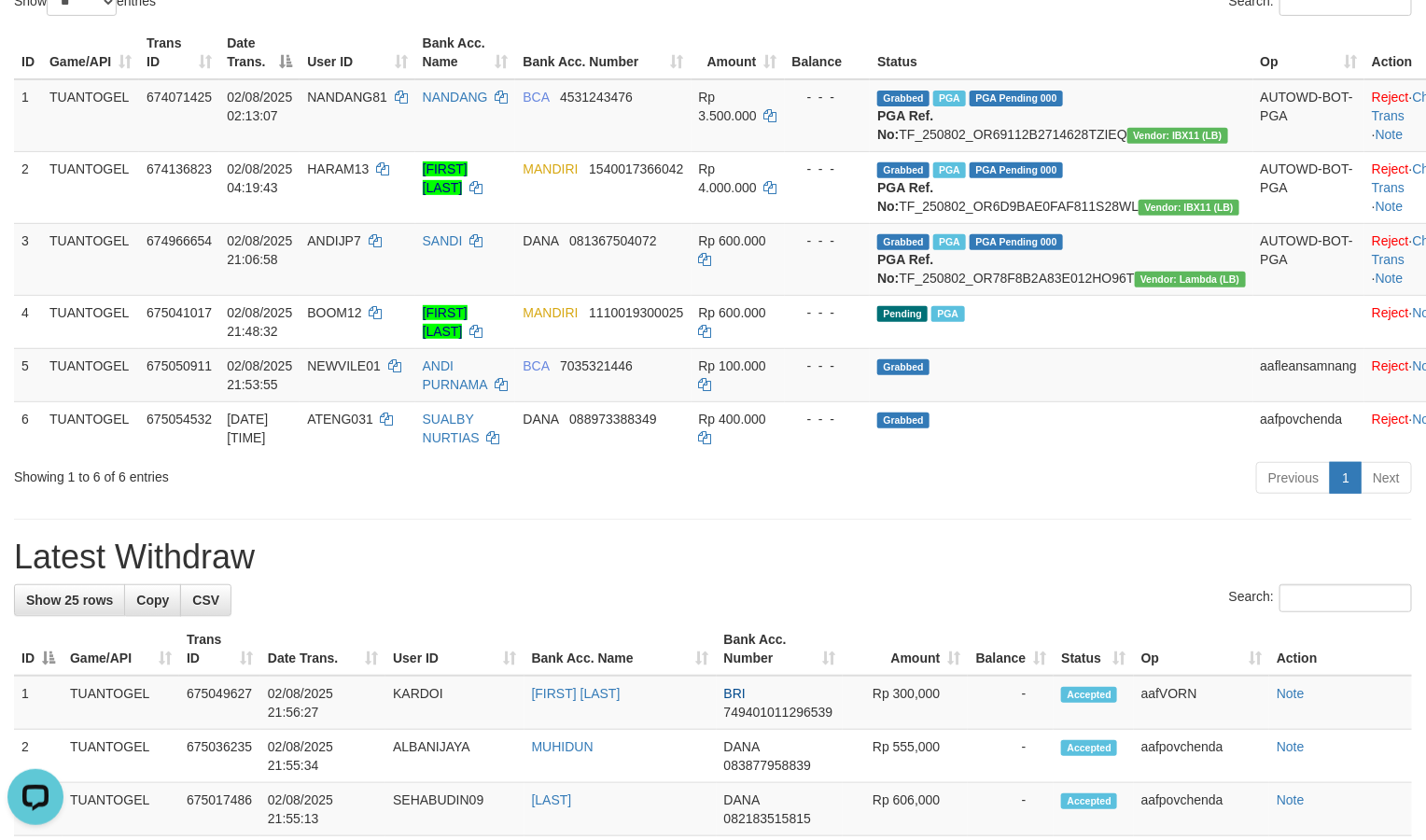scroll, scrollTop: 0, scrollLeft: 0, axis: both 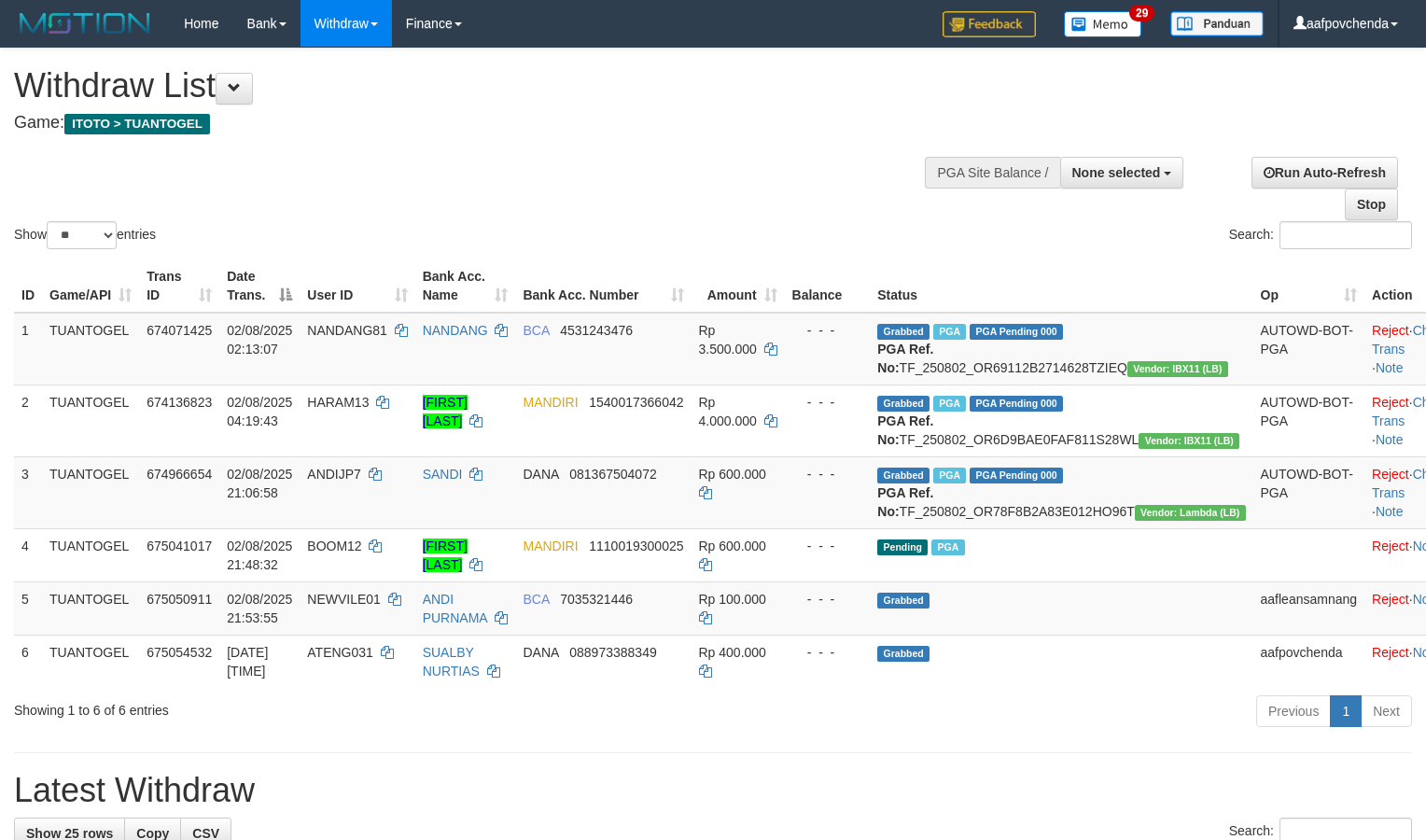 select 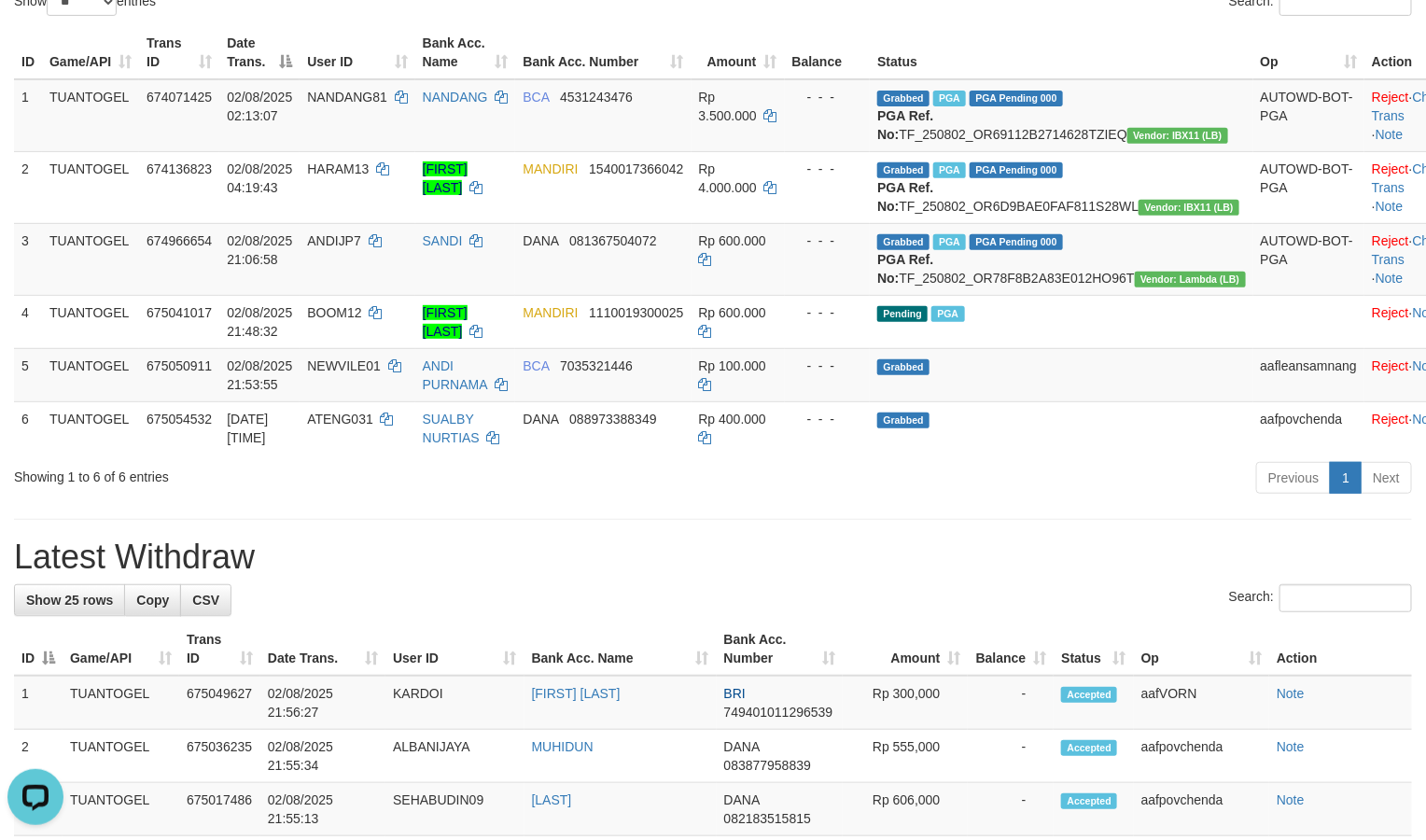scroll, scrollTop: 0, scrollLeft: 0, axis: both 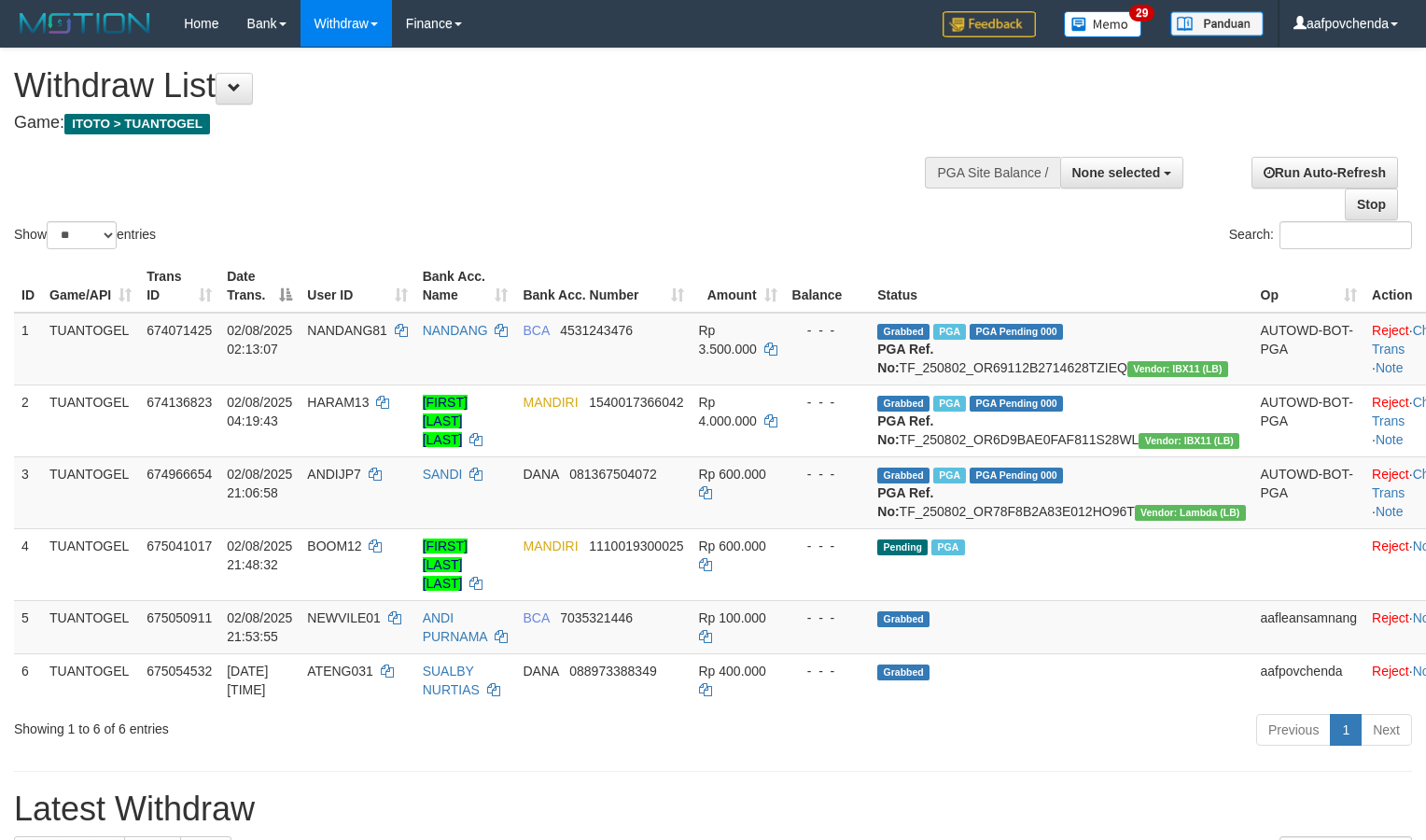 select 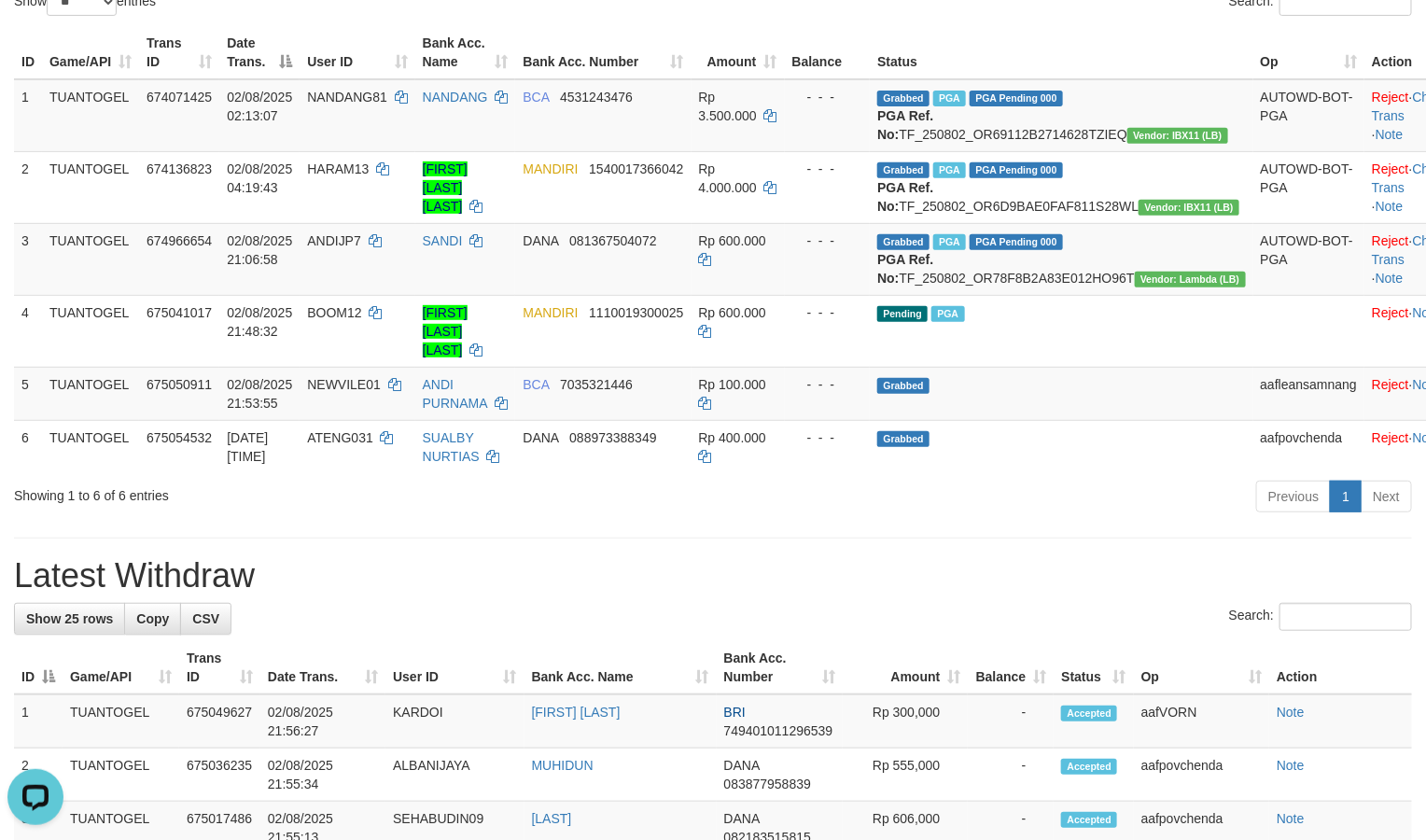 scroll, scrollTop: 0, scrollLeft: 0, axis: both 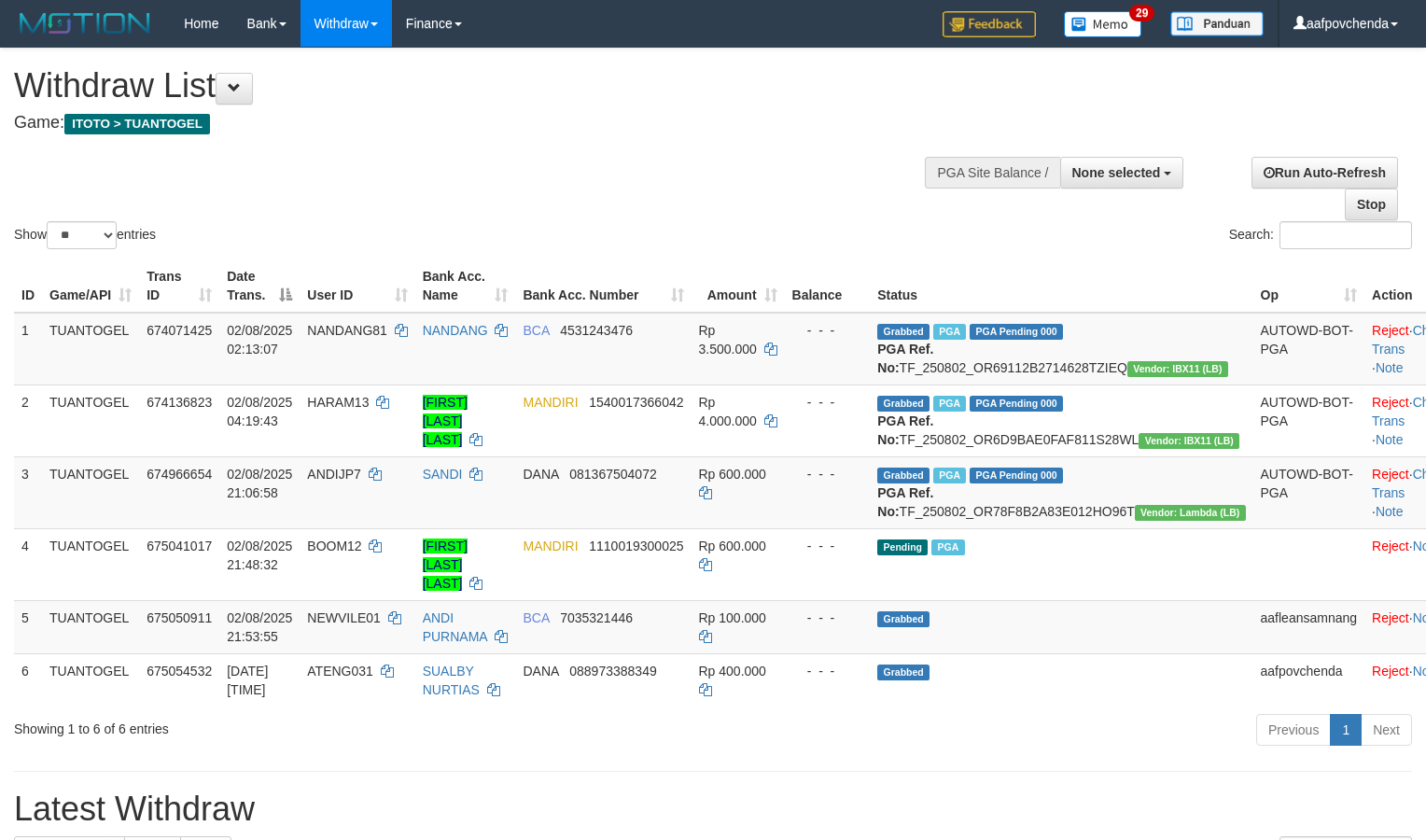 select 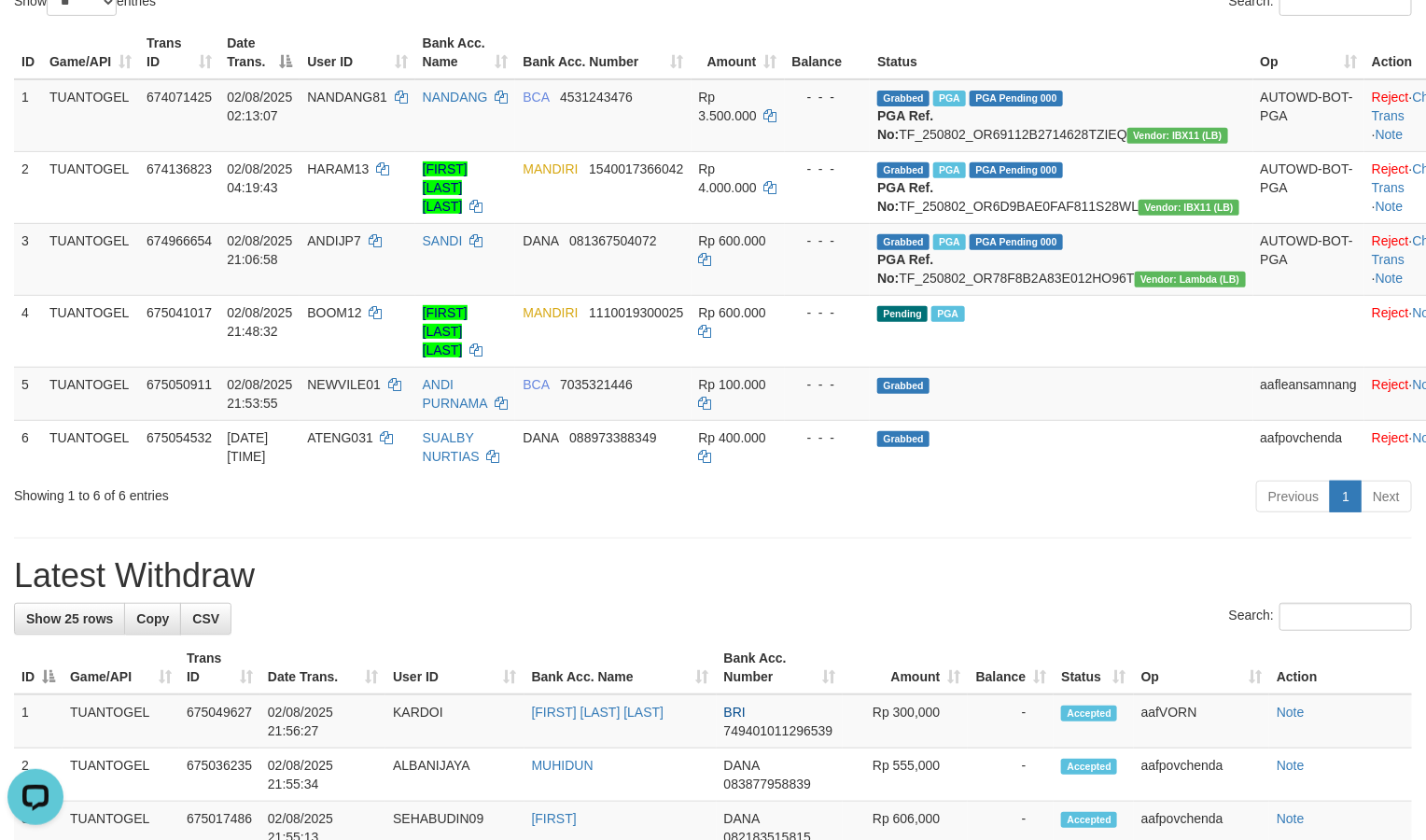 scroll, scrollTop: 0, scrollLeft: 0, axis: both 